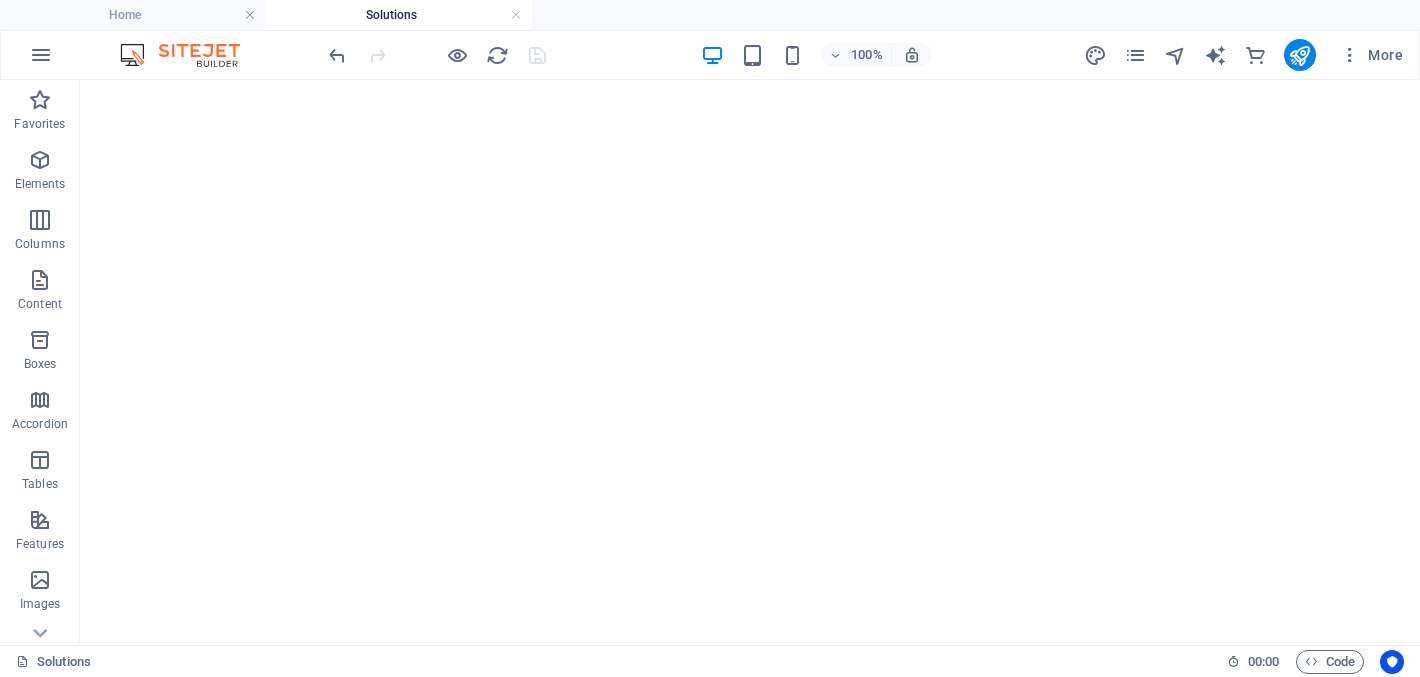 scroll, scrollTop: 0, scrollLeft: 0, axis: both 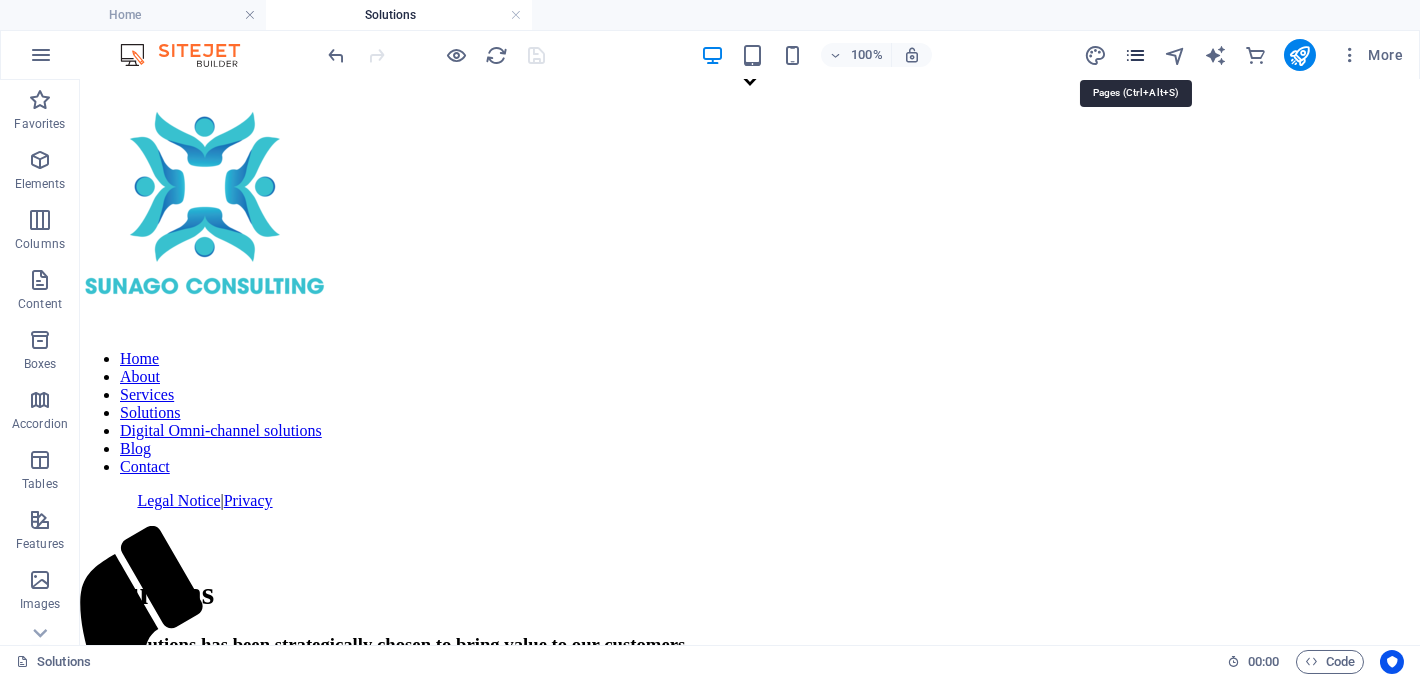 click at bounding box center (1135, 55) 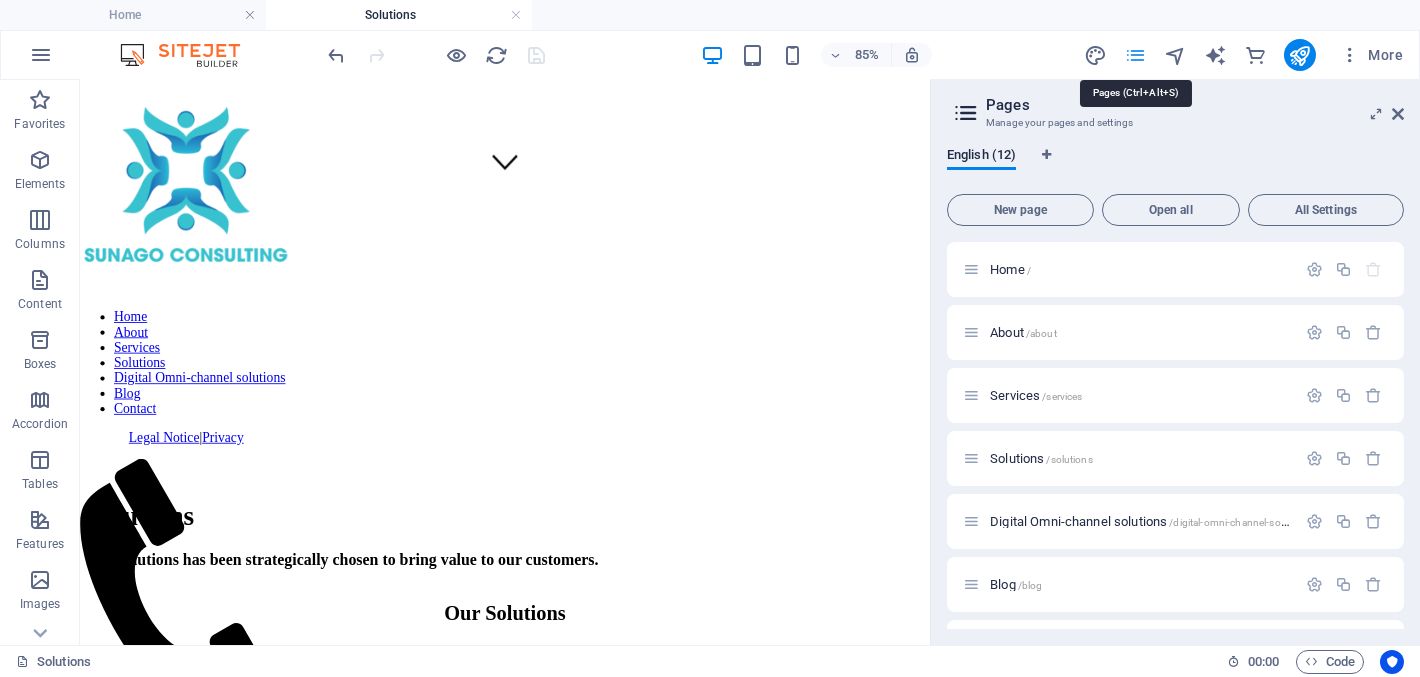 scroll, scrollTop: 296, scrollLeft: 0, axis: vertical 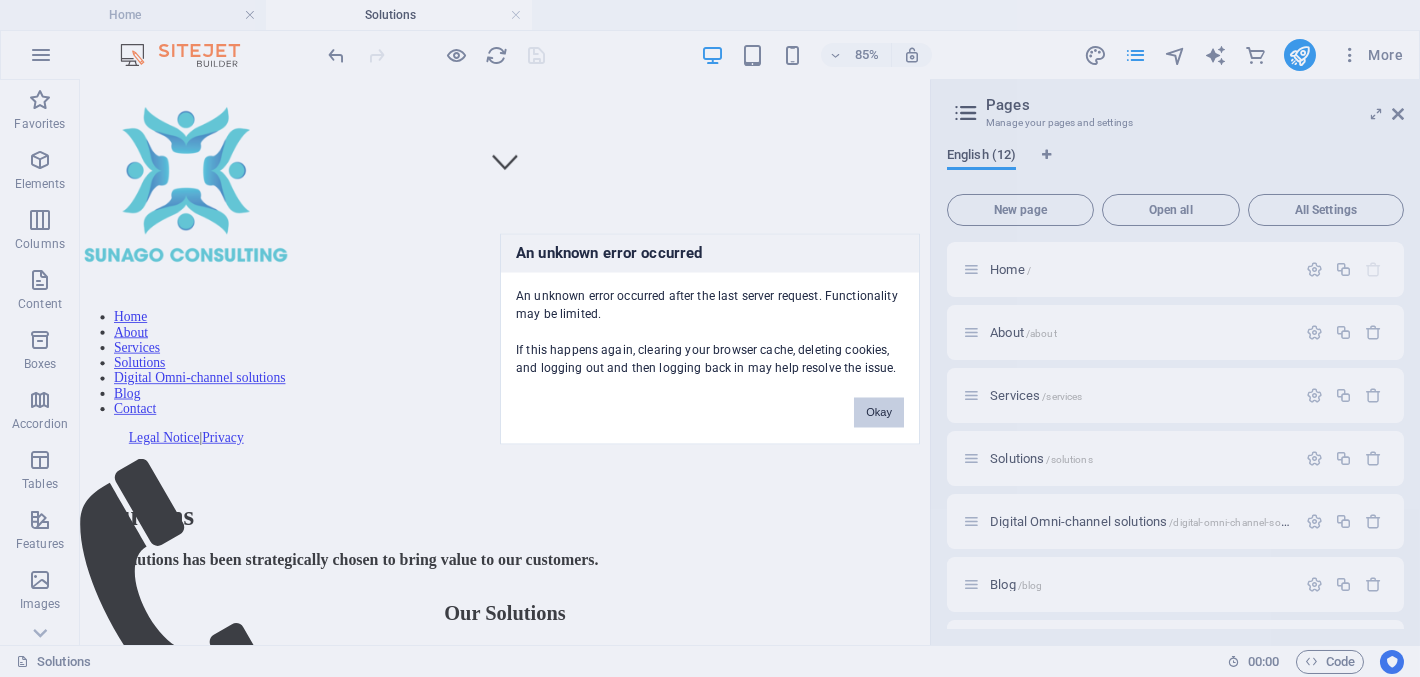 click on "Okay" at bounding box center [879, 412] 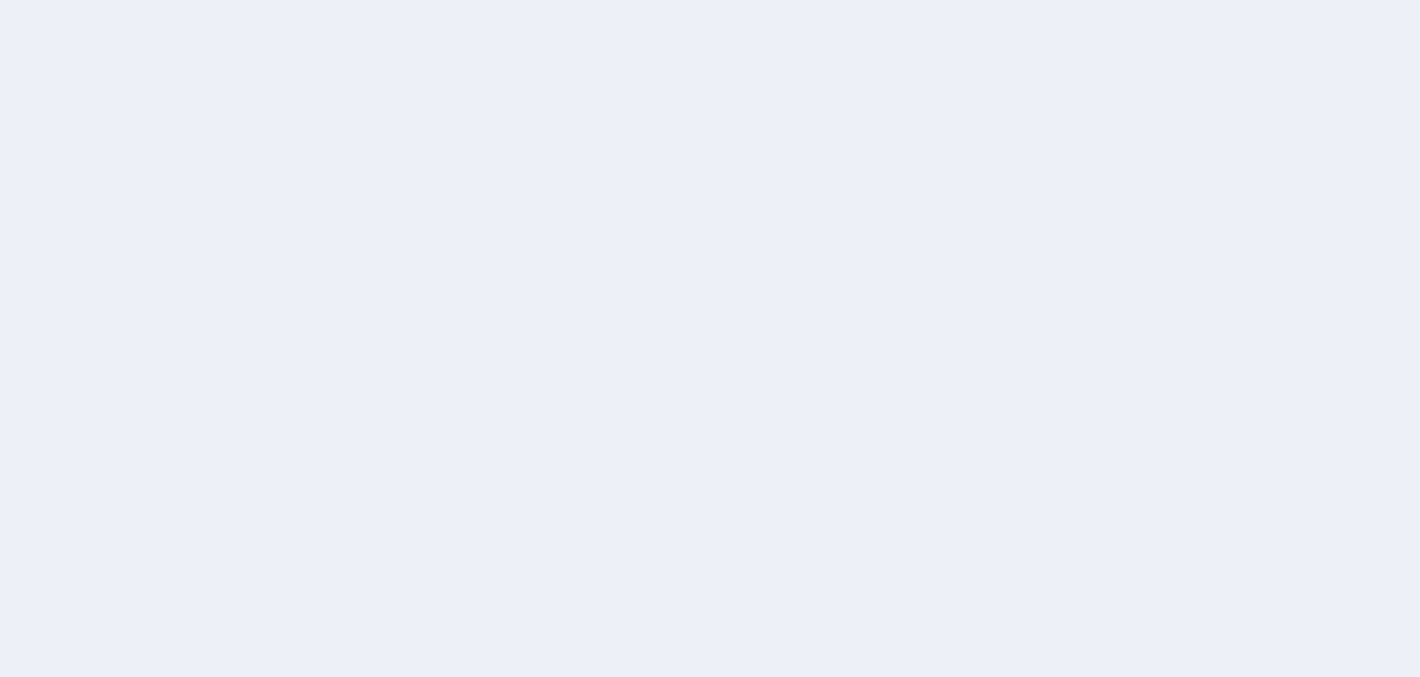 scroll, scrollTop: 0, scrollLeft: 0, axis: both 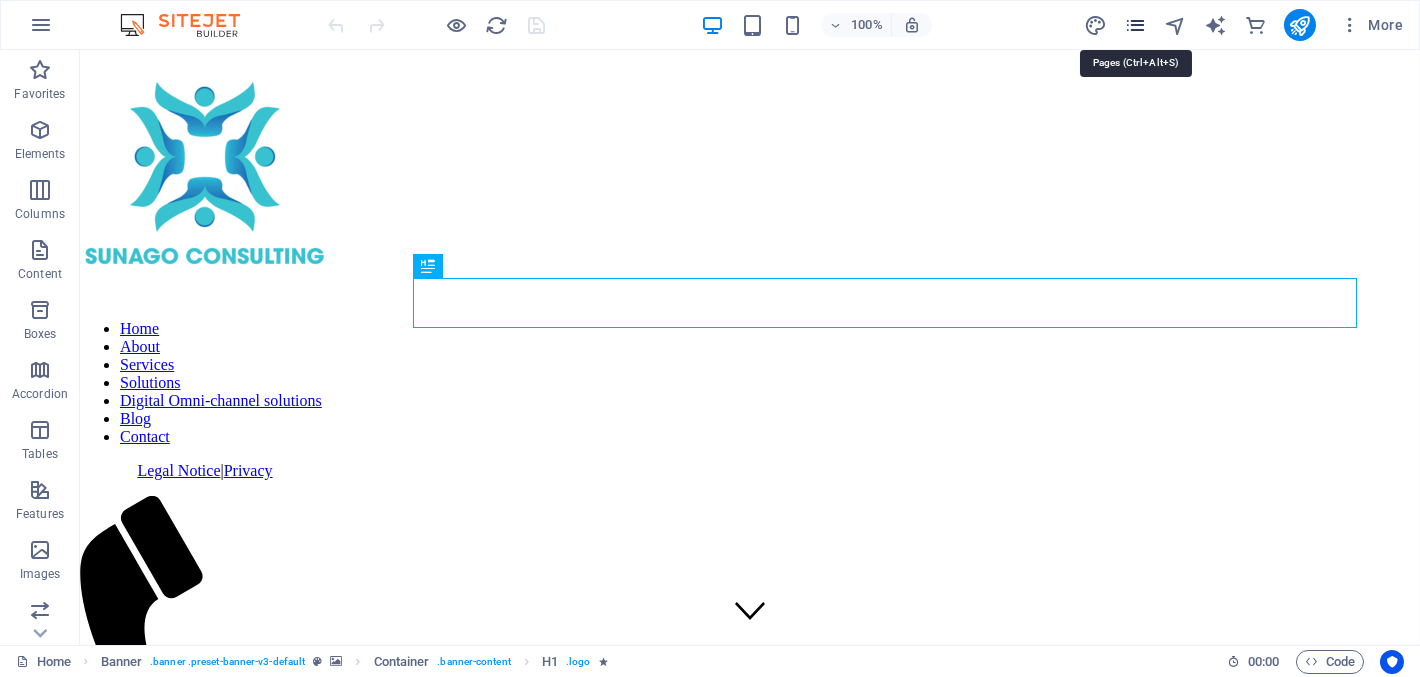 click at bounding box center [1135, 25] 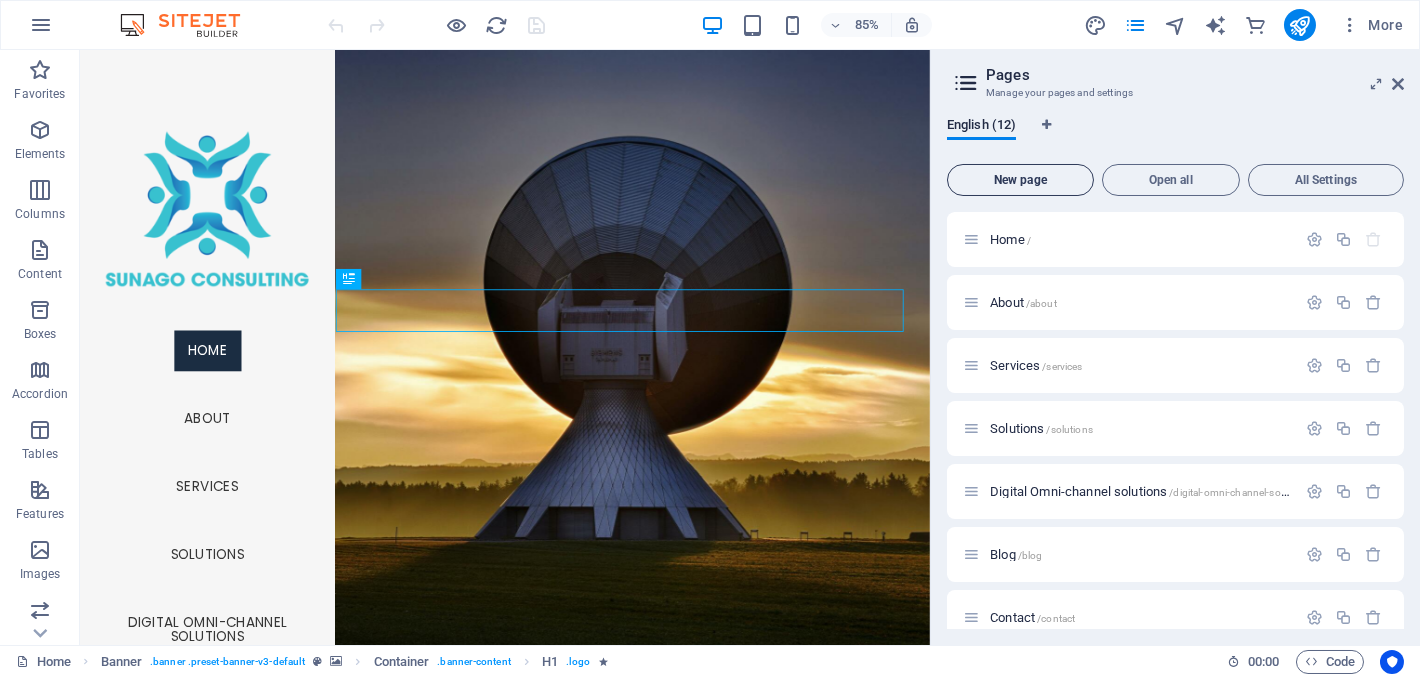 click on "New page" at bounding box center (1020, 180) 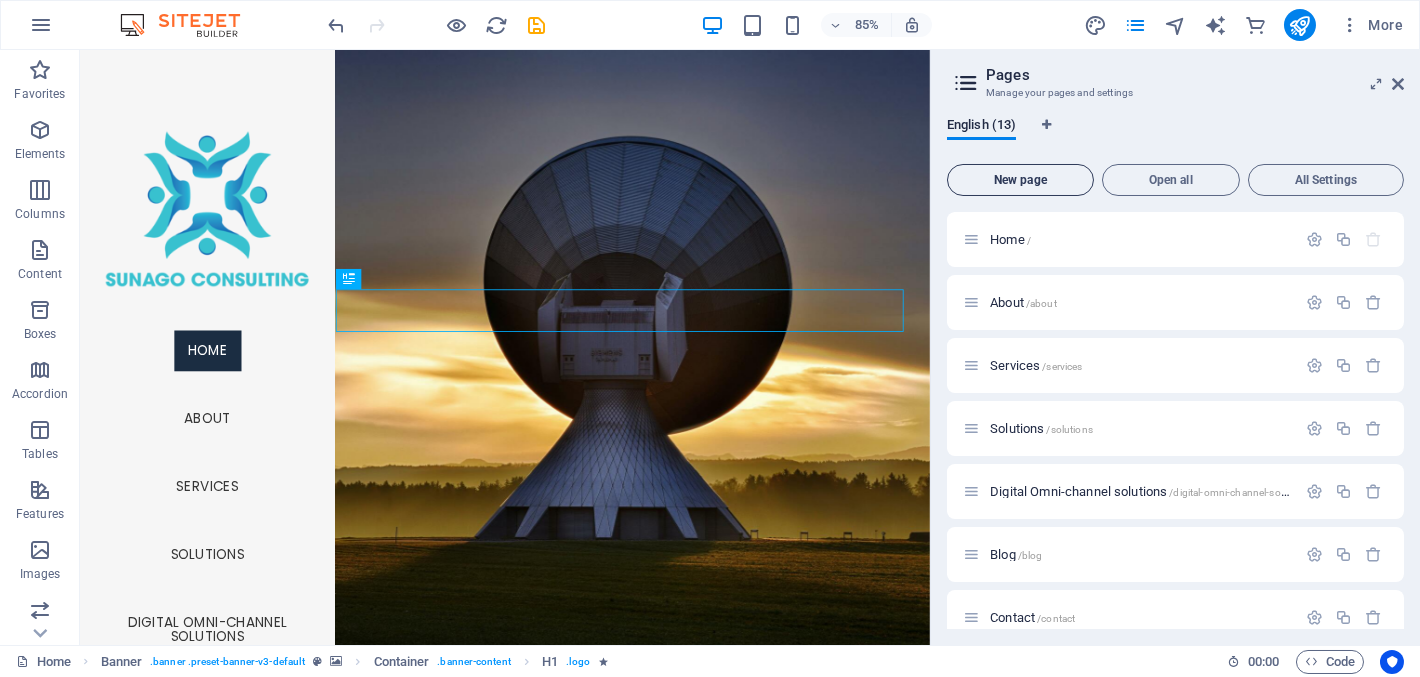 scroll, scrollTop: 649, scrollLeft: 0, axis: vertical 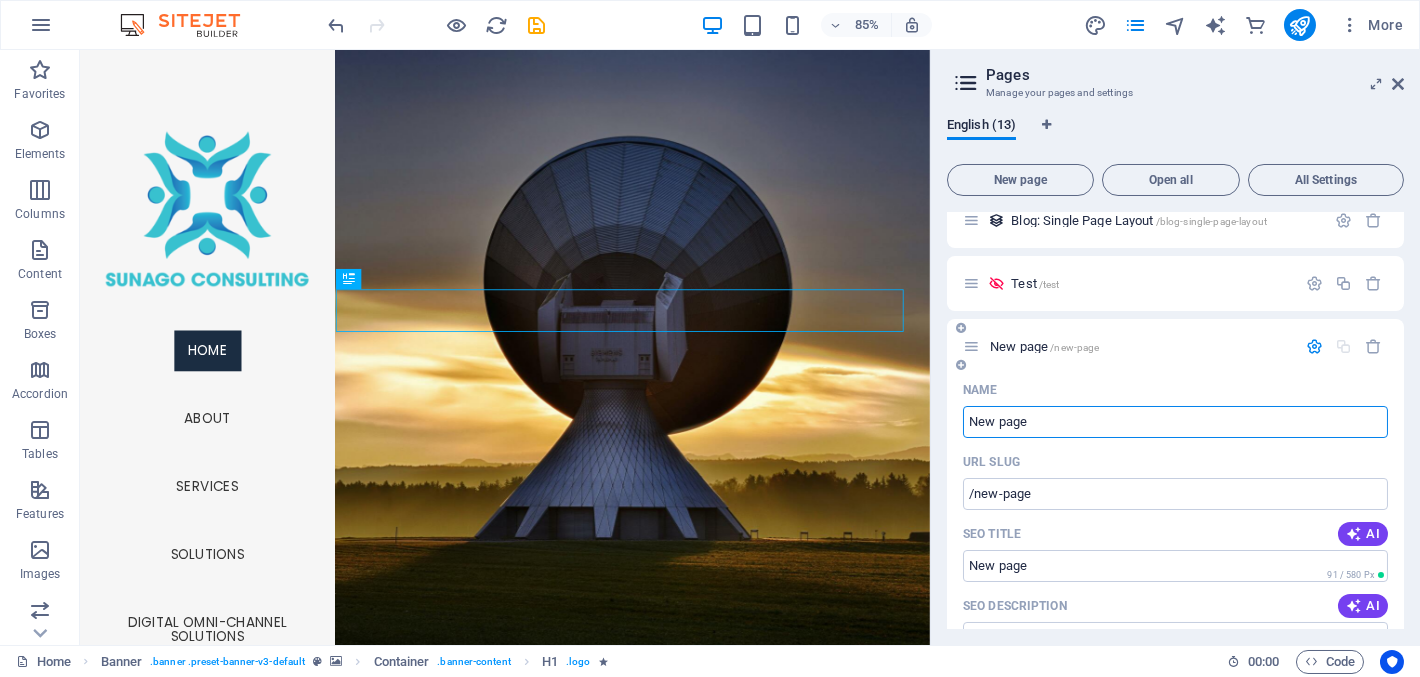 click on "New page" at bounding box center [1175, 422] 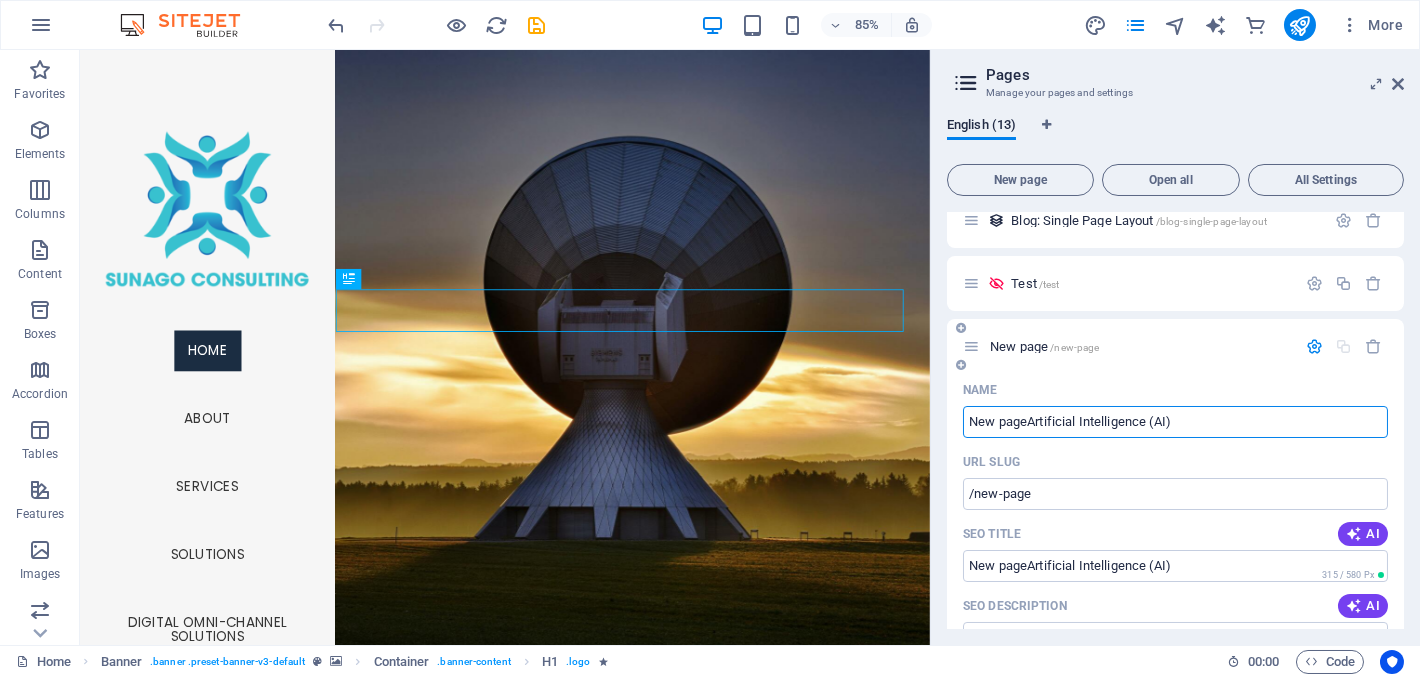 type on "New pageArtificial Intelligence (AI)" 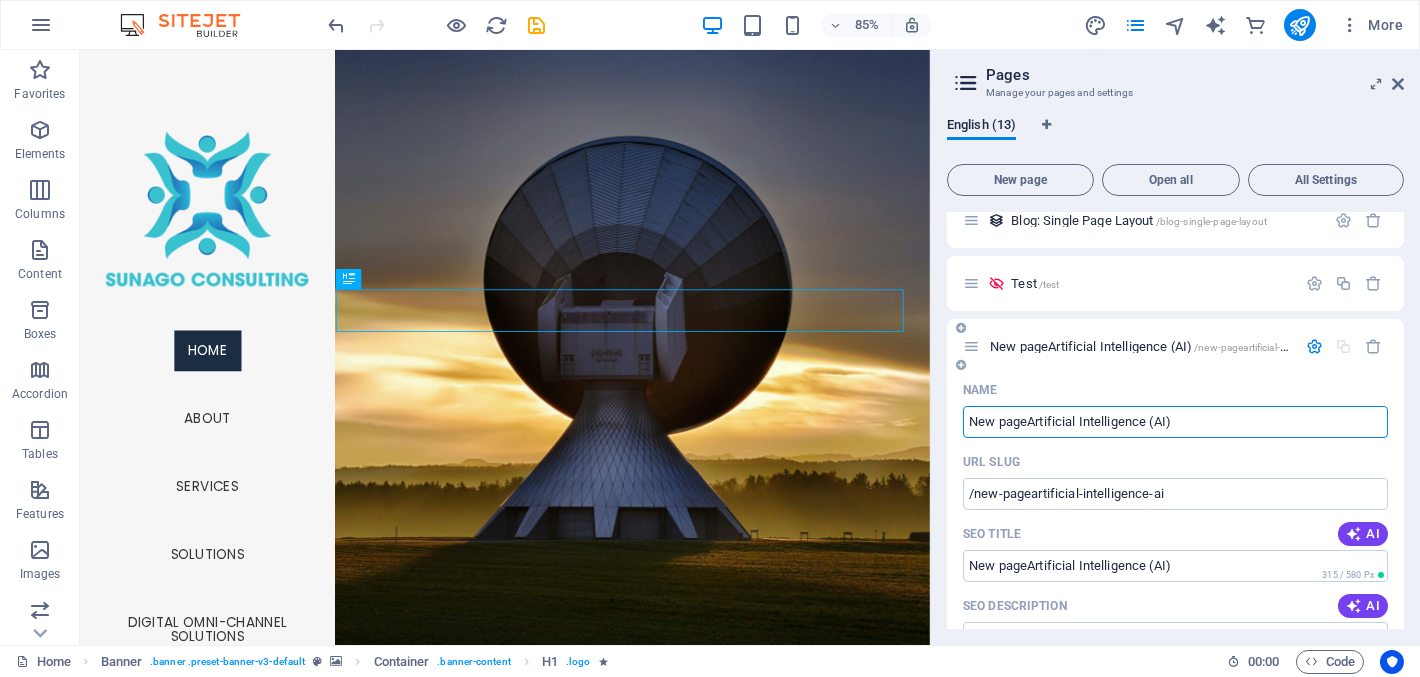 type on "New pageArtificial Intelligence (AI)" 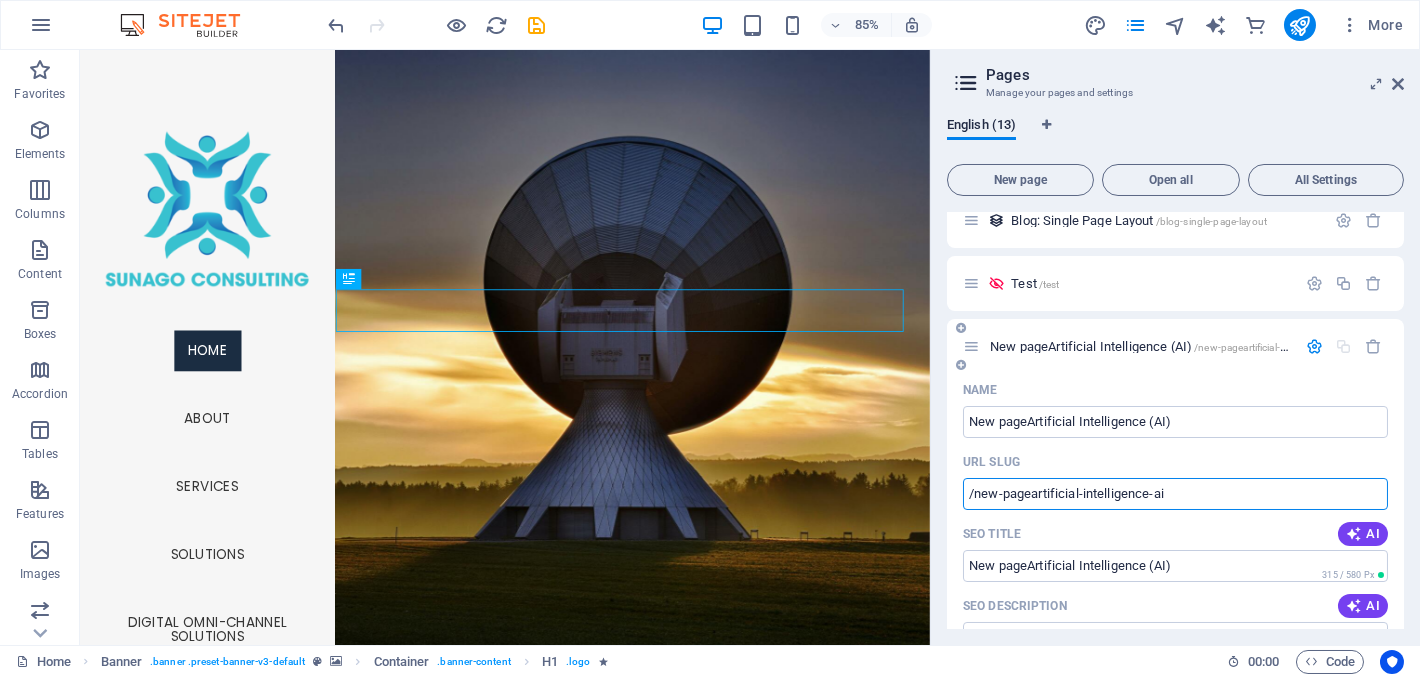 click on "/new-pageartificial-intelligence-ai" at bounding box center [1175, 494] 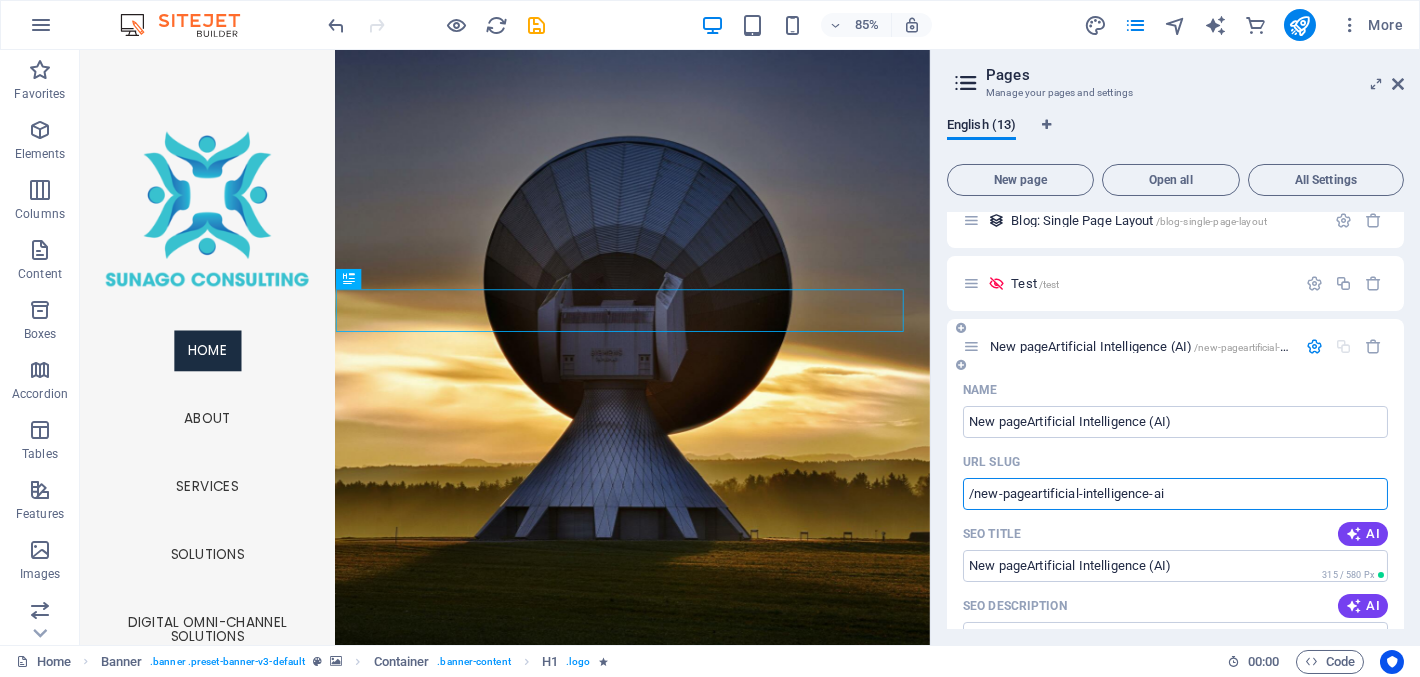 drag, startPoint x: 1154, startPoint y: 492, endPoint x: 974, endPoint y: 491, distance: 180.00278 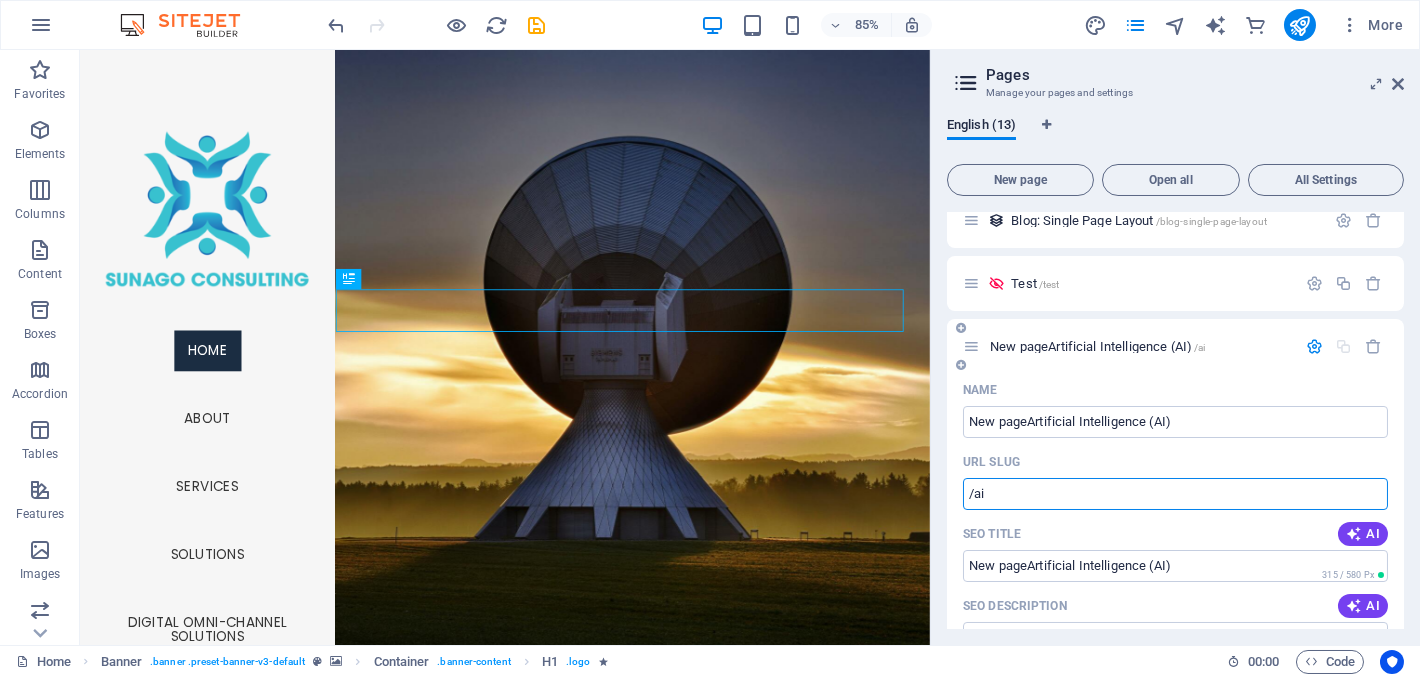 type on "/ai" 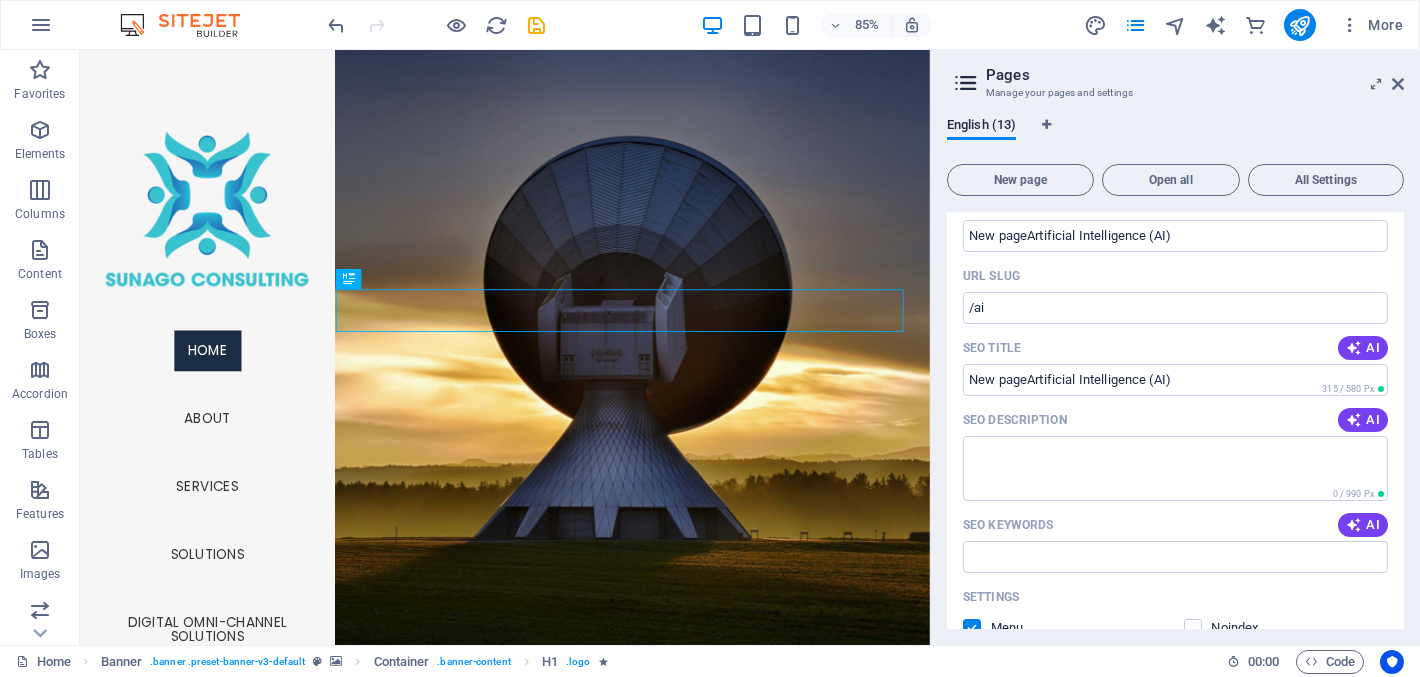 scroll, scrollTop: 849, scrollLeft: 0, axis: vertical 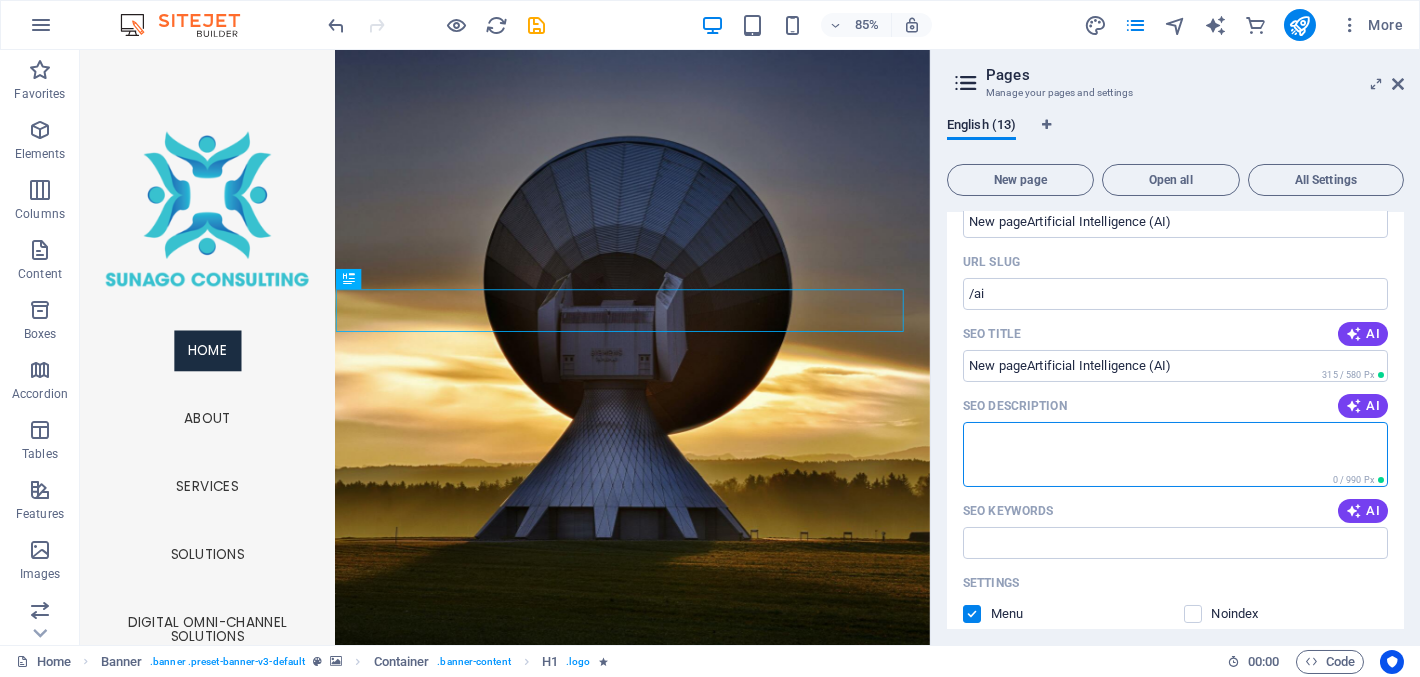click on "SEO Description" at bounding box center [1175, 454] 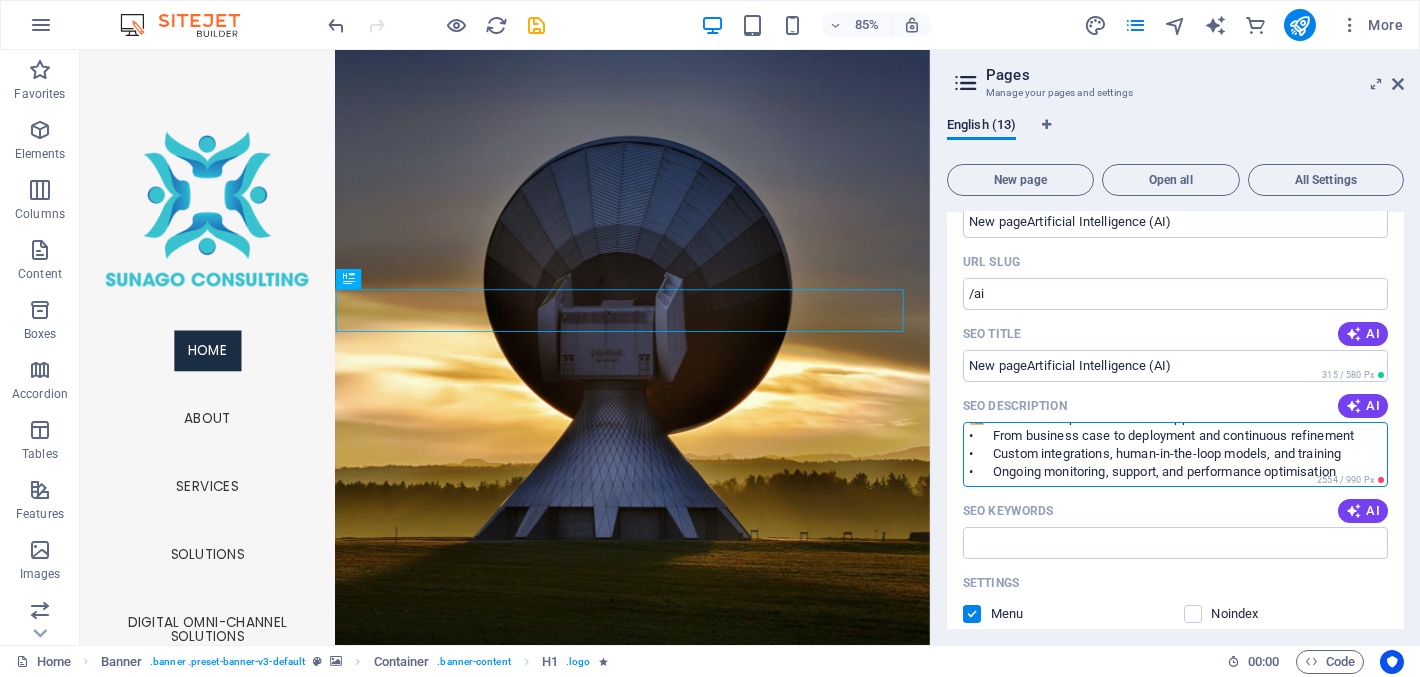 scroll, scrollTop: 106, scrollLeft: 0, axis: vertical 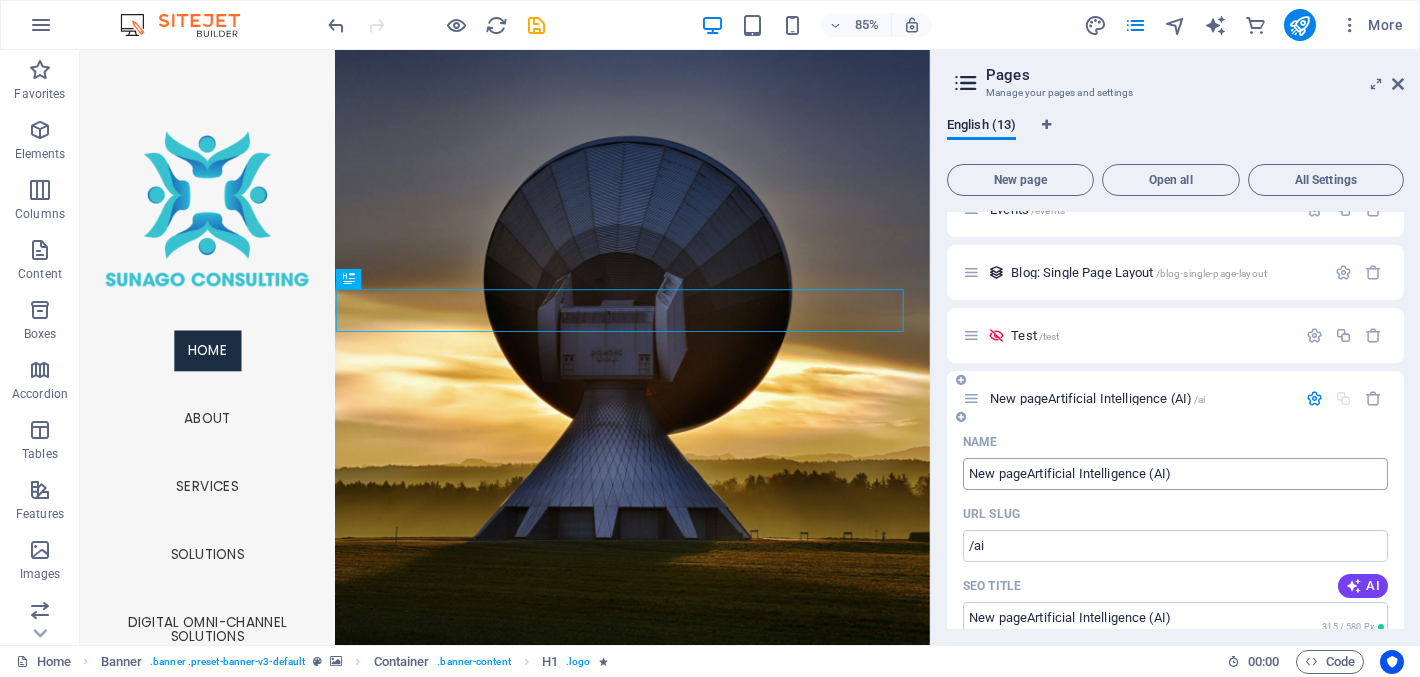 type on "Supporting Services
🧭 AI Readiness & Strategy Workshops
•	Discover high-impact opportunities for your business
•	Develop a strategic roadmap aligned with your goals
🏗️ End-to-End Implementation & Support
•	From business case to deployment and continuous refinement
•	Custom integrations, human-in-the-loop models, and training
•	Ongoing monitoring, support, and performance optimisation" 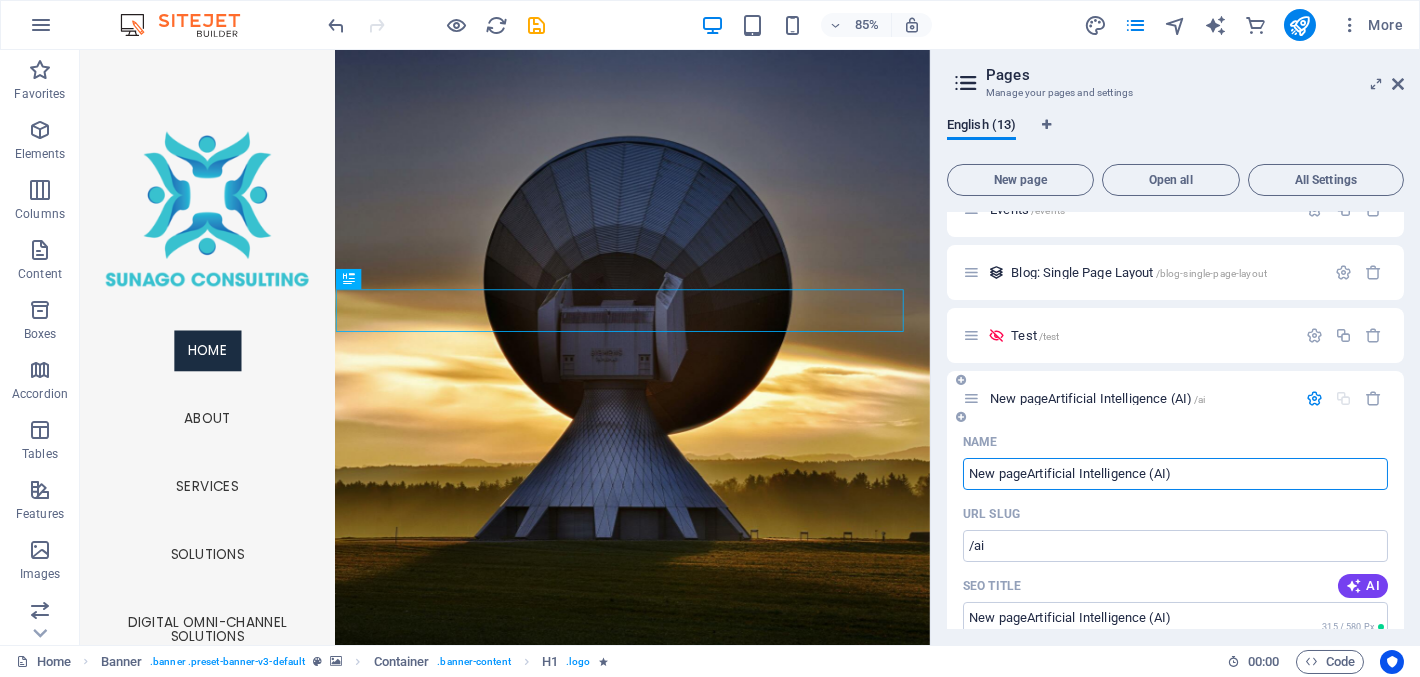 click on "New pageArtificial Intelligence (AI)" at bounding box center [1175, 474] 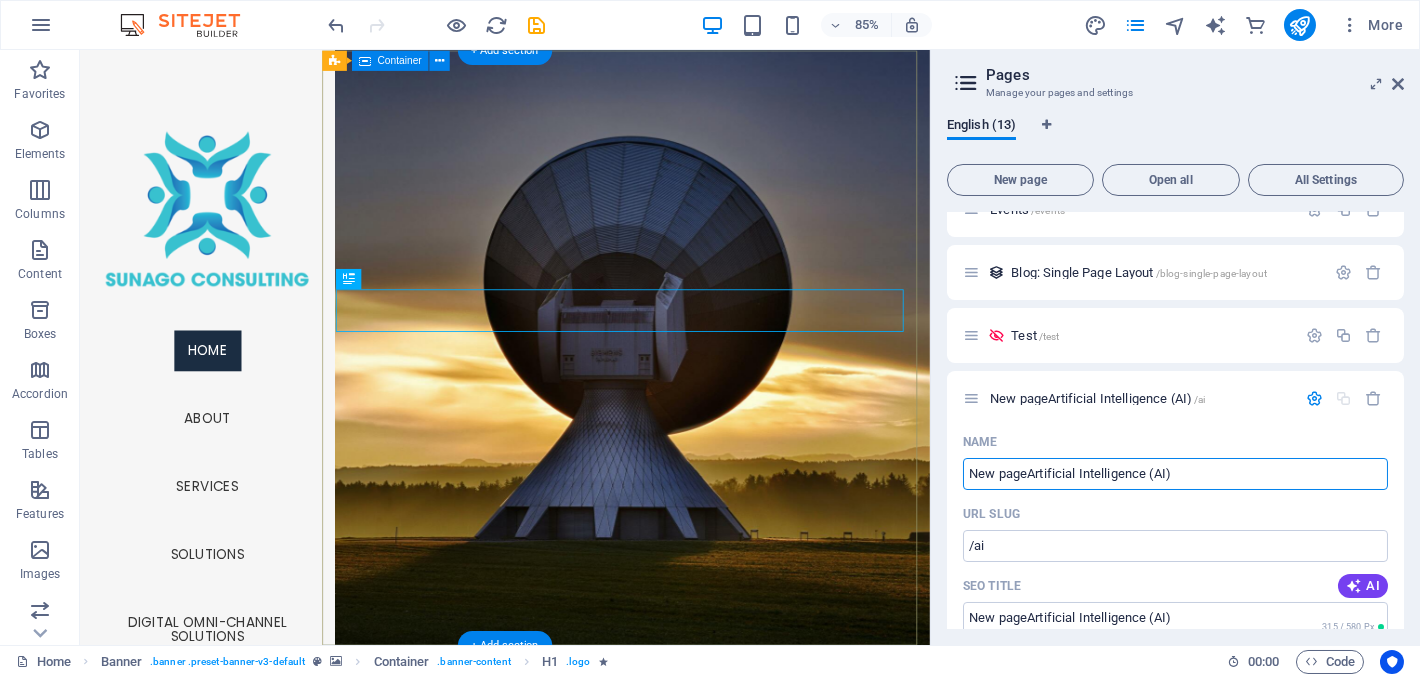 drag, startPoint x: 1107, startPoint y: 523, endPoint x: 1013, endPoint y: 547, distance: 97.015465 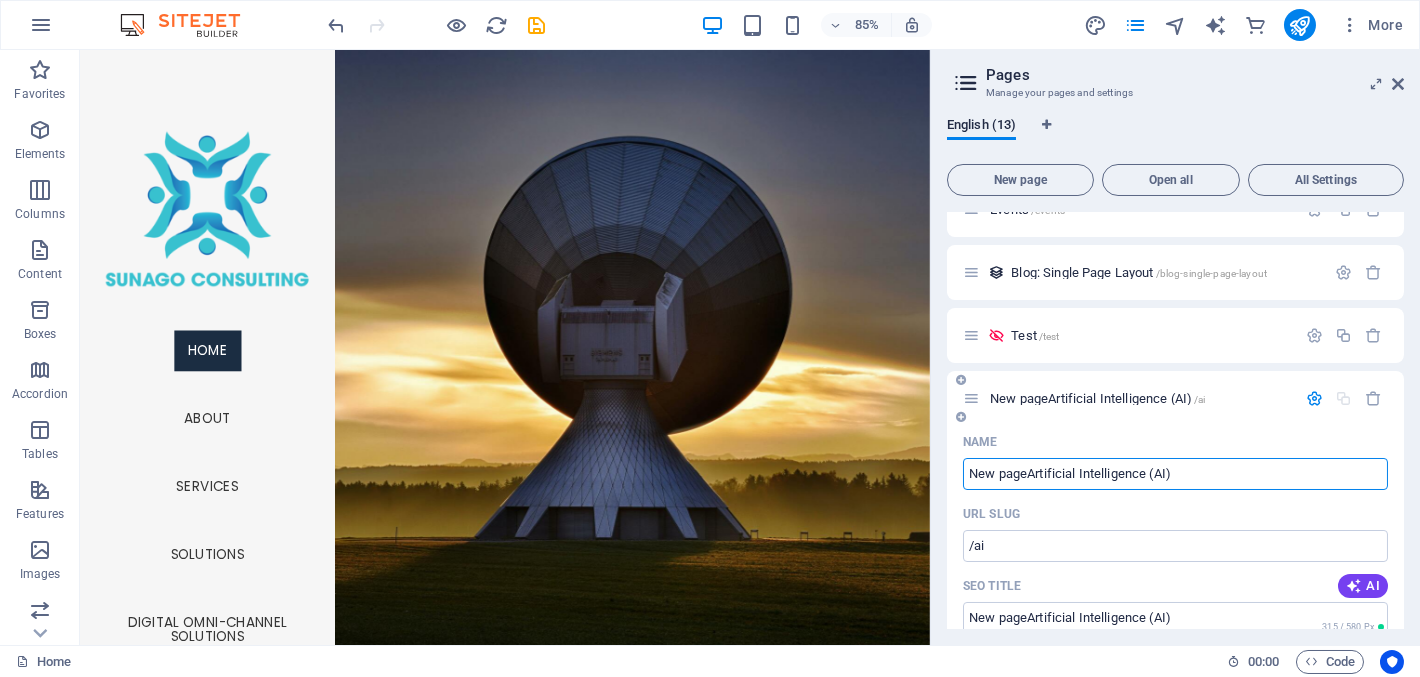 click on "New pageArtificial Intelligence (AI)" at bounding box center [1175, 474] 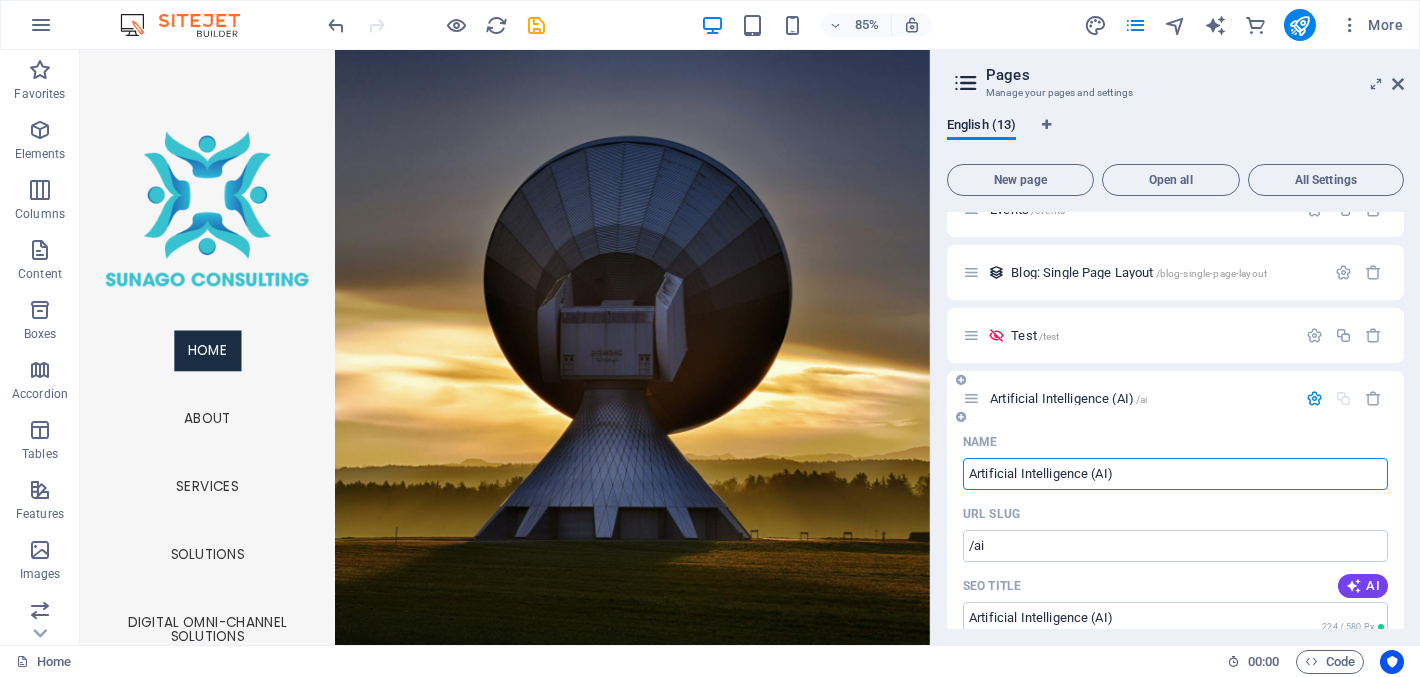 type on "Artificial Intelligence (AI)" 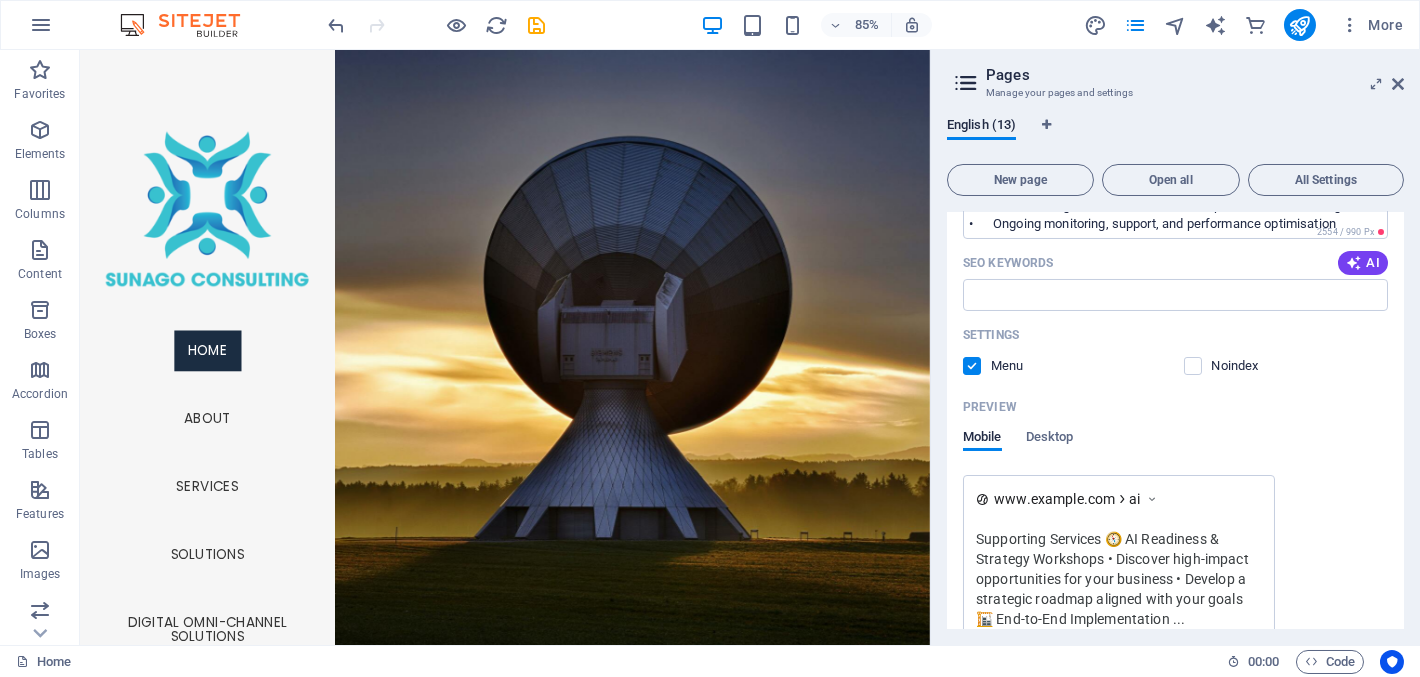 scroll, scrollTop: 1197, scrollLeft: 0, axis: vertical 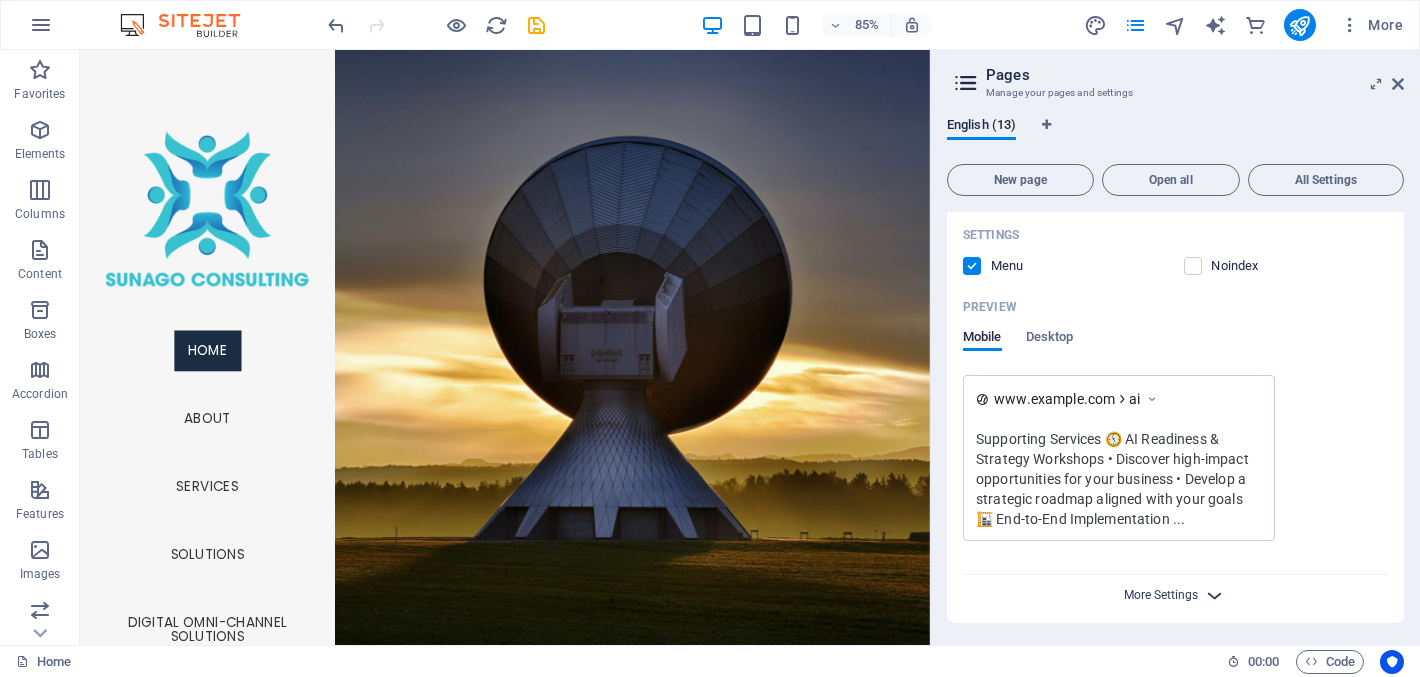 click on "More Settings" at bounding box center (1162, 595) 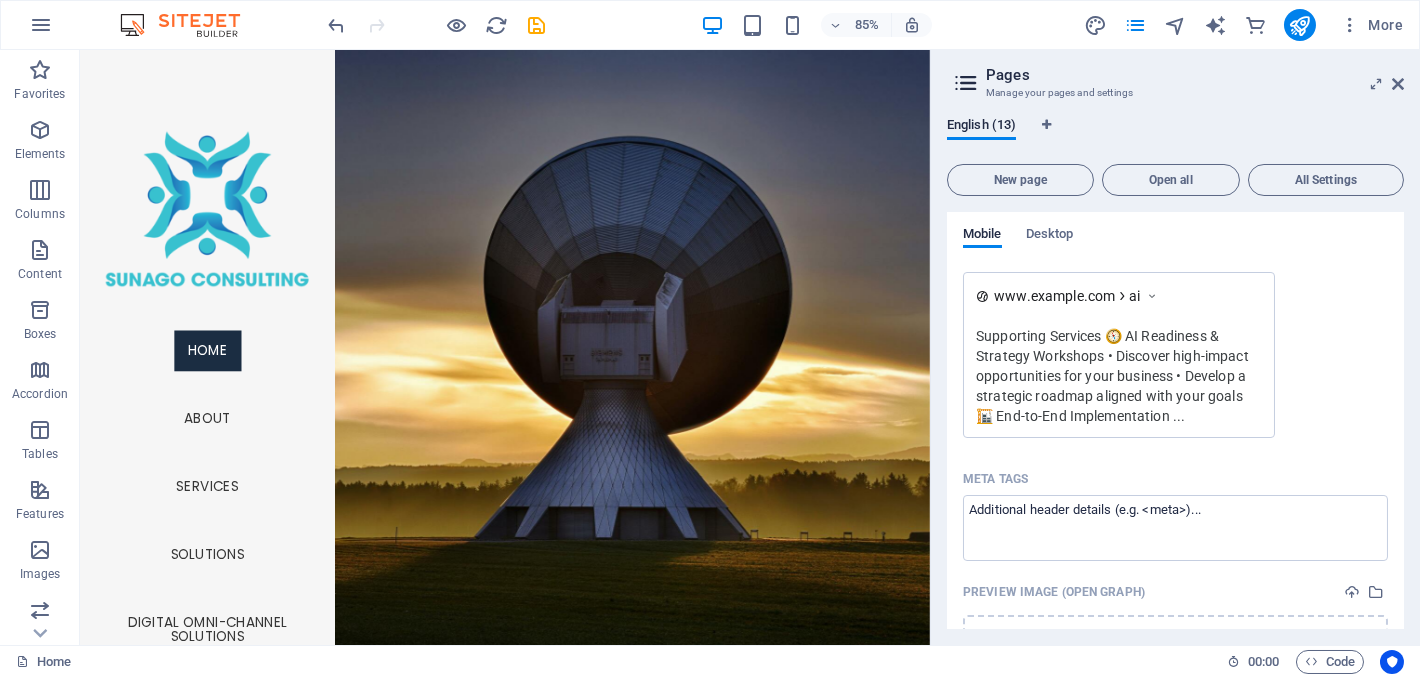 scroll, scrollTop: 1483, scrollLeft: 0, axis: vertical 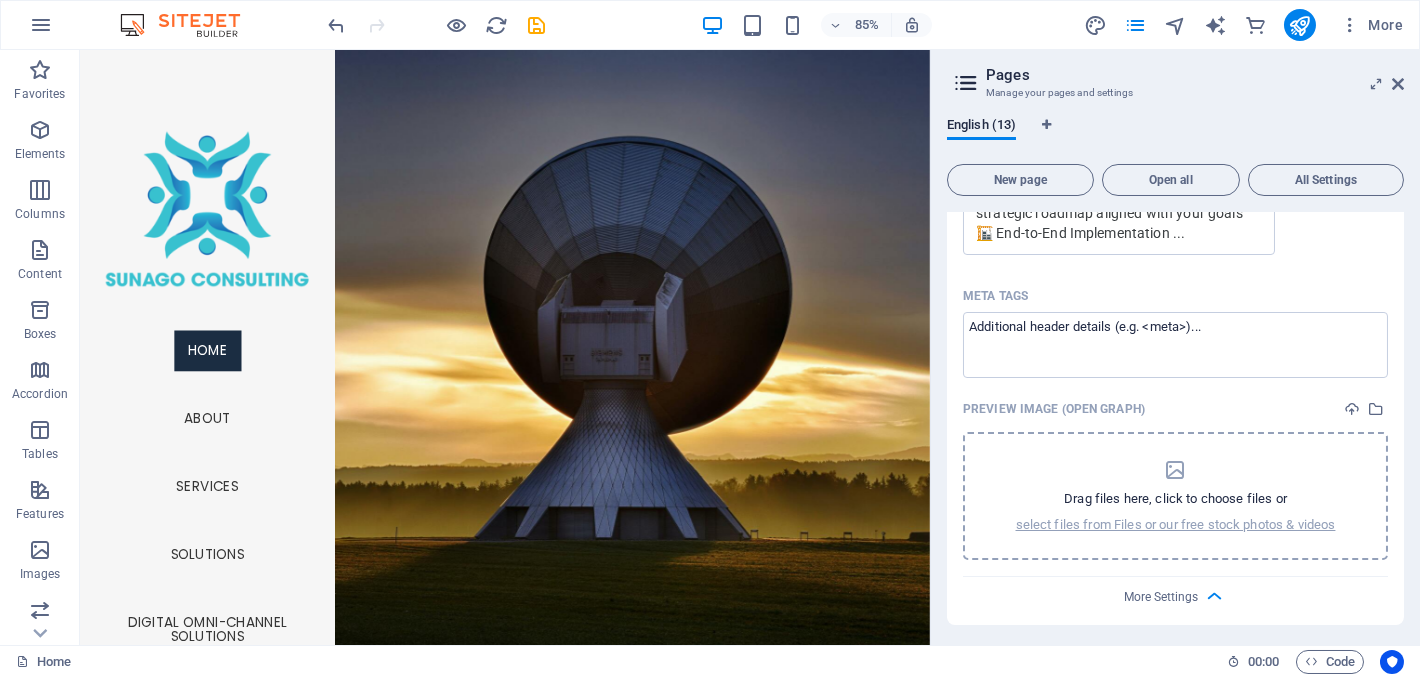 click at bounding box center (1175, 470) 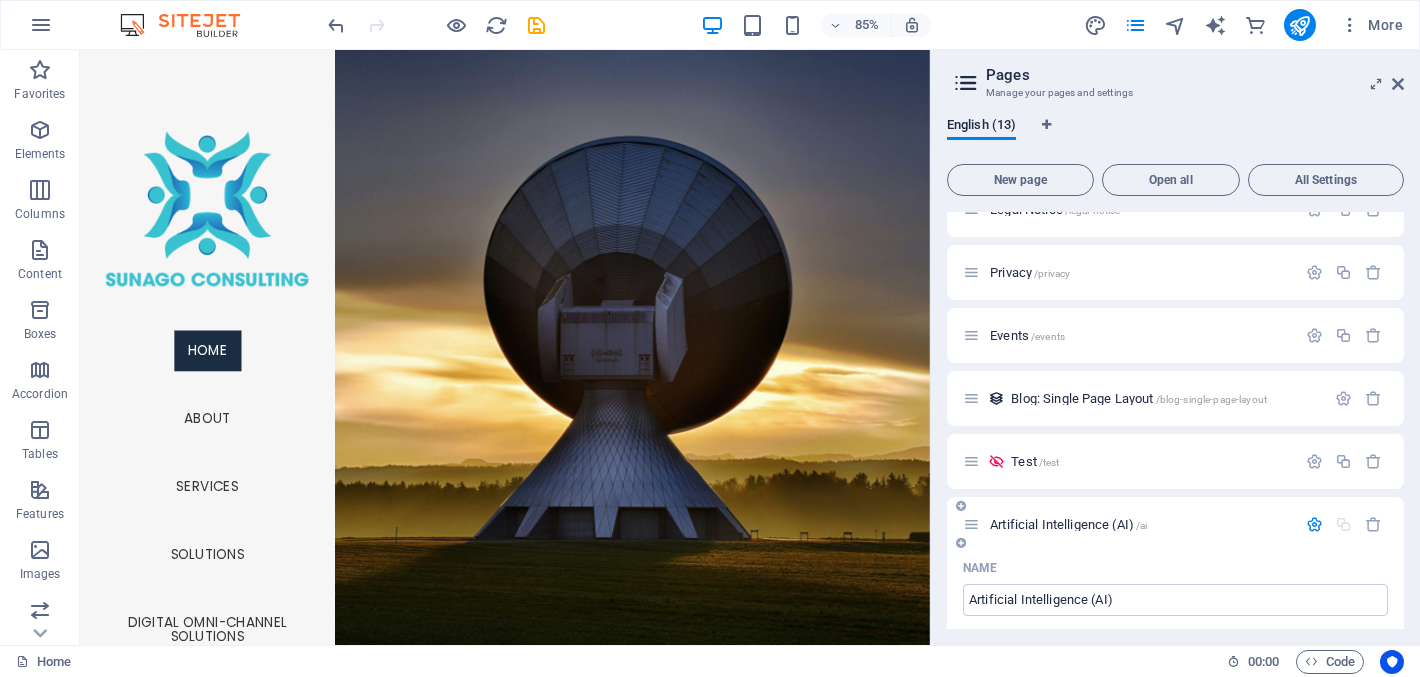 scroll, scrollTop: 499, scrollLeft: 0, axis: vertical 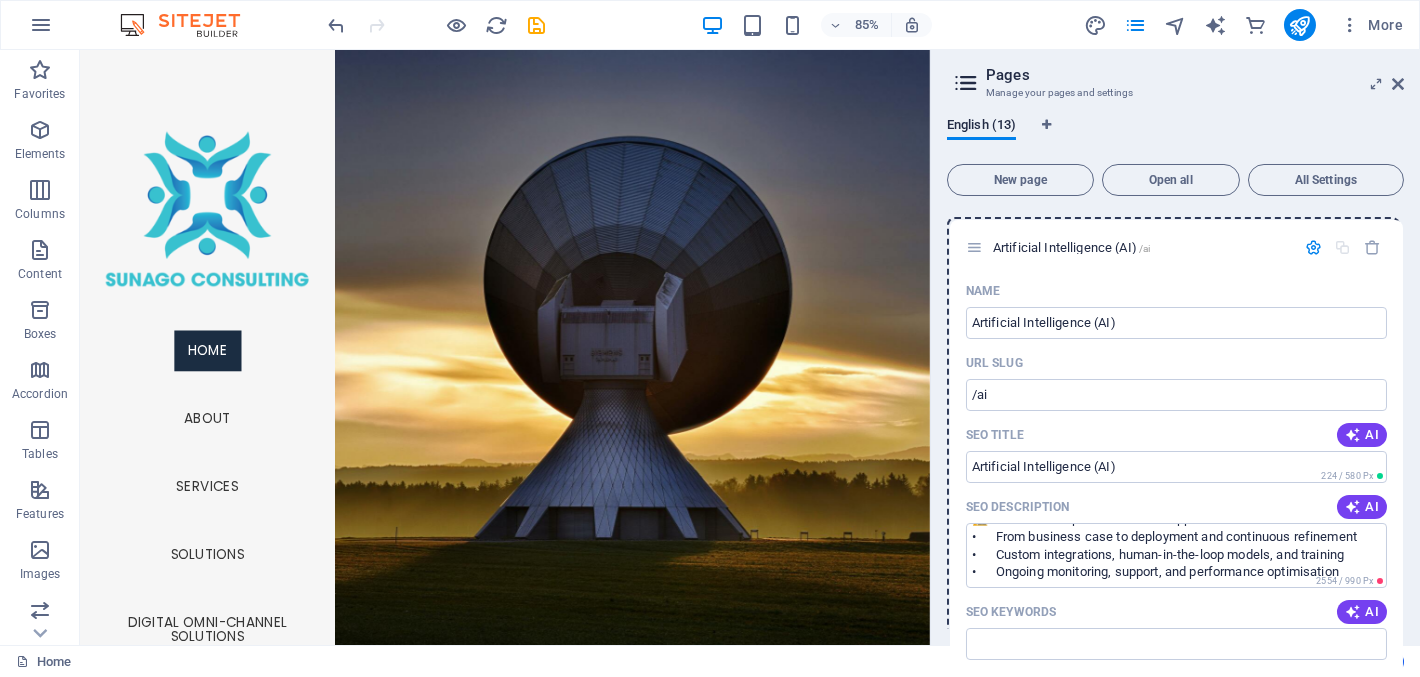 drag, startPoint x: 973, startPoint y: 497, endPoint x: 976, endPoint y: 243, distance: 254.01772 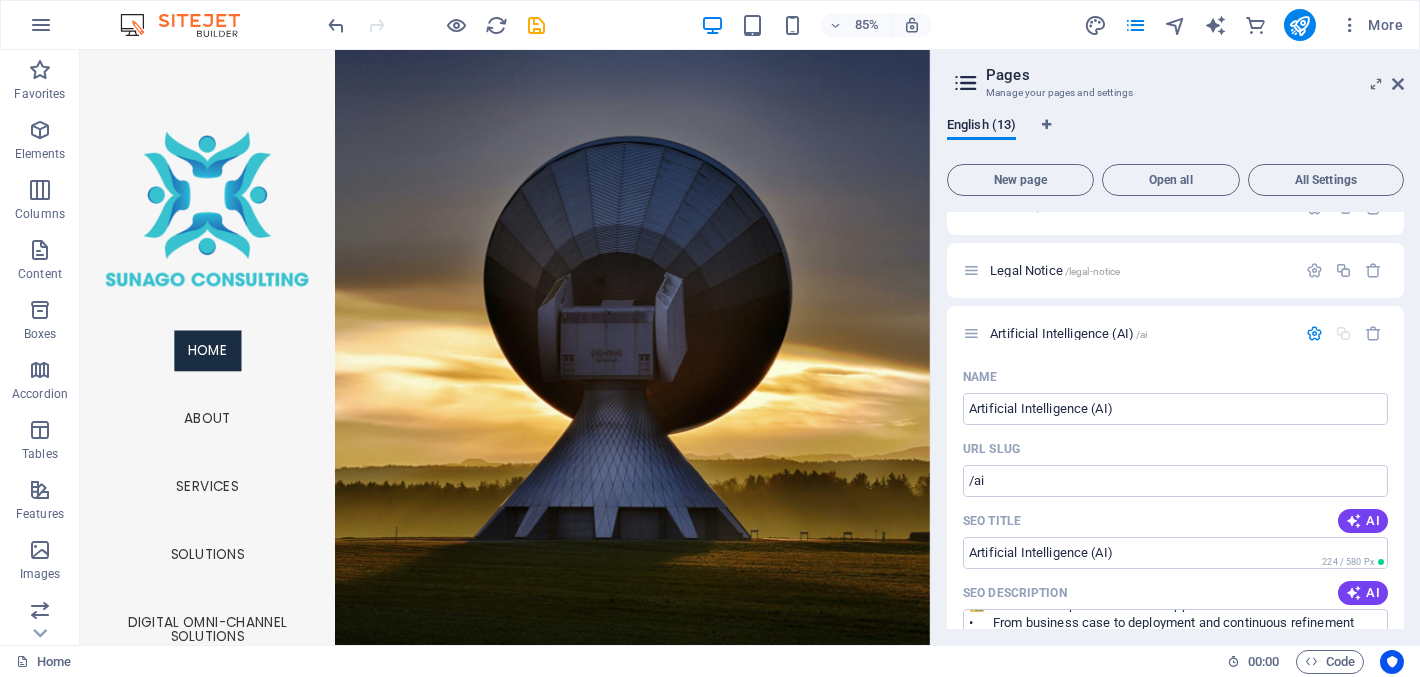 scroll, scrollTop: 300, scrollLeft: 0, axis: vertical 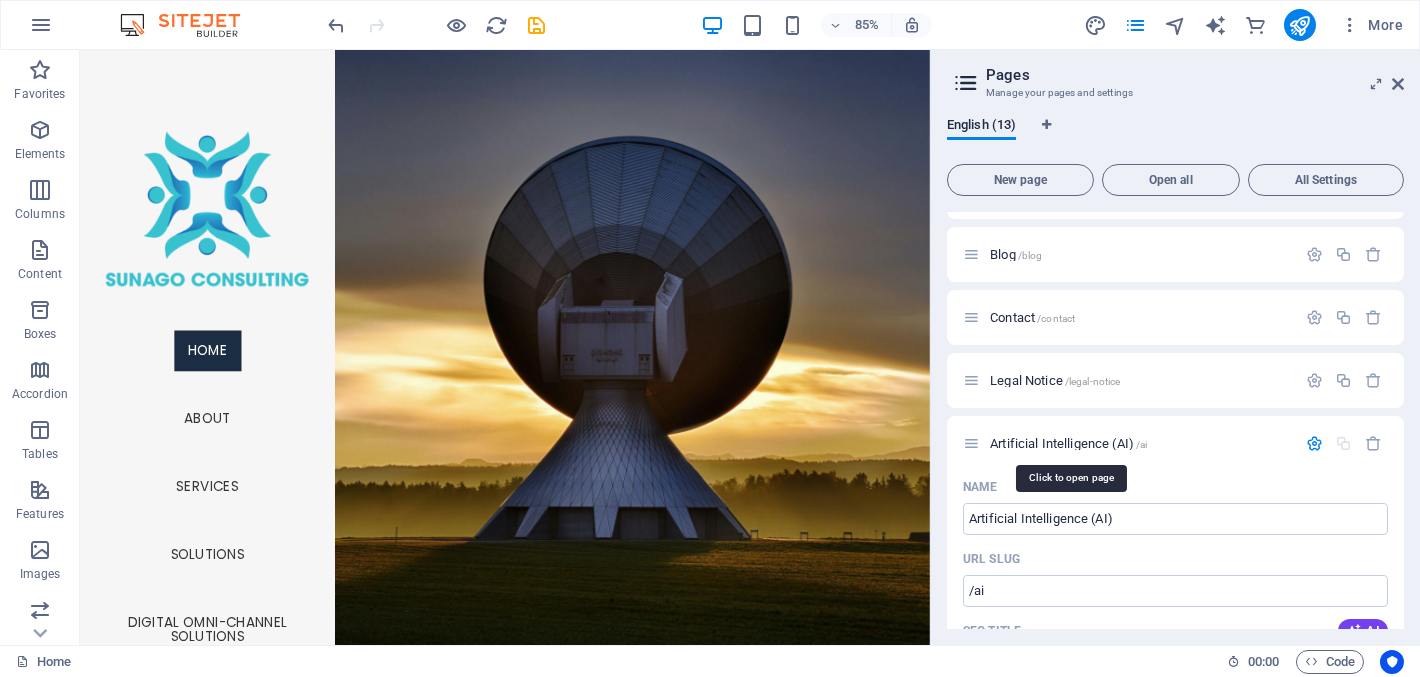 click on "Artificial Intelligence (AI) /ai" at bounding box center (1068, 443) 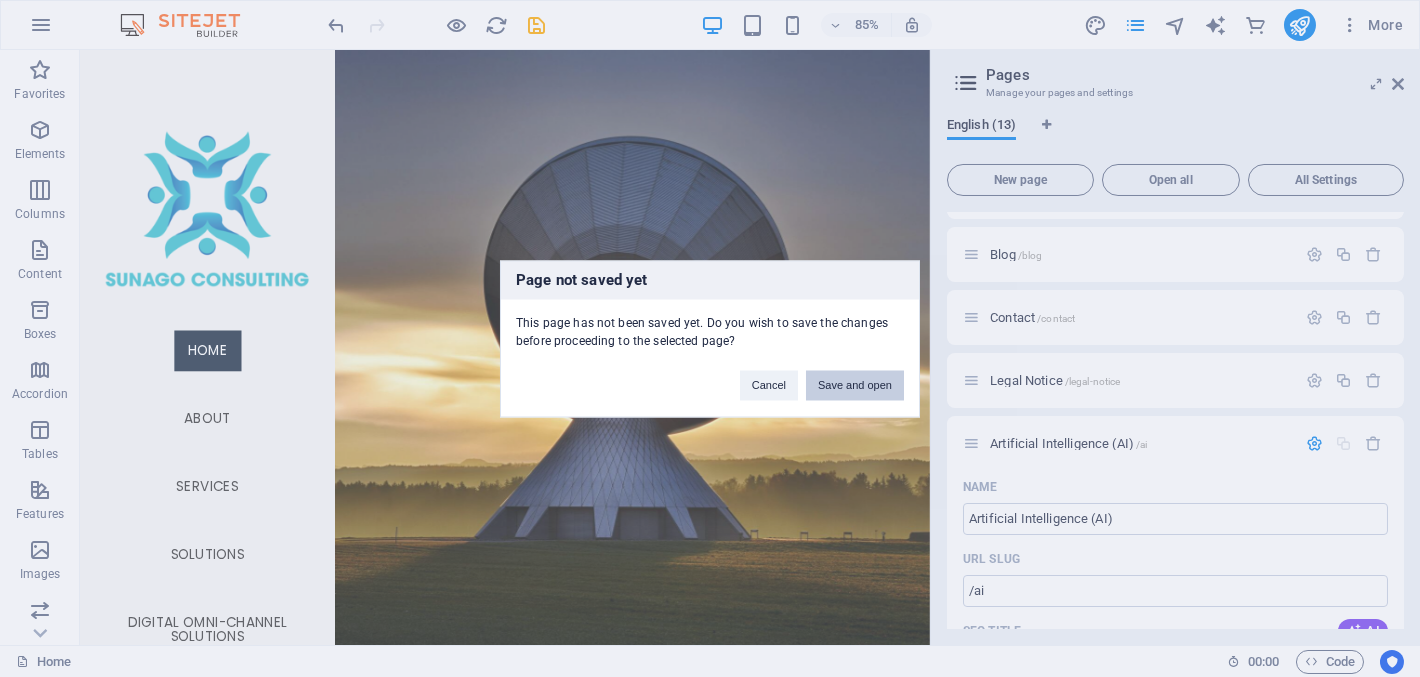 click on "Save and open" at bounding box center (855, 385) 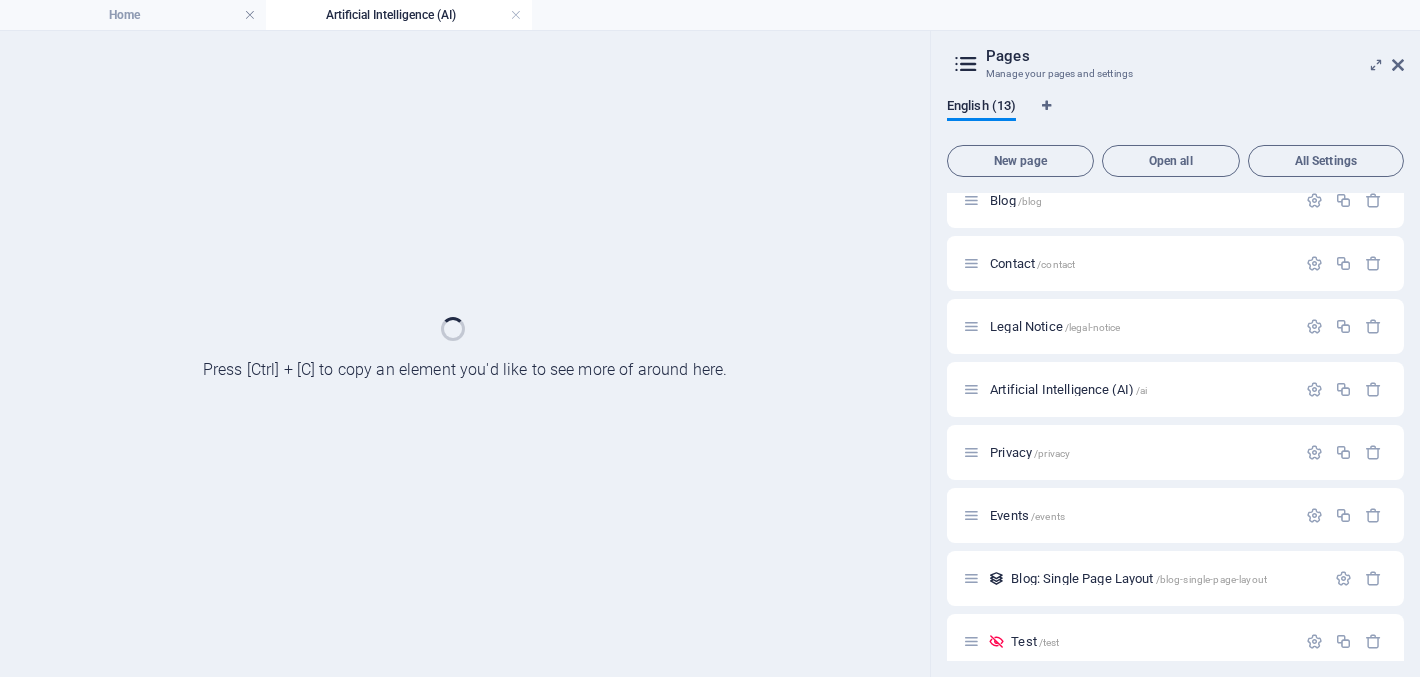scroll, scrollTop: 350, scrollLeft: 0, axis: vertical 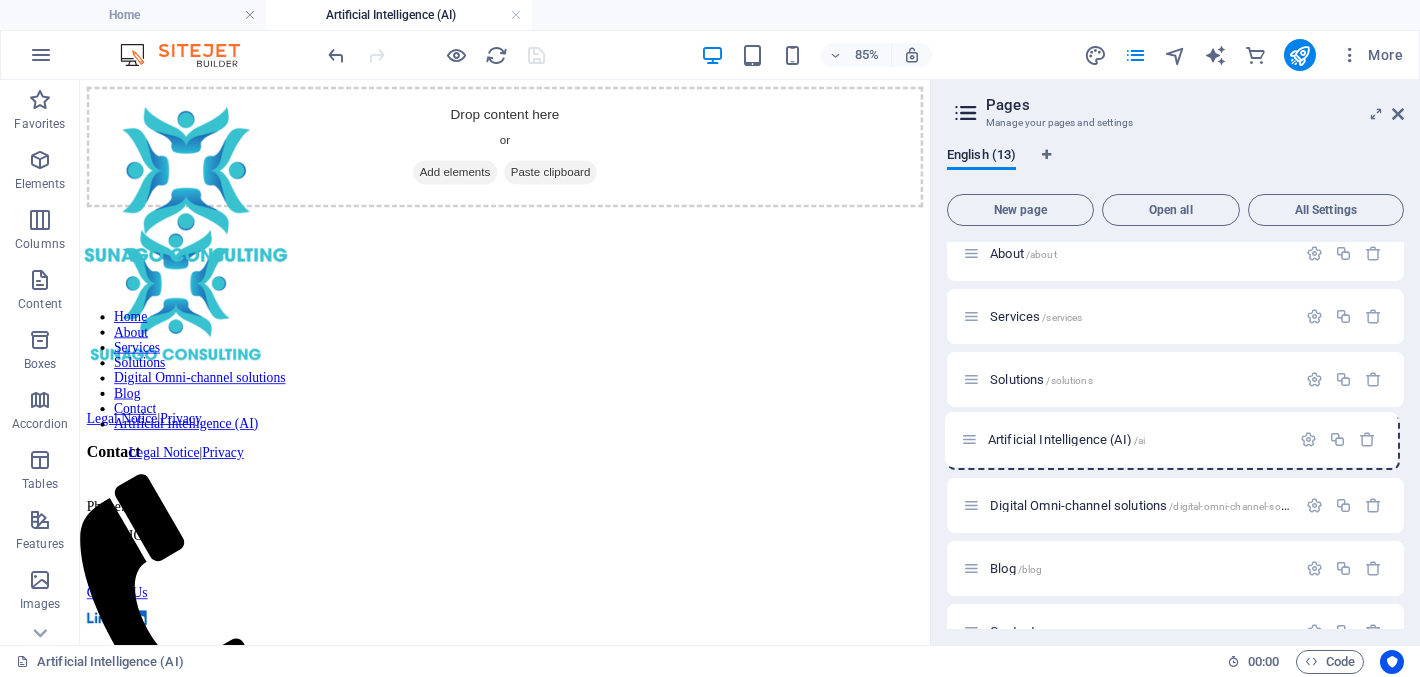 drag, startPoint x: 974, startPoint y: 523, endPoint x: 973, endPoint y: 431, distance: 92.00543 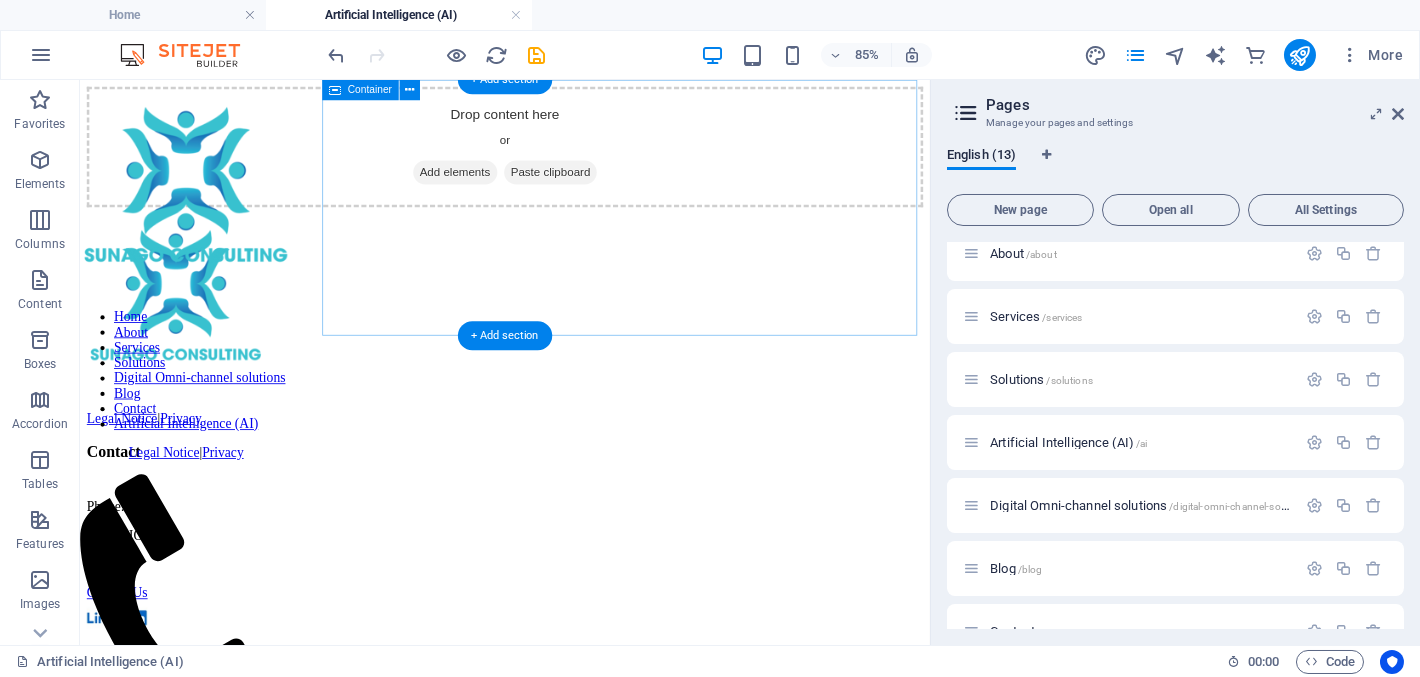 click on "Drop content here or  Add elements  Paste clipboard" at bounding box center [580, 159] 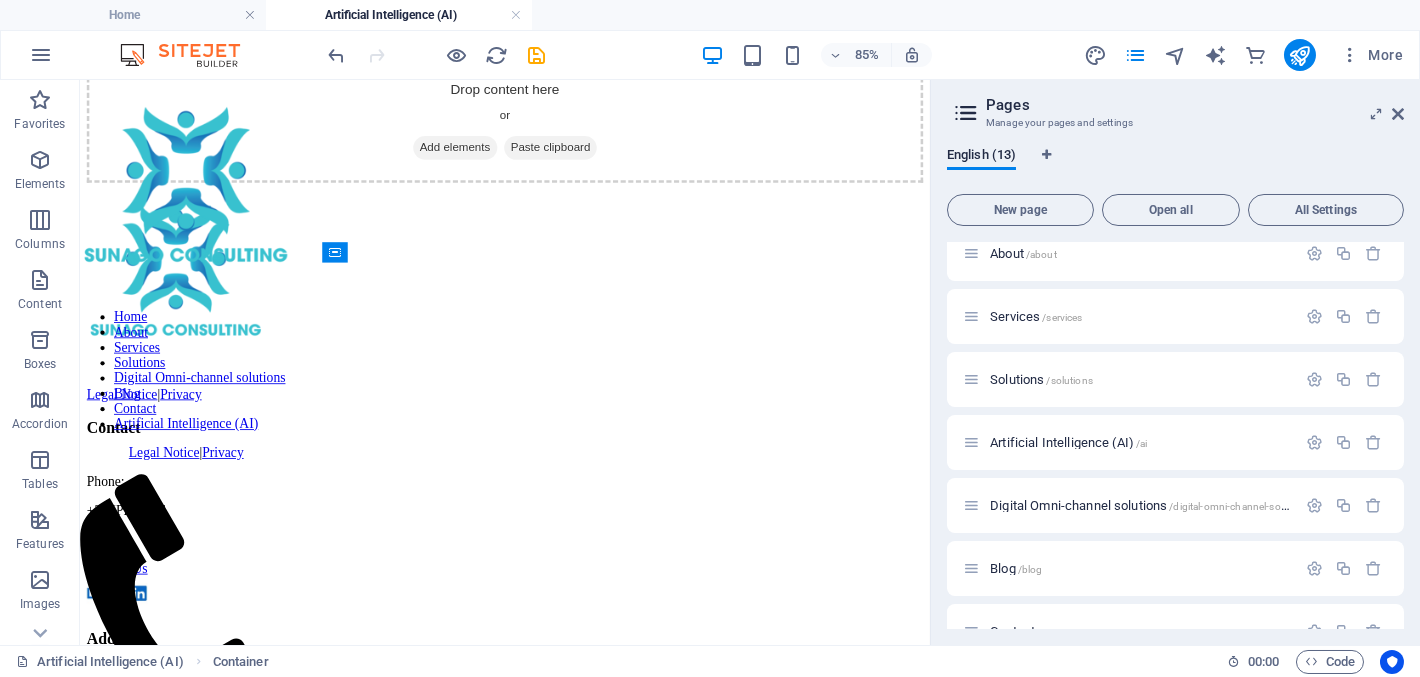 scroll, scrollTop: 0, scrollLeft: 0, axis: both 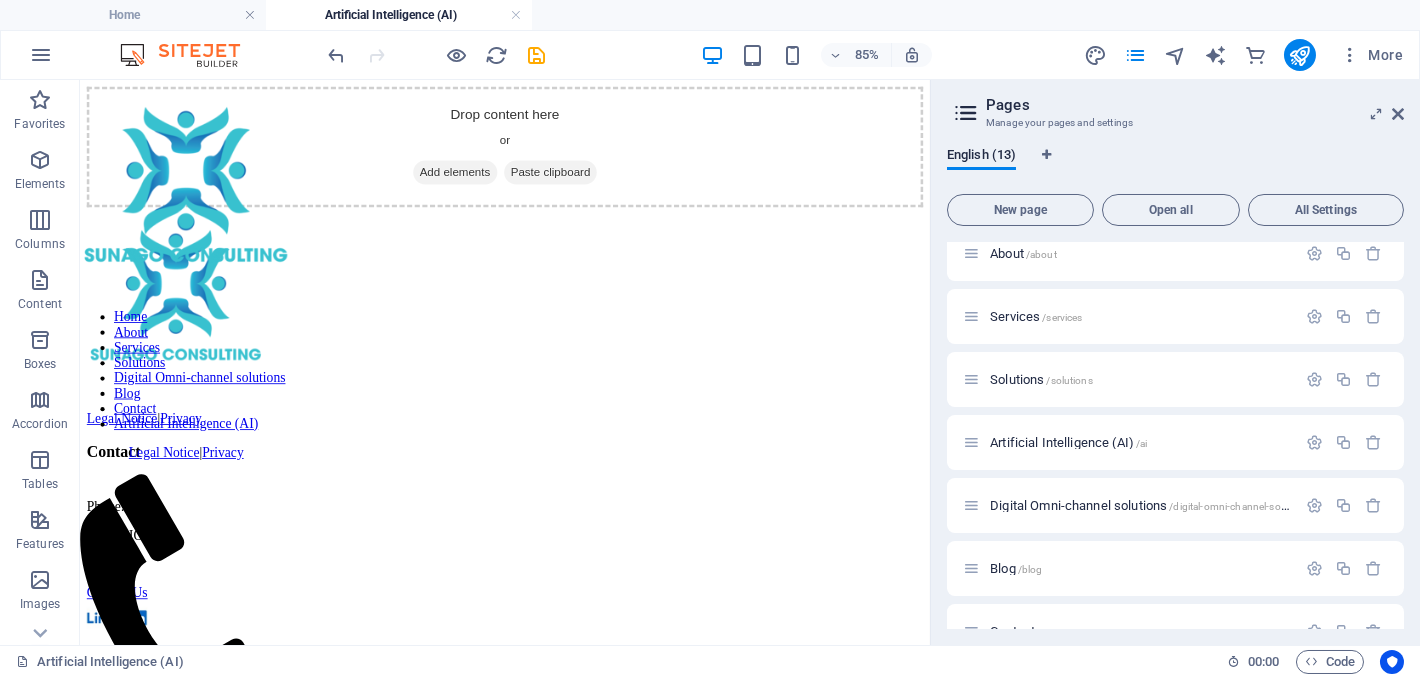 click on "Home About Services Solutions Digital Omni-channel solutions  Blog Contact Artificial Intelligence (AI)  Legal Notice  |  Privacy Drop content here or  Add elements  Paste clipboard Legal Notice  |  Privacy Contact Phone:  +27 [PHONE] Contact Us Address [CITY], [STATE] Navigation Home About Services Solutions Digital Omni-channel solutions  Blog Contact Artificial Intelligence (AI)" at bounding box center (580, 583) 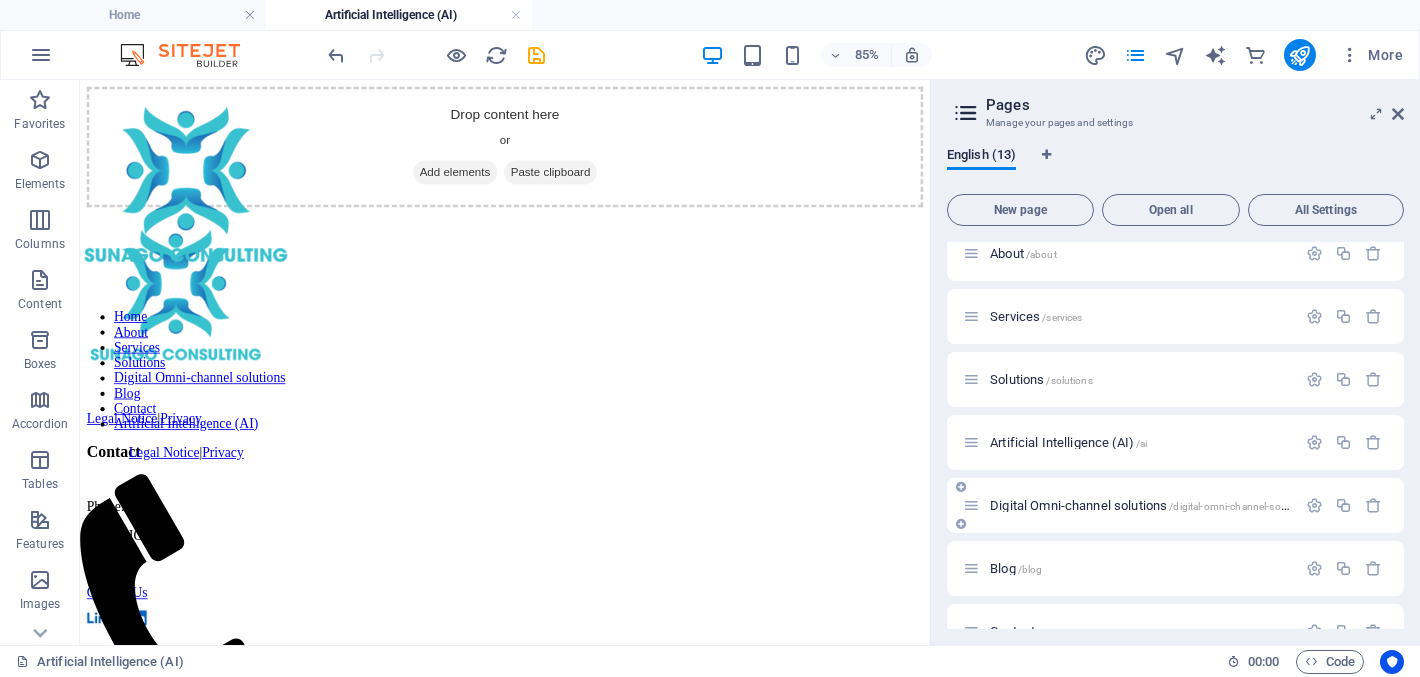 click on "Digital Omni-channel solutions  /digital-omni-channel-solutions" at bounding box center [1140, 505] 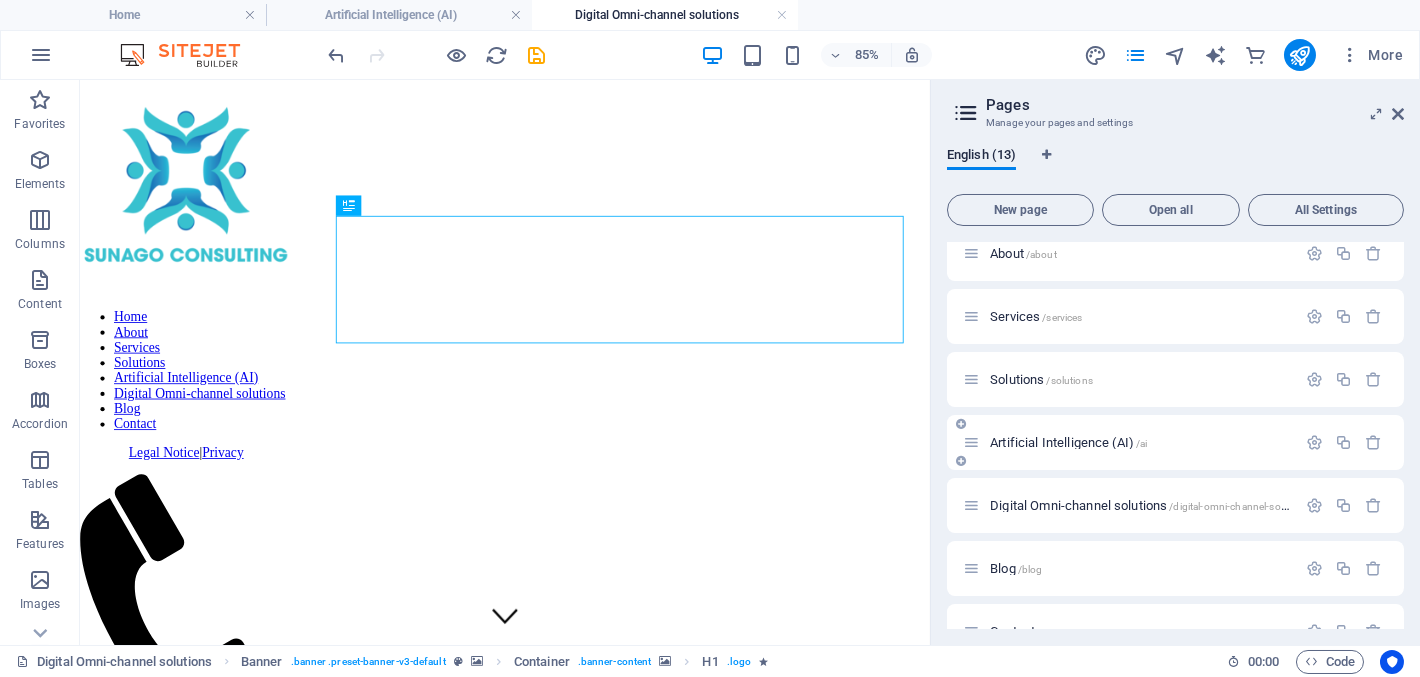 scroll, scrollTop: 0, scrollLeft: 0, axis: both 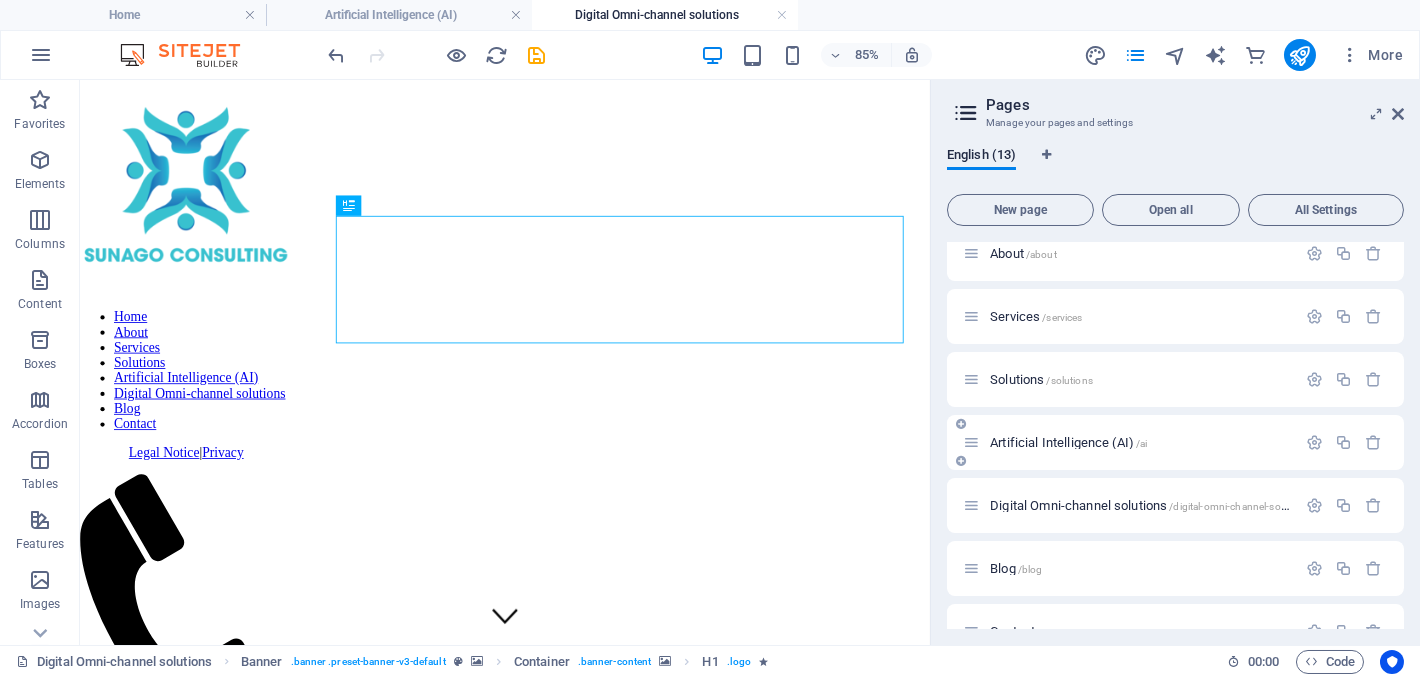 click on "Artificial Intelligence (AI) /ai" at bounding box center (1068, 442) 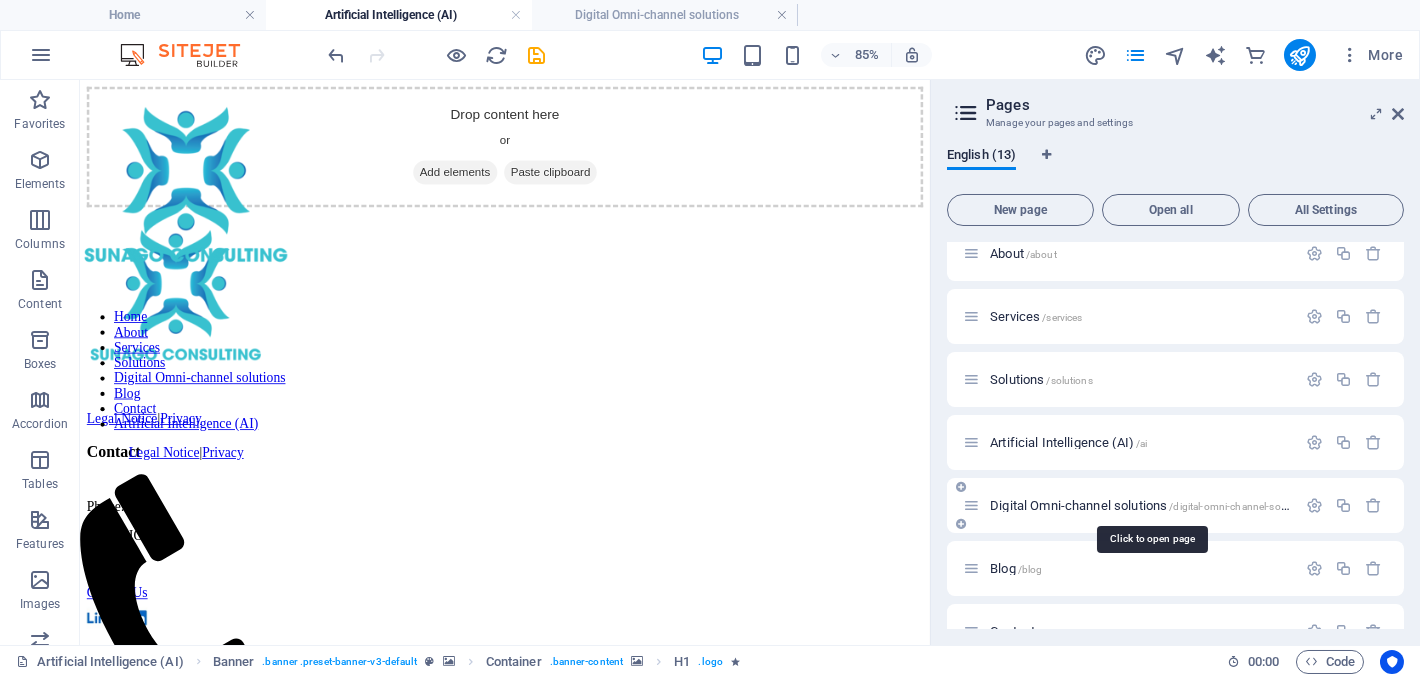 click on "Digital Omni-channel solutions  /digital-omni-channel-solutions" at bounding box center [1151, 505] 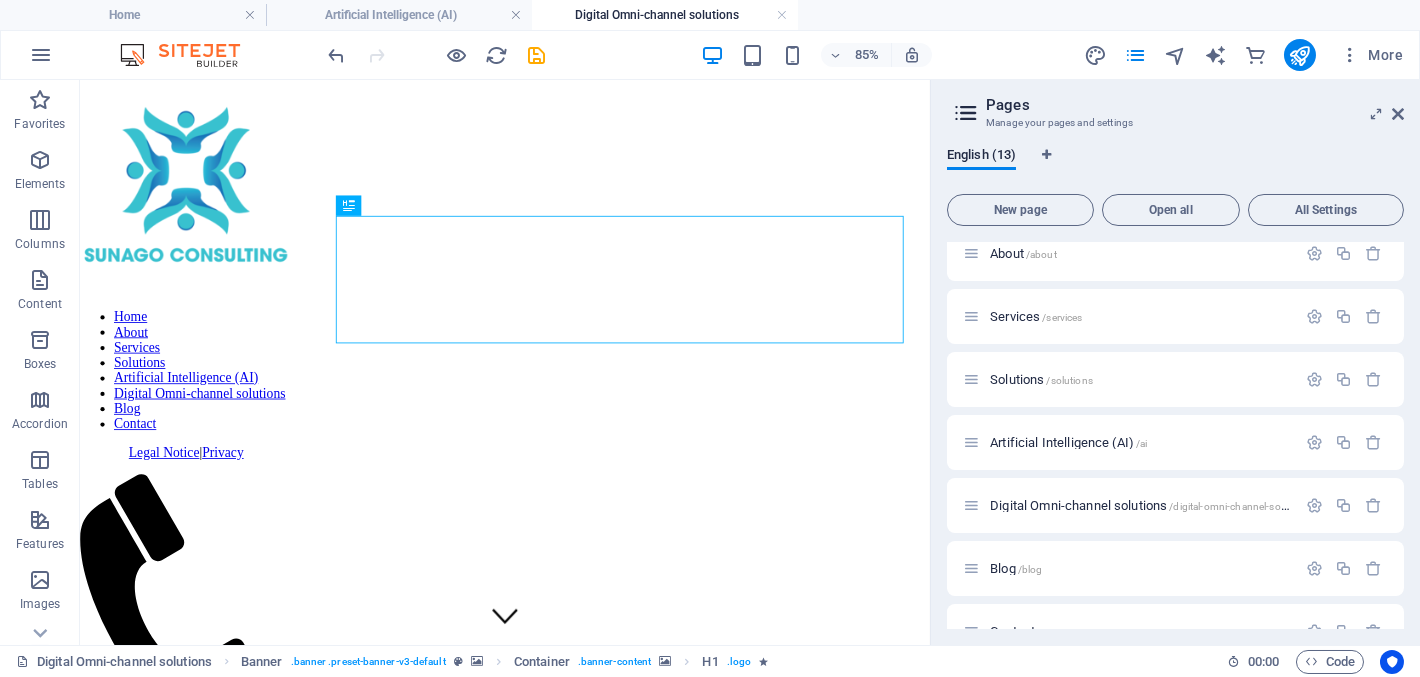 click at bounding box center (580, 622) 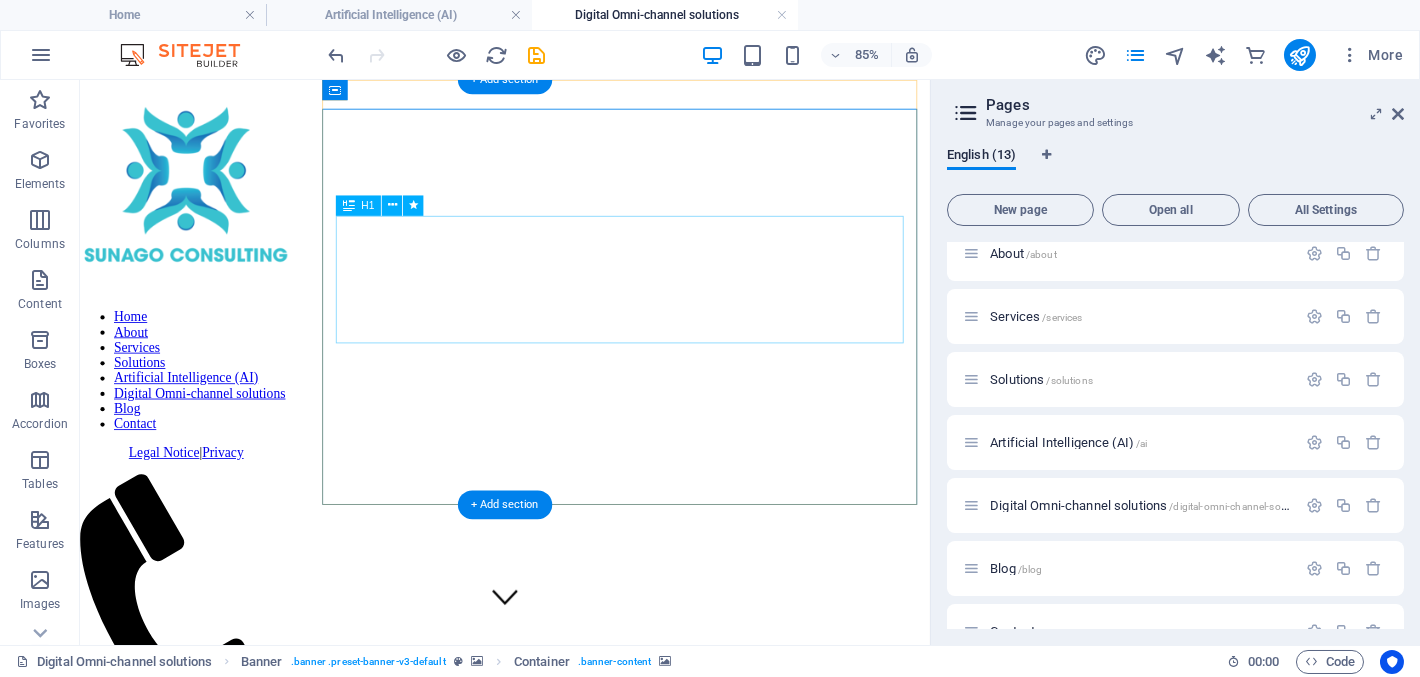 scroll, scrollTop: 0, scrollLeft: 0, axis: both 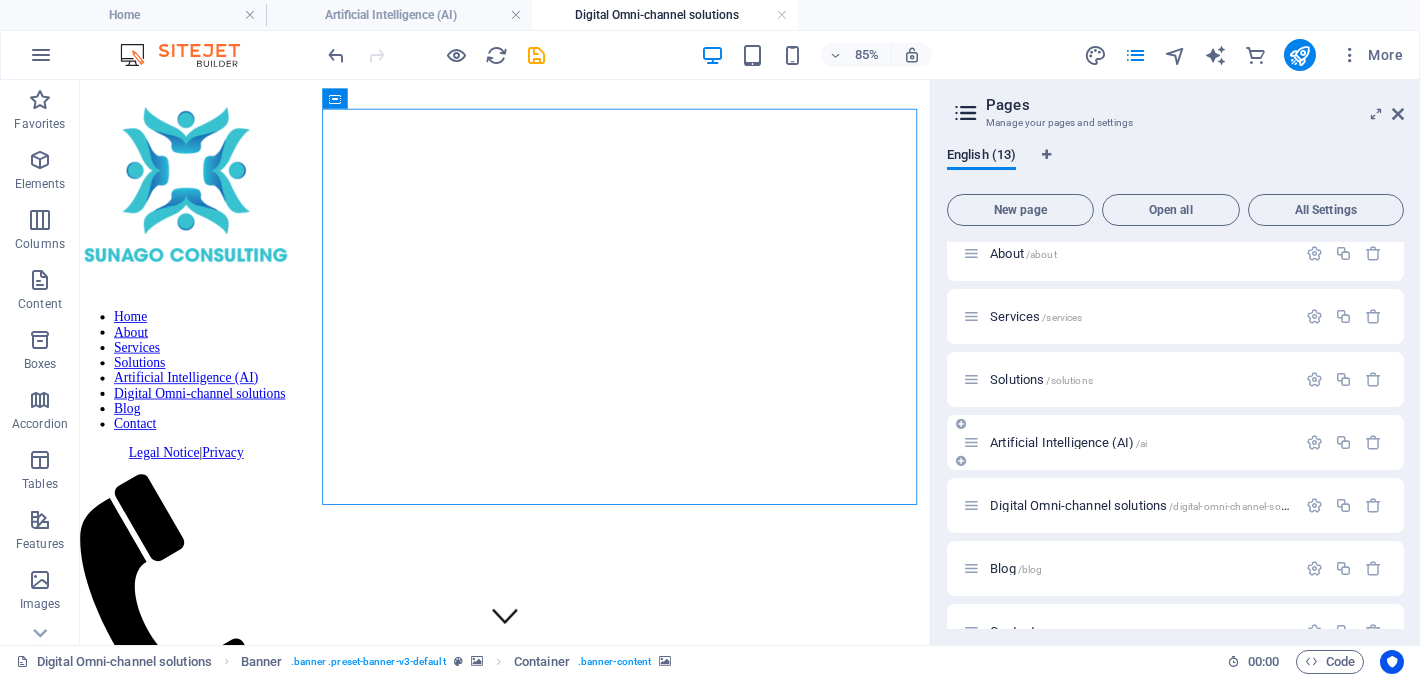 click on "Artificial Intelligence (AI) /ai" at bounding box center (1068, 442) 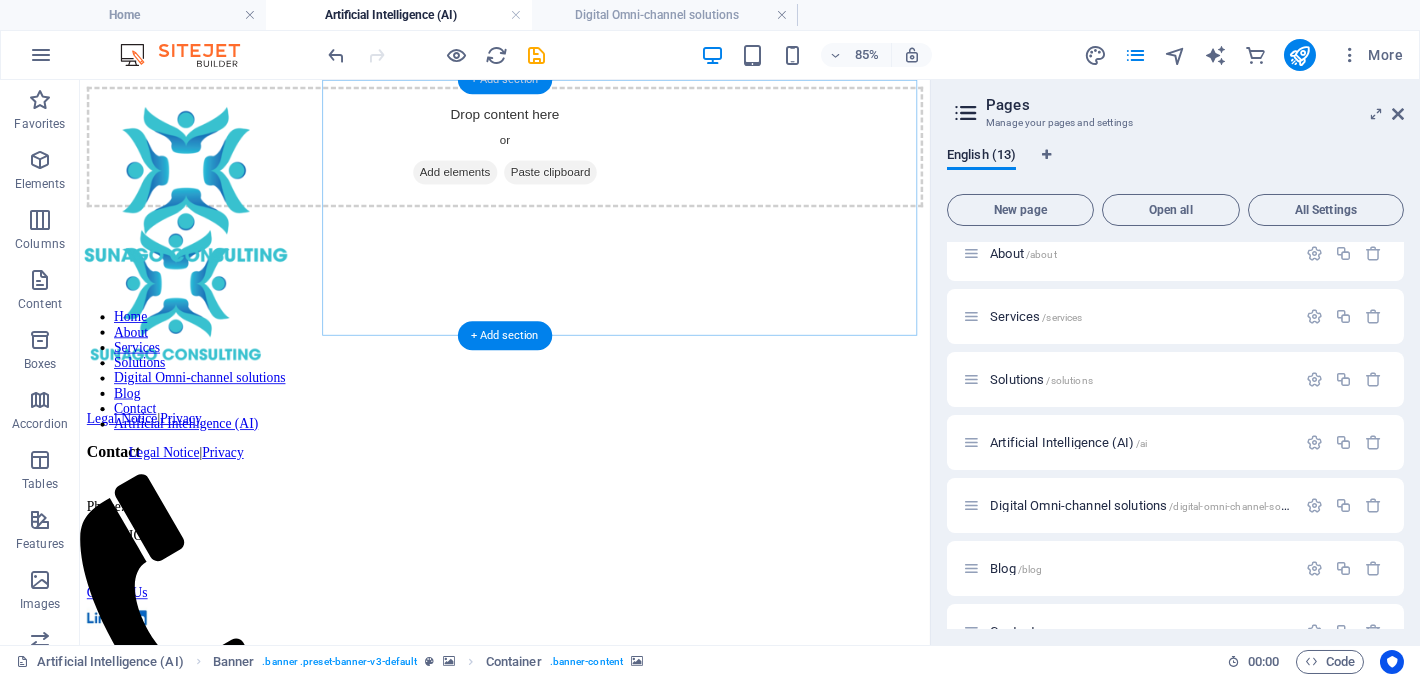 click on "+ Add section" at bounding box center [505, 80] 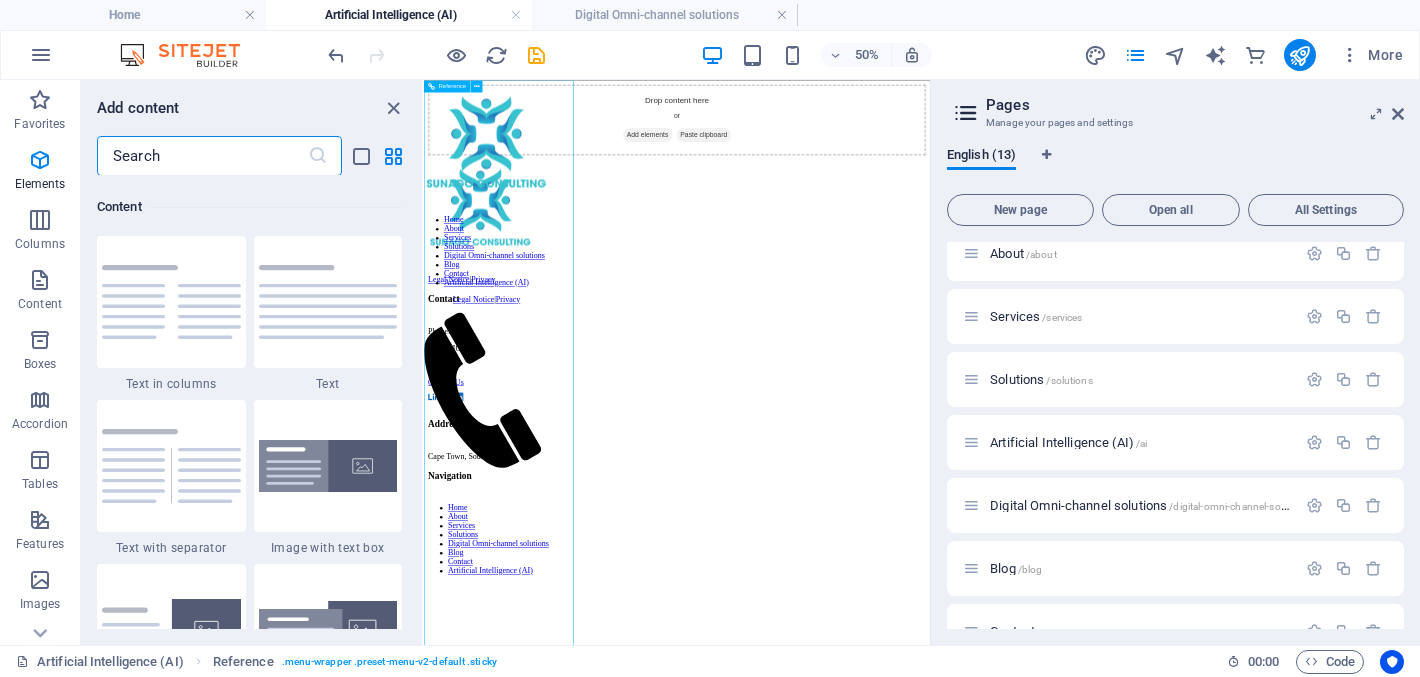 scroll, scrollTop: 3499, scrollLeft: 0, axis: vertical 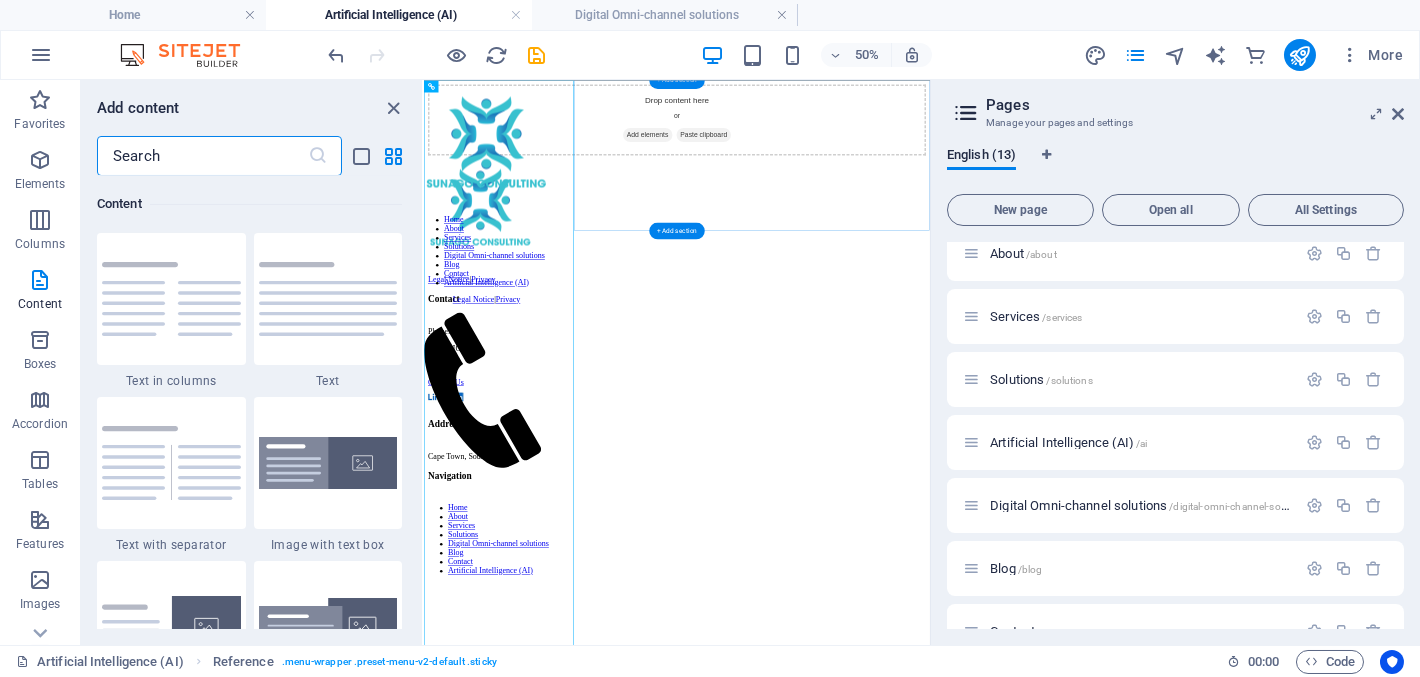 click on "+ Add section" at bounding box center [676, 80] 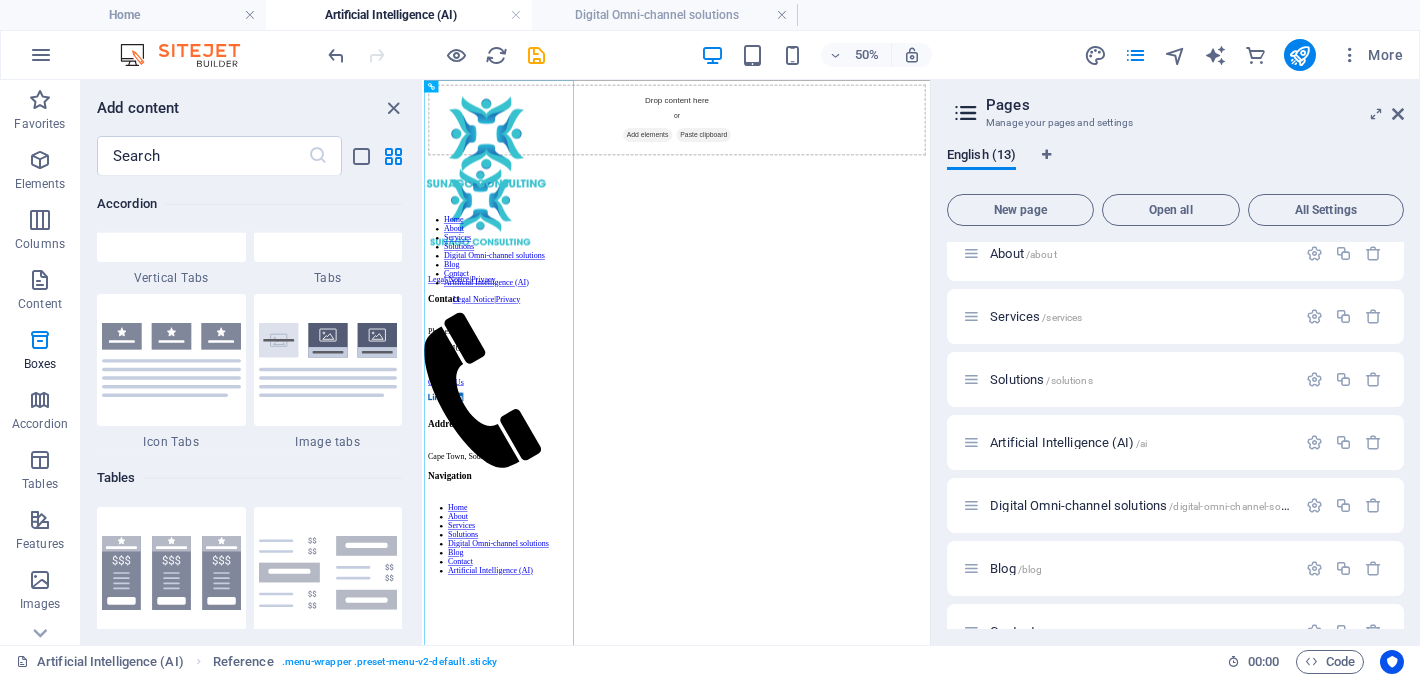 scroll, scrollTop: 6699, scrollLeft: 0, axis: vertical 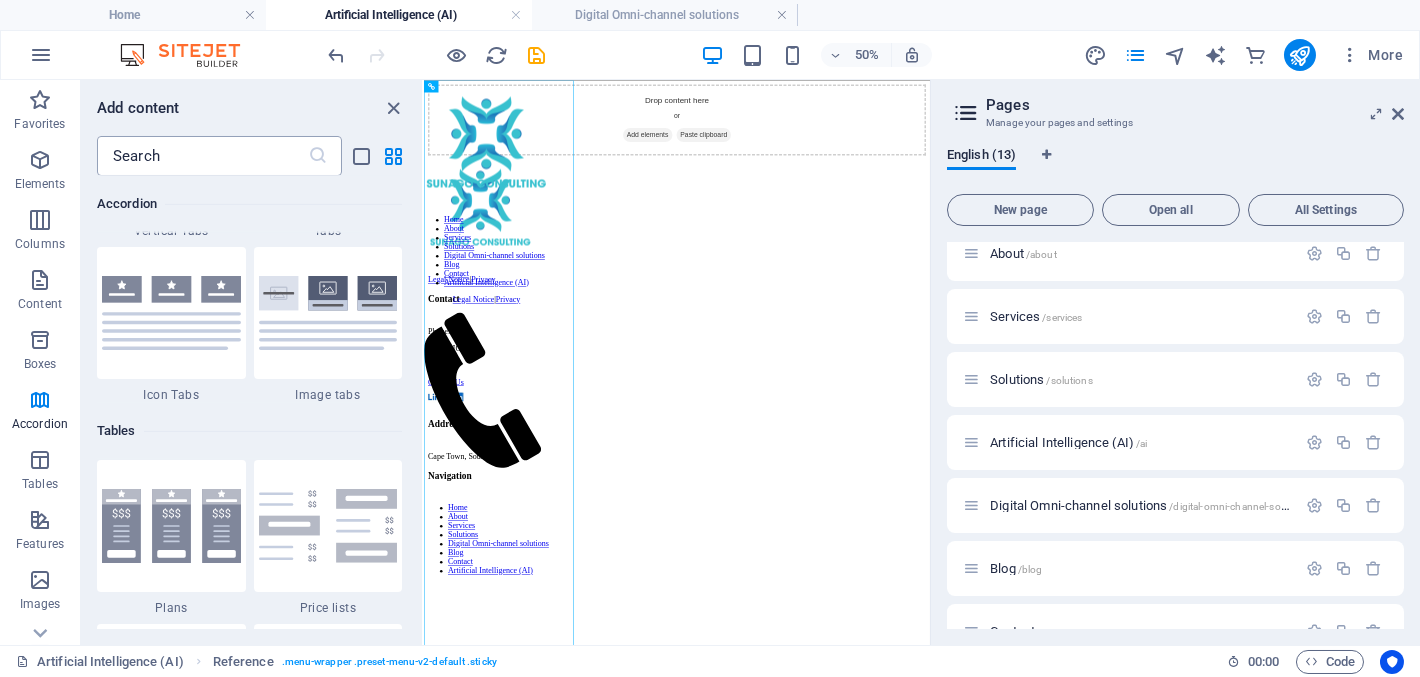 click at bounding box center (202, 156) 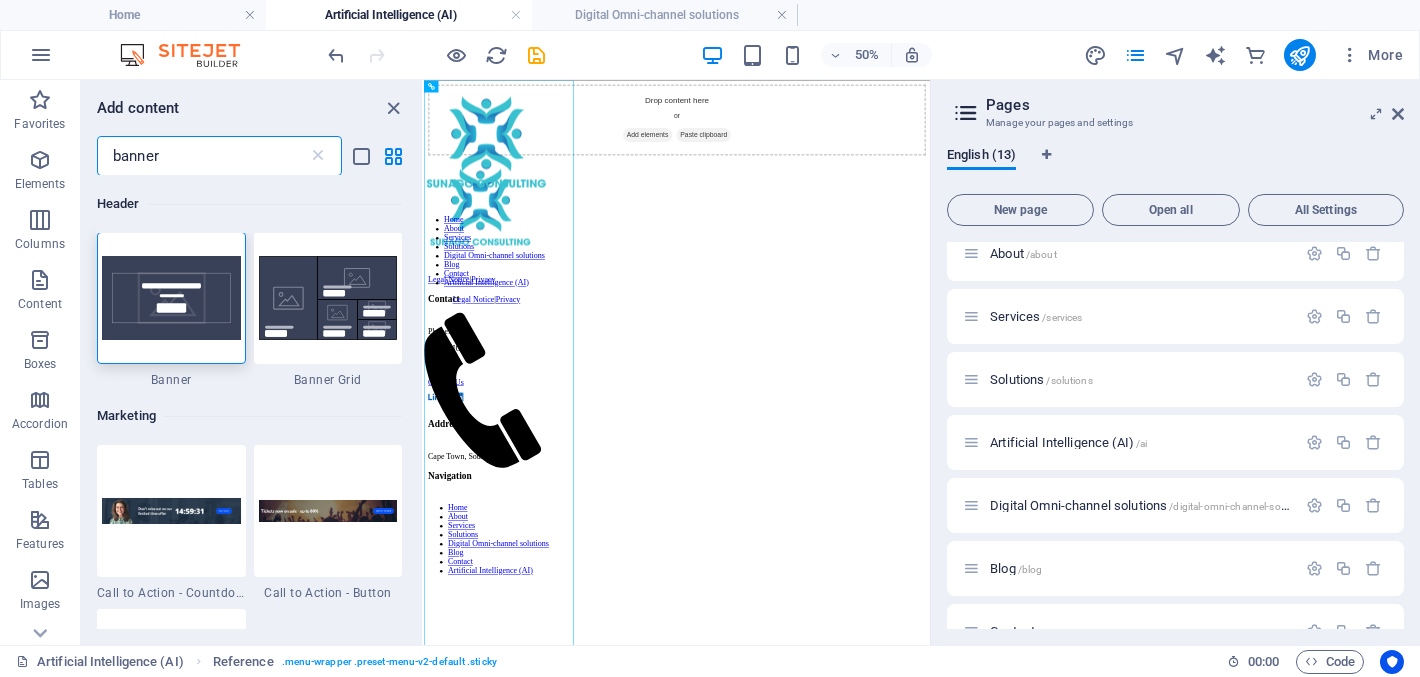 scroll, scrollTop: 0, scrollLeft: 0, axis: both 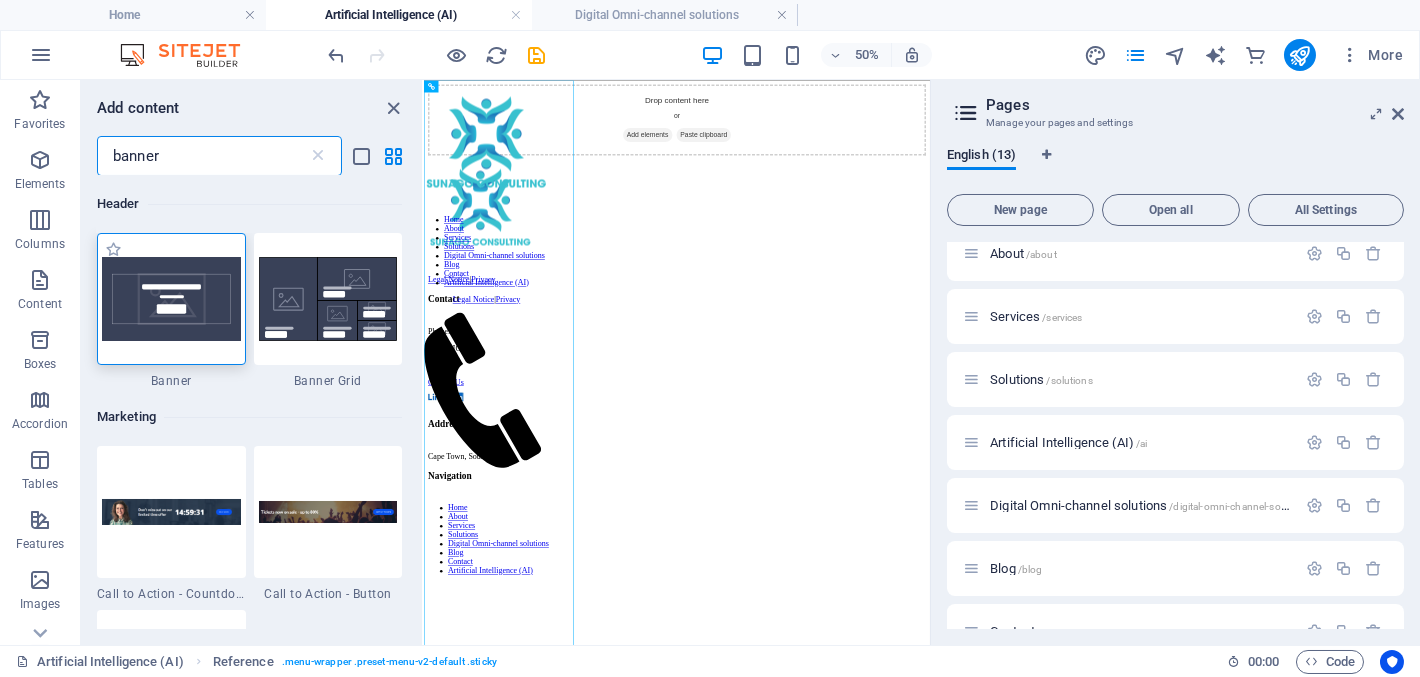 type on "banner" 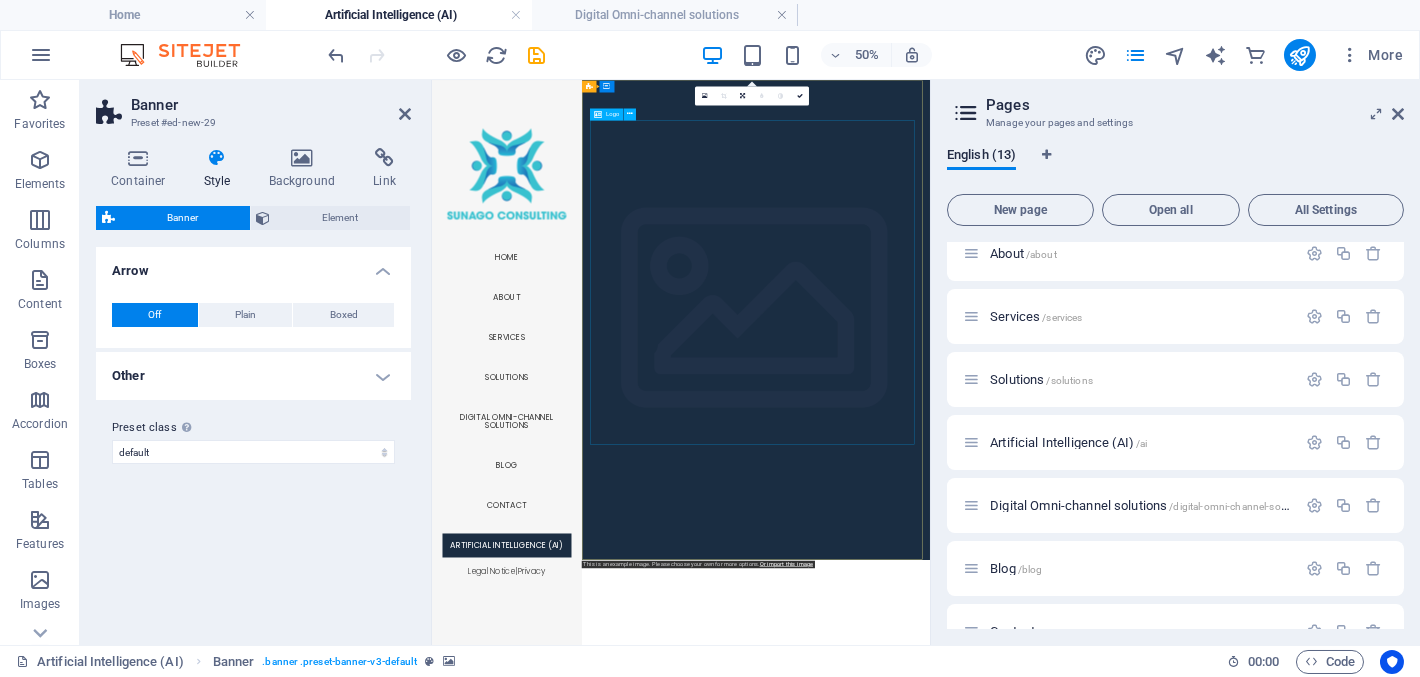 click at bounding box center (1079, 1618) 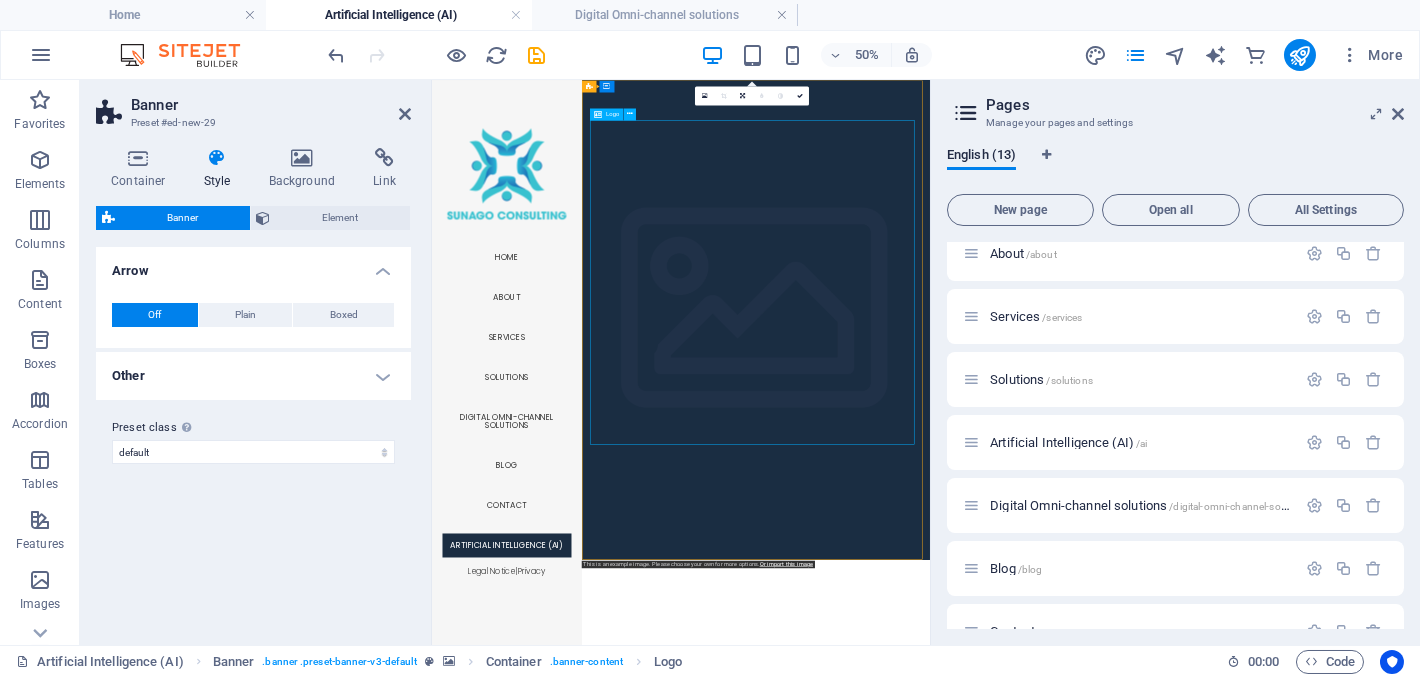 click at bounding box center (1079, 1618) 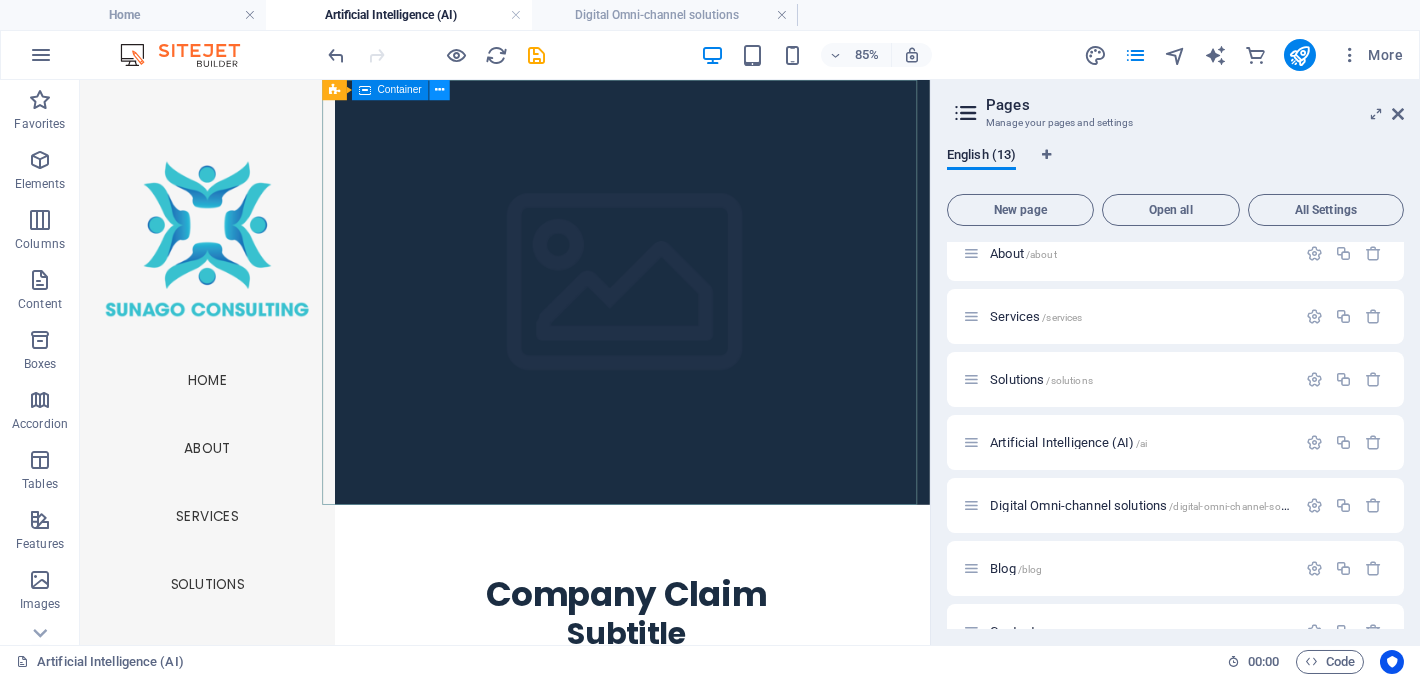 click at bounding box center [439, 90] 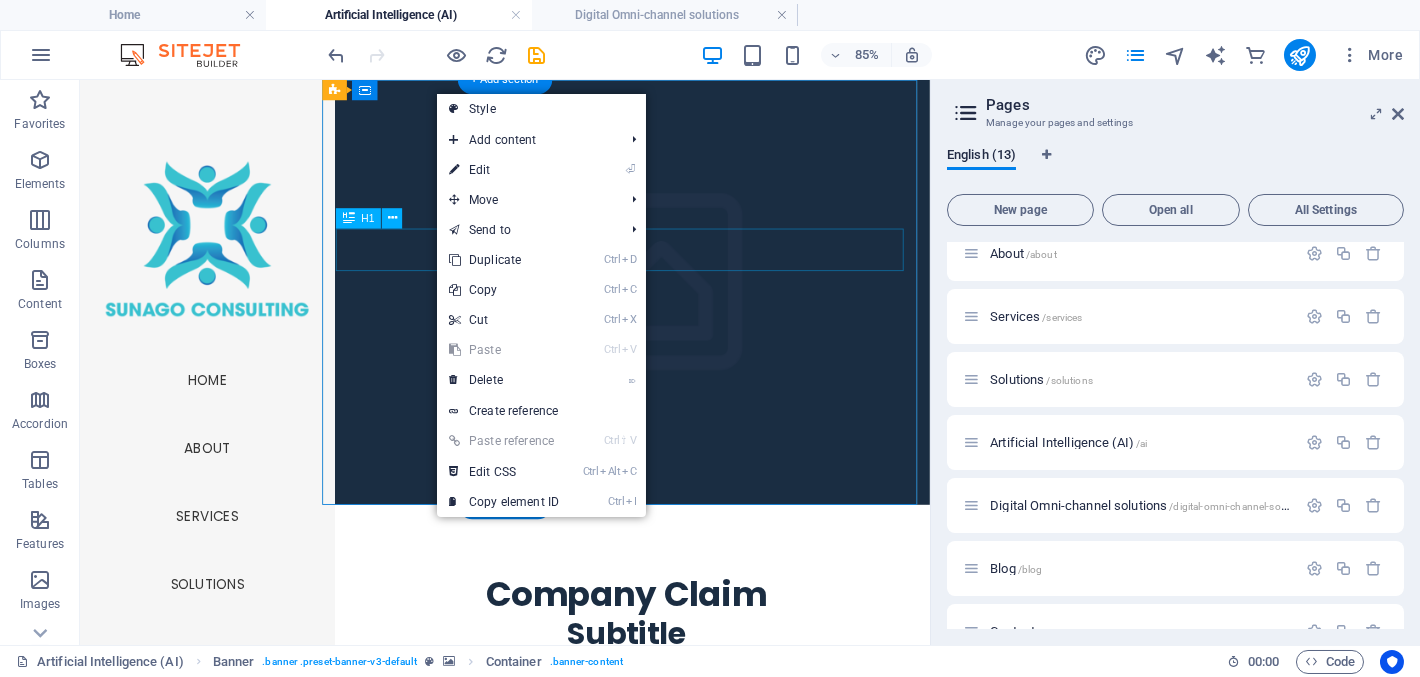 click on "Company Claim" at bounding box center (722, 685) 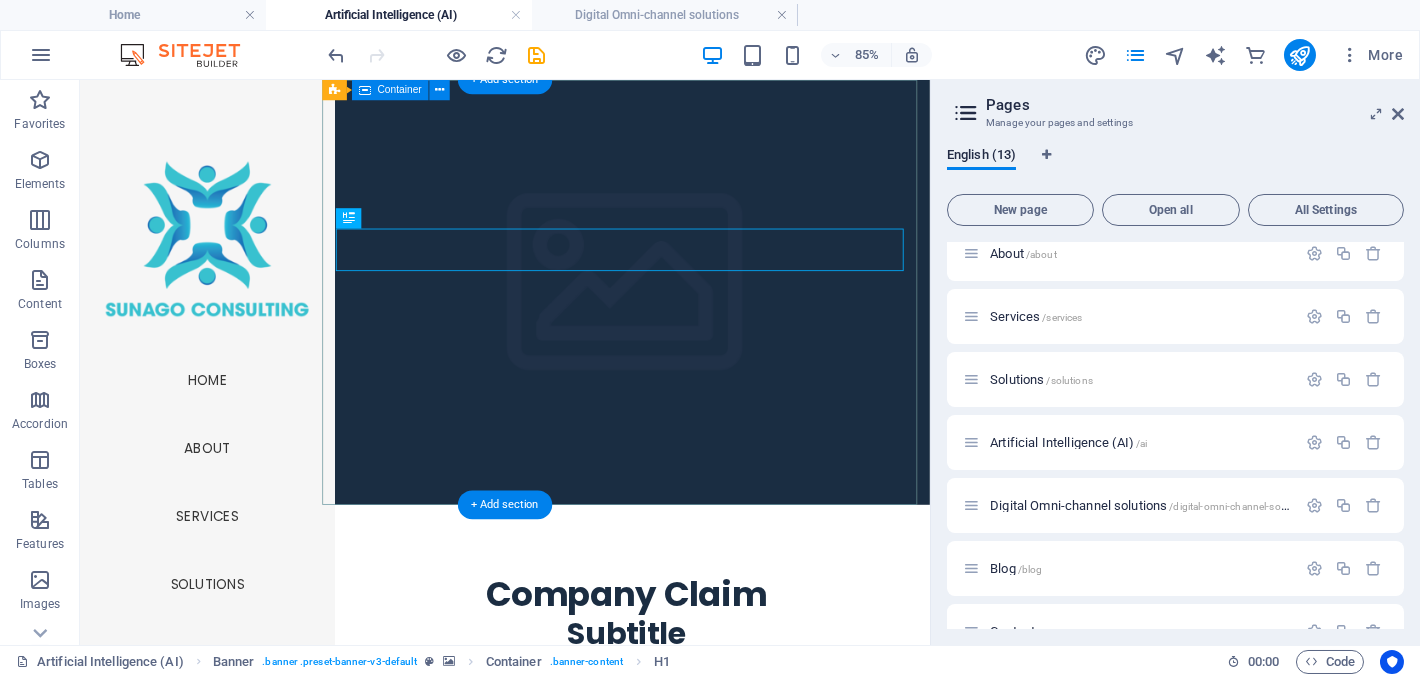 click on "Company Claim Subtitle Learn more" at bounding box center (722, 735) 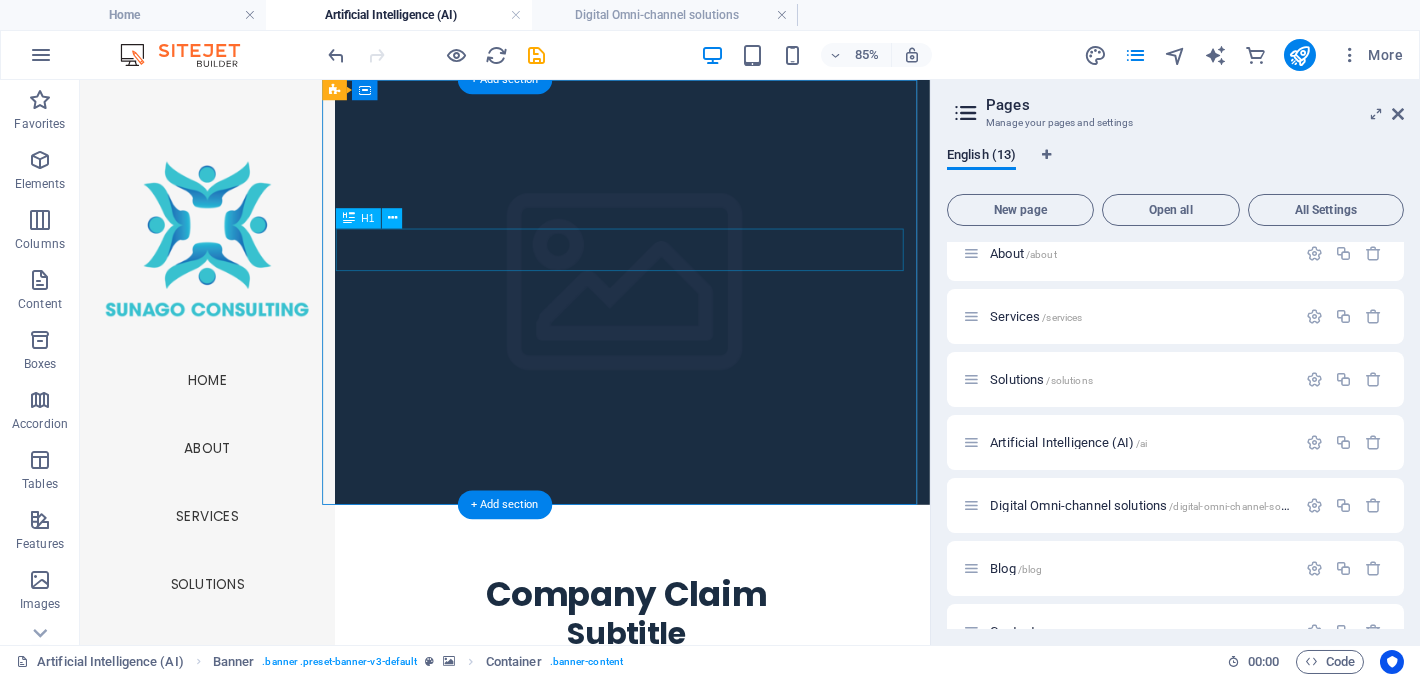 click on "Company Claim" at bounding box center [722, 685] 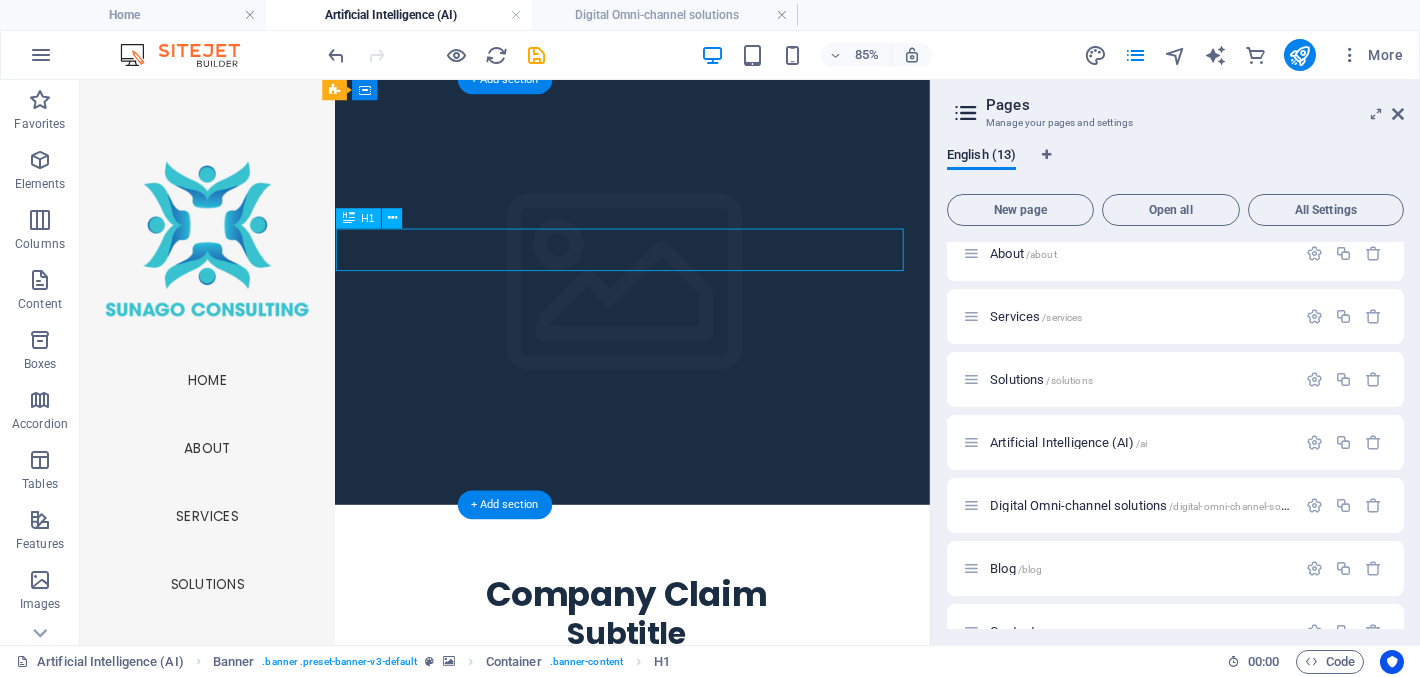 click on "Company Claim" at bounding box center [722, 685] 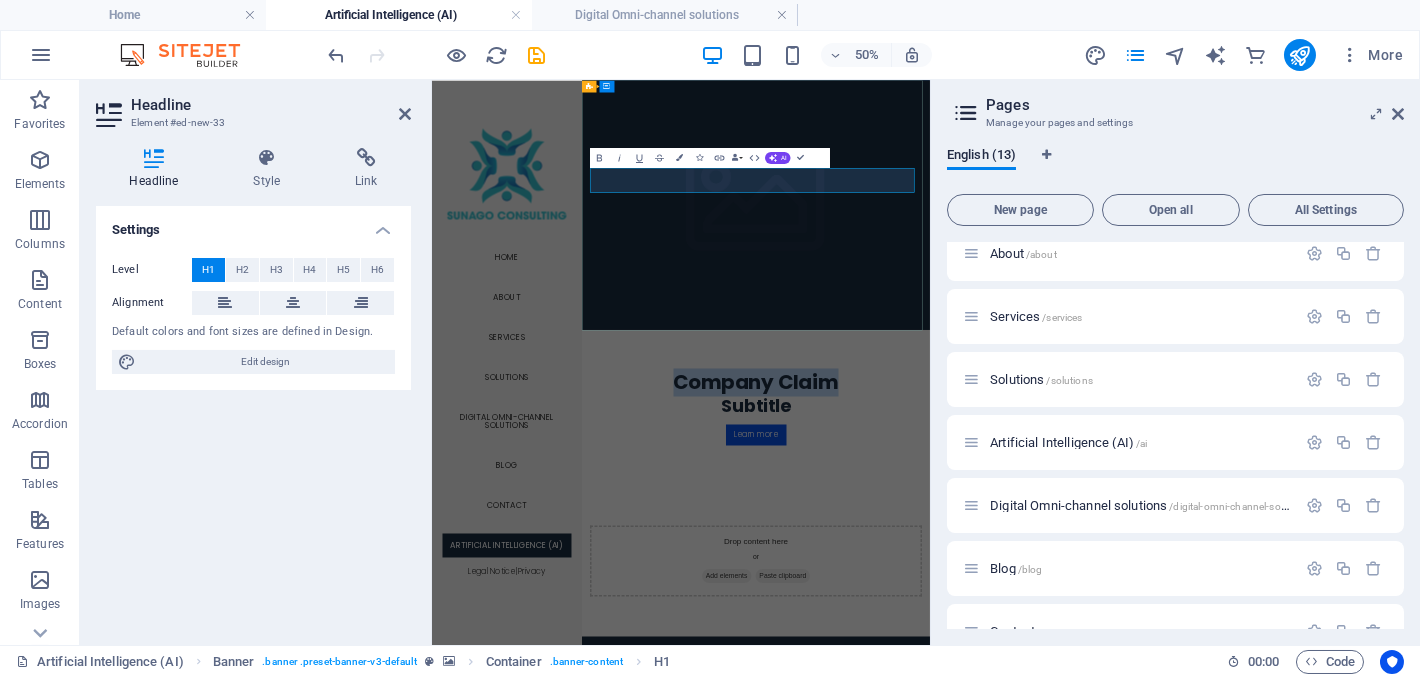 click on "Company Claim" at bounding box center [1079, 685] 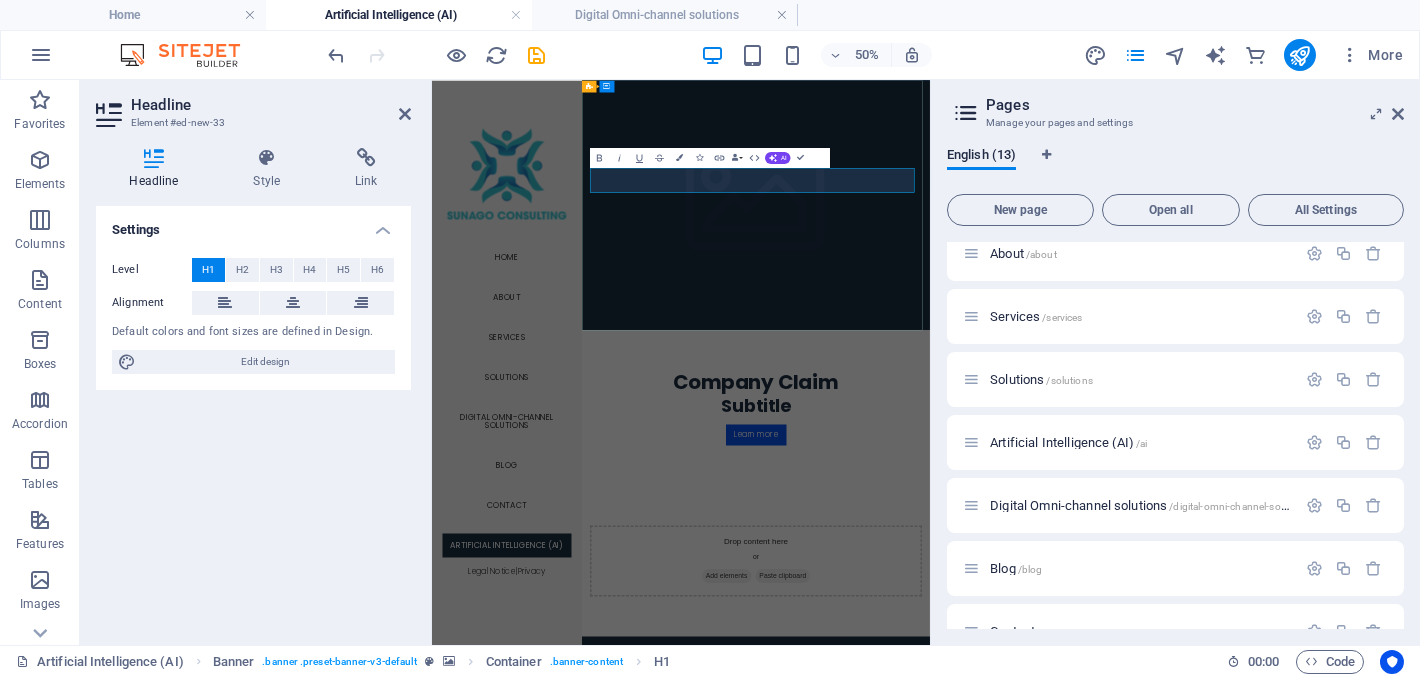 click on "Company Claim" at bounding box center [1079, 685] 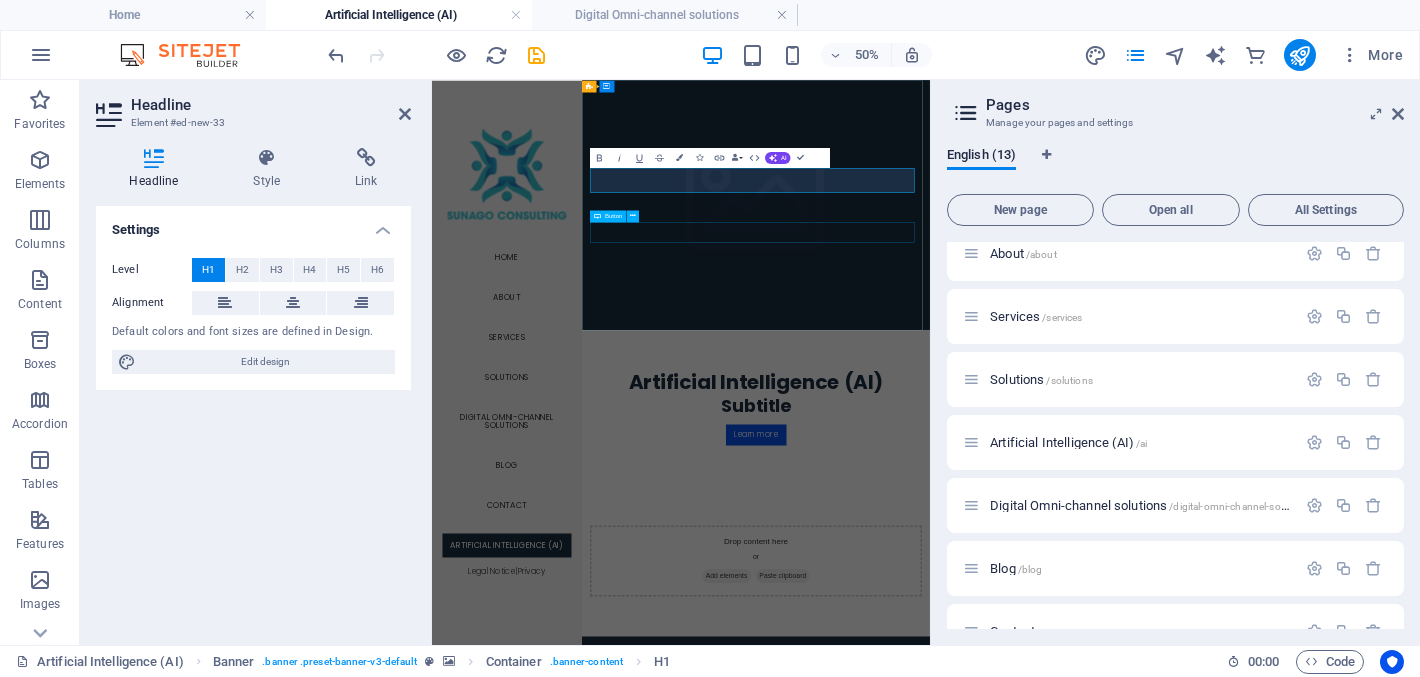 click on "Learn more" at bounding box center [1079, 790] 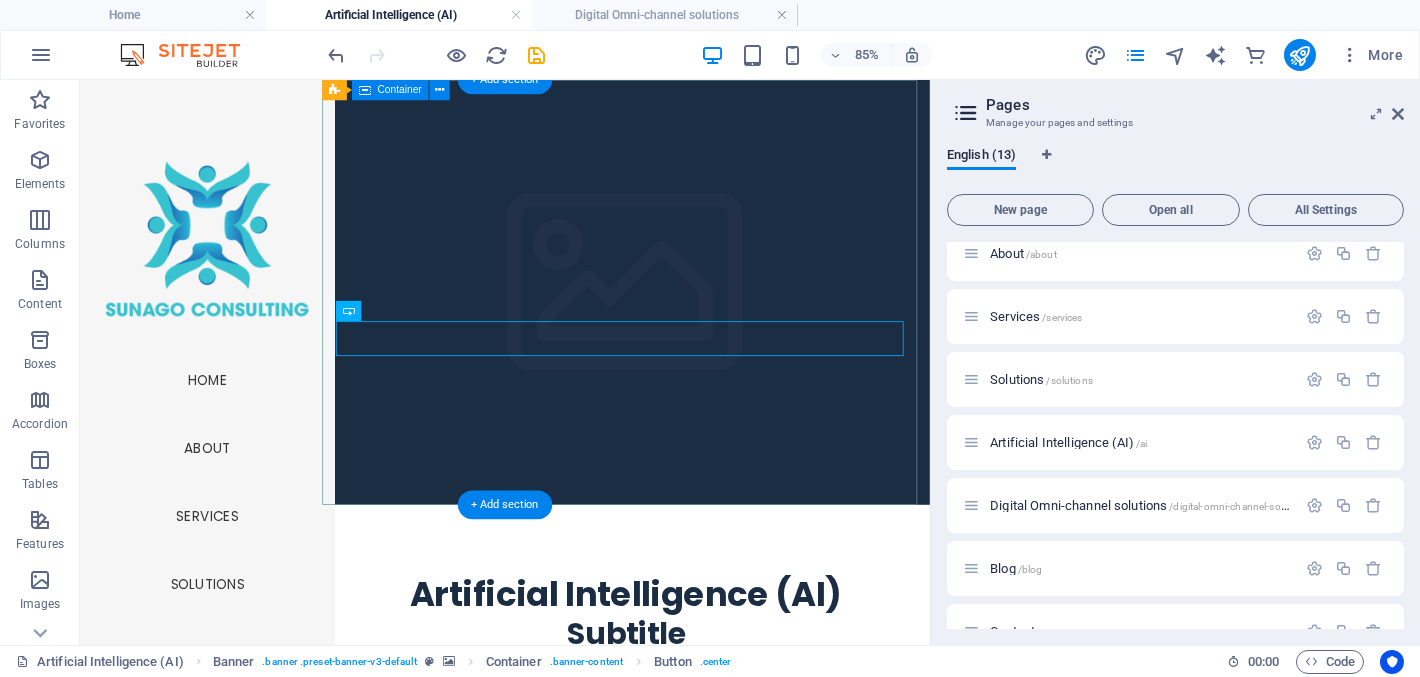 click on "Artificial Intelligence (AI) Subtitle Learn more" at bounding box center (722, 735) 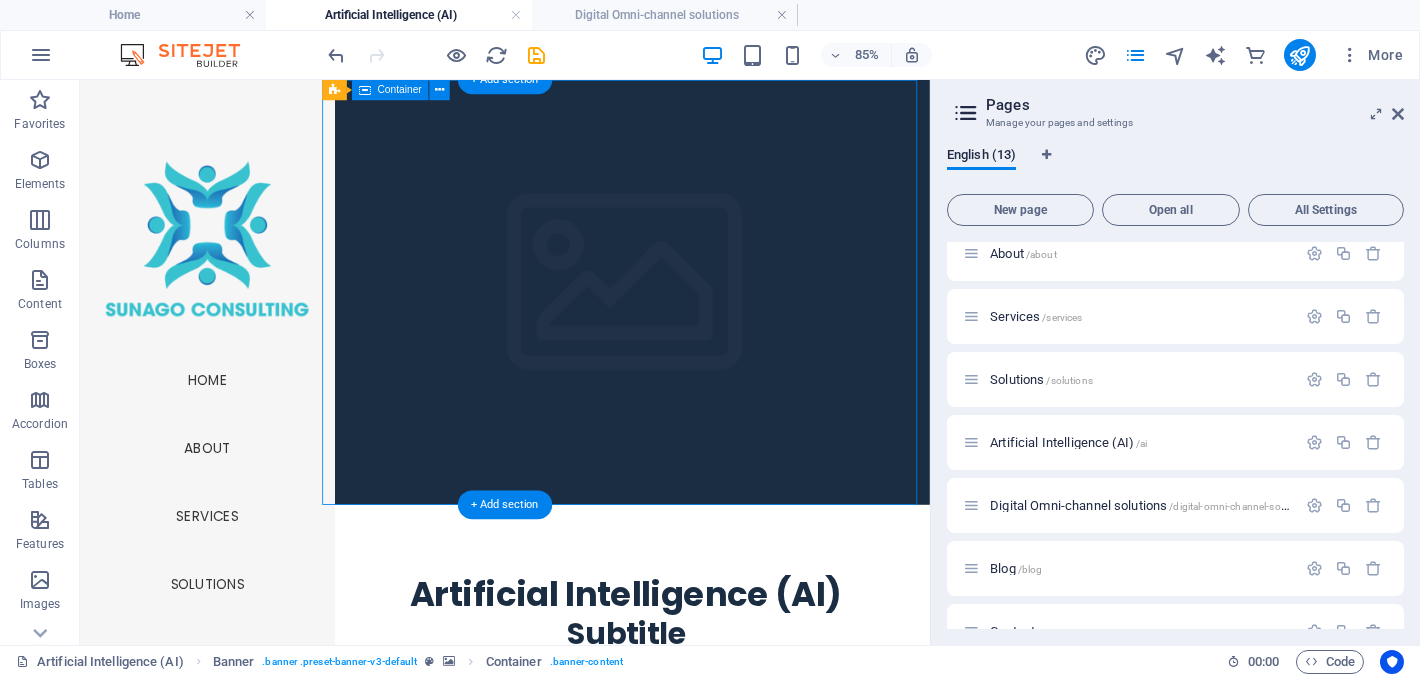 click on "Artificial Intelligence (AI) Subtitle Learn more" at bounding box center (722, 735) 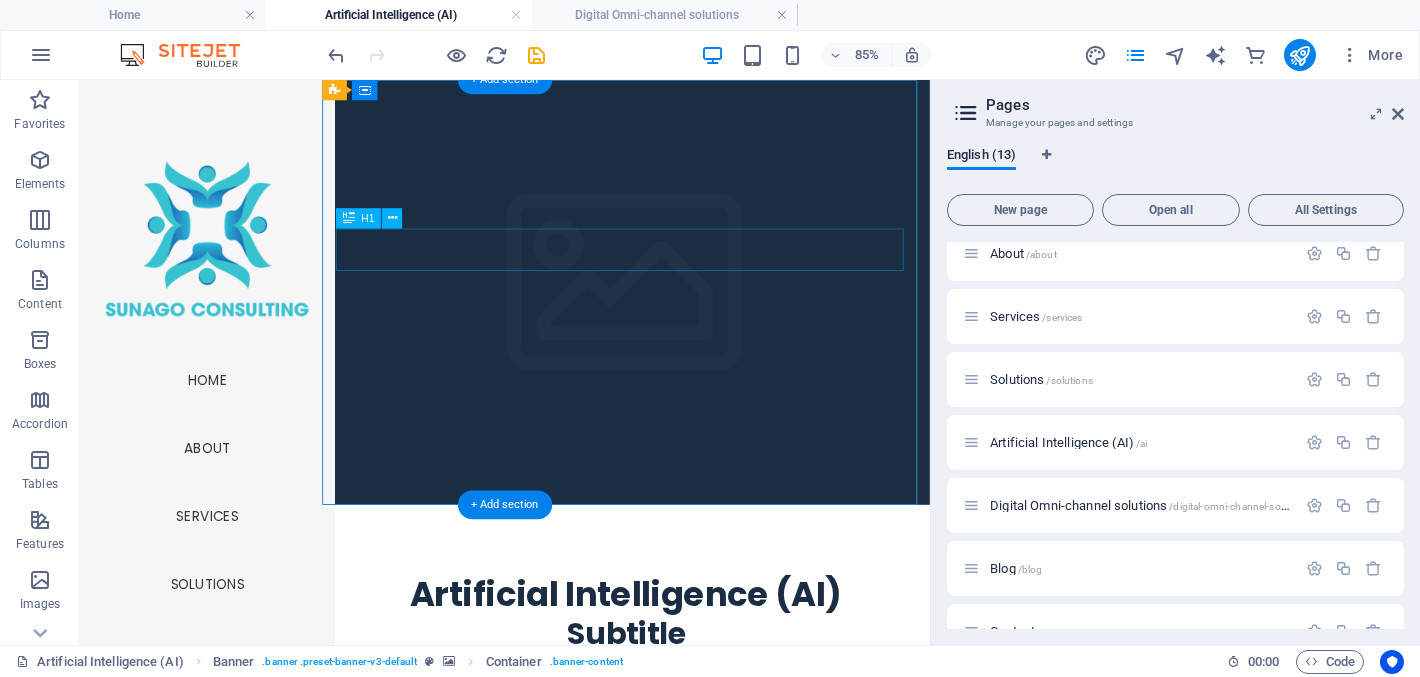 click on "Artificial Intelligence (AI)" at bounding box center [722, 685] 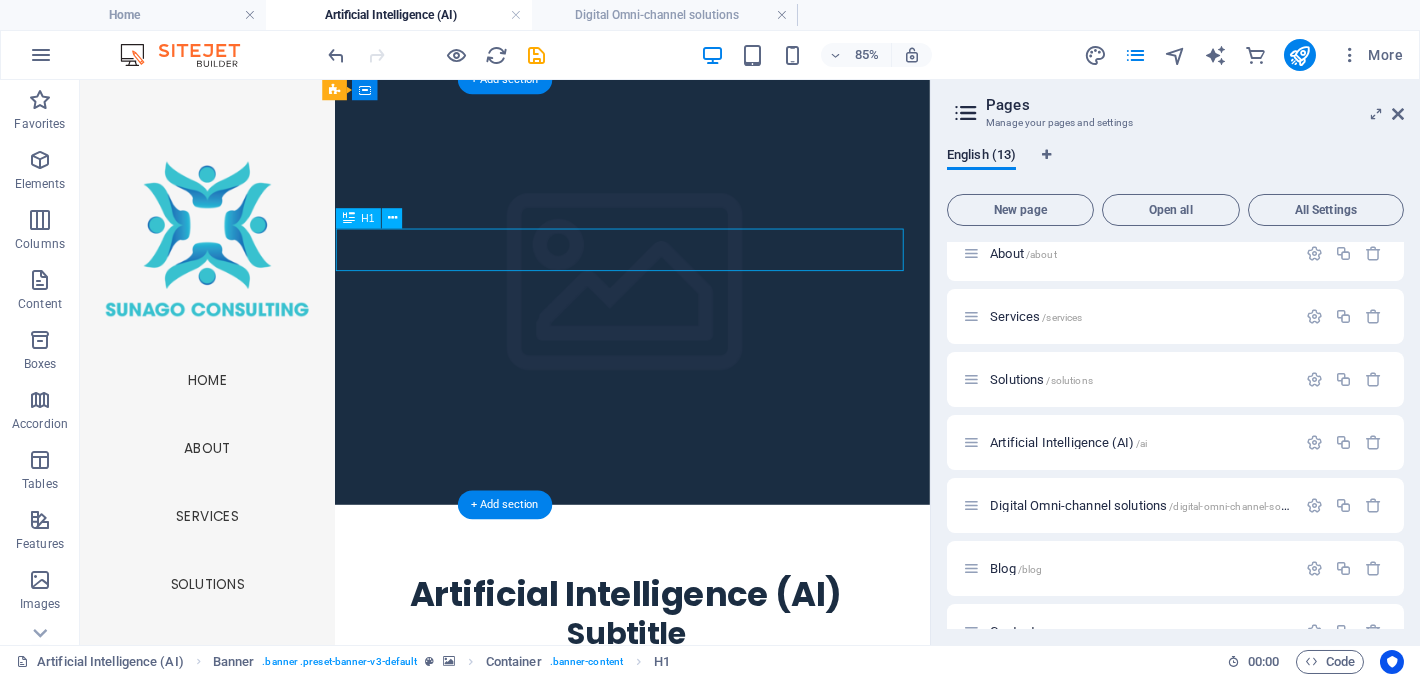 click on "Artificial Intelligence (AI)" at bounding box center [722, 685] 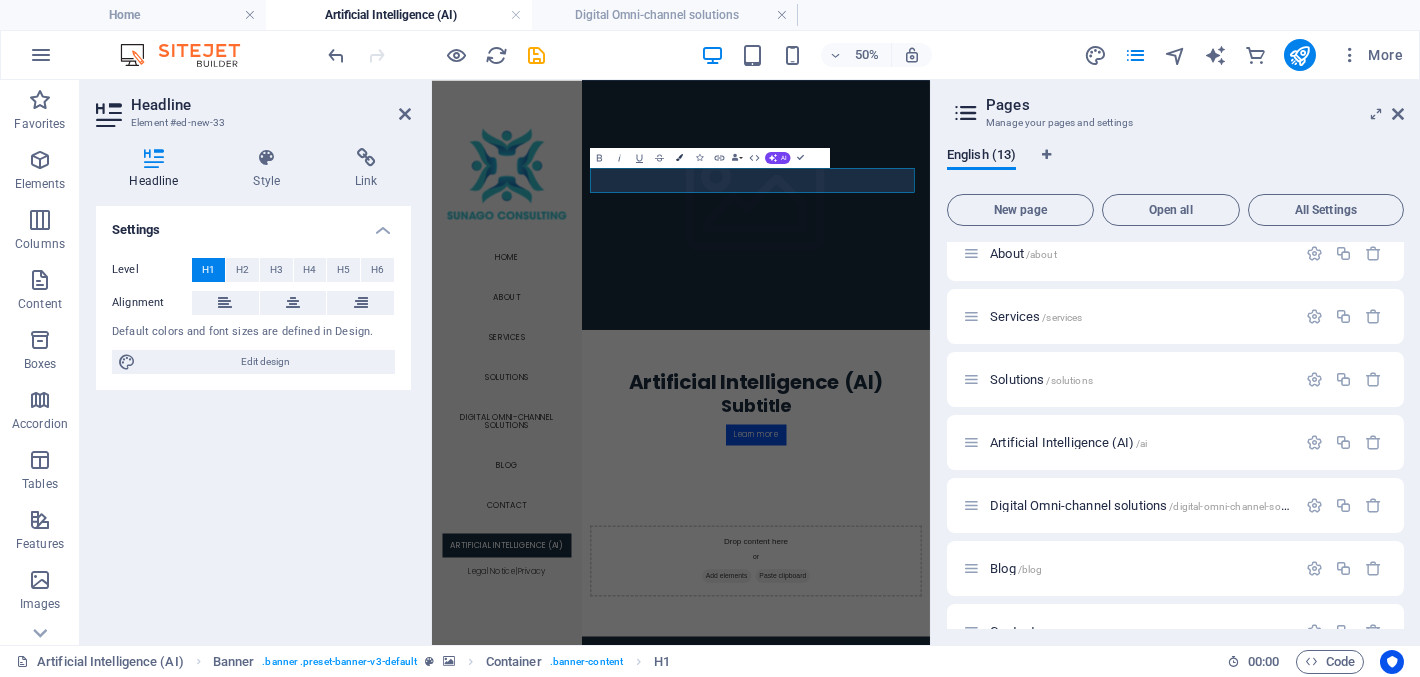 click at bounding box center (679, 157) 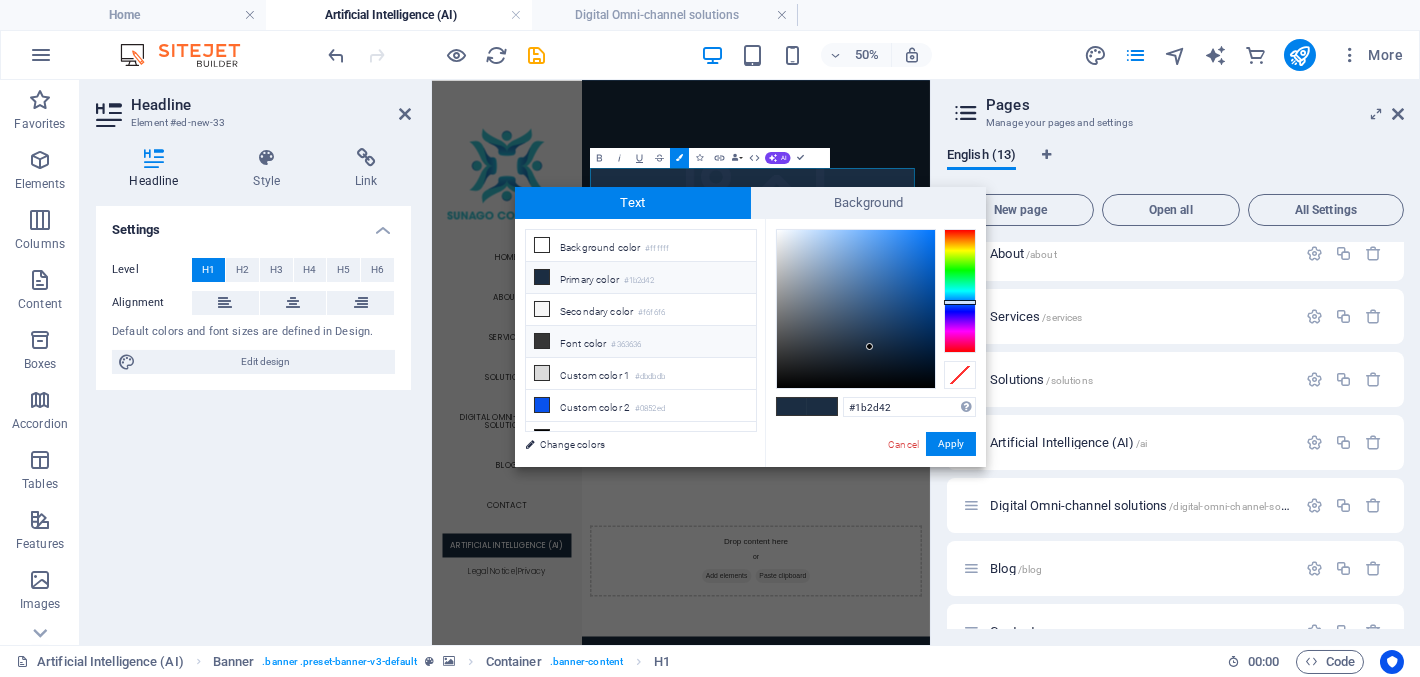 click at bounding box center [542, 341] 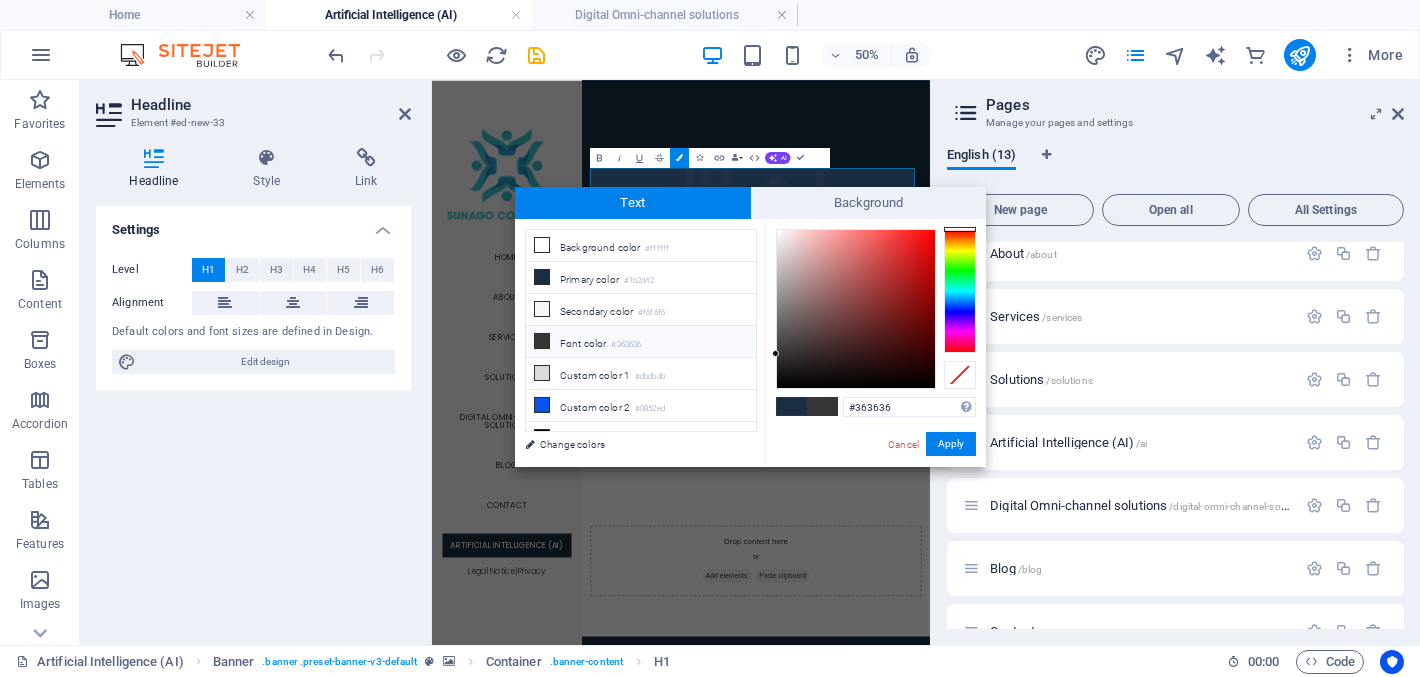 click at bounding box center (960, 229) 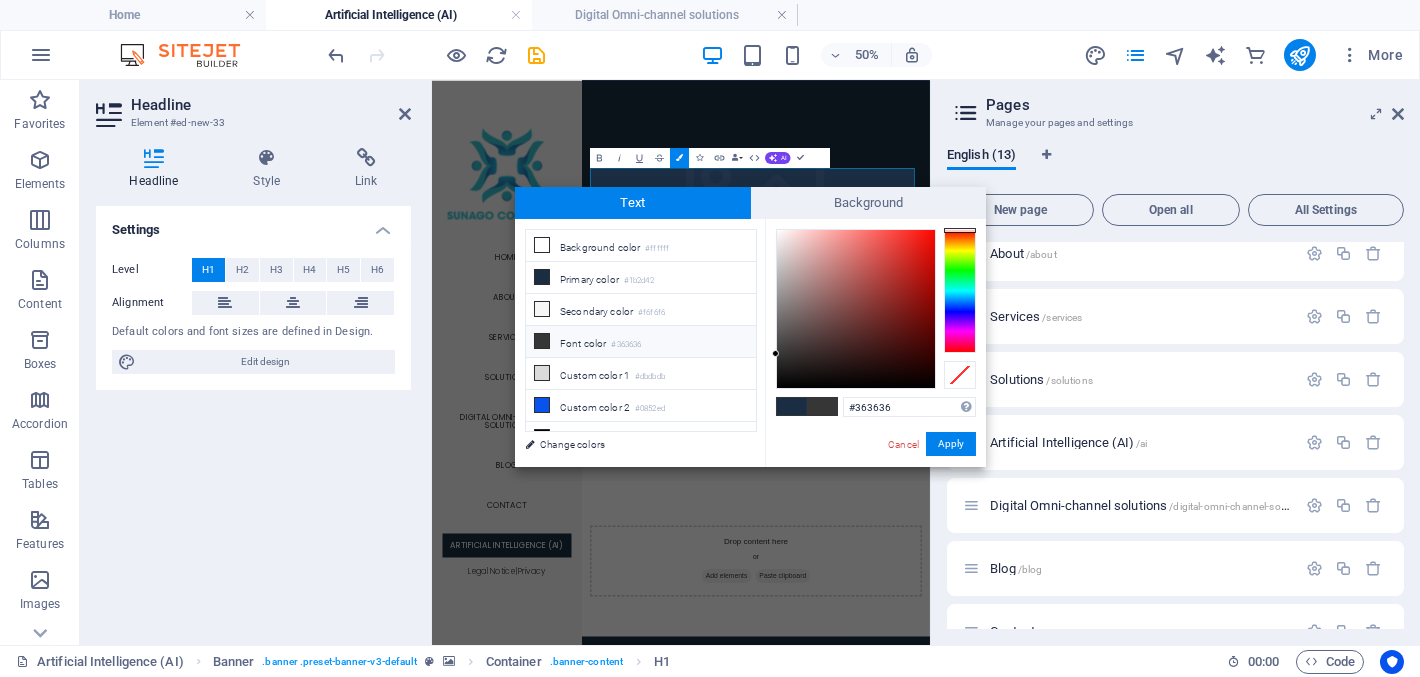 click at bounding box center [960, 230] 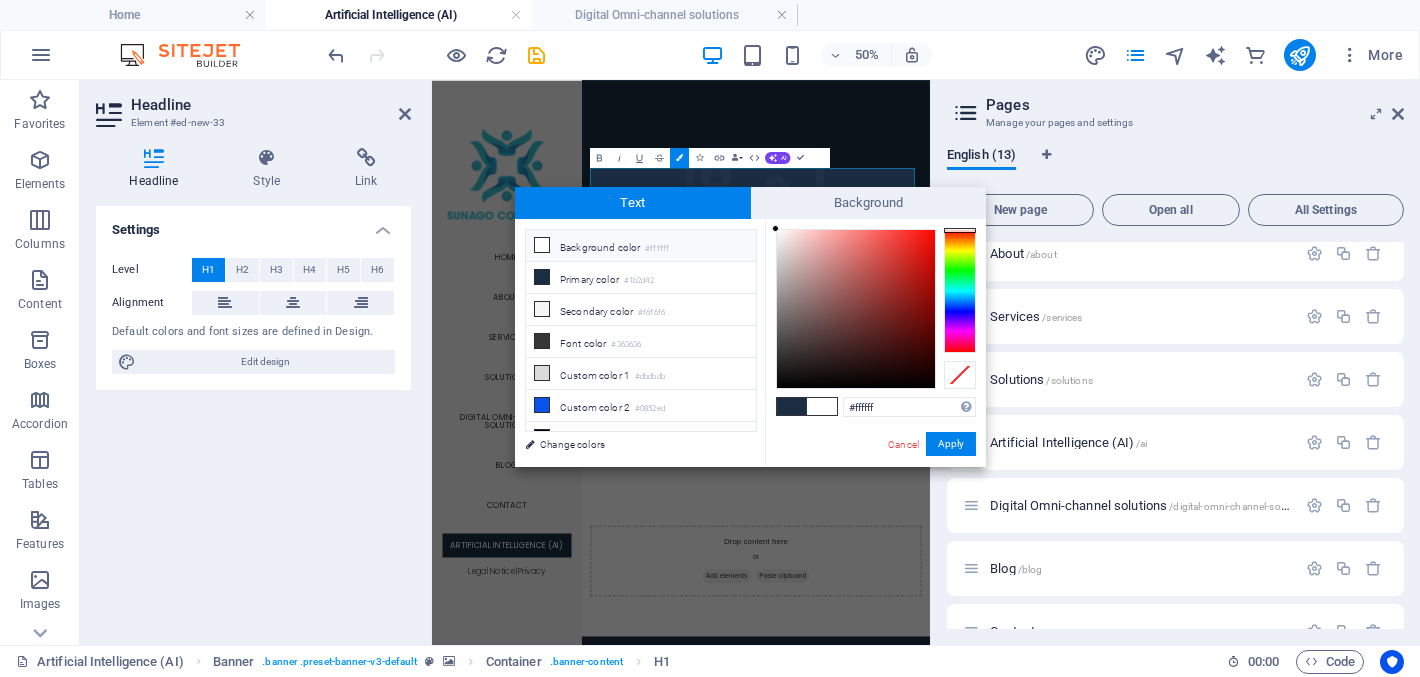 click at bounding box center [856, 309] 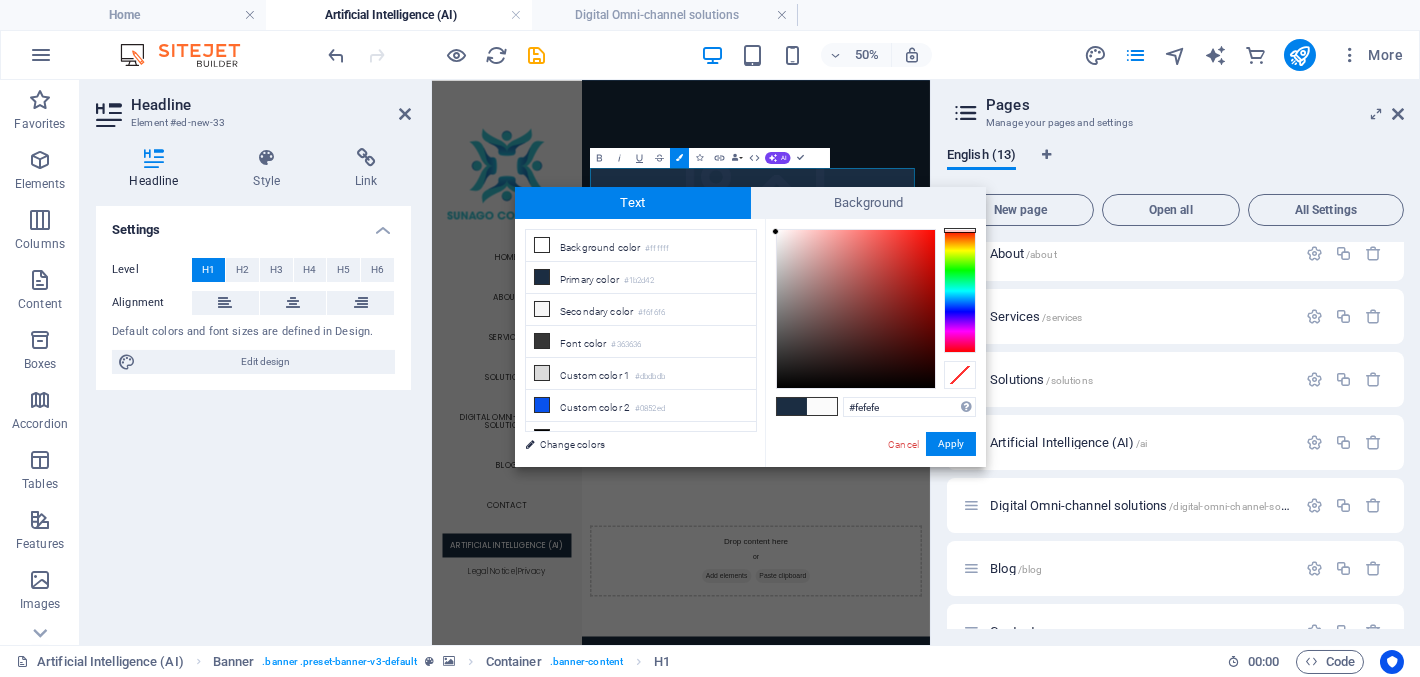 type on "#ffffff" 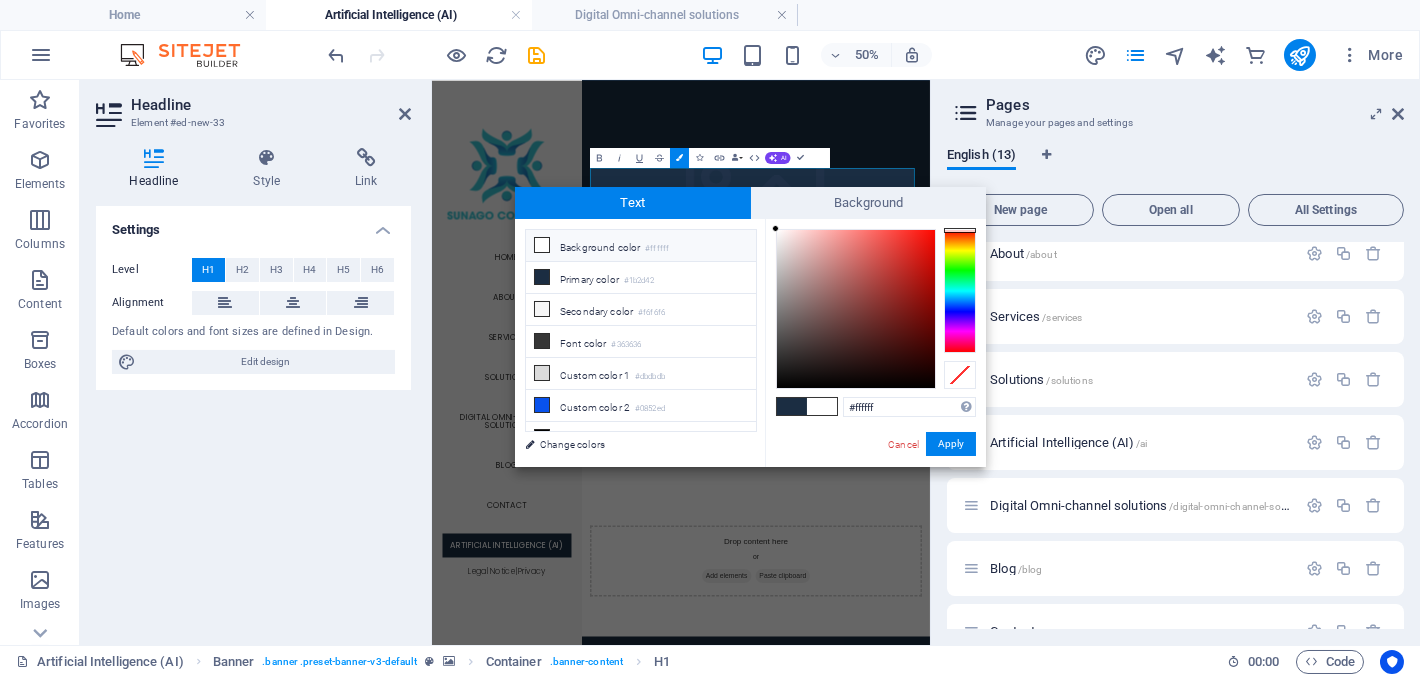 click at bounding box center (775, 228) 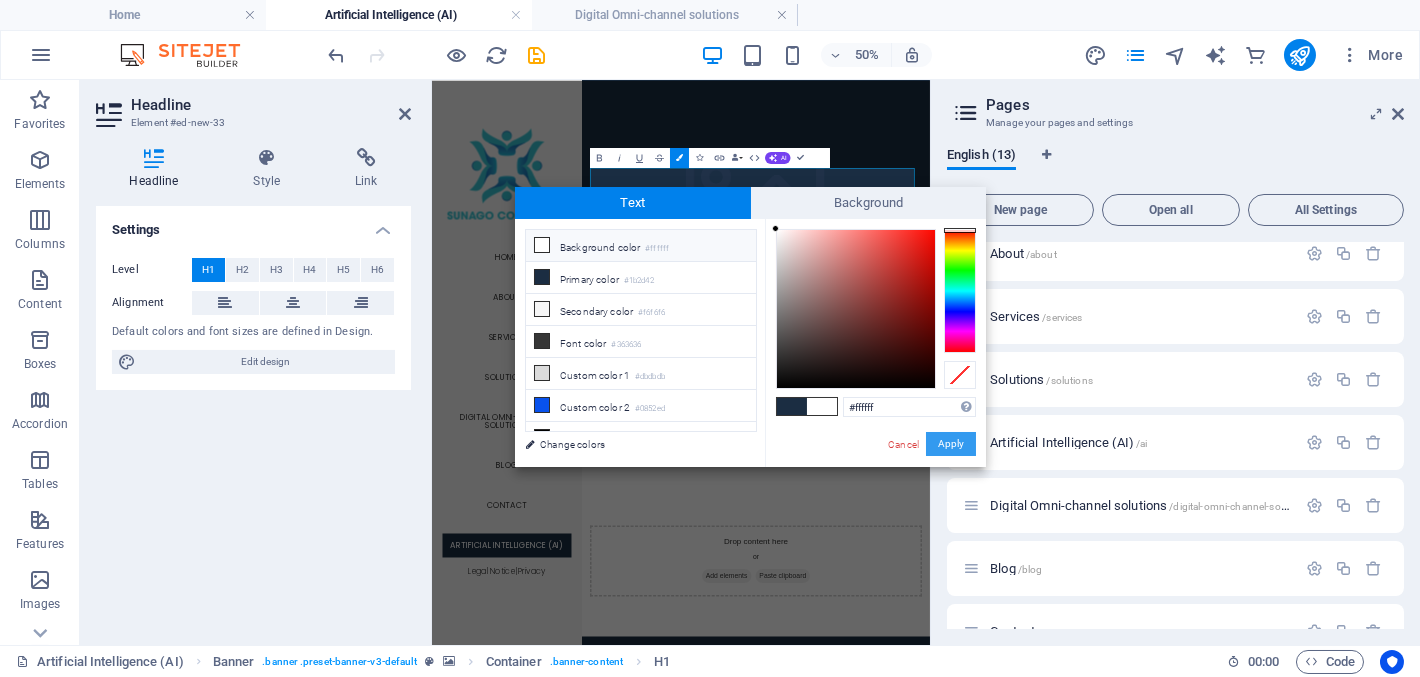 click on "Apply" at bounding box center [951, 444] 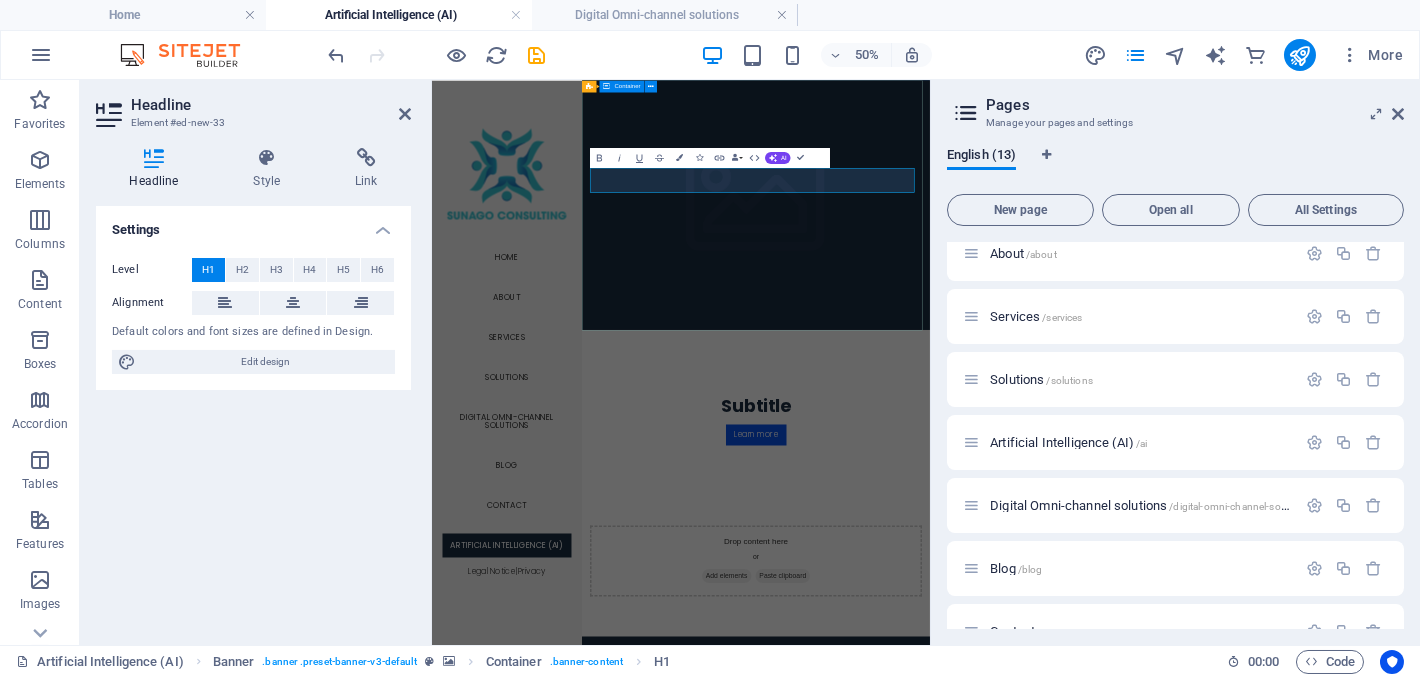 click on "Artificial Intelligence (AI) Subtitle Learn more" at bounding box center (1079, 735) 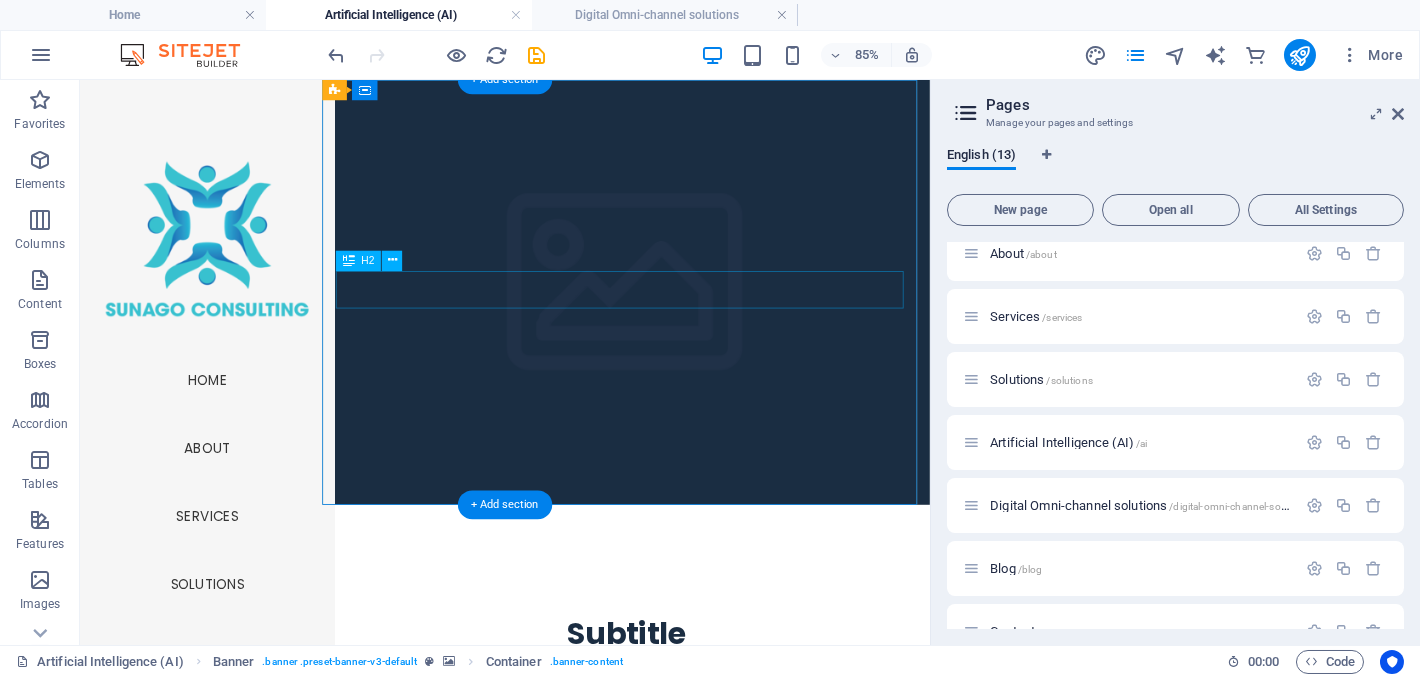 click on "Subtitle" at bounding box center (722, 732) 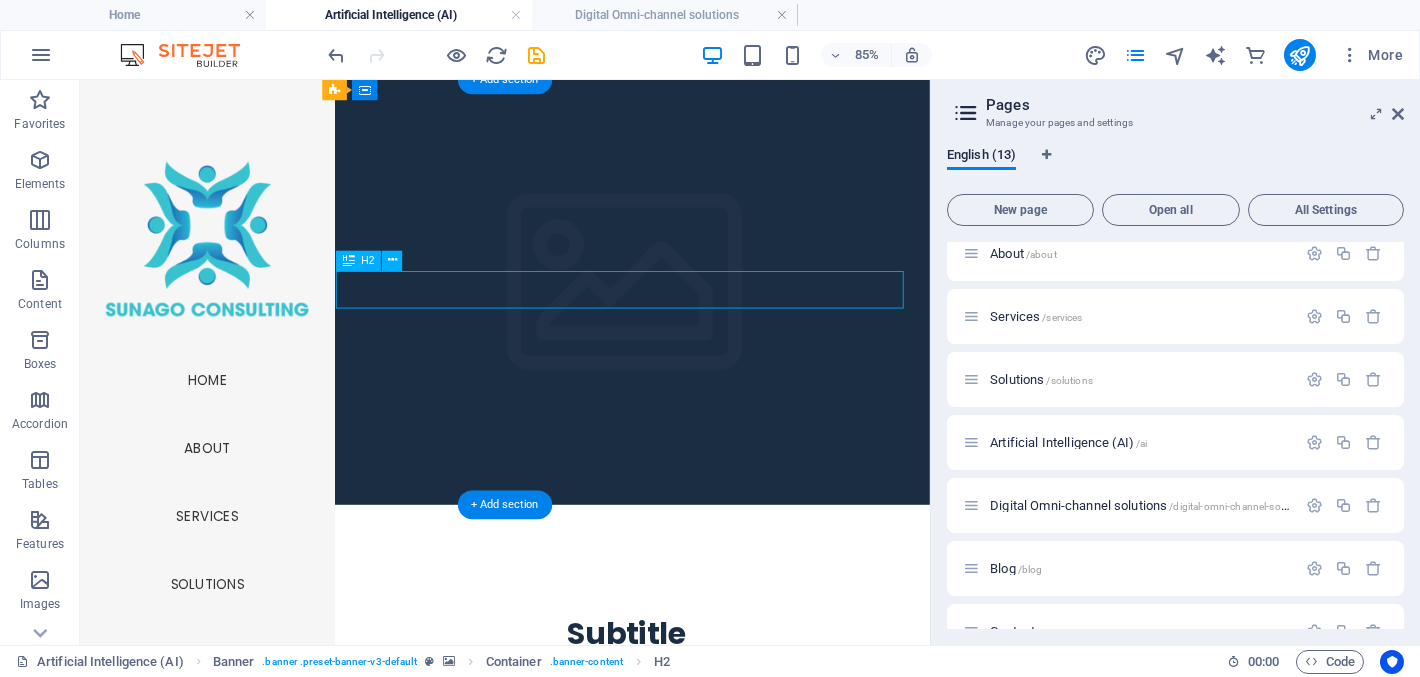 click on "Subtitle" at bounding box center (722, 732) 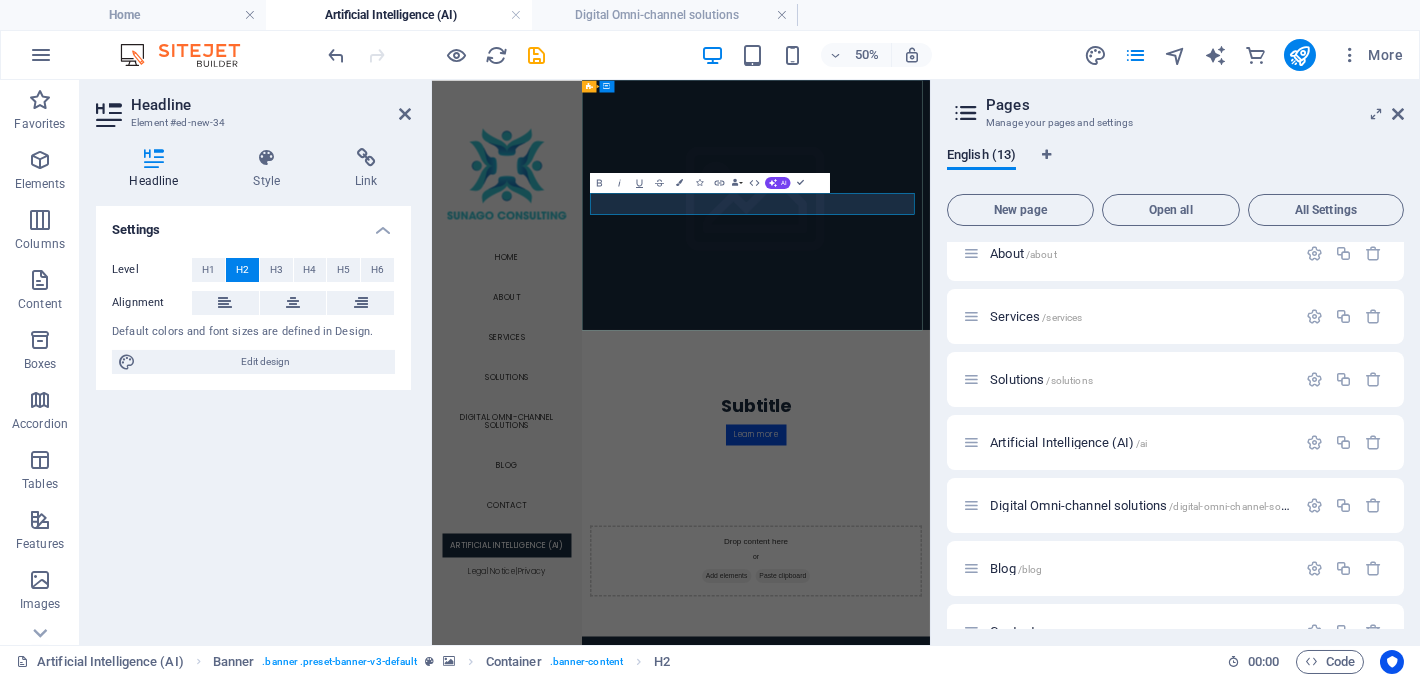 click on "Subtitle" at bounding box center (1079, 732) 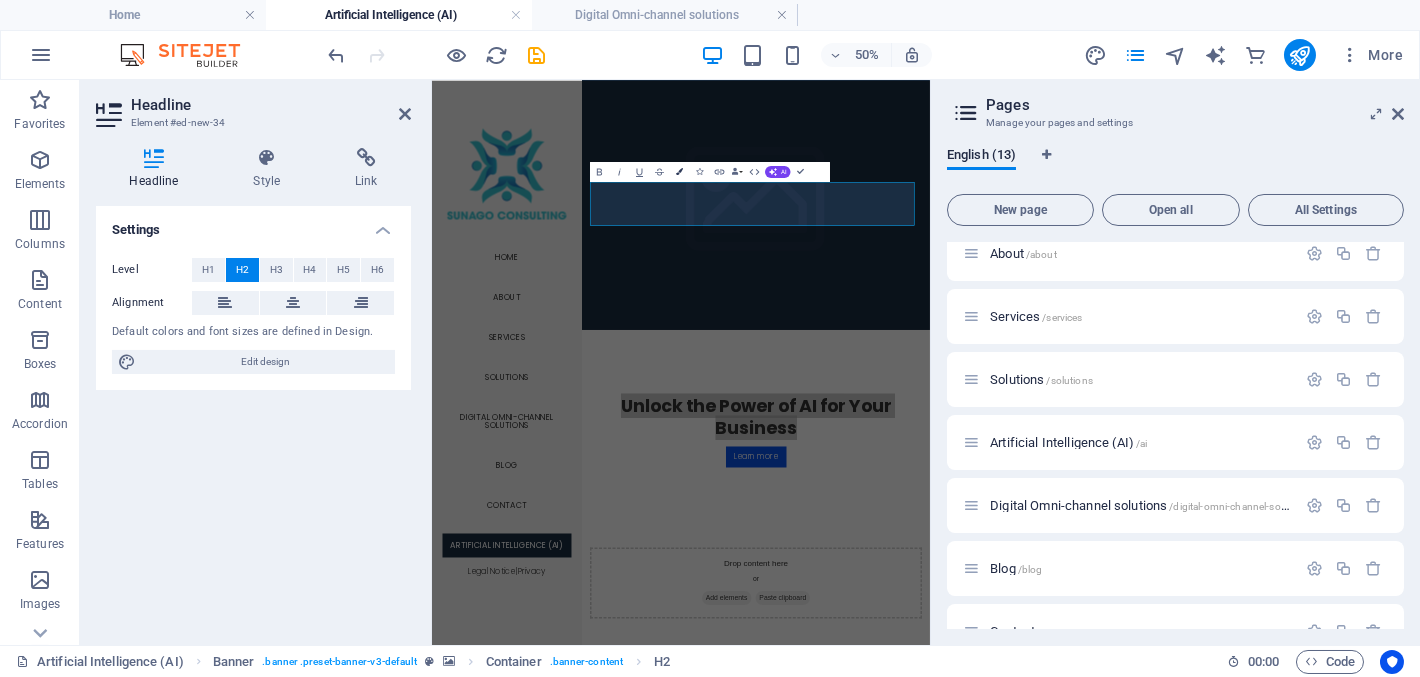click at bounding box center (679, 171) 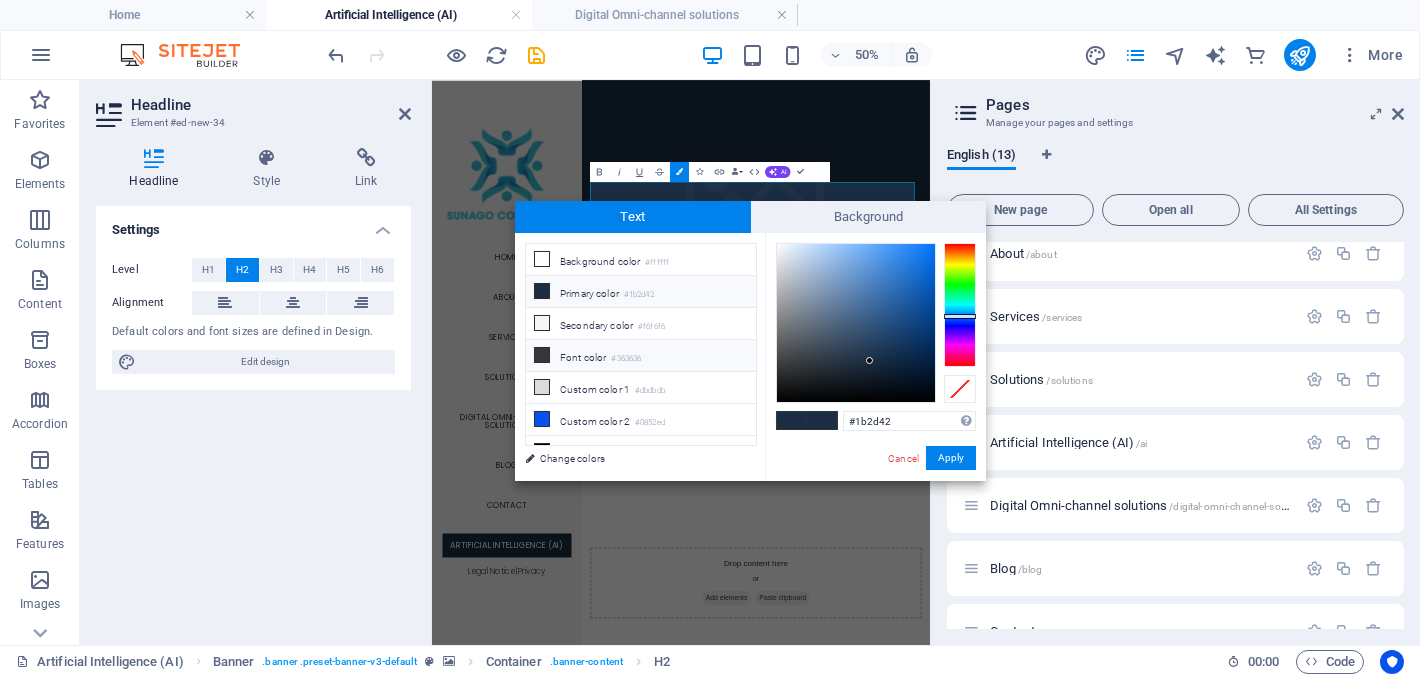 click on "Font color
#363636" at bounding box center [641, 356] 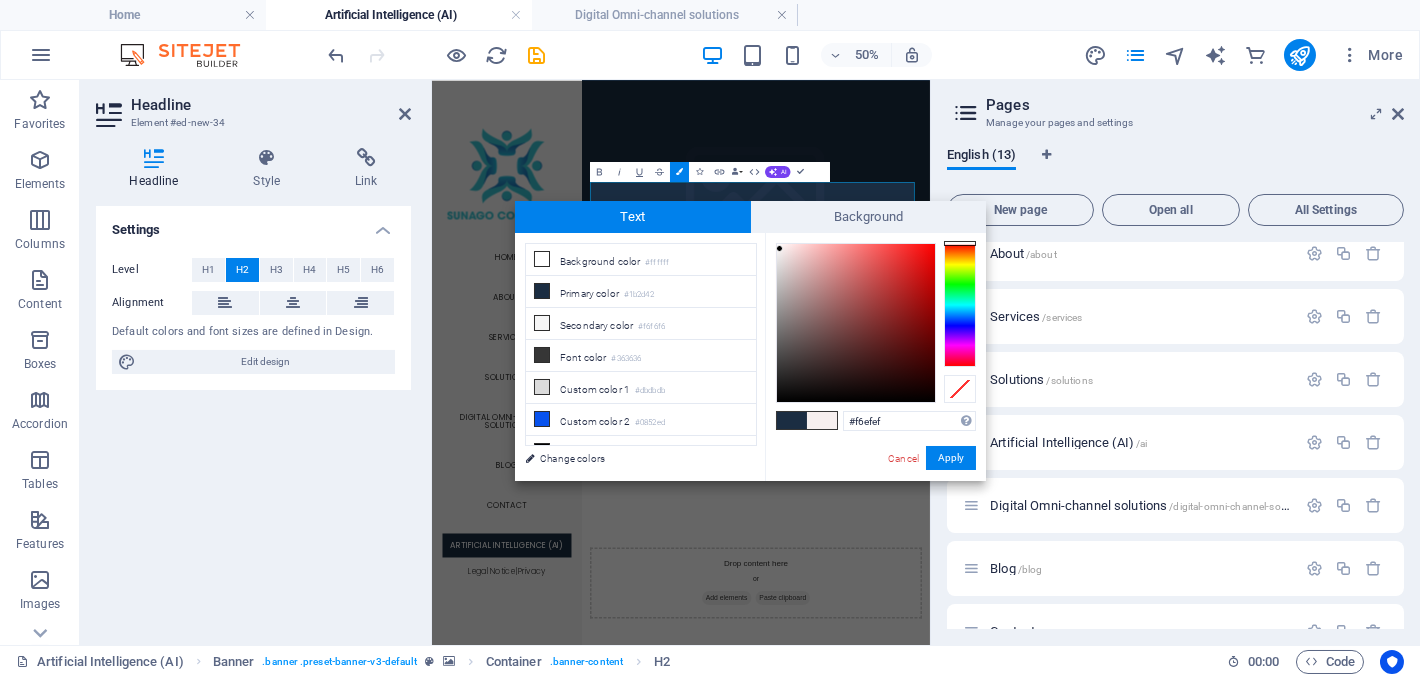 click at bounding box center [856, 323] 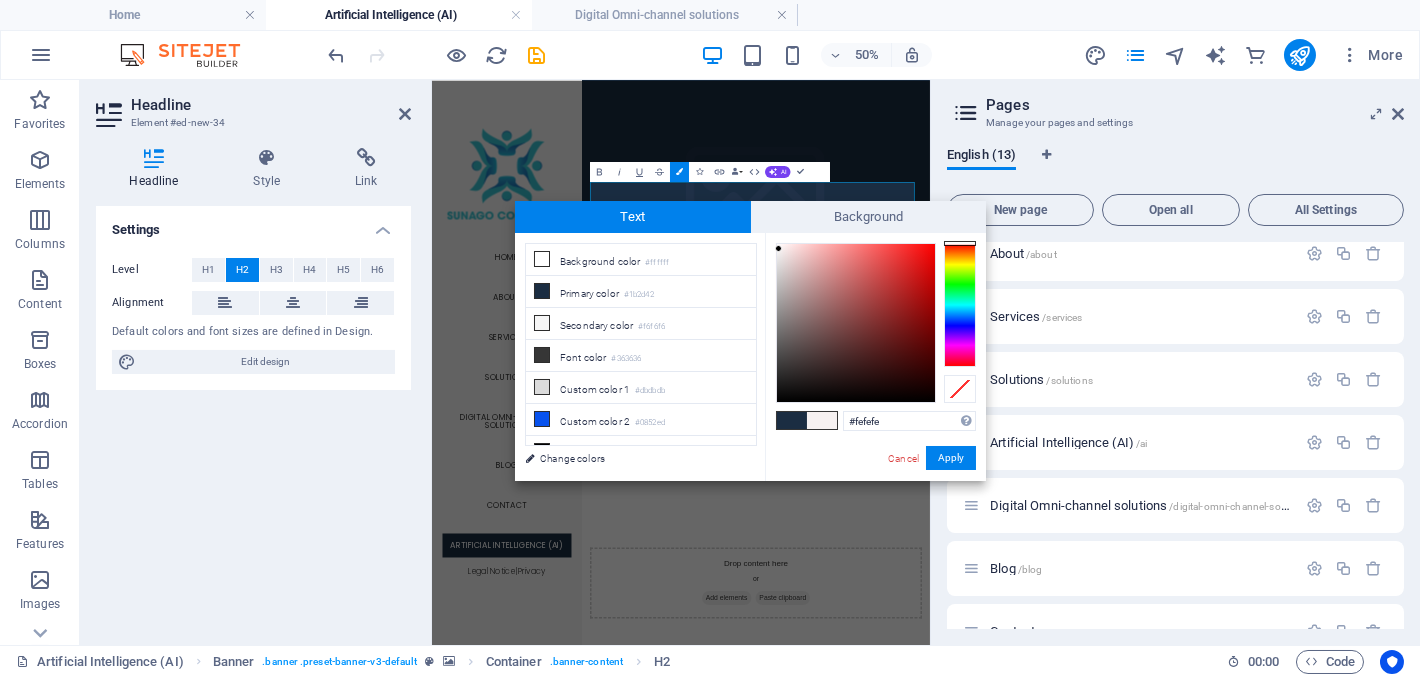 type on "#ffffff" 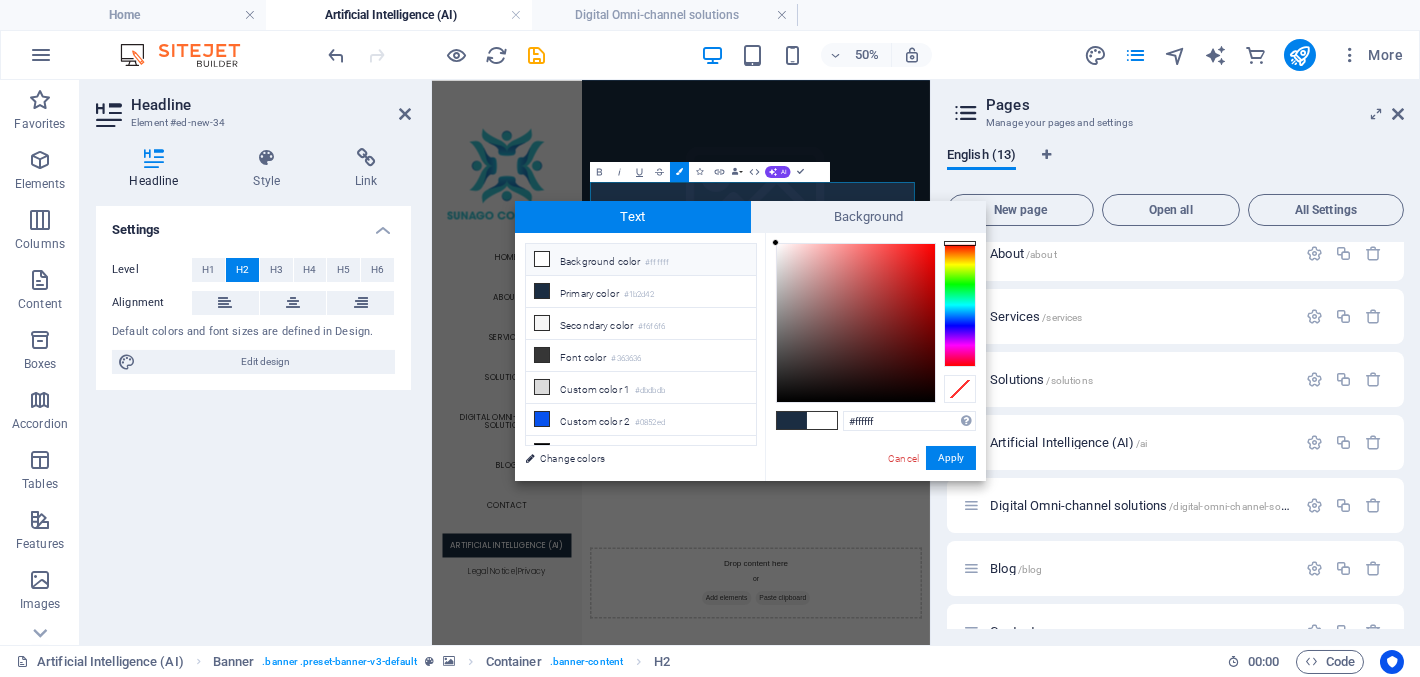 click at bounding box center (775, 242) 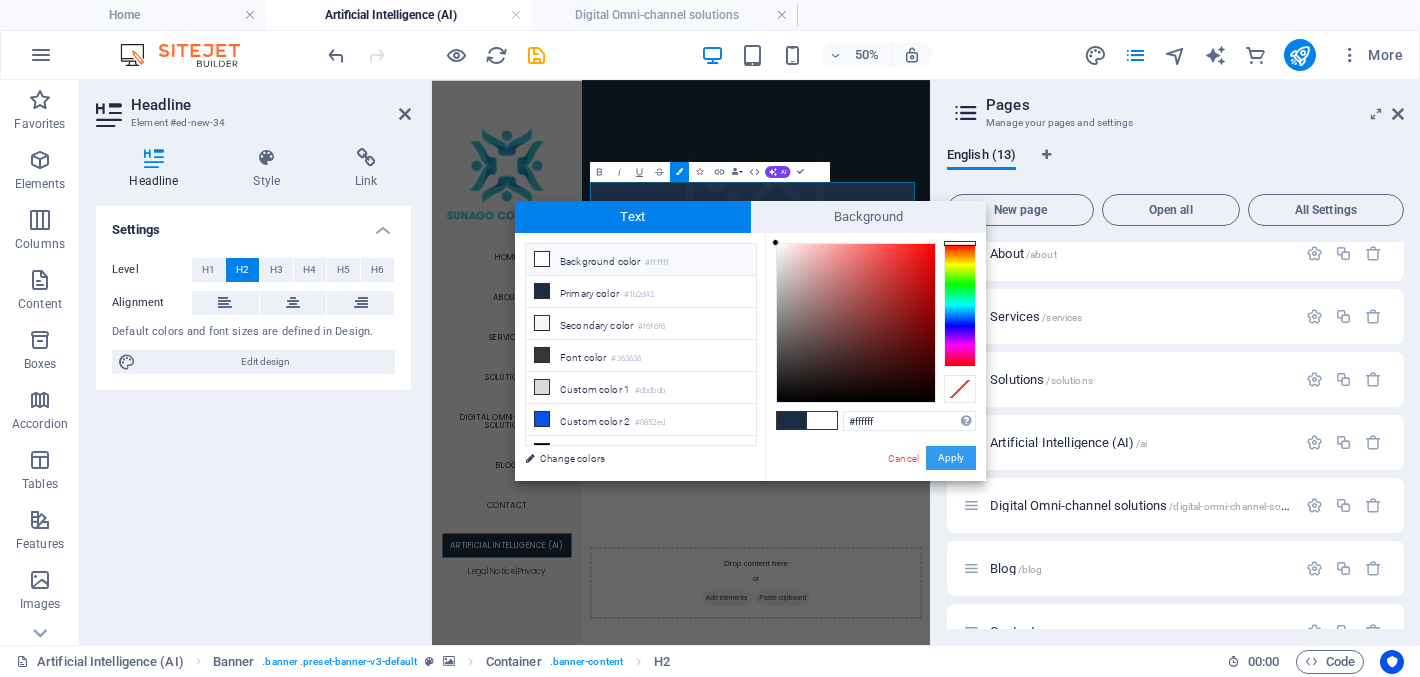 click on "Apply" at bounding box center (951, 458) 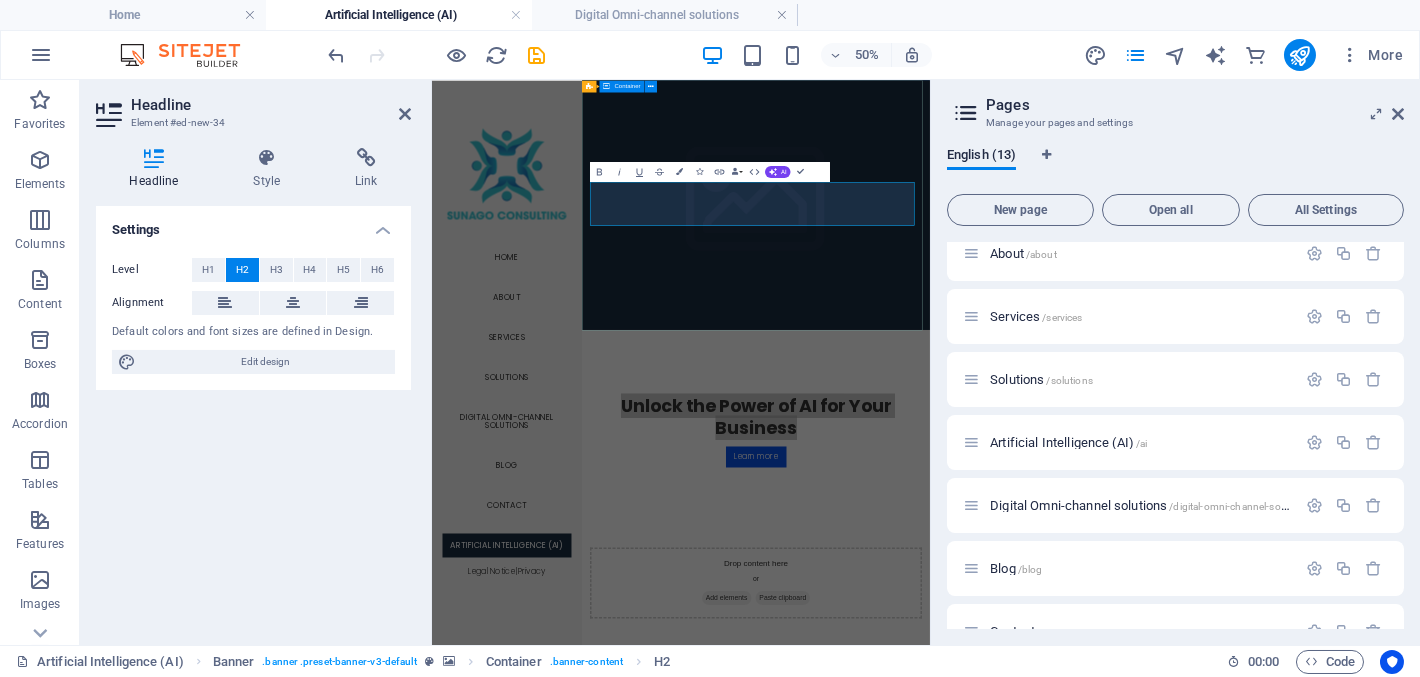 click on "Artificial Intelligence (AI) Unlock the Power of AI for Your Business Learn more" at bounding box center [1079, 757] 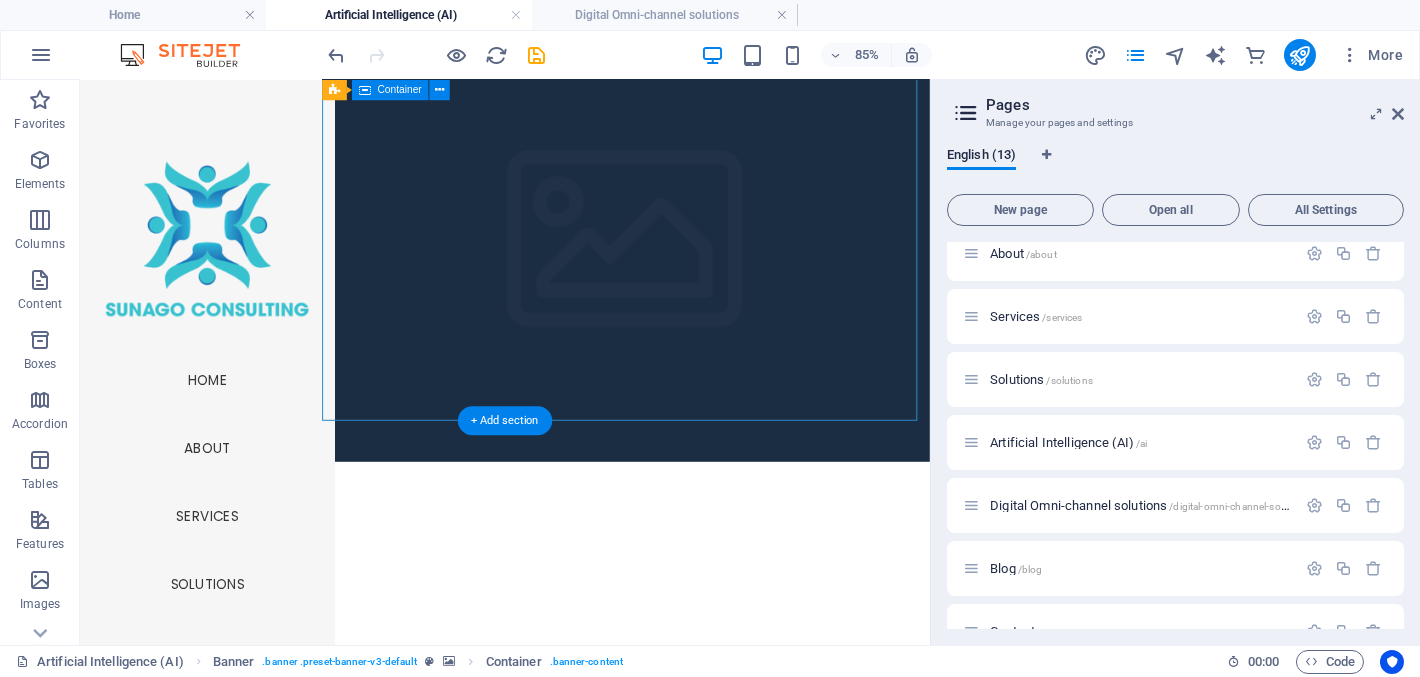 scroll, scrollTop: 0, scrollLeft: 0, axis: both 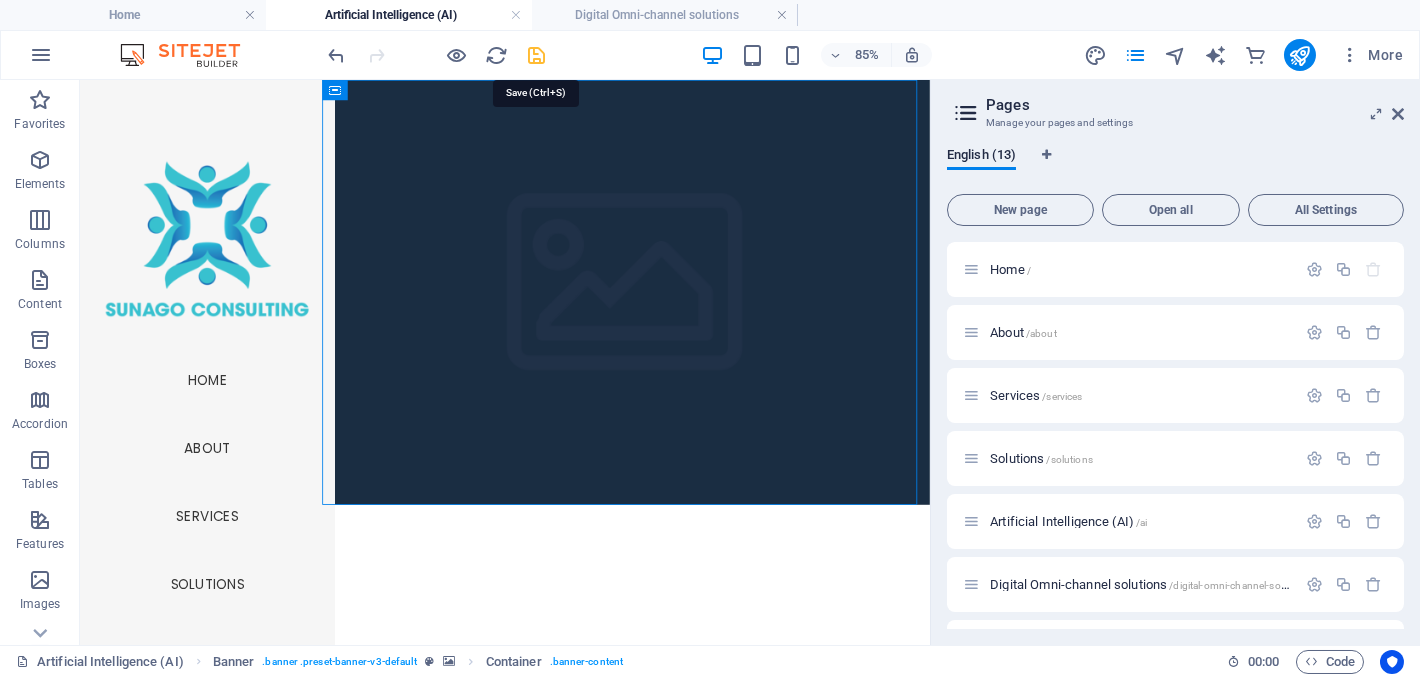 click at bounding box center [537, 55] 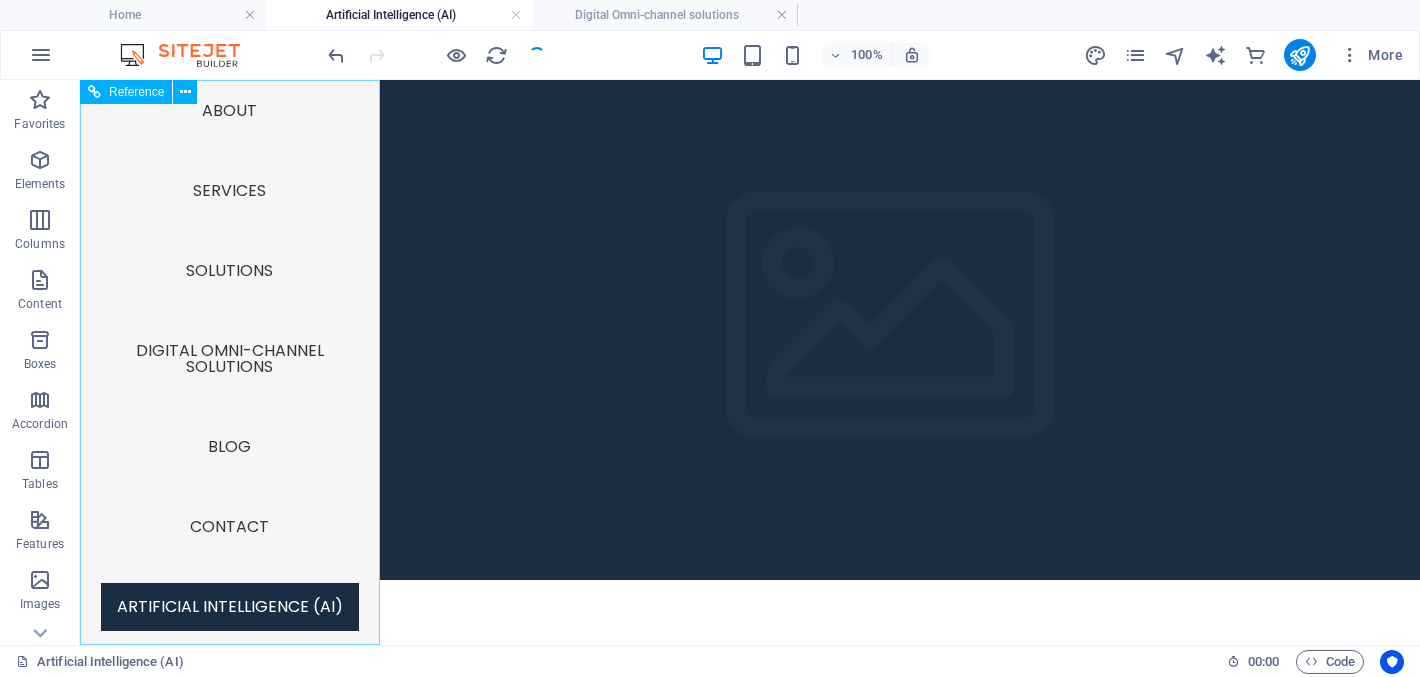 scroll, scrollTop: 476, scrollLeft: 0, axis: vertical 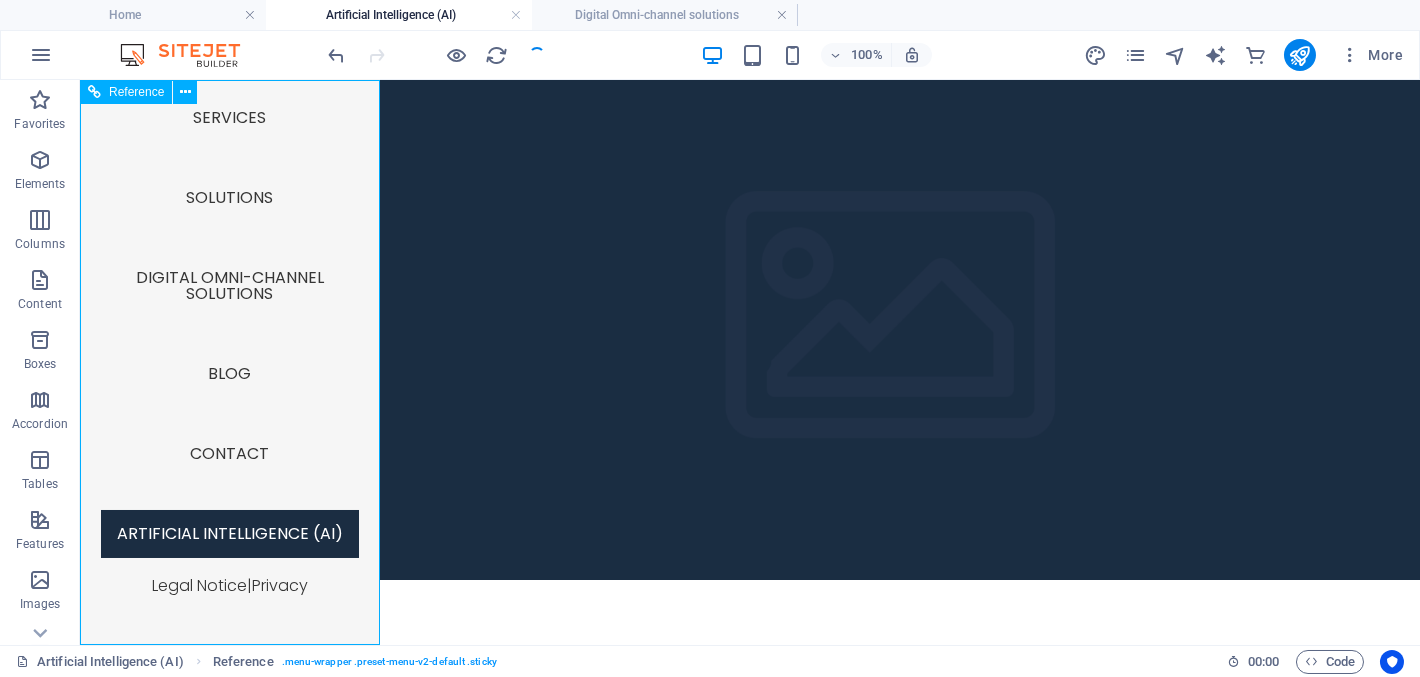 drag, startPoint x: 251, startPoint y: 522, endPoint x: 251, endPoint y: 496, distance: 26 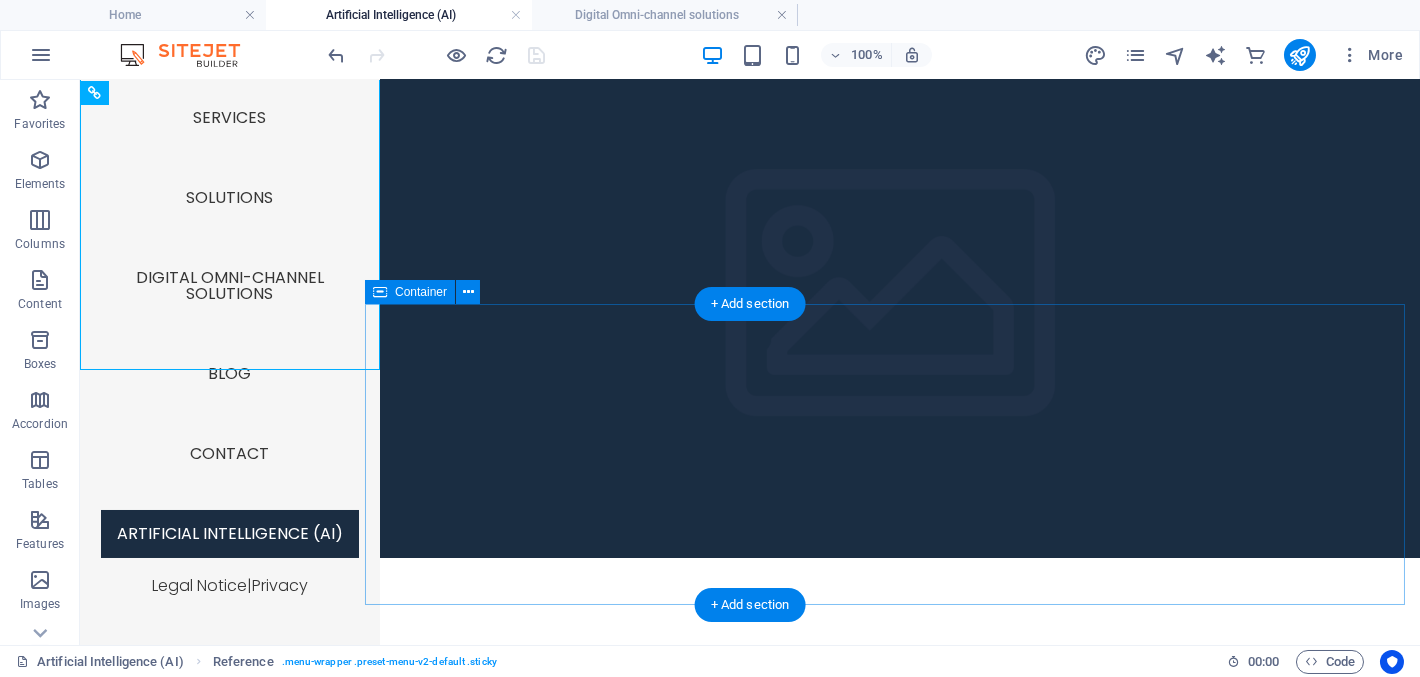 scroll, scrollTop: 0, scrollLeft: 0, axis: both 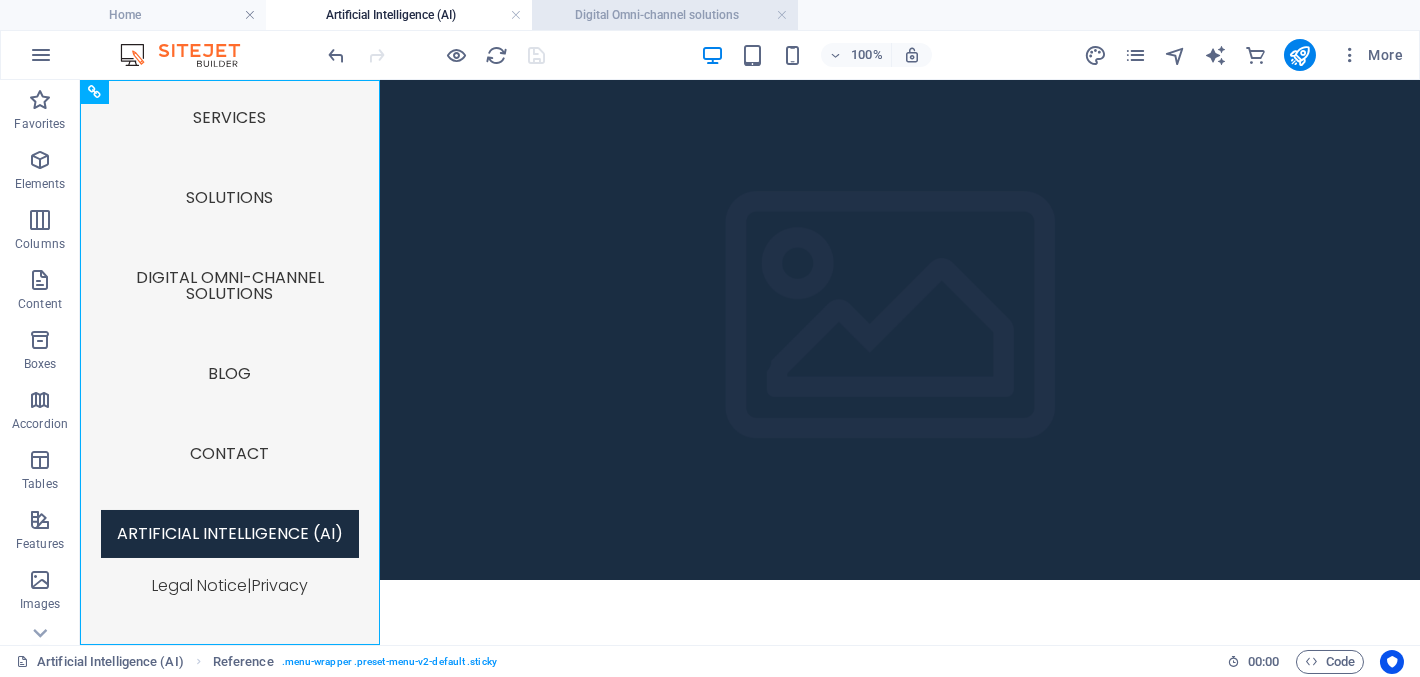 click on "Digital Omni-channel solutions" at bounding box center (665, 15) 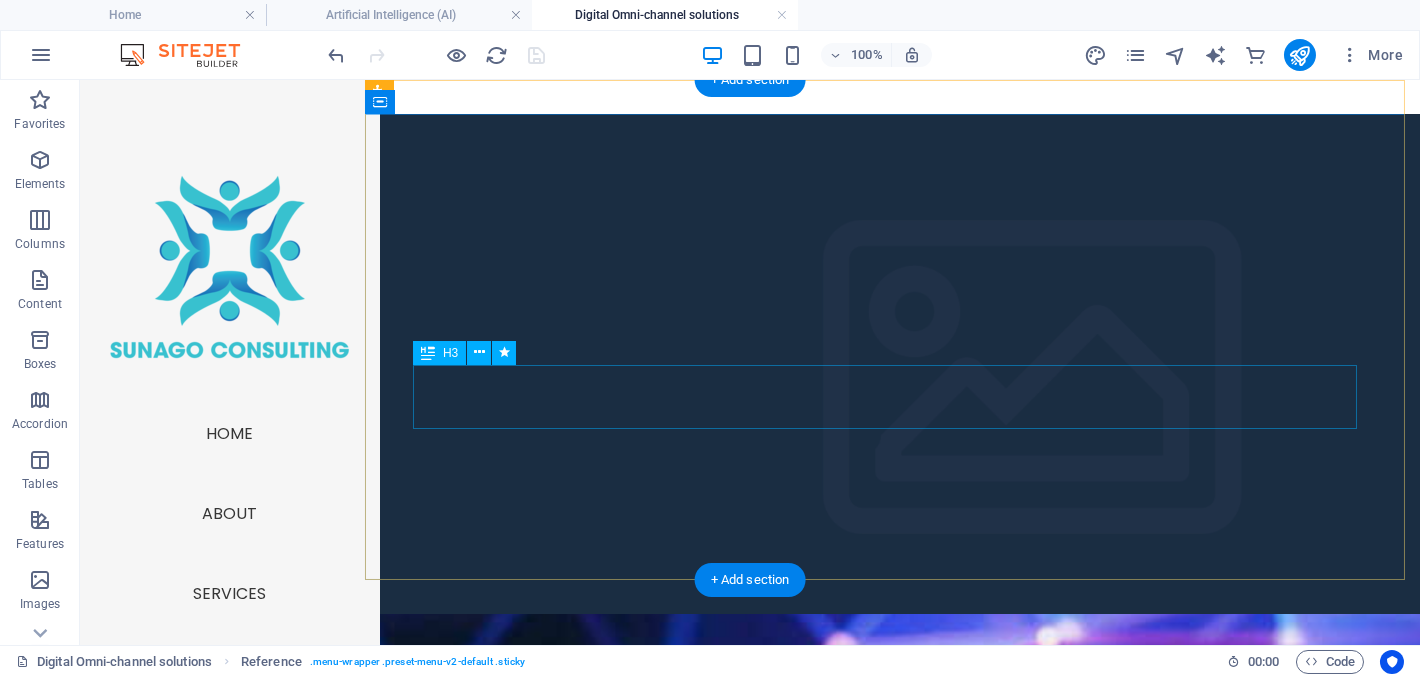 click on "Integrated platforms enabling seamless customer interactions across digital channels" at bounding box center [893, 1292] 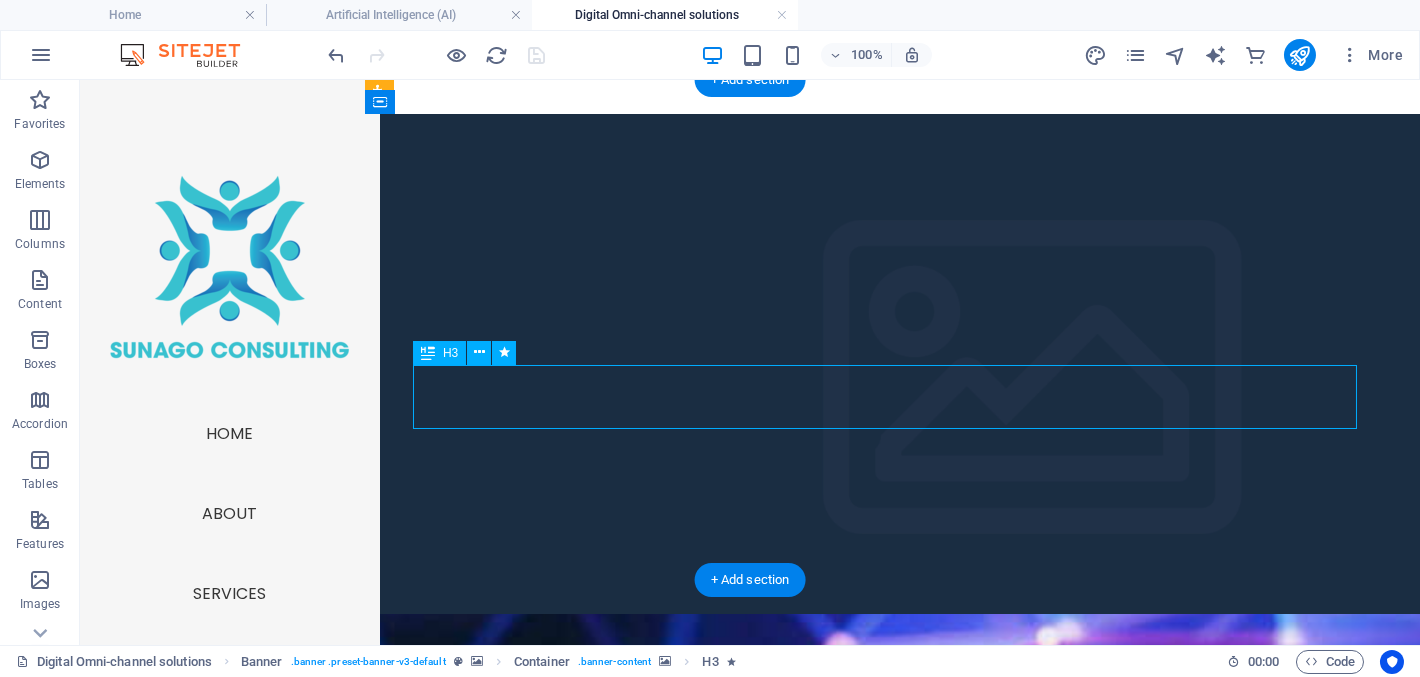 click on "Integrated platforms enabling seamless customer interactions across digital channels" at bounding box center (893, 1292) 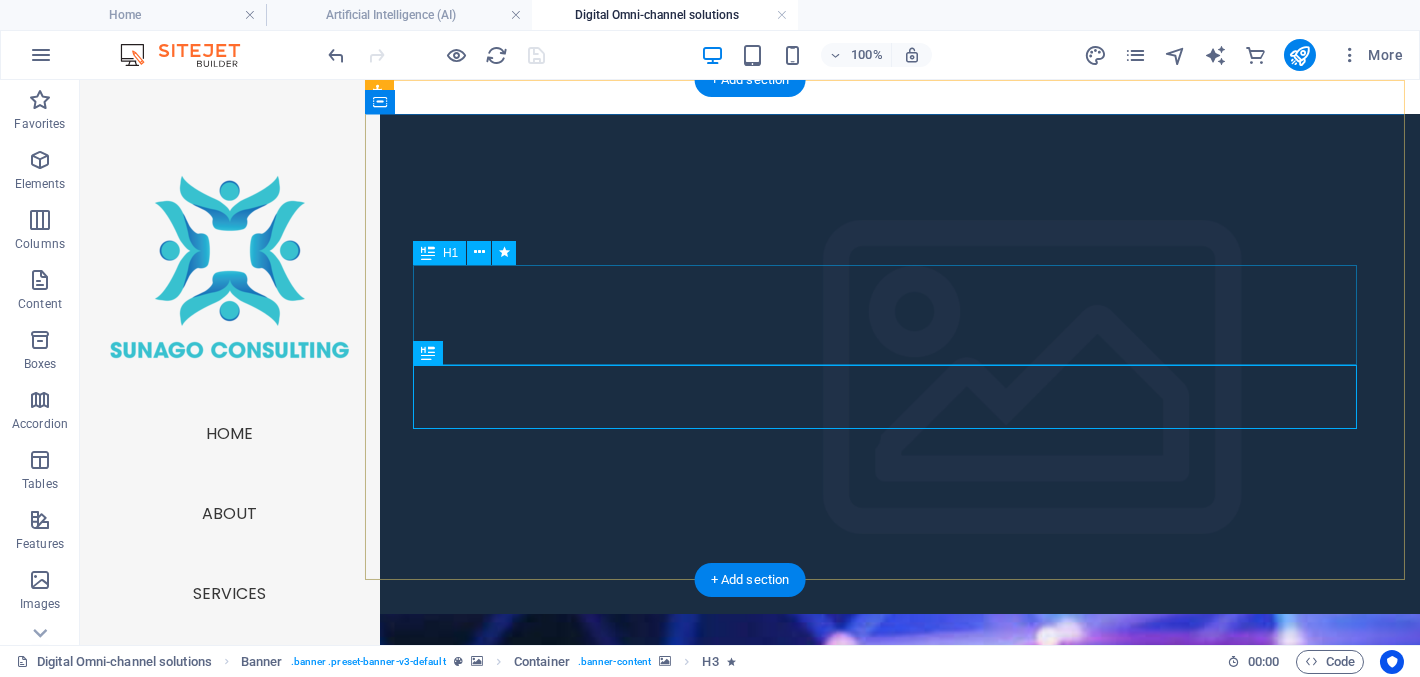 click on "Digital Omni-channel solutions and WhatsApp for Business Overview" at bounding box center [893, 1210] 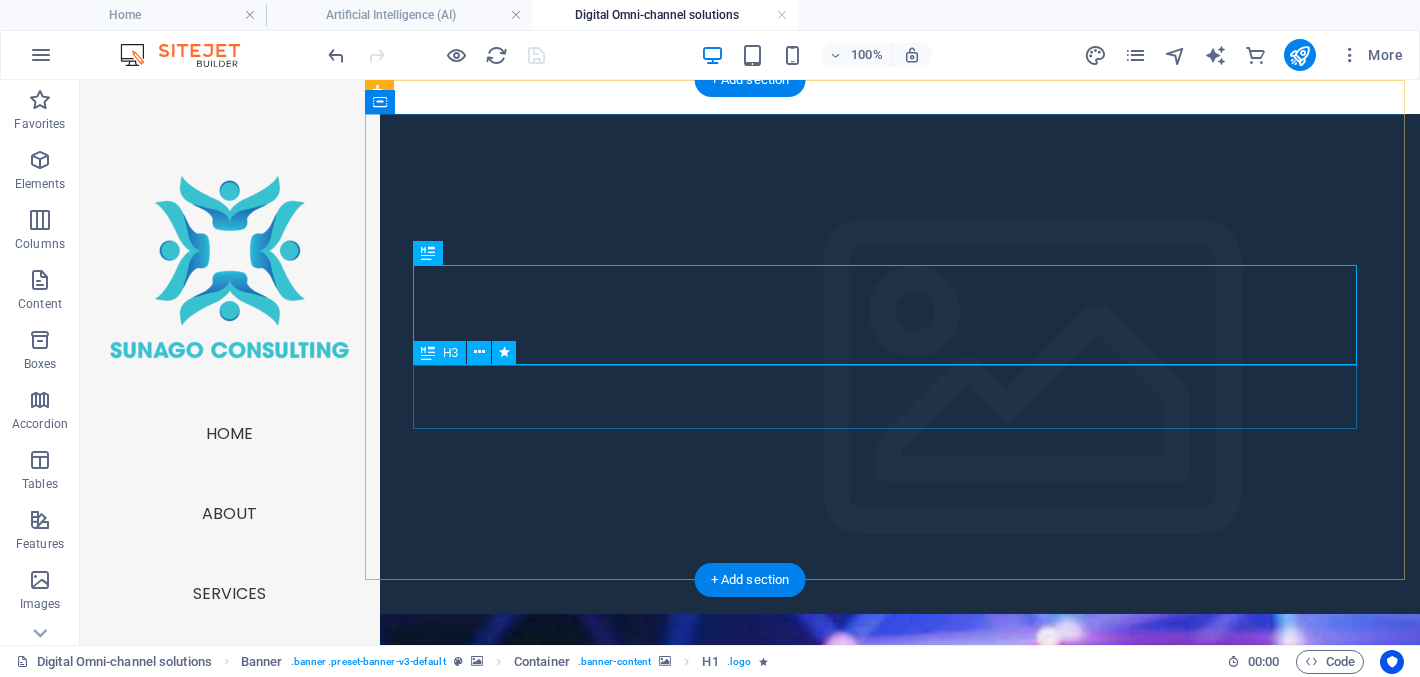 click on "Integrated platforms enabling seamless customer interactions across digital channels" at bounding box center (893, 1292) 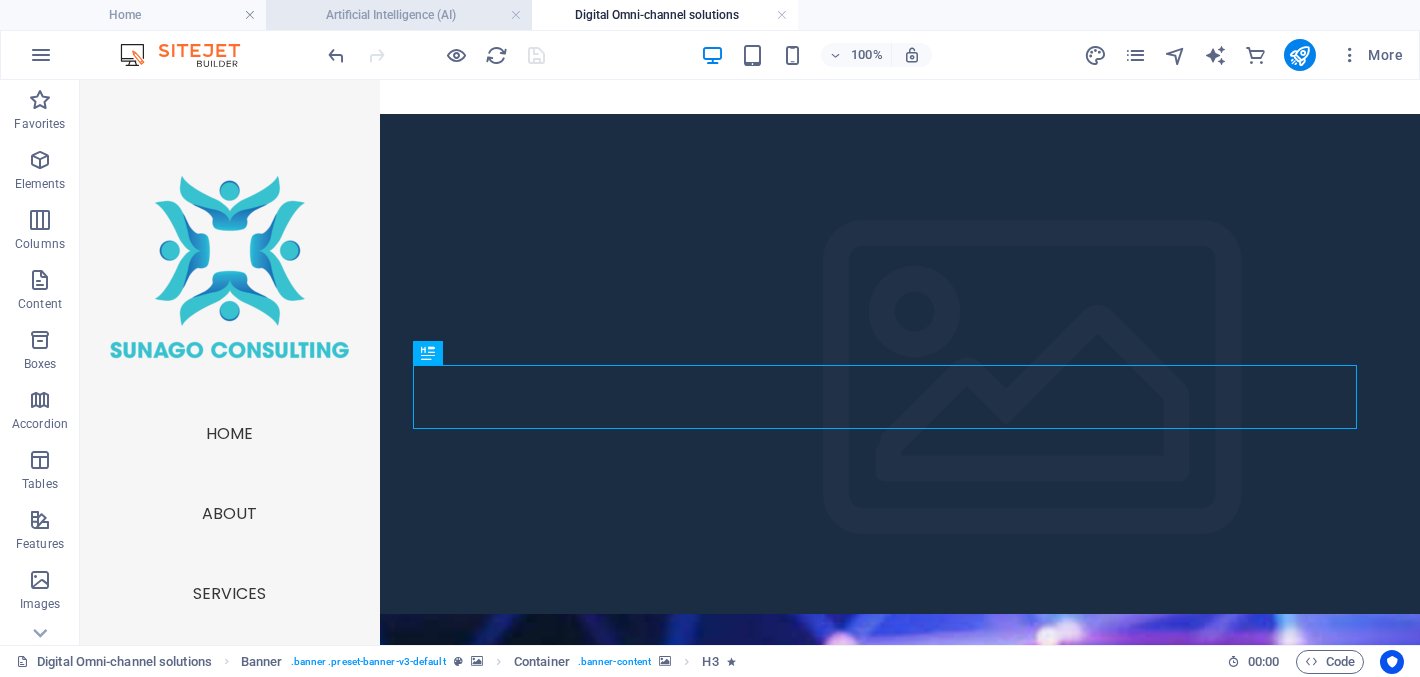 click on "Artificial Intelligence (AI)" at bounding box center (399, 15) 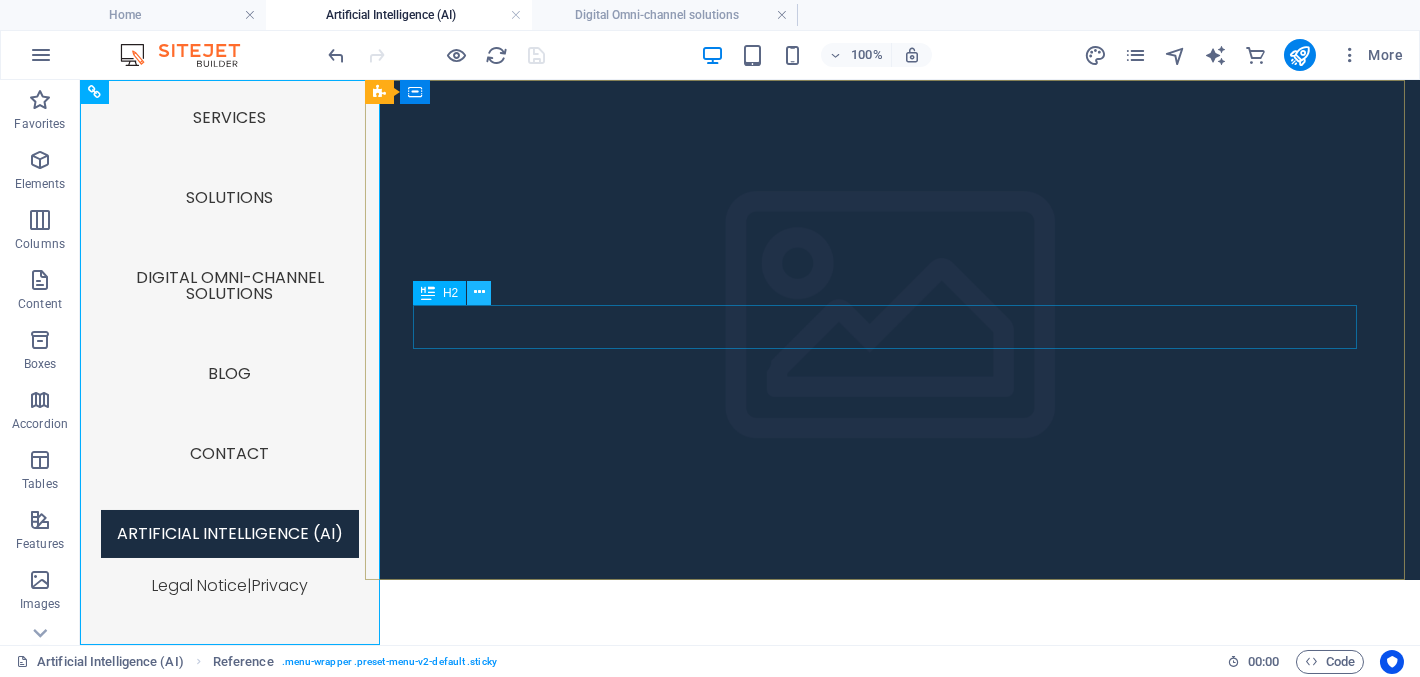 click at bounding box center (479, 292) 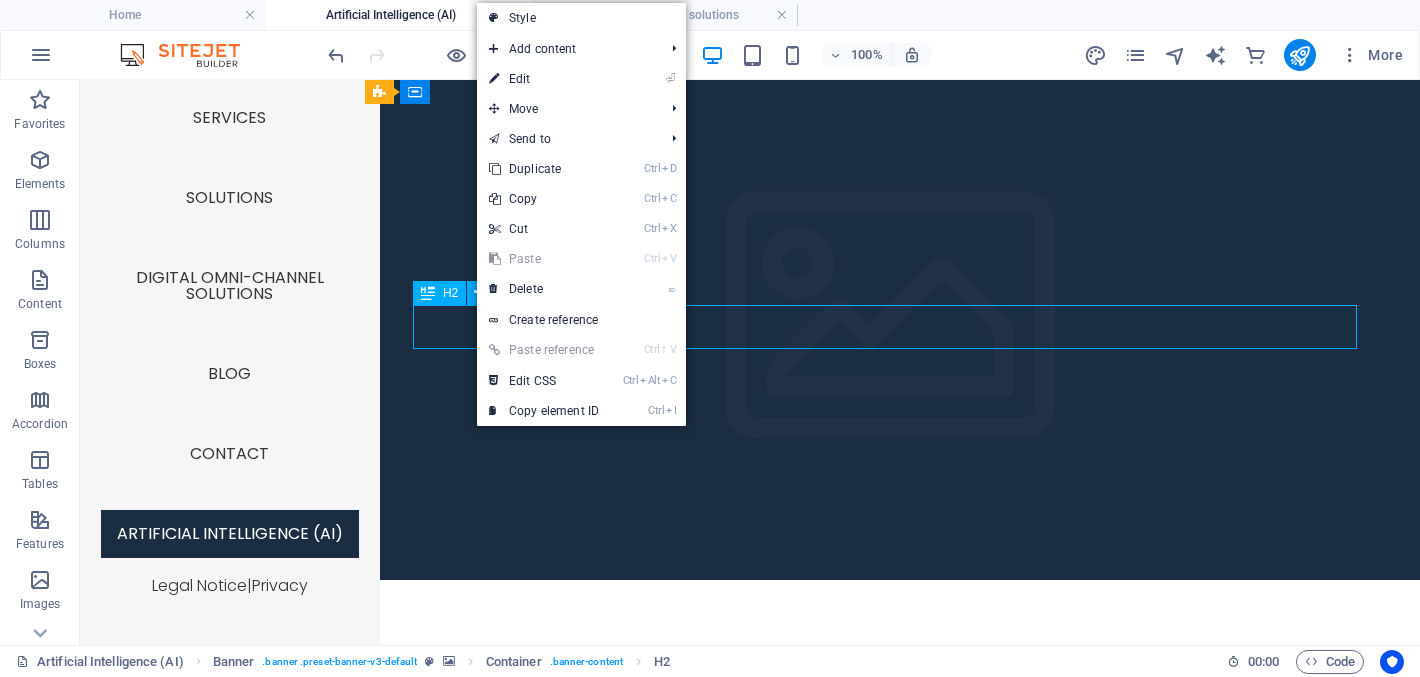 click on "H2" at bounding box center [450, 293] 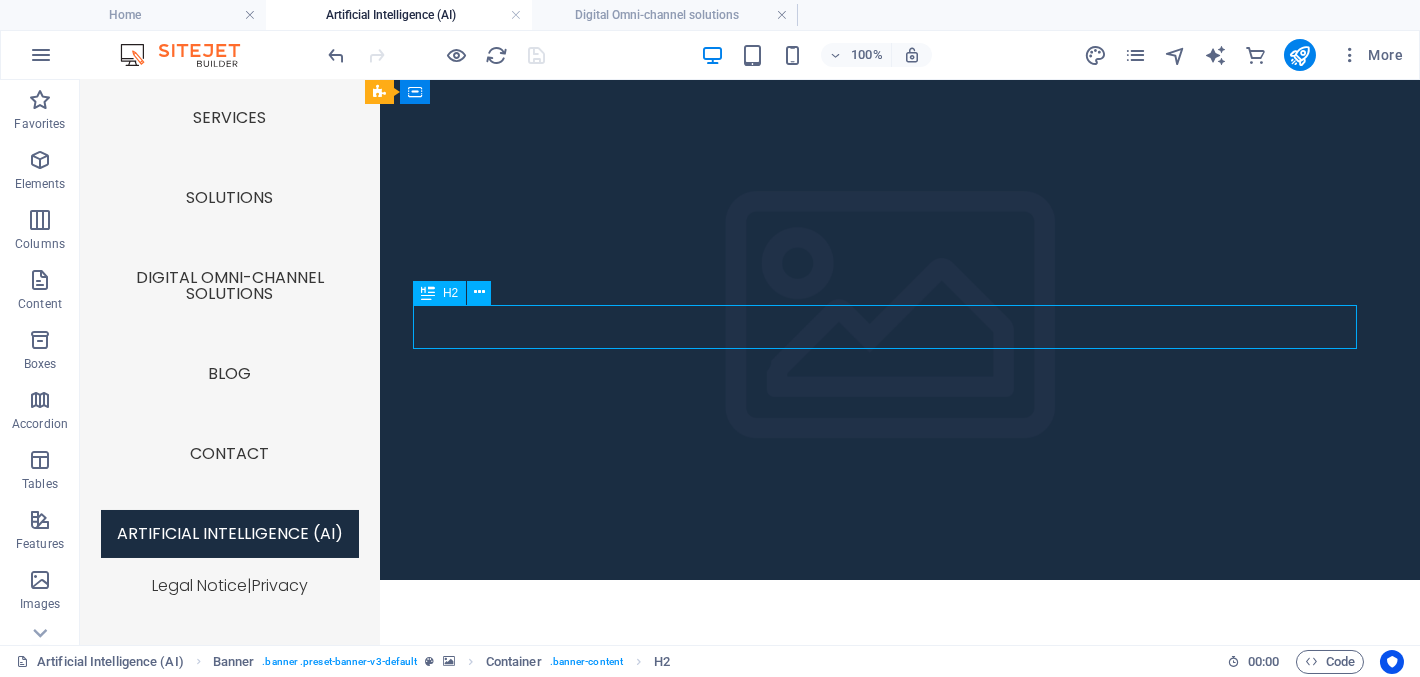 click on "H2" at bounding box center [450, 293] 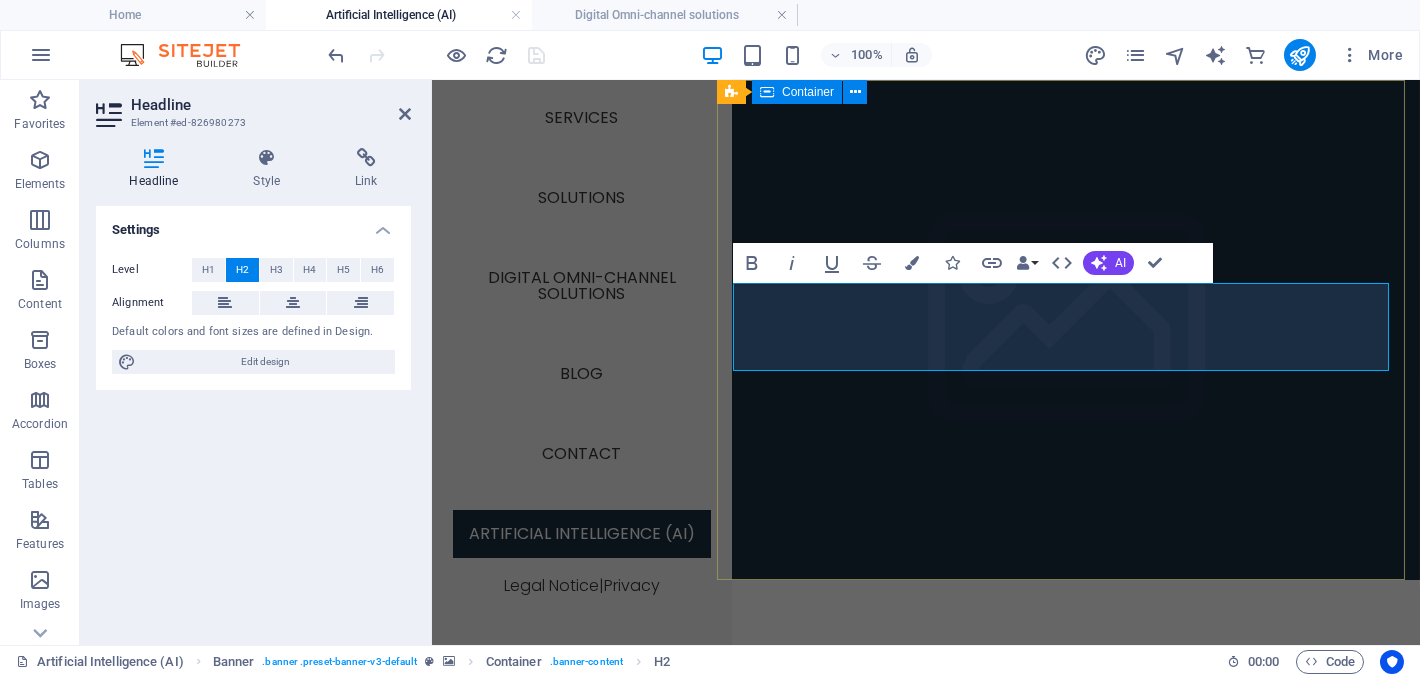 click on "Artificial Intelligence (AI) Unlock the Power of AI for Your Business Learn more" at bounding box center (1067, 757) 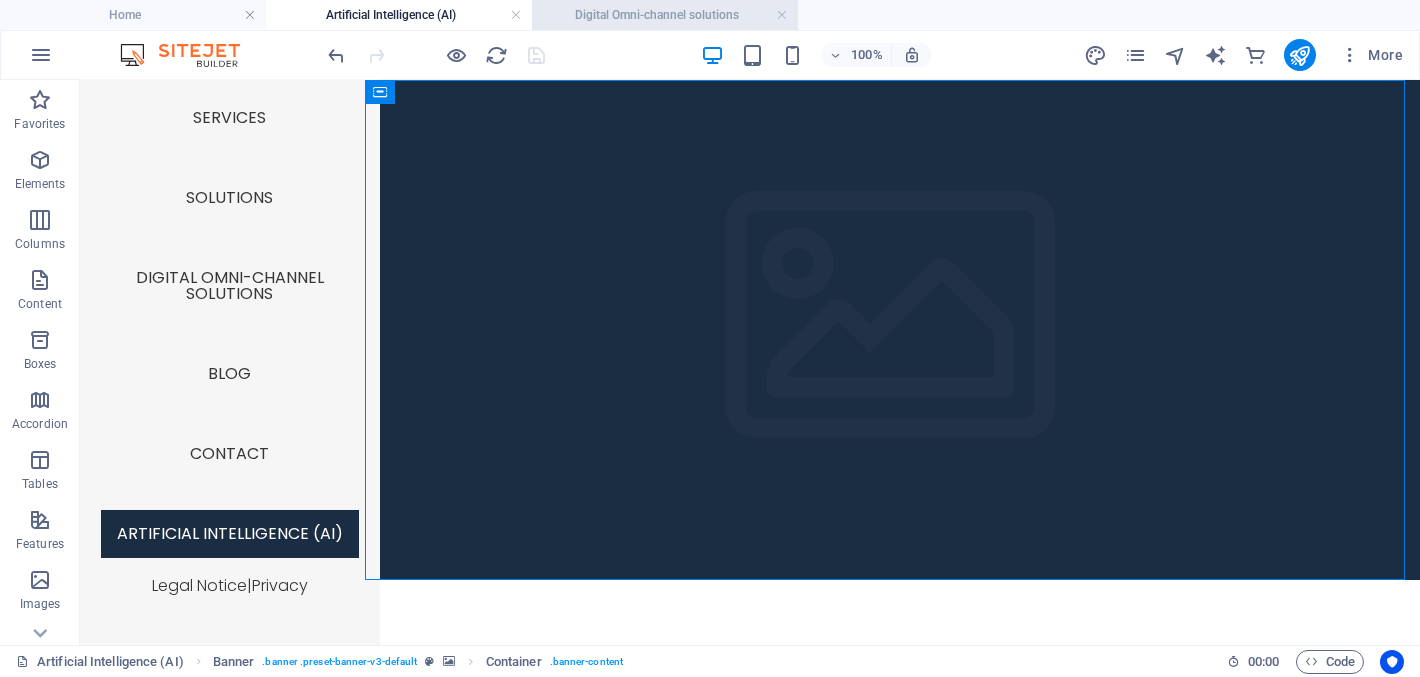 click on "Digital Omni-channel solutions" at bounding box center [665, 15] 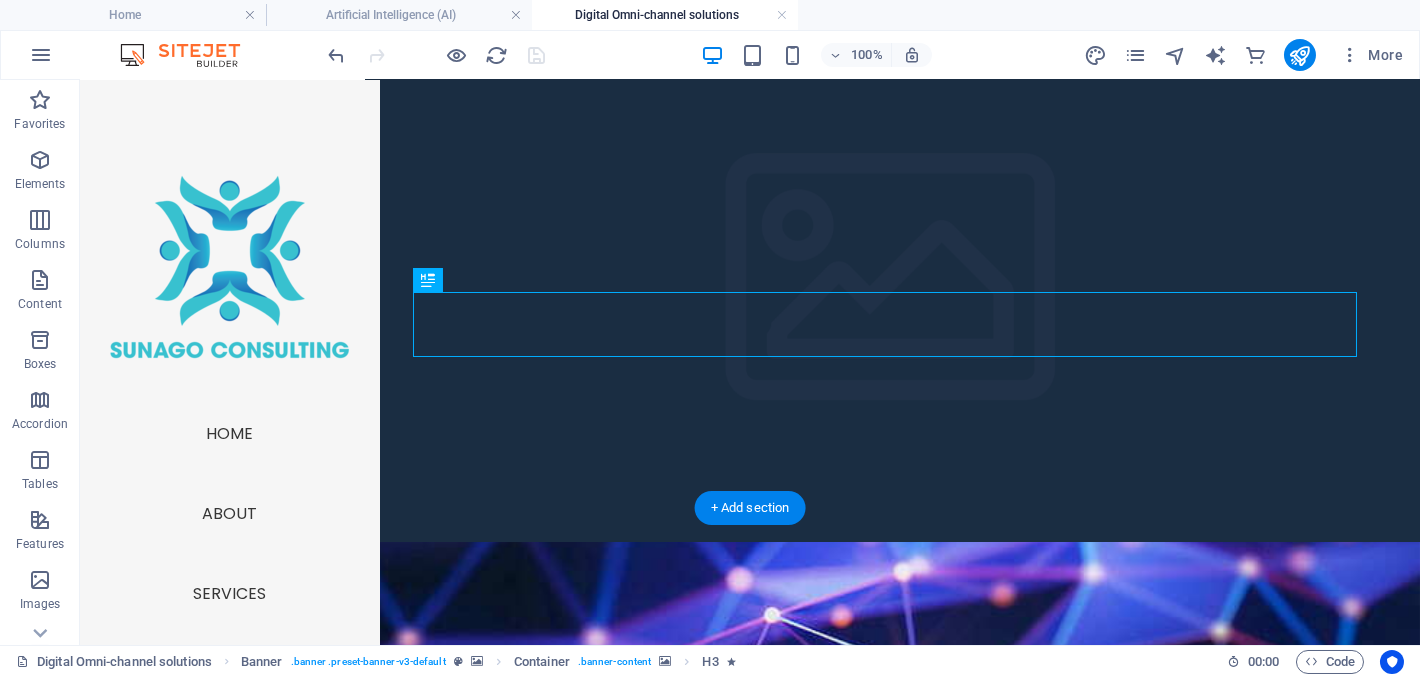 scroll, scrollTop: 99, scrollLeft: 0, axis: vertical 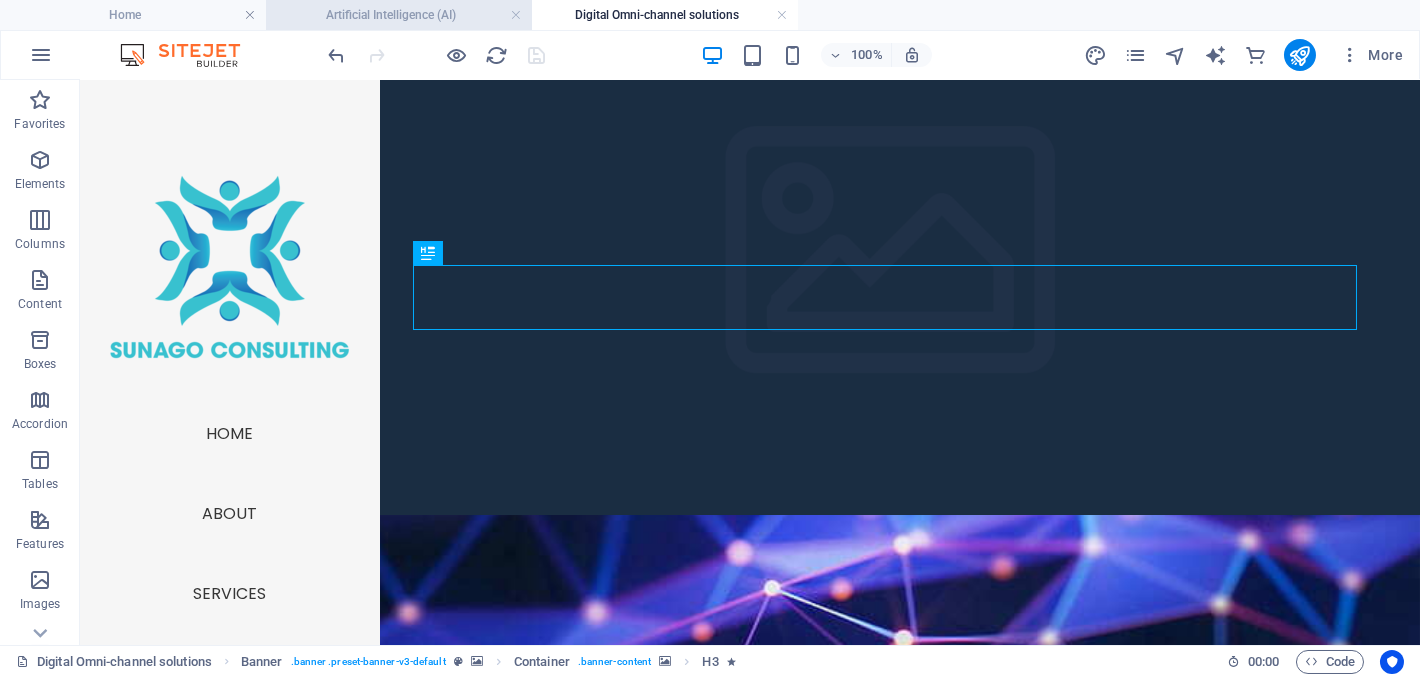 click on "Artificial Intelligence (AI)" at bounding box center [399, 15] 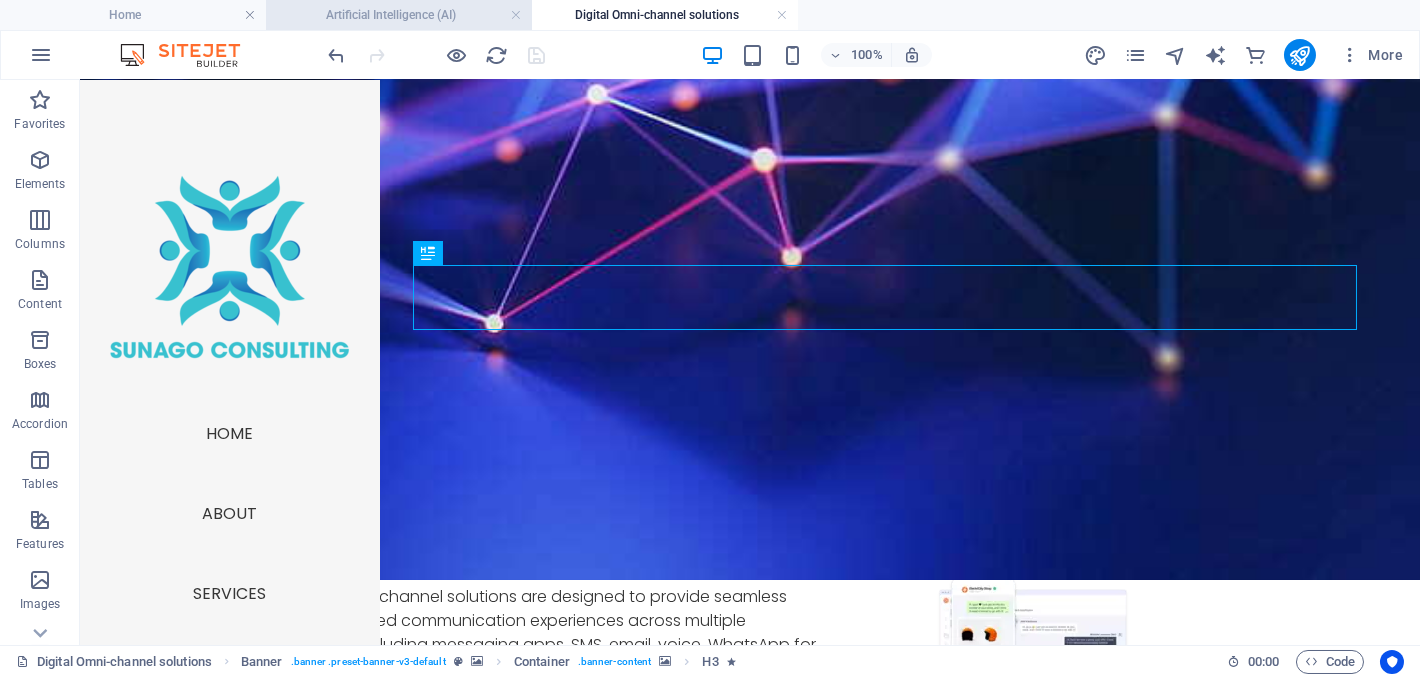 scroll, scrollTop: 0, scrollLeft: 0, axis: both 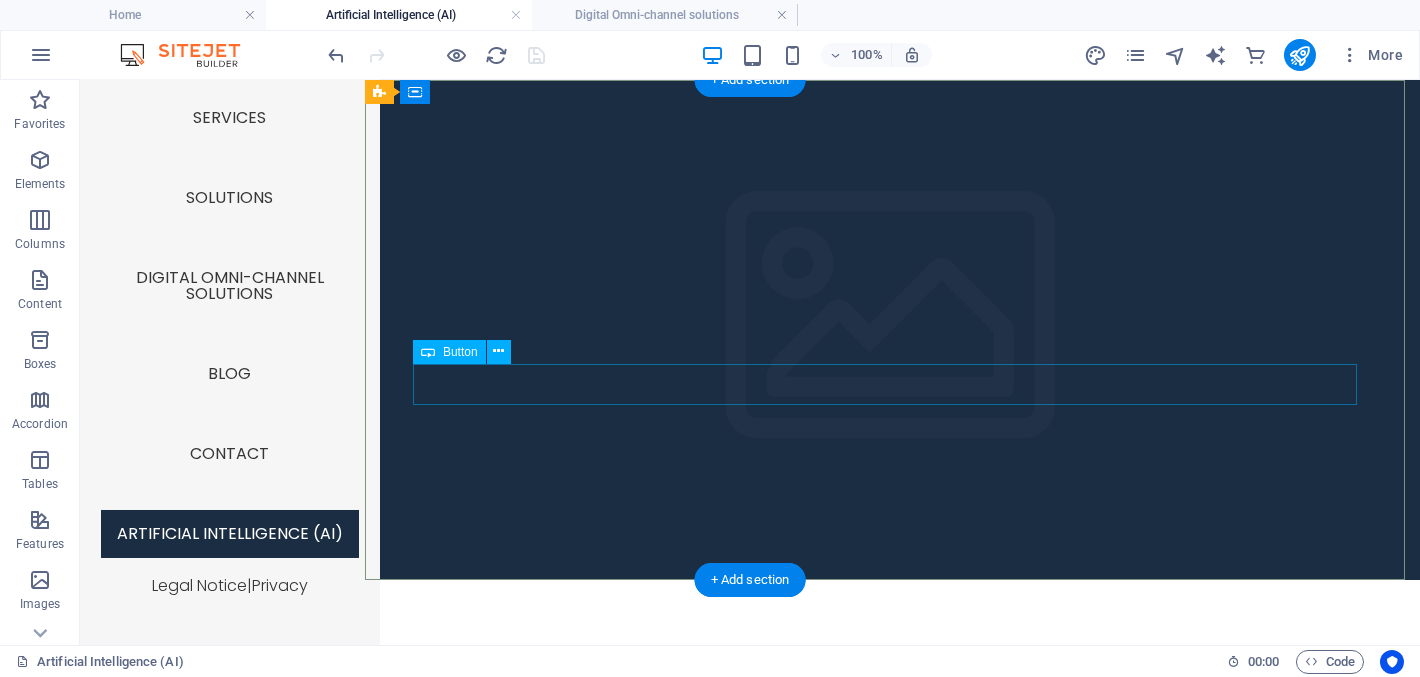 click on "Learn more" at bounding box center (893, 790) 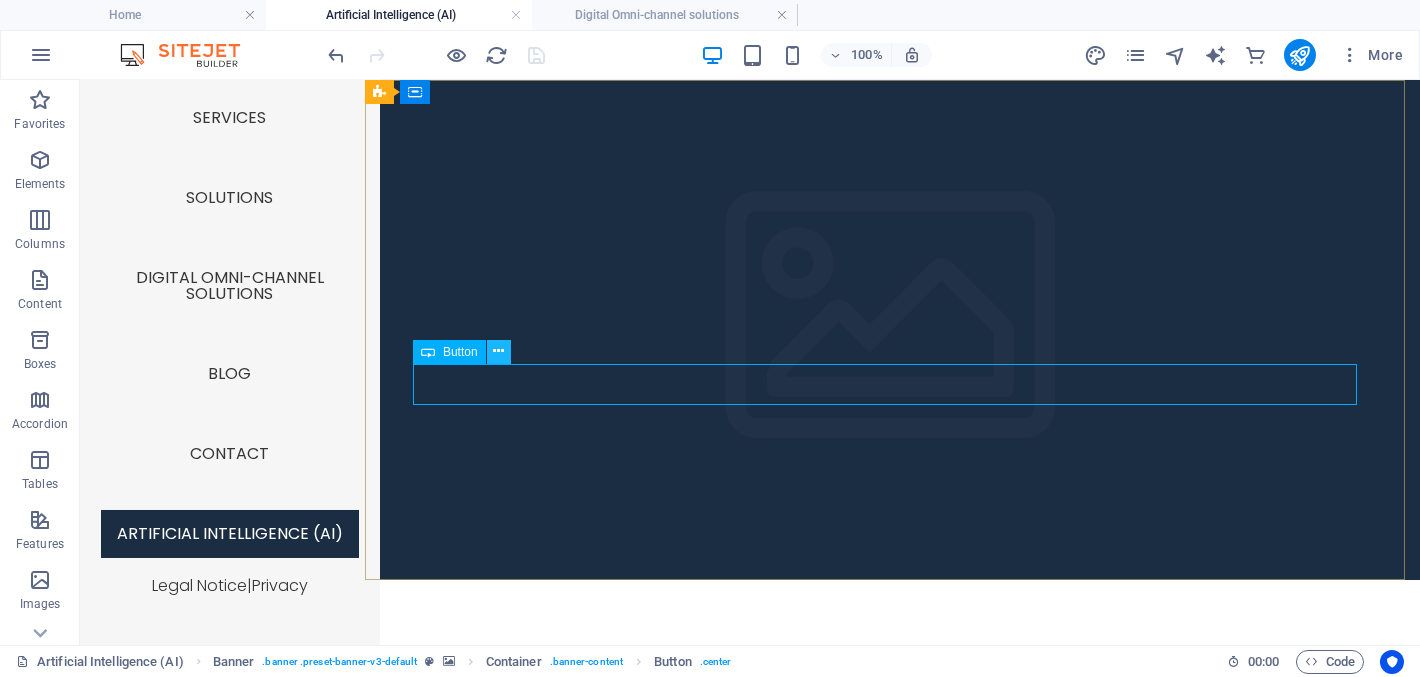 click at bounding box center [498, 351] 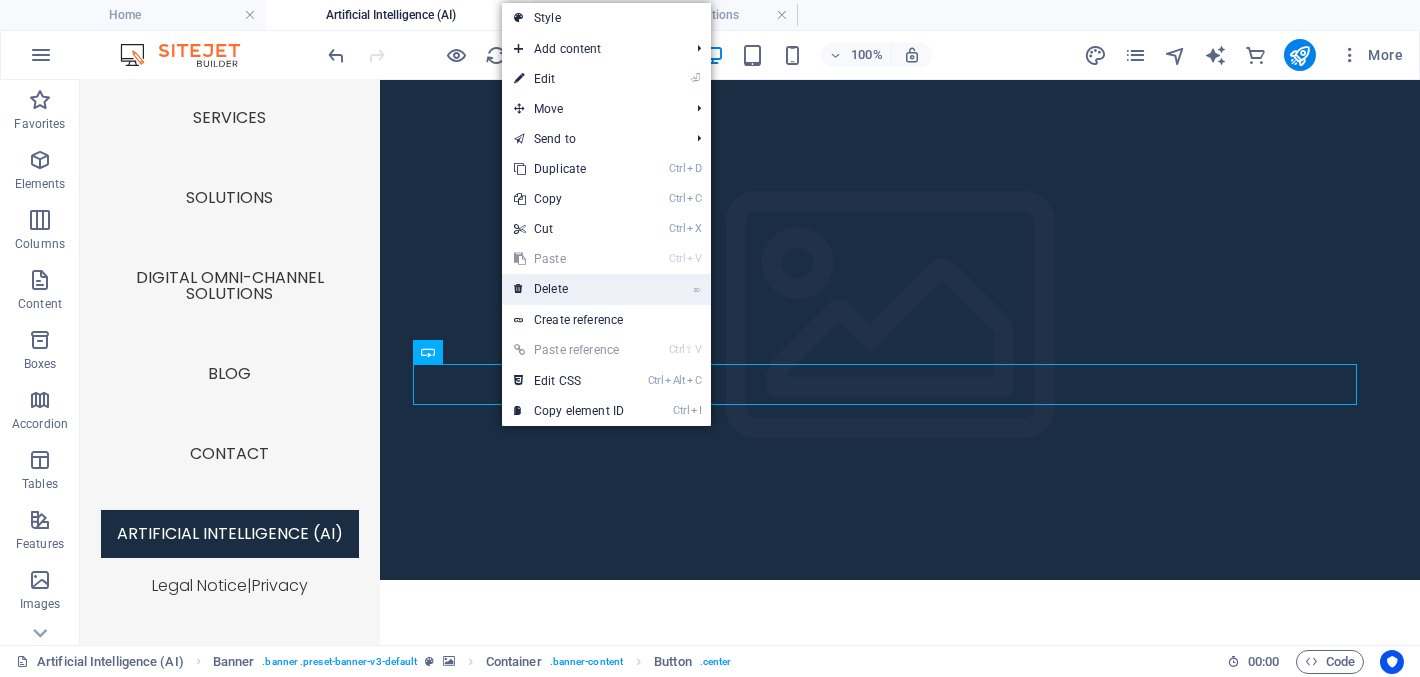 click on "⌦  Delete" at bounding box center (569, 289) 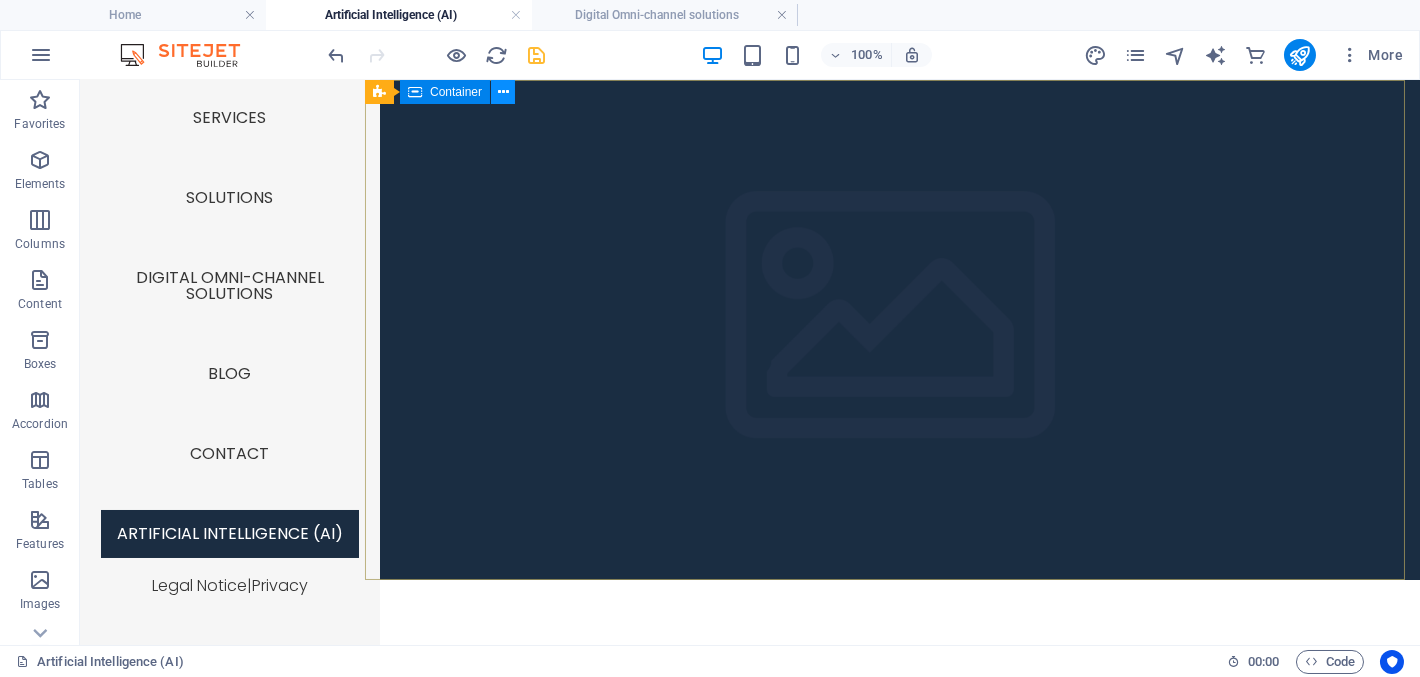 click at bounding box center [503, 92] 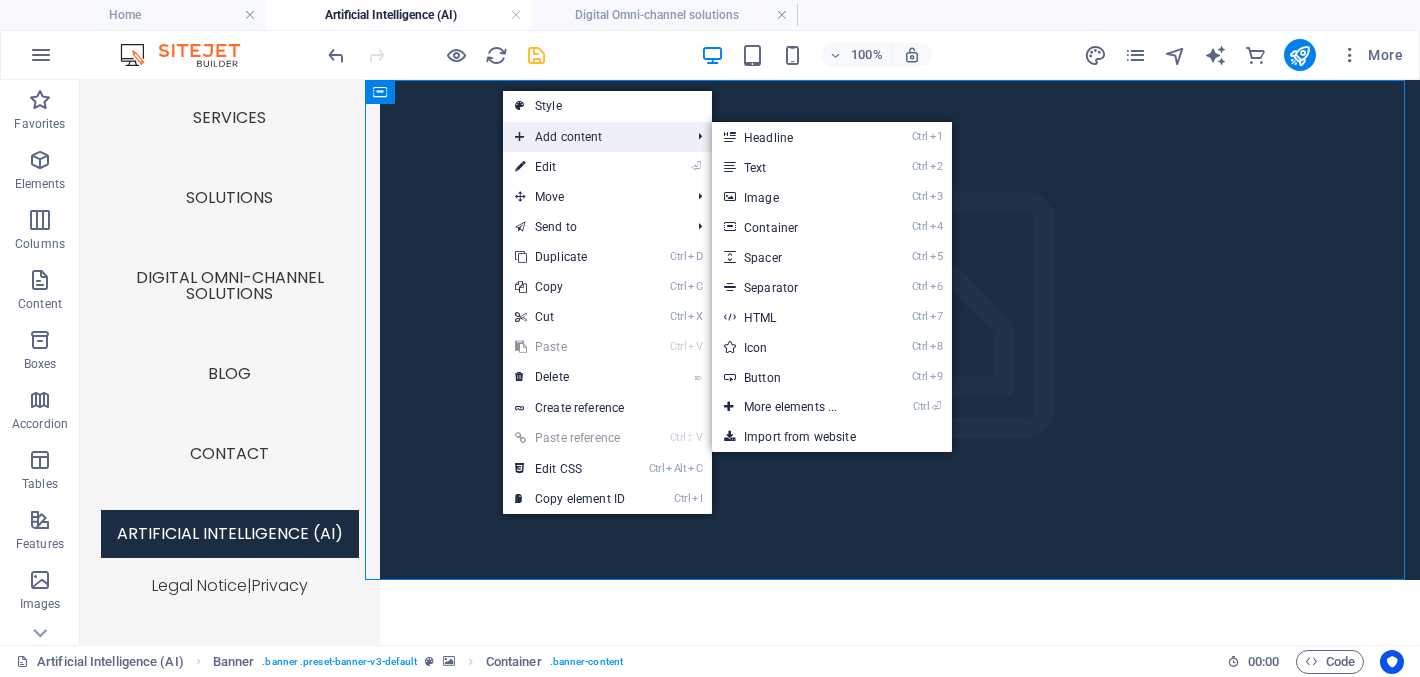click on "Add content" at bounding box center [592, 137] 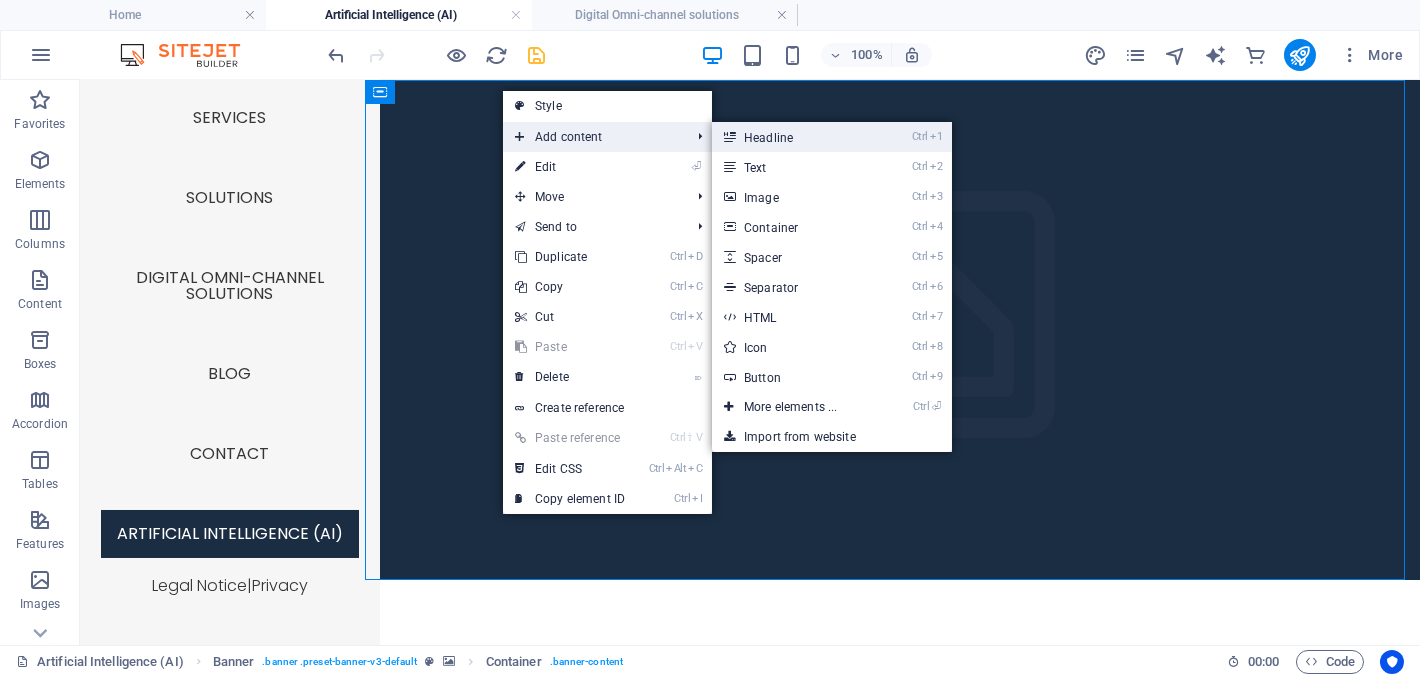 click on "Ctrl 1  Headline" at bounding box center (794, 137) 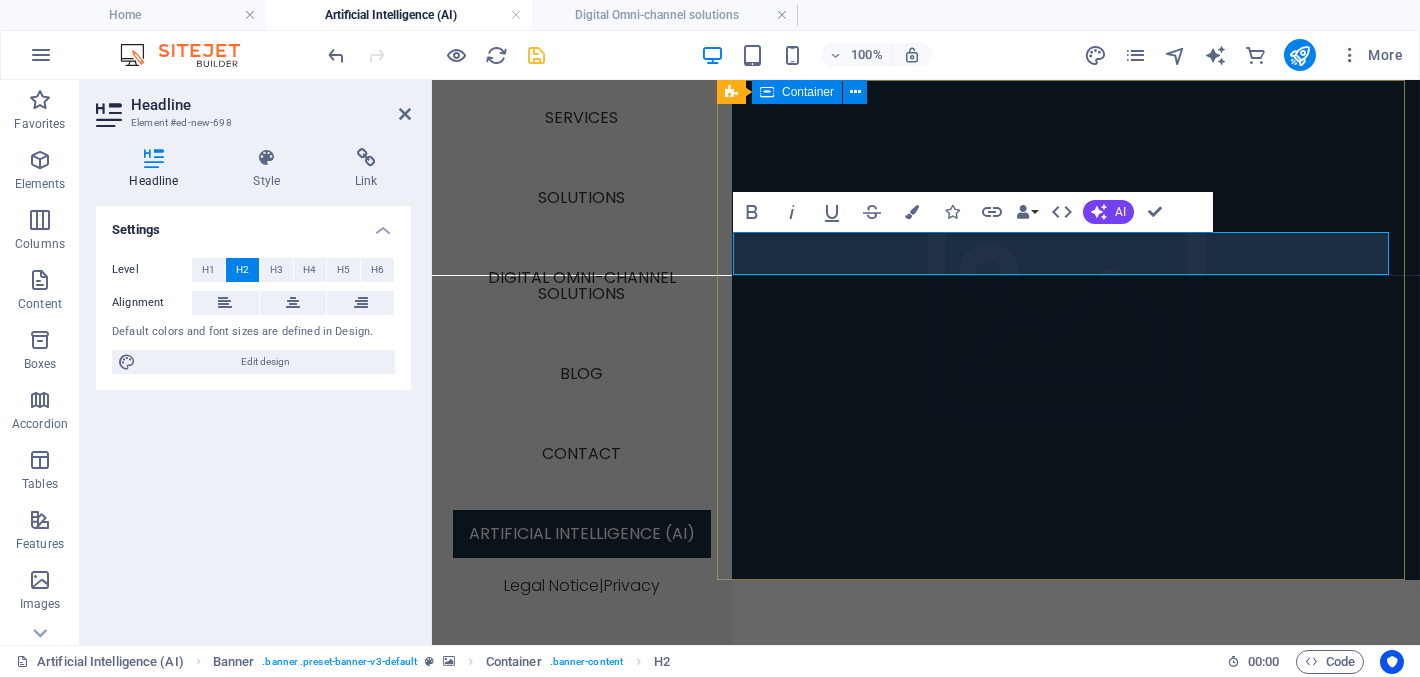 click on "New headline Artificial Intelligence (AI) Unlock the Power of AI for Your Business" at bounding box center (1067, 758) 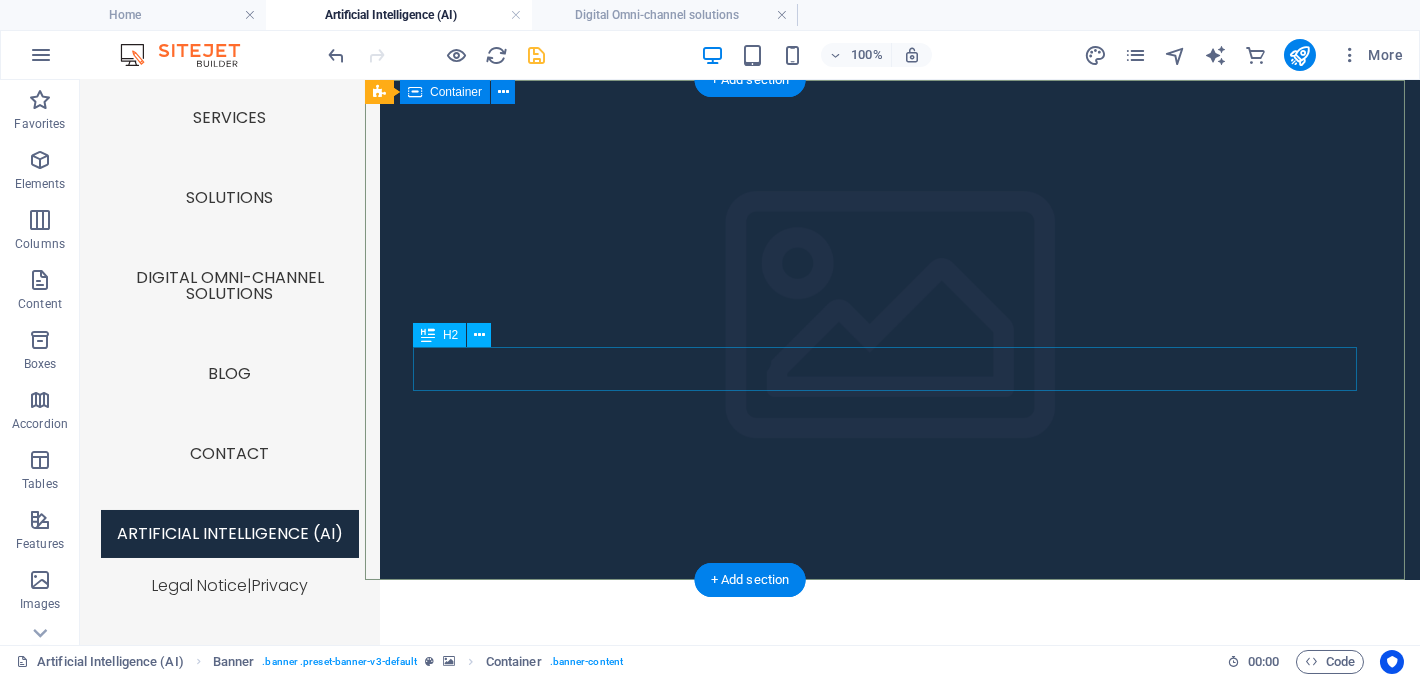 click on "Unlock the Power of AI for Your Business" at bounding box center (893, 776) 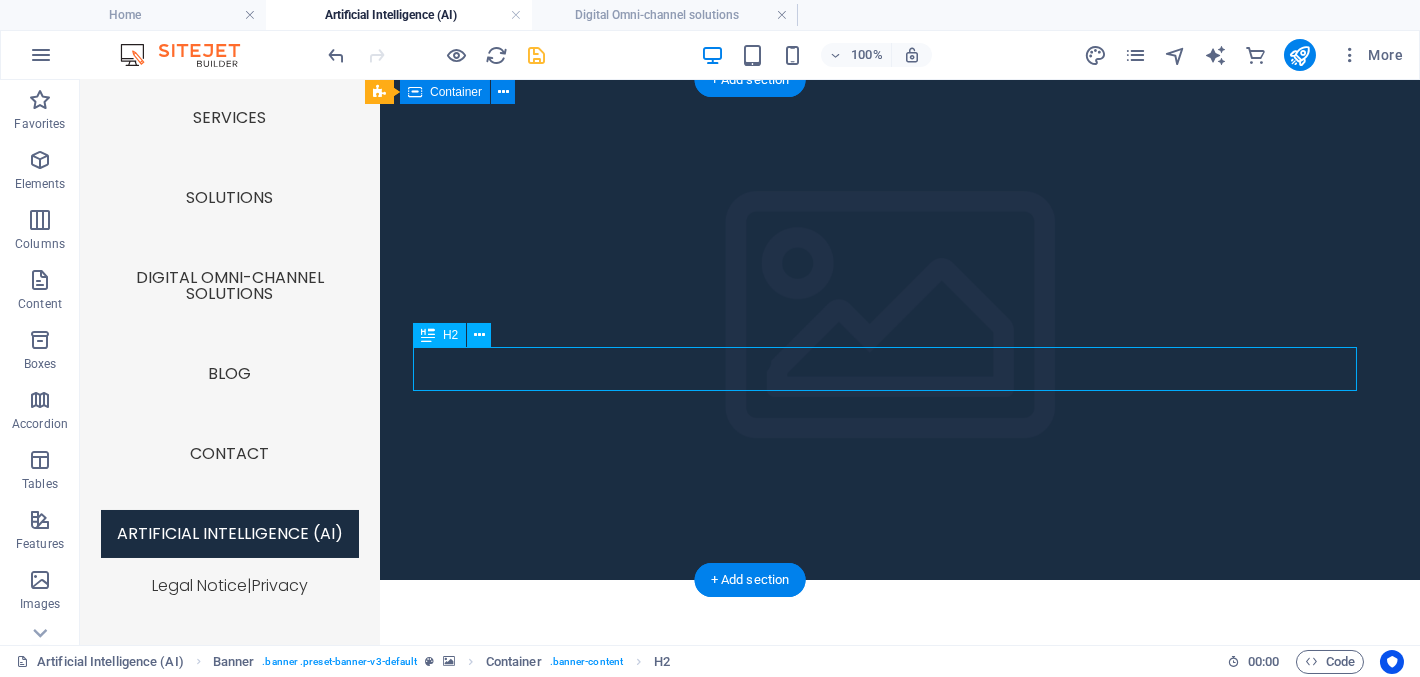 click on "Unlock the Power of AI for Your Business" at bounding box center (893, 776) 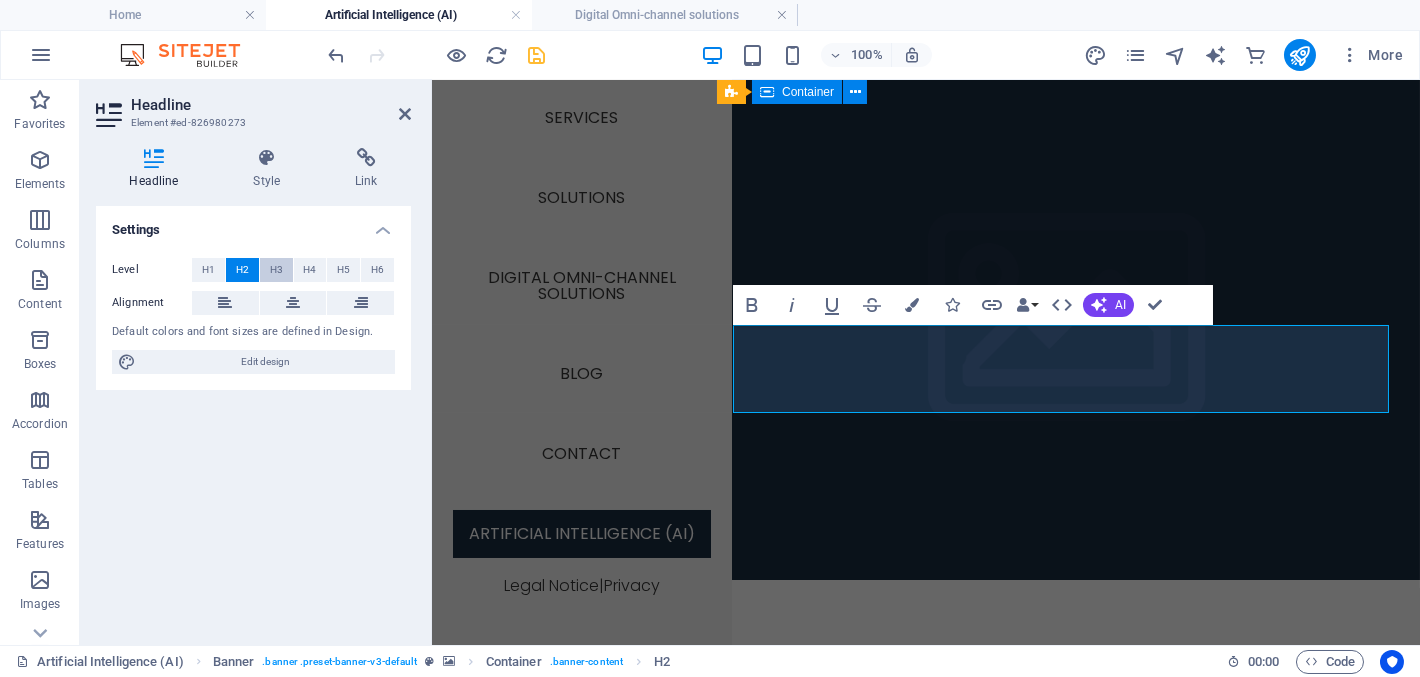 click on "H3" at bounding box center [276, 270] 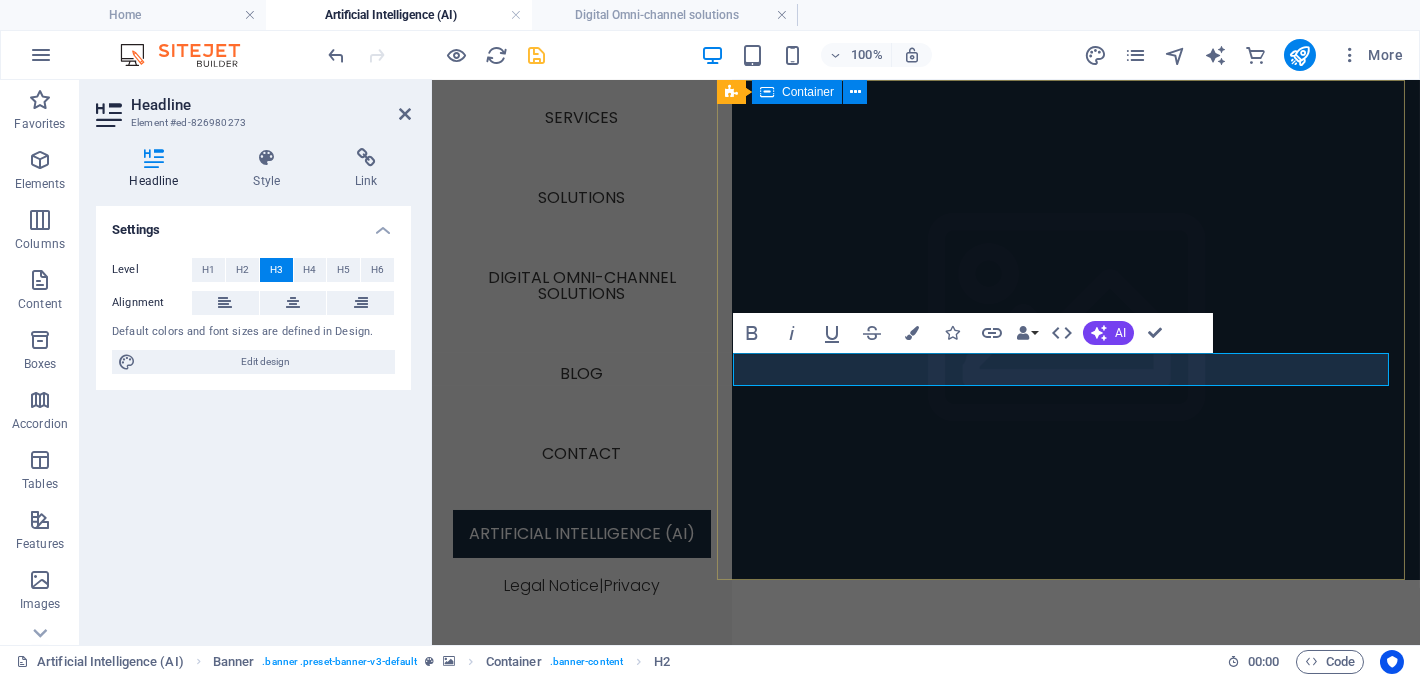 click on "New headline Artificial Intelligence (AI) Unlock the Power of AI for Your Business" at bounding box center (1067, 730) 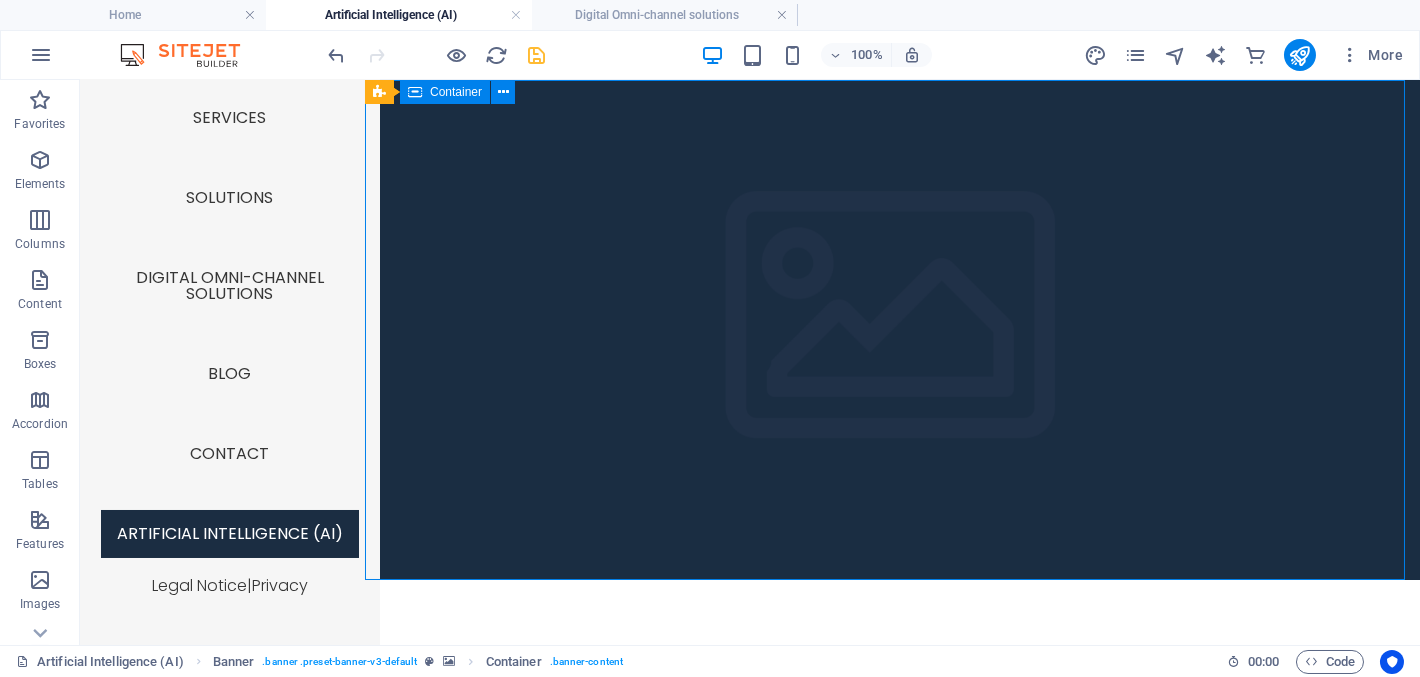 click on "New headline Artificial Intelligence (AI) Unlock the Power of AI for Your Business" at bounding box center [892, 730] 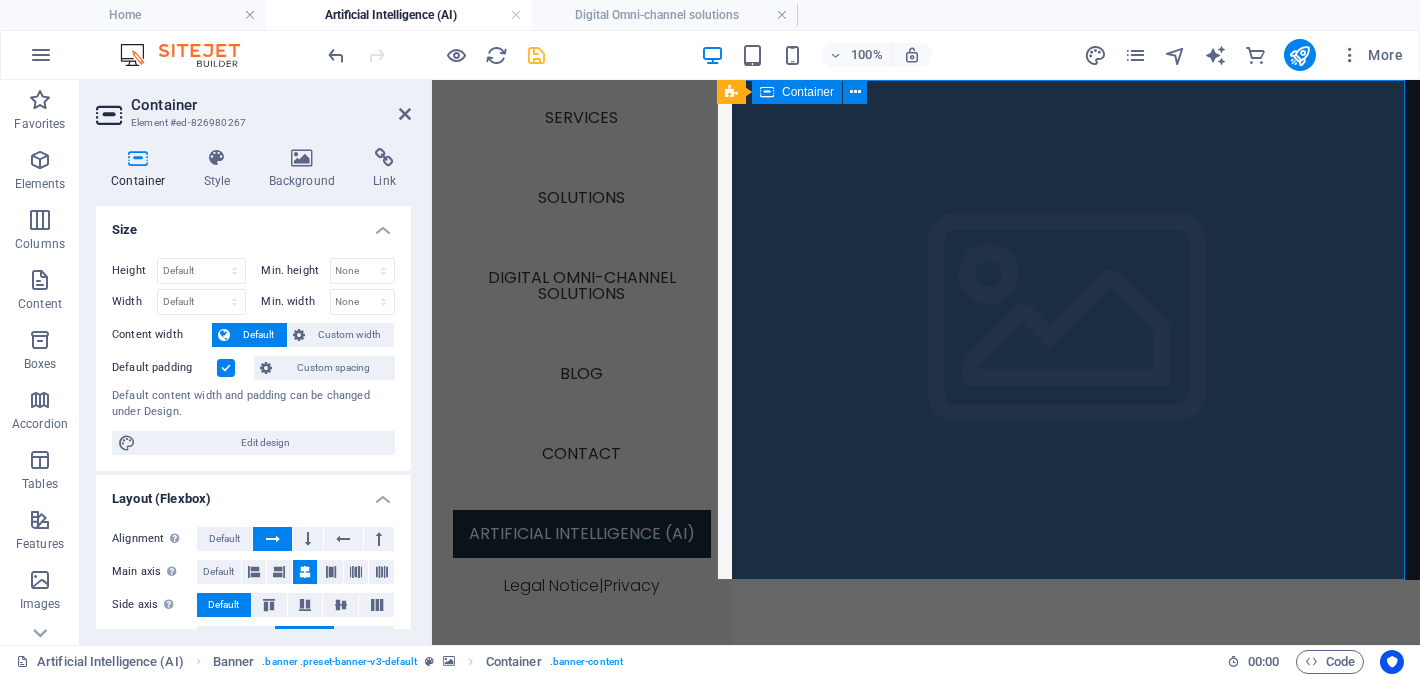 click on "New headline Artificial Intelligence (AI) Unlock the Power of AI for Your Business" at bounding box center [1067, 730] 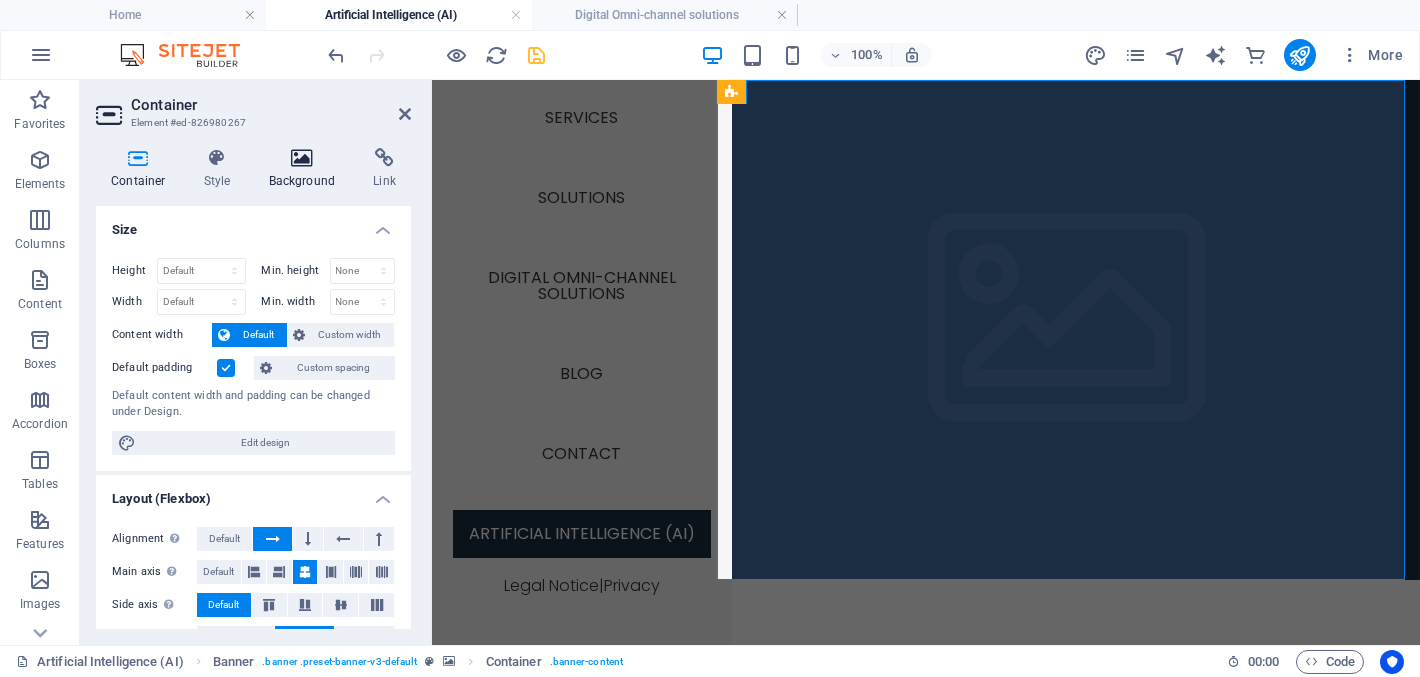click at bounding box center [302, 158] 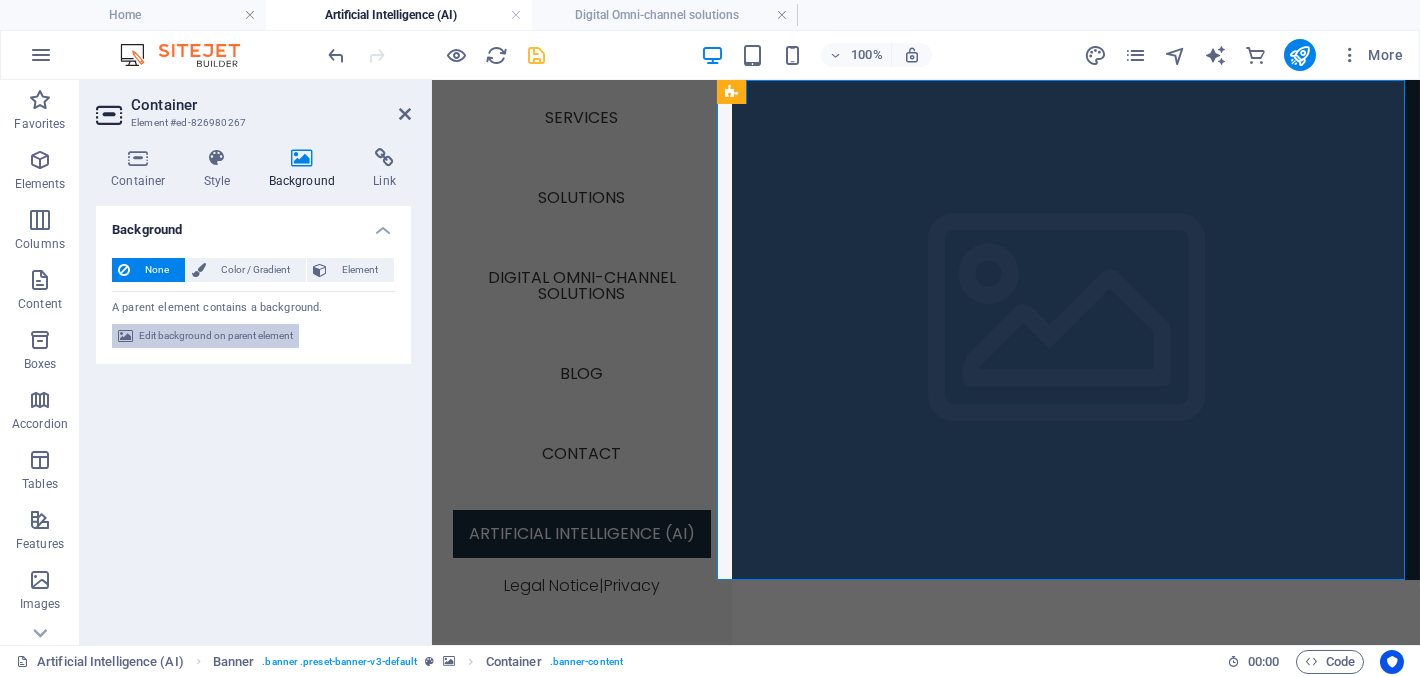 click on "Edit background on parent element" at bounding box center (216, 336) 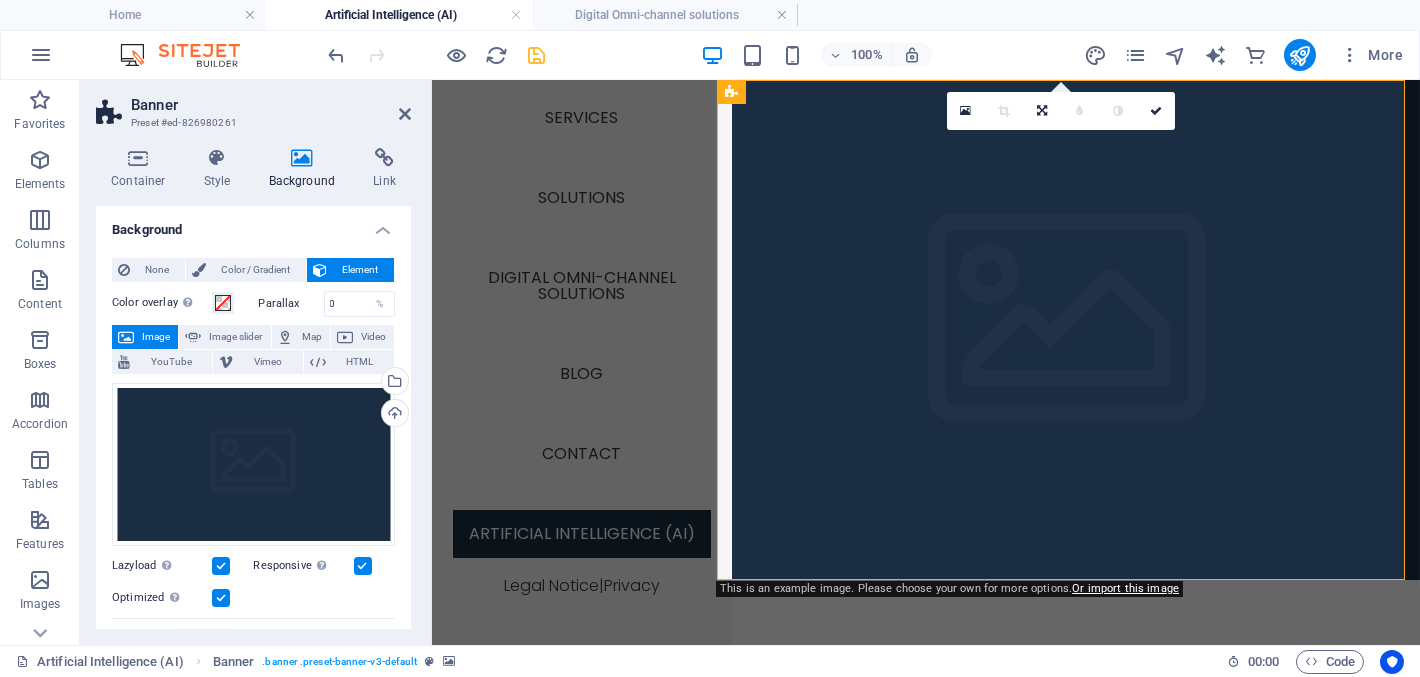 click on "Image" at bounding box center (156, 337) 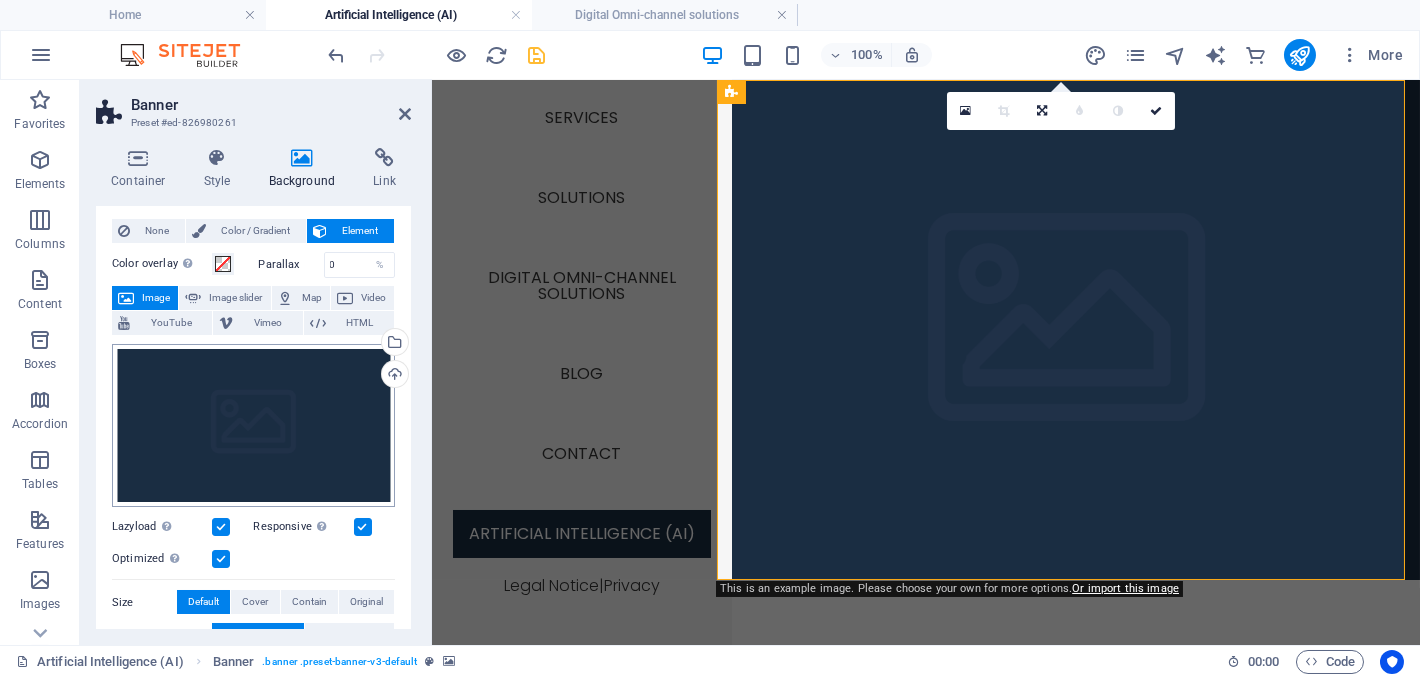 scroll, scrollTop: 13, scrollLeft: 0, axis: vertical 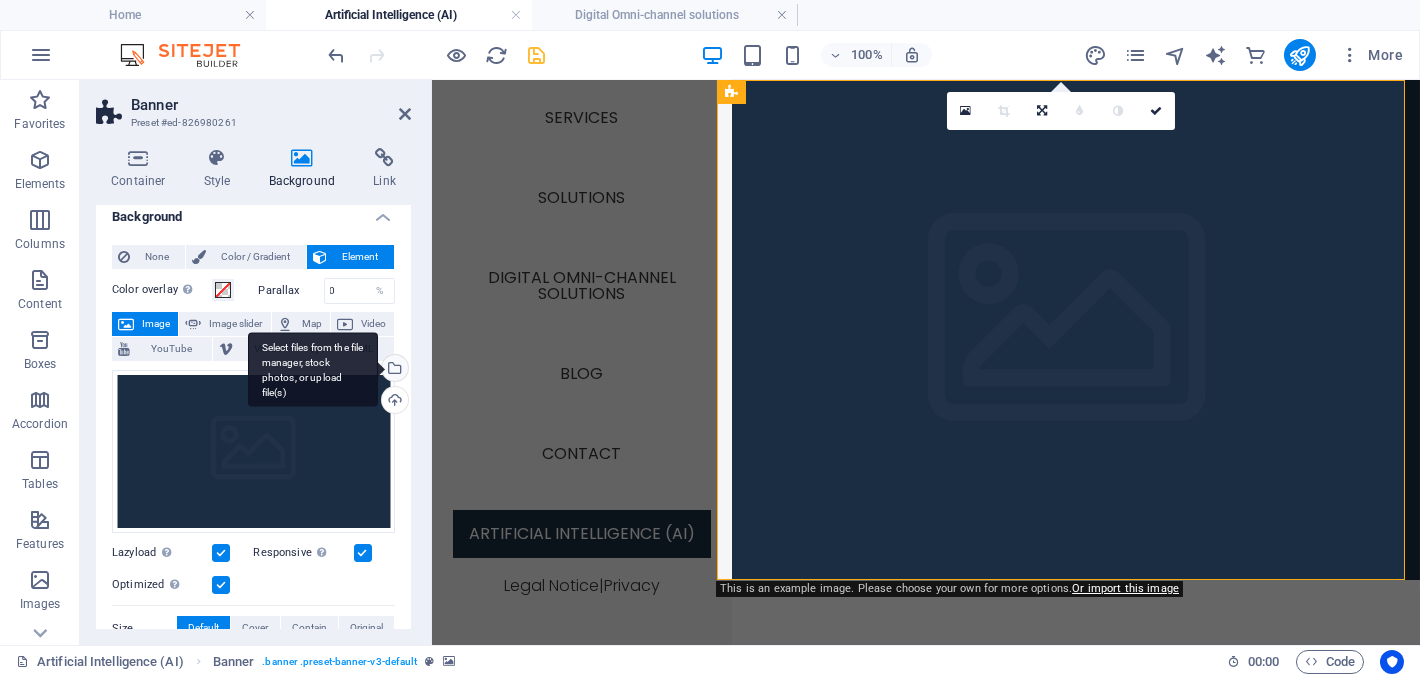 click on "Select files from the file manager, stock photos, or upload file(s)" at bounding box center (393, 370) 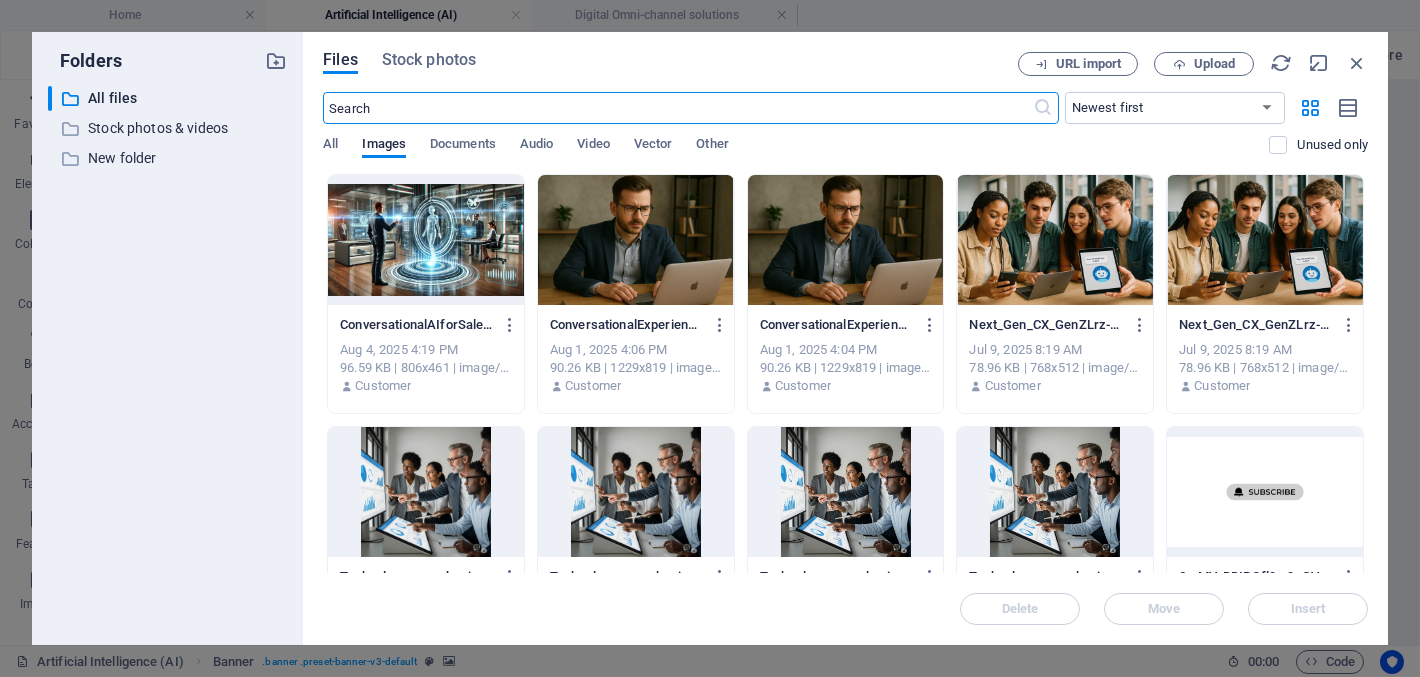 scroll, scrollTop: 0, scrollLeft: 0, axis: both 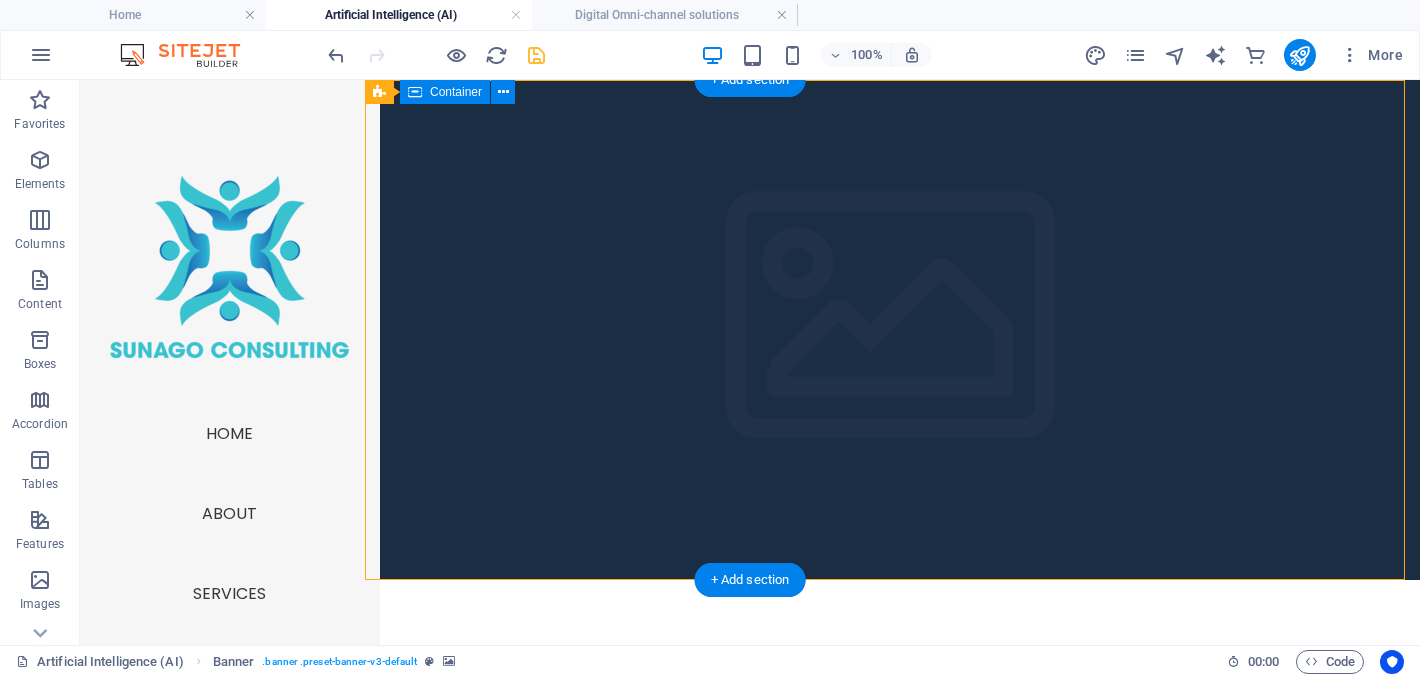 click on "New headline Artificial Intelligence (AI) Unlock the Power of AI for Your Business" at bounding box center (892, 730) 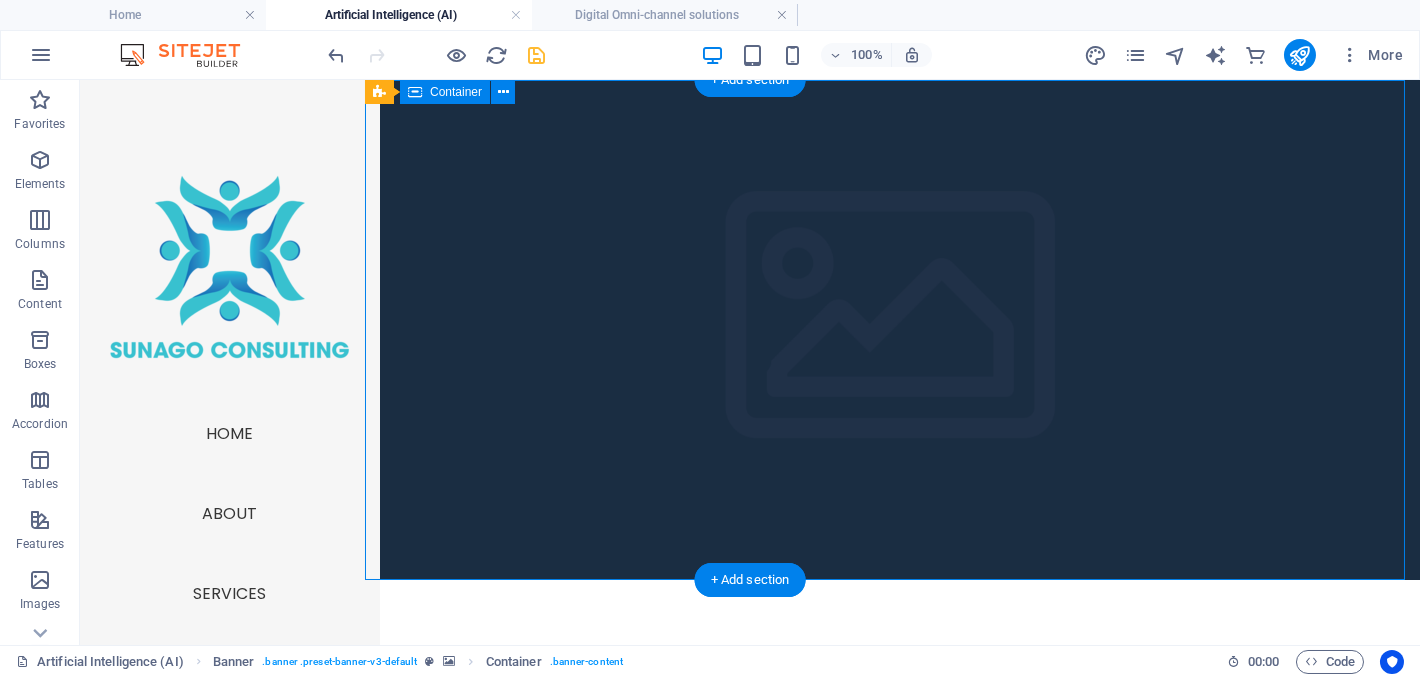 click on "New headline Artificial Intelligence (AI) Unlock the Power of AI for Your Business" at bounding box center (892, 730) 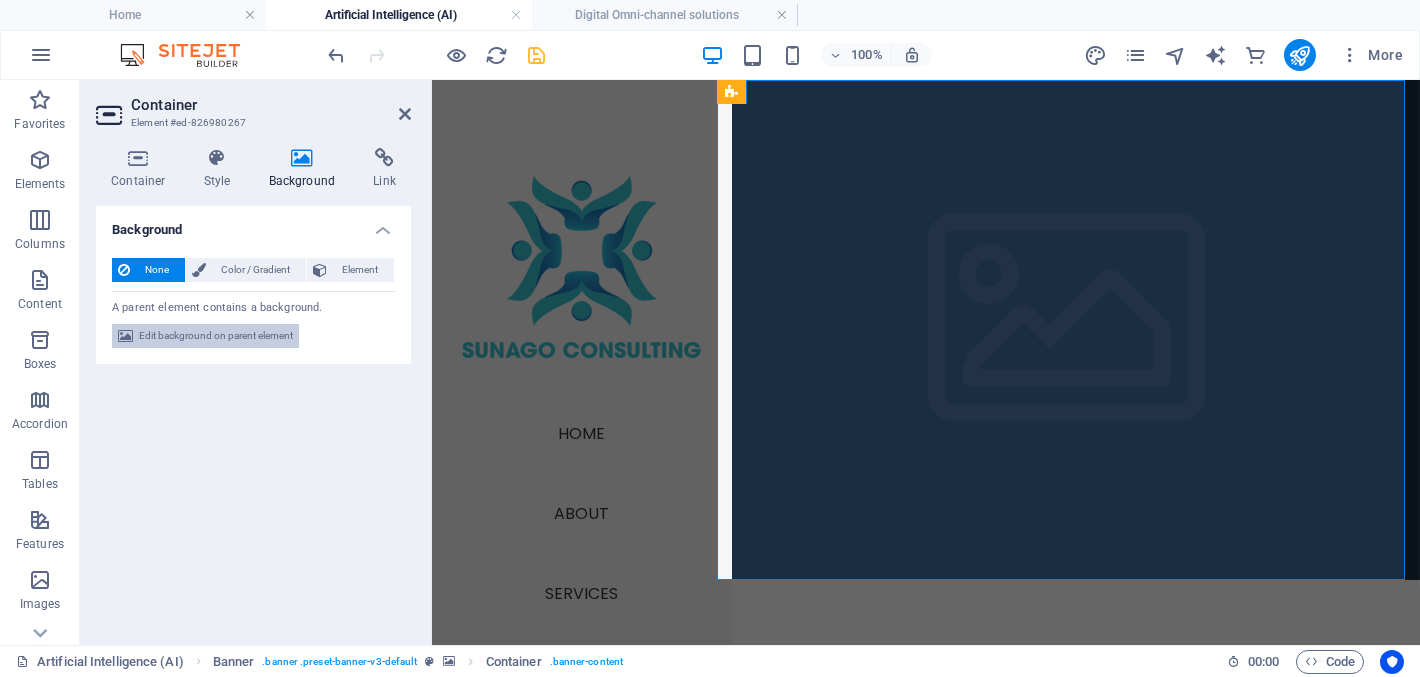 click on "Edit background on parent element" at bounding box center (216, 336) 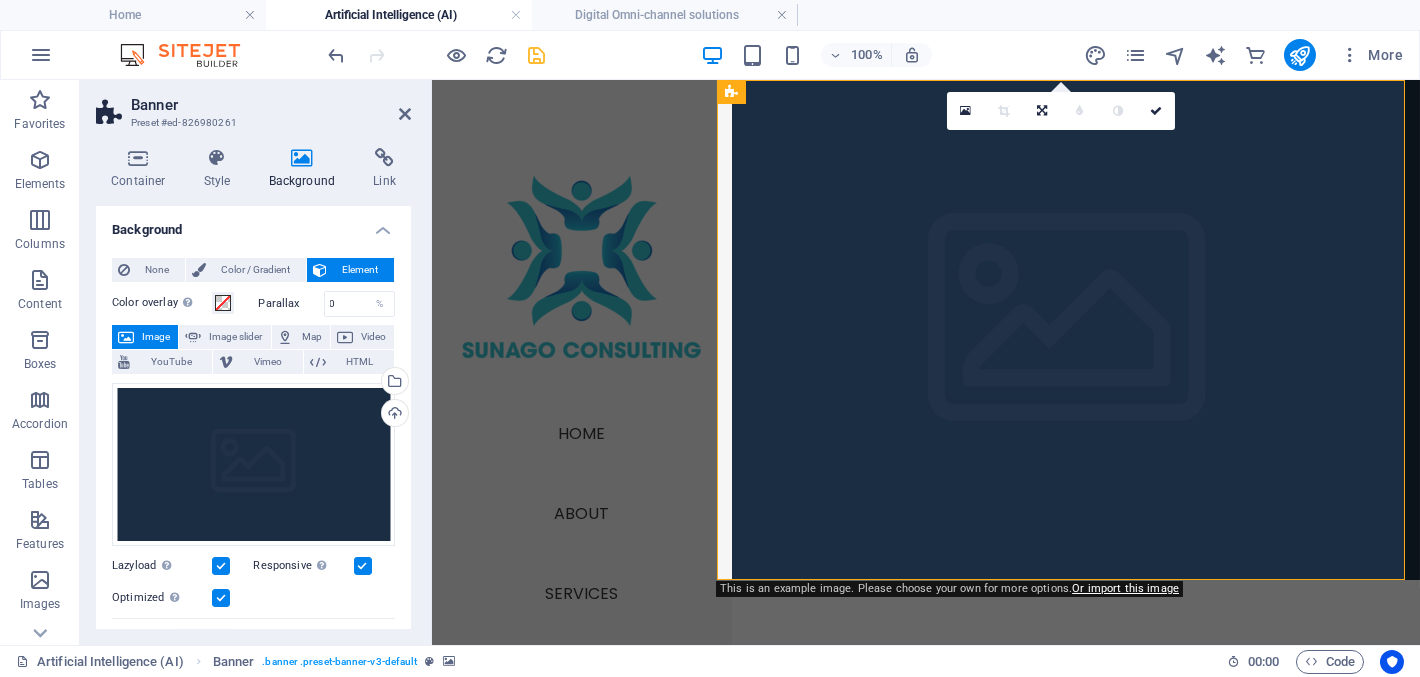click on "Image" at bounding box center [156, 337] 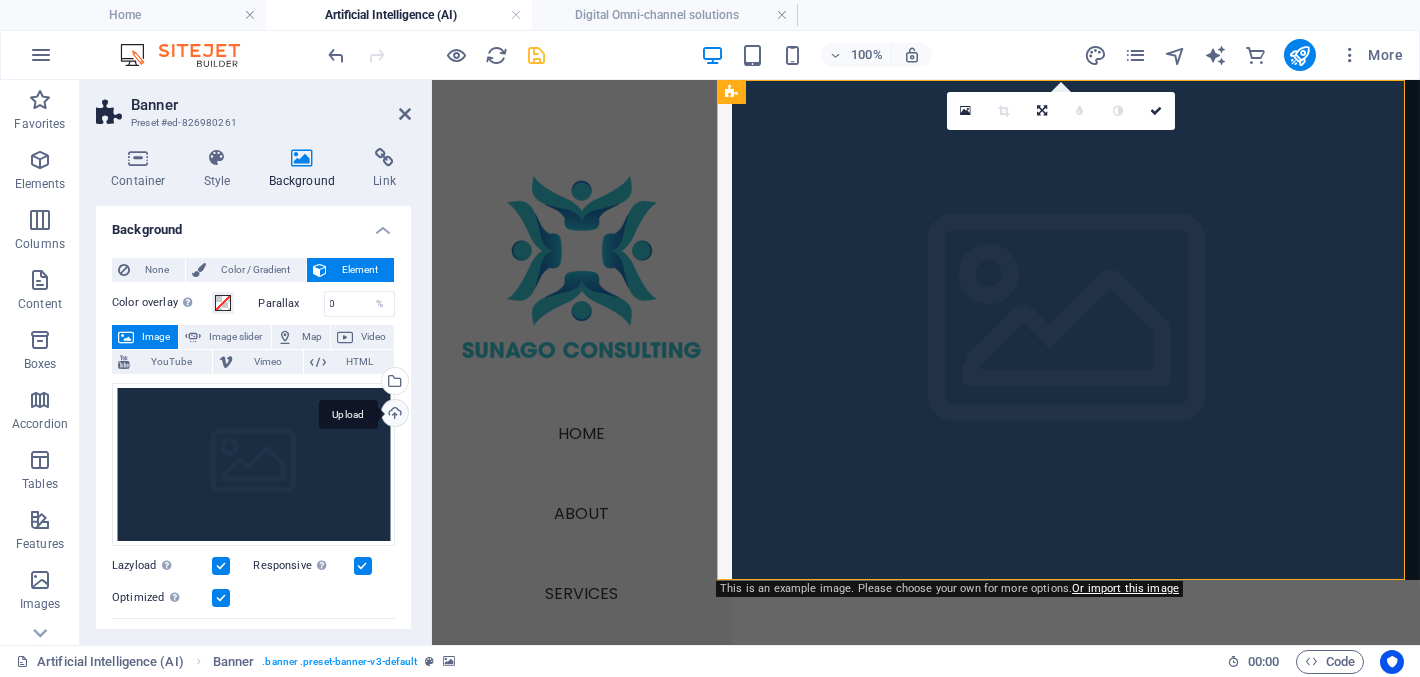 click on "Upload" at bounding box center [393, 415] 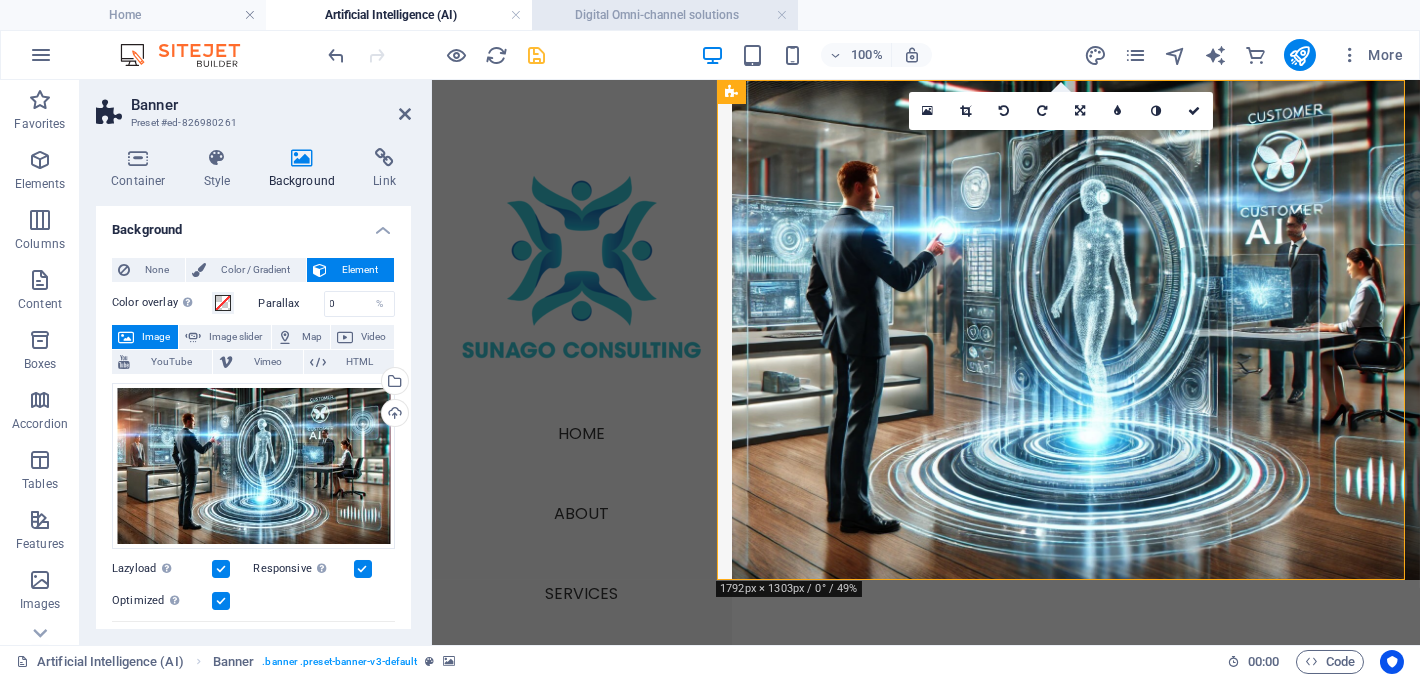 click on "Digital Omni-channel solutions" at bounding box center (665, 15) 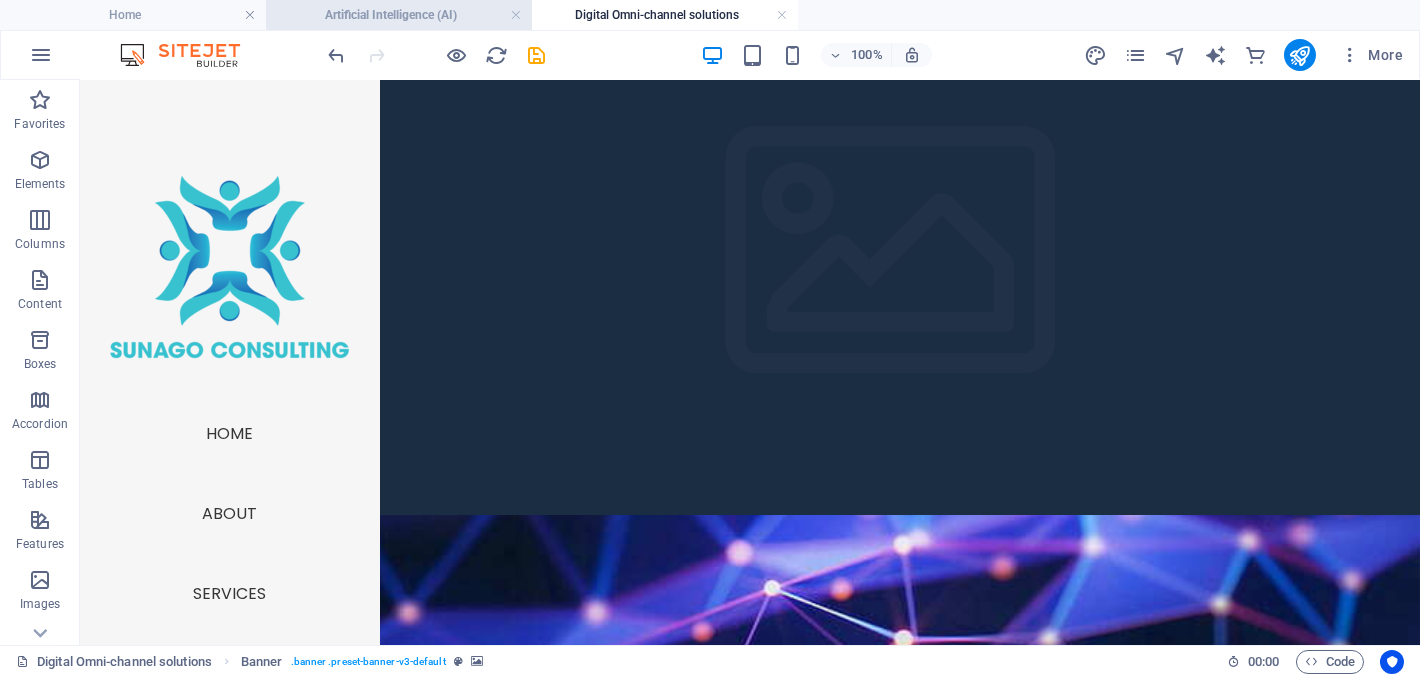 click on "Artificial Intelligence (AI)" at bounding box center [399, 15] 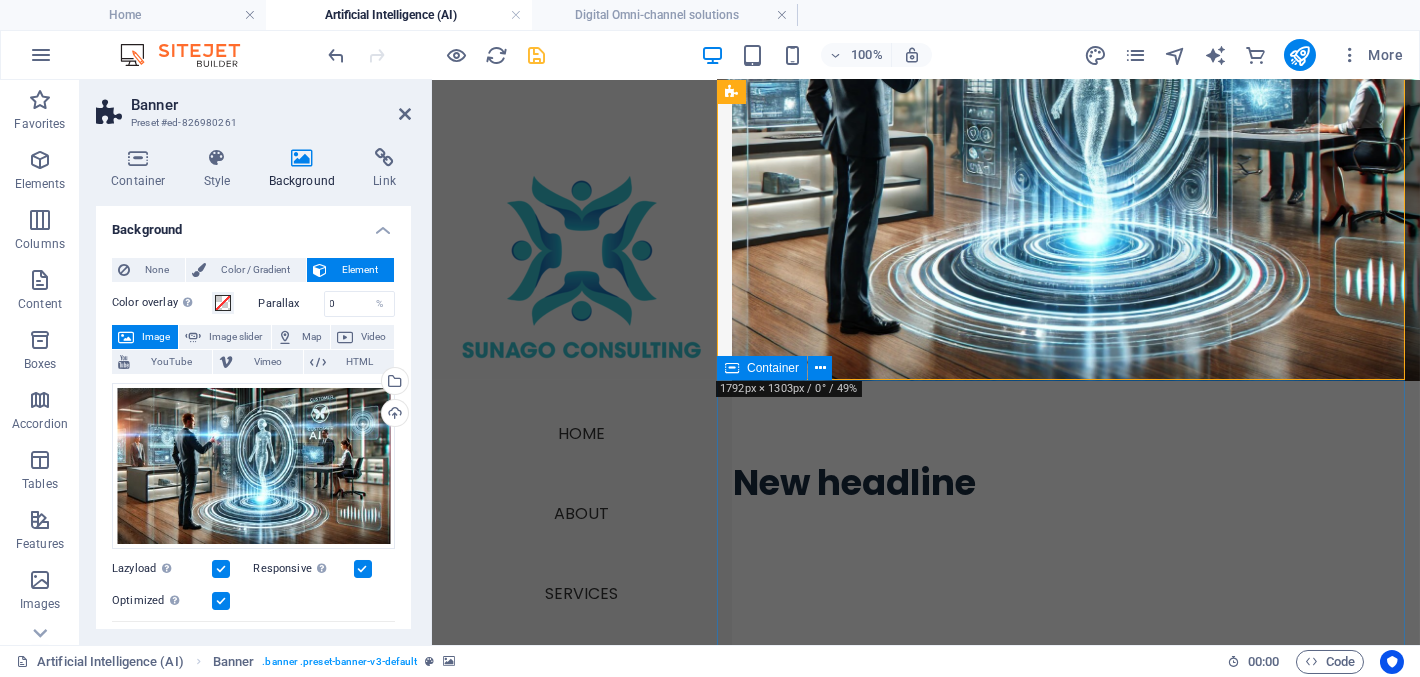 scroll, scrollTop: 300, scrollLeft: 0, axis: vertical 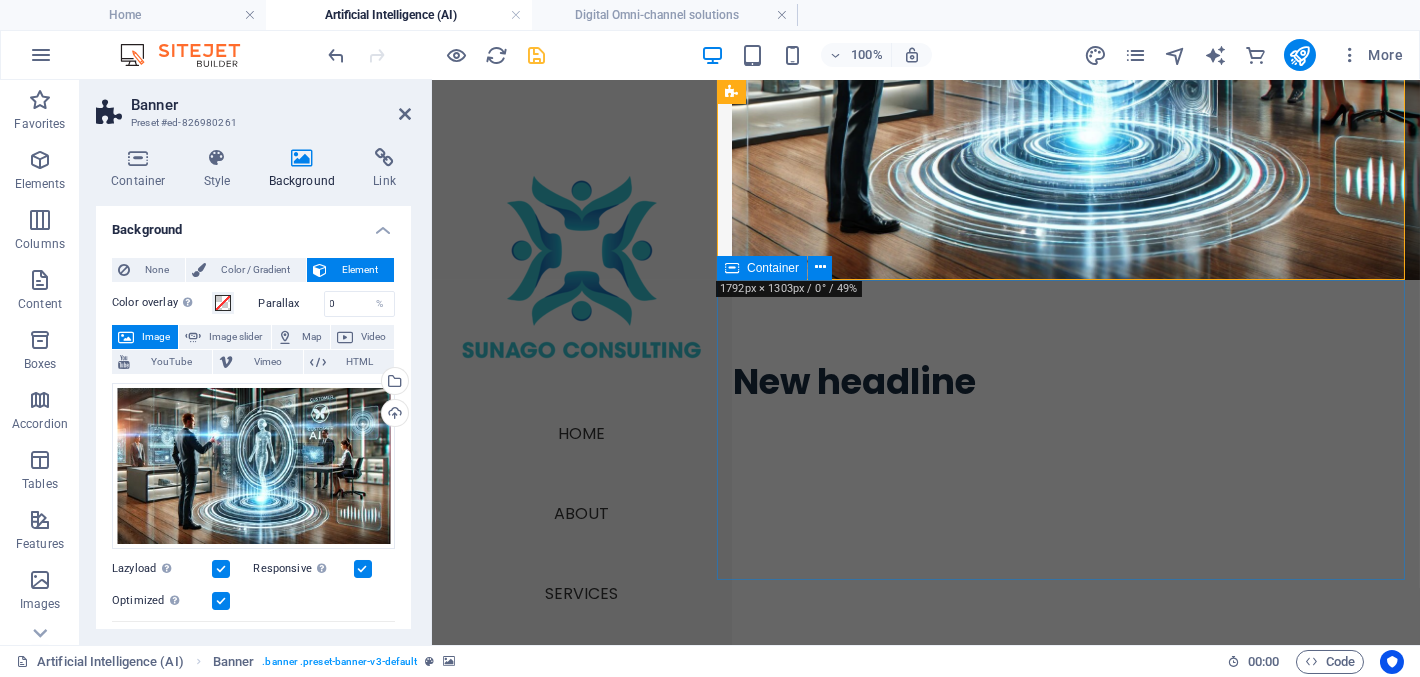 click on "Drop content here or  Add elements  Paste clipboard" at bounding box center [1067, 732] 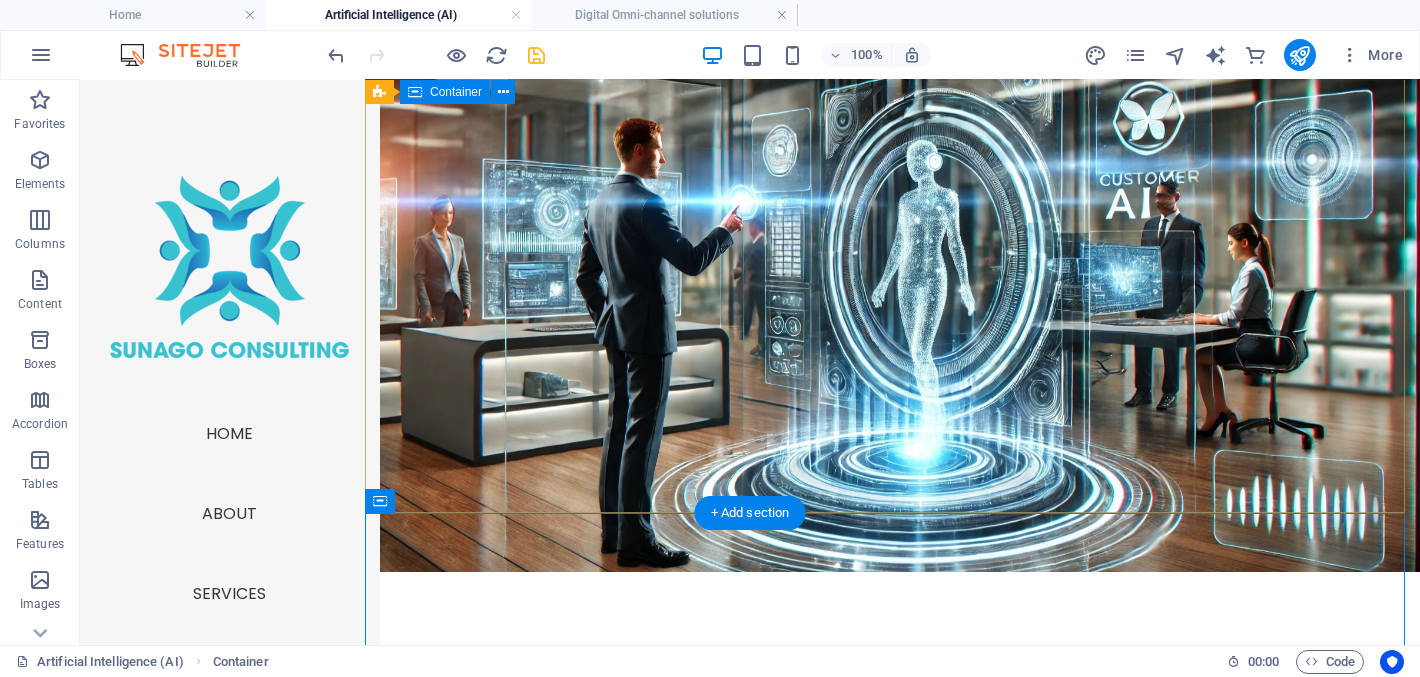 scroll, scrollTop: 0, scrollLeft: 0, axis: both 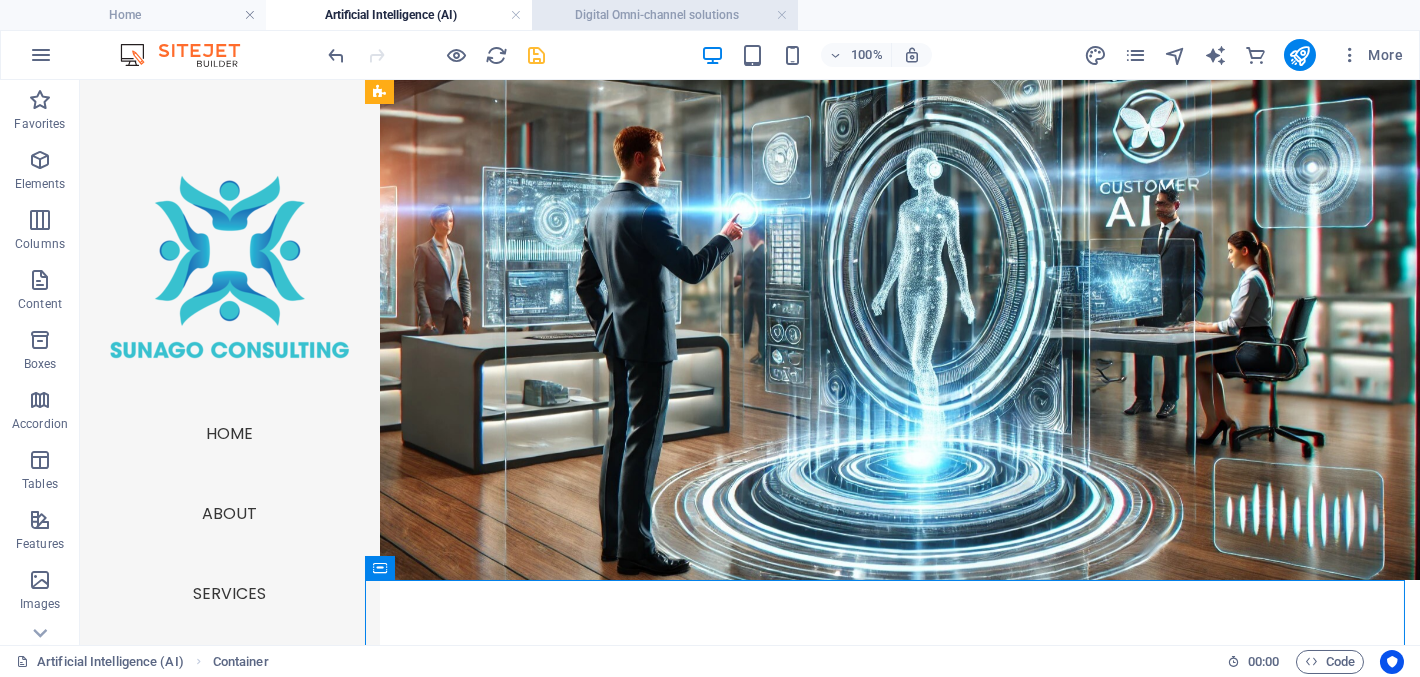 click on "Digital Omni-channel solutions" at bounding box center [665, 15] 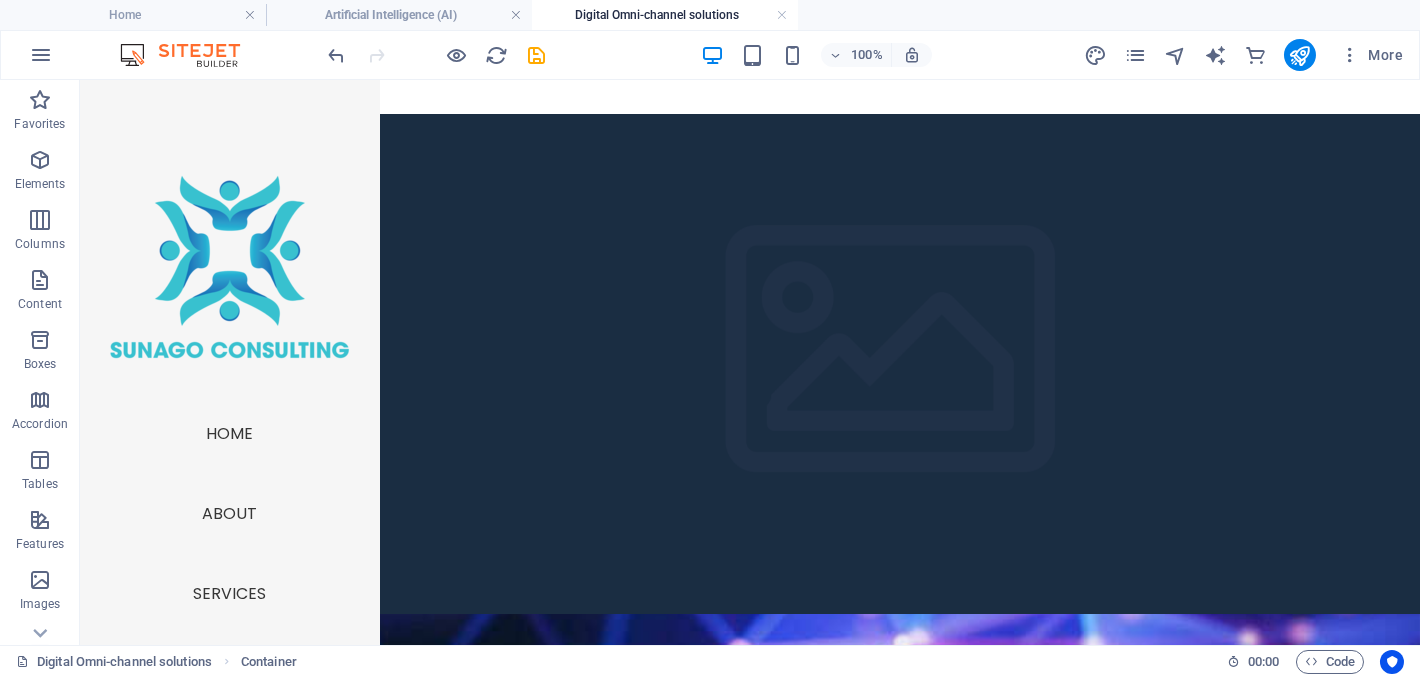 scroll, scrollTop: 99, scrollLeft: 0, axis: vertical 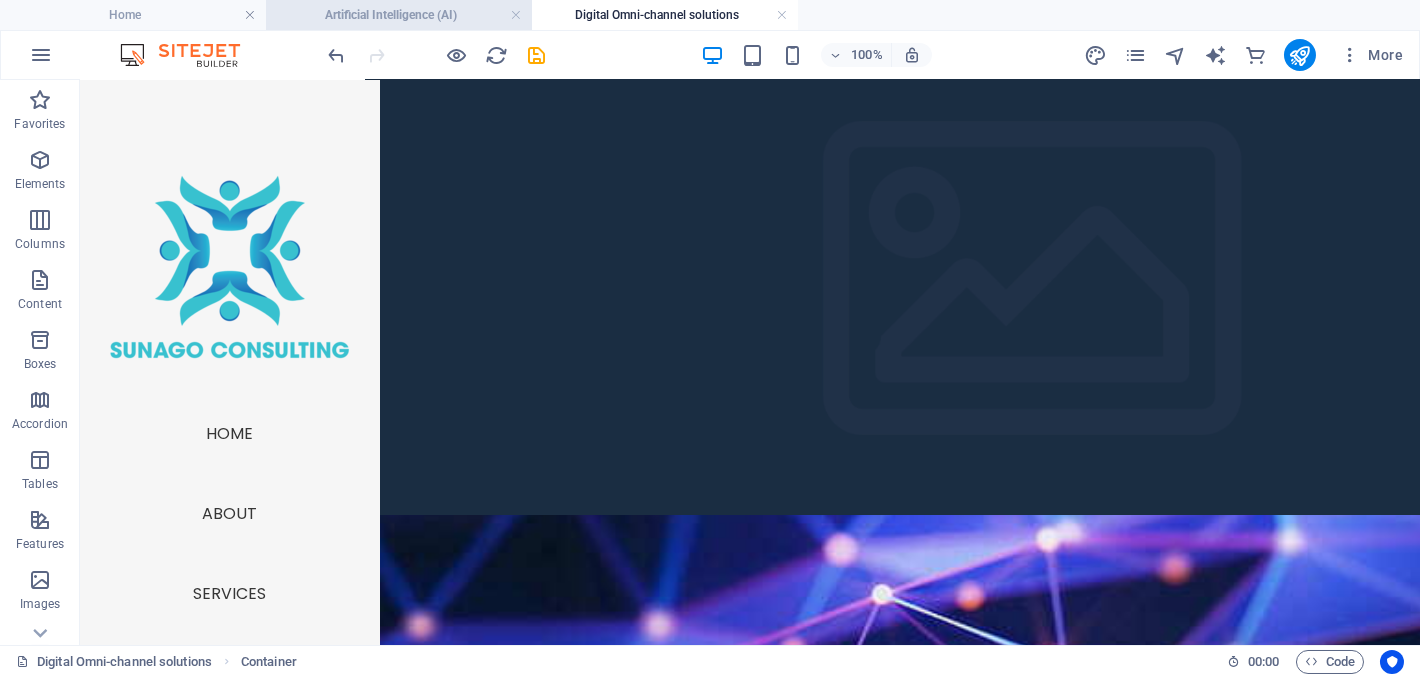click on "Artificial Intelligence (AI)" at bounding box center (399, 15) 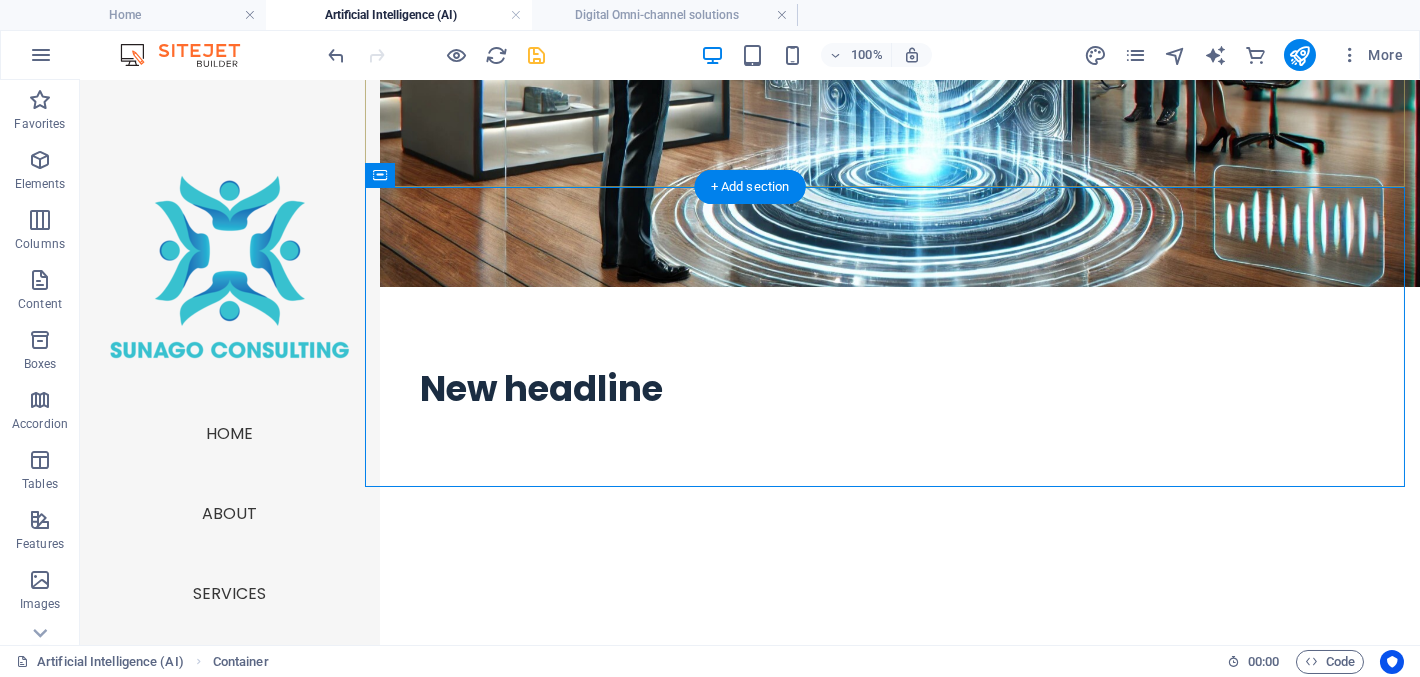 scroll, scrollTop: 400, scrollLeft: 0, axis: vertical 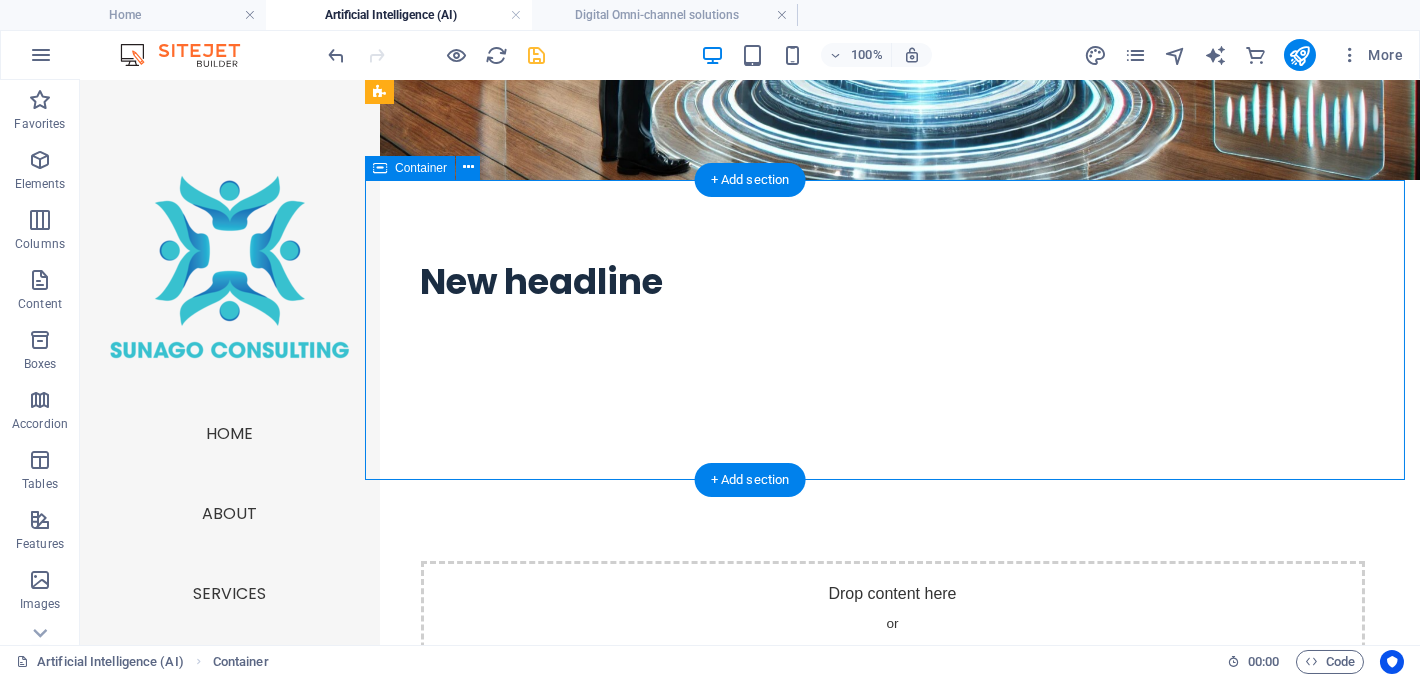 click on "Add elements" at bounding box center [833, 662] 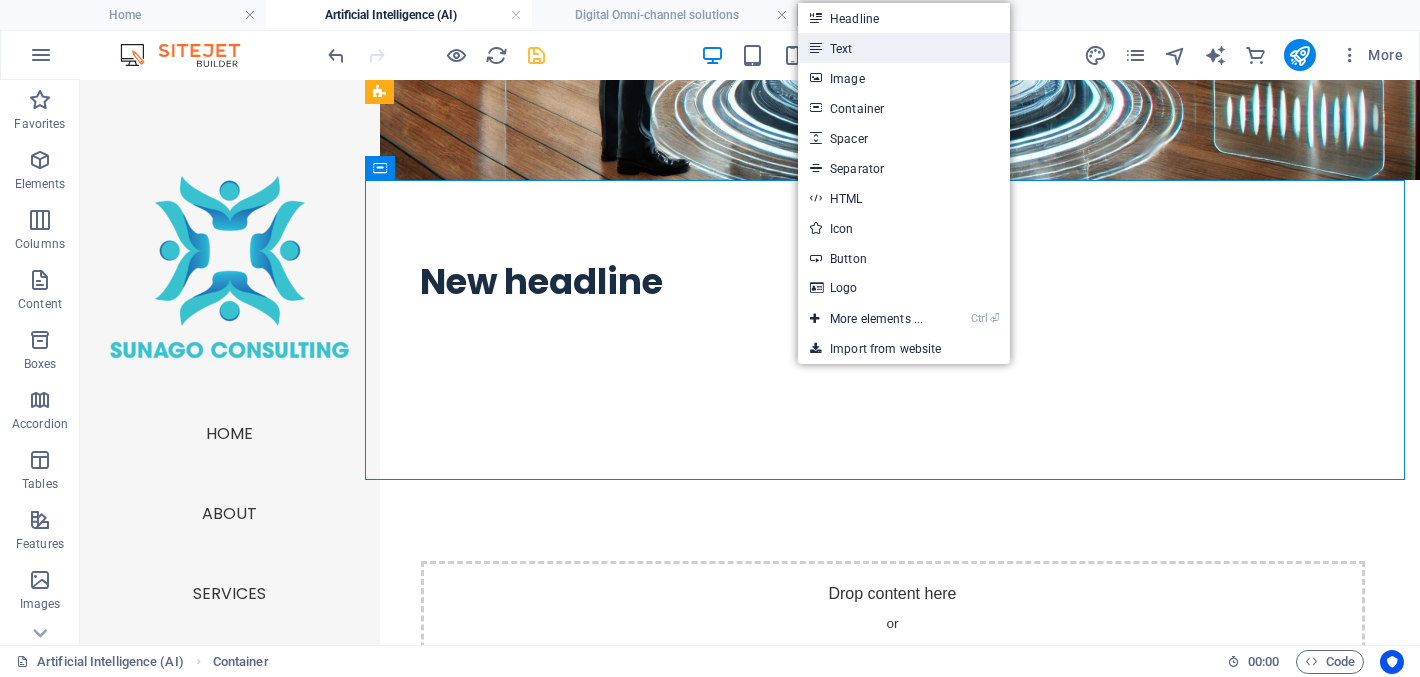 click on "Text" at bounding box center (904, 48) 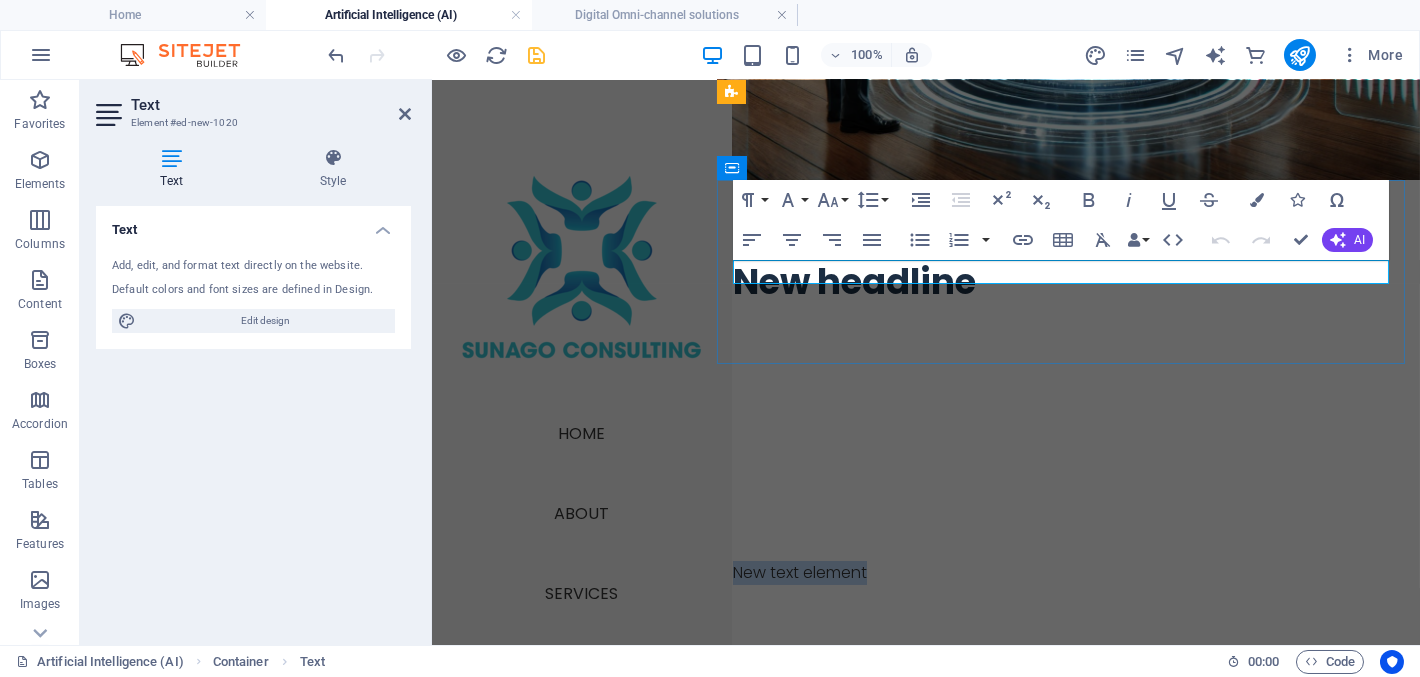 click on "New text element" at bounding box center (1067, 573) 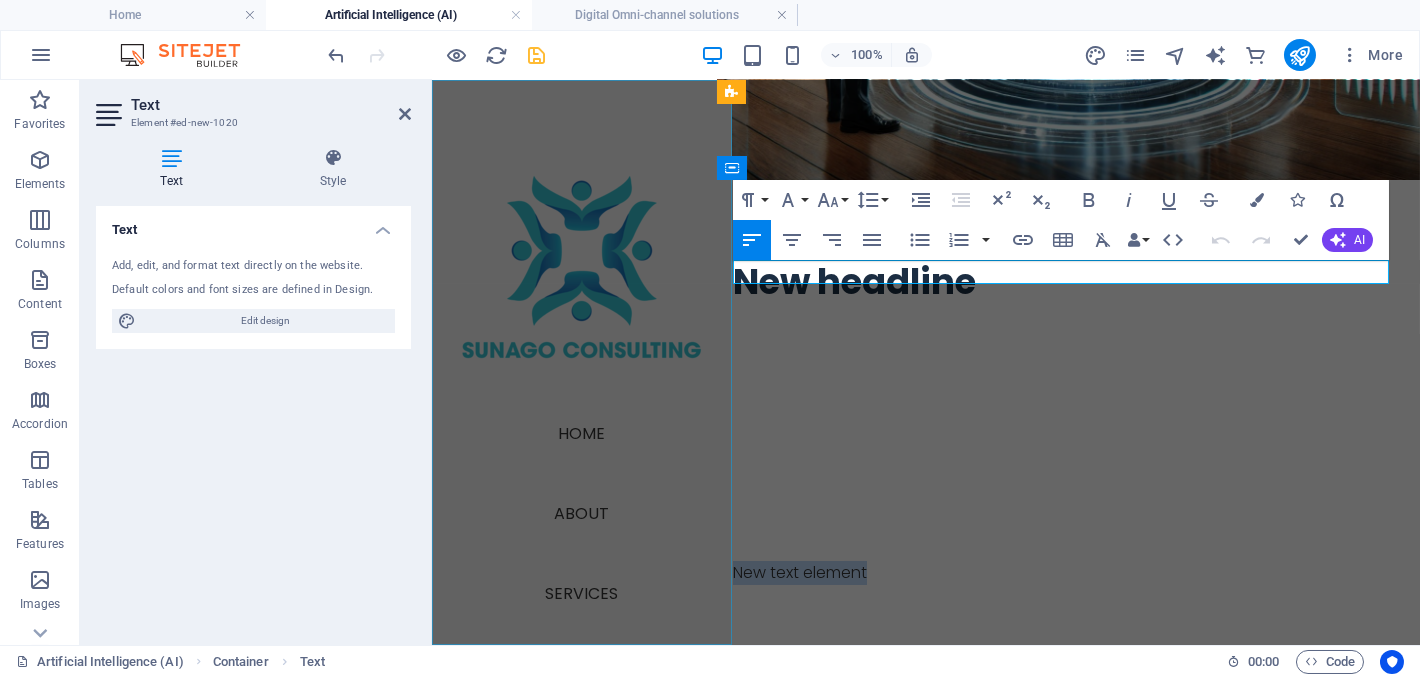 drag, startPoint x: 878, startPoint y: 274, endPoint x: 725, endPoint y: 258, distance: 153.83432 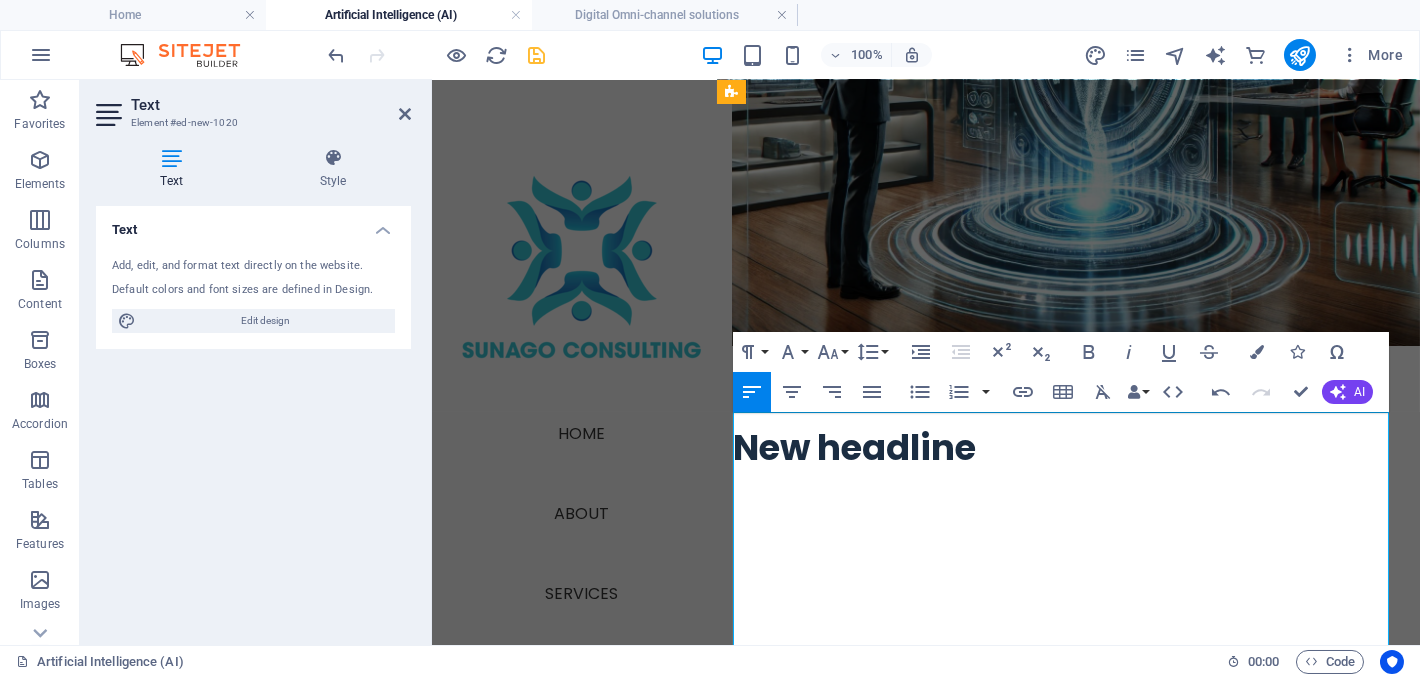 scroll, scrollTop: 199, scrollLeft: 0, axis: vertical 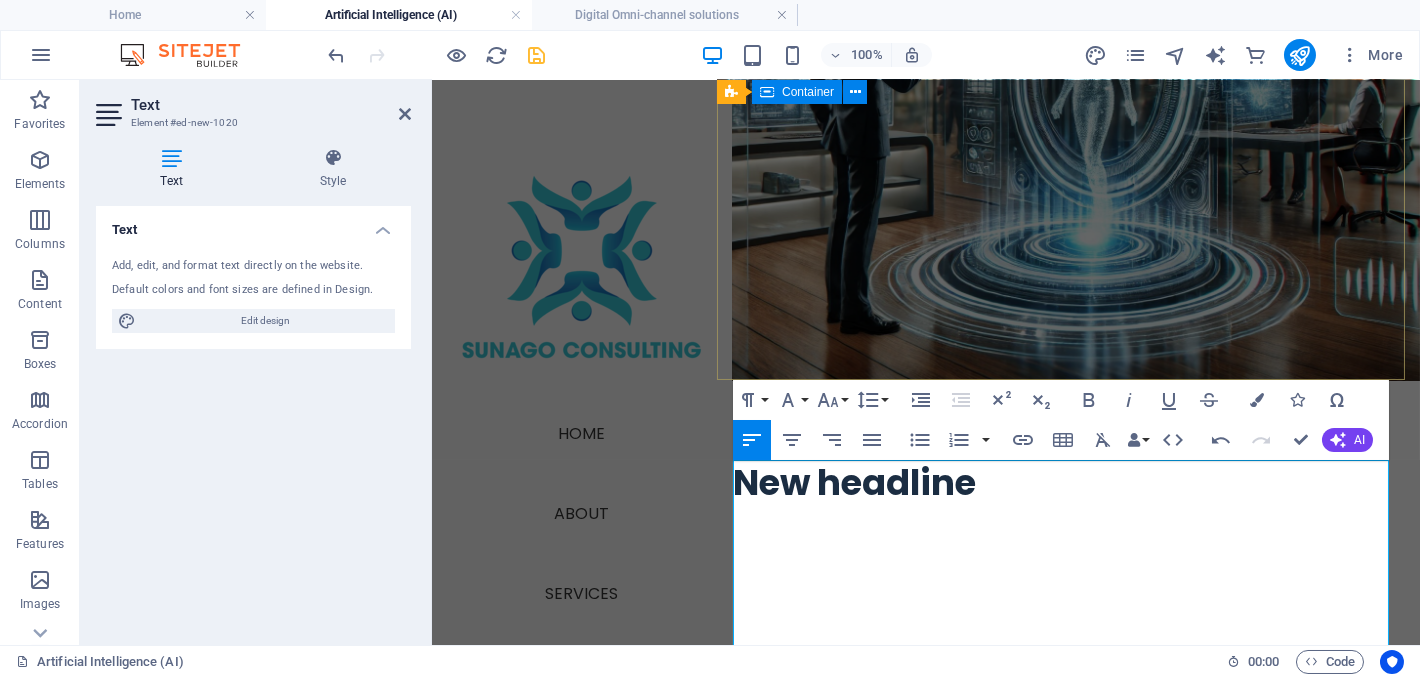 click on "New headline Artificial Intelligence (AI) Unlock the Power of AI for Your Business" at bounding box center (1067, 531) 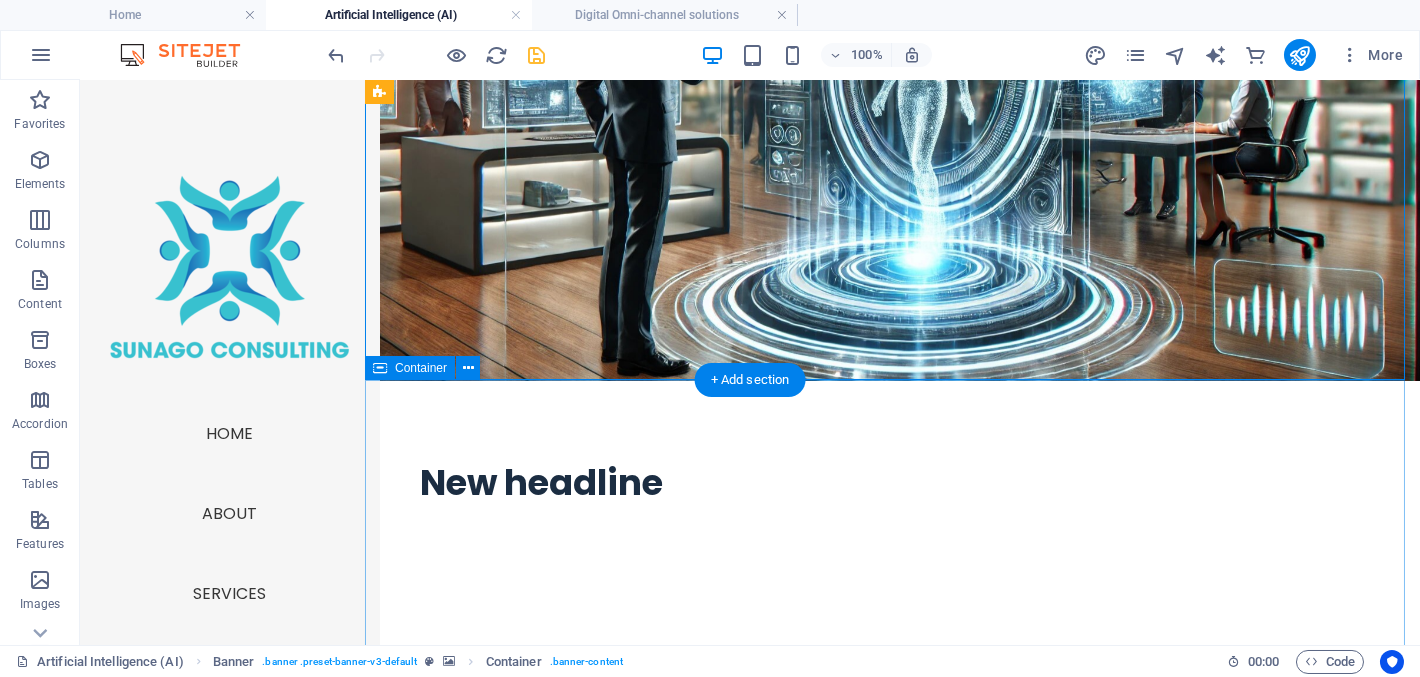 click on "Transformative AI Solutions Tailored for Growth At Sunago Consulting, we empower organisations to embrace the future with purpose-driven AI solutions. With over three decades of ICT leadership and deep business insight, we help you unlock value, drive efficiency, and deliver smarter customer experiences using Conversational AI technologies. Conversational AI & Omni-Channel Virtual Assistants Deliver exceptional customer experiences with AI-powered conversations. We build, deploy, and manage: AI Virtual Assistants  for customer service, HR, and internal support WhatsApp for Business , Live Chat, SMS, RCS, and voice integrations Smart  chatbots for sales, support, and service desks Seamless integration into your CRM, website, or contact centre Reach your customers where they are—24/7 and across every channel they prefer. Powerful Chatbot Use Cases 🌟  1. Enhancing Customer Experience (CX) Deliver faster, more personalised interactions at scale: Welcome visitors and guide them through your services 🛠️" at bounding box center (892, 1532) 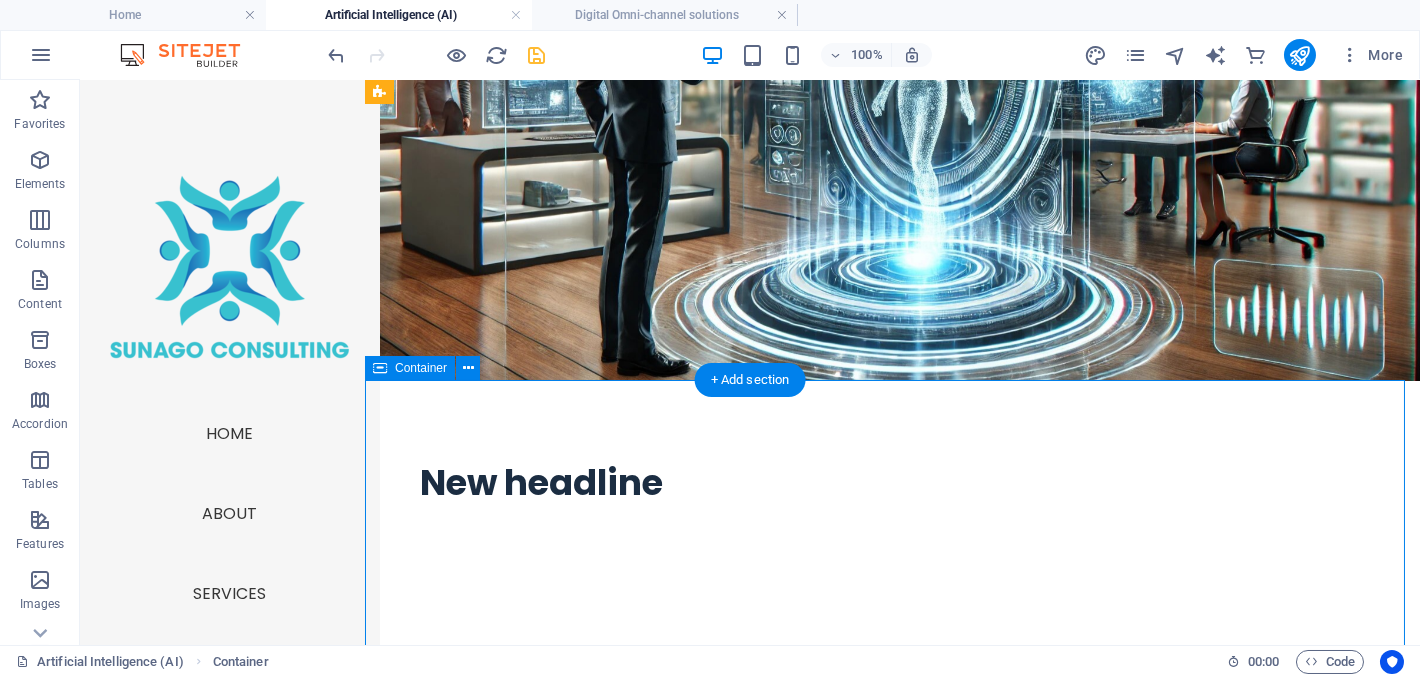 click on "Transformative AI Solutions Tailored for Growth At Sunago Consulting, we empower organisations to embrace the future with purpose-driven AI solutions. With over three decades of ICT leadership and deep business insight, we help you unlock value, drive efficiency, and deliver smarter customer experiences using Conversational AI technologies. Conversational AI & Omni-Channel Virtual Assistants Deliver exceptional customer experiences with AI-powered conversations. We build, deploy, and manage: AI Virtual Assistants  for customer service, HR, and internal support WhatsApp for Business , Live Chat, SMS, RCS, and voice integrations Smart  chatbots for sales, support, and service desks Seamless integration into your CRM, website, or contact centre Reach your customers where they are—24/7 and across every channel they prefer. Powerful Chatbot Use Cases 🌟  1. Enhancing Customer Experience (CX) Deliver faster, more personalised interactions at scale: Welcome visitors and guide them through your services 🛠️" at bounding box center (892, 1532) 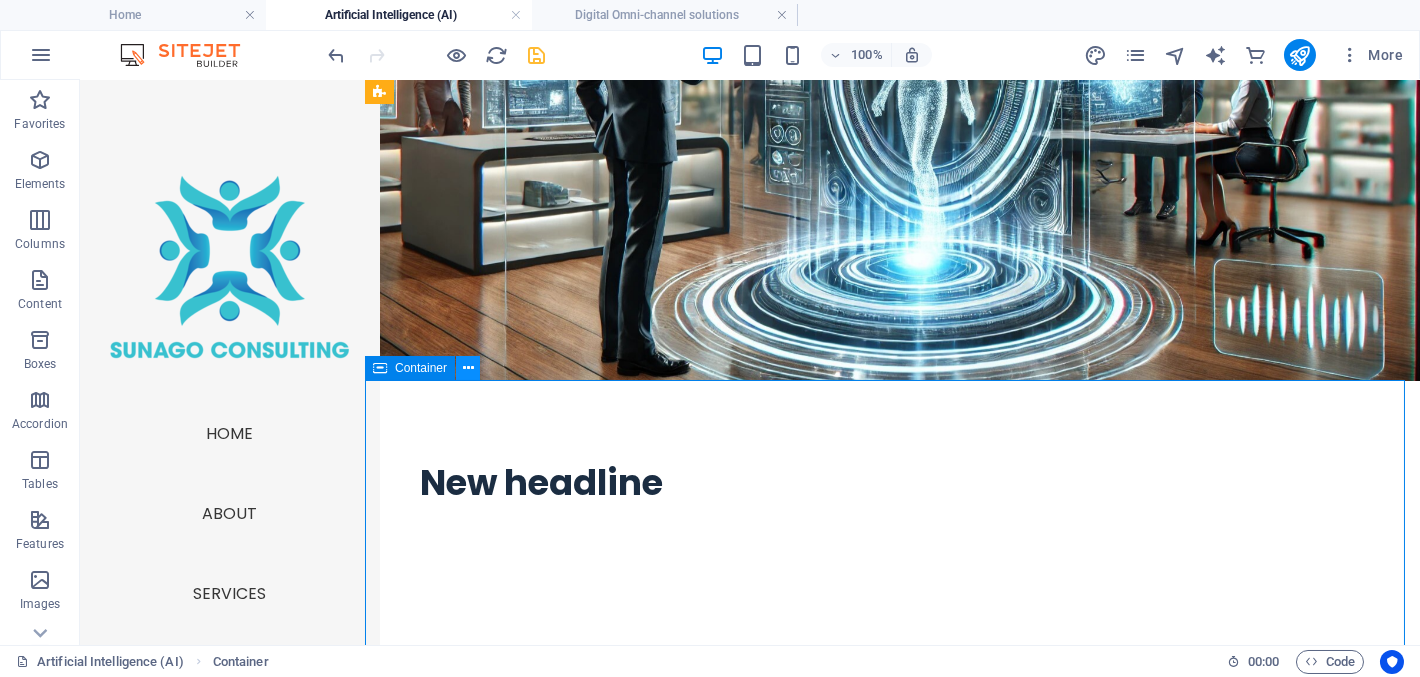 click at bounding box center (468, 368) 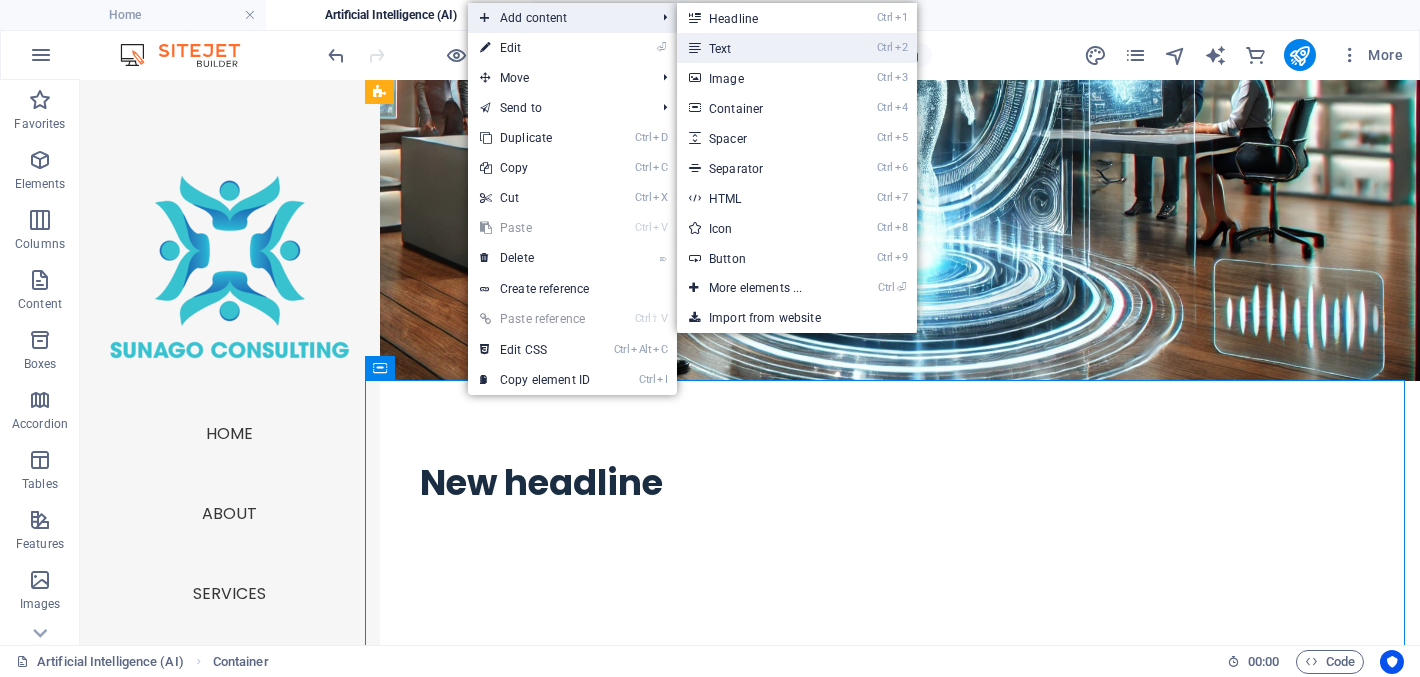 click on "Ctrl 2  Text" at bounding box center (759, 48) 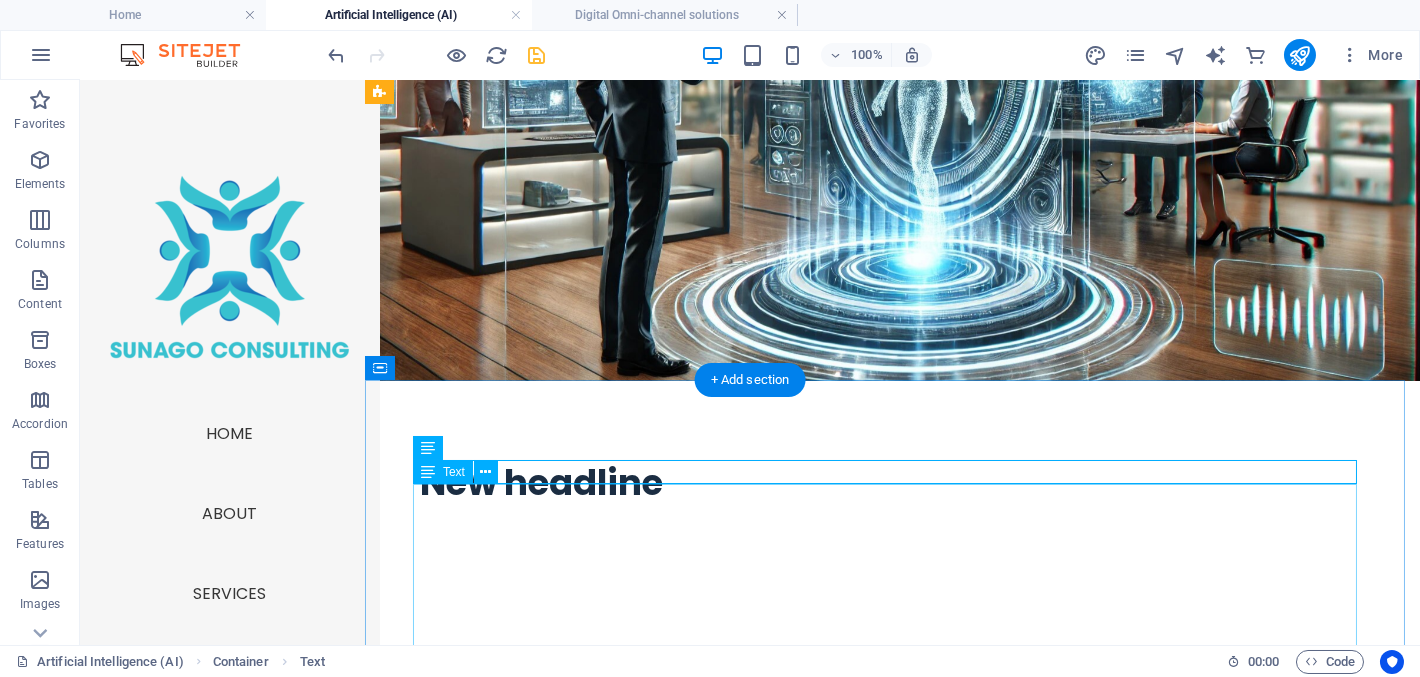 click on "Transformative AI Solutions Tailored for Growth At Sunago Consulting, we empower organisations to embrace the future with purpose-driven AI solutions. With over three decades of ICT leadership and deep business insight, we help you unlock value, drive efficiency, and deliver smarter customer experiences using Conversational AI technologies. Conversational AI & Omni-Channel Virtual Assistants Deliver exceptional customer experiences with AI-powered conversations. We build, deploy, and manage: AI Virtual Assistants  for customer service, HR, and internal support WhatsApp for Business , Live Chat, SMS, RCS, and voice integrations Smart  chatbots for sales, support, and service desks Seamless integration into your CRM, website, or contact centre Reach your customers where they are—24/7 and across every channel they prefer. Powerful Chatbot Use Cases 🌟  1. Enhancing Customer Experience (CX) Deliver faster, more personalised interactions at scale: Welcome visitors and guide them through your services 🛠️" at bounding box center (893, 1556) 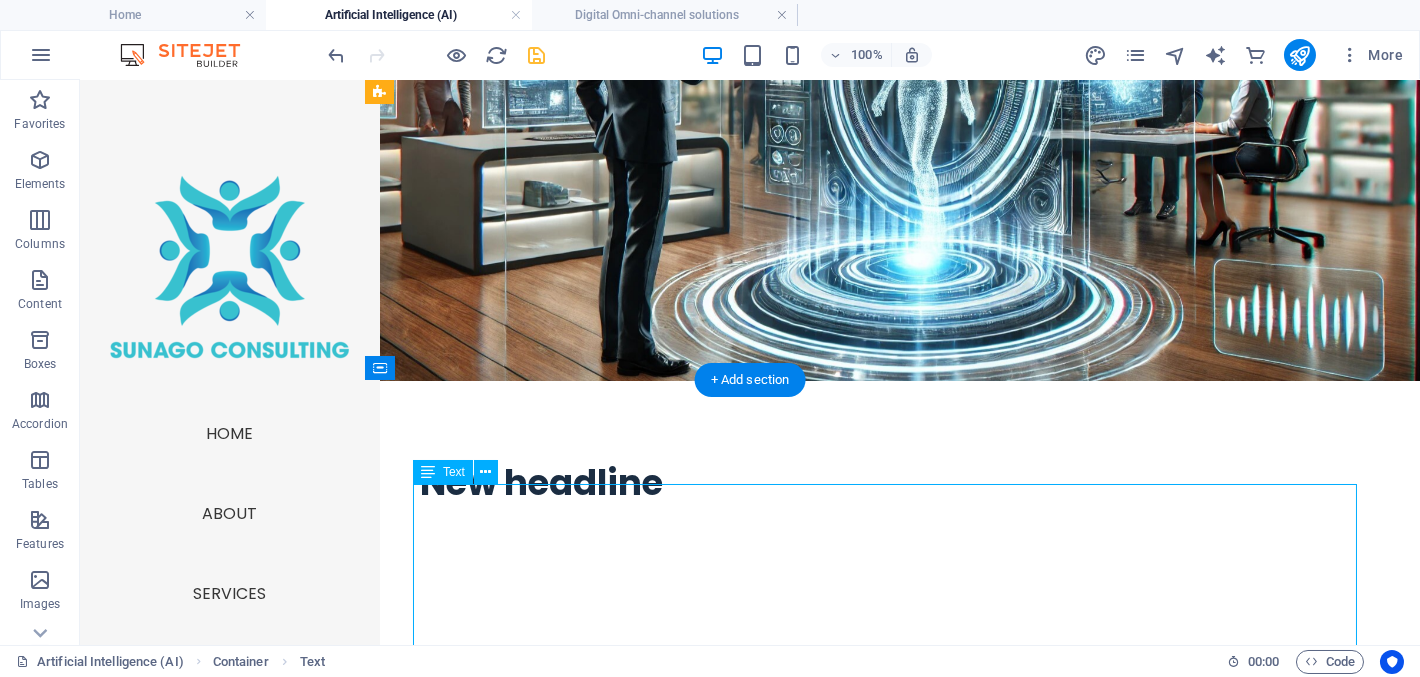click on "Transformative AI Solutions Tailored for Growth At Sunago Consulting, we empower organisations to embrace the future with purpose-driven AI solutions. With over three decades of ICT leadership and deep business insight, we help you unlock value, drive efficiency, and deliver smarter customer experiences using Conversational AI technologies. Conversational AI & Omni-Channel Virtual Assistants Deliver exceptional customer experiences with AI-powered conversations. We build, deploy, and manage: AI Virtual Assistants  for customer service, HR, and internal support WhatsApp for Business , Live Chat, SMS, RCS, and voice integrations Smart  chatbots for sales, support, and service desks Seamless integration into your CRM, website, or contact centre Reach your customers where they are—24/7 and across every channel they prefer. Powerful Chatbot Use Cases 🌟  1. Enhancing Customer Experience (CX) Deliver faster, more personalised interactions at scale: Welcome visitors and guide them through your services 🛠️" at bounding box center [893, 1556] 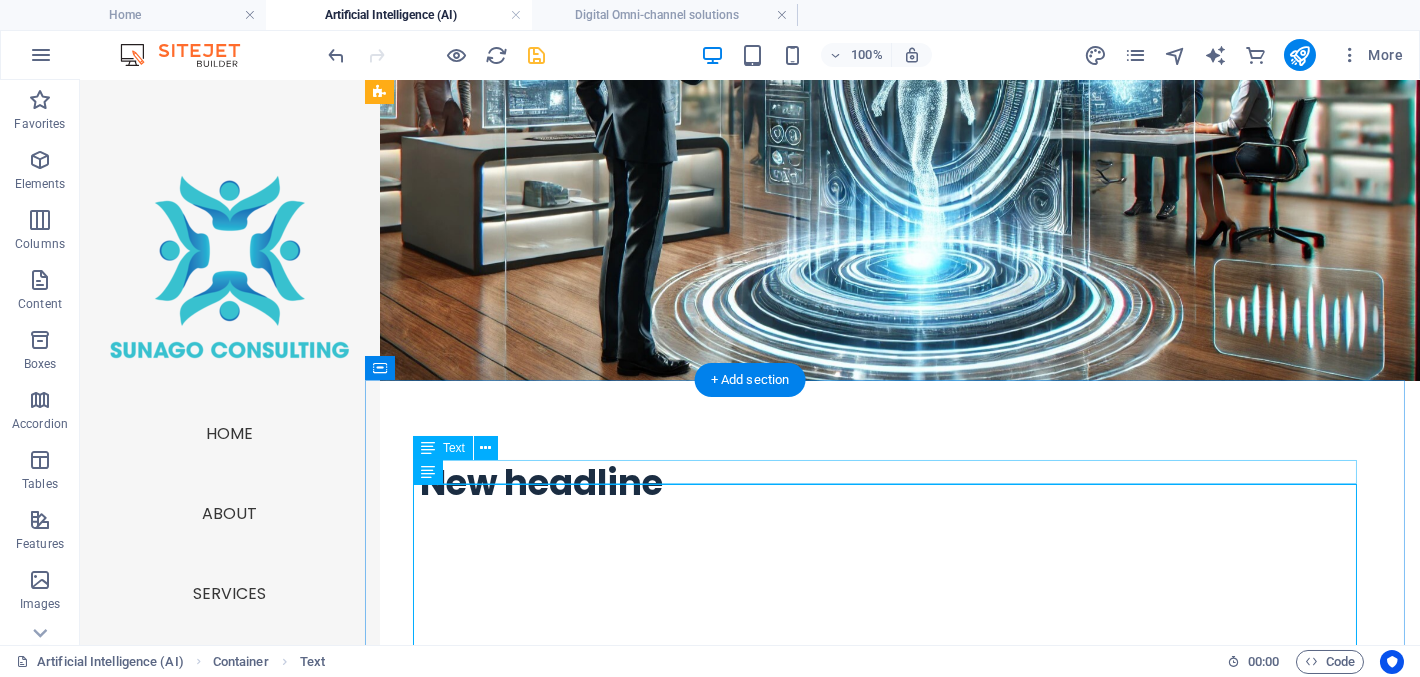 click on "New text element" at bounding box center [893, 774] 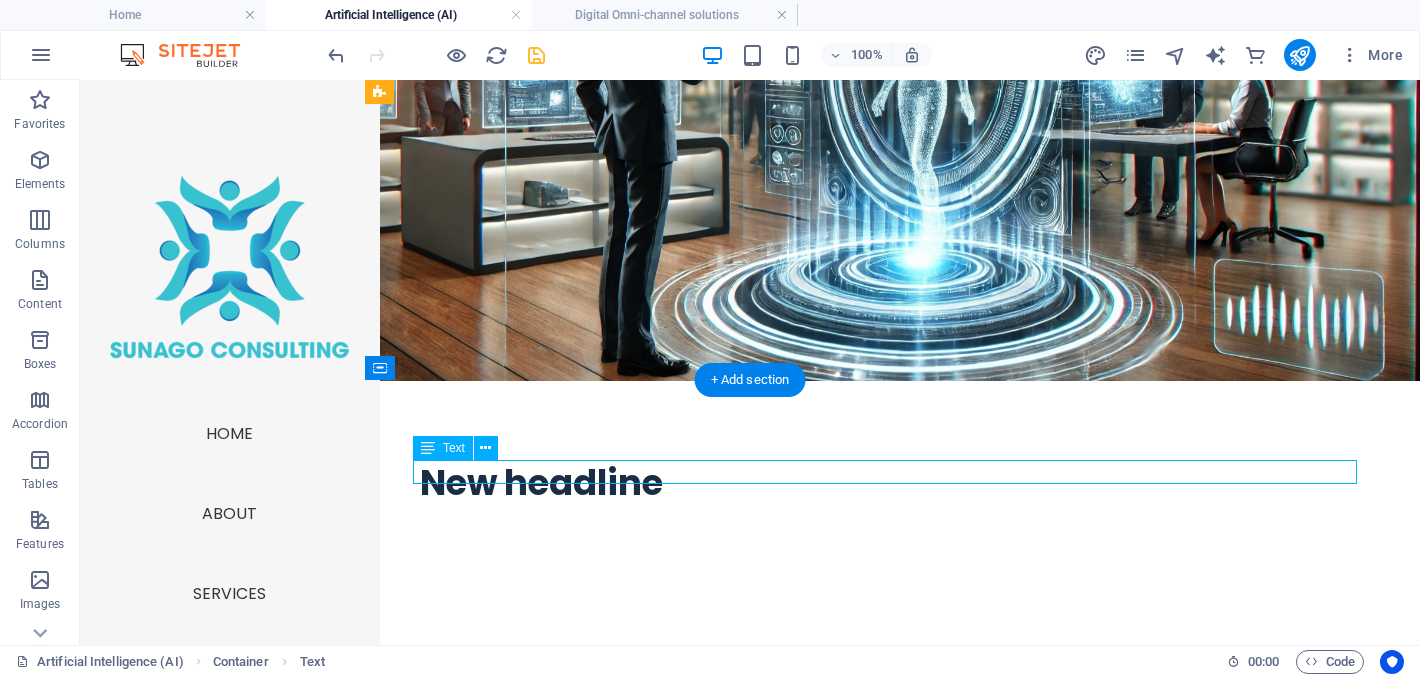 click on "New text element" at bounding box center [893, 774] 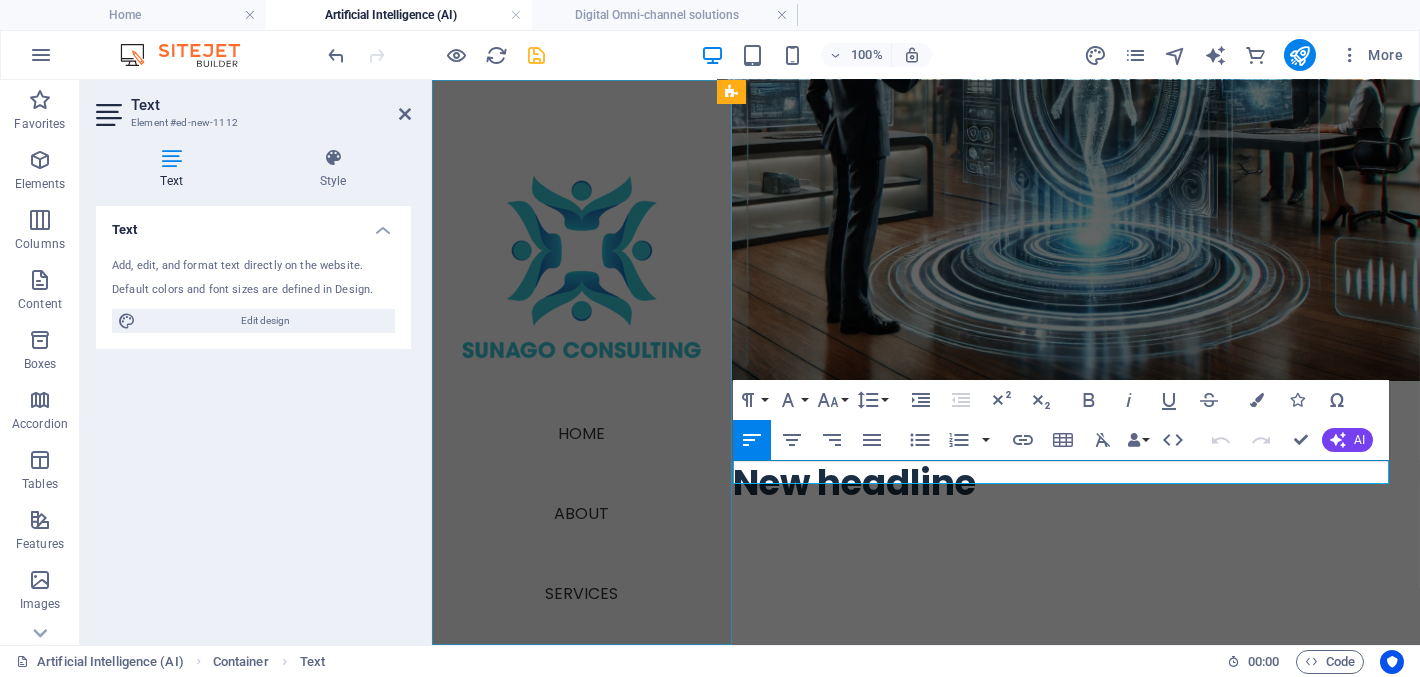 click on "Home About Services Solutions Digital Omni-channel solutions Blog Contact Artificial Intelligence (AI)" at bounding box center (581, 722) 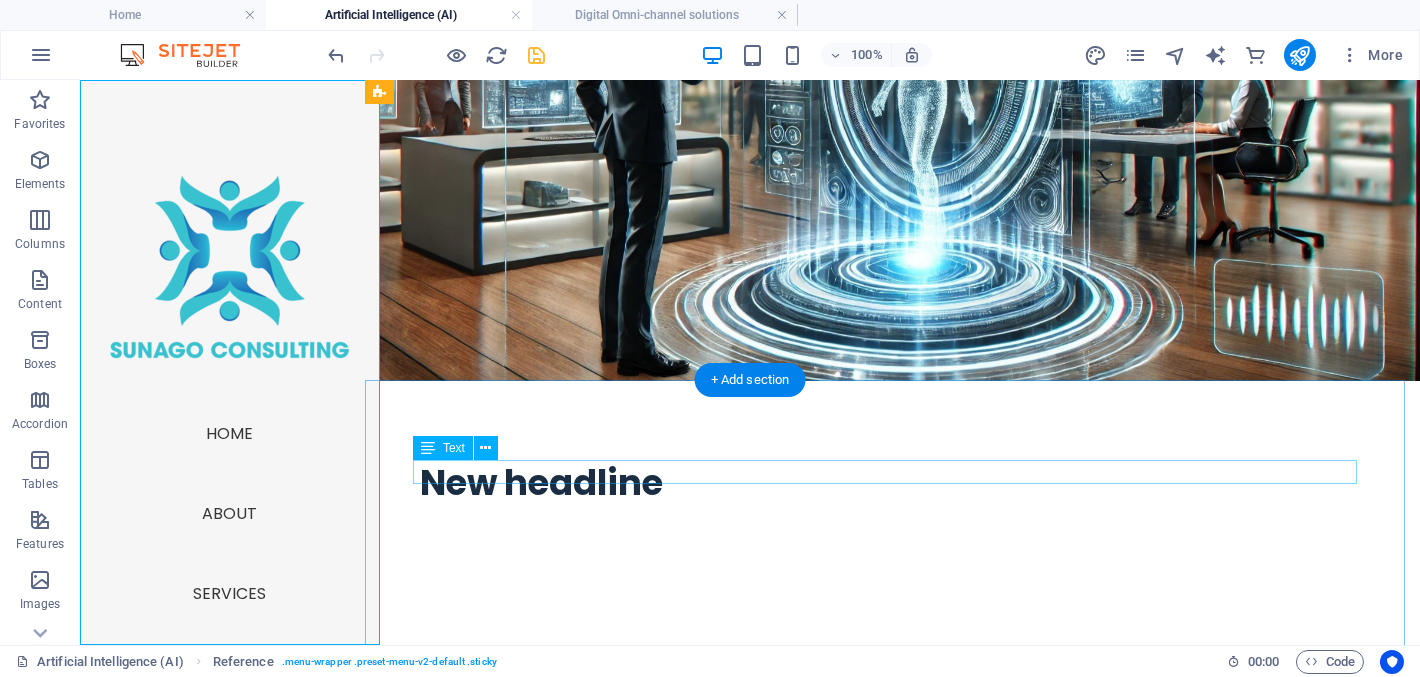 click on "New text element" at bounding box center (893, 774) 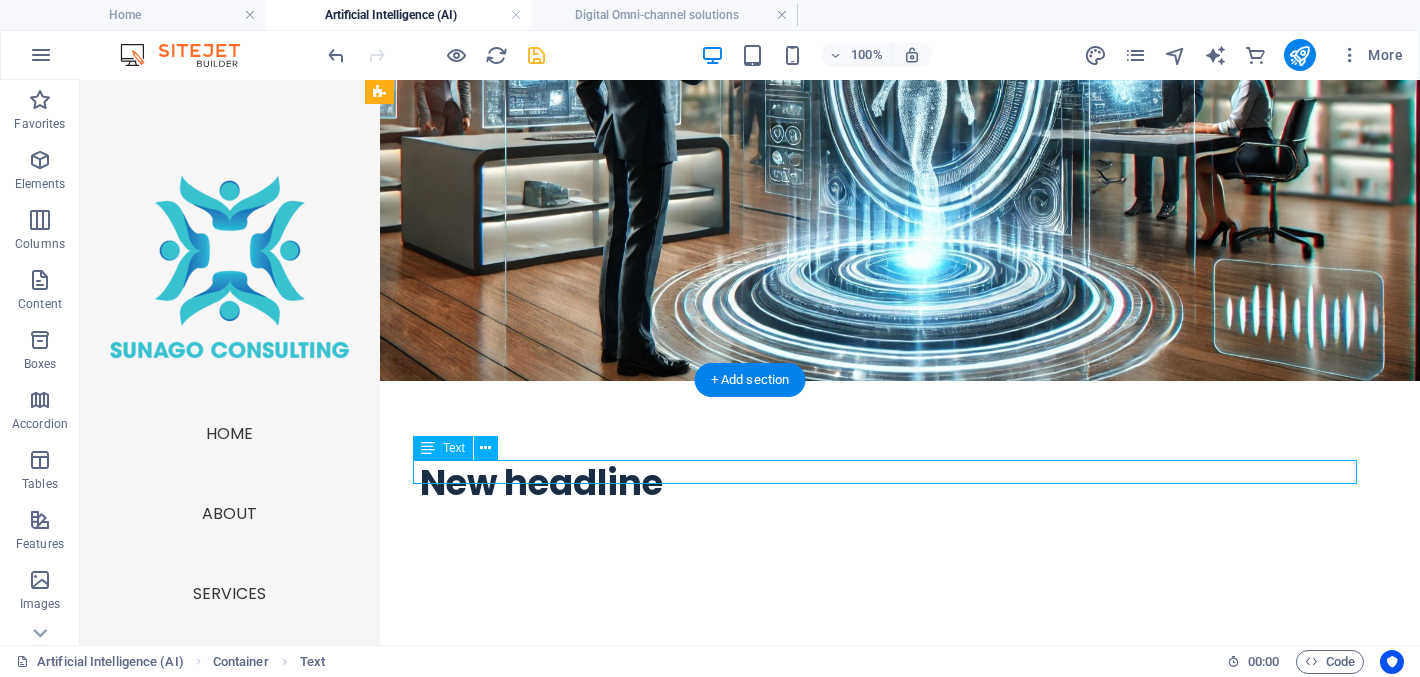 click on "New text element" at bounding box center (893, 774) 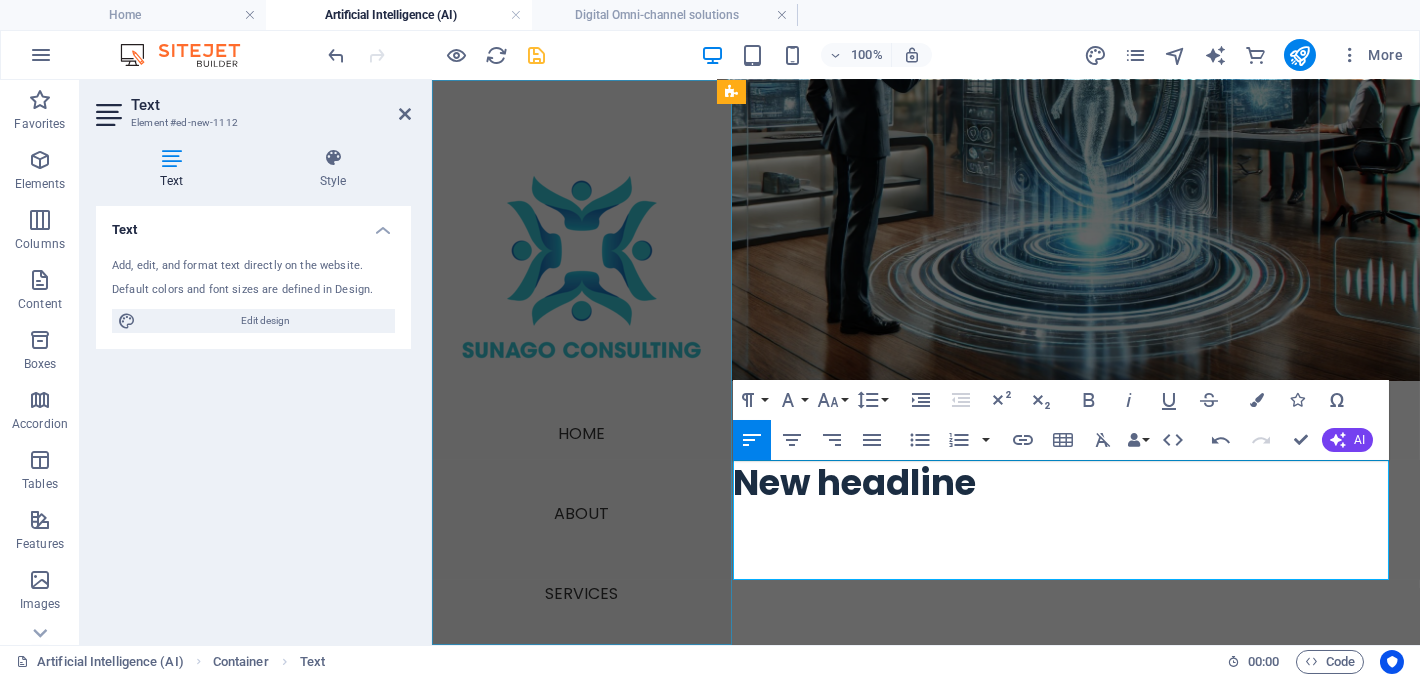 drag, startPoint x: 1141, startPoint y: 470, endPoint x: 725, endPoint y: 460, distance: 416.12018 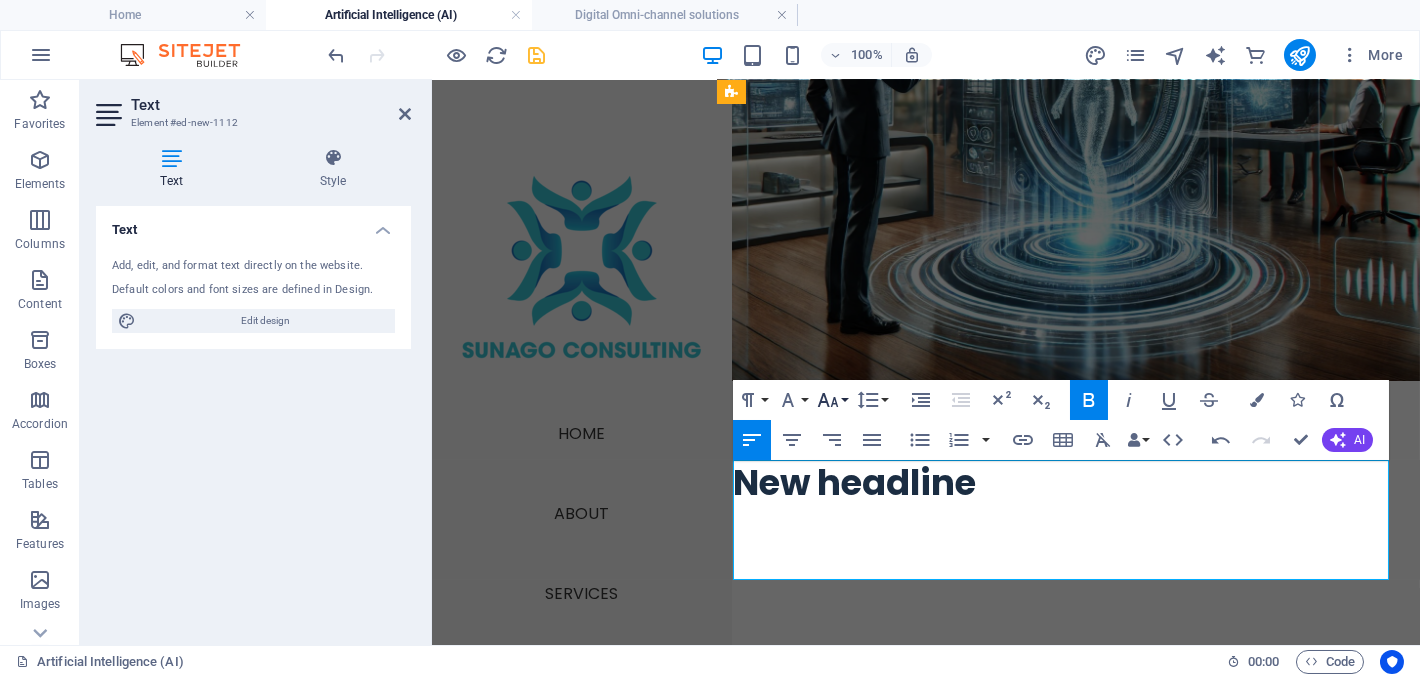 click on "Font Size" at bounding box center [832, 400] 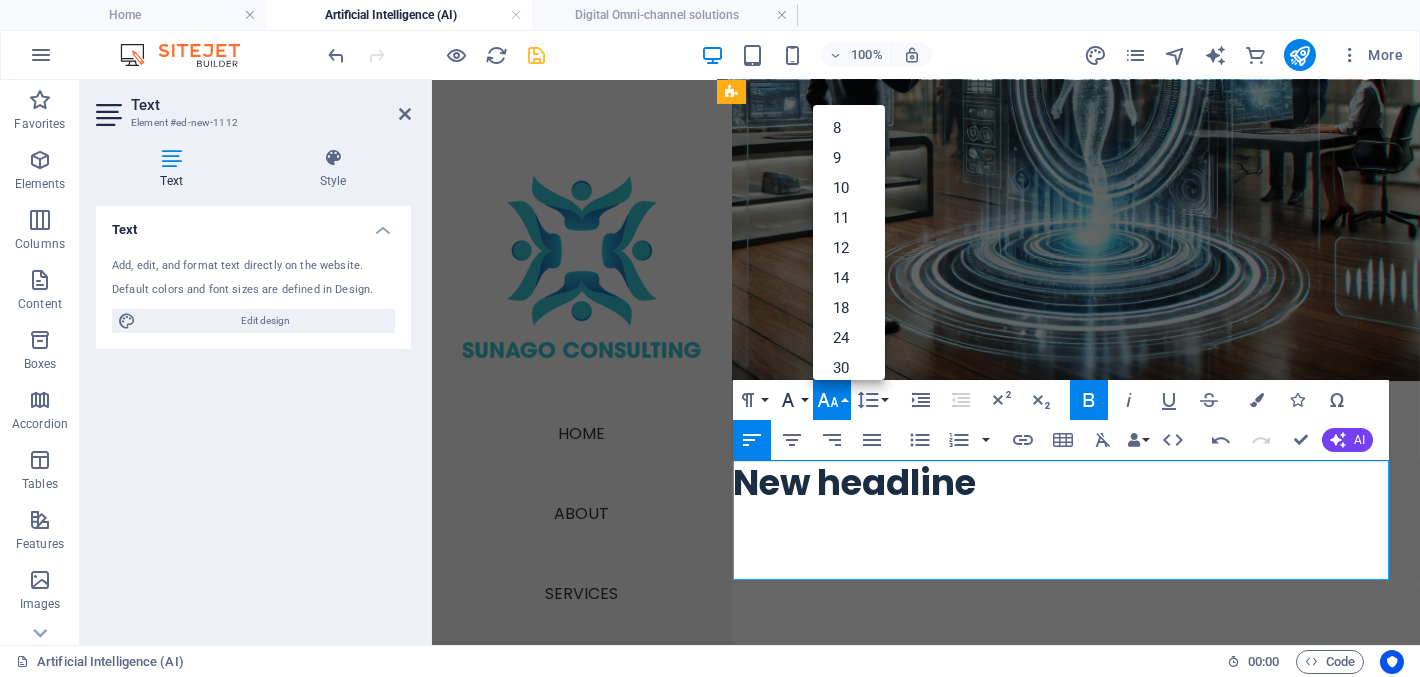 click on "Font Family" at bounding box center (792, 400) 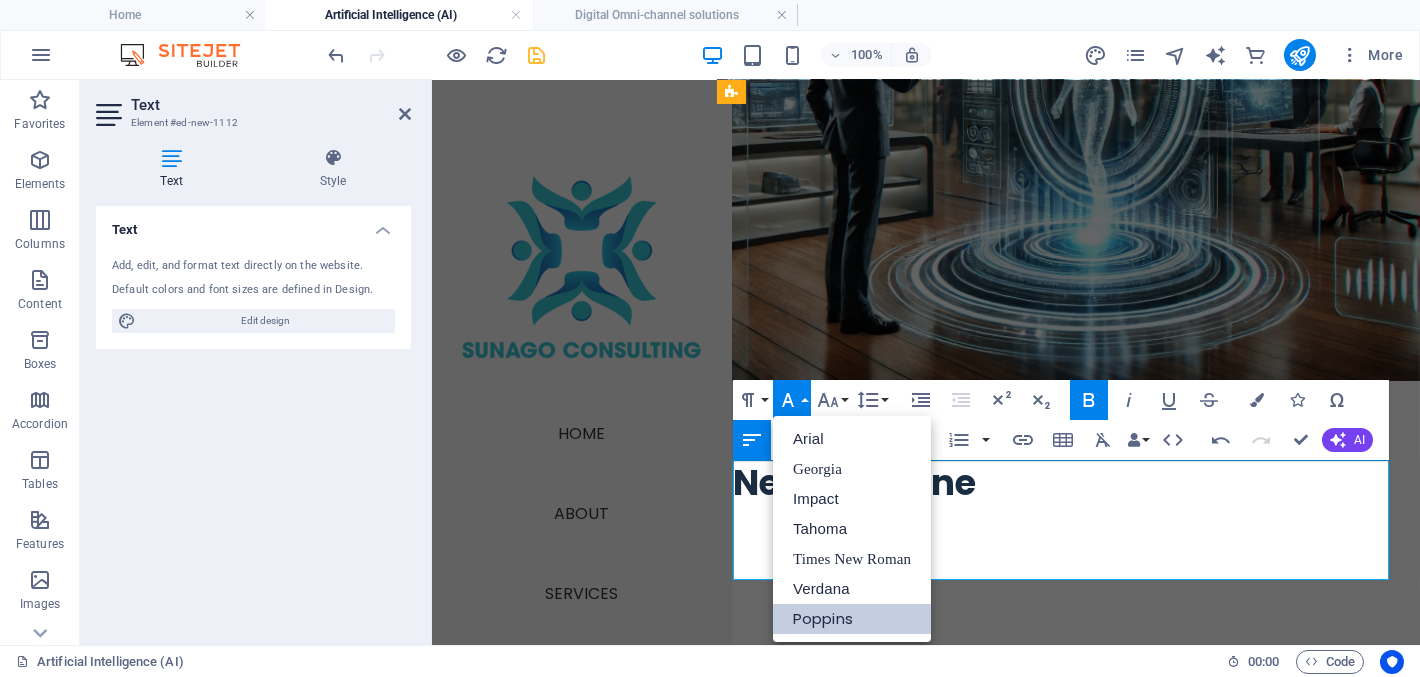 scroll, scrollTop: 0, scrollLeft: 0, axis: both 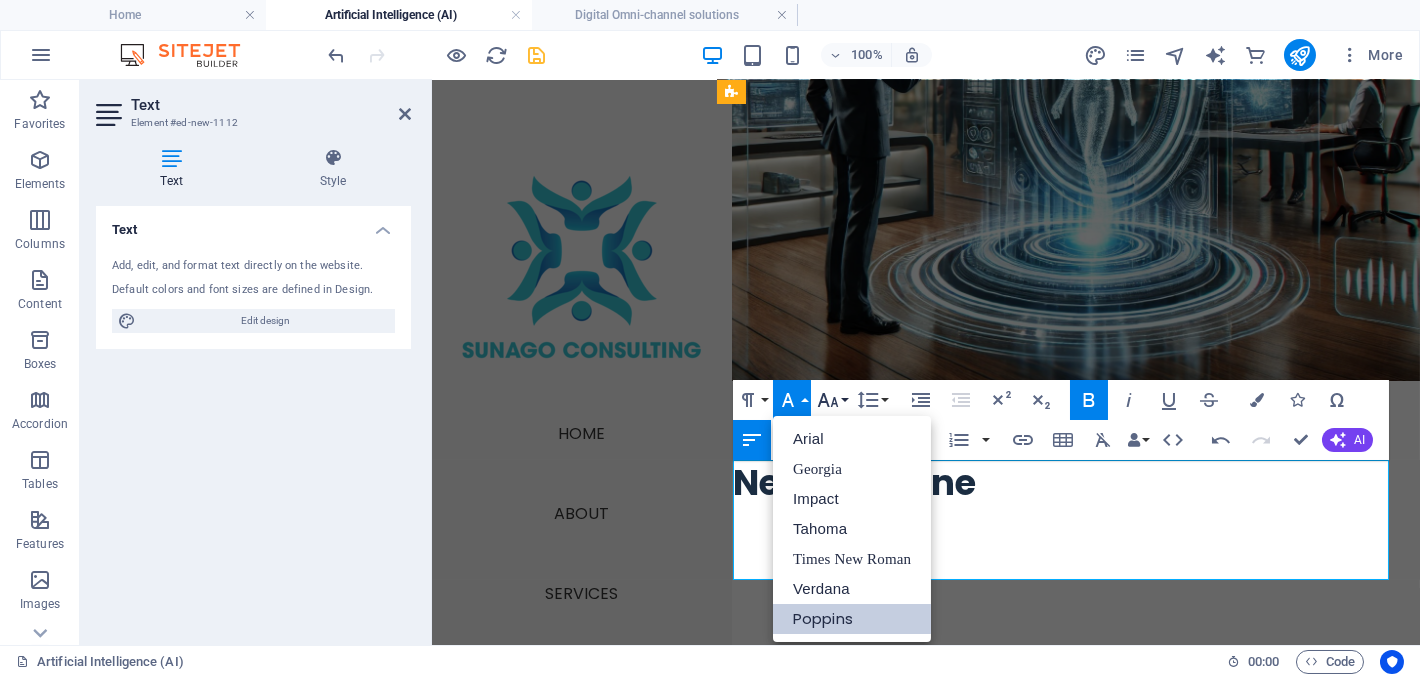 click on "Font Size" at bounding box center [832, 400] 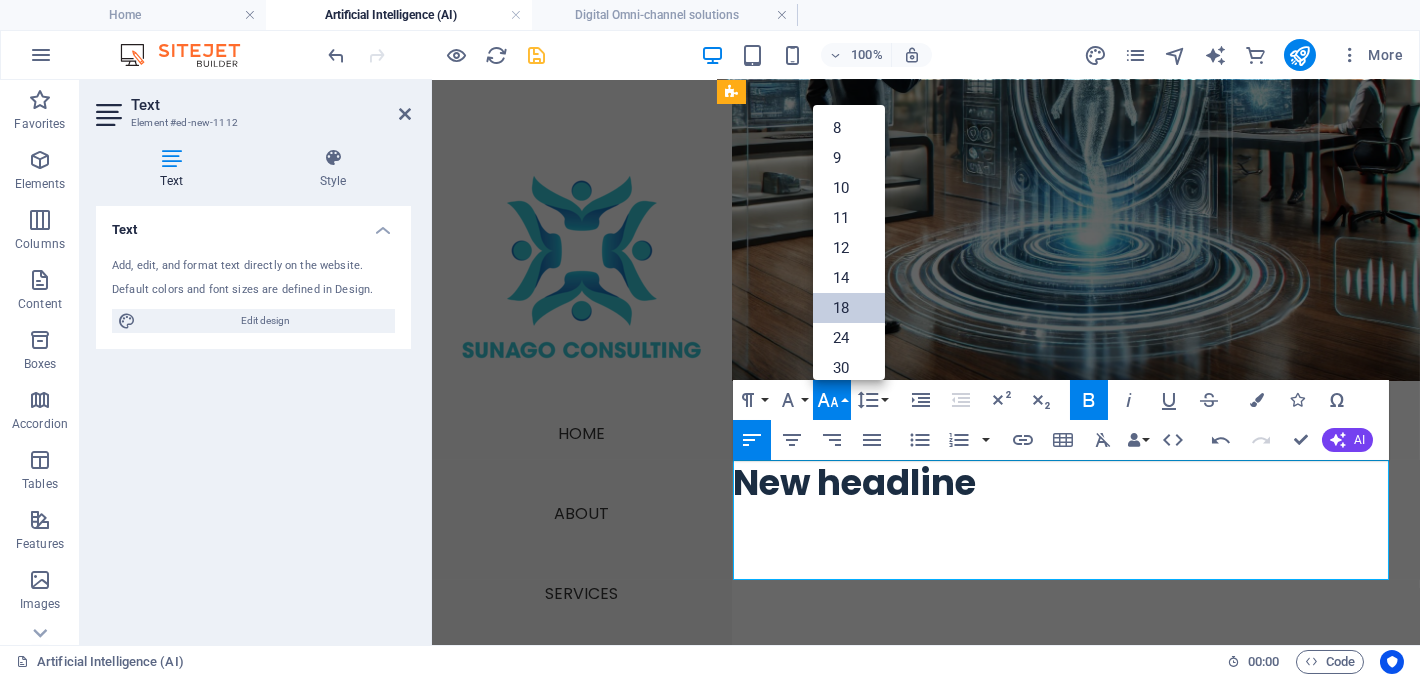 click on "18" at bounding box center [849, 308] 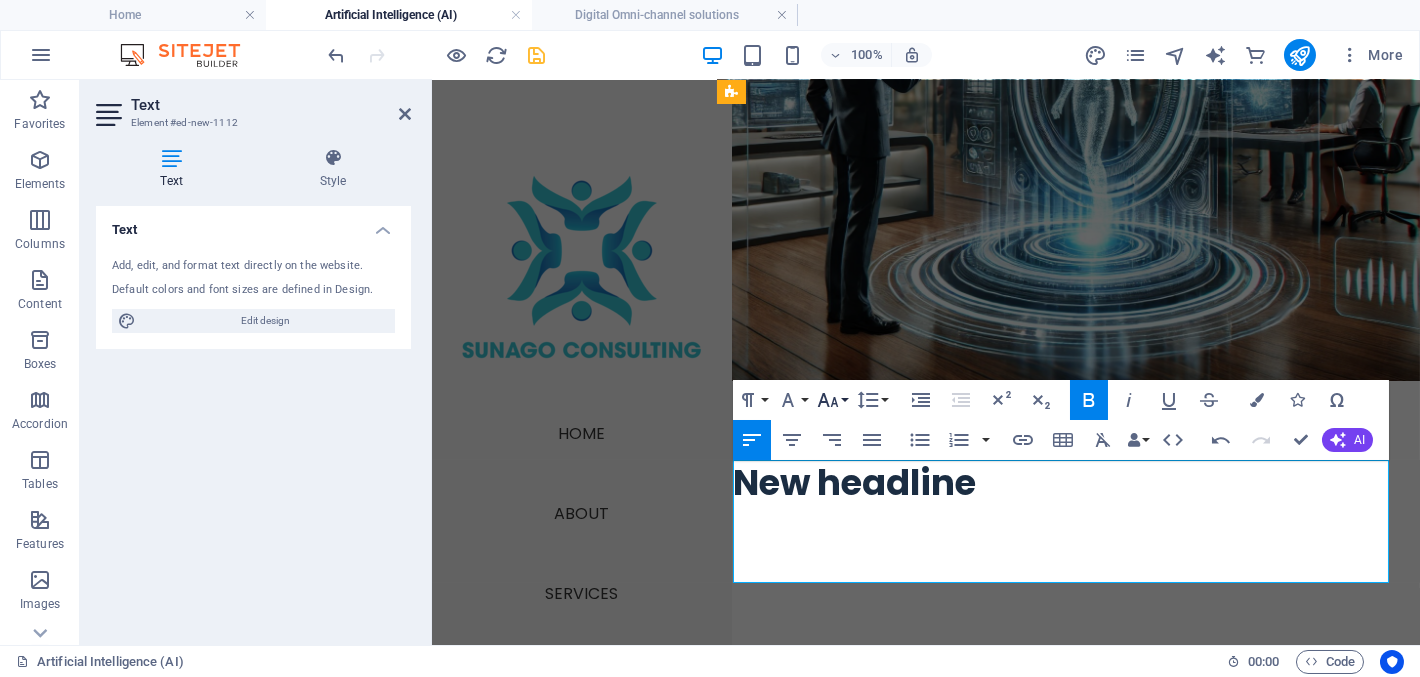 click on "Font Size" at bounding box center (832, 400) 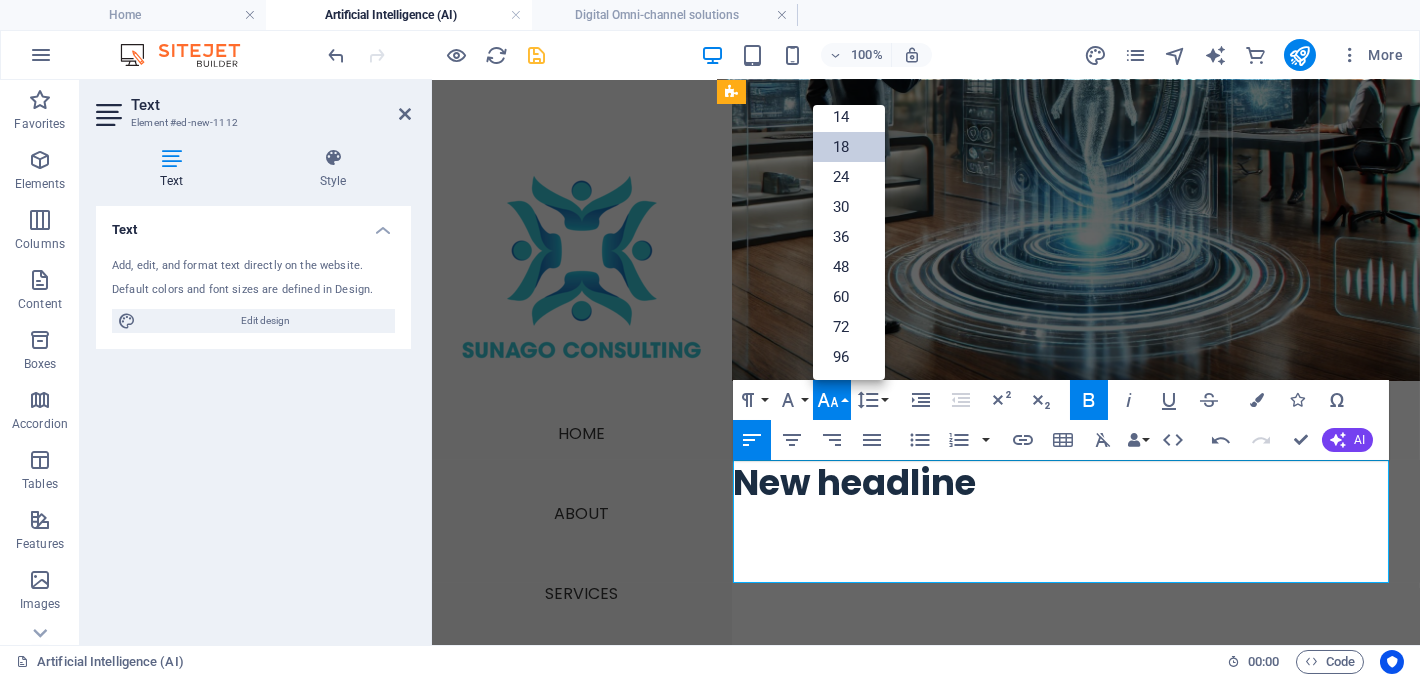 scroll, scrollTop: 161, scrollLeft: 0, axis: vertical 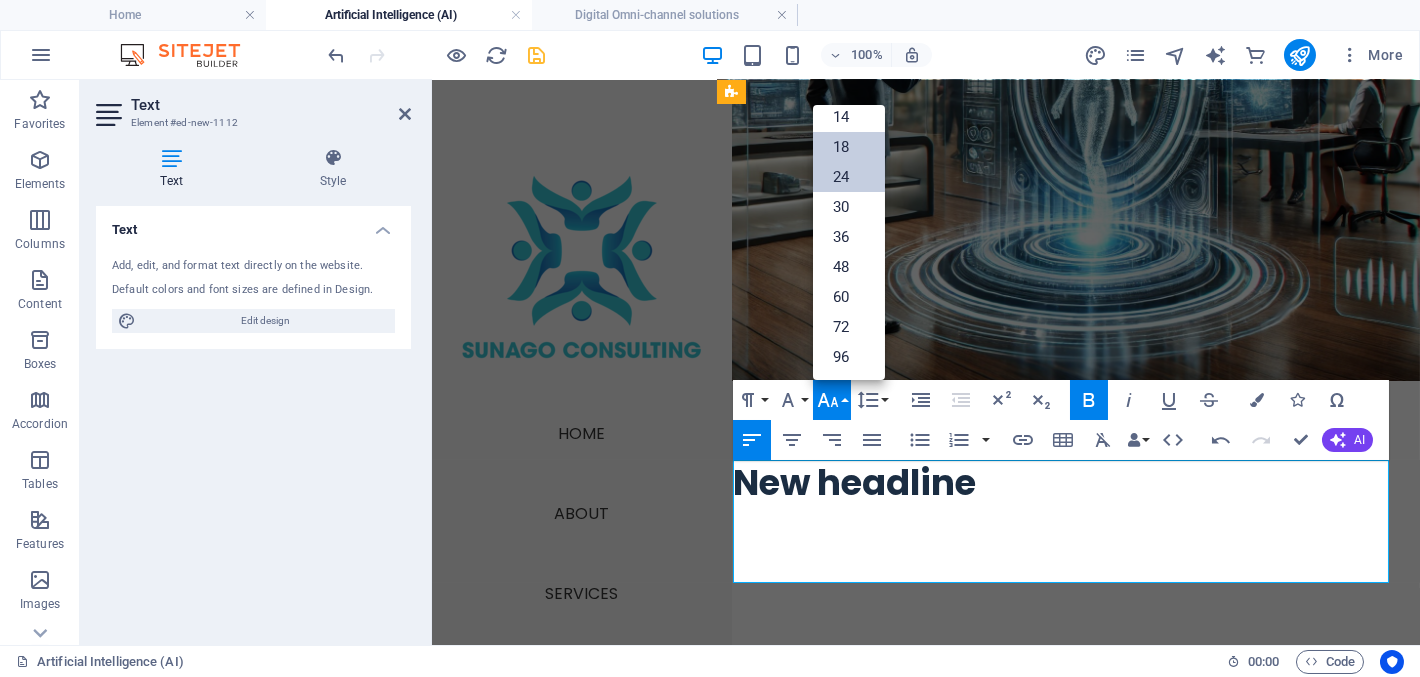 click on "24" at bounding box center [849, 177] 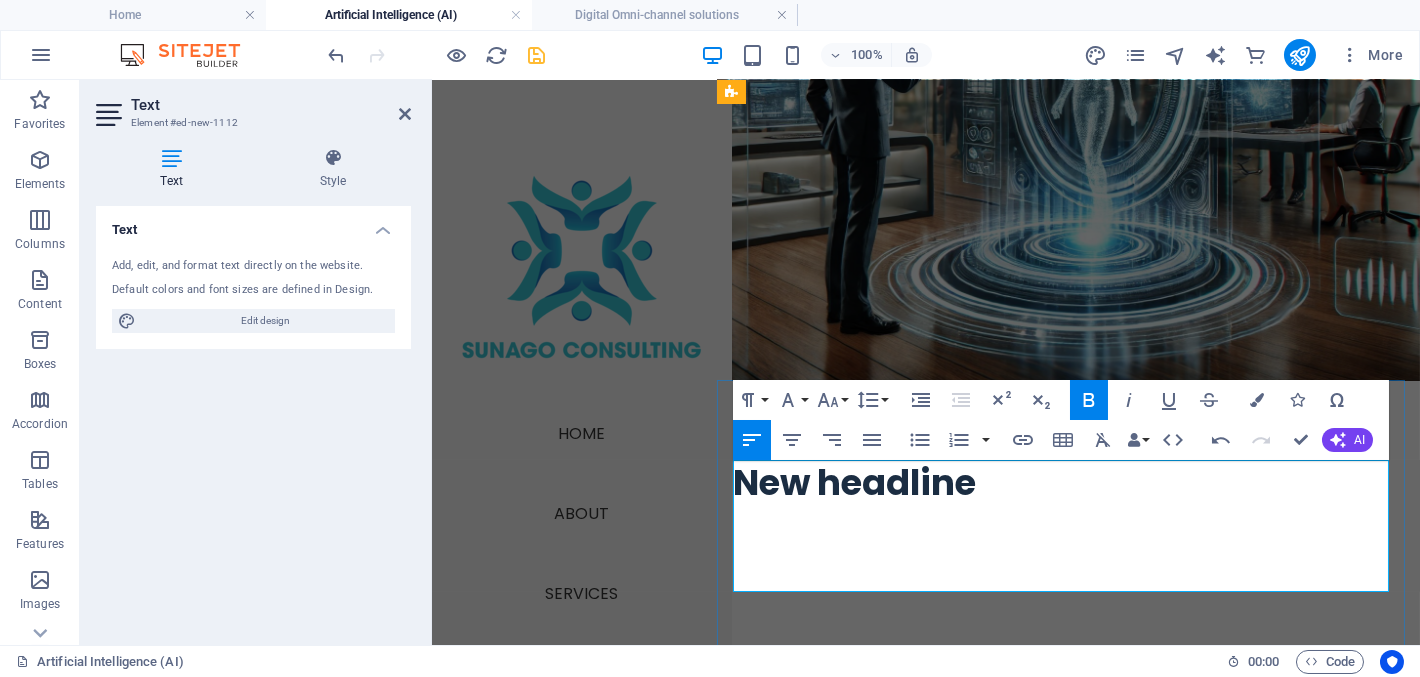 click on "At Sunago Consulting, we empower organisations to embrace the future with purpose-driven AI solutions. With over three decades of ICT leadership and deep business insight, we help you unlock value, drive efficiency, and deliver smarter customer experiences using Conversational AI technologies." at bounding box center [1067, 846] 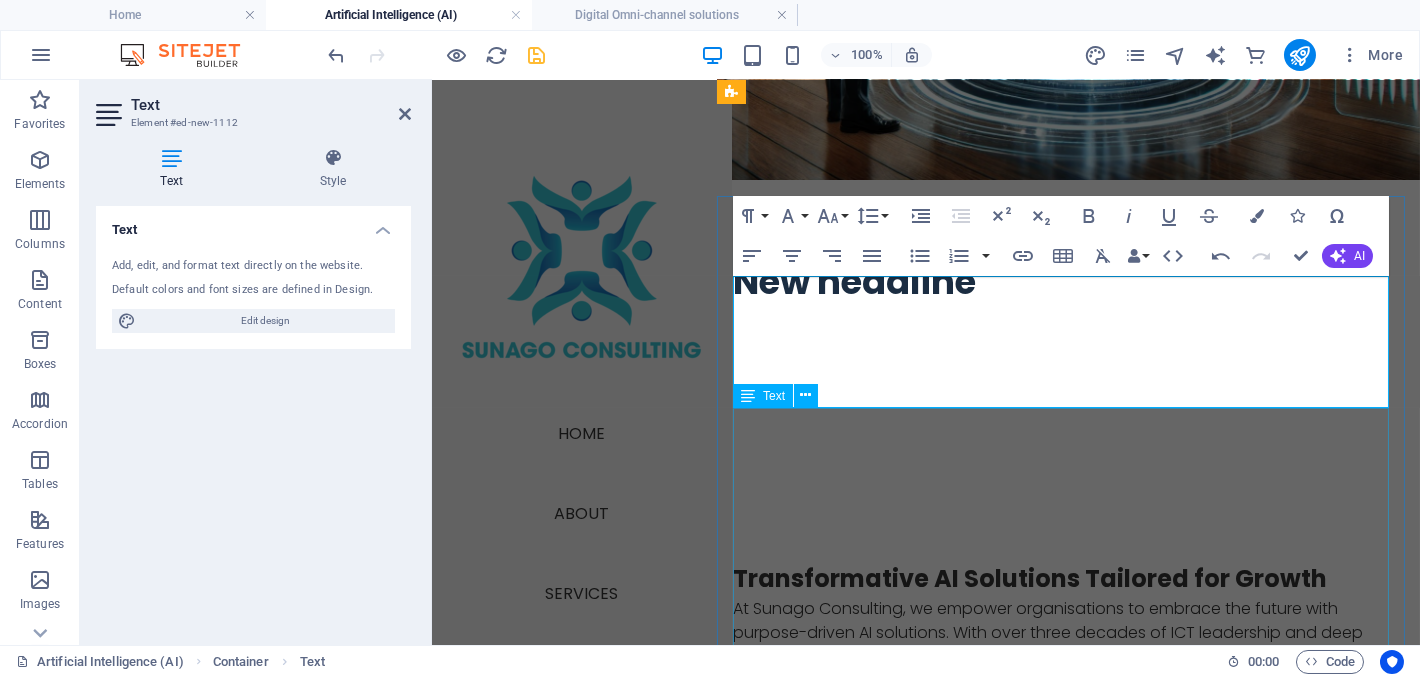 scroll, scrollTop: 499, scrollLeft: 0, axis: vertical 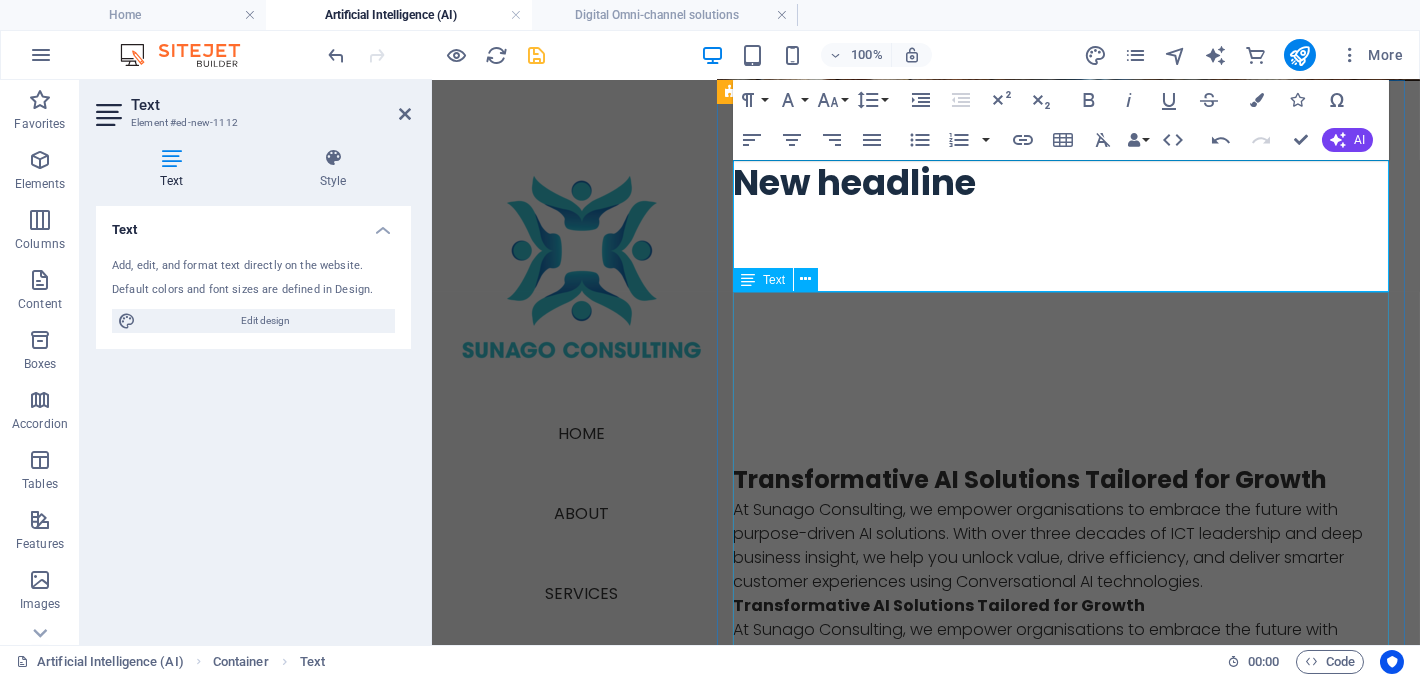 click on "Transformative AI Solutions Tailored for Growth At Sunago Consulting, we empower organisations to embrace the future with purpose-driven AI solutions. With over three decades of ICT leadership and deep business insight, we help you unlock value, drive efficiency, and deliver smarter customer experiences using Conversational AI technologies. Conversational AI & Omni-Channel Virtual Assistants Deliver exceptional customer experiences with AI-powered conversations. We build, deploy, and manage: AI Virtual Assistants  for customer service, HR, and internal support WhatsApp for Business , Live Chat, SMS, RCS, and voice integrations Smart  chatbots for sales, support, and service desks Seamless integration into your CRM, website, or contact centre Reach your customers where they are—24/7 and across every channel they prefer. Powerful Chatbot Use Cases 🌟  1. Enhancing Customer Experience (CX) Deliver faster, more personalised interactions at scale: Welcome visitors and guide them through your services 🛠️" at bounding box center [1067, 1438] 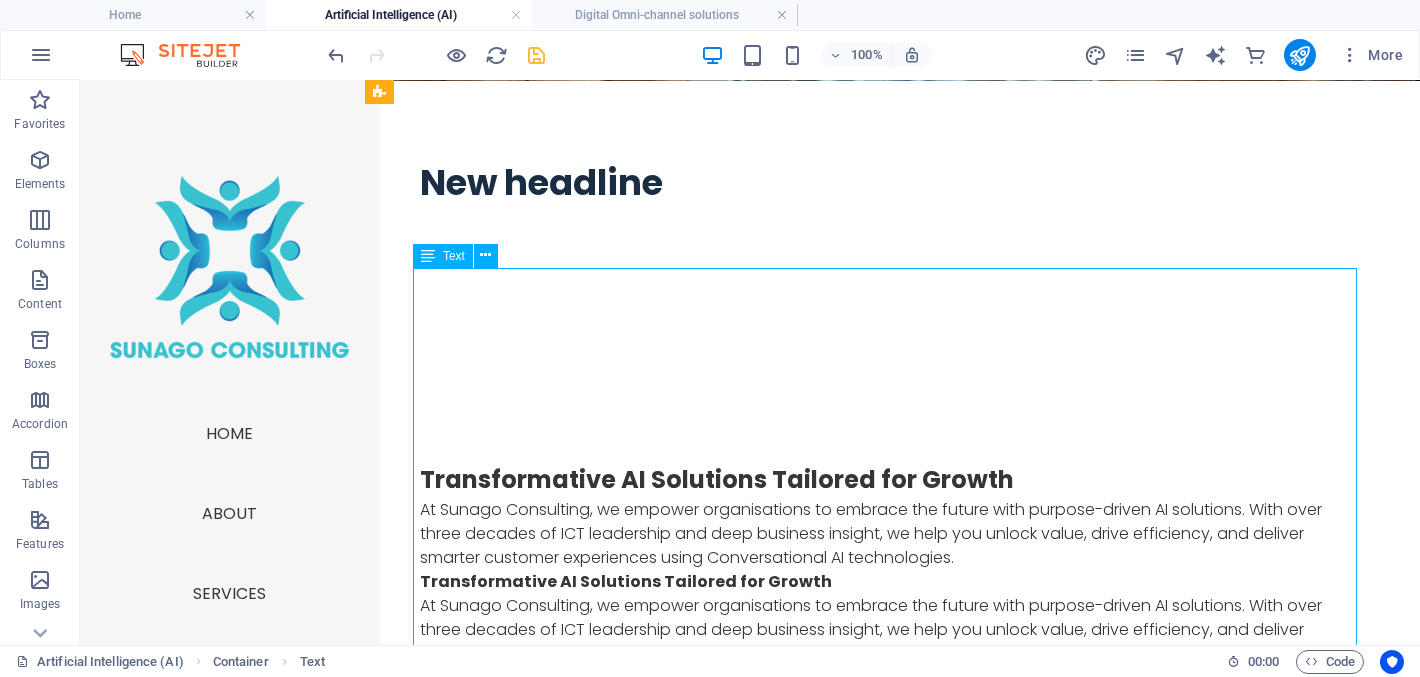 click on "Transformative AI Solutions Tailored for Growth At Sunago Consulting, we empower organisations to embrace the future with purpose-driven AI solutions. With over three decades of ICT leadership and deep business insight, we help you unlock value, drive efficiency, and deliver smarter customer experiences using Conversational AI technologies. Conversational AI & Omni-Channel Virtual Assistants Deliver exceptional customer experiences with AI-powered conversations. We build, deploy, and manage: AI Virtual Assistants  for customer service, HR, and internal support WhatsApp for Business , Live Chat, SMS, RCS, and voice integrations Smart  chatbots for sales, support, and service desks Seamless integration into your CRM, website, or contact centre Reach your customers where they are—24/7 and across every channel they prefer. Powerful Chatbot Use Cases 🌟  1. Enhancing Customer Experience (CX) Deliver faster, more personalised interactions at scale: Welcome visitors and guide them through your services 🛠️" at bounding box center [893, 1340] 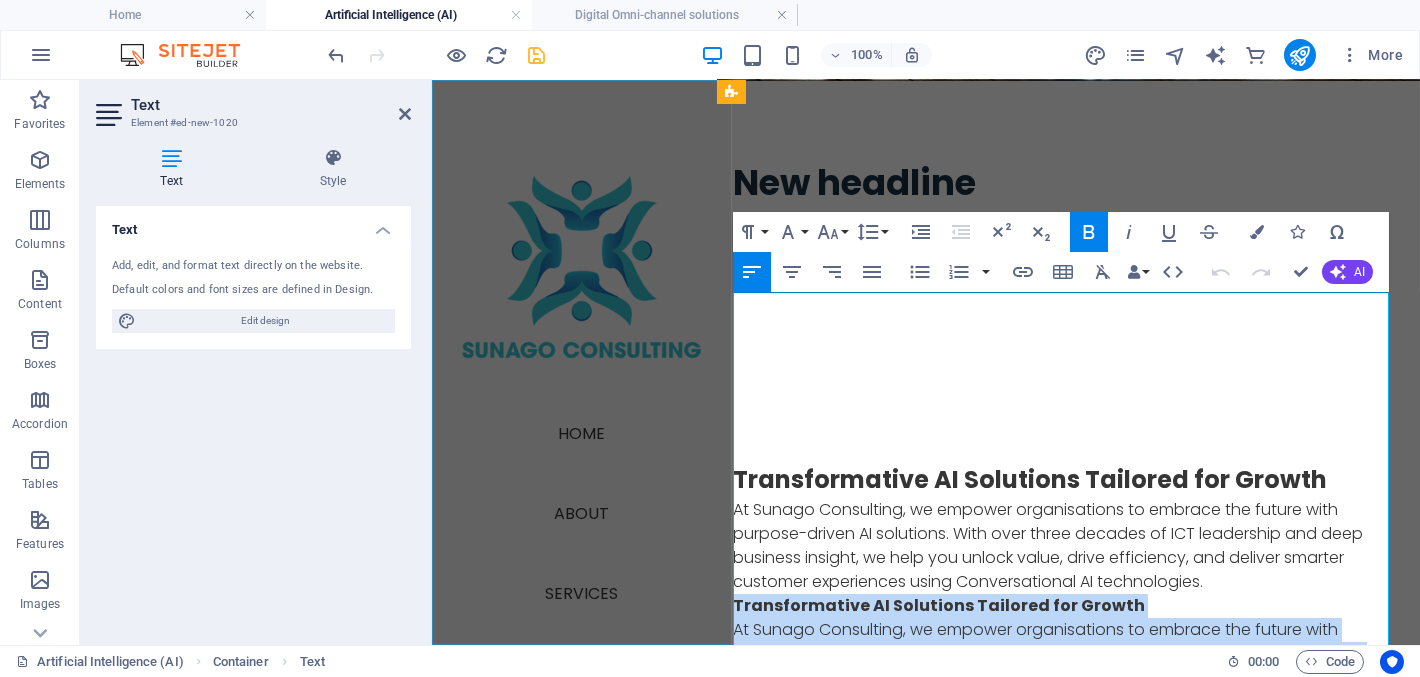 drag, startPoint x: 1232, startPoint y: 406, endPoint x: 669, endPoint y: 302, distance: 572.5251 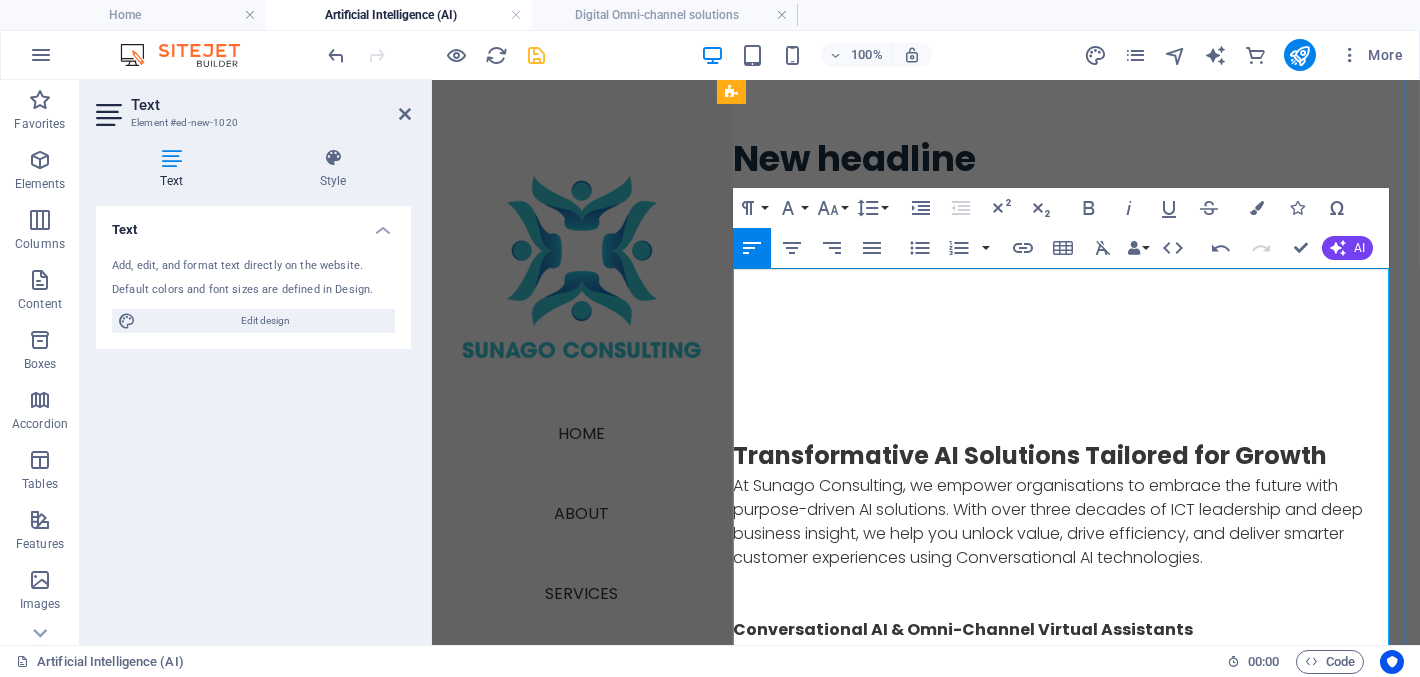 scroll, scrollTop: 499, scrollLeft: 0, axis: vertical 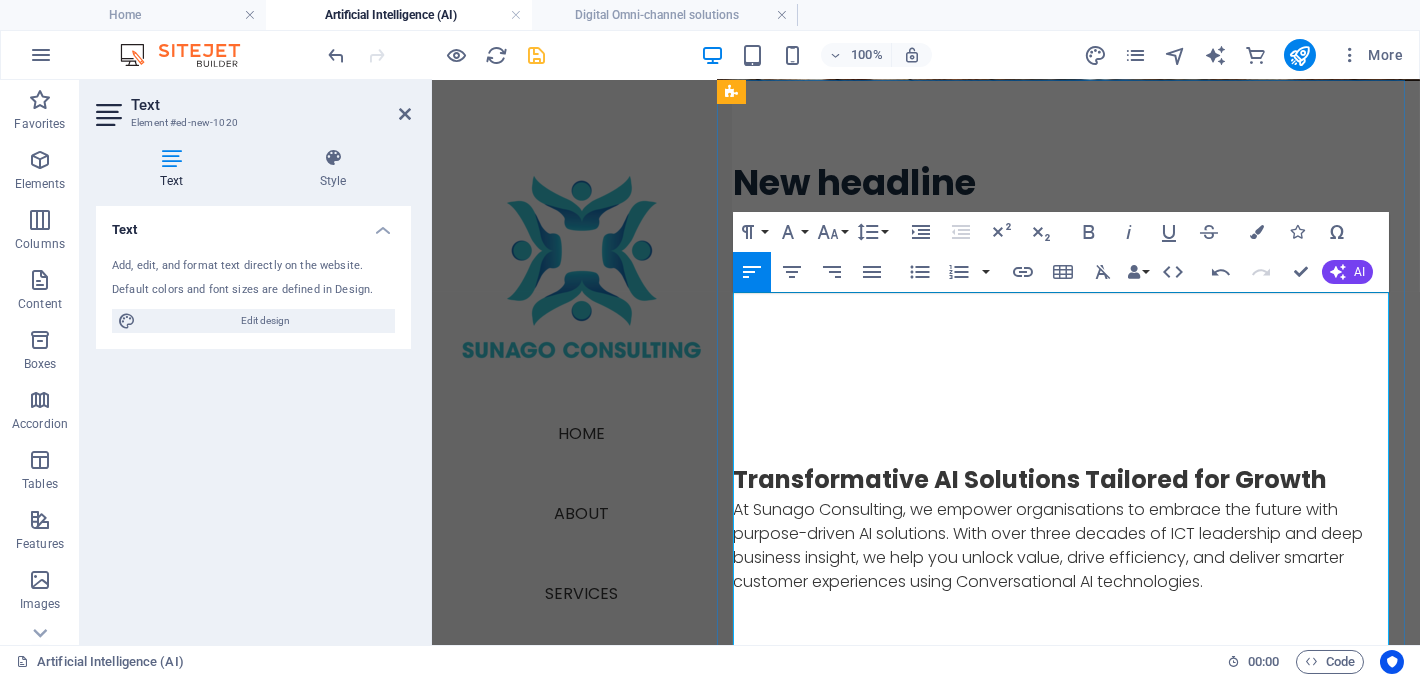 click on "Transformative AI Solutions Tailored for Growth At Sunago Consulting, we empower organisations to embrace the future with purpose-driven AI solutions. With over three decades of ICT leadership and deep business insight, we help you unlock value, drive efficiency, and deliver smarter customer experiences using Conversational AI technologies. Conversational AI & Omni-Channel Virtual Assistants Deliver exceptional customer experiences with AI-powered conversations. We build, deploy, and manage: AI Virtual Assistants  for customer service, HR, and internal support WhatsApp for Business , Live Chat, SMS, RCS, and voice integrations Smart  chatbots for sales, support, and service desks Seamless integration into your CRM, website, or contact centre Reach your customers where they are—24/7 and across every channel they prefer. Powerful Chatbot Use Cases 🌟  1. Enhancing Customer Experience (CX) Deliver faster, more personalised interactions at scale: Welcome visitors and guide them through your services 🛠️" at bounding box center [1067, 1480] 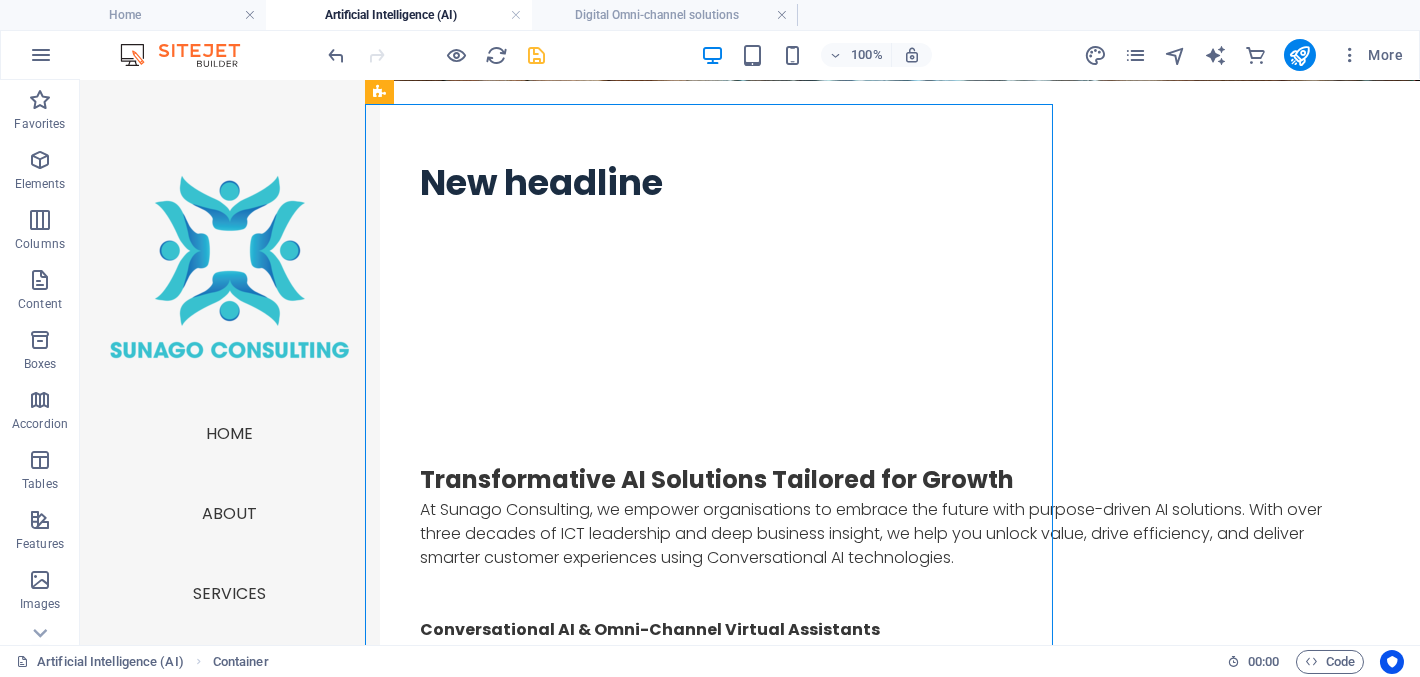 scroll, scrollTop: 476, scrollLeft: 0, axis: vertical 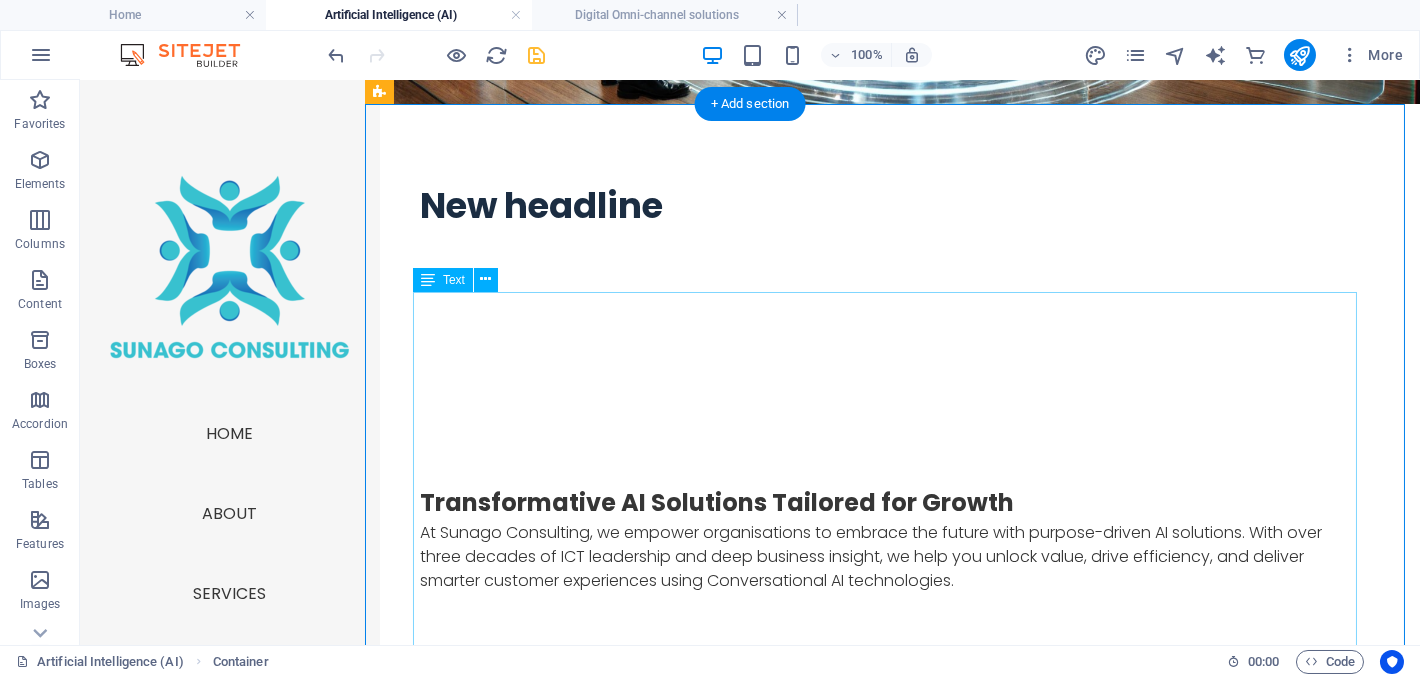 click on "Conversational AI & Omni-Channel Virtual Assistants Deliver exceptional customer experiences with AI-powered conversations. We build, deploy, and manage: AI Virtual Assistants for customer service, HR, and internal support WhatsApp for Business , Live Chat, SMS, RCS, and voice integrations Smart chatbots for sales, support, and service desks Seamless integration into your CRM, website, or contact centre Reach your customers where they are—24/7 and across every channel they prefer. Powerful Chatbot Use Cases 🌟 1. Enhancing Customer Experience (CX) Deliver faster, more personalised interactions at scale: Welcome visitors and guide them through your services Provide instant answers to product or service queries Offer context-aware responses Integrate with loyalty programmes or CRM for tailored engagements ✅ Outcome: Shorter wait times, higher satisfaction scores, consistent service across all touchpoints. 🛠️ 2. Enabling Customer Self-Service Retrieve account information or billing history 🧭" at bounding box center [893, 1483] 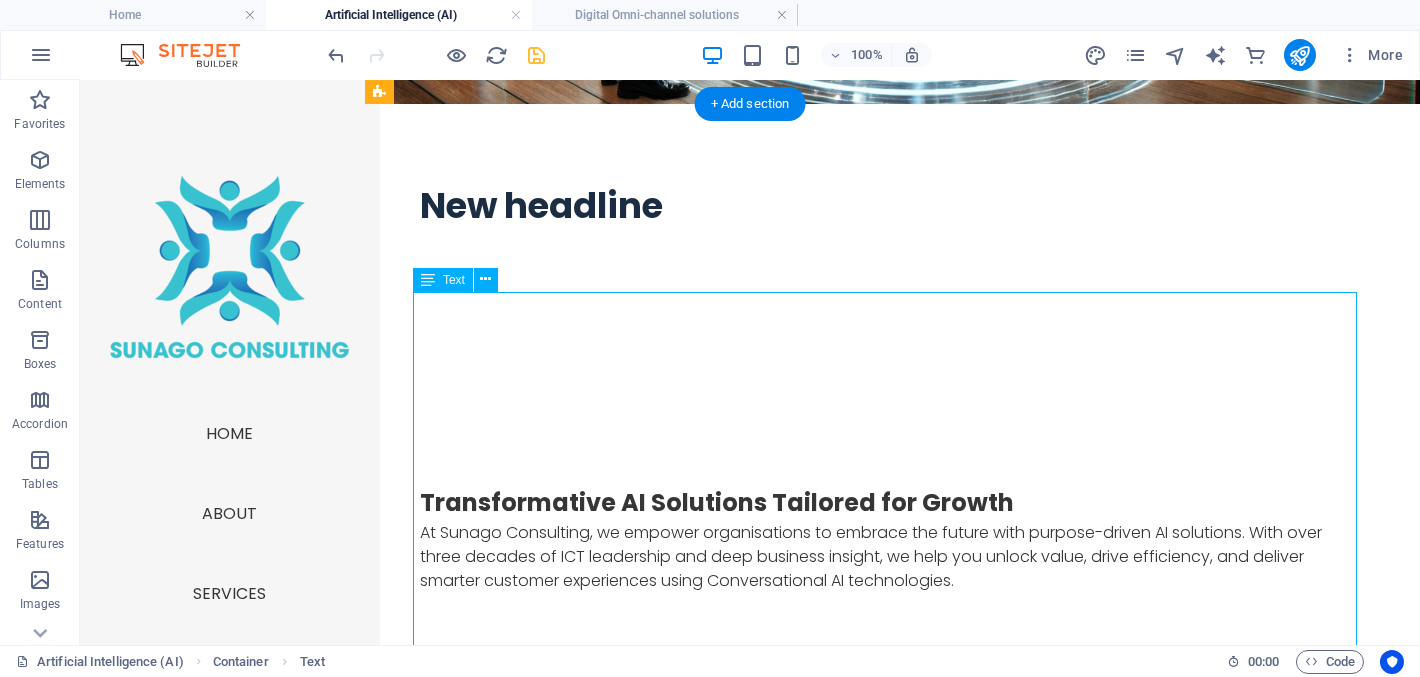 click on "Conversational AI & Omni-Channel Virtual Assistants Deliver exceptional customer experiences with AI-powered conversations. We build, deploy, and manage: AI Virtual Assistants for customer service, HR, and internal support WhatsApp for Business , Live Chat, SMS, RCS, and voice integrations Smart chatbots for sales, support, and service desks Seamless integration into your CRM, website, or contact centre Reach your customers where they are—24/7 and across every channel they prefer. Powerful Chatbot Use Cases 🌟 1. Enhancing Customer Experience (CX) Deliver faster, more personalised interactions at scale: Welcome visitors and guide them through your services Provide instant answers to product or service queries Offer context-aware responses Integrate with loyalty programmes or CRM for tailored engagements ✅ Outcome: Shorter wait times, higher satisfaction scores, consistent service across all touchpoints. 🛠️ 2. Enabling Customer Self-Service Retrieve account information or billing history 🧭" at bounding box center [893, 1483] 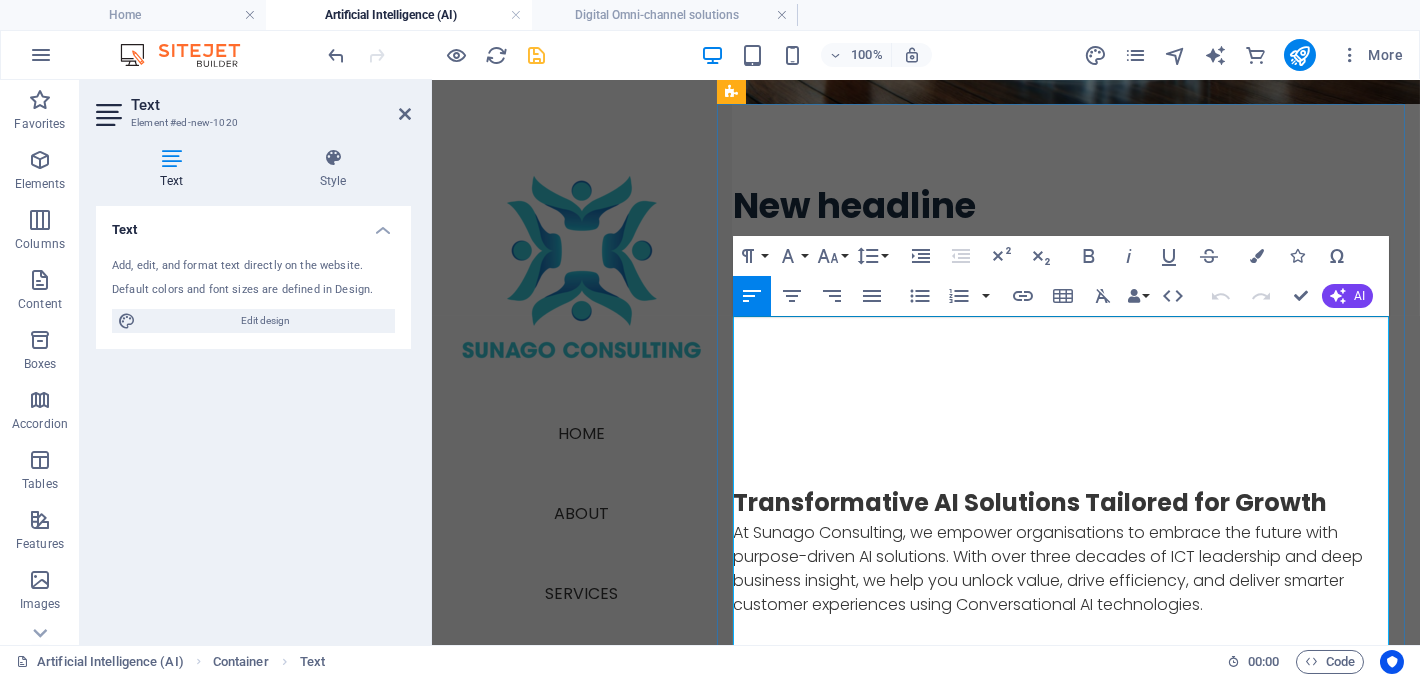 click at bounding box center (1067, 653) 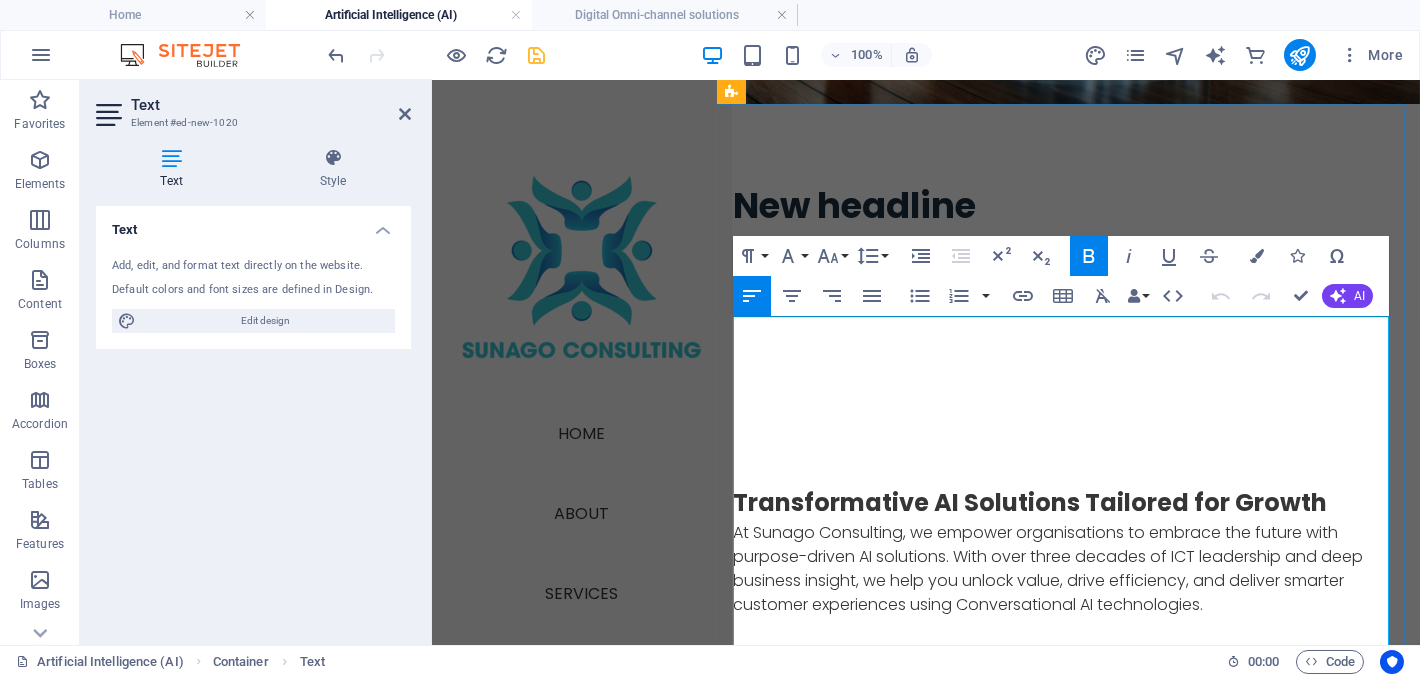 click on "Conversational AI & Omni-Channel Virtual Assistants" at bounding box center (962, 676) 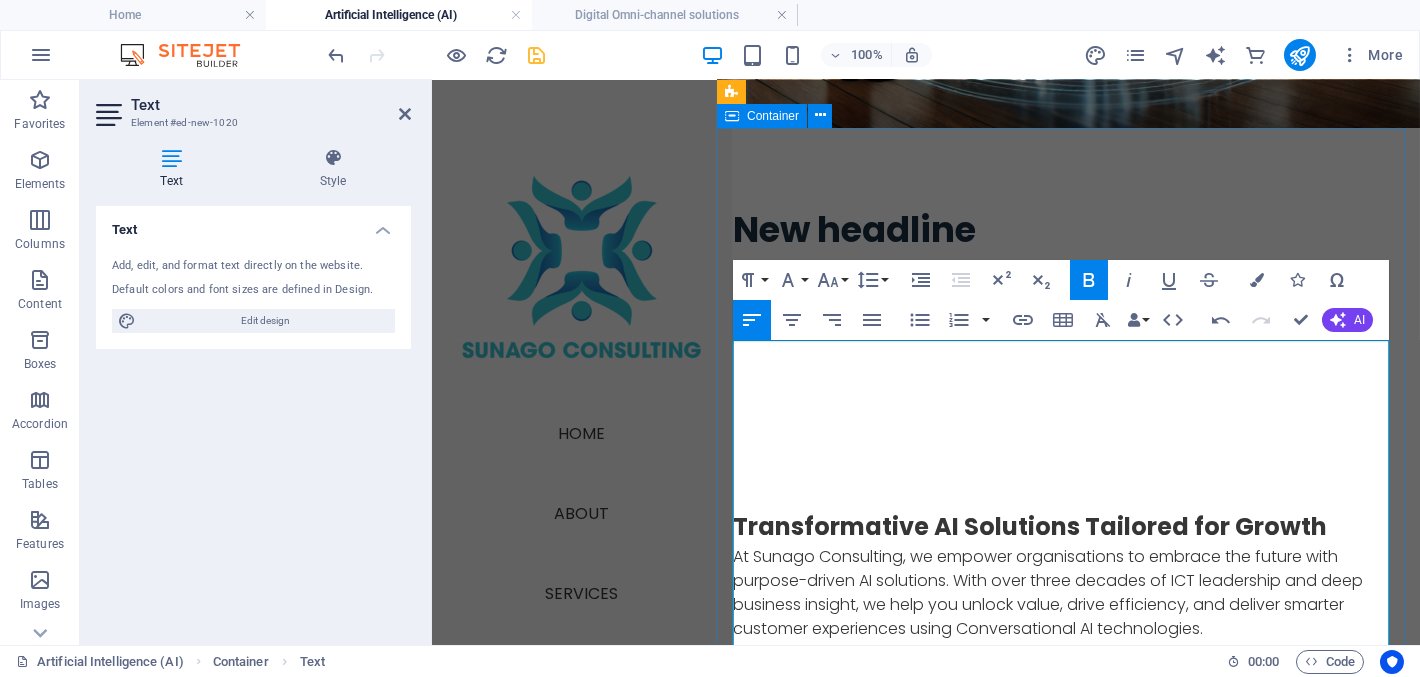 click on "Transformative AI Solutions Tailored for Growth At Sunago Consulting, we empower organisations to embrace the future with purpose-driven AI solutions. With over three decades of ICT leadership and deep business insight, we help you unlock value, drive efficiency, and deliver smarter customer experiences using Conversational AI technologies. Conversational AI & Omni-Channel Virtual Assistants Deliver exceptional customer experiences with AI-powered conversations. We build, deploy, and manage: AI Virtual Assistants  for customer service, HR, and internal support WhatsApp for Business , Live Chat, SMS, RCS, and voice integrations Smart  chatbots for sales, support, and service desks Seamless integration into your CRM, website, or contact centre Reach your customers where they are—24/7 and across every channel they prefer. Powerful Chatbot Use Cases 🌟  1. Enhancing Customer Experience (CX) Deliver faster, more personalised interactions at scale: Welcome visitors and guide them through your services 🛠️" at bounding box center (1067, 1503) 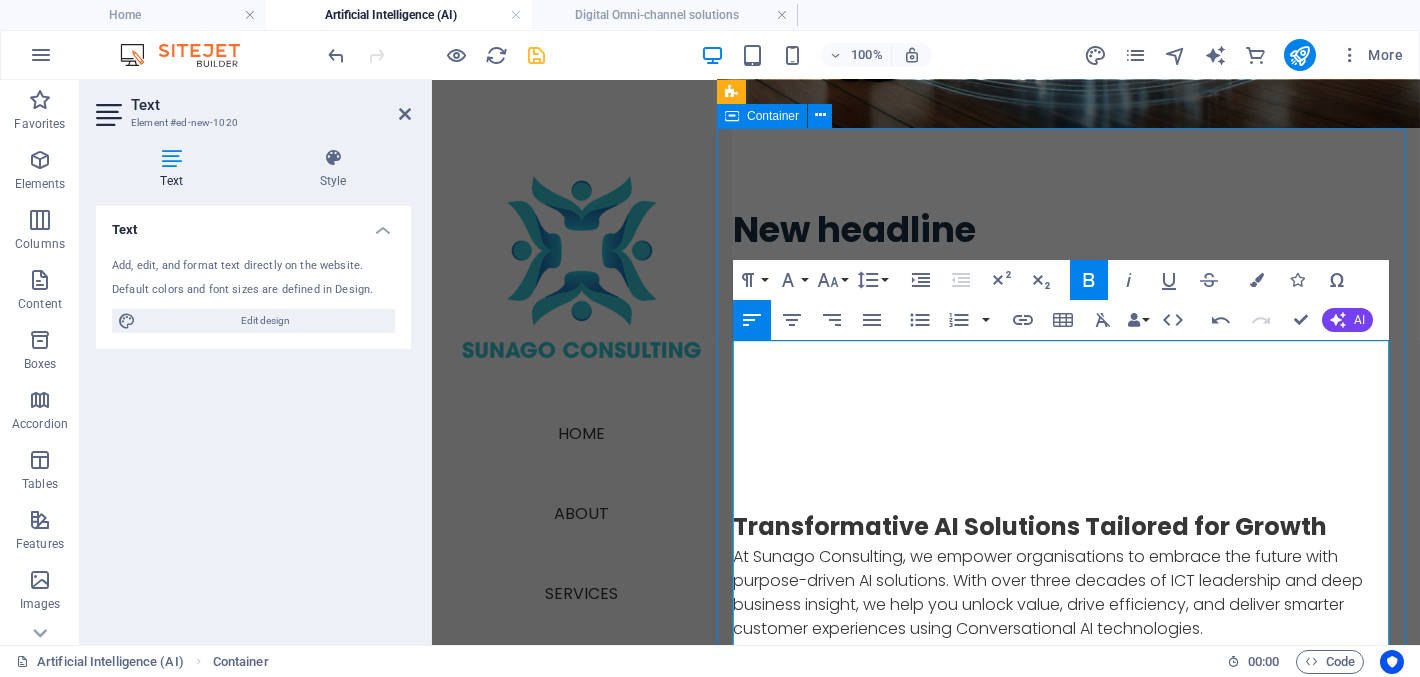 scroll, scrollTop: 428, scrollLeft: 0, axis: vertical 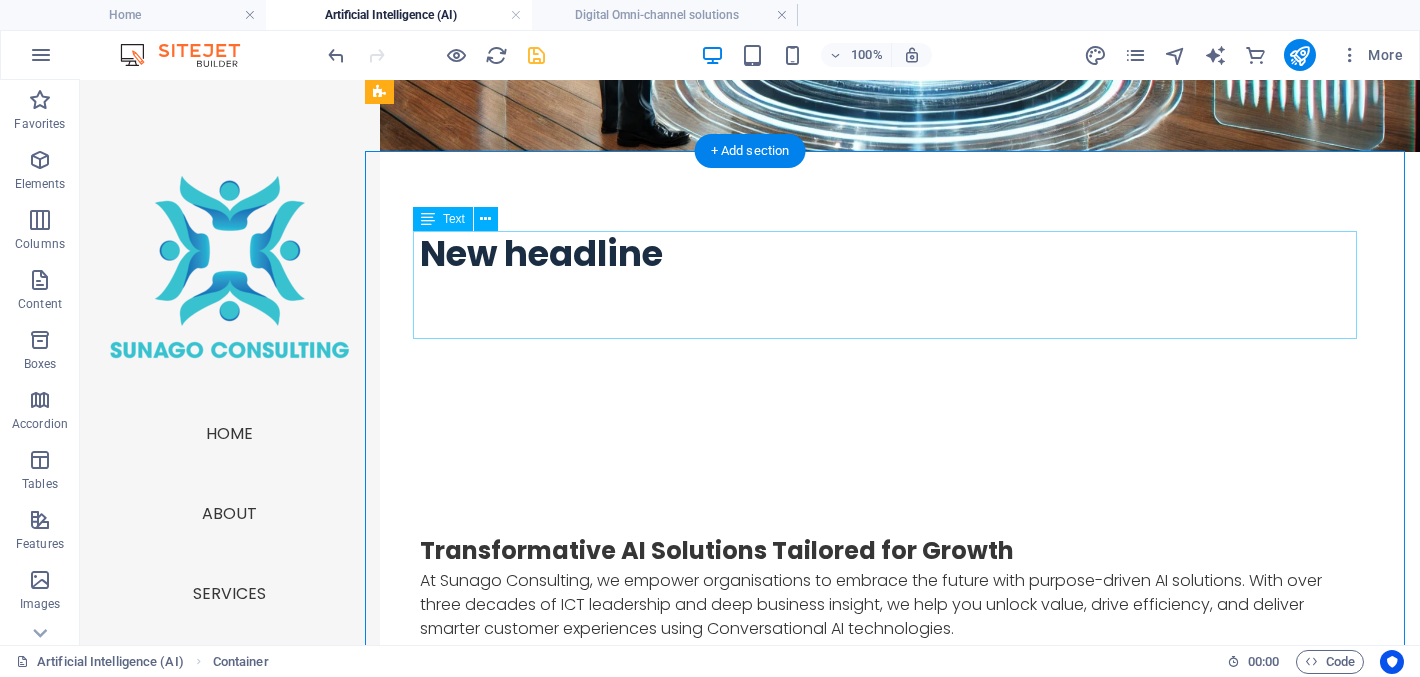 click on "Transformative AI Solutions Tailored for Growth At Sunago Consulting, we empower organisations to embrace the future with purpose-driven AI solutions. With over three decades of ICT leadership and deep business insight, we help you unlock value, drive efficiency, and deliver smarter customer experiences using Conversational AI technologies." at bounding box center [893, 587] 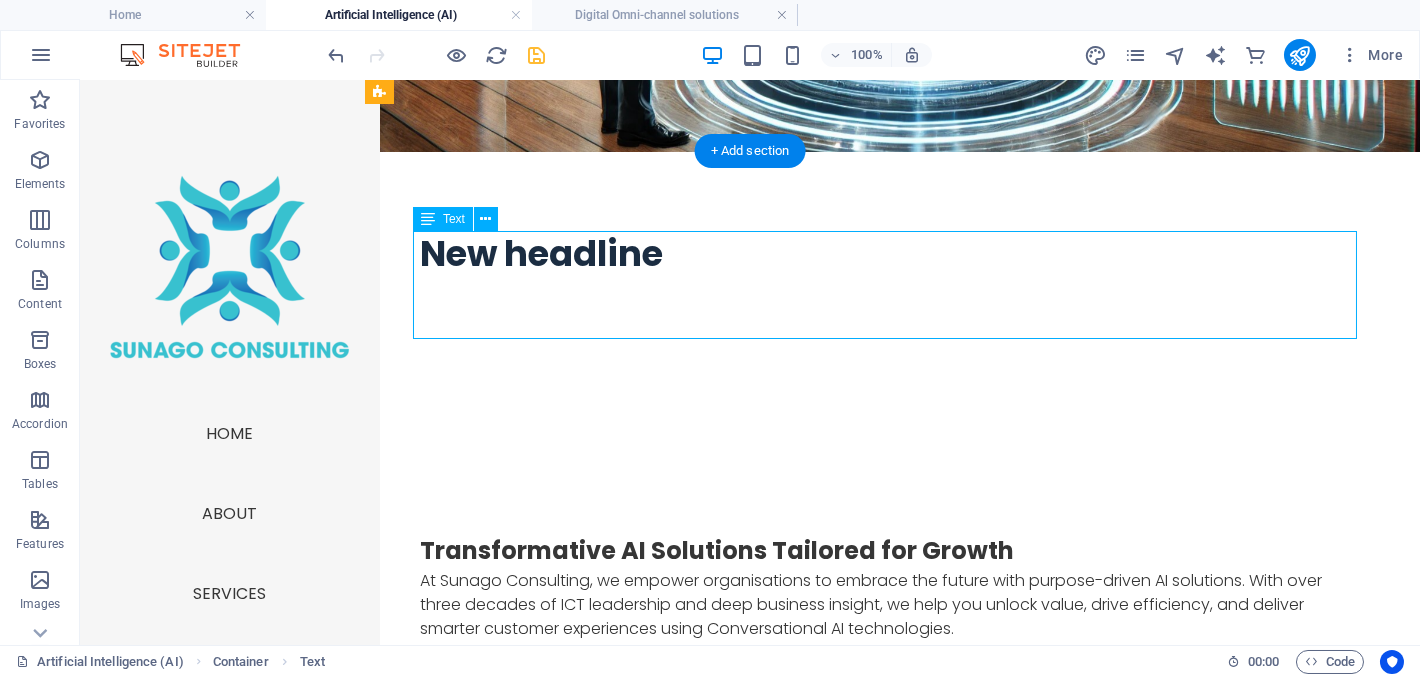 click on "Transformative AI Solutions Tailored for Growth At Sunago Consulting, we empower organisations to embrace the future with purpose-driven AI solutions. With over three decades of ICT leadership and deep business insight, we help you unlock value, drive efficiency, and deliver smarter customer experiences using Conversational AI technologies." at bounding box center (893, 587) 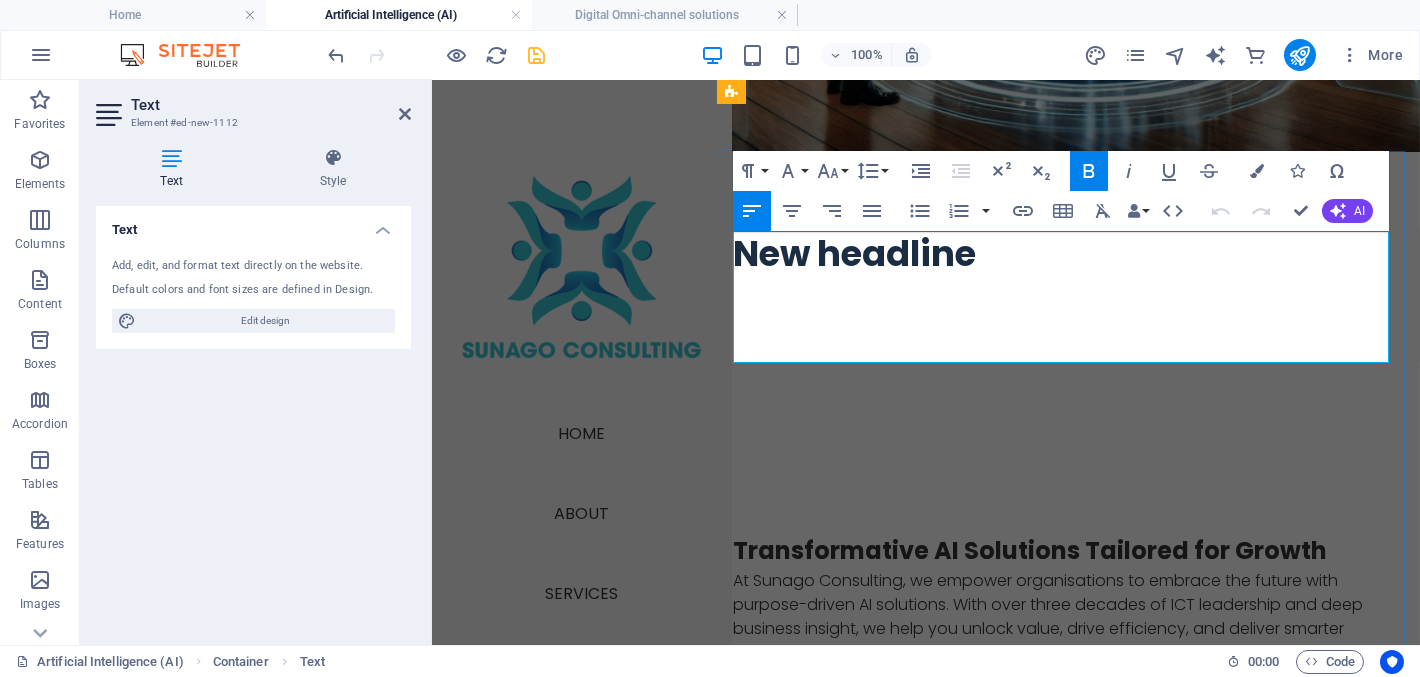 click on "At Sunago Consulting, we empower organisations to embrace the future with purpose-driven AI solutions. With over three decades of ICT leadership and deep business insight, we help you unlock value, drive efficiency, and deliver smarter customer experiences using Conversational AI technologies." at bounding box center (1067, 617) 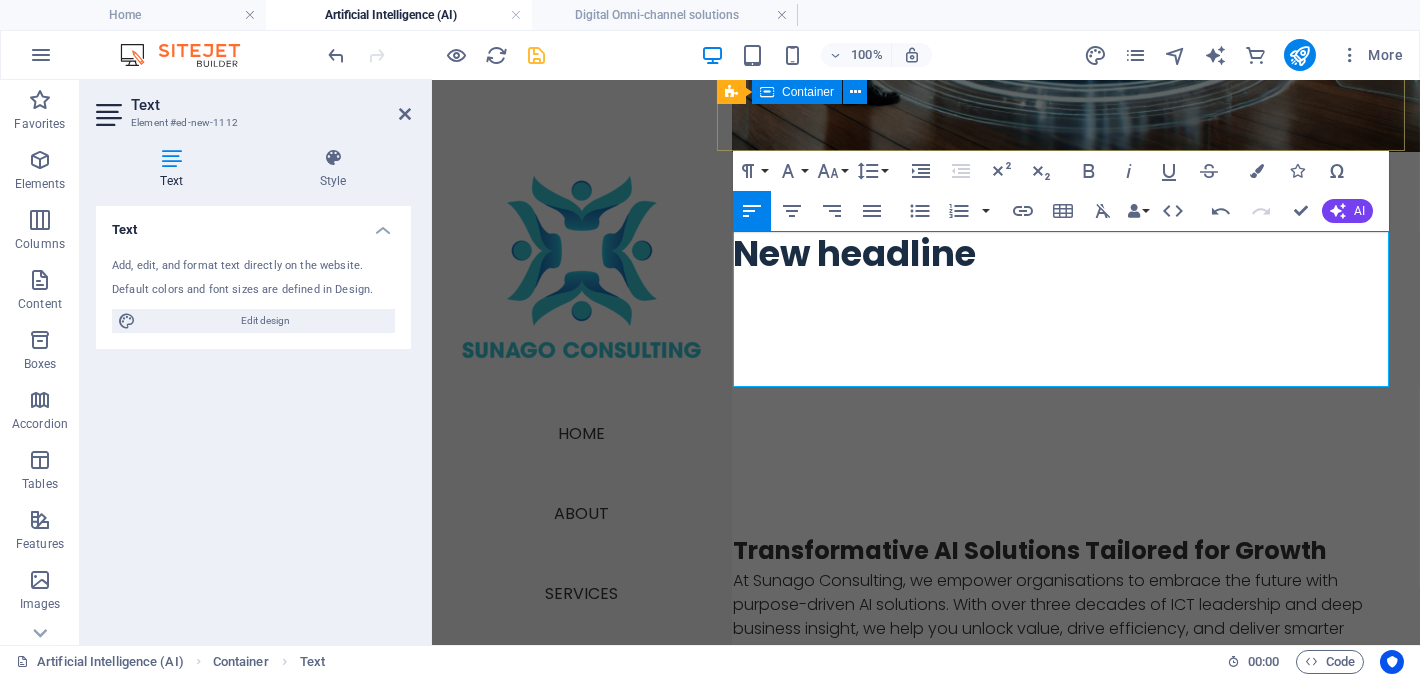 click on "New headline Artificial Intelligence (AI) Unlock the Power of AI for Your Business" at bounding box center (1067, 302) 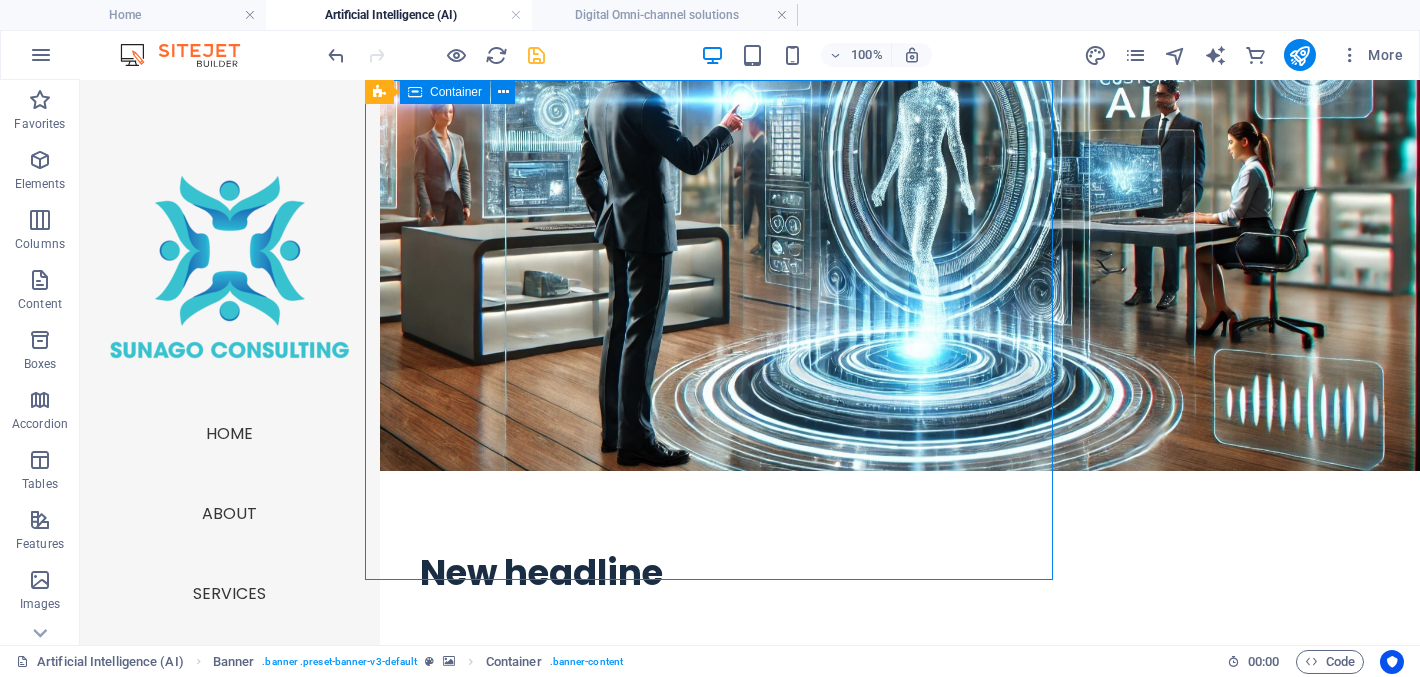 click on "New headline Artificial Intelligence (AI) Unlock the Power of AI for Your Business" at bounding box center (892, 621) 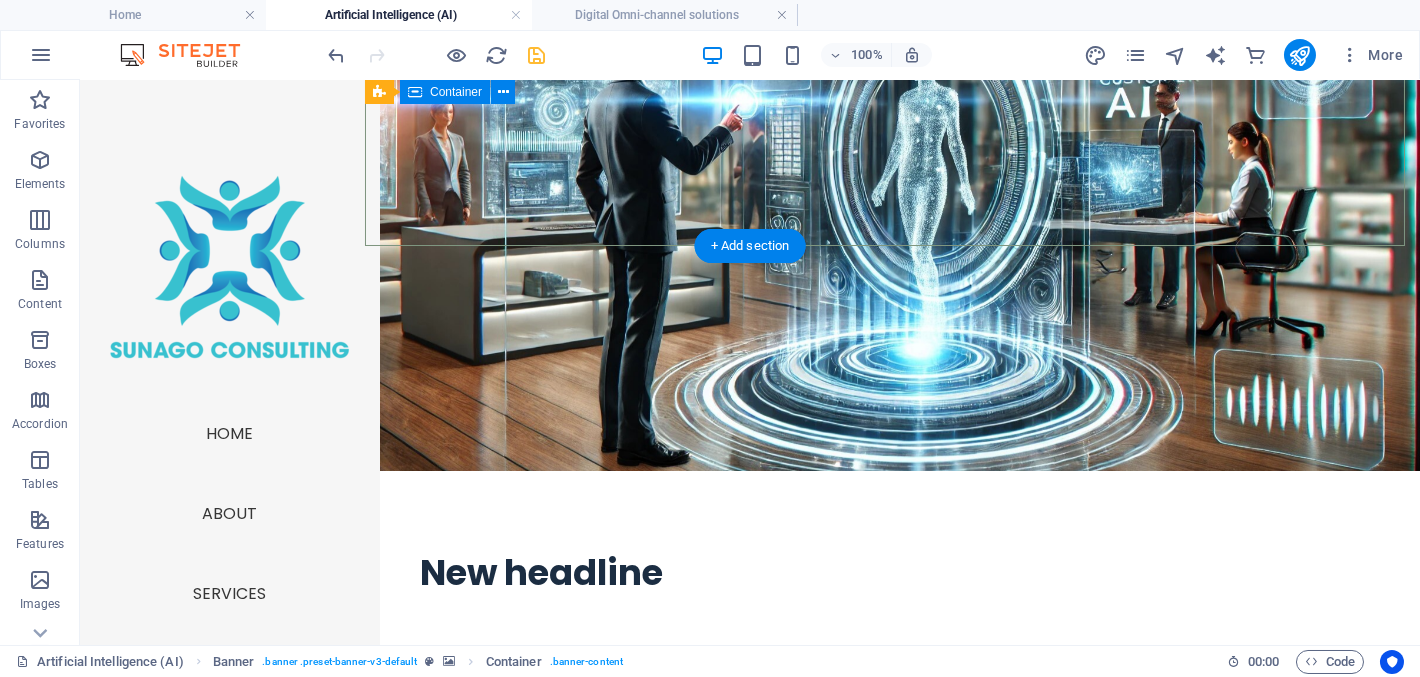 scroll, scrollTop: 363, scrollLeft: 0, axis: vertical 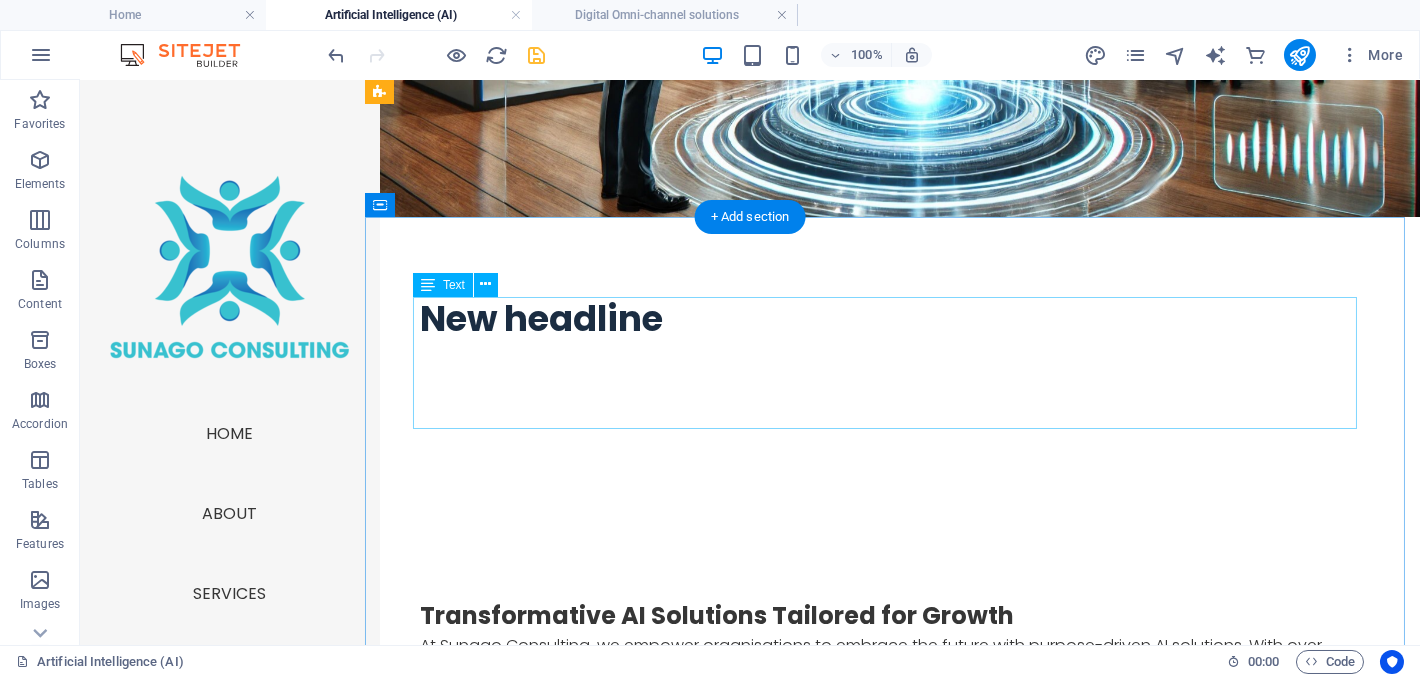 click on "Transformative AI Solutions Tailored for Growth At Sunago Consulting, we empower organisations to embrace the future with purpose-driven AI solutions. With over three decades of ICT leadership and deep business insight, we help you unlock value, drive efficiency, and deliver smarter customer experiences using Conversational AI technologies." at bounding box center (893, 664) 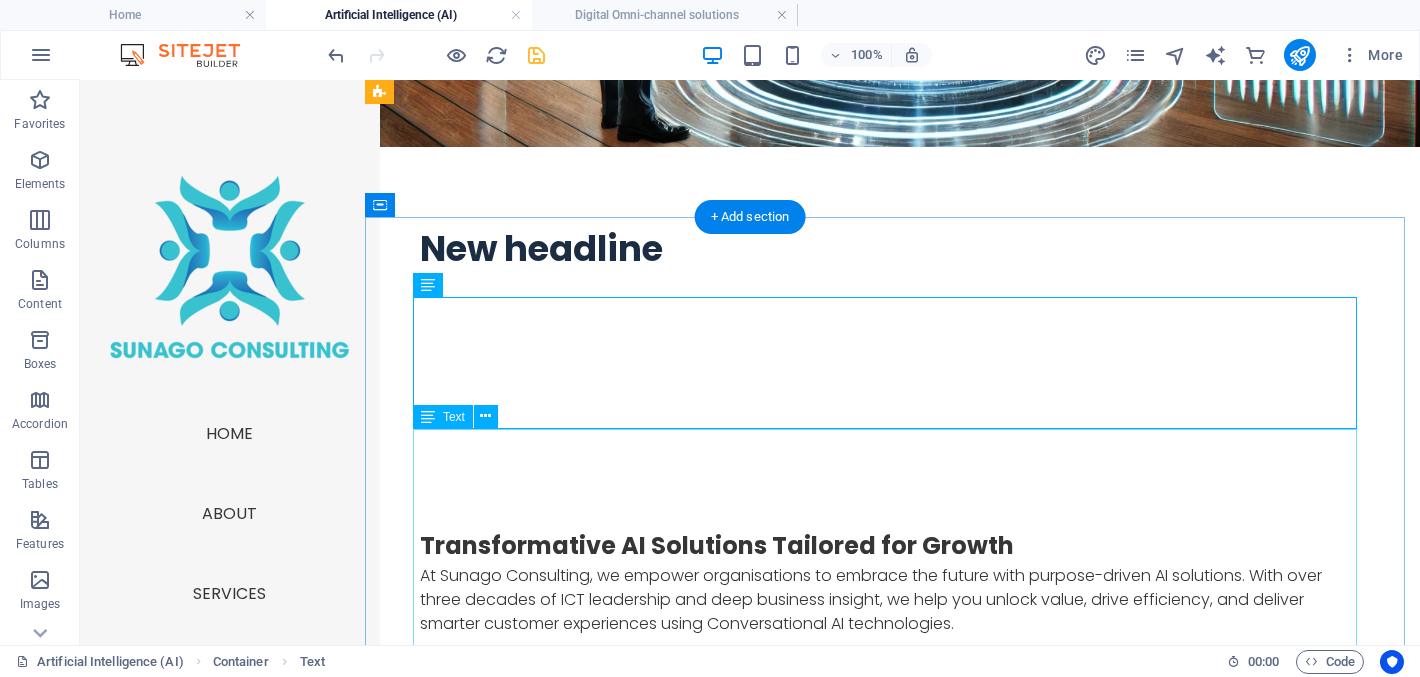 scroll, scrollTop: 463, scrollLeft: 0, axis: vertical 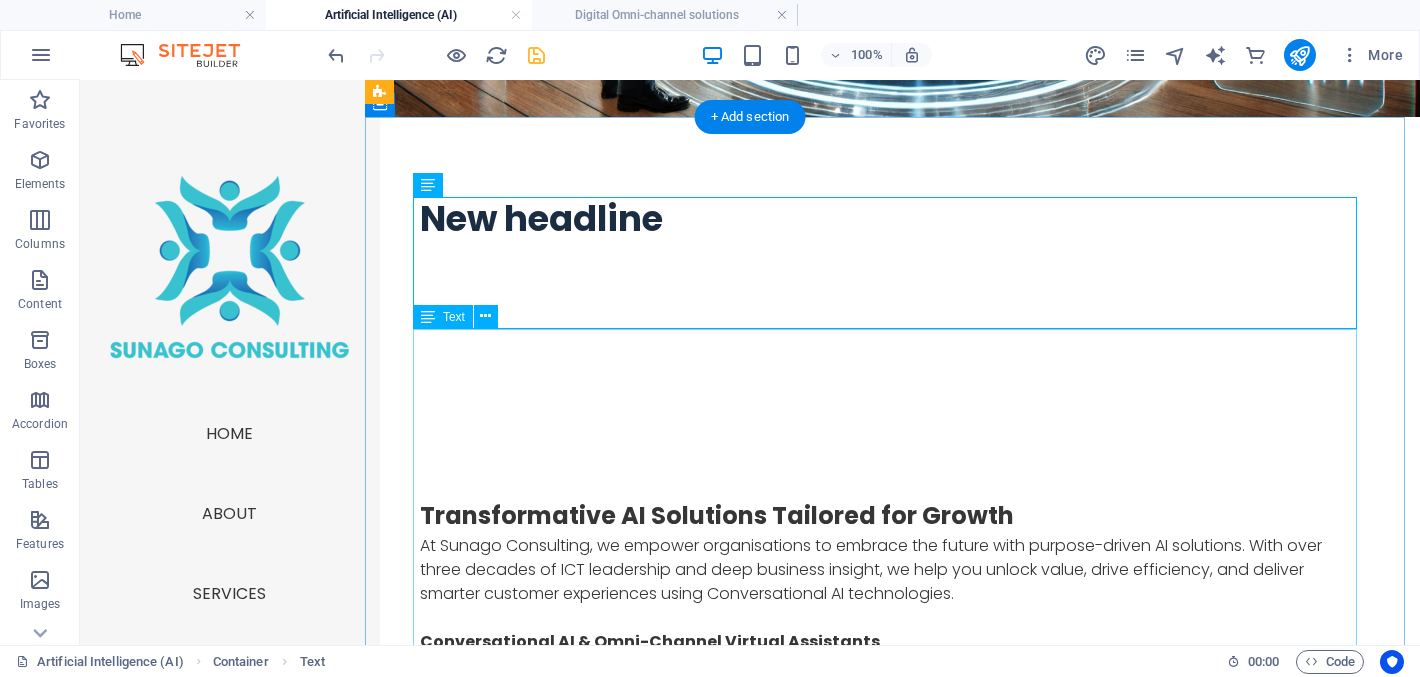 click on "Conversational AI & Omni-Channel Virtual Assistants Deliver exceptional customer experiences with AI-powered conversations. We build, deploy, and manage: AI Virtual Assistants for customer service, HR, and internal support WhatsApp for Business , Live Chat, SMS, RCS, and voice integrations Smart chatbots for sales, support, and service desks Seamless integration into your CRM, website, or contact centre Reach your customers where they are—24/7 and across every channel they prefer. Powerful Chatbot Use Cases 🌟 1. Enhancing Customer Experience (CX) Deliver faster, more personalised interactions at scale: Welcome visitors and guide them through your services Provide instant answers to product or service queries Offer context-aware responses Integrate with loyalty programmes or CRM for tailored engagements ✅ Outcome: Shorter wait times, higher satisfaction scores, consistent service across all touchpoints. 🛠️ 2. Enabling Customer Self-Service Retrieve account information or billing history 🧭" at bounding box center [893, 1496] 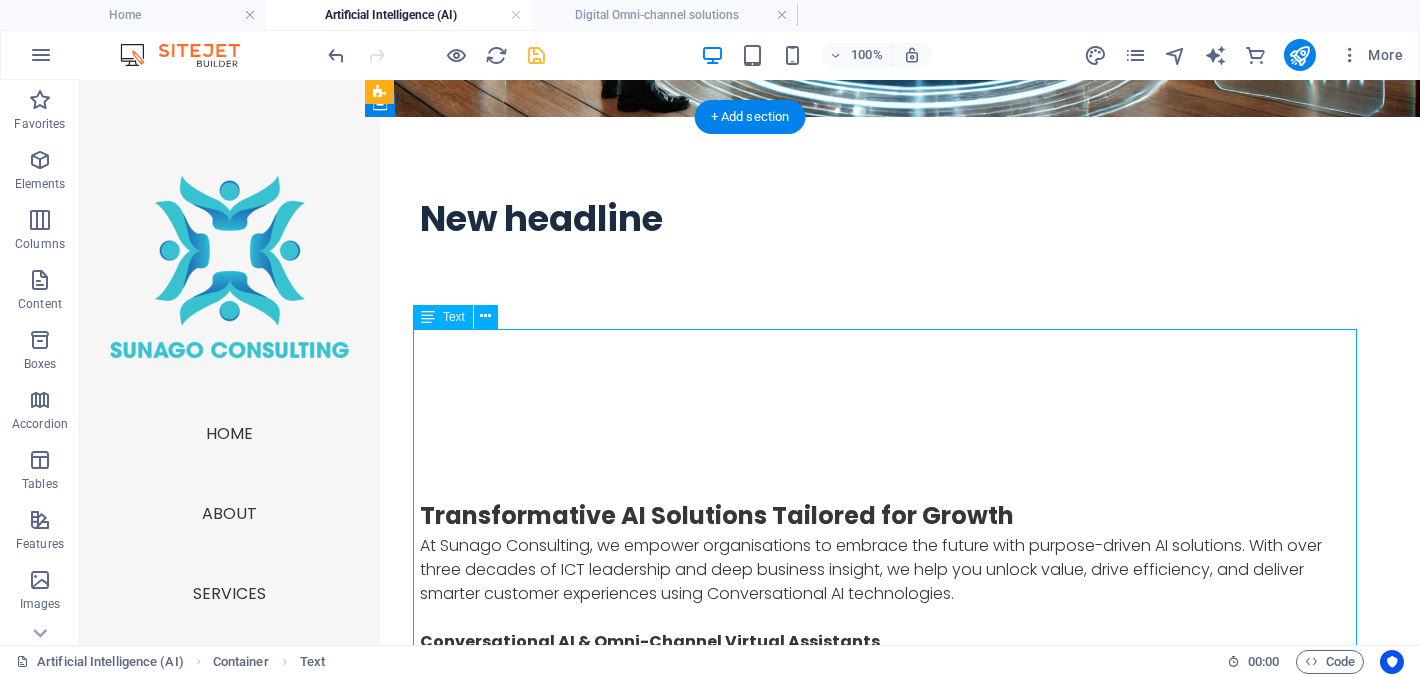 click on "Conversational AI & Omni-Channel Virtual Assistants Deliver exceptional customer experiences with AI-powered conversations. We build, deploy, and manage: AI Virtual Assistants for customer service, HR, and internal support WhatsApp for Business , Live Chat, SMS, RCS, and voice integrations Smart chatbots for sales, support, and service desks Seamless integration into your CRM, website, or contact centre Reach your customers where they are—24/7 and across every channel they prefer. Powerful Chatbot Use Cases 🌟 1. Enhancing Customer Experience (CX) Deliver faster, more personalised interactions at scale: Welcome visitors and guide them through your services Provide instant answers to product or service queries Offer context-aware responses Integrate with loyalty programmes or CRM for tailored engagements ✅ Outcome: Shorter wait times, higher satisfaction scores, consistent service across all touchpoints. 🛠️ 2. Enabling Customer Self-Service Retrieve account information or billing history 🧭" at bounding box center [893, 1496] 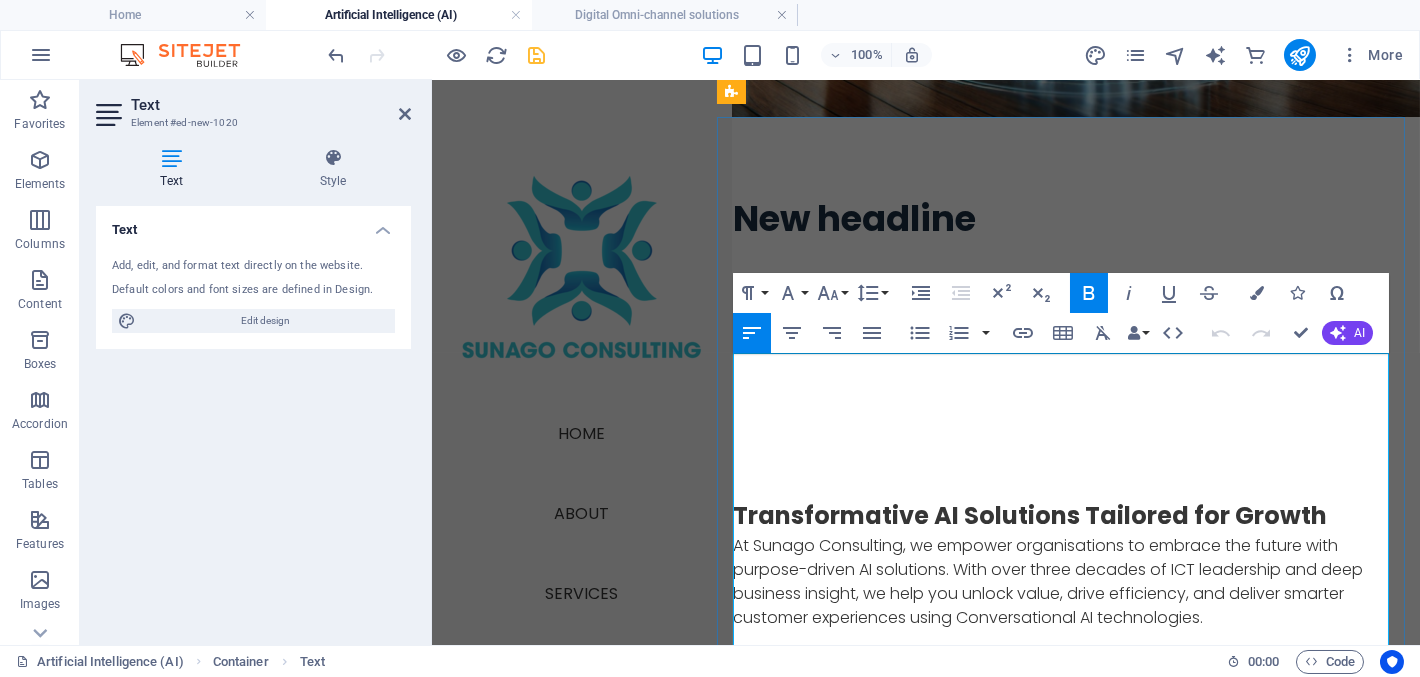 drag, startPoint x: 1368, startPoint y: 556, endPoint x: 749, endPoint y: 455, distance: 627.1858 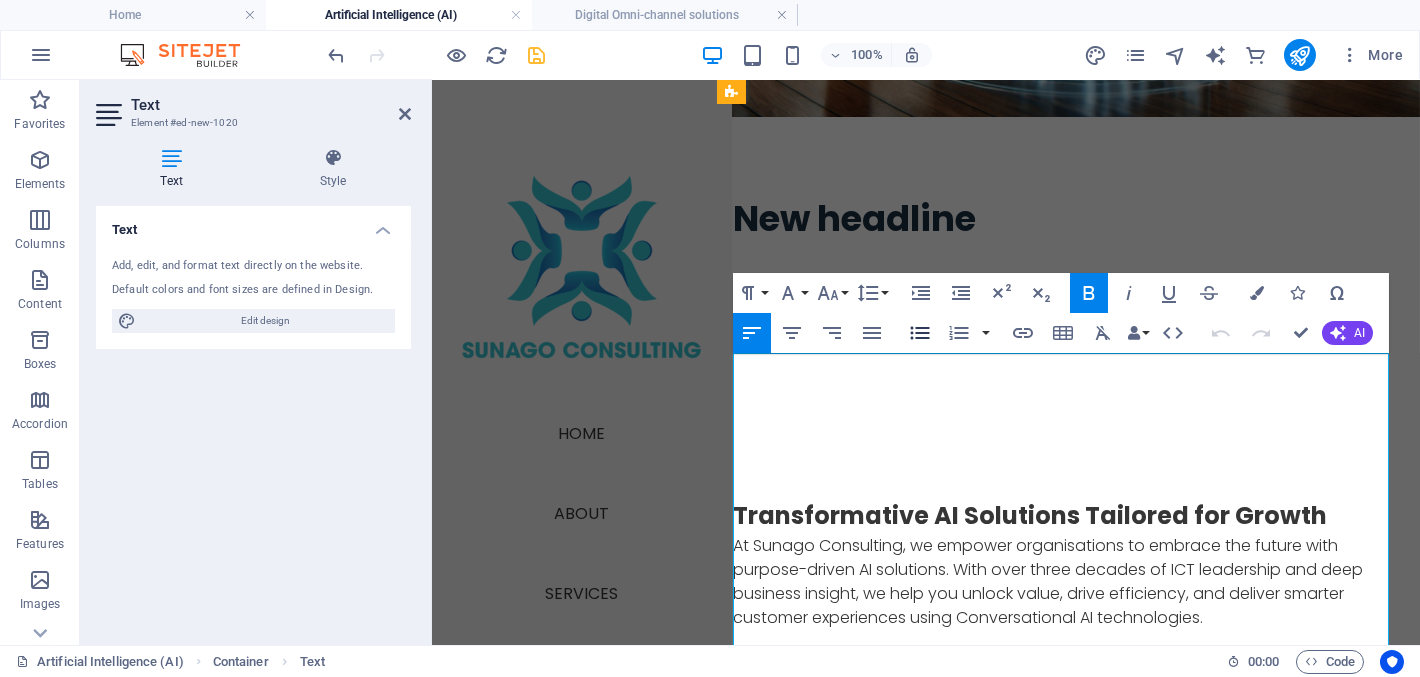 click 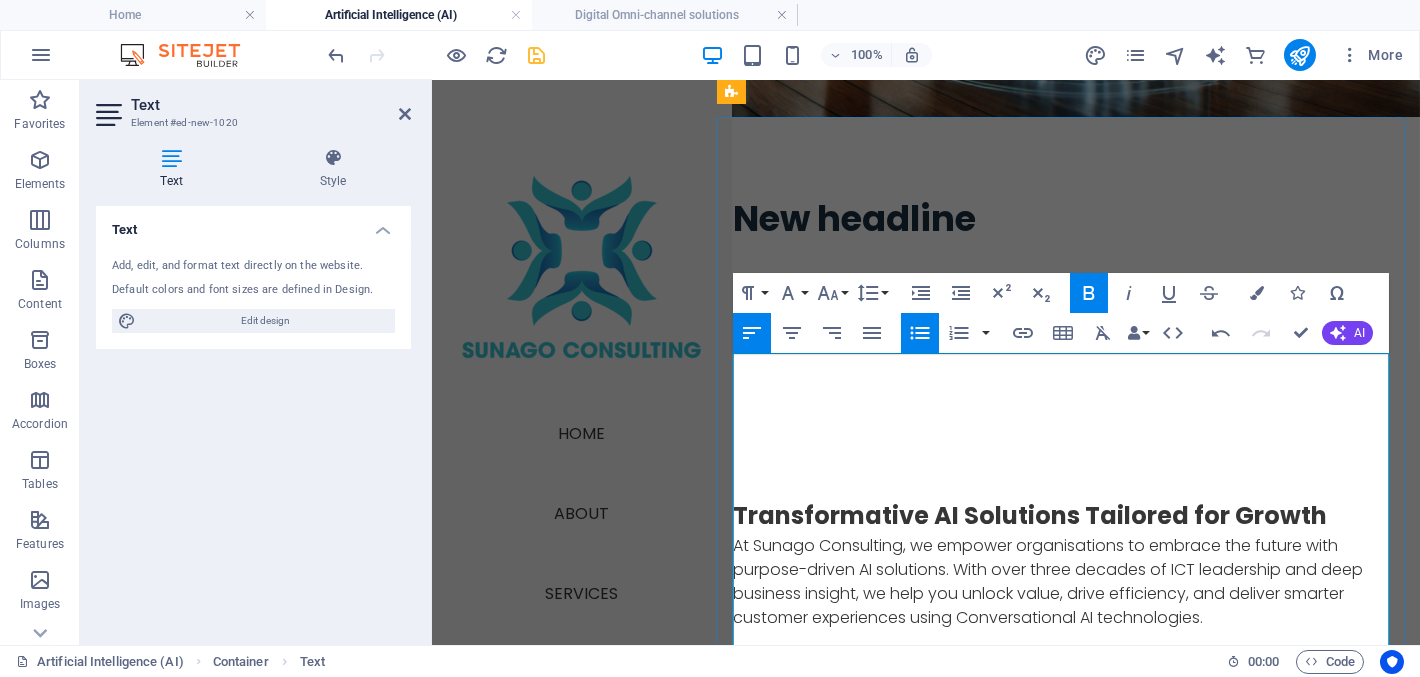 click on "We build, deploy, and manage:" at bounding box center (1067, 738) 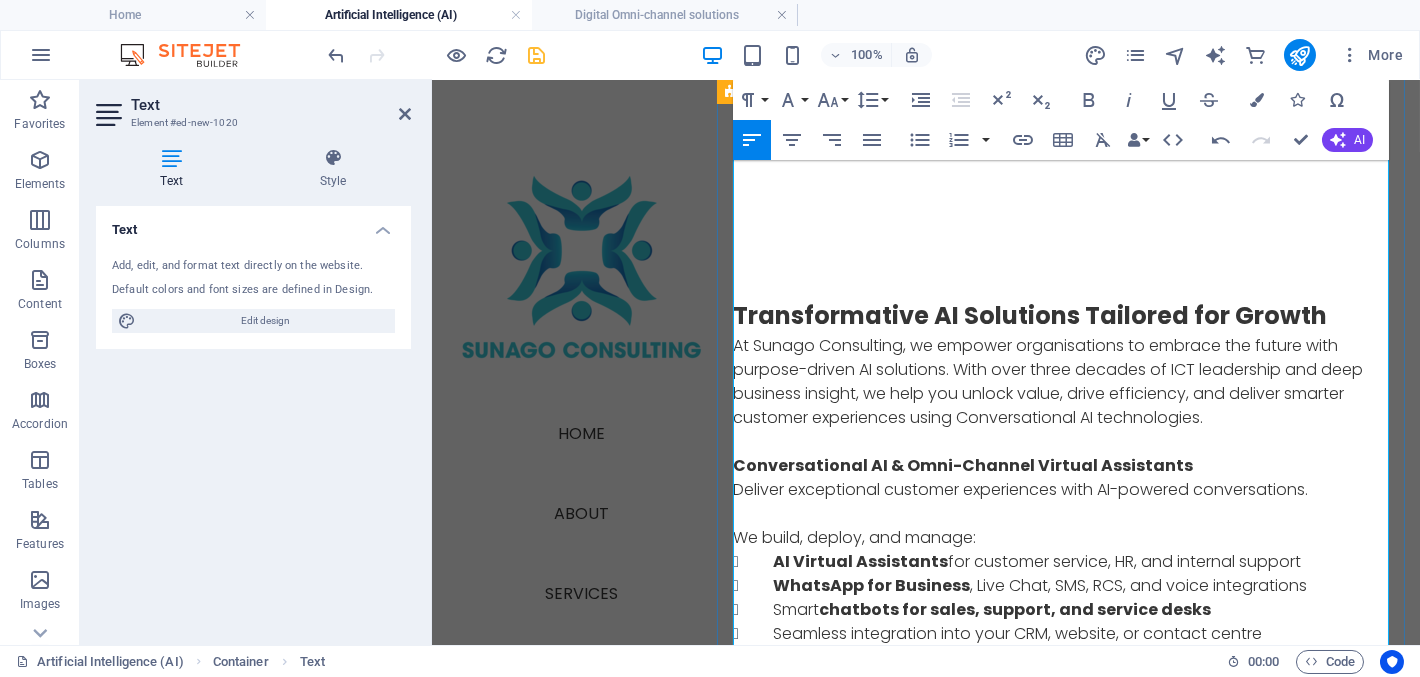 scroll, scrollTop: 763, scrollLeft: 0, axis: vertical 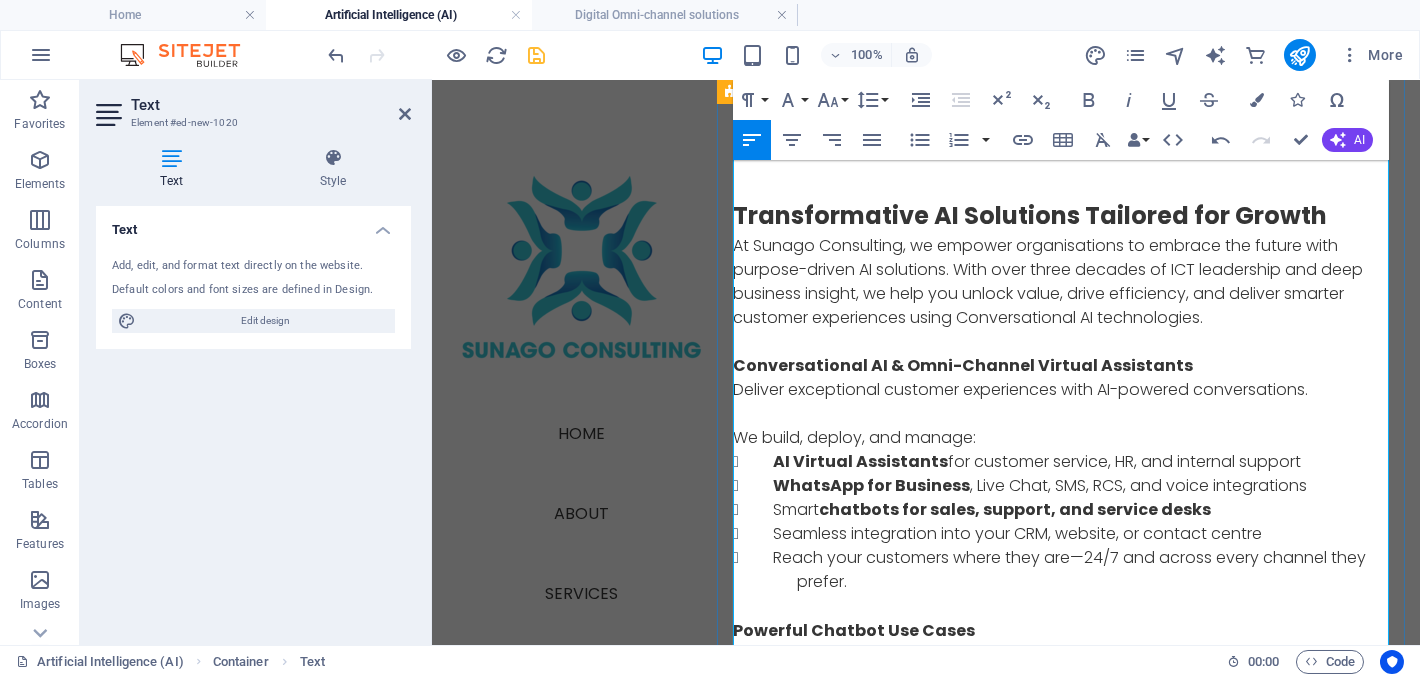 click on "Integrate with loyalty programmes or CRM for tailored engagements" at bounding box center (1075, 780) 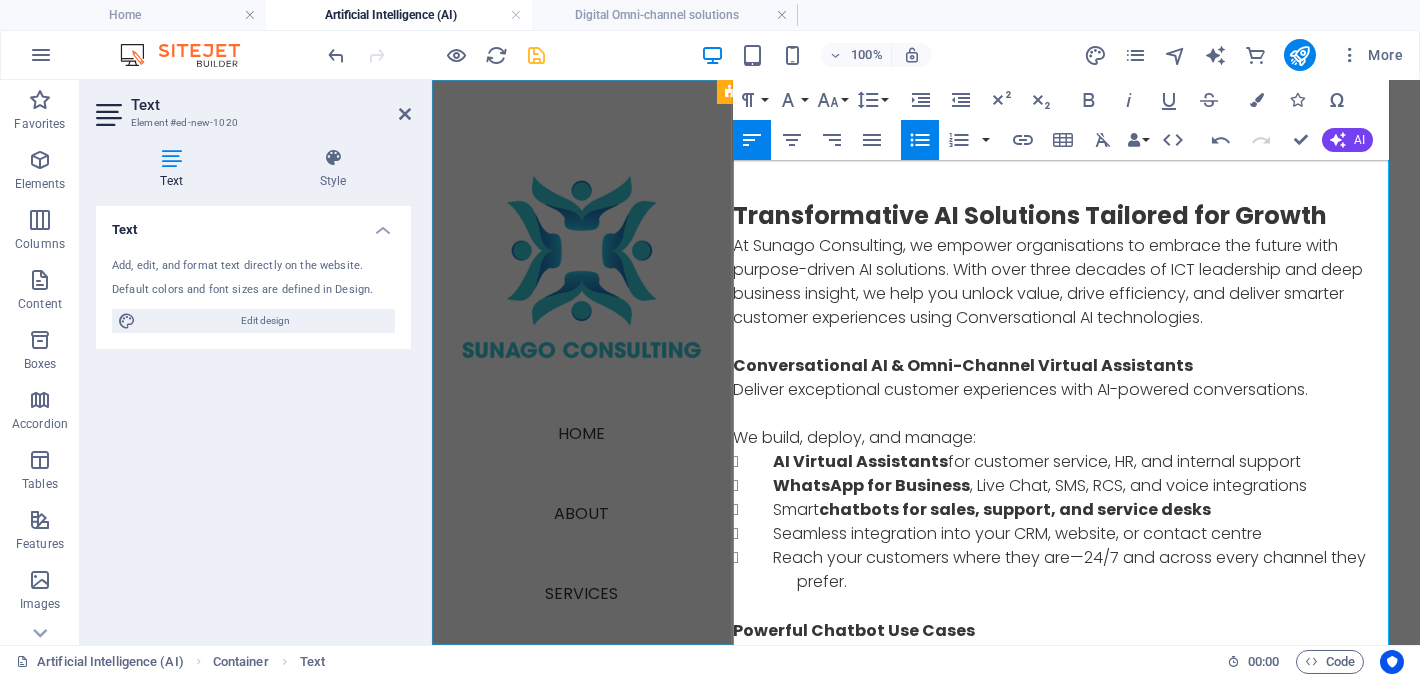 drag, startPoint x: 1318, startPoint y: 479, endPoint x: 707, endPoint y: 401, distance: 615.9586 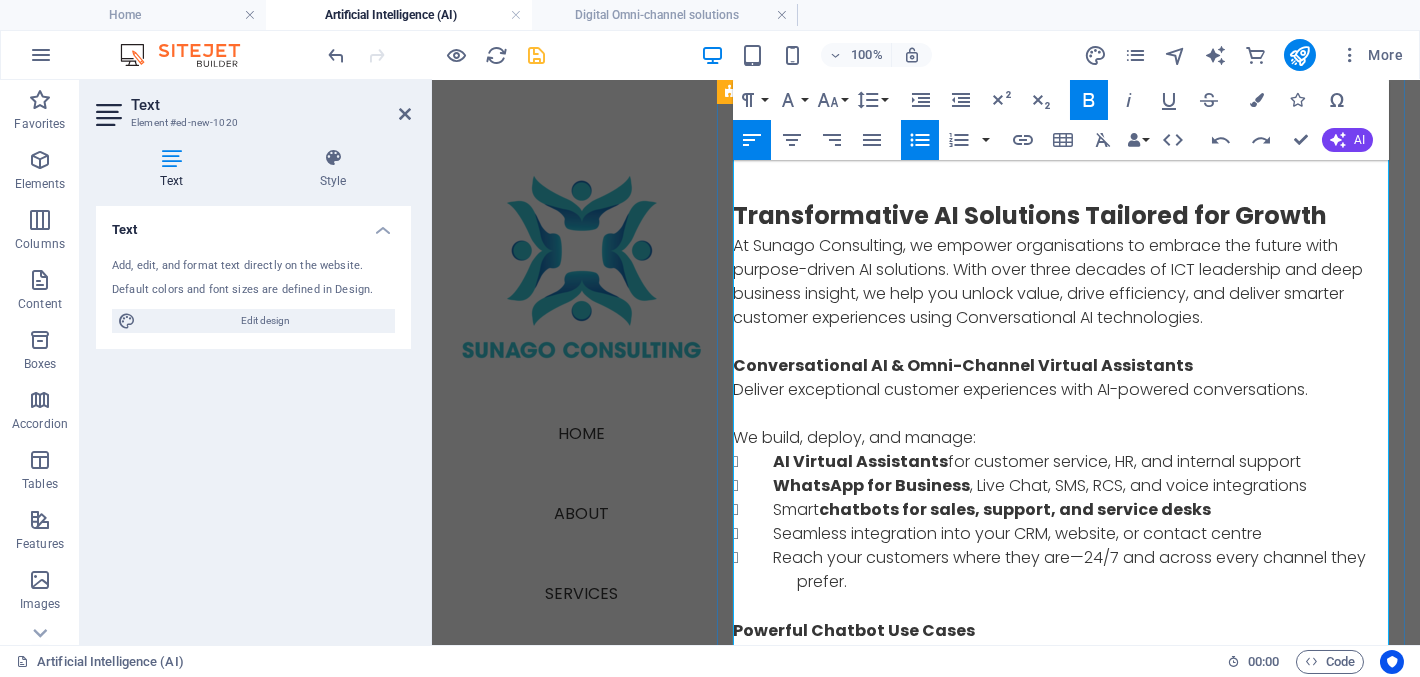click on "Provide instant answers to product or service queries" at bounding box center [1075, 730] 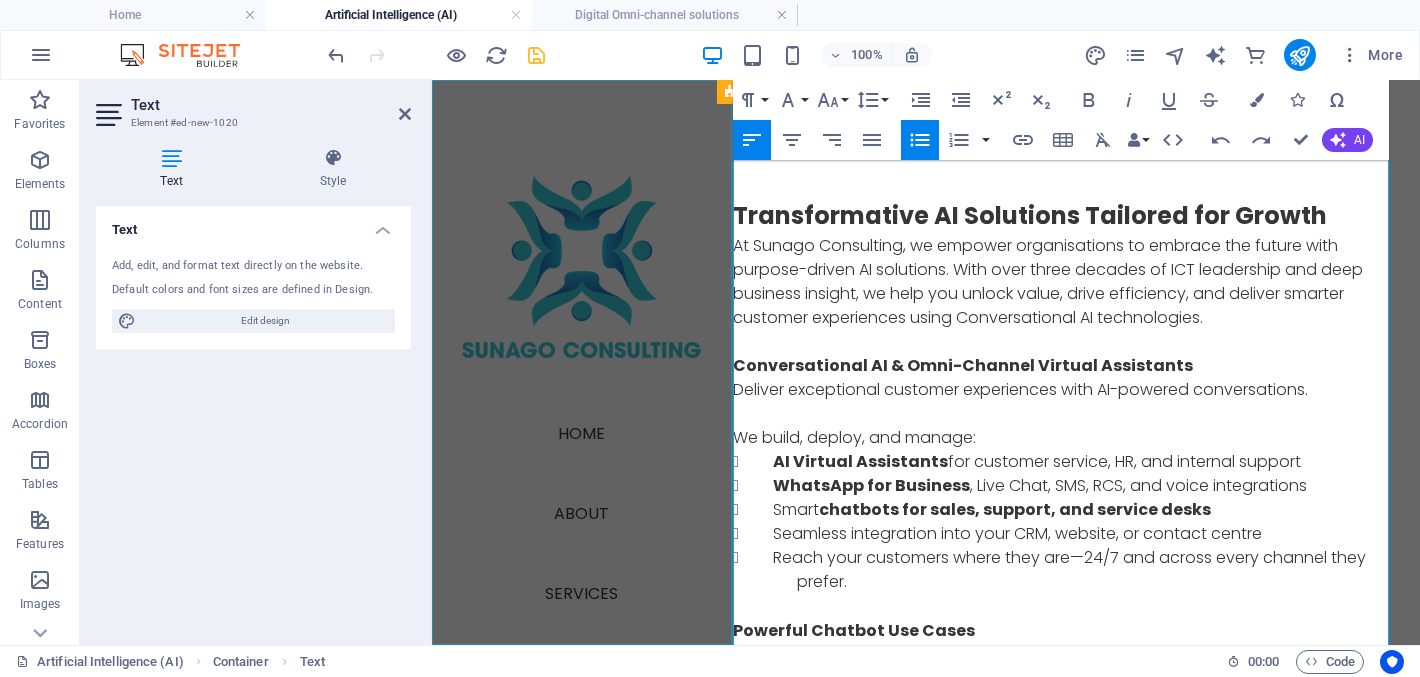drag, startPoint x: 1292, startPoint y: 471, endPoint x: 725, endPoint y: 391, distance: 572.6159 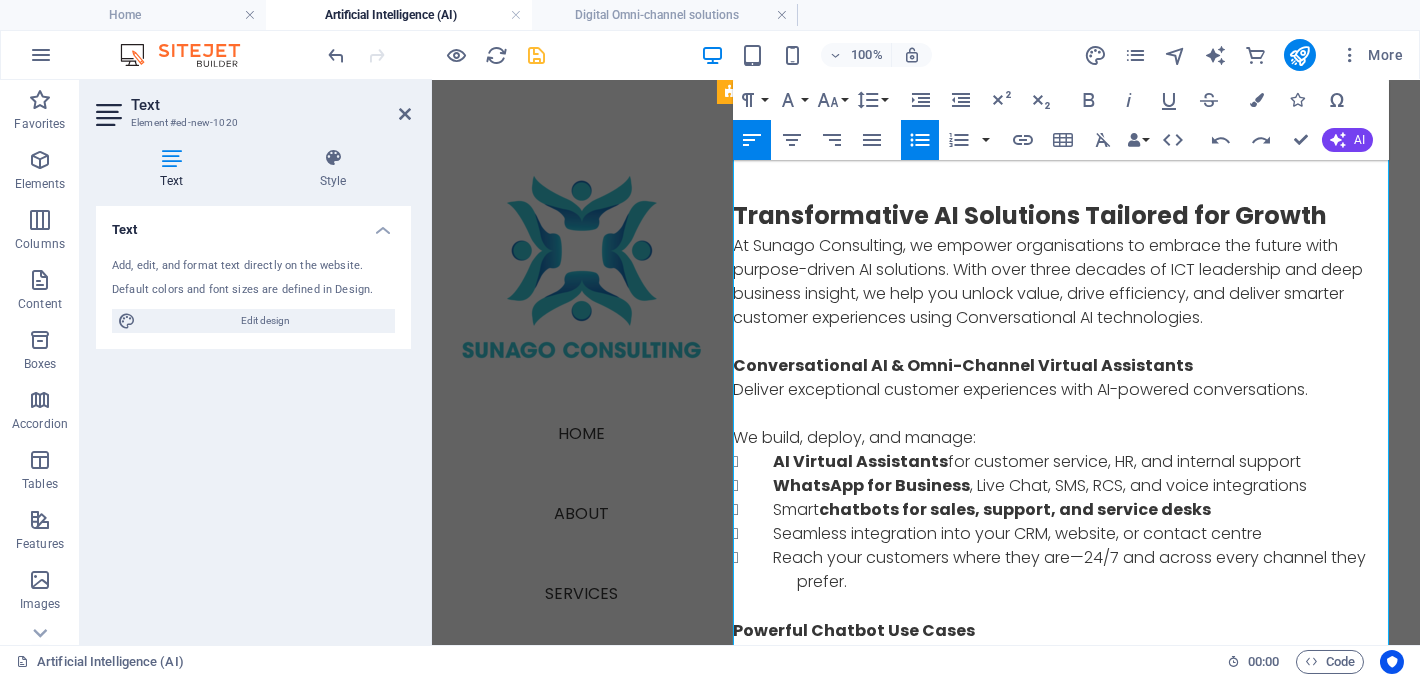 click 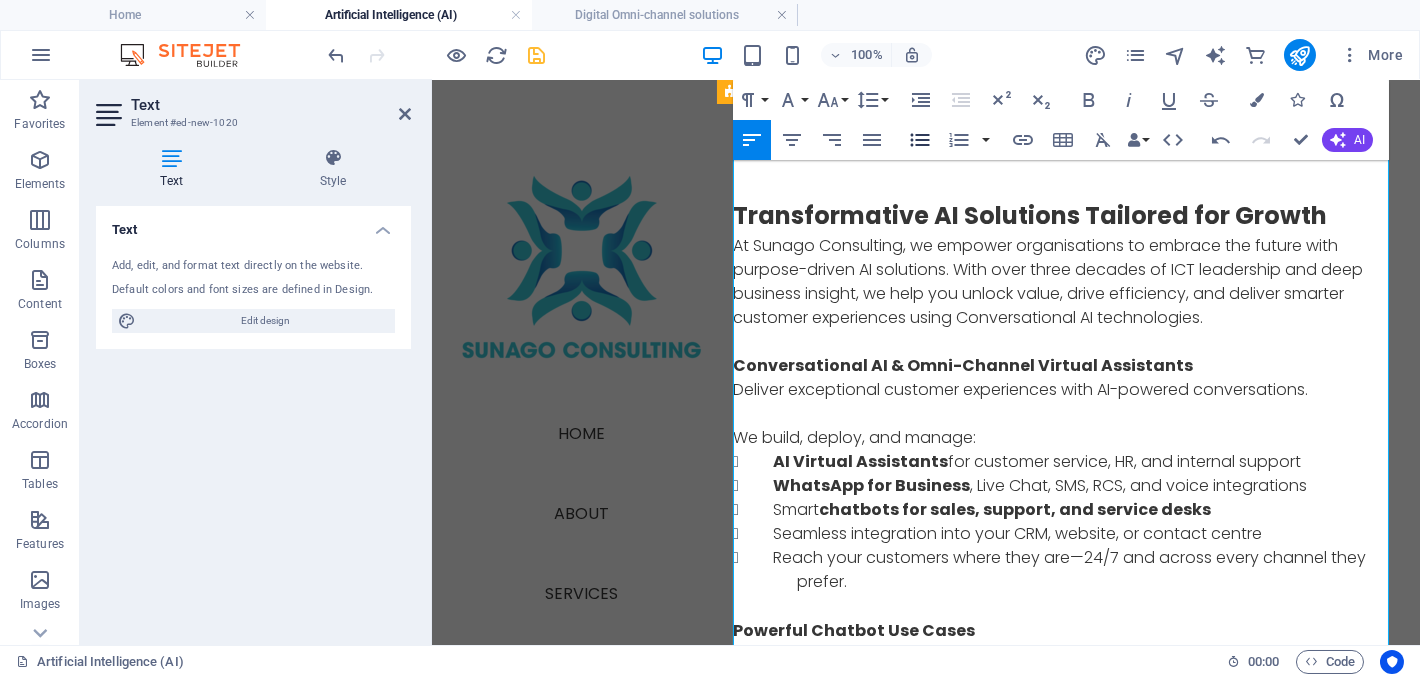 click 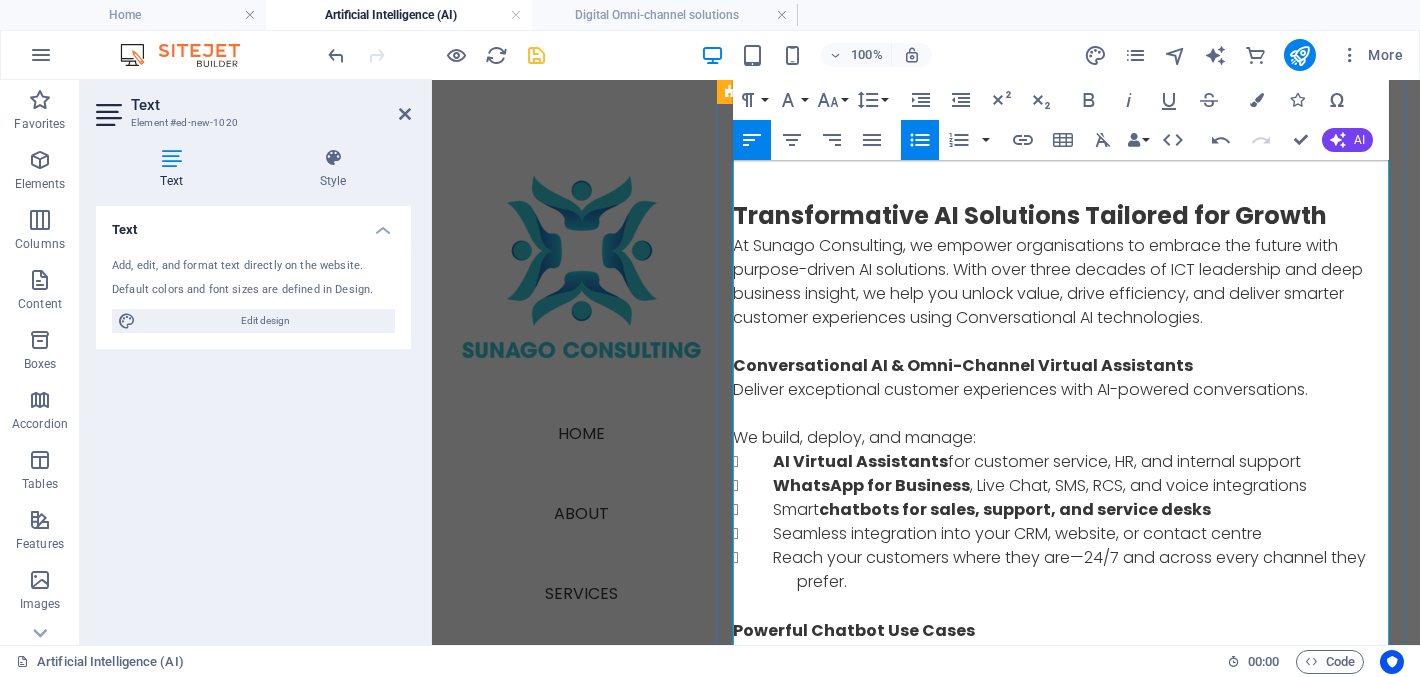 click on "Integrate with loyalty programmes or CRM for tailored engagements" at bounding box center (1075, 777) 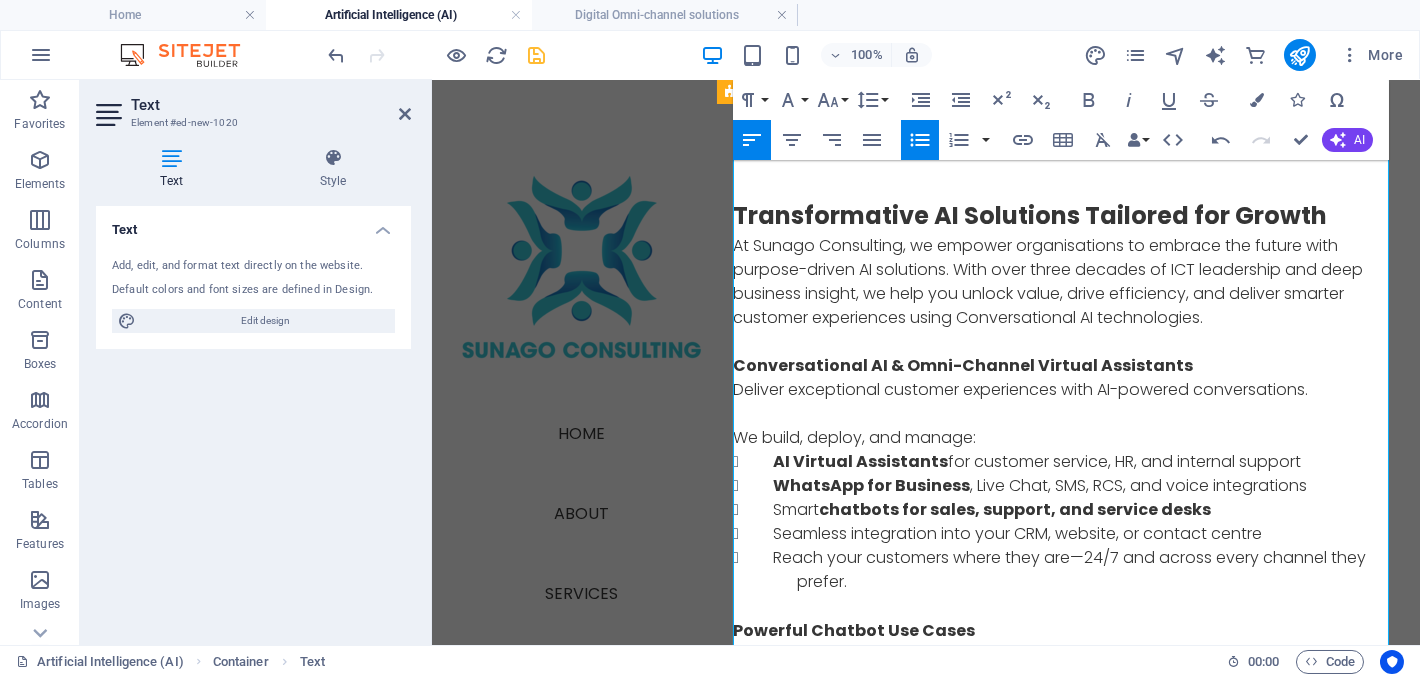 click on "1. Enhancing Customer Experience (CX)" at bounding box center [918, 655] 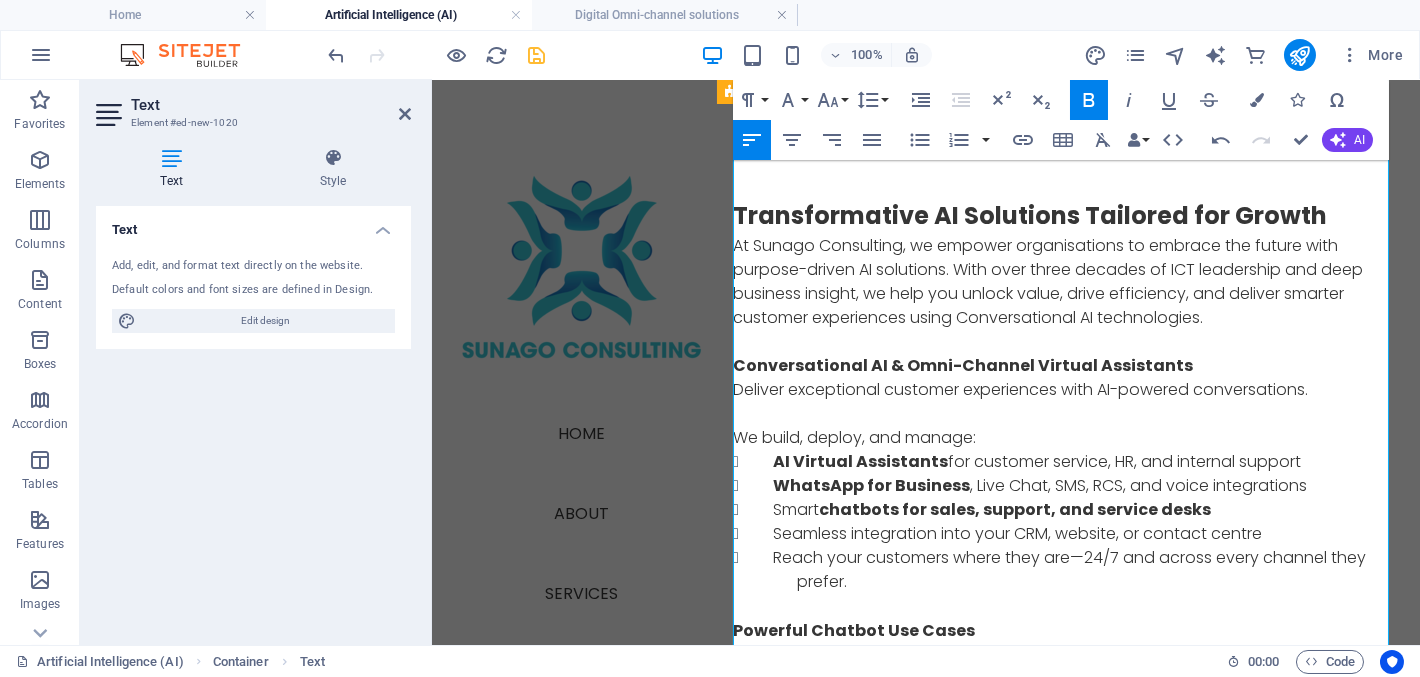 click on "1. Enhancing Customer Experience (CX)" at bounding box center [918, 655] 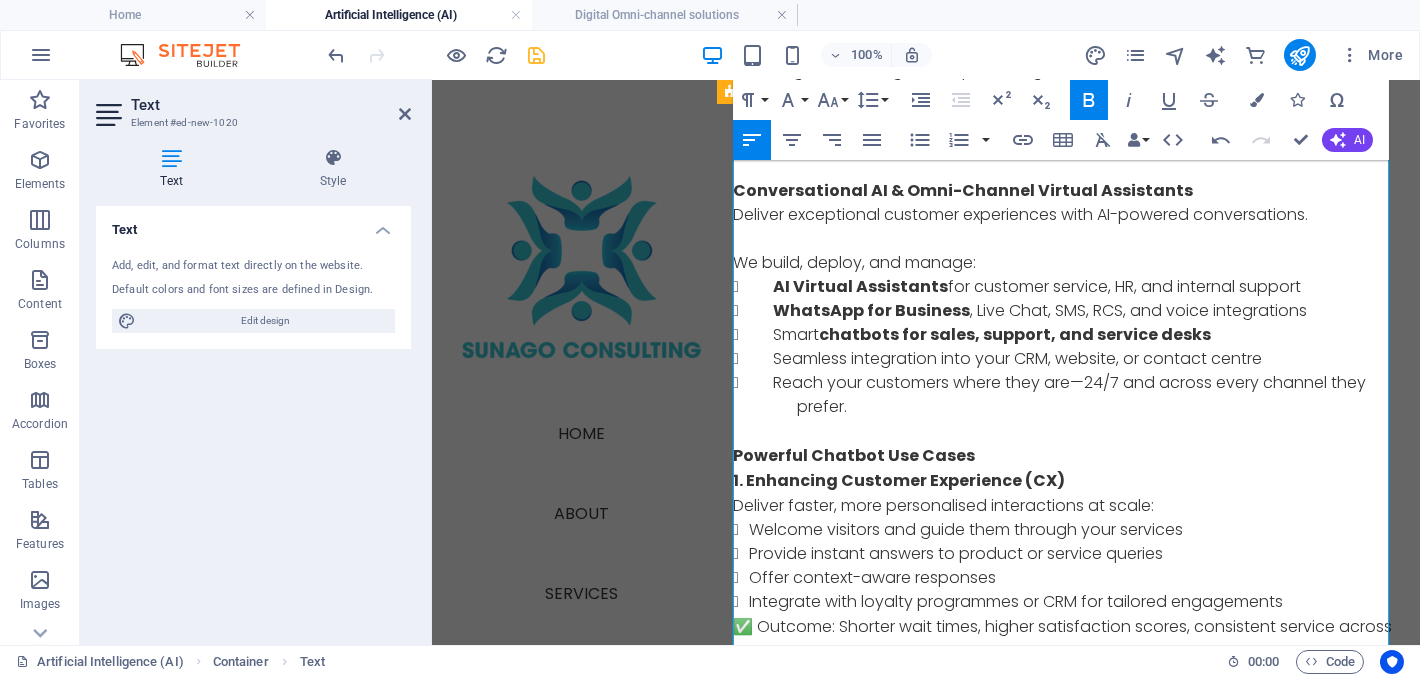 scroll, scrollTop: 963, scrollLeft: 0, axis: vertical 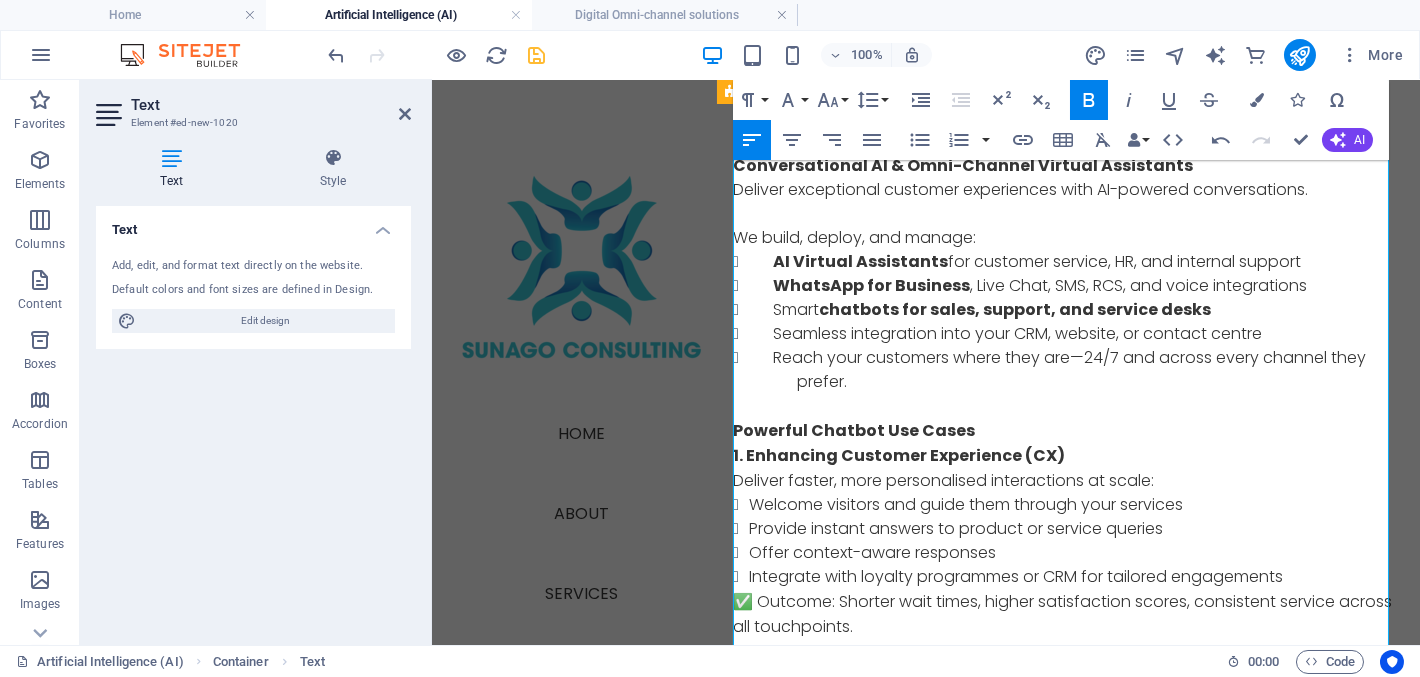 click on "2. Enabling Customer Self-Service" at bounding box center (896, 659) 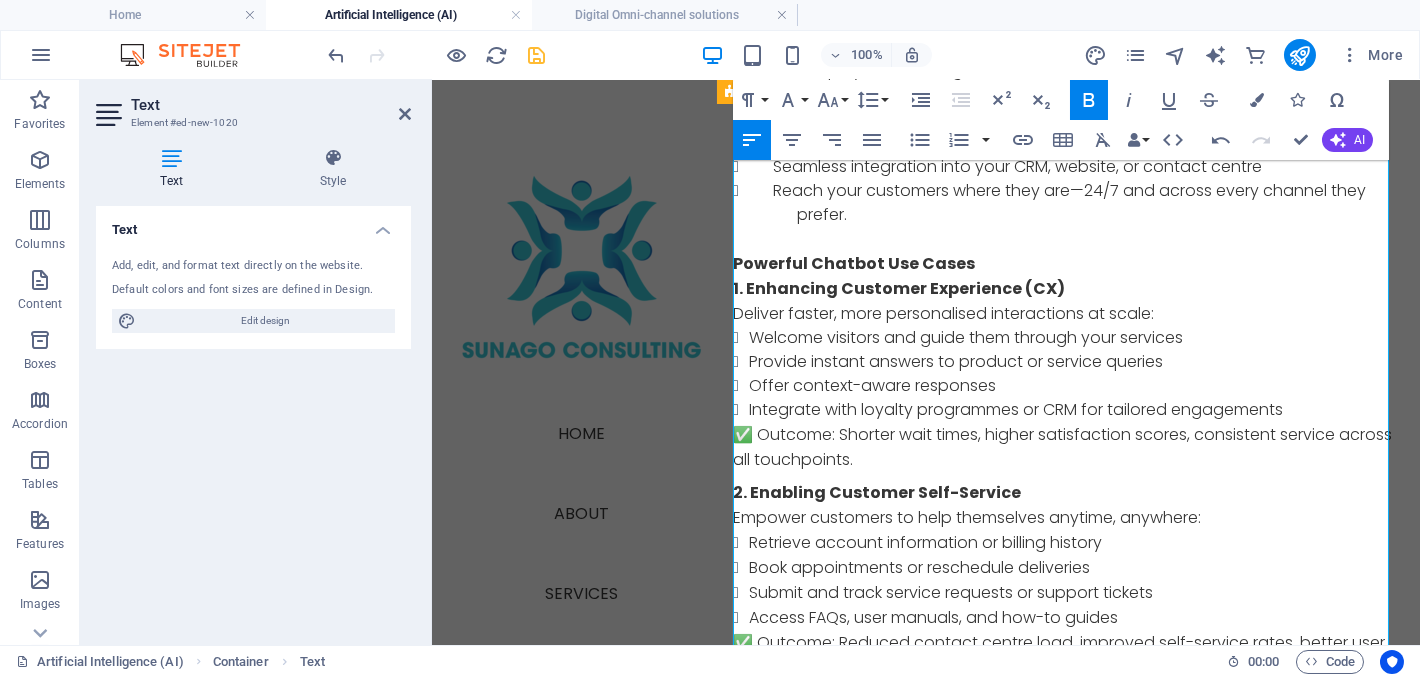 scroll, scrollTop: 1163, scrollLeft: 0, axis: vertical 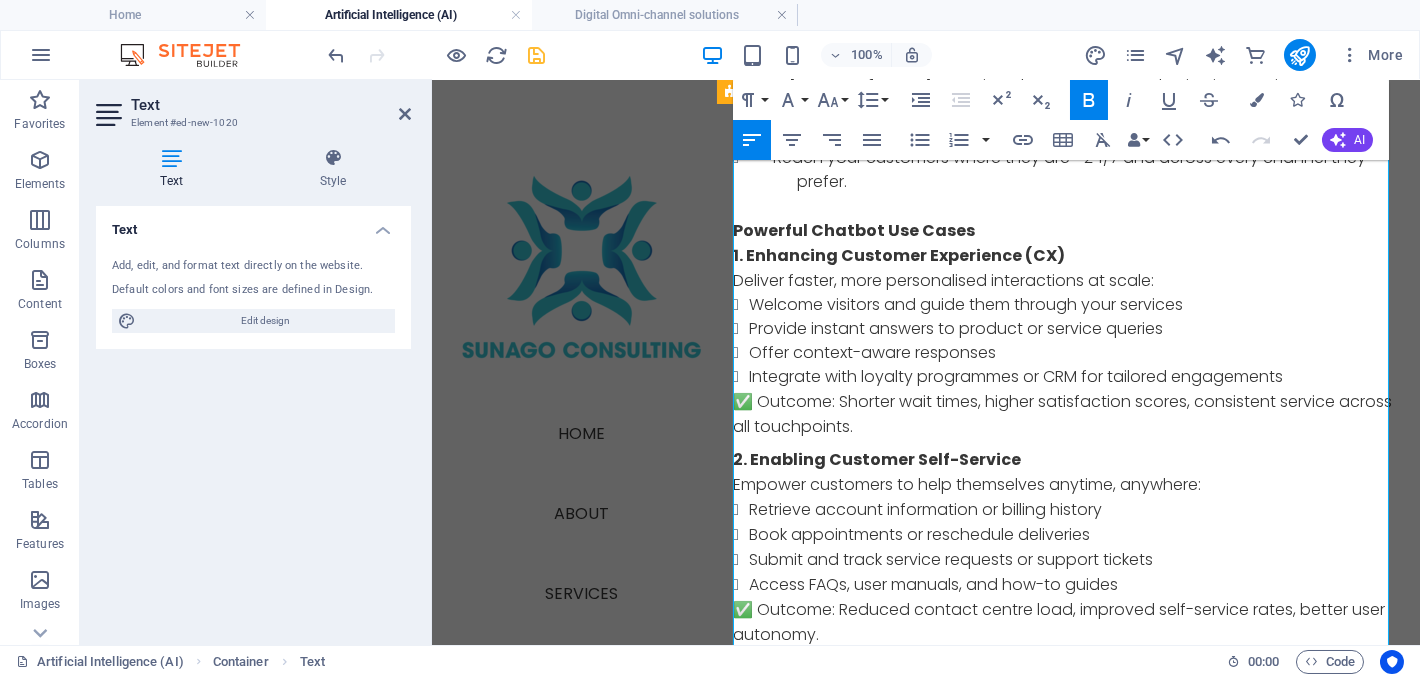 click on "3. Supporting Customer Service Teams" at bounding box center (917, 667) 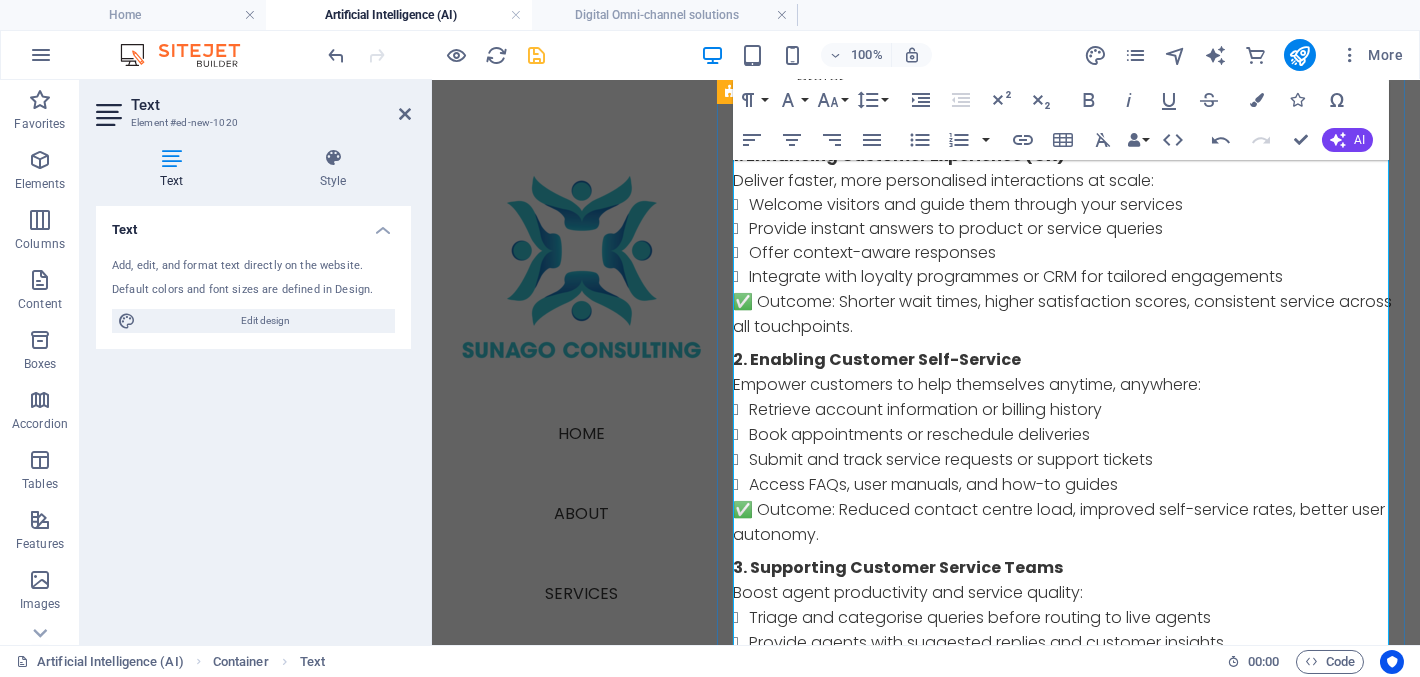 scroll, scrollTop: 1363, scrollLeft: 0, axis: vertical 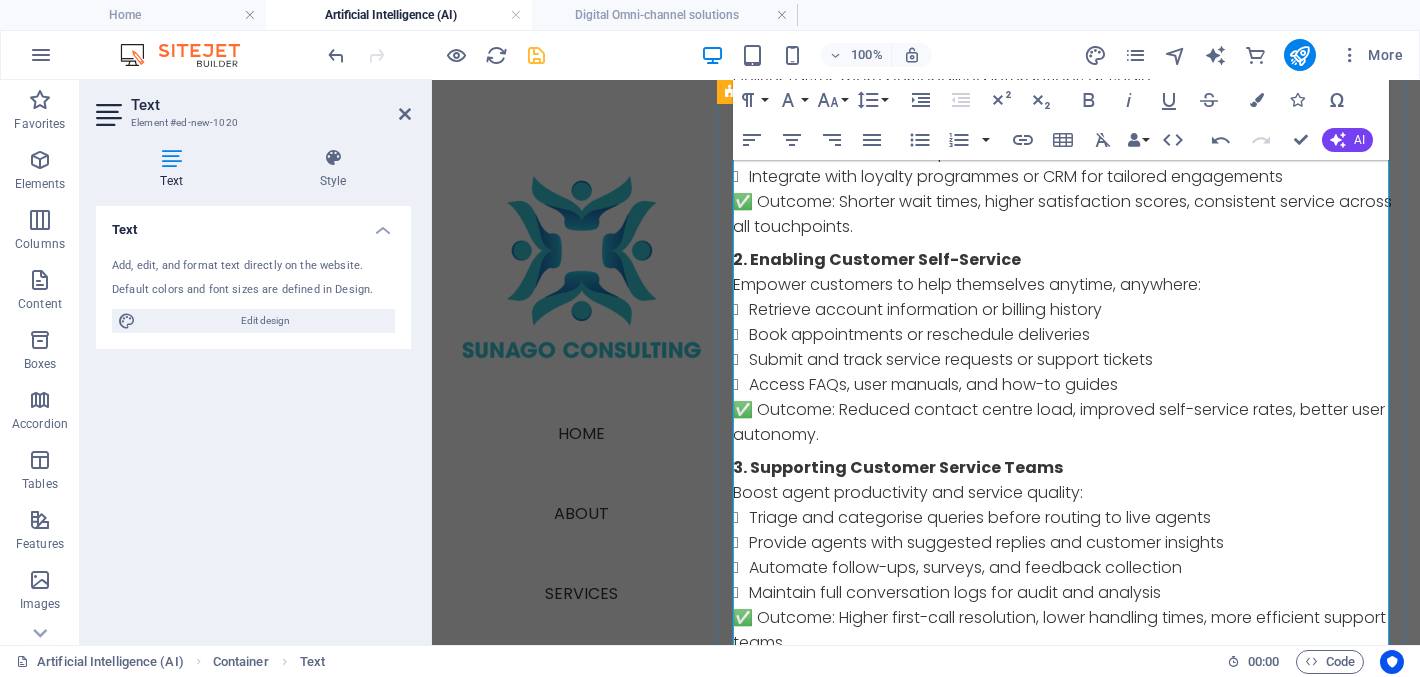 click at bounding box center [1067, 715] 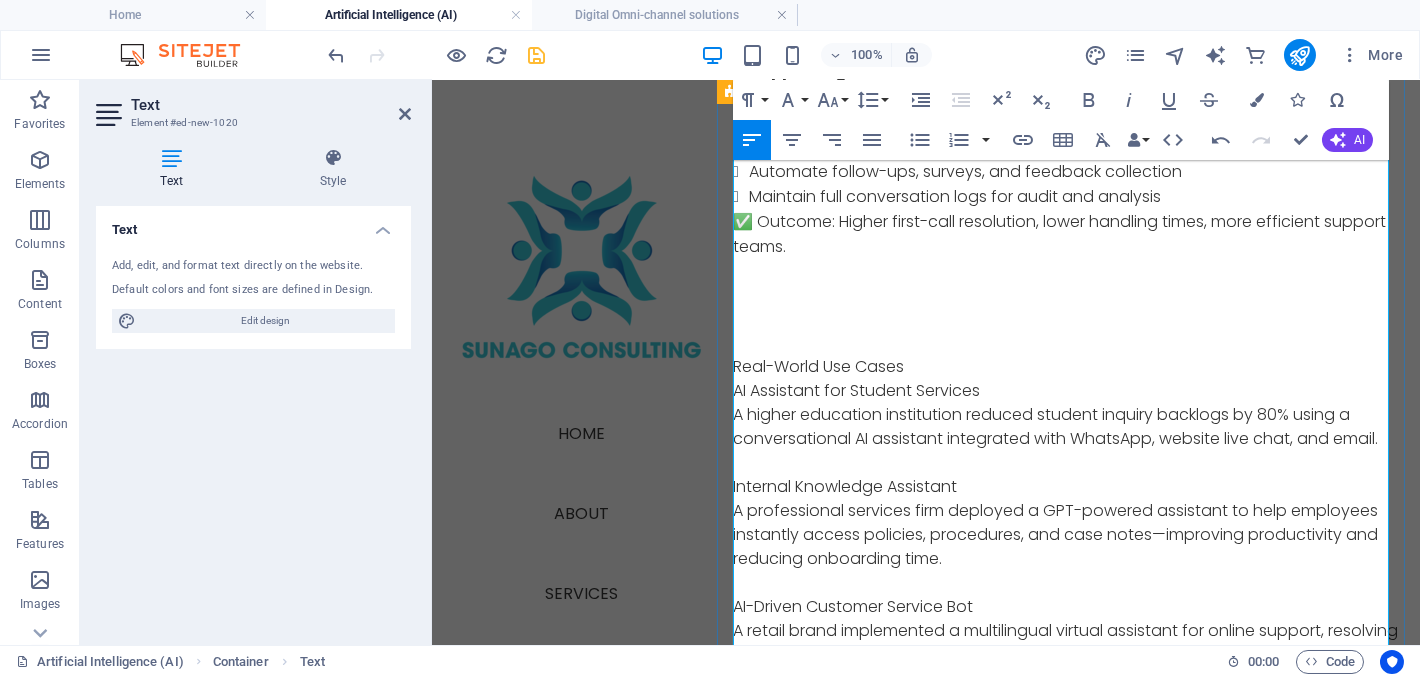 scroll, scrollTop: 1763, scrollLeft: 0, axis: vertical 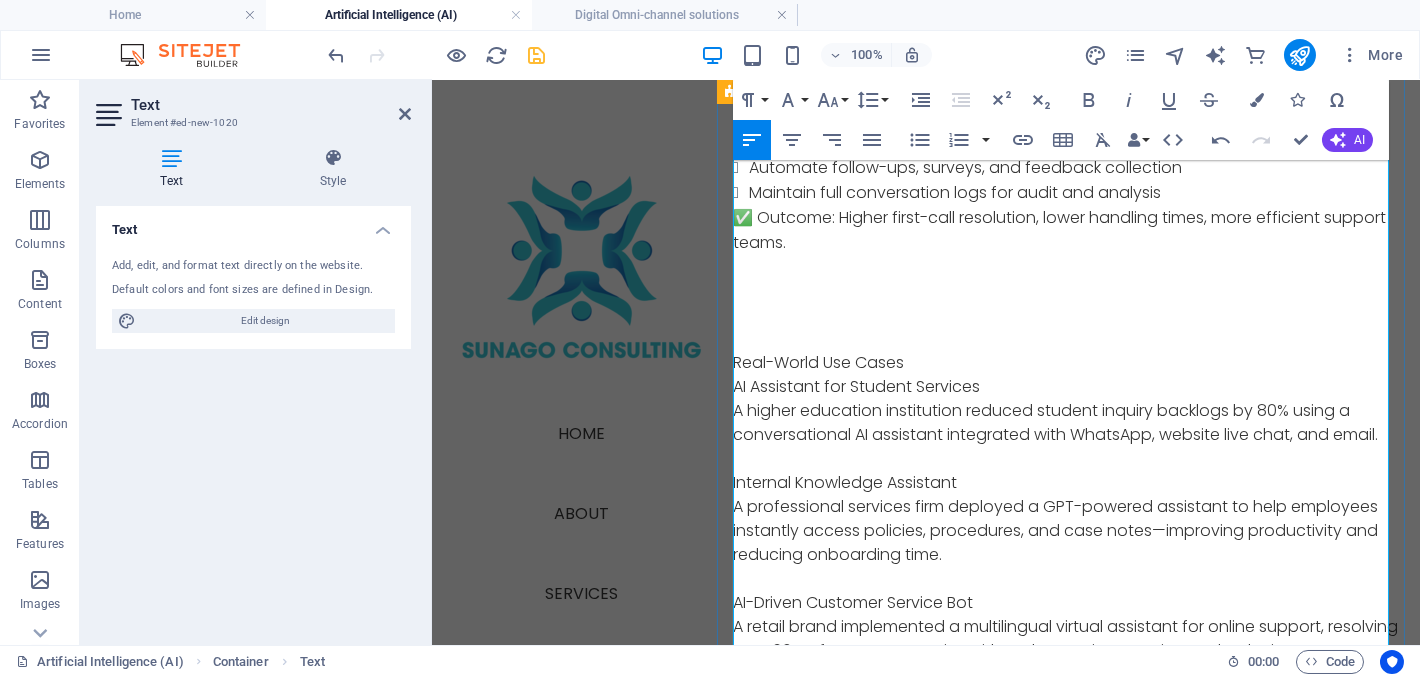 drag, startPoint x: 900, startPoint y: 447, endPoint x: 814, endPoint y: 357, distance: 124.48293 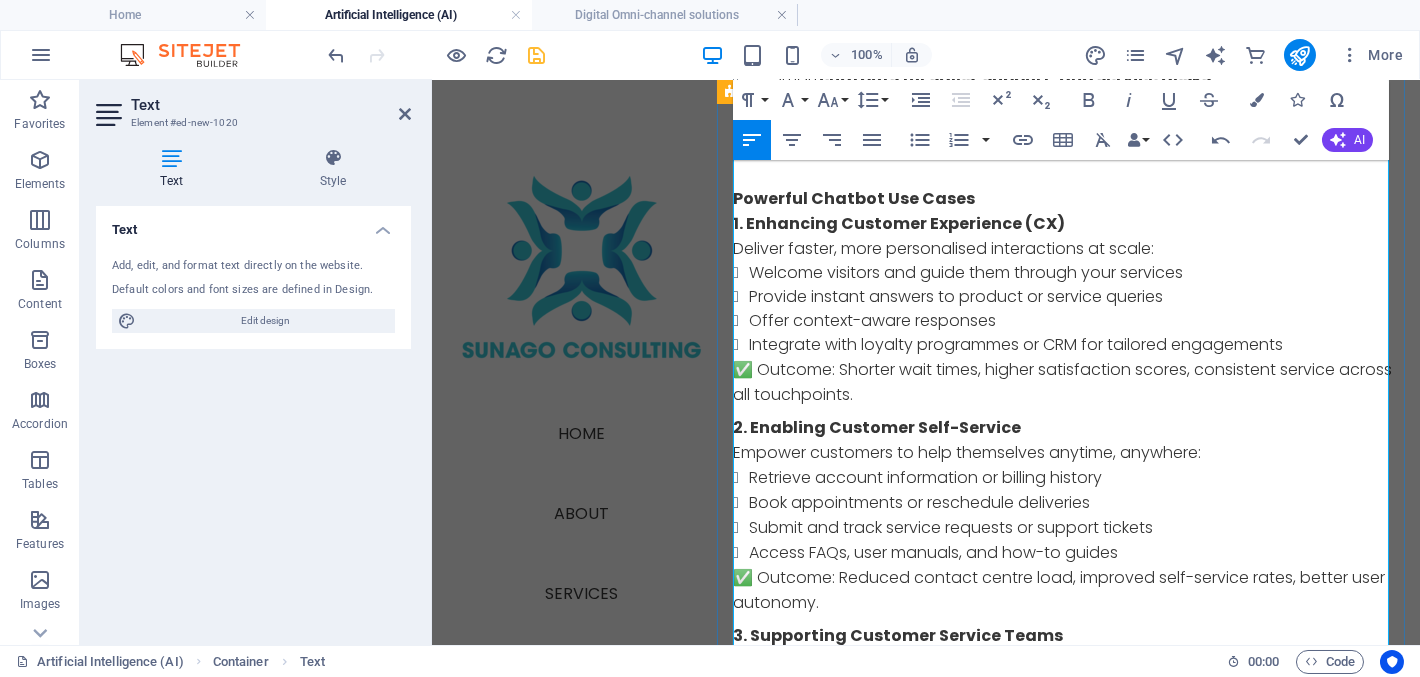 scroll, scrollTop: 1163, scrollLeft: 0, axis: vertical 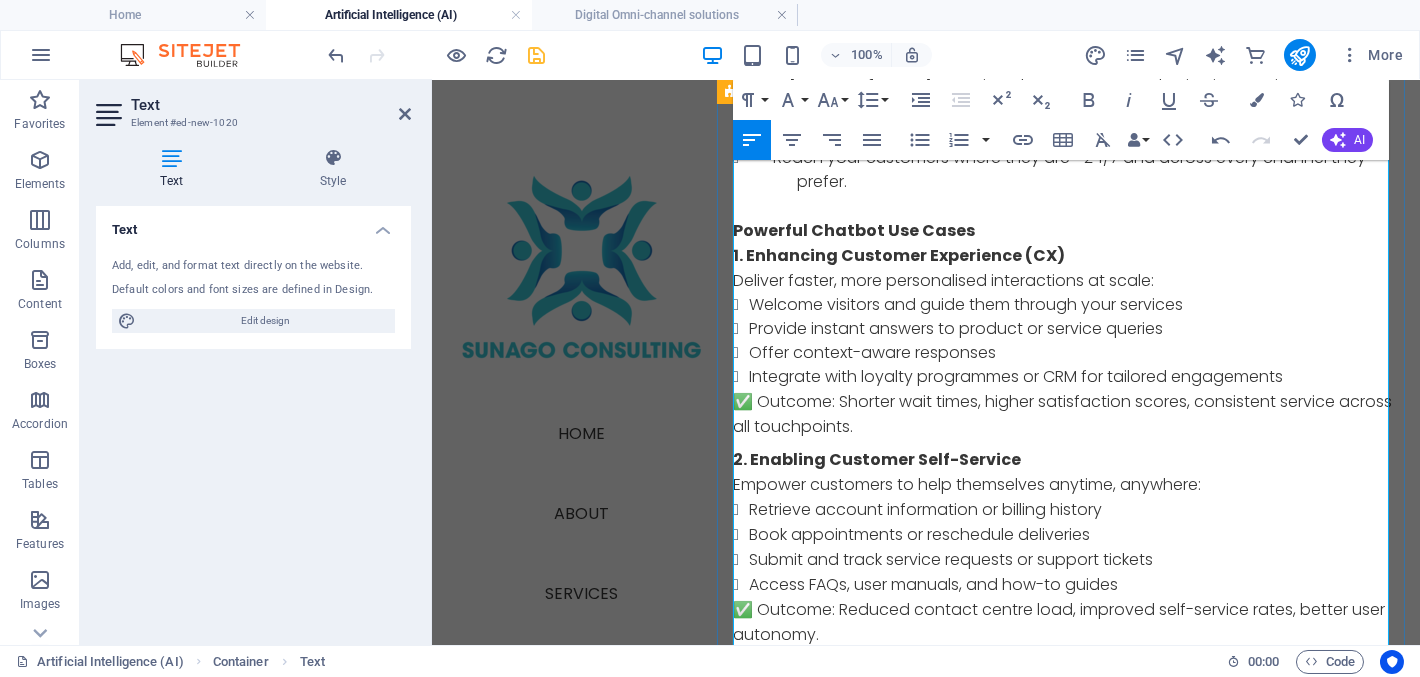 click at bounding box center [1067, 891] 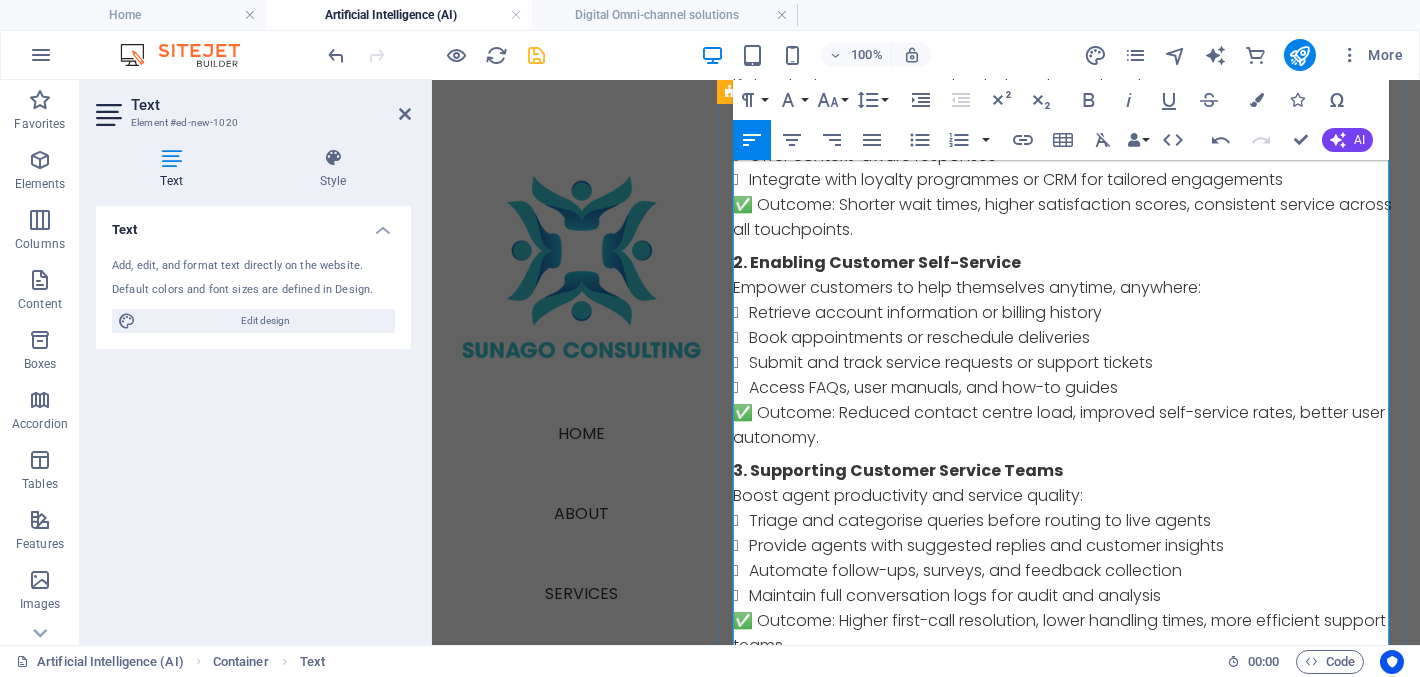 scroll, scrollTop: 1363, scrollLeft: 0, axis: vertical 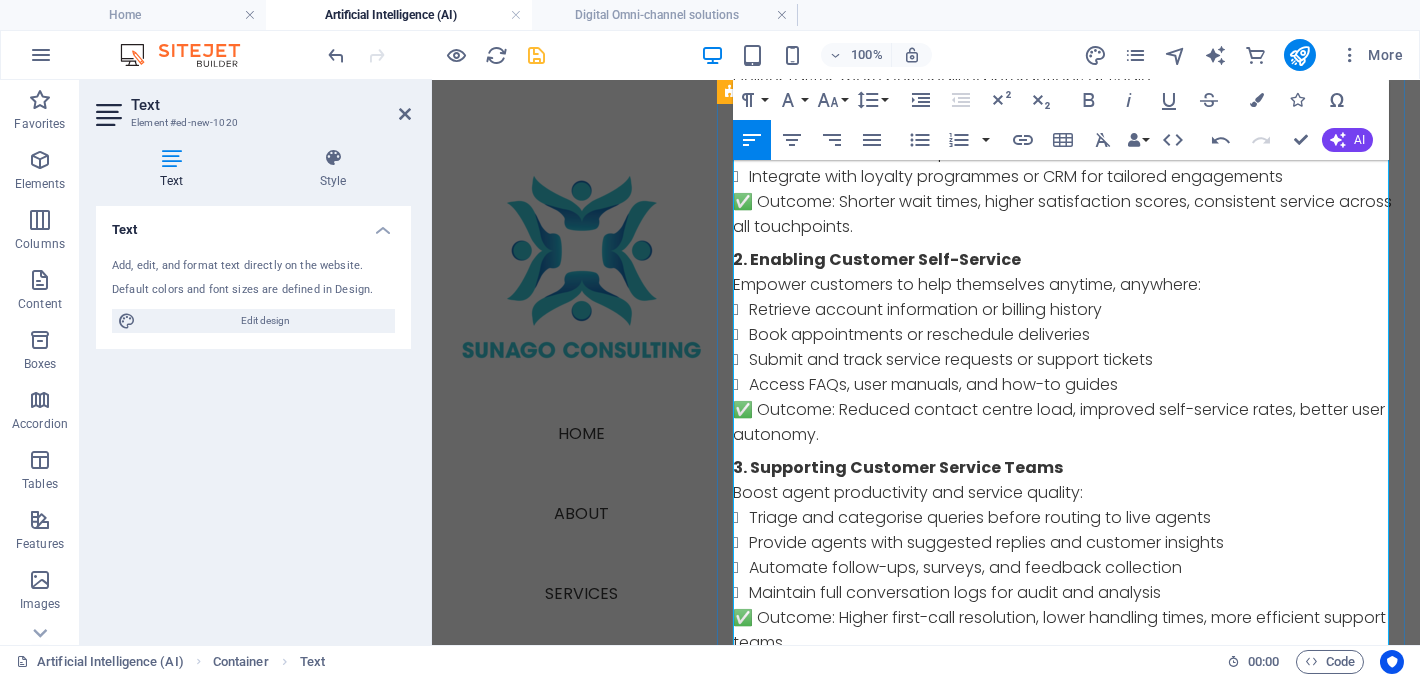 click on "AI Readiness & Strategy Workshops" at bounding box center [904, 716] 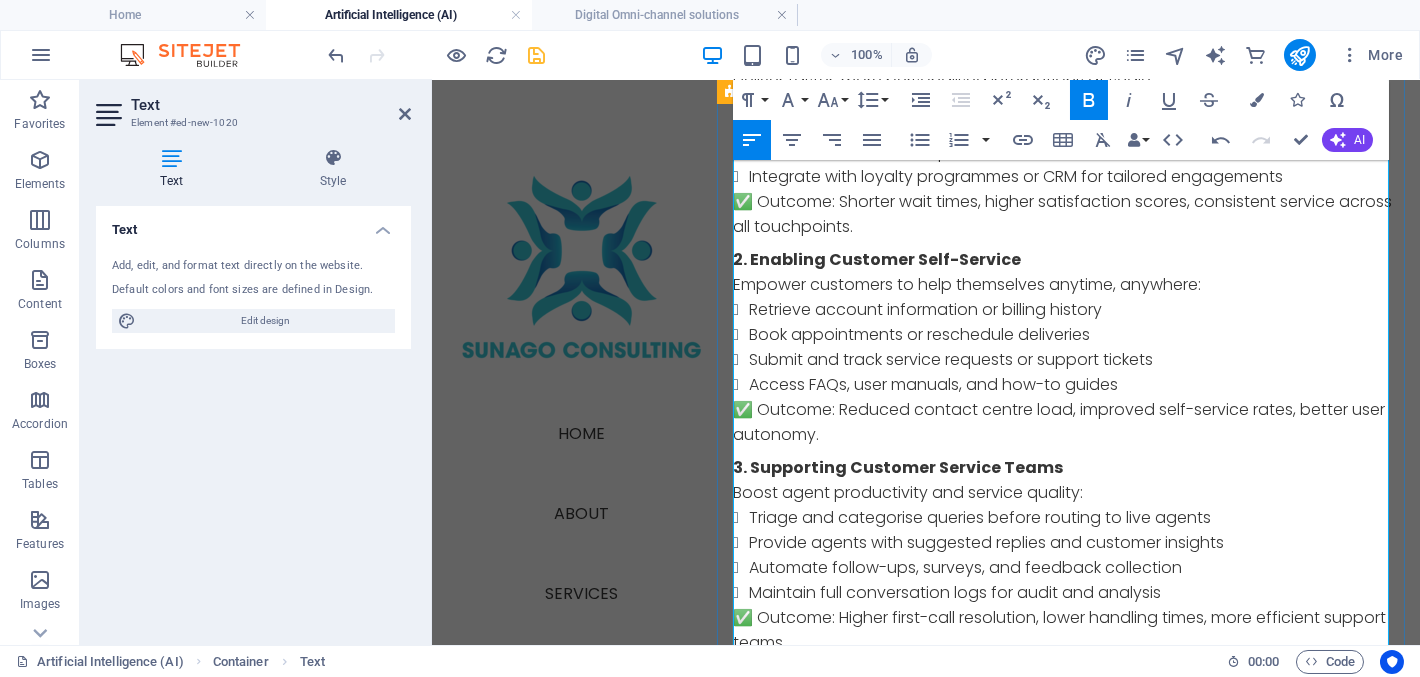 click on "Develop a strategic roadmap aligned with your goals" at bounding box center [1075, 766] 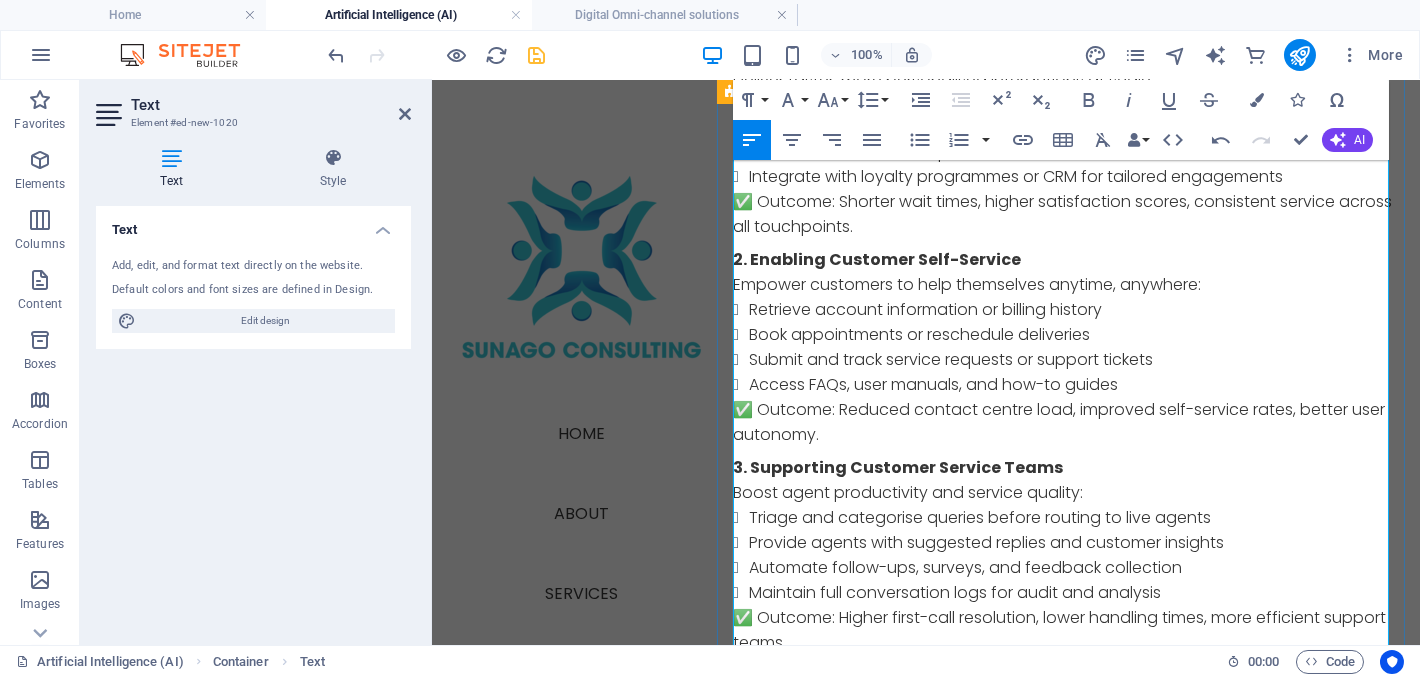 click on "Why Partner with Sunago?" at bounding box center (1067, 953) 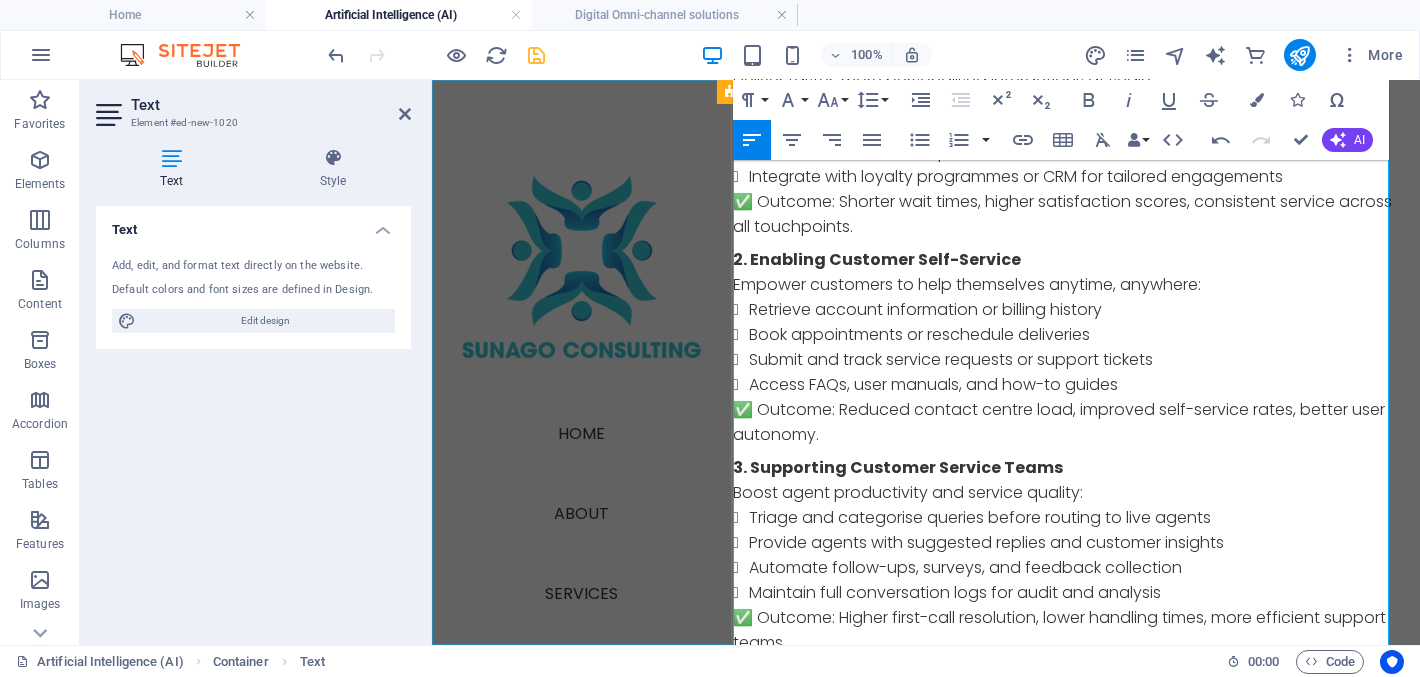 drag, startPoint x: 954, startPoint y: 600, endPoint x: 726, endPoint y: 596, distance: 228.03508 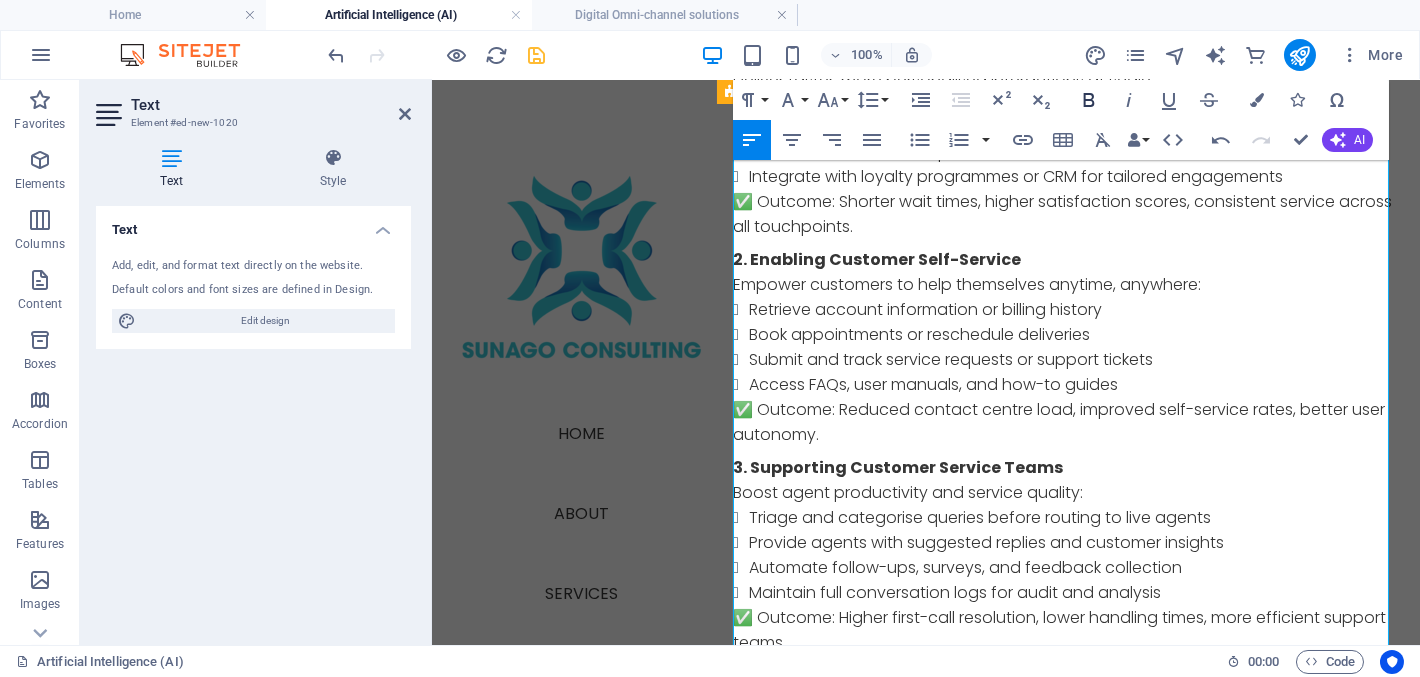 click 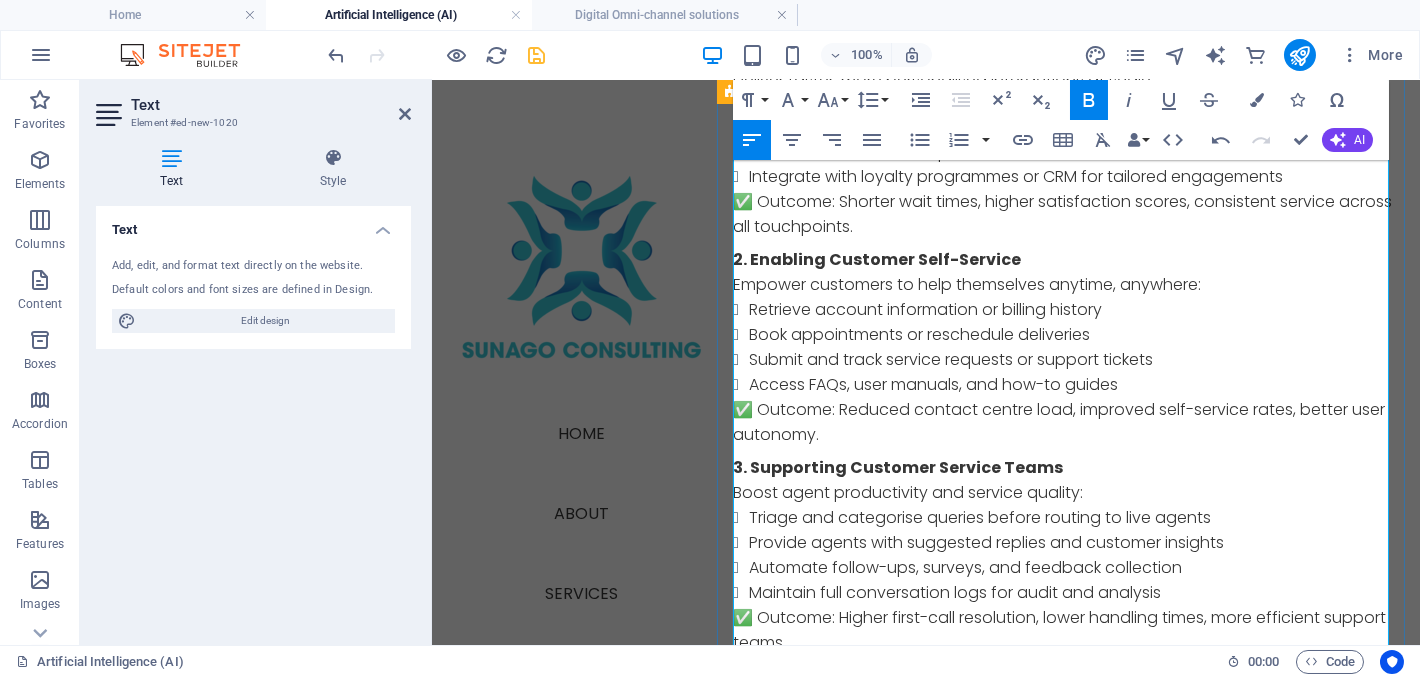 click on "Why Partner with Sunago?" at bounding box center [845, 940] 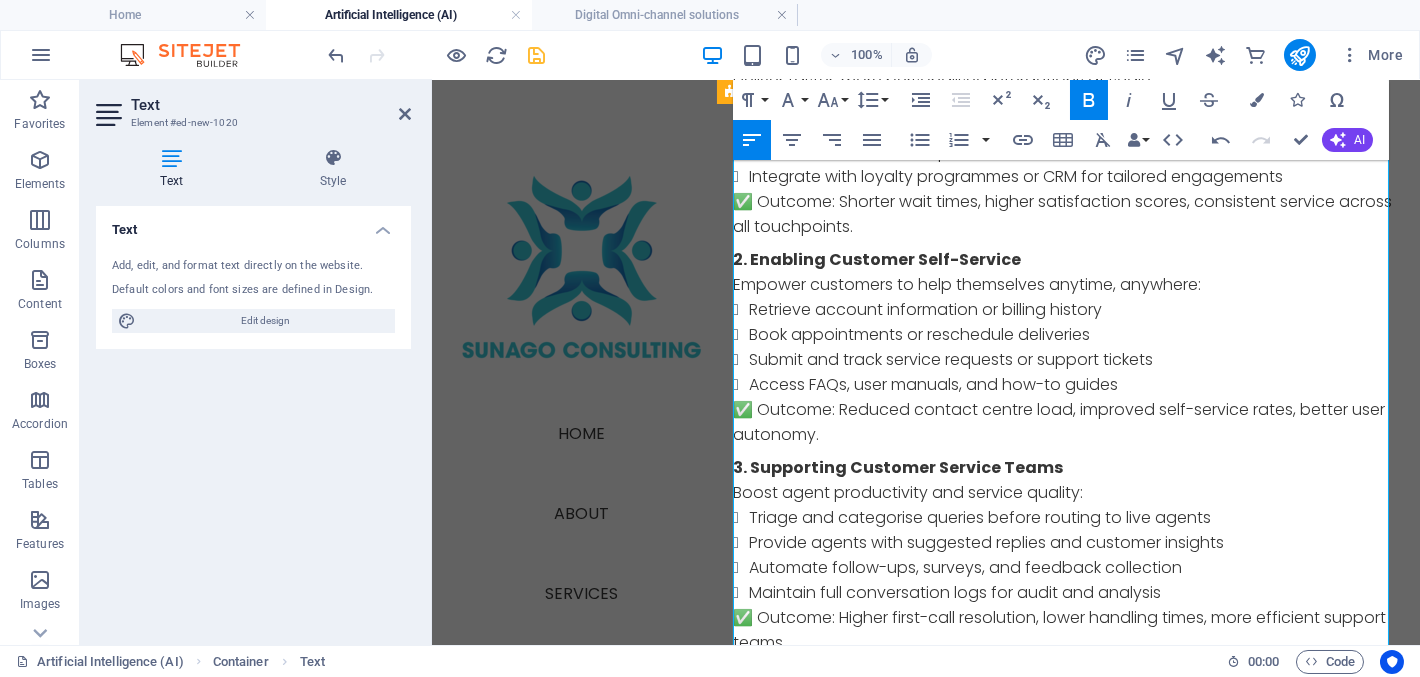 click on "Why Partner with Sunago?" at bounding box center (1067, 940) 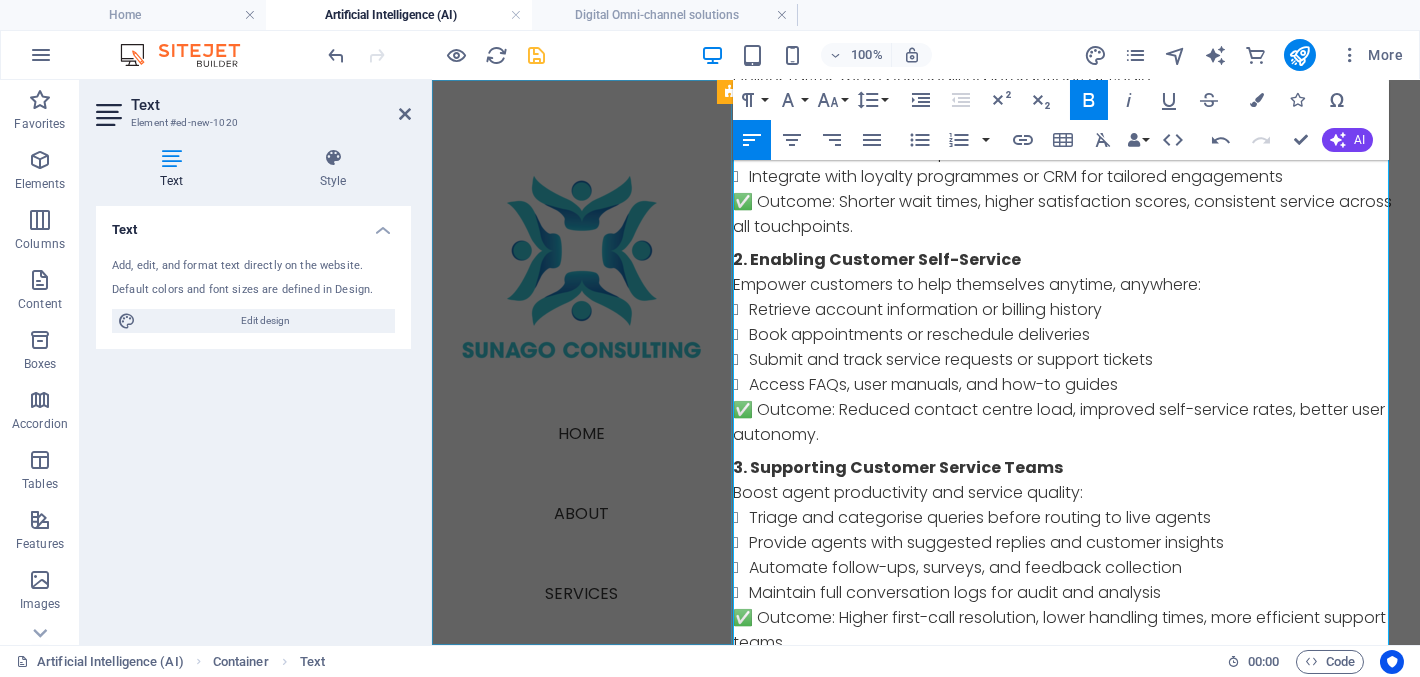 drag, startPoint x: 921, startPoint y: 626, endPoint x: 725, endPoint y: 623, distance: 196.02296 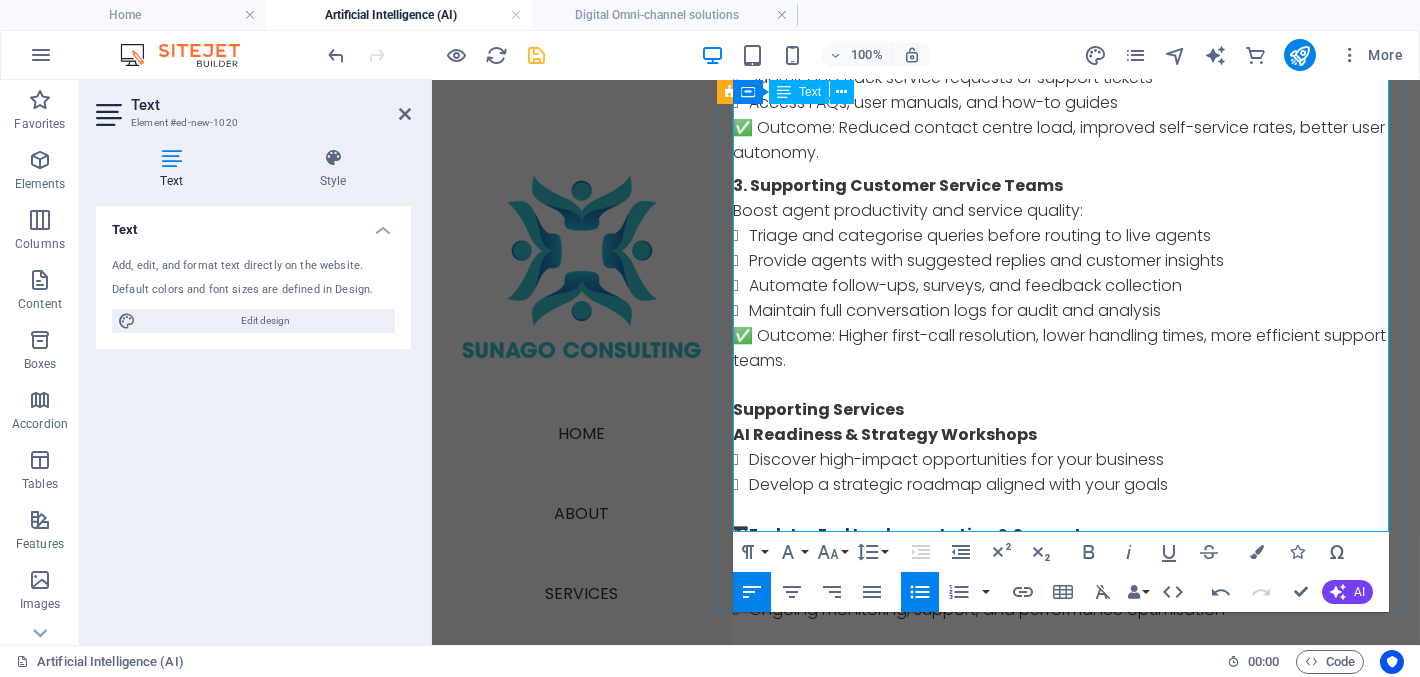 scroll, scrollTop: 1763, scrollLeft: 0, axis: vertical 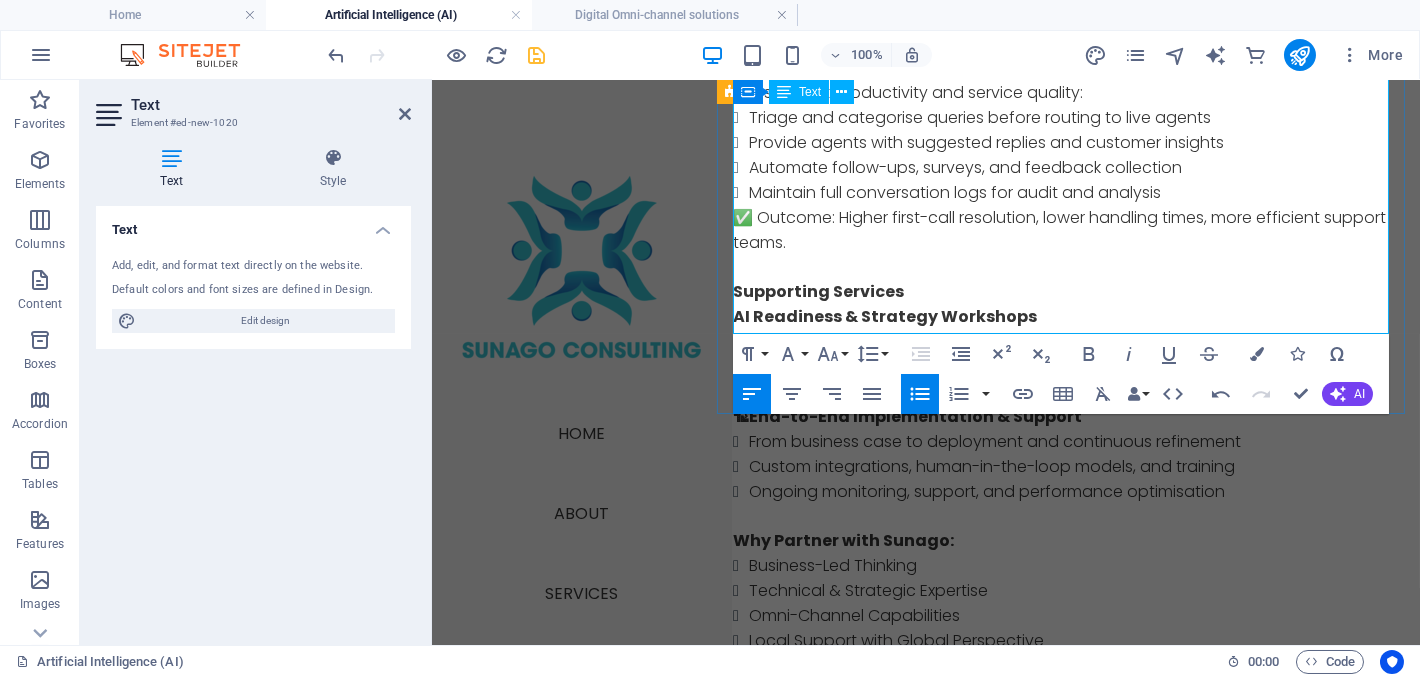 click on "Local Support with Global Perspective" at bounding box center [1075, 640] 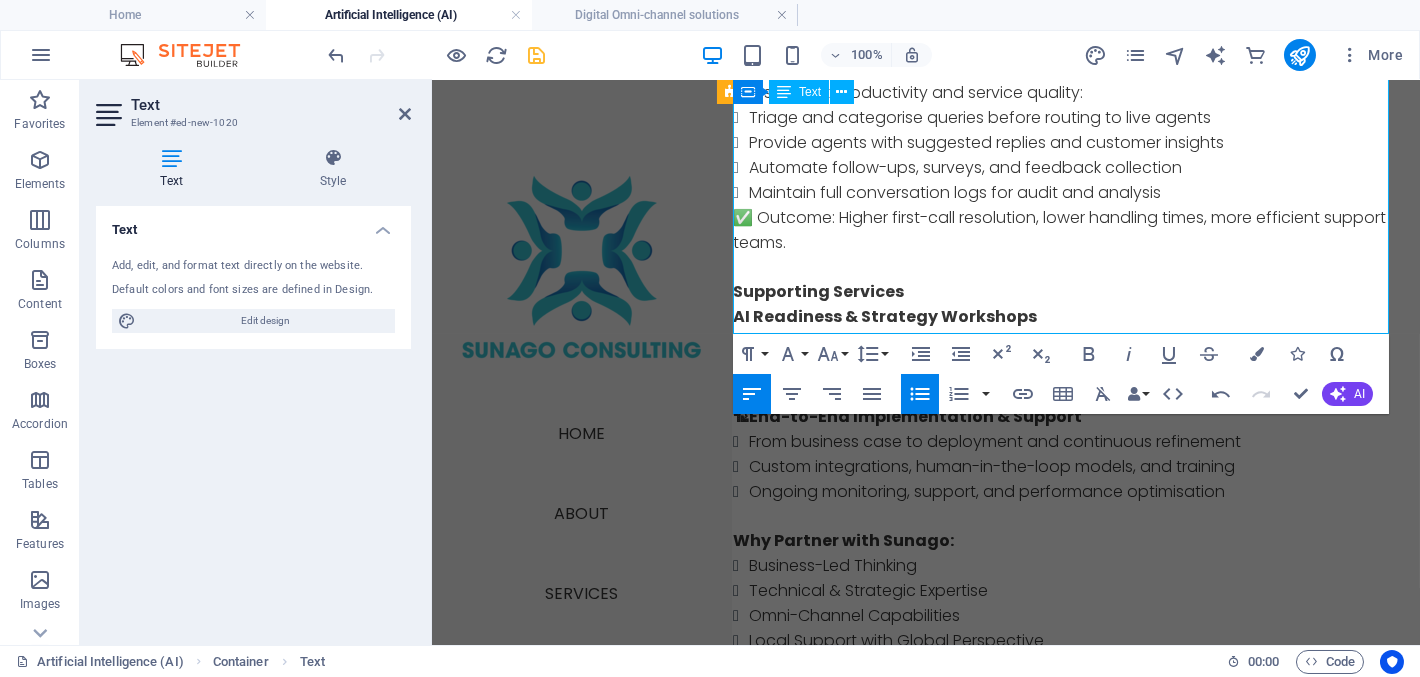 click on "Local Support with Global Perspective" at bounding box center [1075, 640] 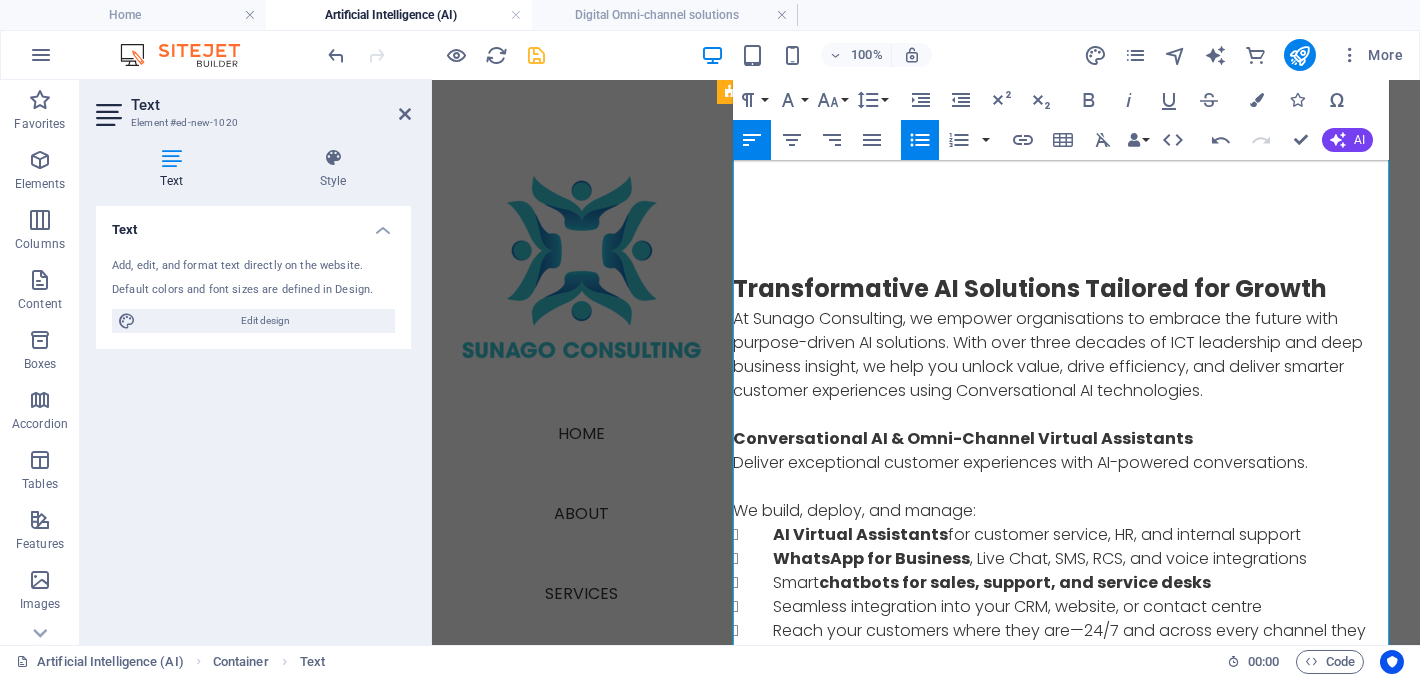 scroll, scrollTop: 463, scrollLeft: 0, axis: vertical 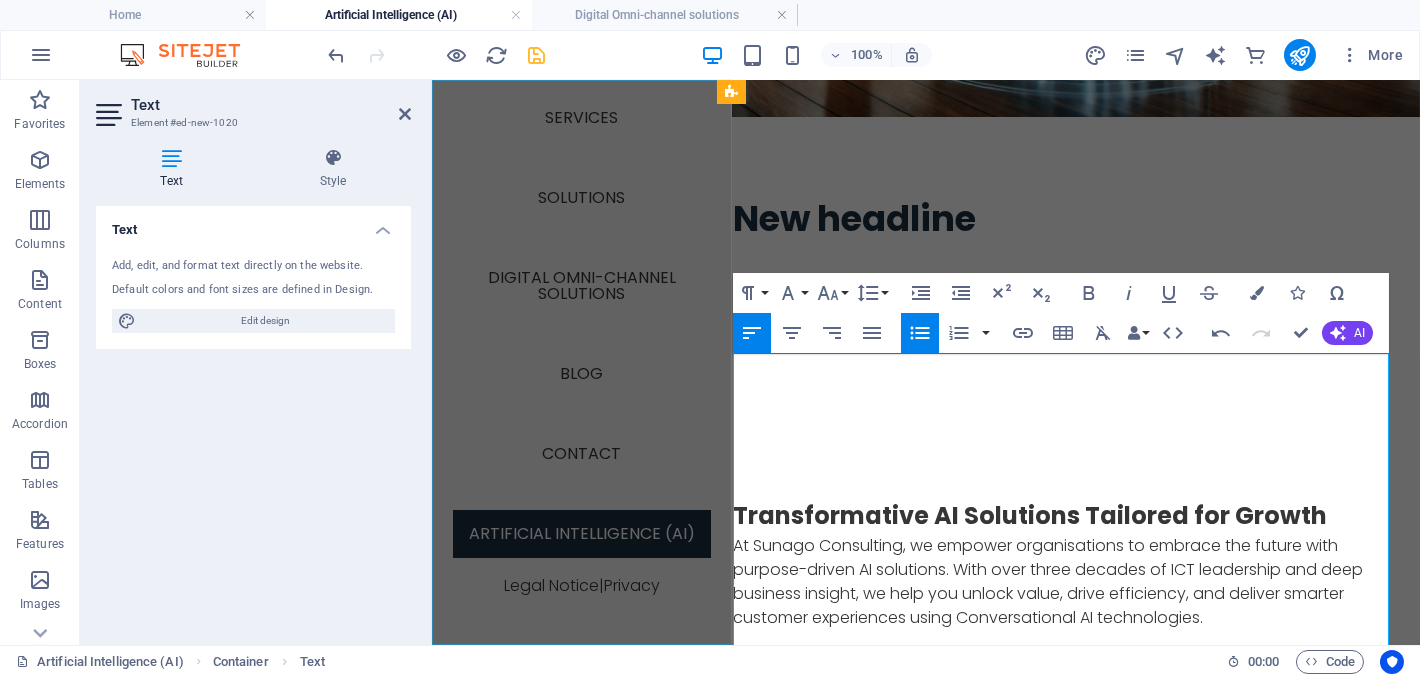 drag, startPoint x: 1189, startPoint y: 364, endPoint x: 711, endPoint y: 350, distance: 478.205 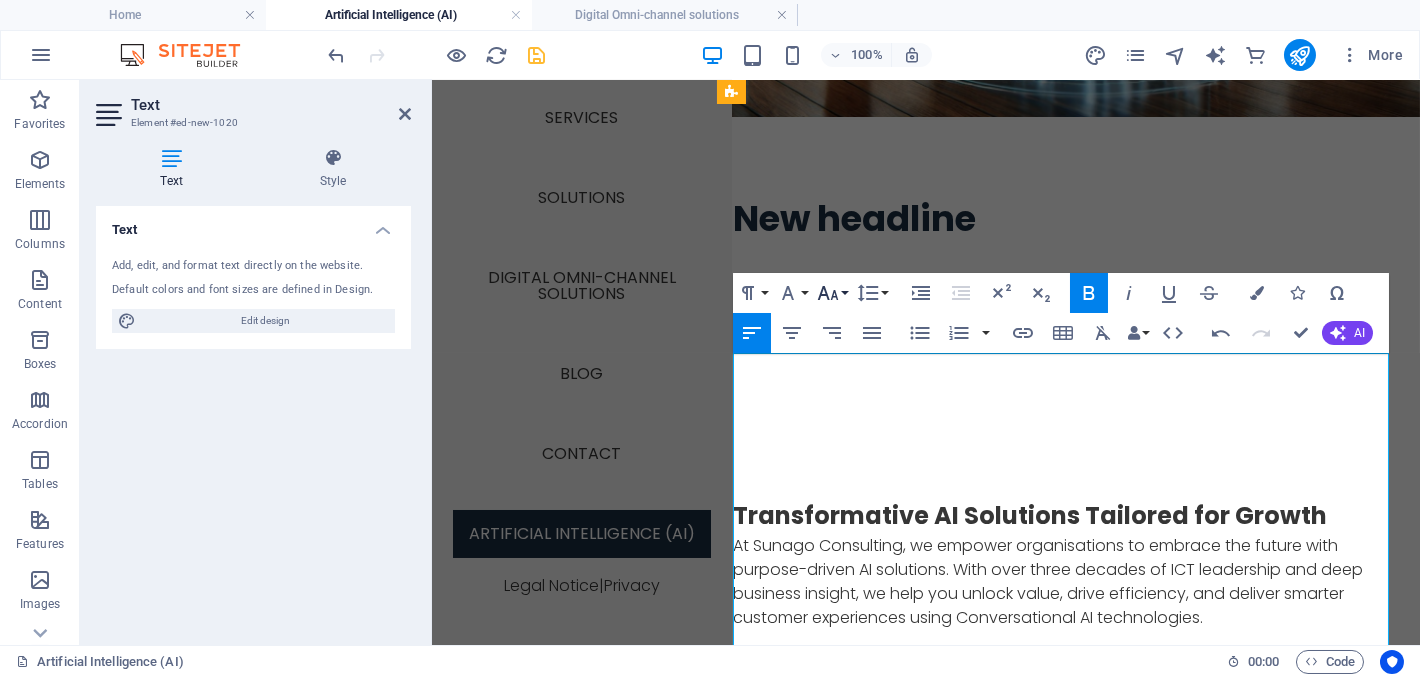 click on "Font Size" at bounding box center (832, 293) 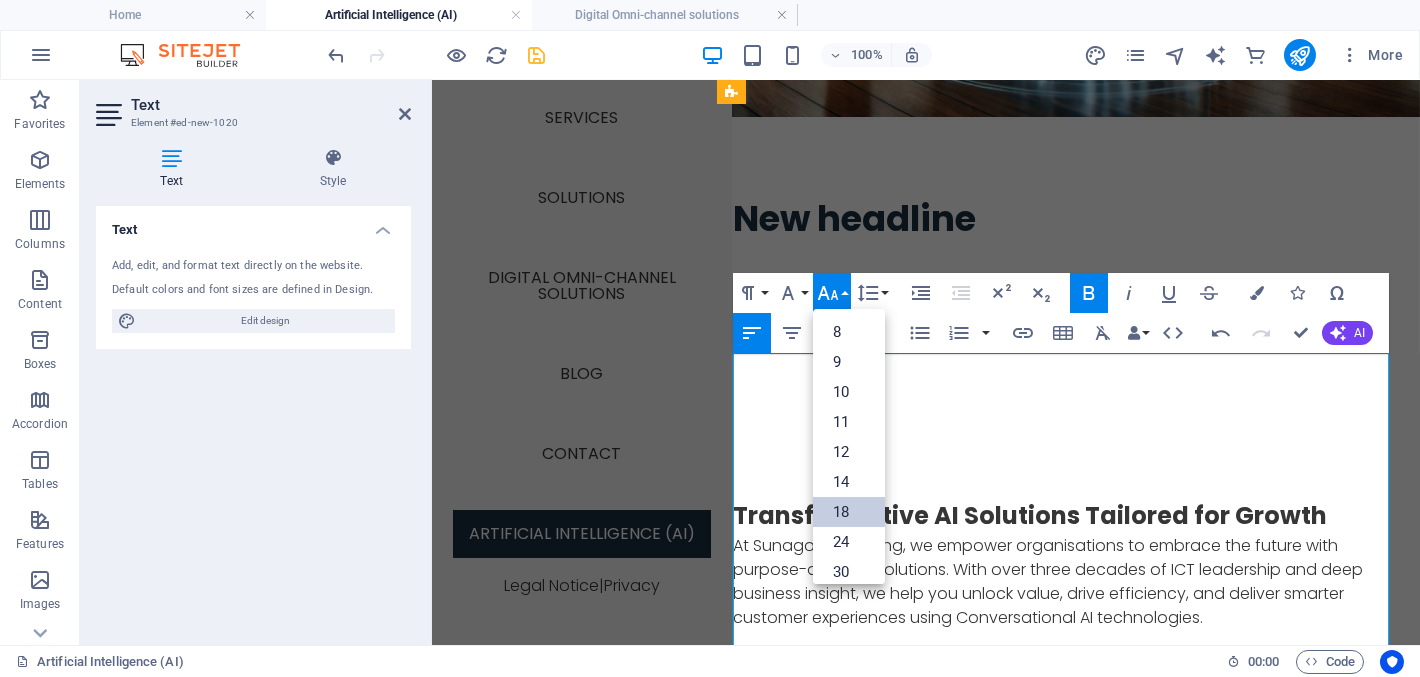 click on "18" at bounding box center (849, 512) 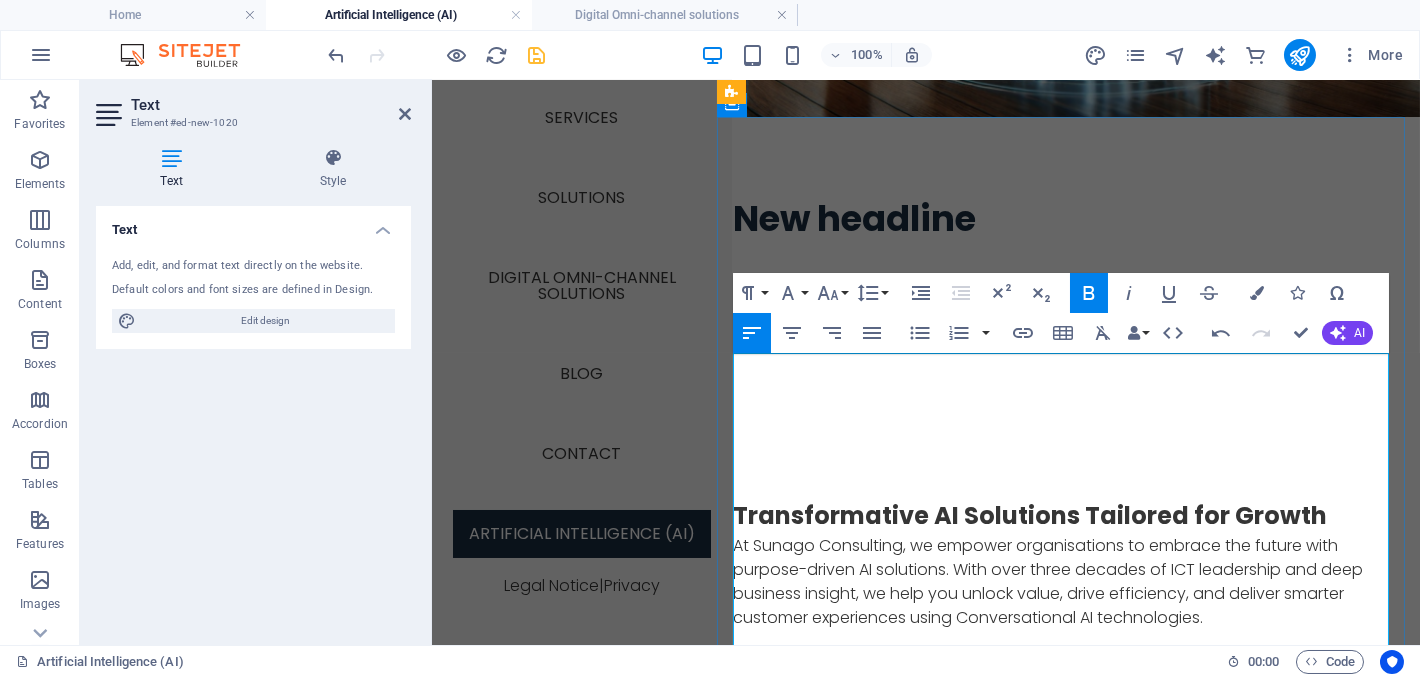 click on "AI Virtual Assistants" at bounding box center [859, 764] 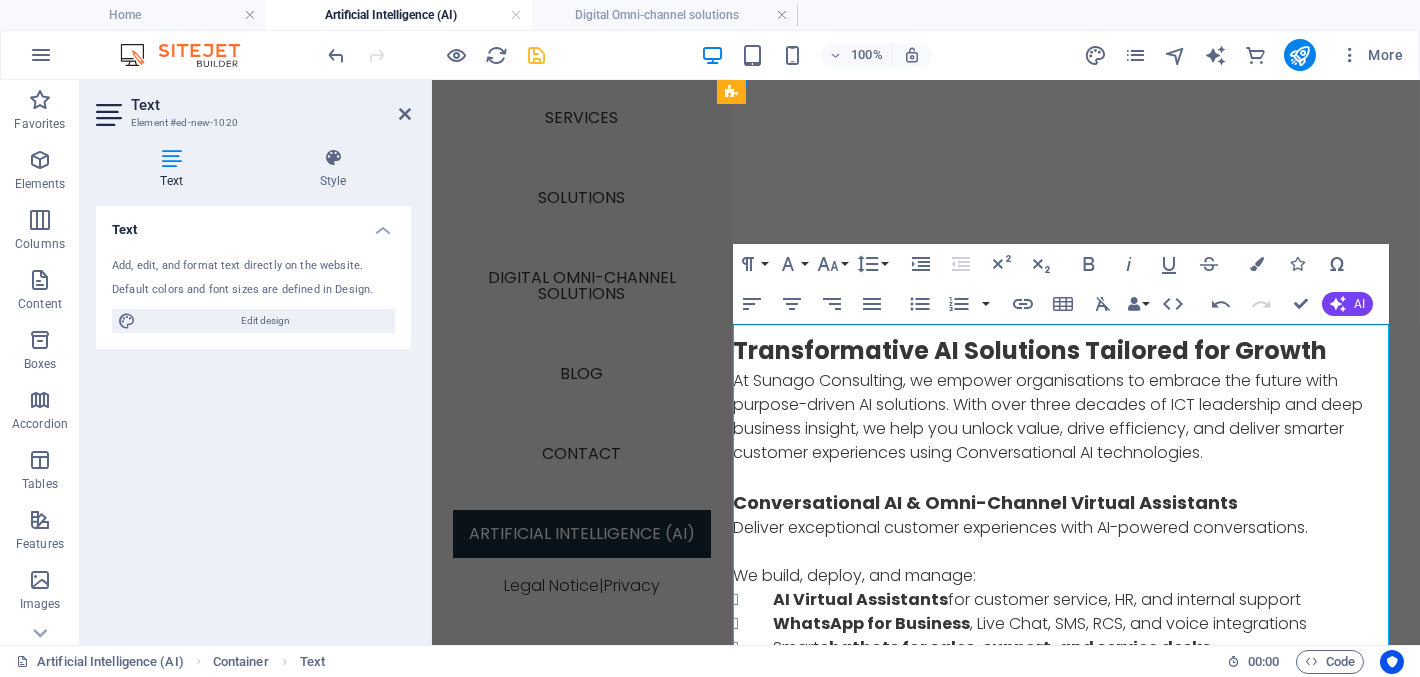 scroll, scrollTop: 663, scrollLeft: 0, axis: vertical 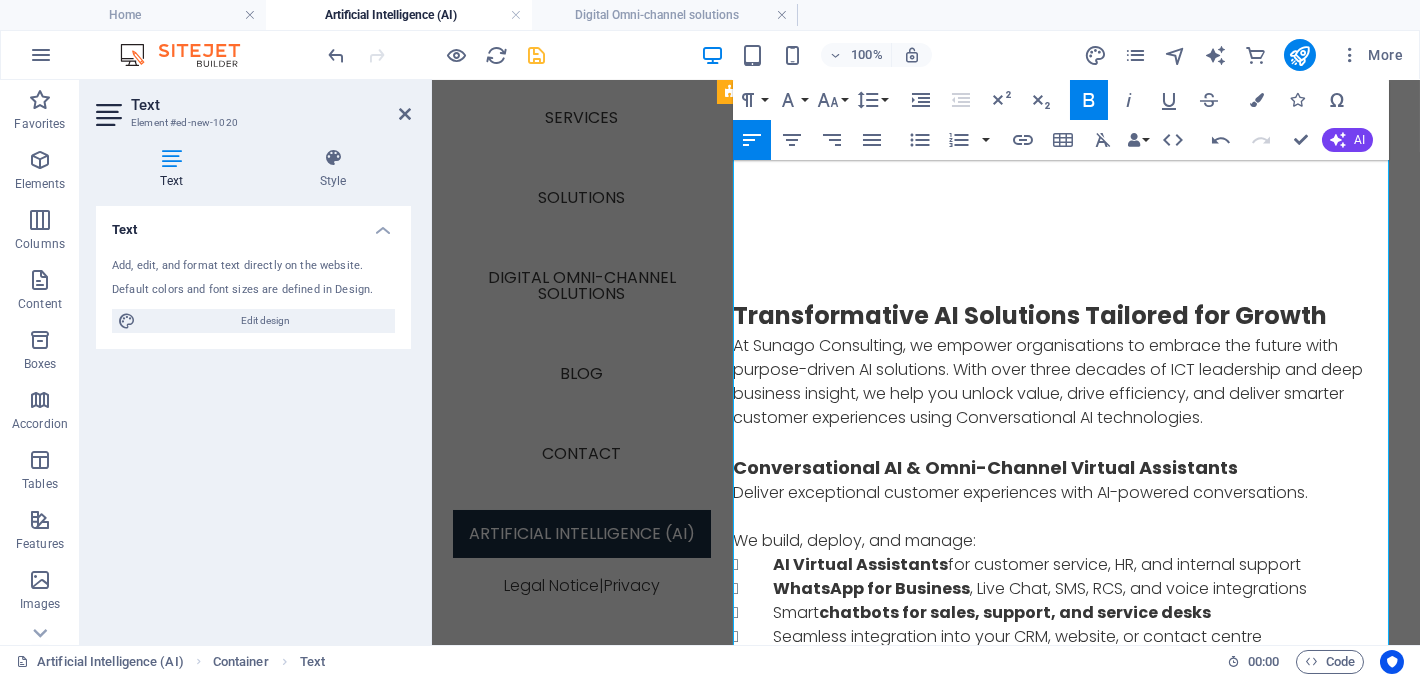 drag, startPoint x: 977, startPoint y: 432, endPoint x: 735, endPoint y: 433, distance: 242.00206 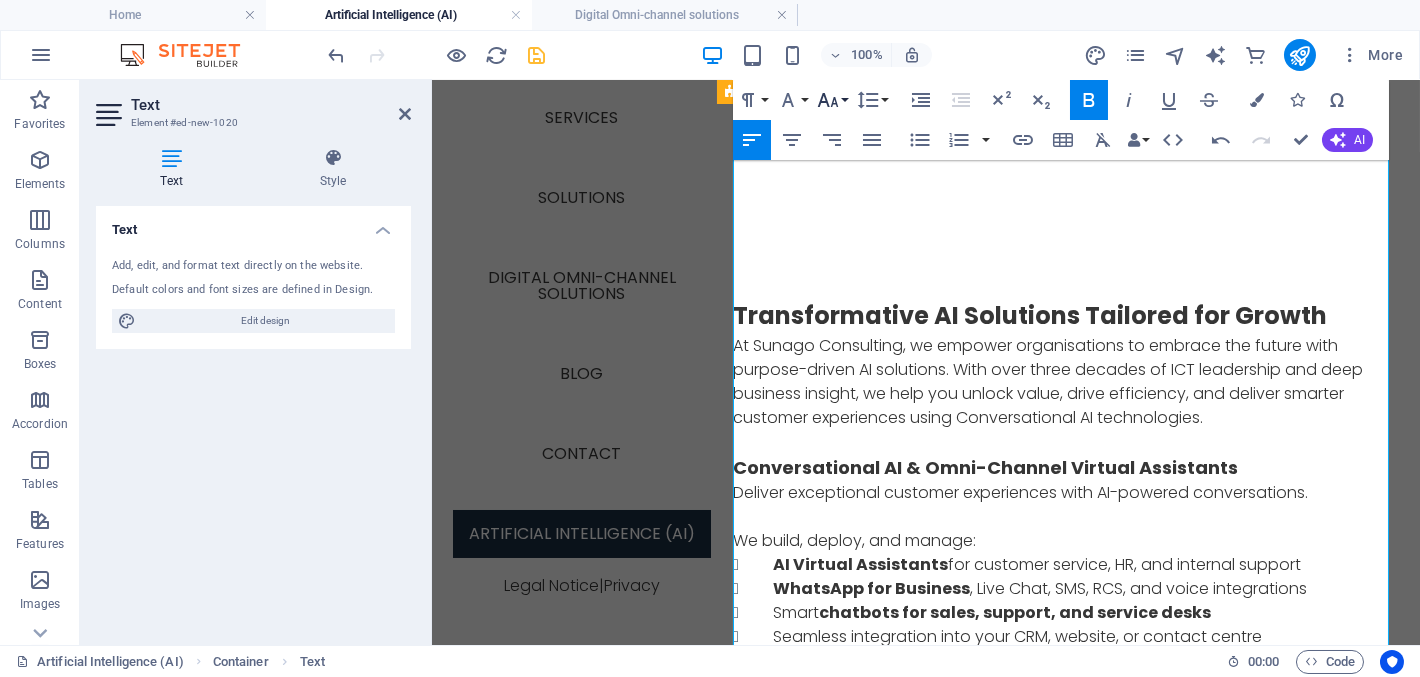 click on "Font Size" at bounding box center [832, 100] 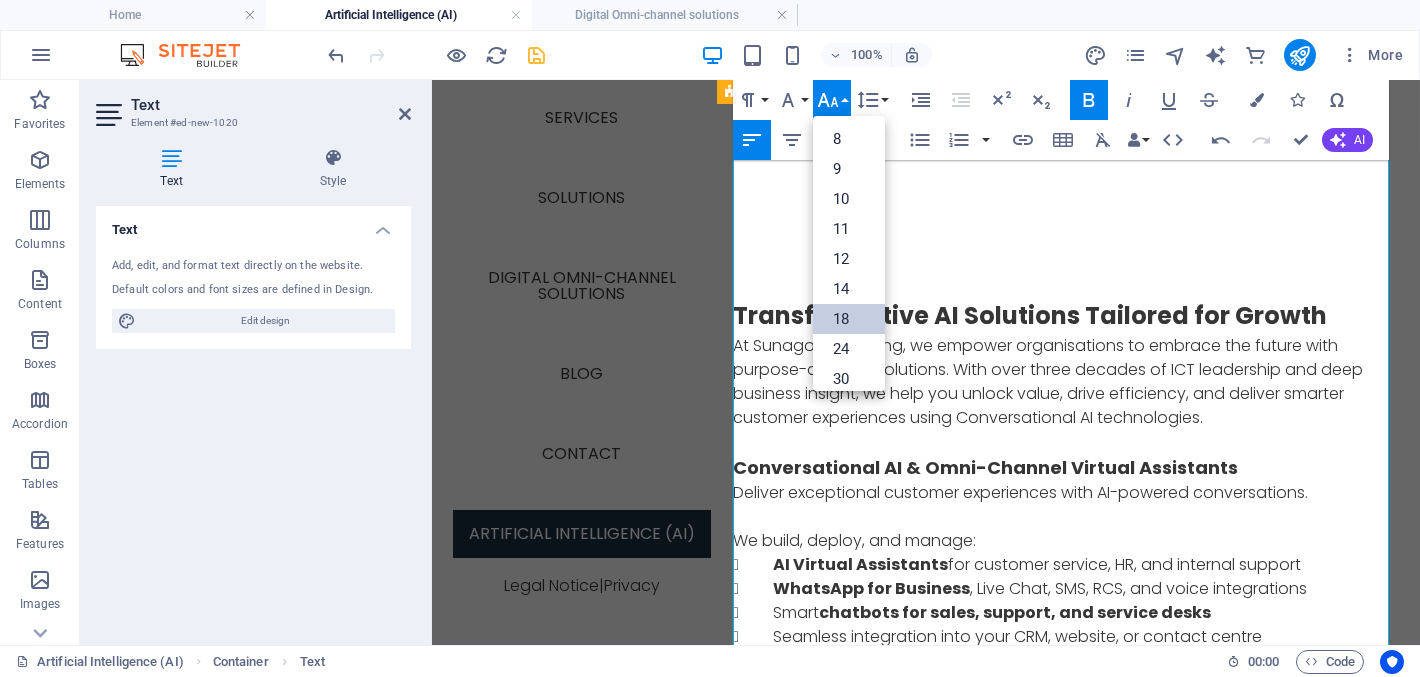 click on "18" at bounding box center (849, 319) 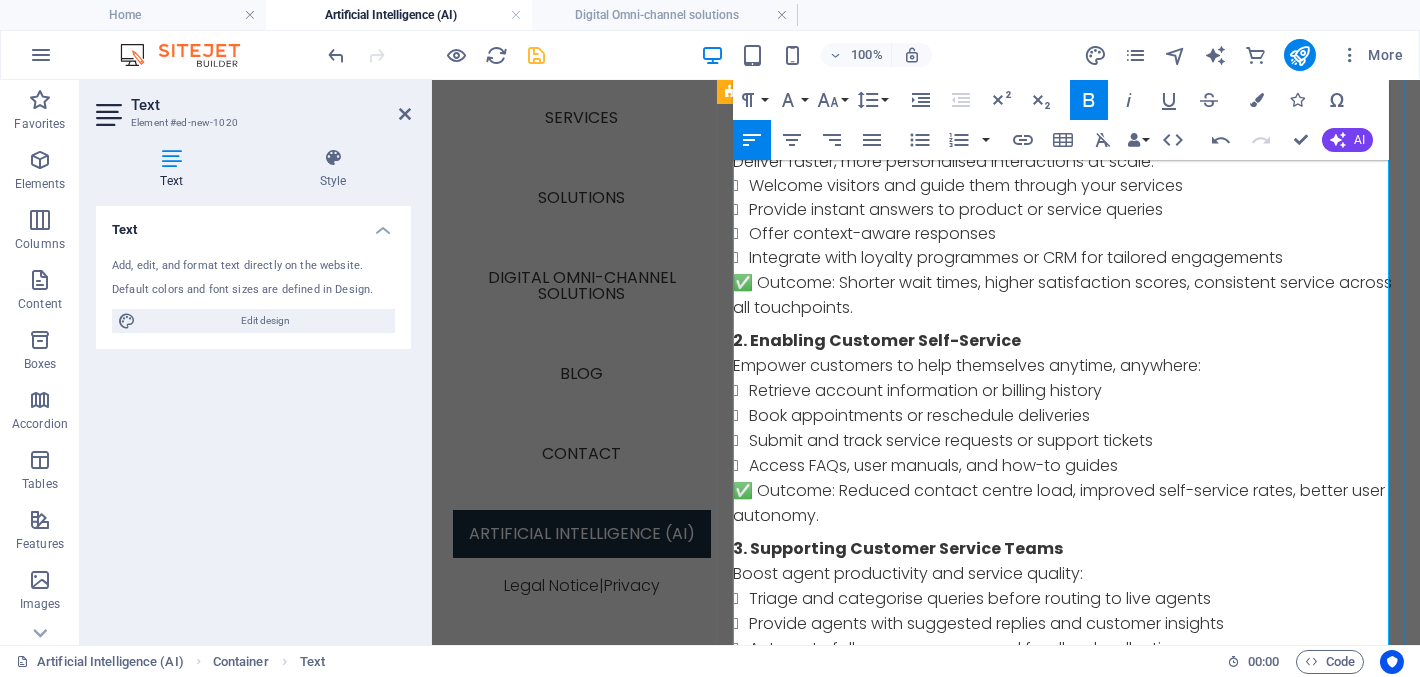 scroll, scrollTop: 1363, scrollLeft: 0, axis: vertical 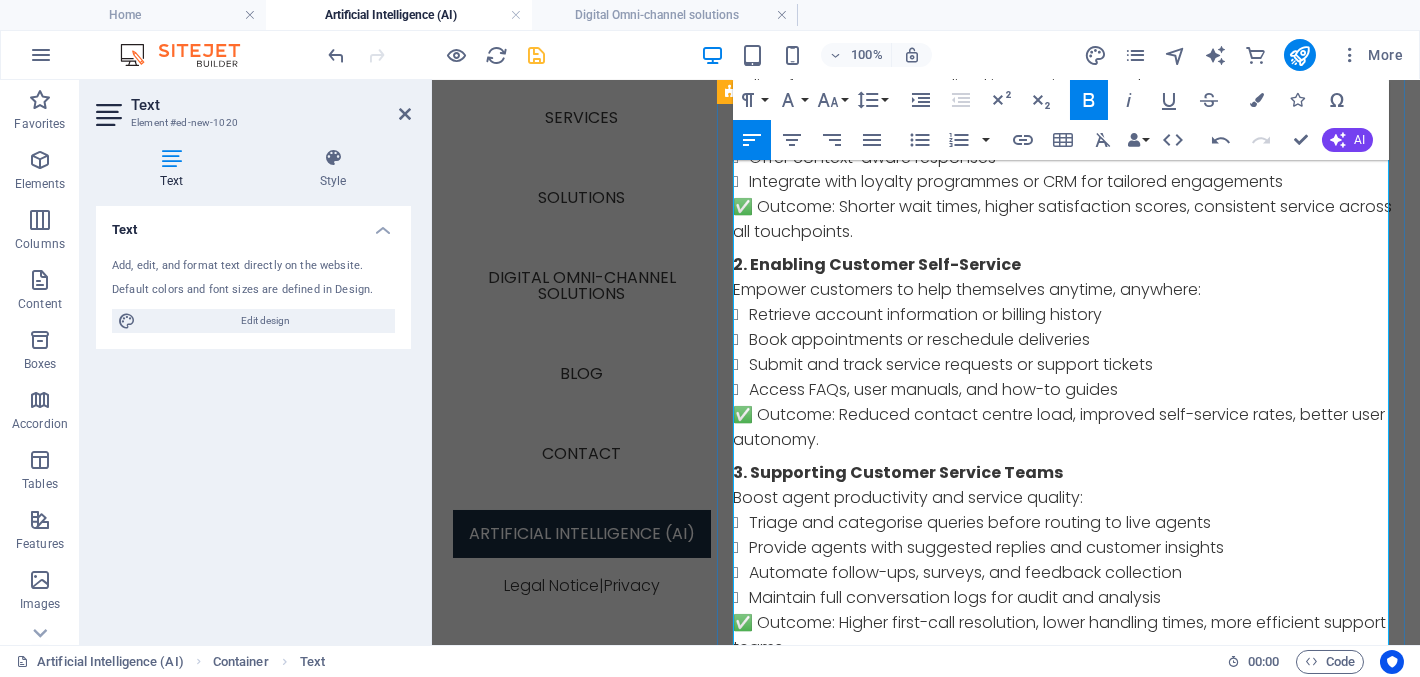 drag, startPoint x: 911, startPoint y: 367, endPoint x: 733, endPoint y: 366, distance: 178.0028 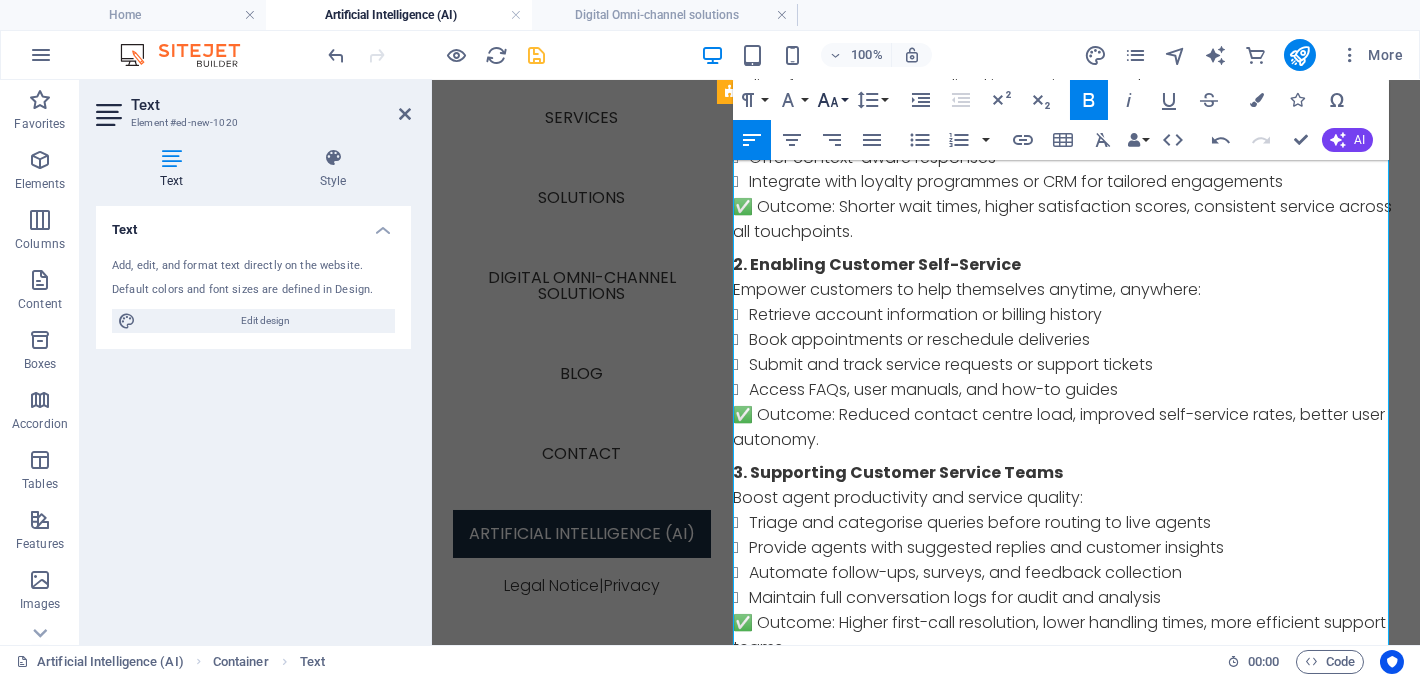 click 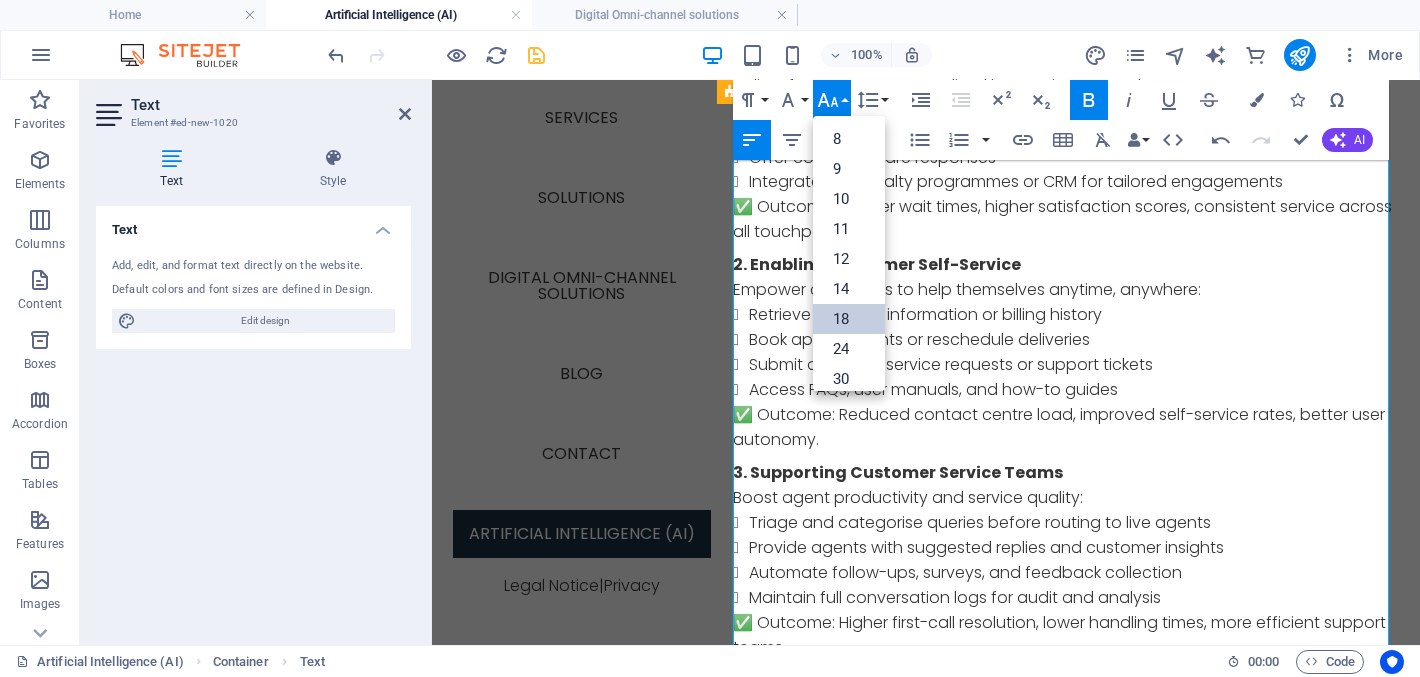 click on "18" at bounding box center (849, 319) 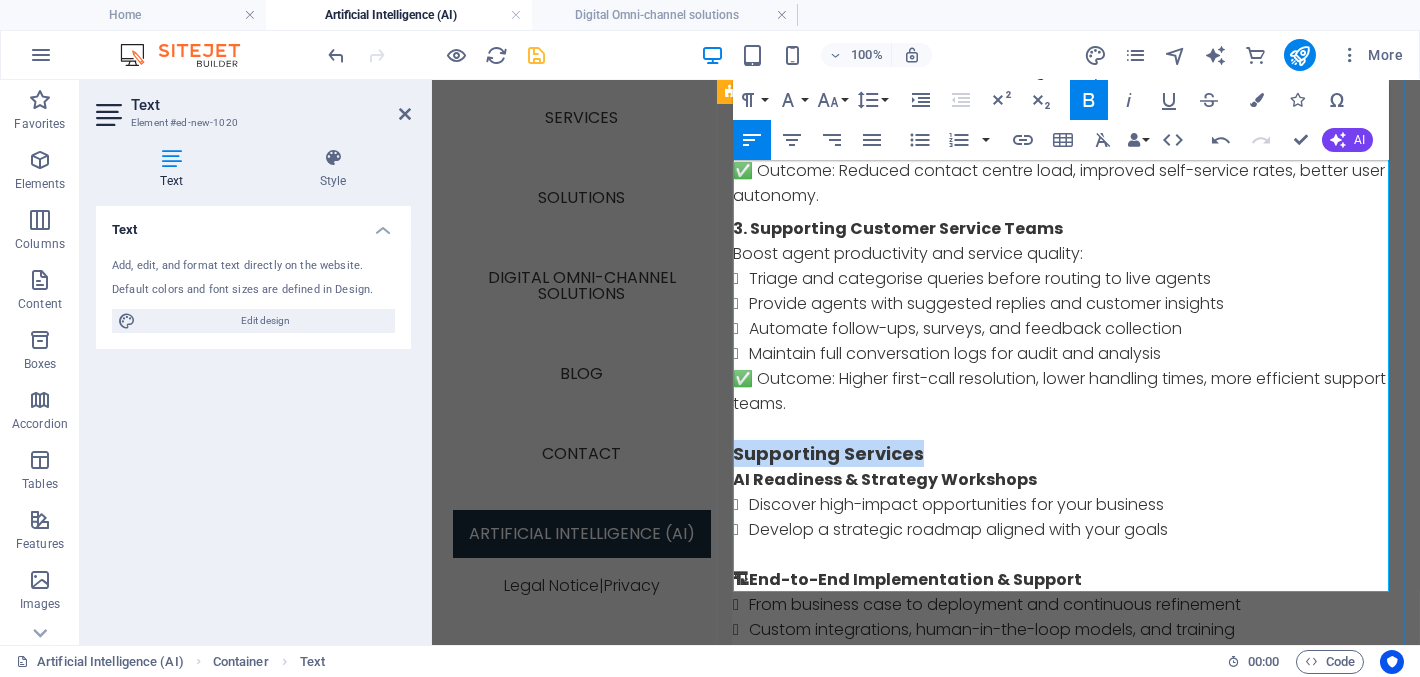 scroll, scrollTop: 1663, scrollLeft: 0, axis: vertical 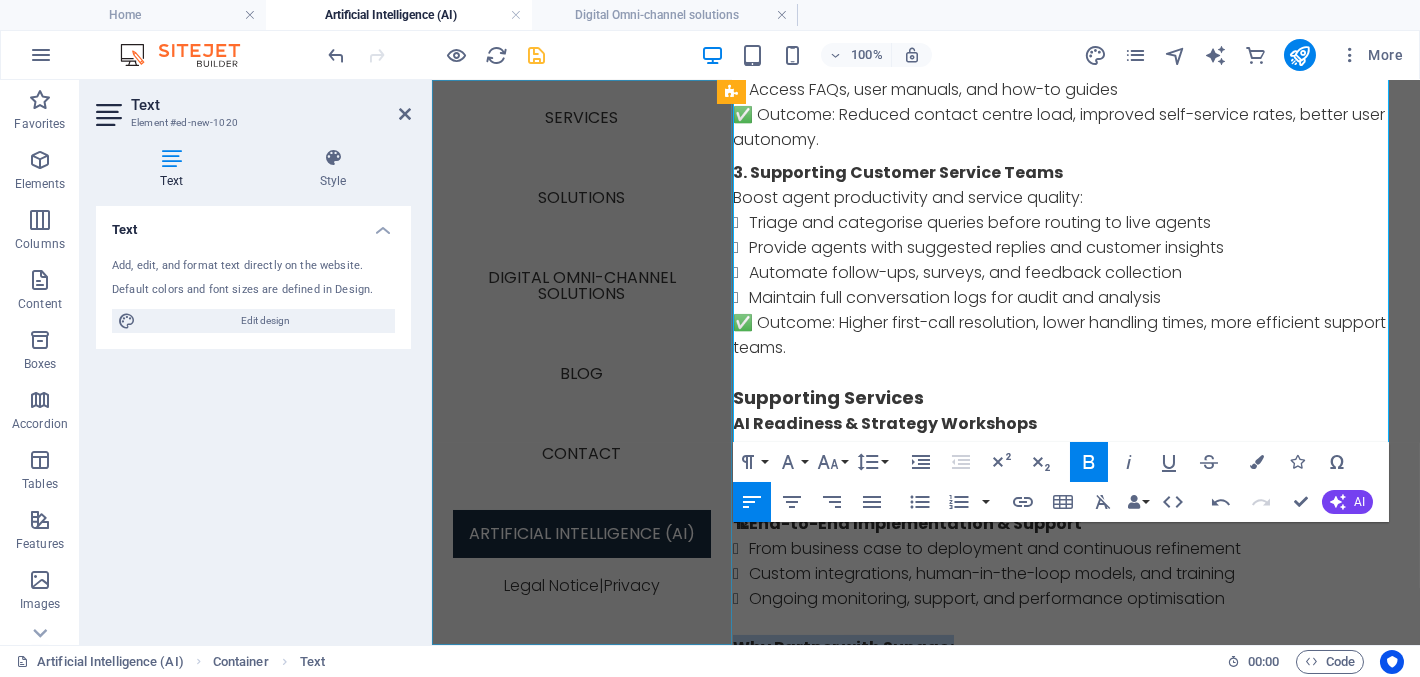 drag, startPoint x: 951, startPoint y: 313, endPoint x: 730, endPoint y: 305, distance: 221.14474 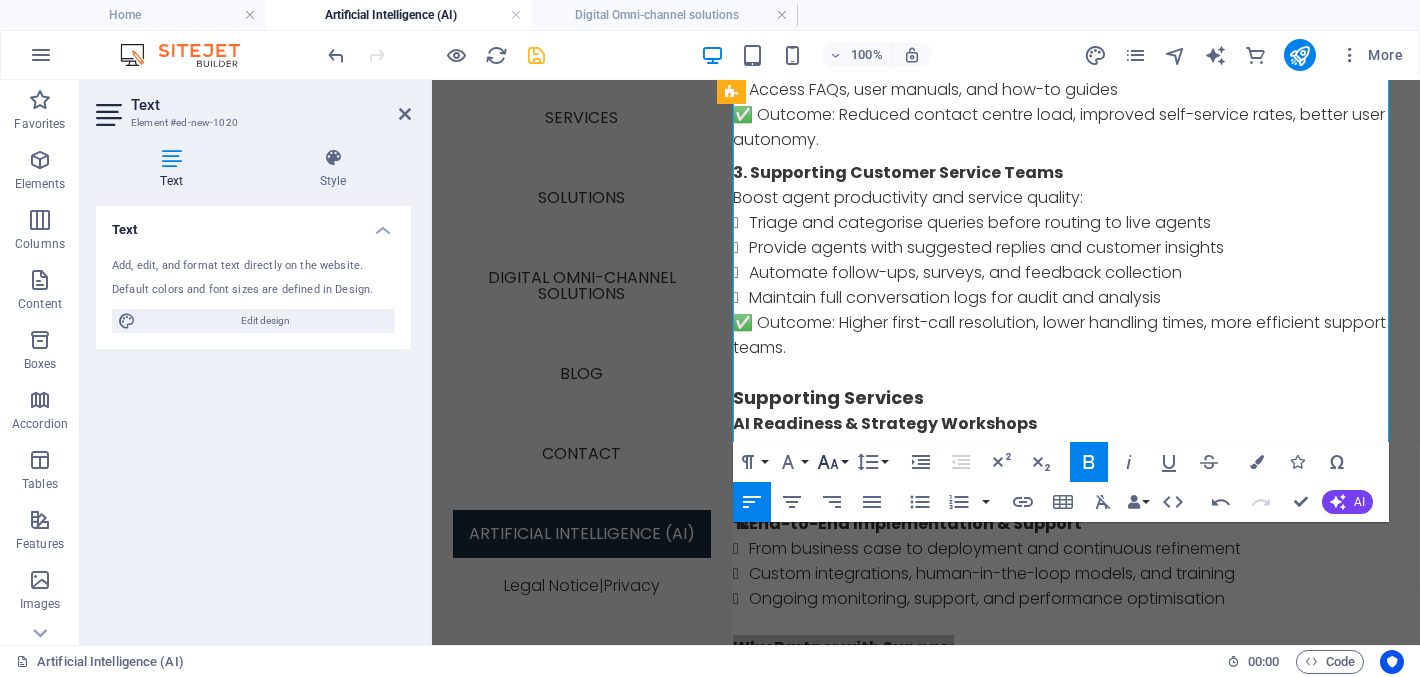 click 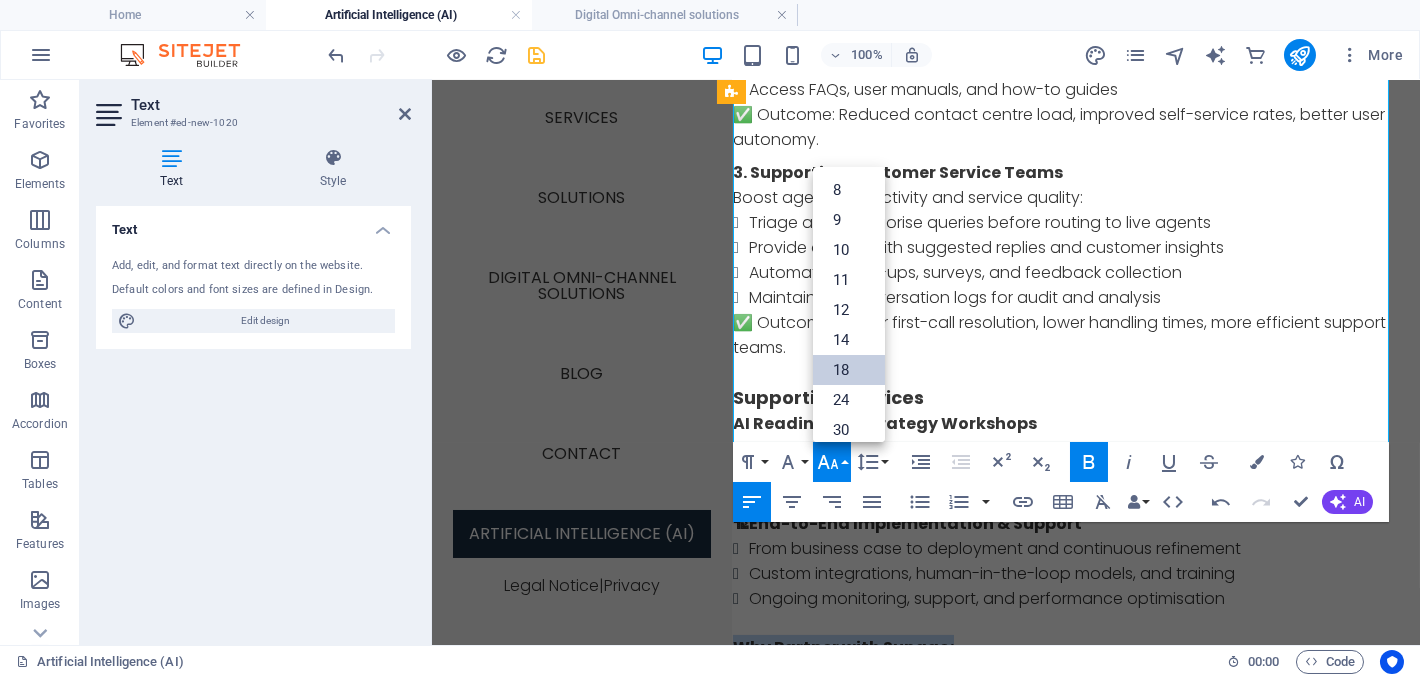 click on "18" at bounding box center (849, 370) 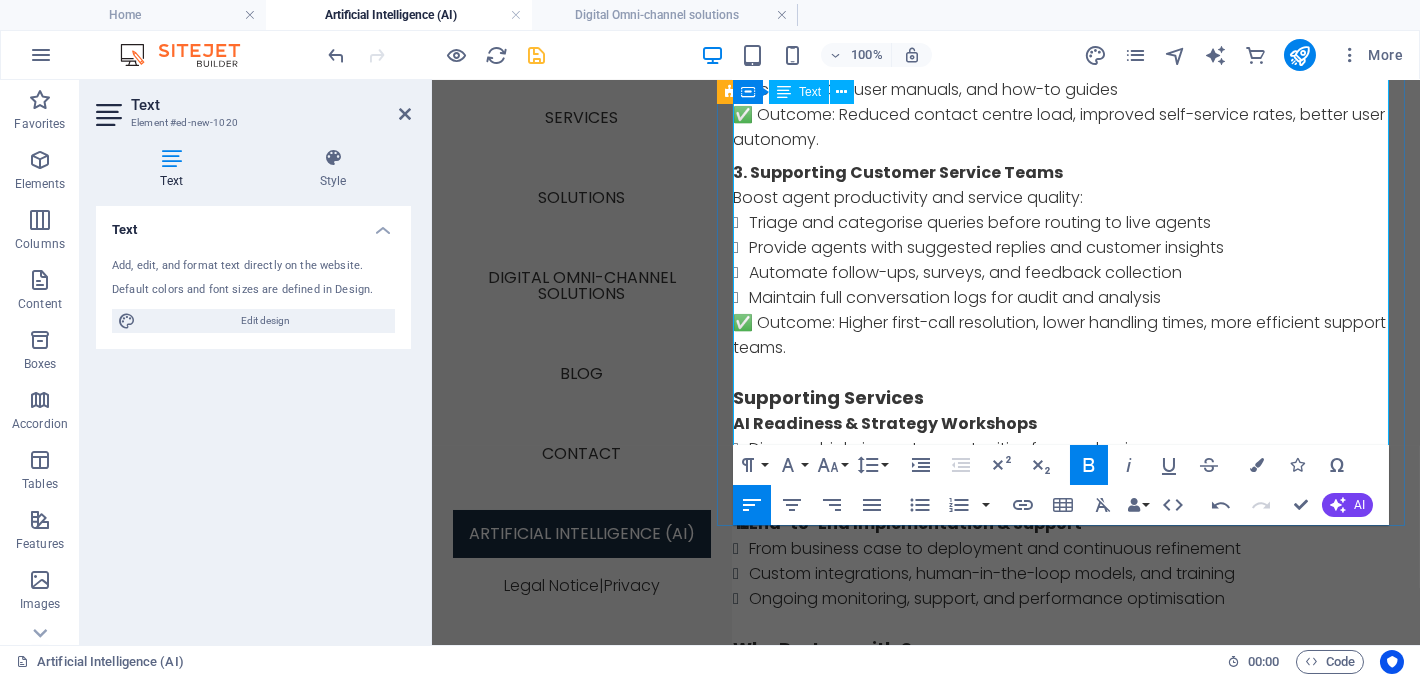 click on "Omni-Channel Capabilities" at bounding box center (1075, 724) 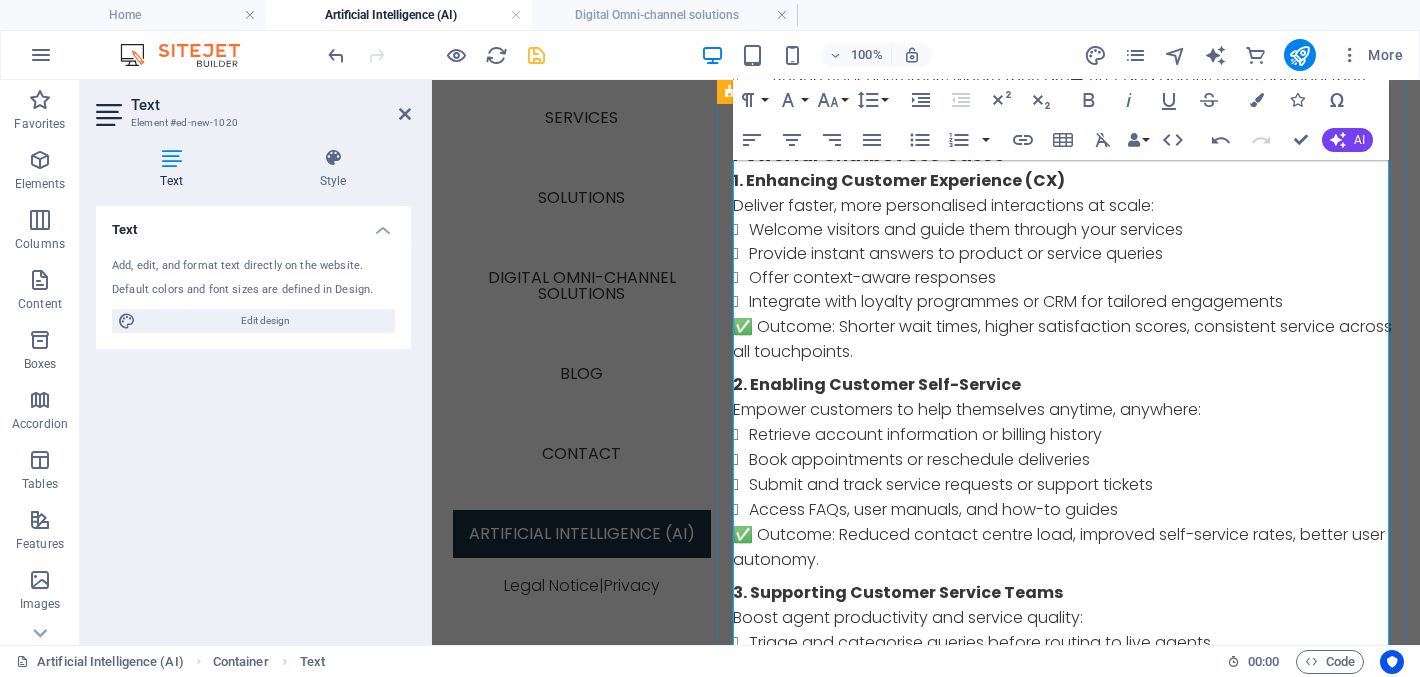 scroll, scrollTop: 1163, scrollLeft: 0, axis: vertical 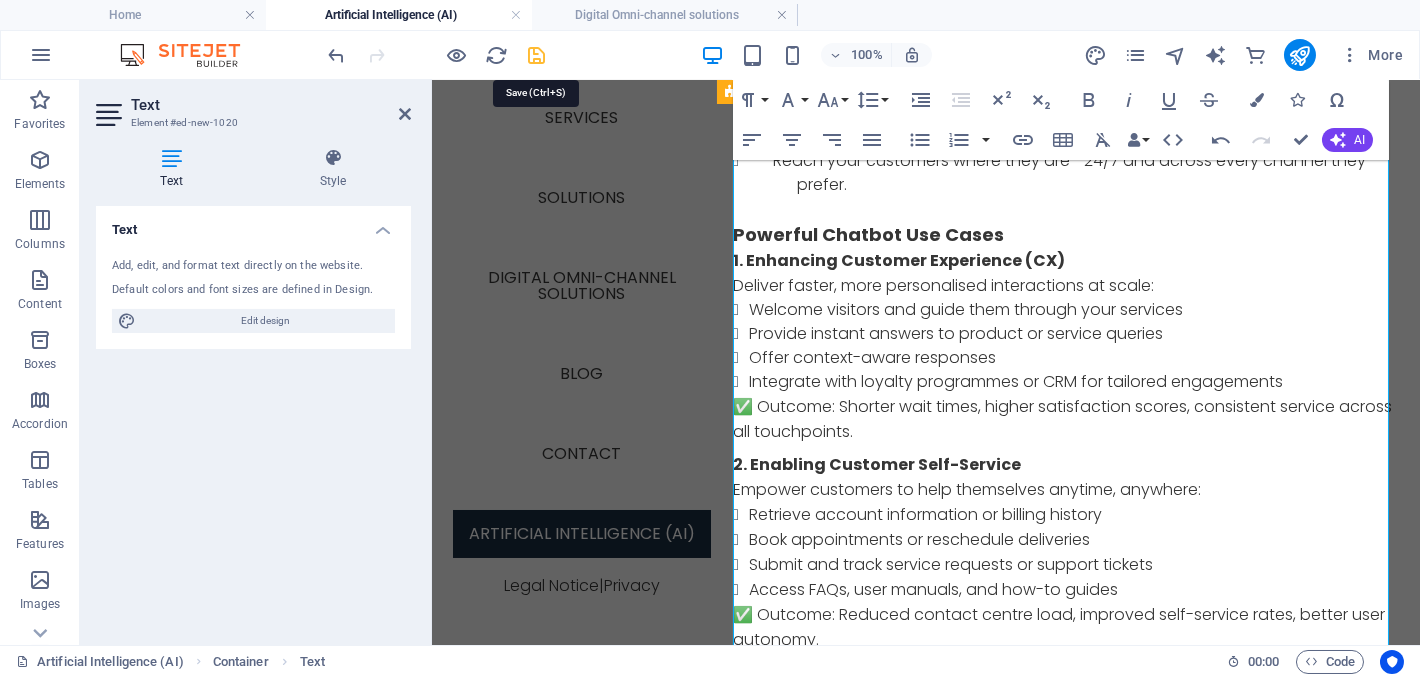 click at bounding box center (537, 55) 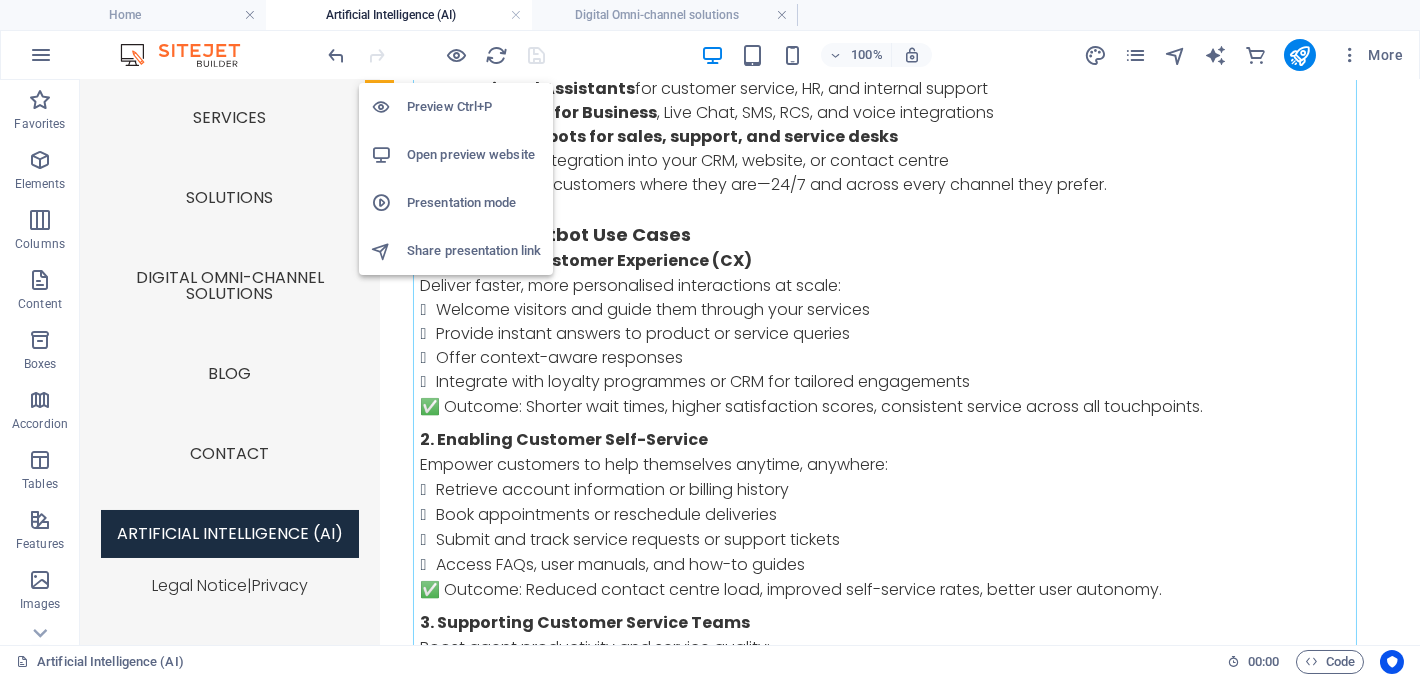 click on "Open preview website" at bounding box center [474, 155] 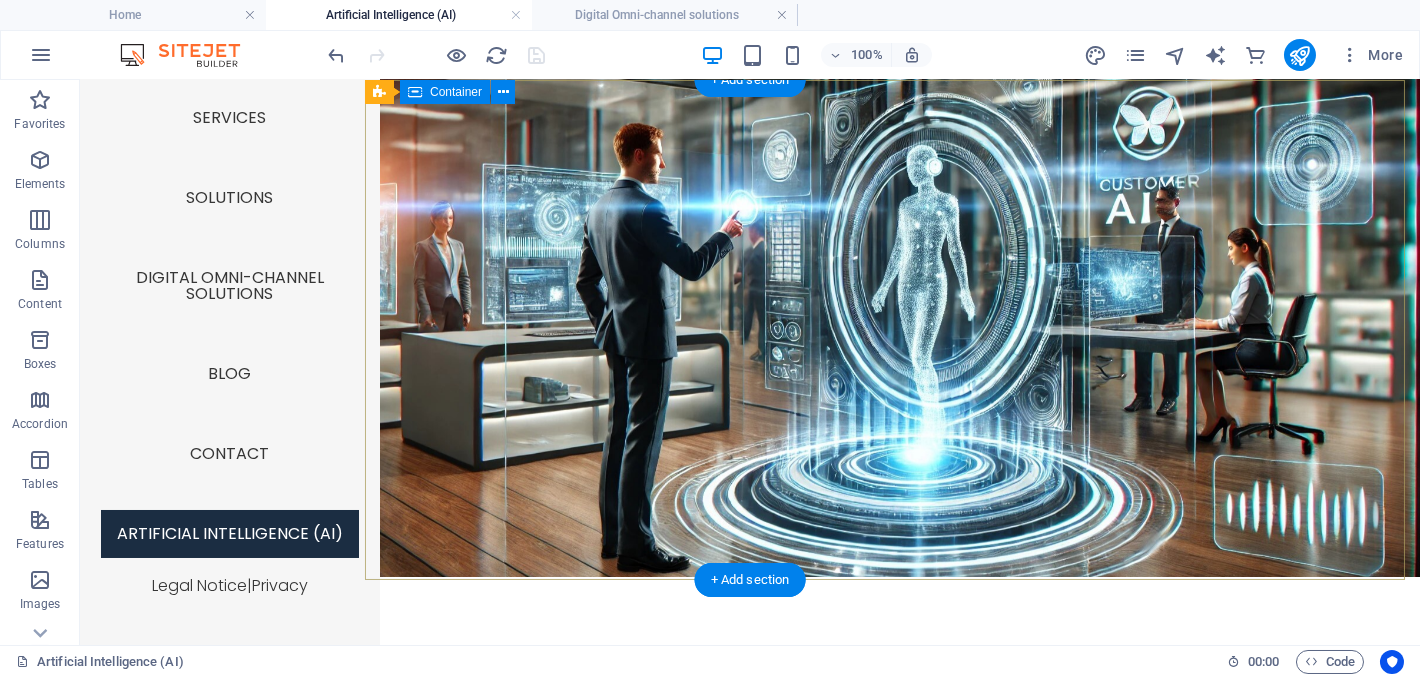 scroll, scrollTop: 0, scrollLeft: 0, axis: both 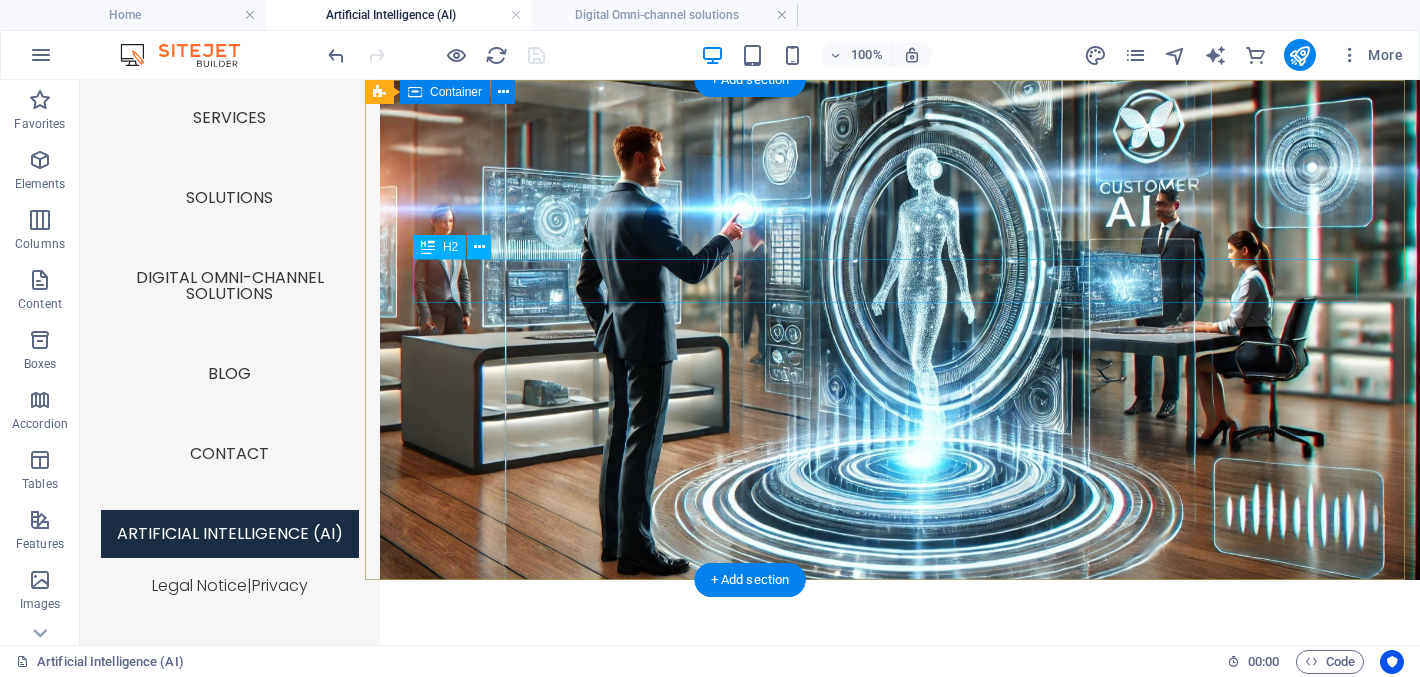 click on "New headline" at bounding box center [893, 682] 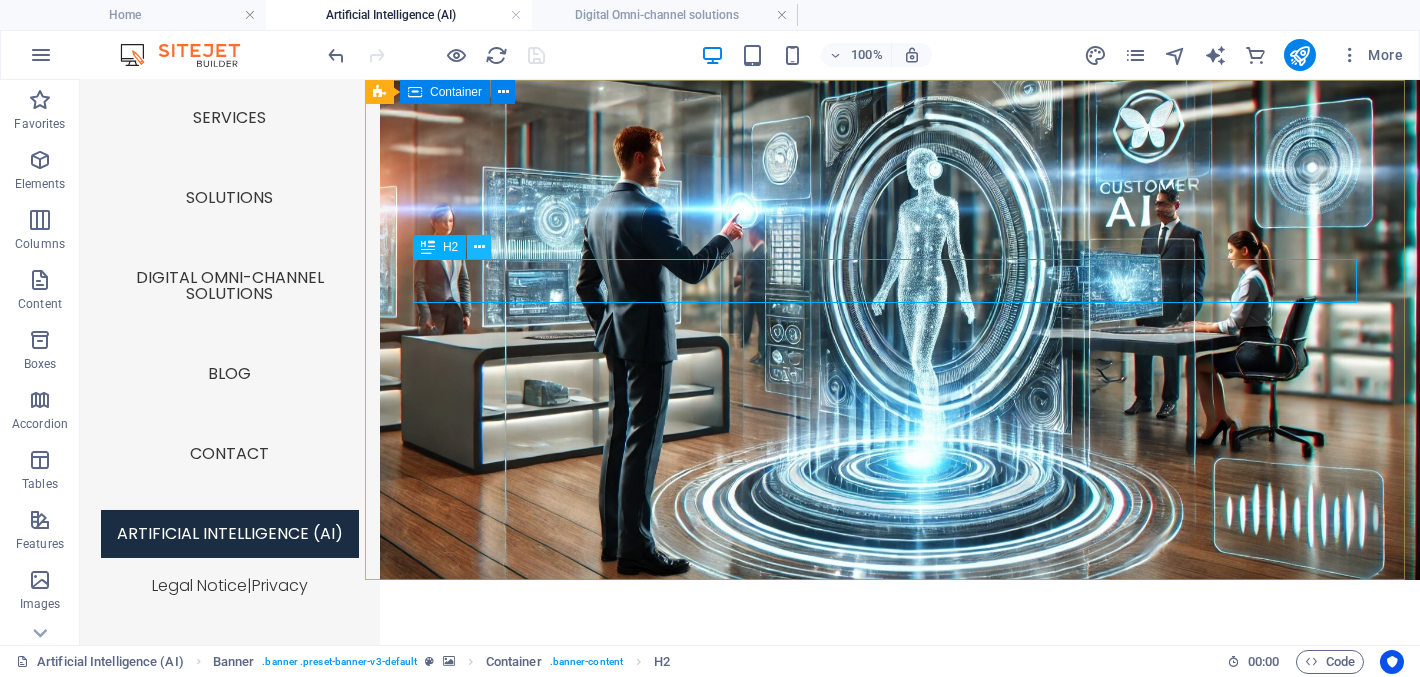 click at bounding box center [479, 247] 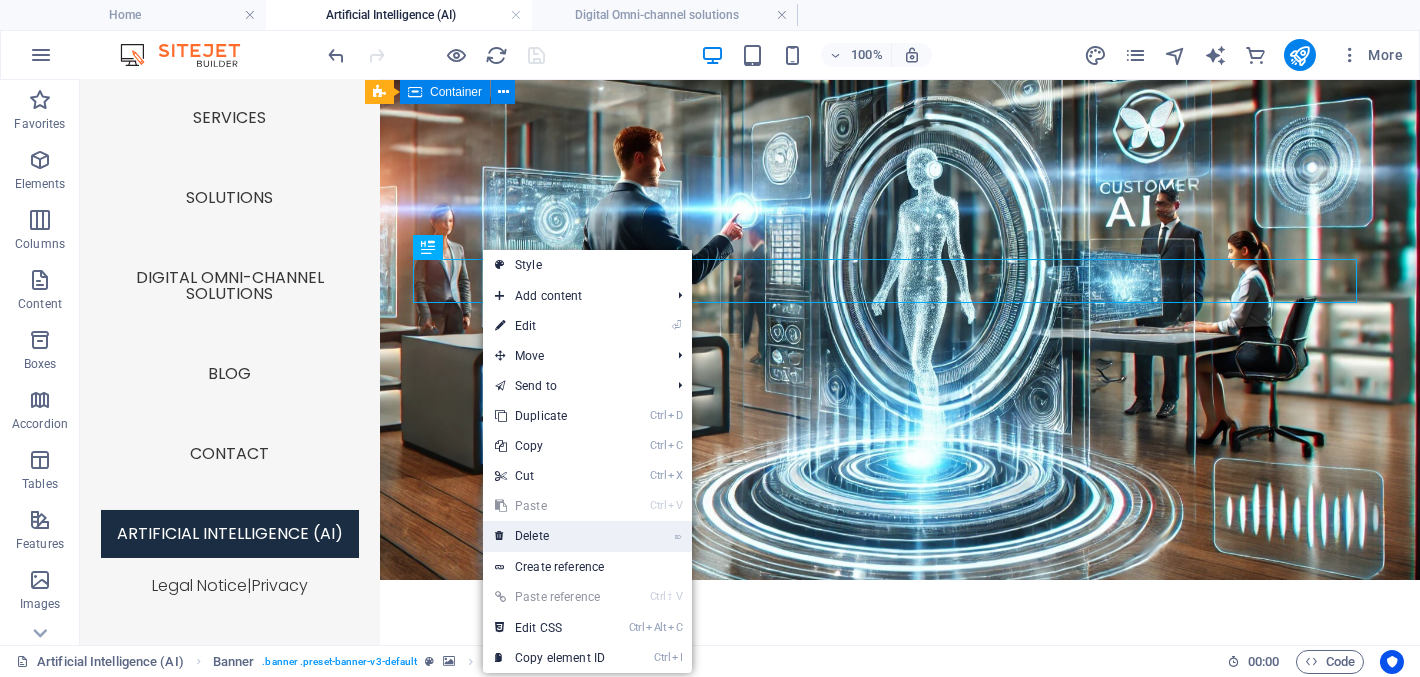 click on "⌦  Delete" at bounding box center (550, 536) 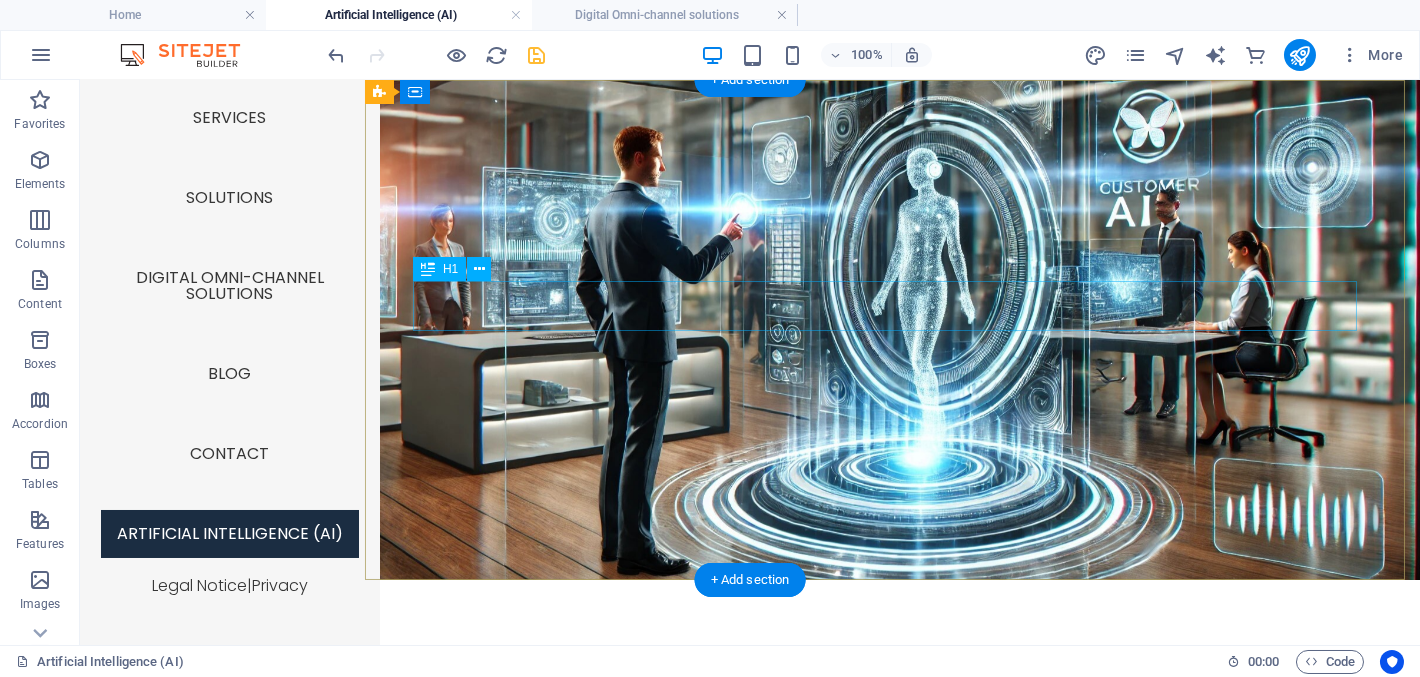 click on "Artificial Intelligence (AI)" at bounding box center (893, 685) 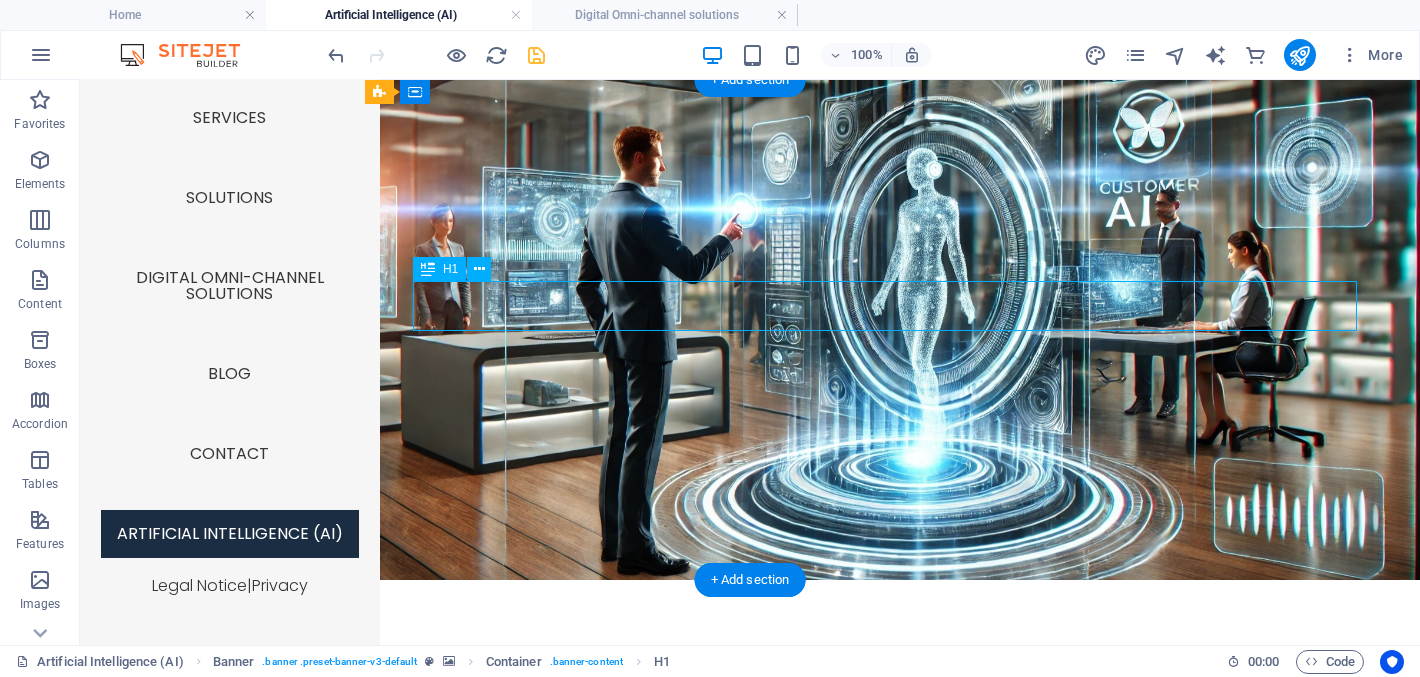 click on "Artificial Intelligence (AI)" at bounding box center (893, 685) 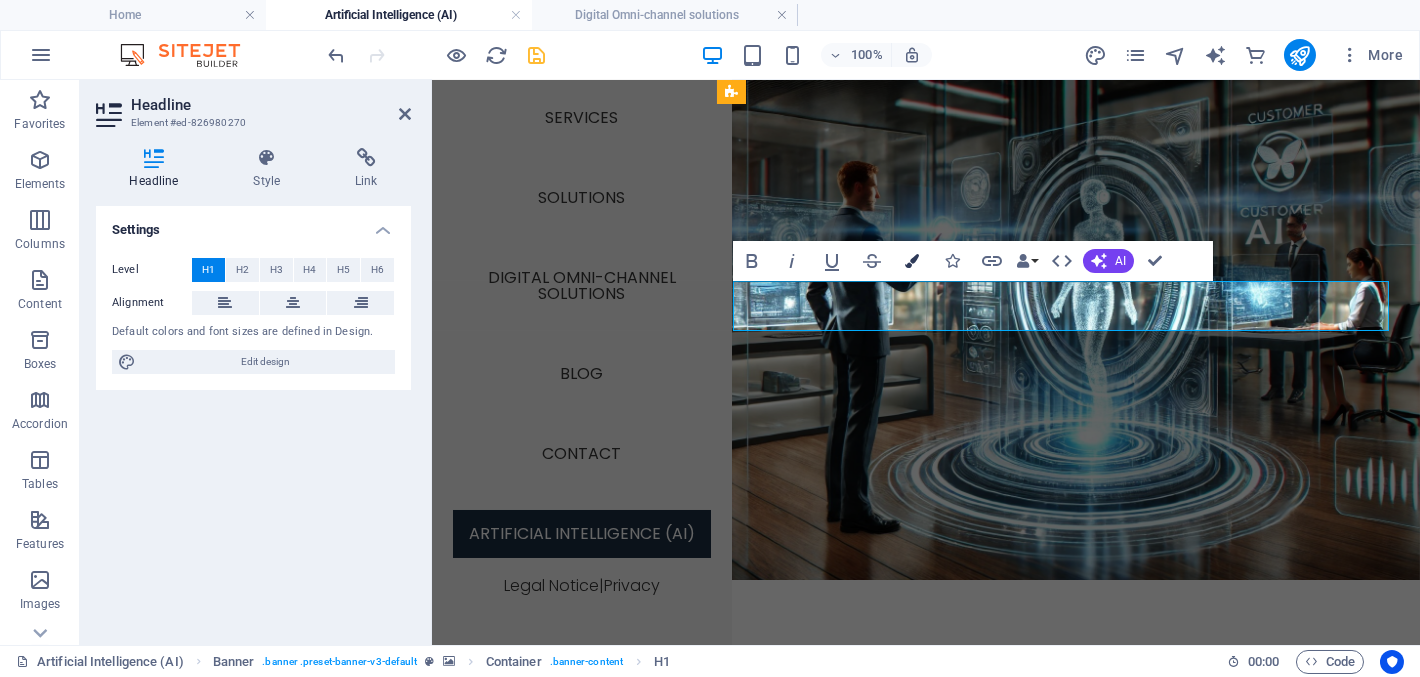 click at bounding box center (912, 261) 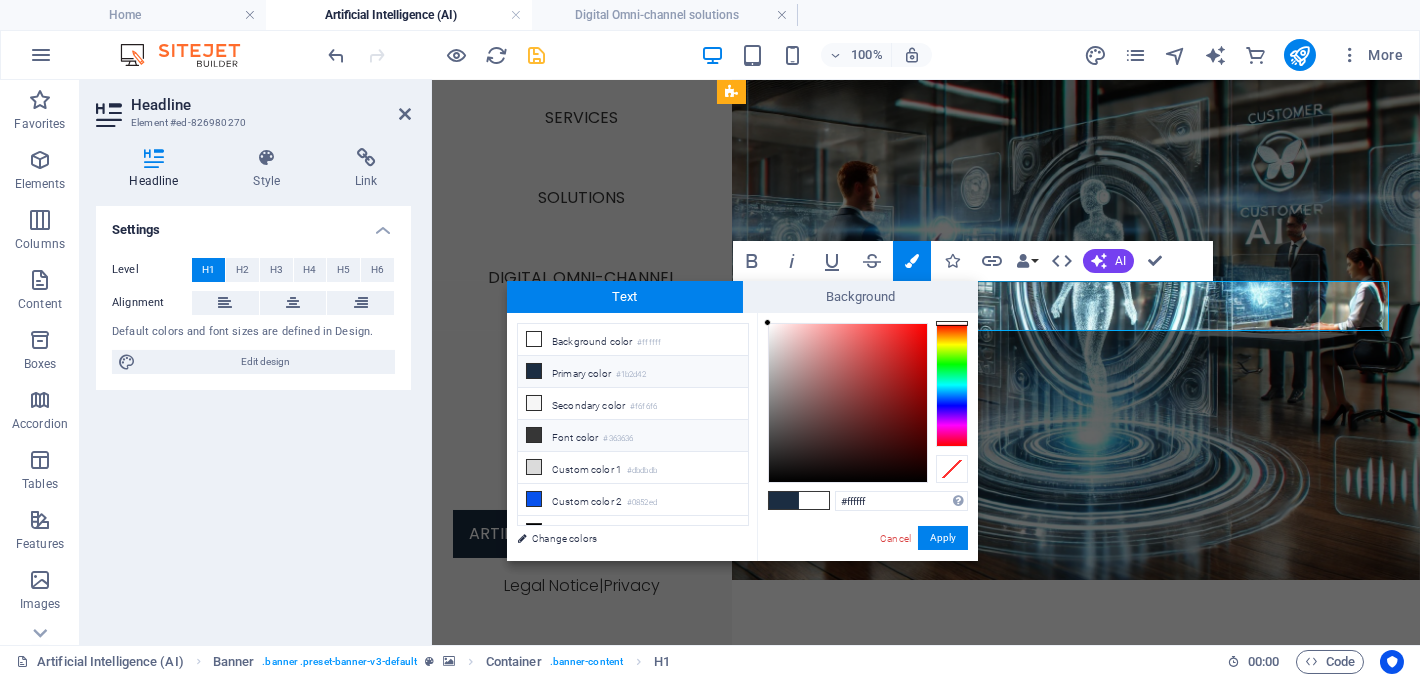 click at bounding box center (534, 435) 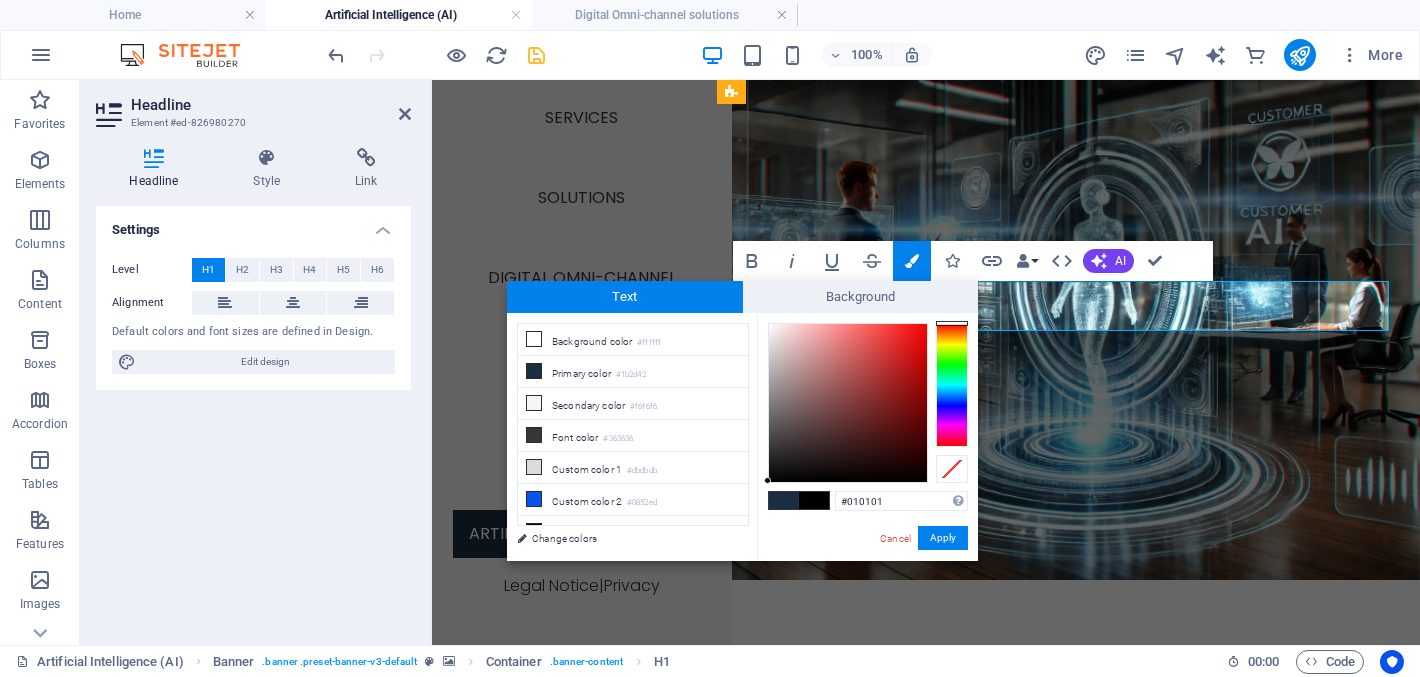type on "#000000" 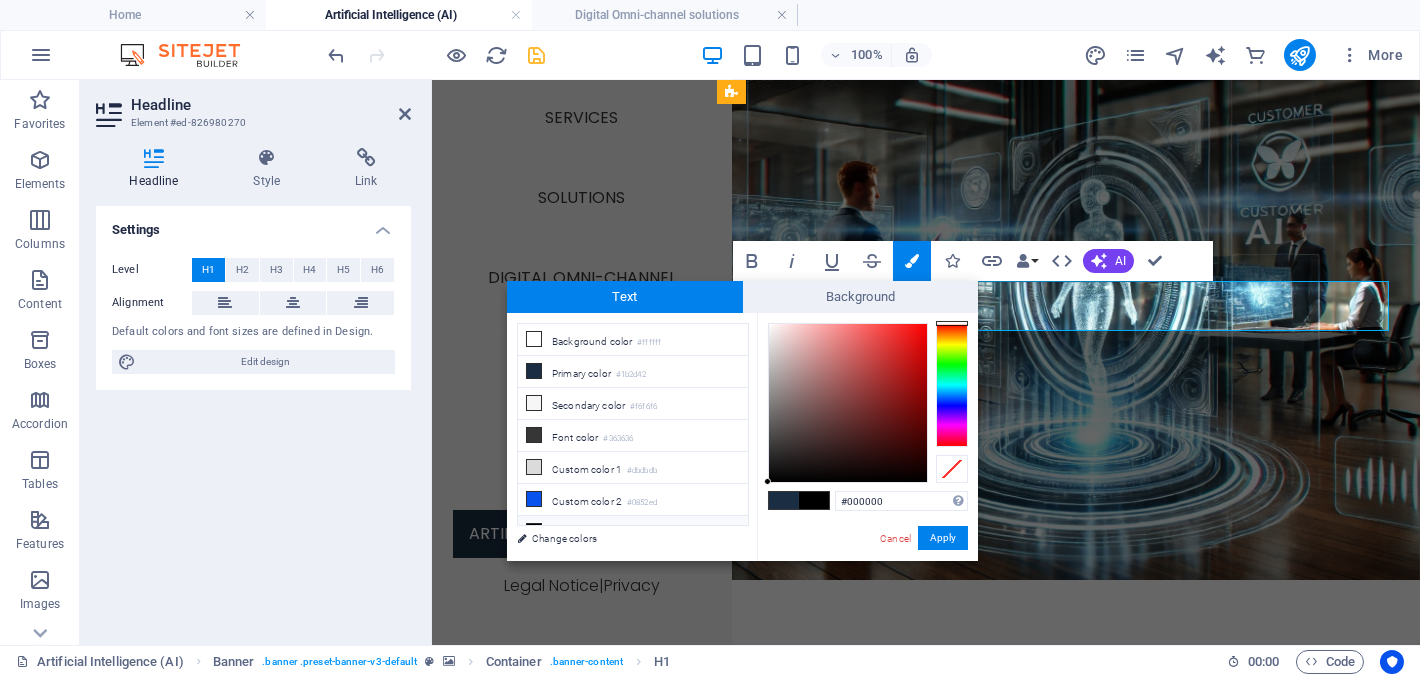 drag, startPoint x: 766, startPoint y: 444, endPoint x: 759, endPoint y: 489, distance: 45.54119 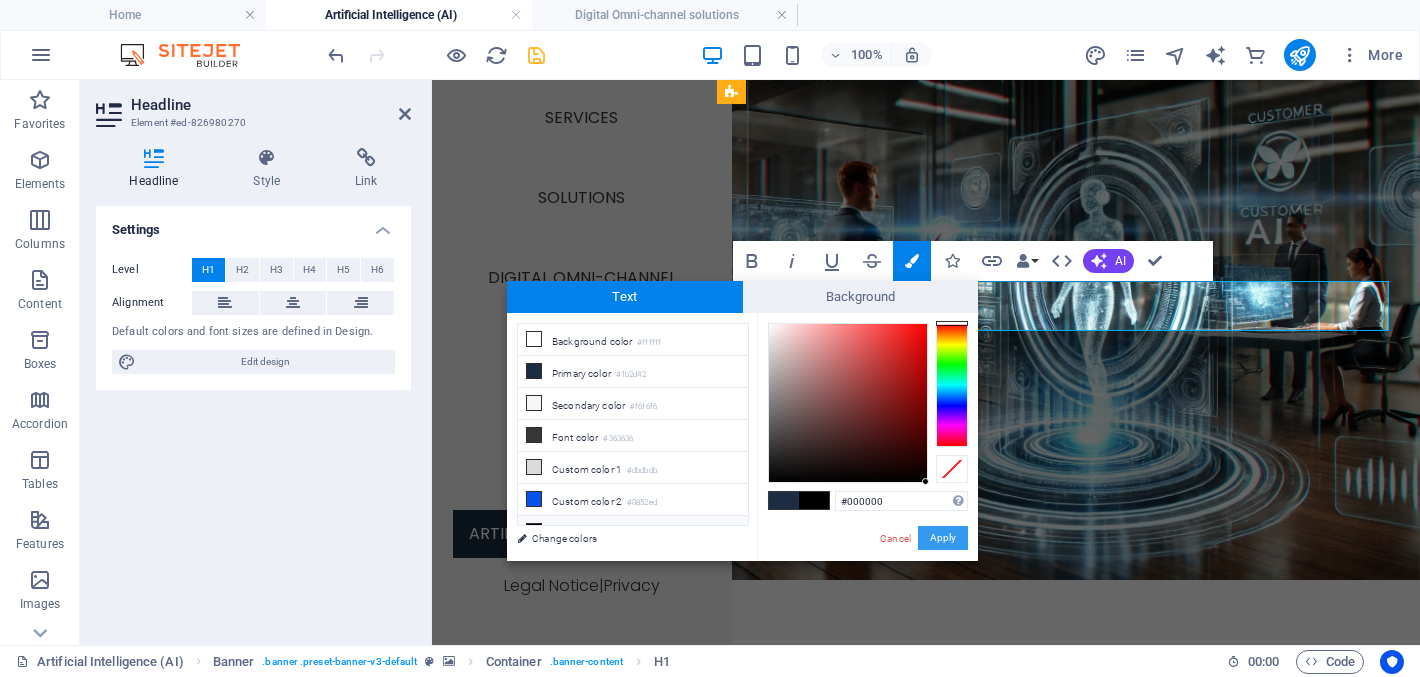click on "Apply" at bounding box center [943, 538] 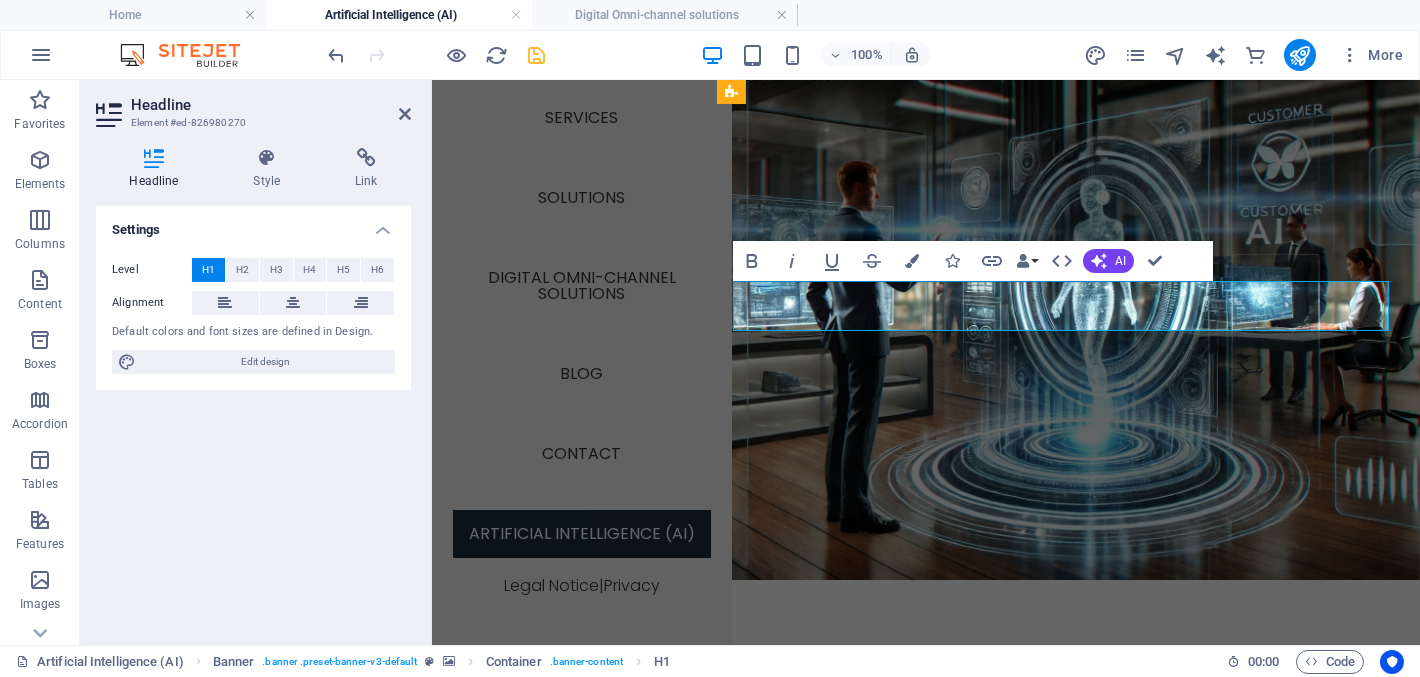 click on "Reference Container Container Placeholder Reference Banner Banner Container Logo H1 H3 Spacer Button Banner Banner Container Button Spacer H3 H1 H2 Text Text Container Text Text H2 Bold Italic Underline Strikethrough Colors Icons Link Data Bindings Company [FIRST] [LAST] [STREET] [ZIP] [CITY] [EMAIL] [PHONE] [PHONE] [PHONE] Custom field 1 Custom field 2 Custom field 3 Custom field 4 Custom field 5 Custom field 6 HTML AI Improve Make shorter Make longer Fix spelling & grammar Translate to English Generate text Confirm (Ctrl+⏎)" at bounding box center (926, 362) 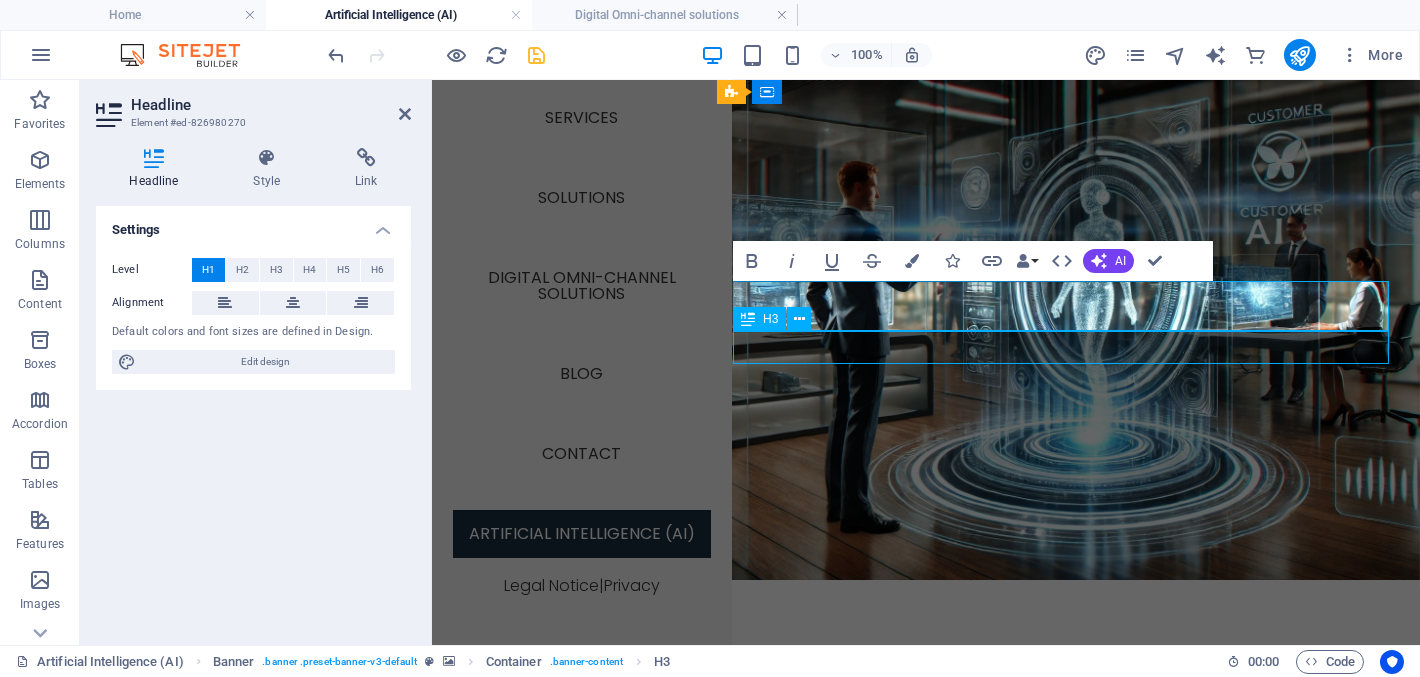 click on "Unlock the Power of AI for Your Business" at bounding box center (1067, 726) 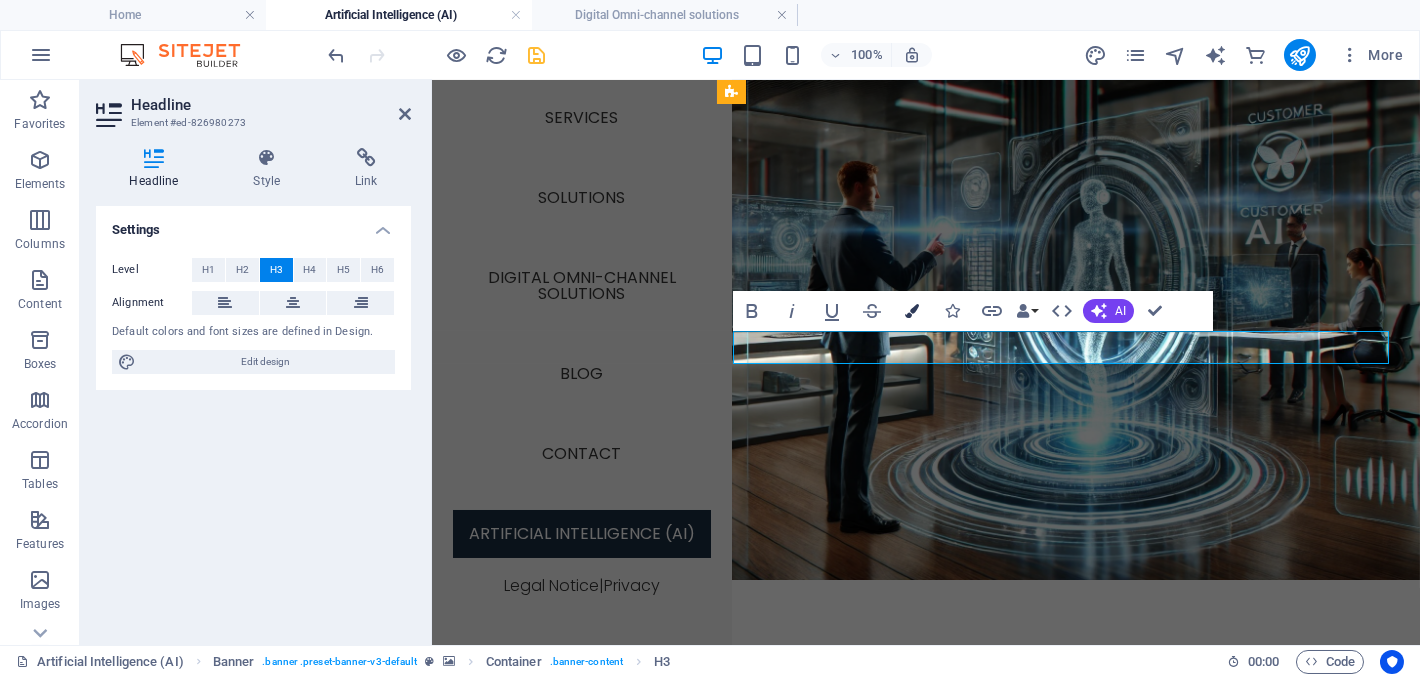 click at bounding box center [912, 311] 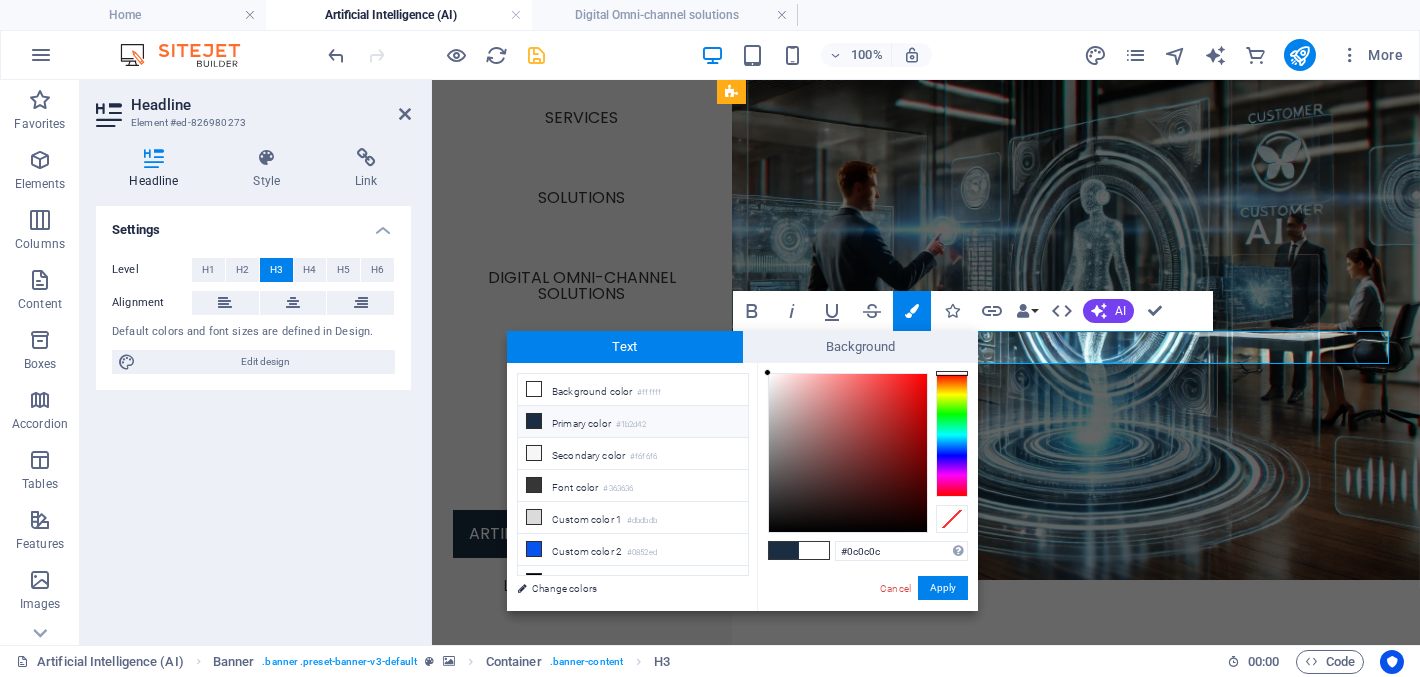 click at bounding box center (848, 453) 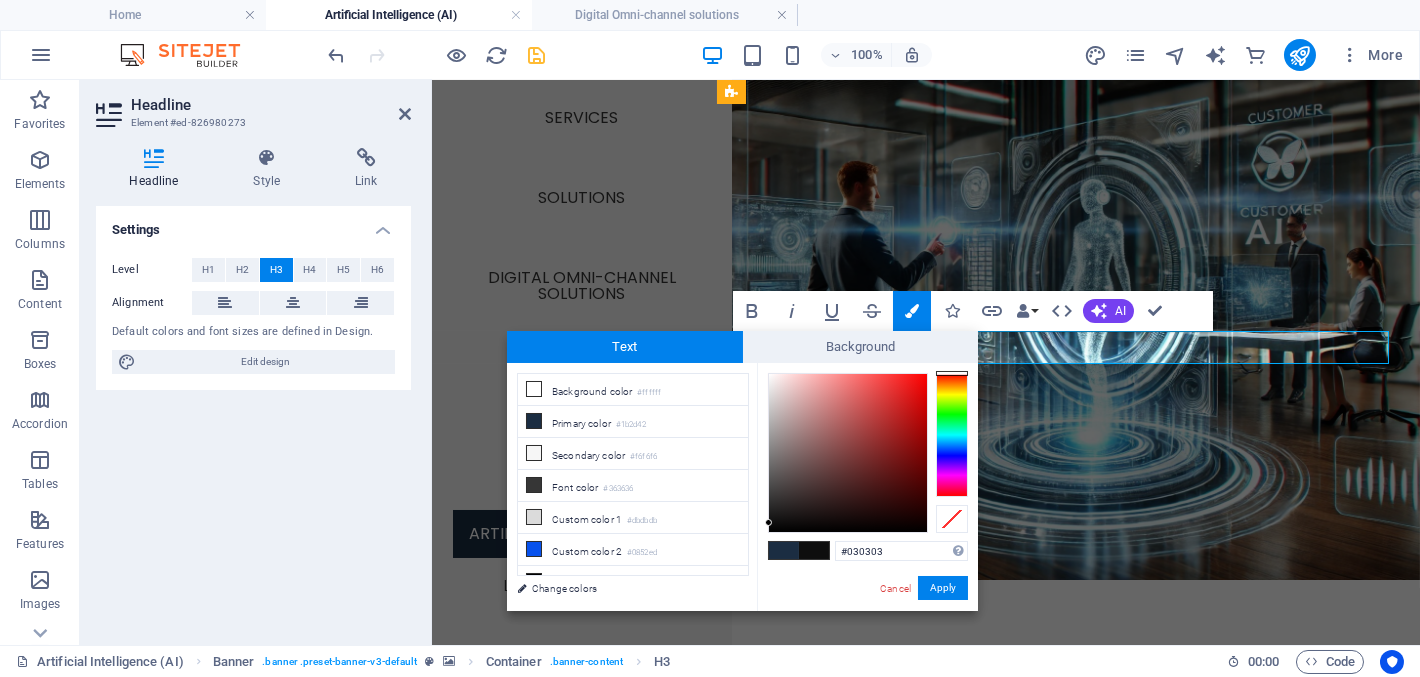 type on "#000000" 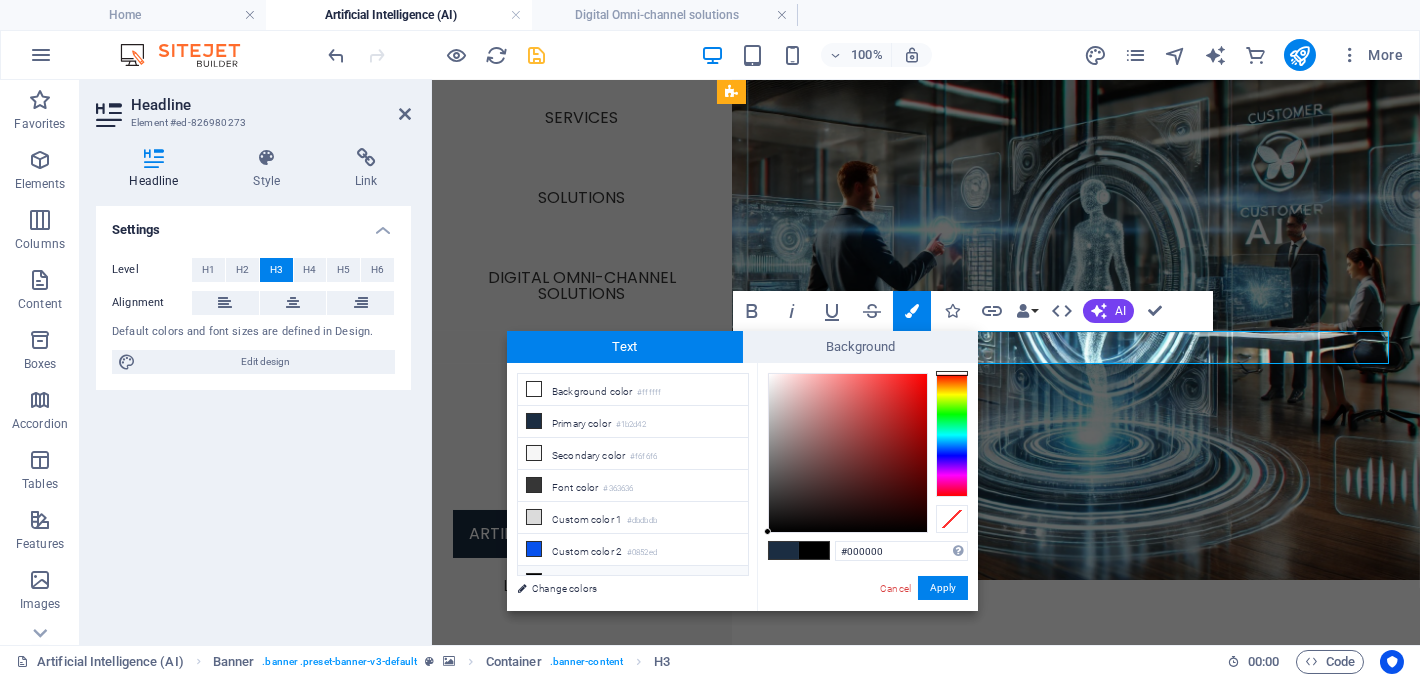 drag, startPoint x: 769, startPoint y: 523, endPoint x: 755, endPoint y: 539, distance: 21.260292 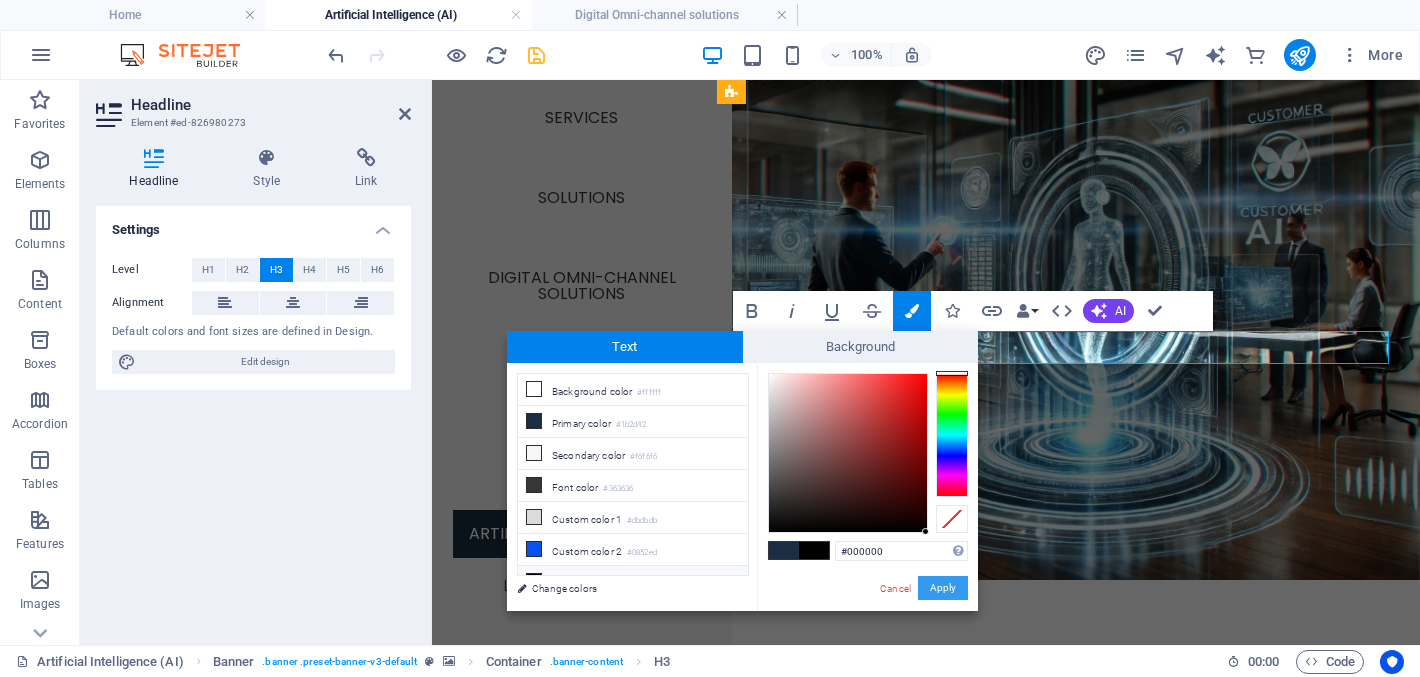 click on "Apply" at bounding box center [943, 588] 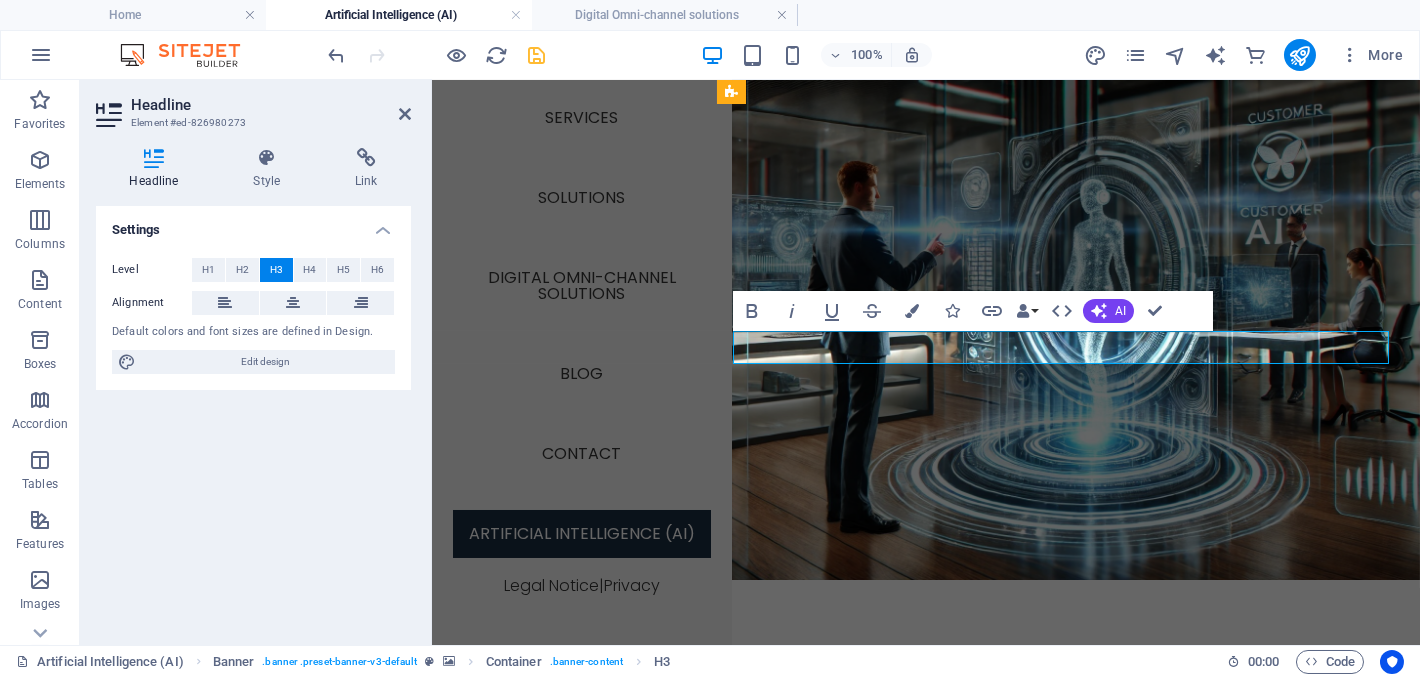 click on "Reference Container Container Placeholder Reference Banner Banner Container Logo H1 H3 Spacer Button Banner Banner Container Button Spacer H3 H1 H2 Text Text Container Text Text H2 Bold Italic Underline Strikethrough Colors Icons Link Data Bindings Company [FIRST] [LAST] [STREET] [ZIP] [CITY] [EMAIL] [PHONE] [PHONE] [PHONE] Custom field 1 Custom field 2 Custom field 3 Custom field 4 Custom field 5 Custom field 6 HTML AI Improve Make shorter Make longer Fix spelling & grammar Translate to English Generate text Confirm (Ctrl+⏎)" at bounding box center (926, 362) 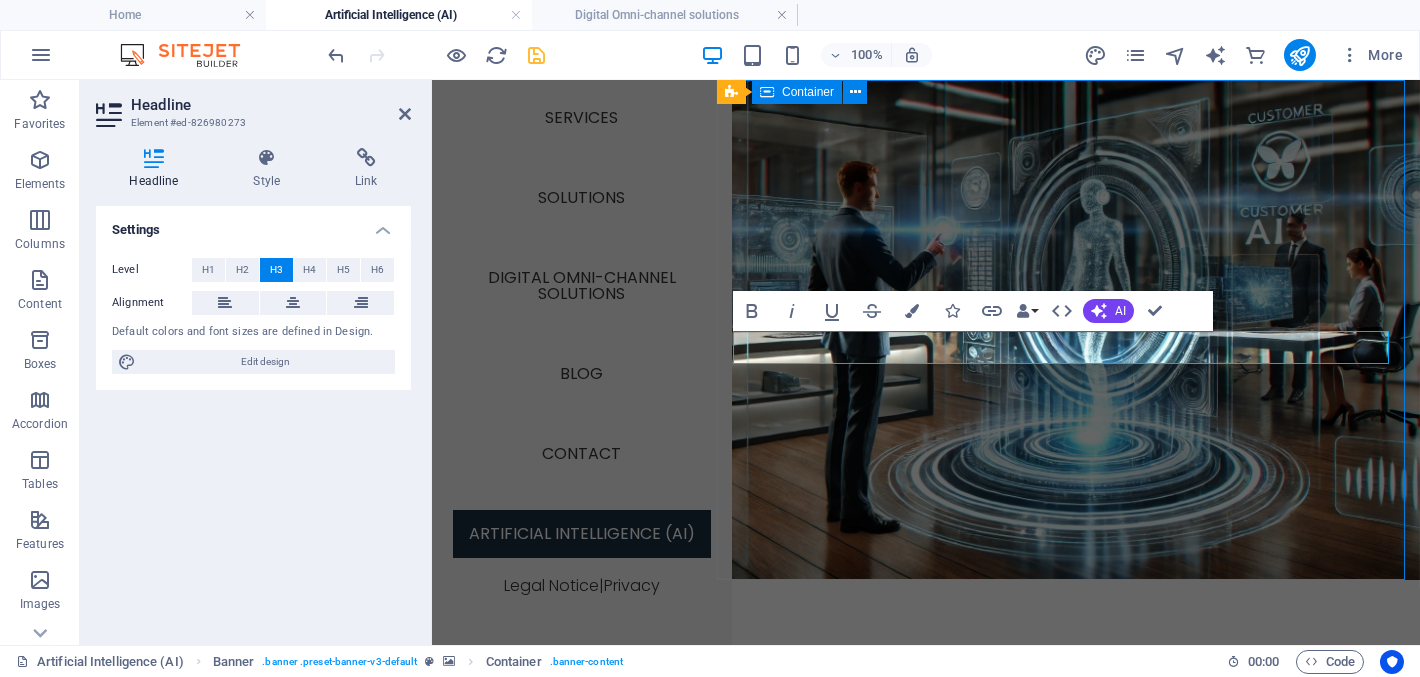 click on "Artificial Intelligence (AI) Unlock the Power of AI for Your Business" at bounding box center (1067, 708) 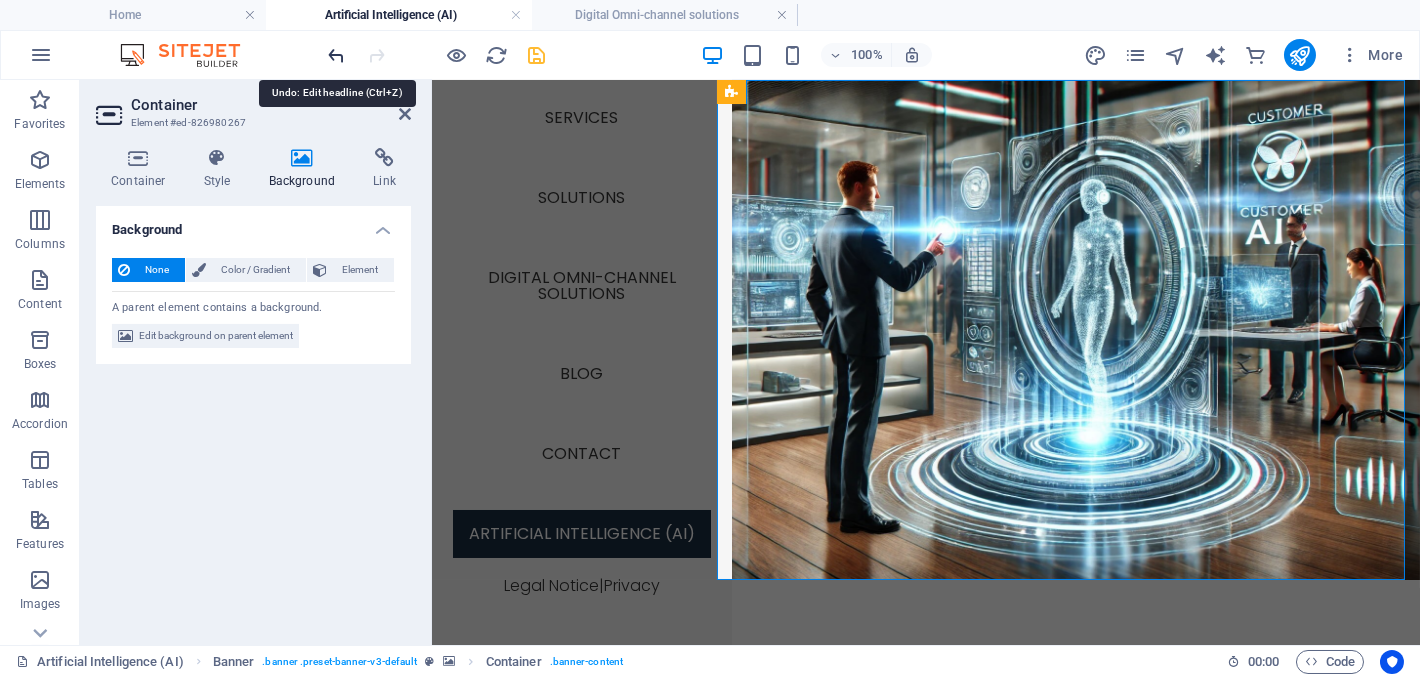 click at bounding box center (337, 55) 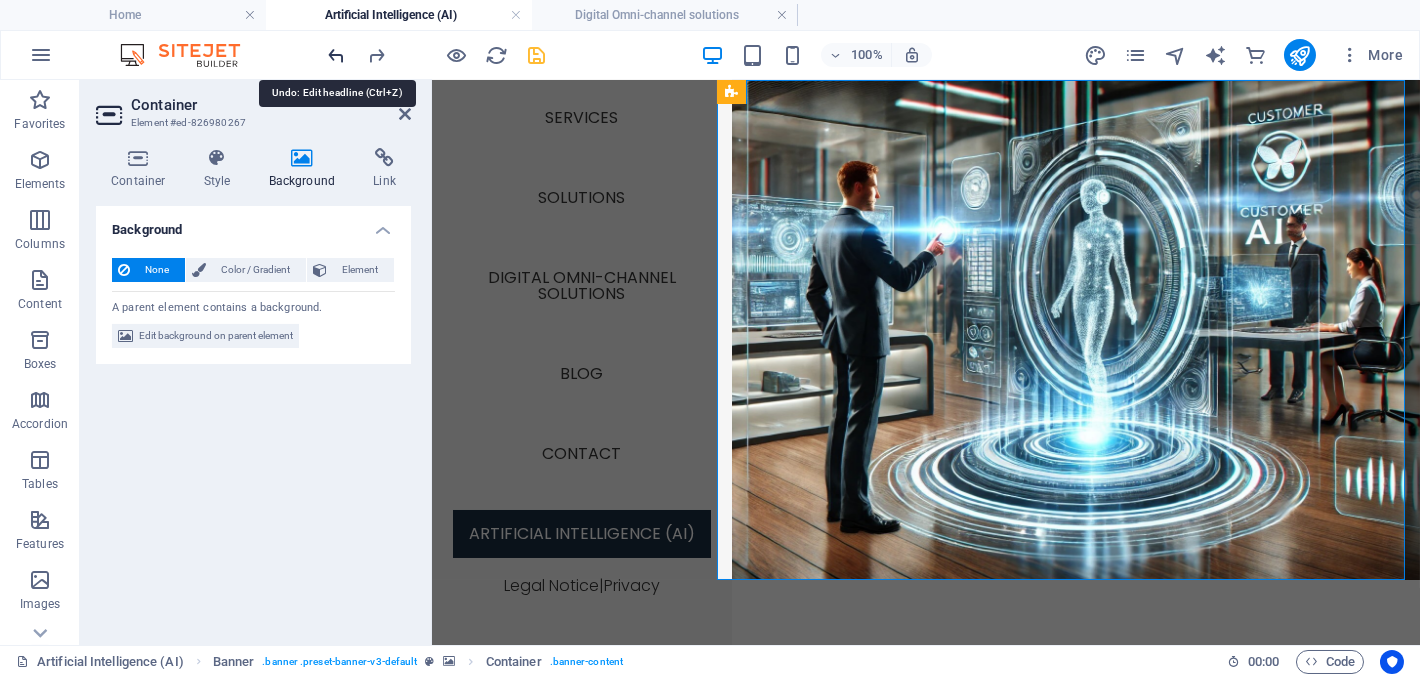 click at bounding box center (337, 55) 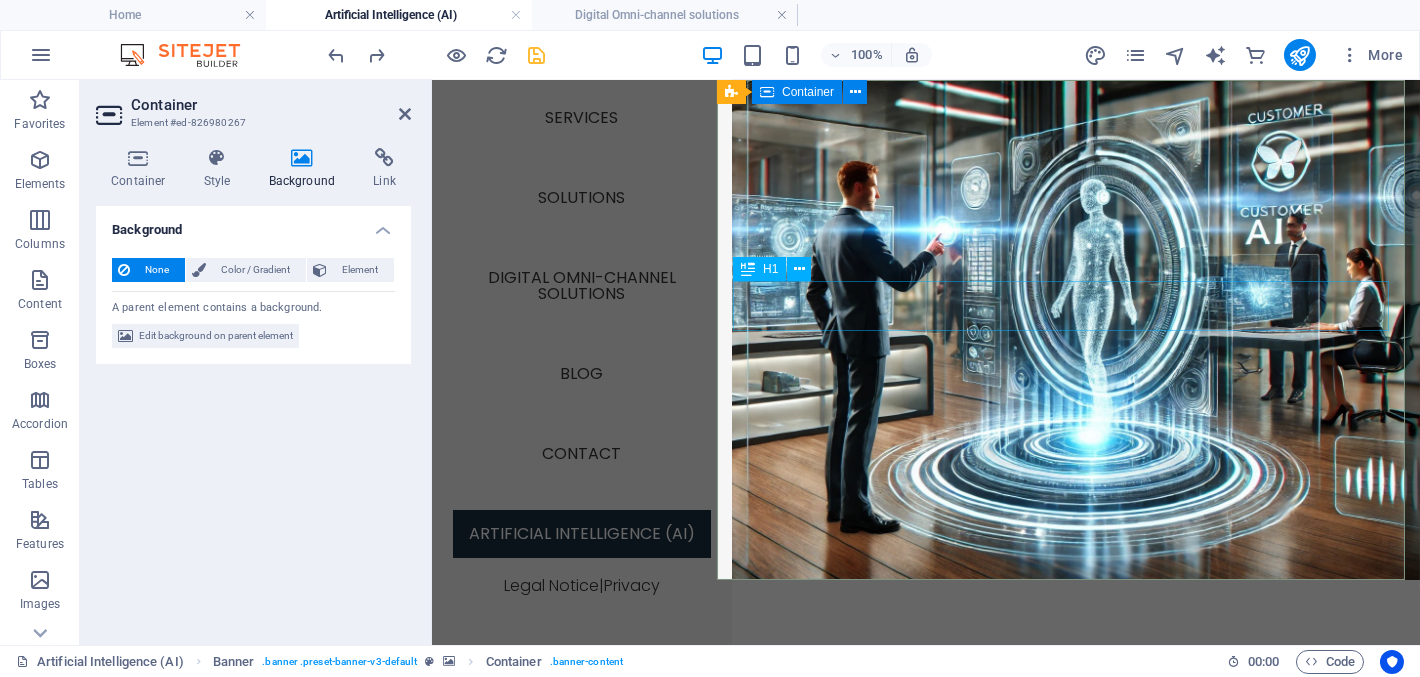click on "Artificial Intelligence (AI)" at bounding box center (1067, 685) 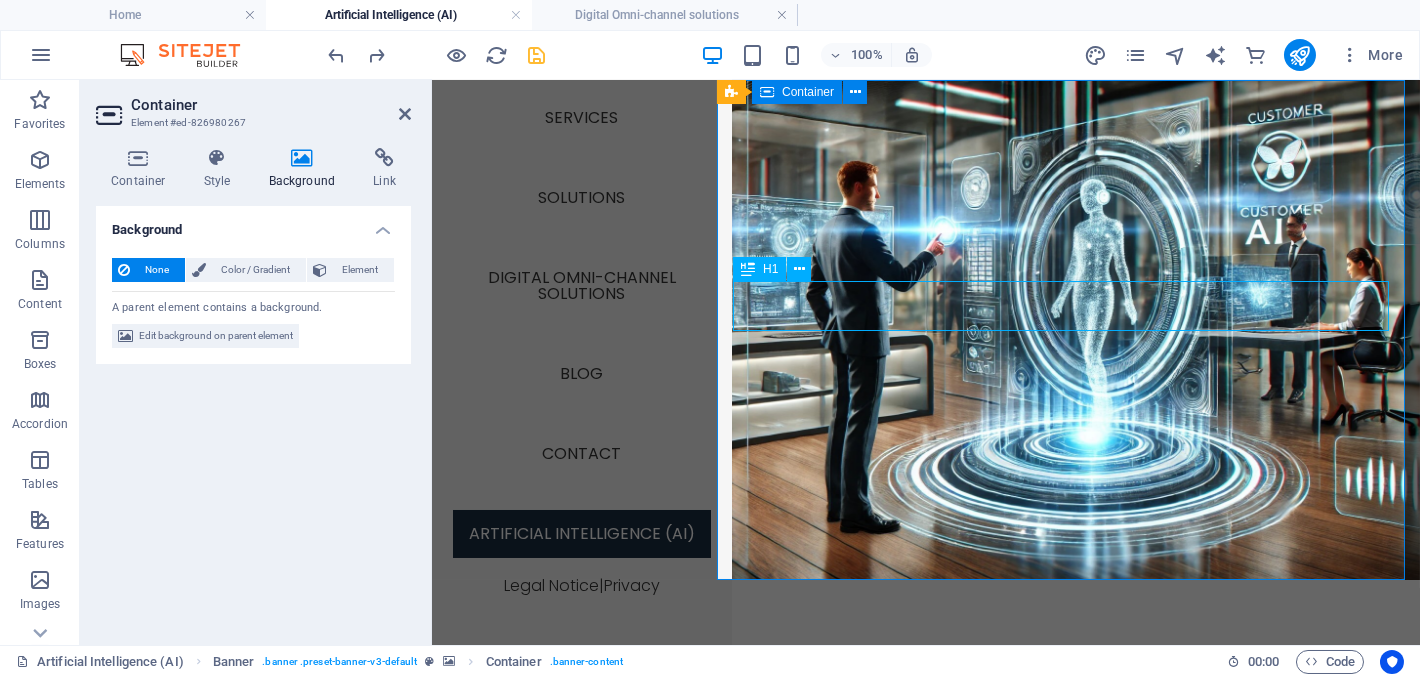 click on "Artificial Intelligence (AI)" at bounding box center [1067, 685] 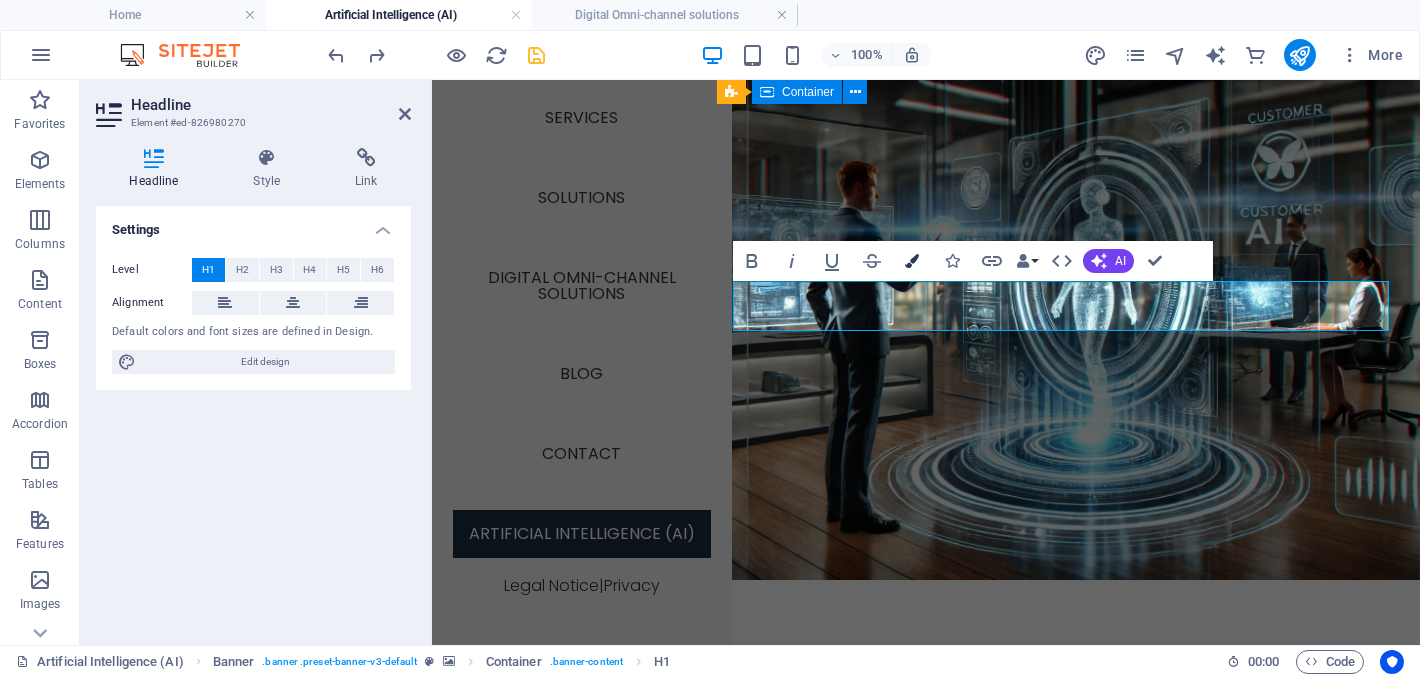 click at bounding box center (912, 261) 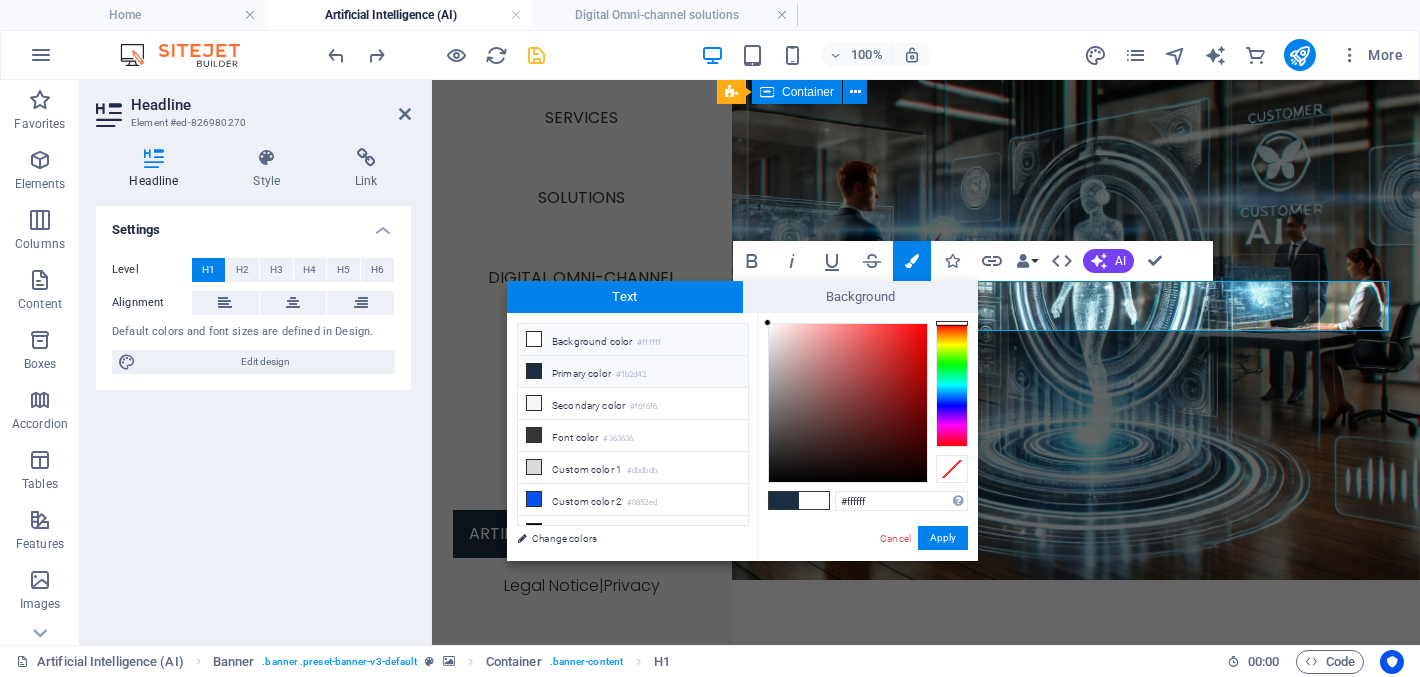 click on "Background color
#ffffff" at bounding box center (633, 340) 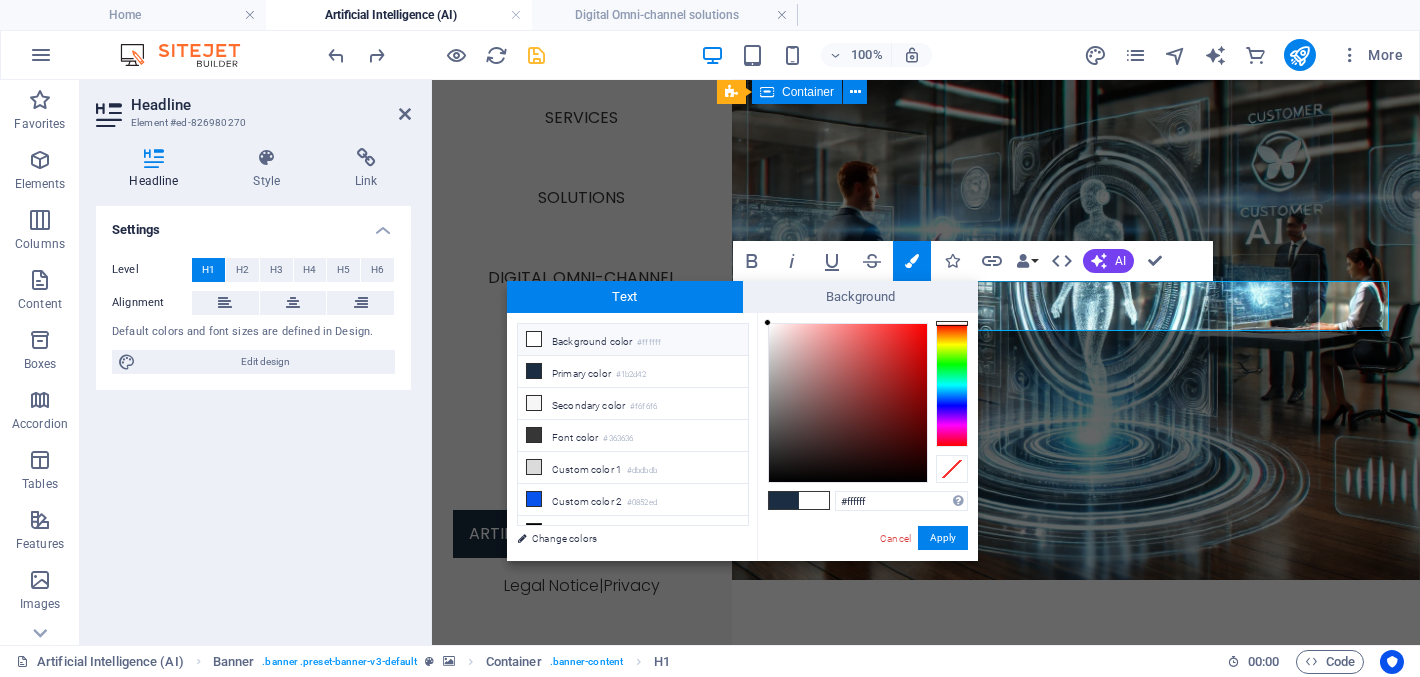 click on "Background color
#ffffff" at bounding box center (633, 340) 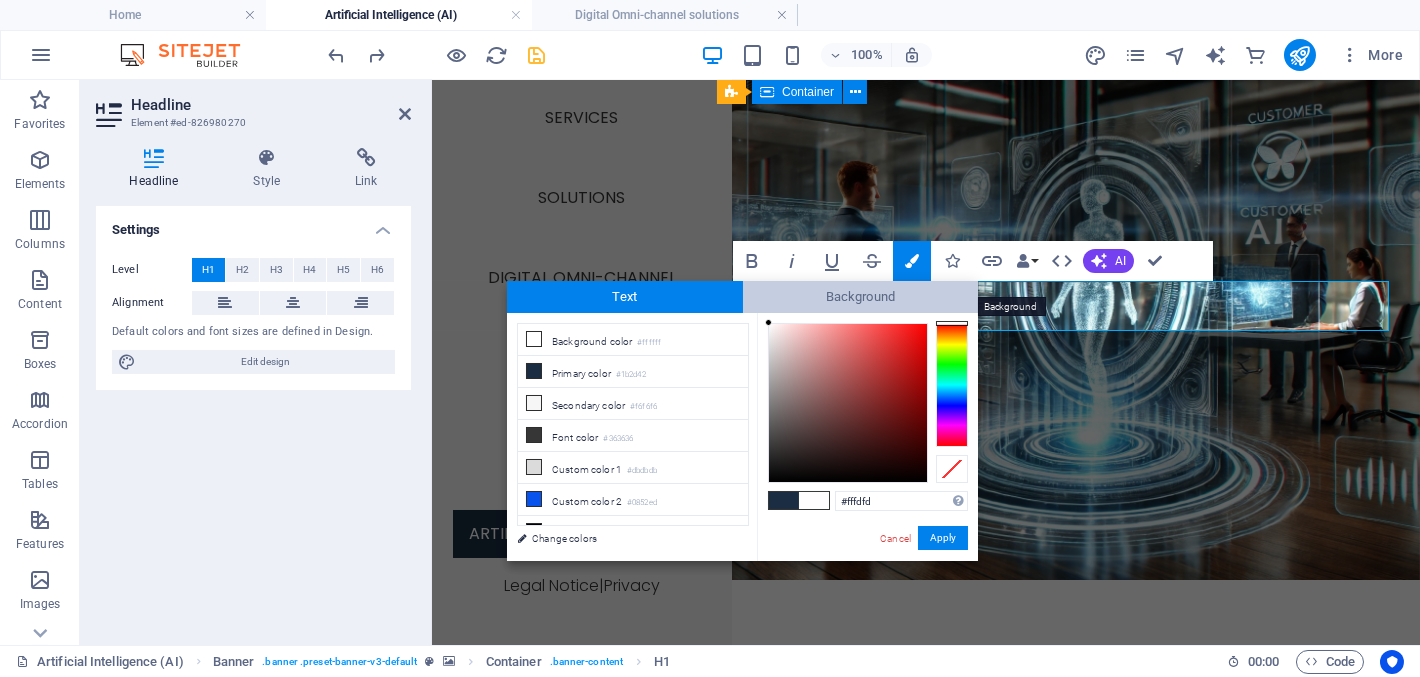 drag, startPoint x: 766, startPoint y: 322, endPoint x: 769, endPoint y: 311, distance: 11.401754 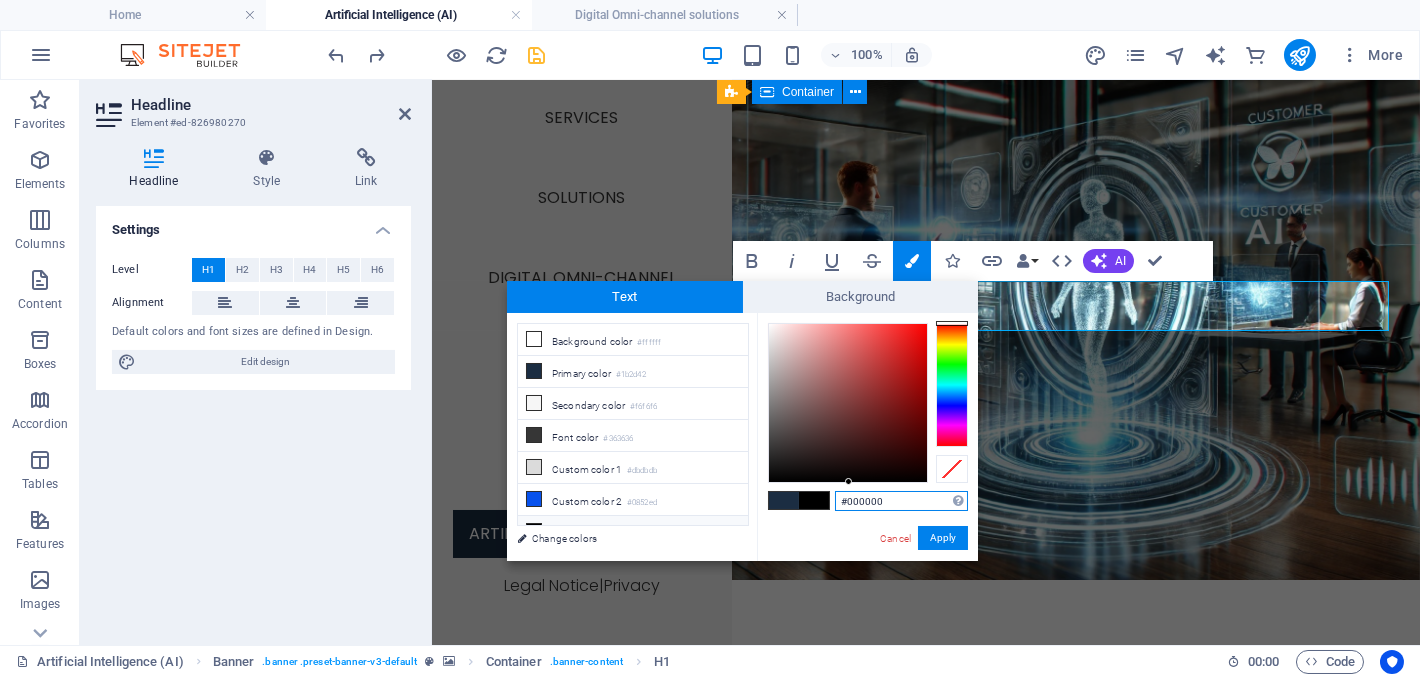 drag, startPoint x: 902, startPoint y: 502, endPoint x: 849, endPoint y: 500, distance: 53.037724 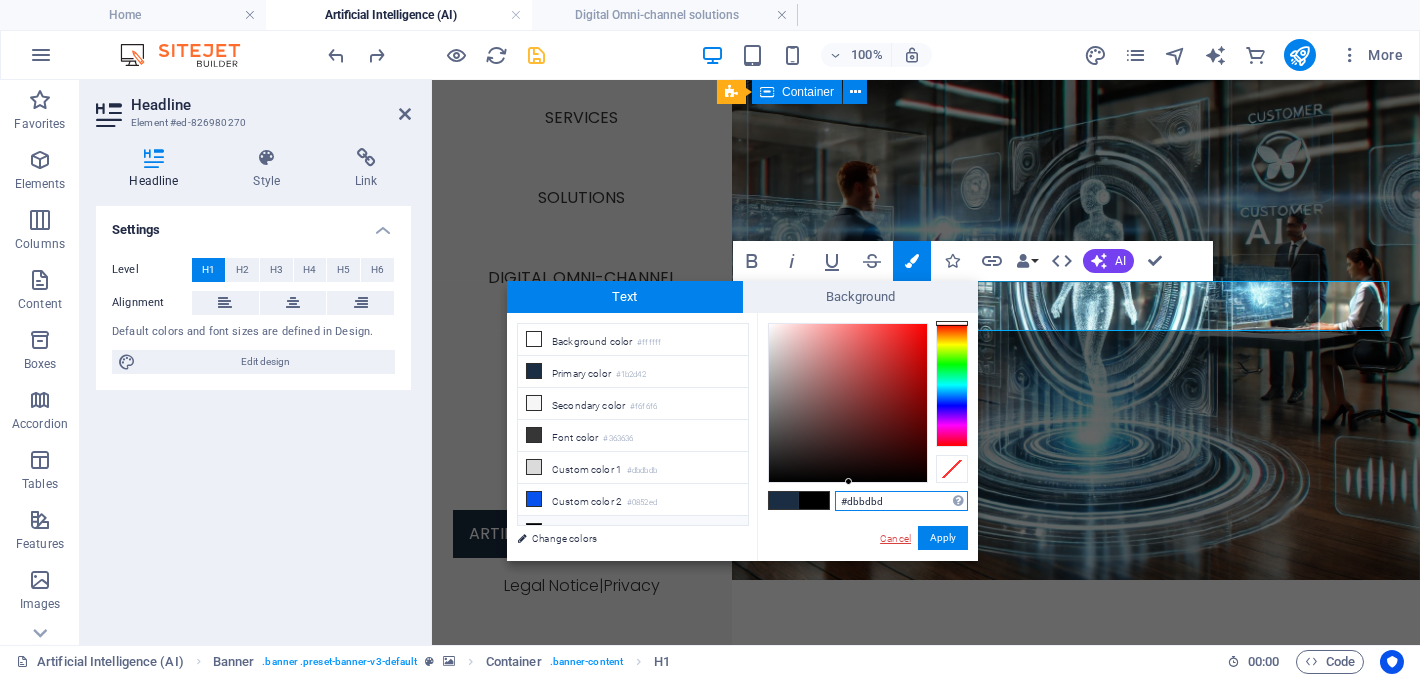 type on "#000000" 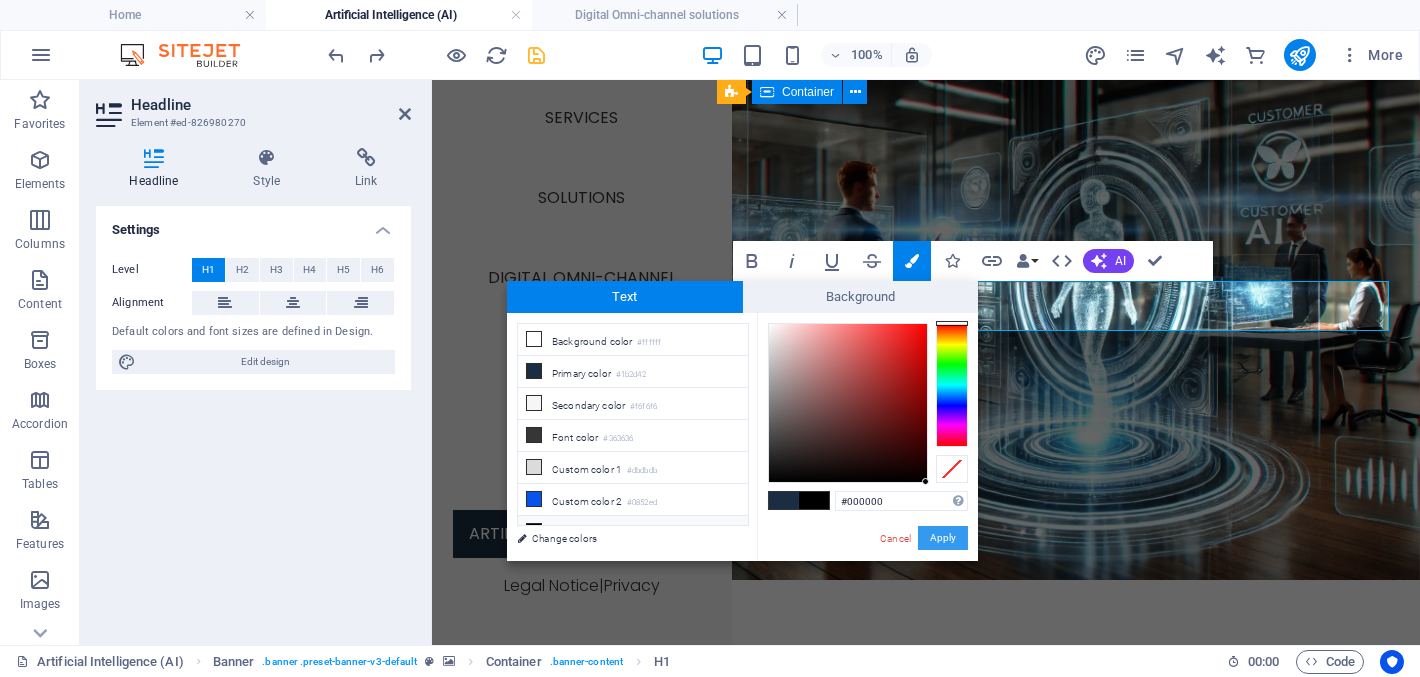 click on "Apply" at bounding box center [943, 538] 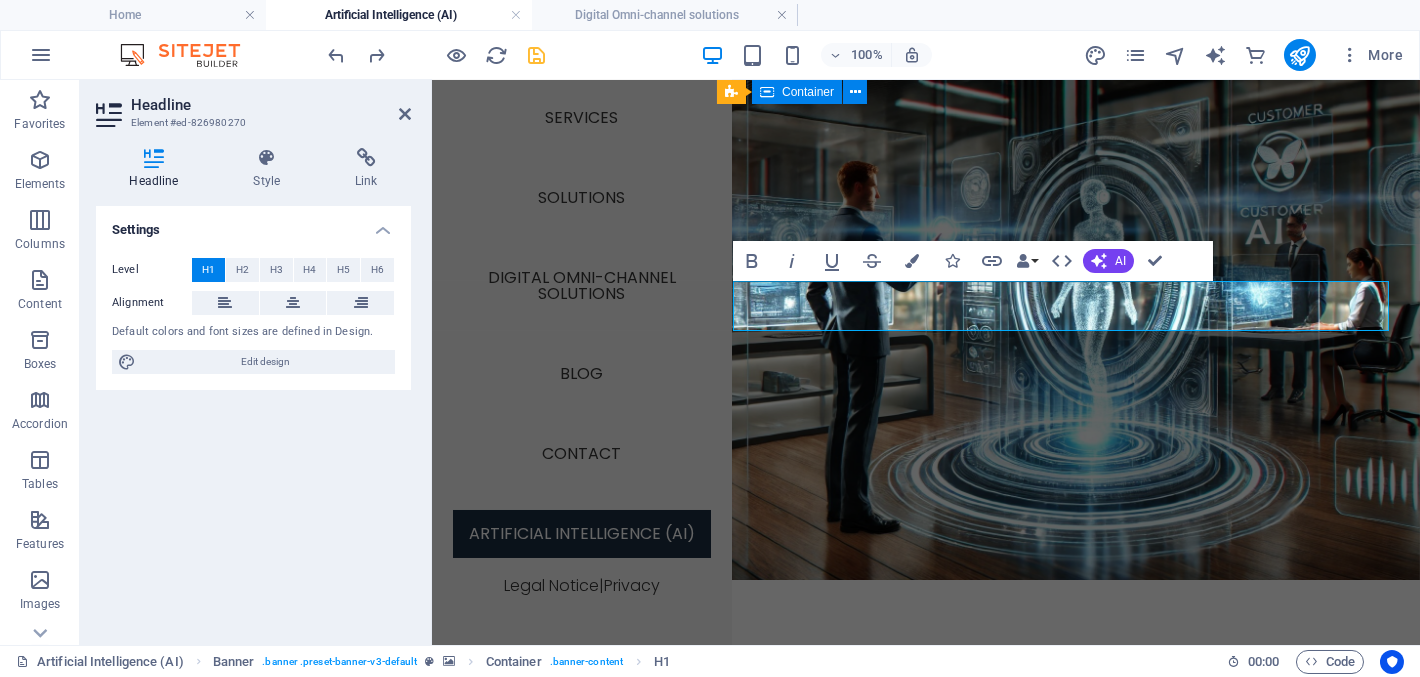 click on "Reference Container Container Placeholder Reference Banner Banner Container Logo H1 H3 Spacer Button Banner Banner Container Button Spacer H3 H1 H2 Text Text Container Text Text H2 Bold Italic Underline Strikethrough Colors Icons Link Data Bindings Company [FIRST] [LAST] [STREET] [ZIP] [CITY] [EMAIL] [PHONE] [PHONE] [PHONE] Custom field 1 Custom field 2 Custom field 3 Custom field 4 Custom field 5 Custom field 6 HTML AI Improve Make shorter Make longer Fix spelling & grammar Translate to English Generate text Confirm (Ctrl+⏎)" at bounding box center (926, 362) 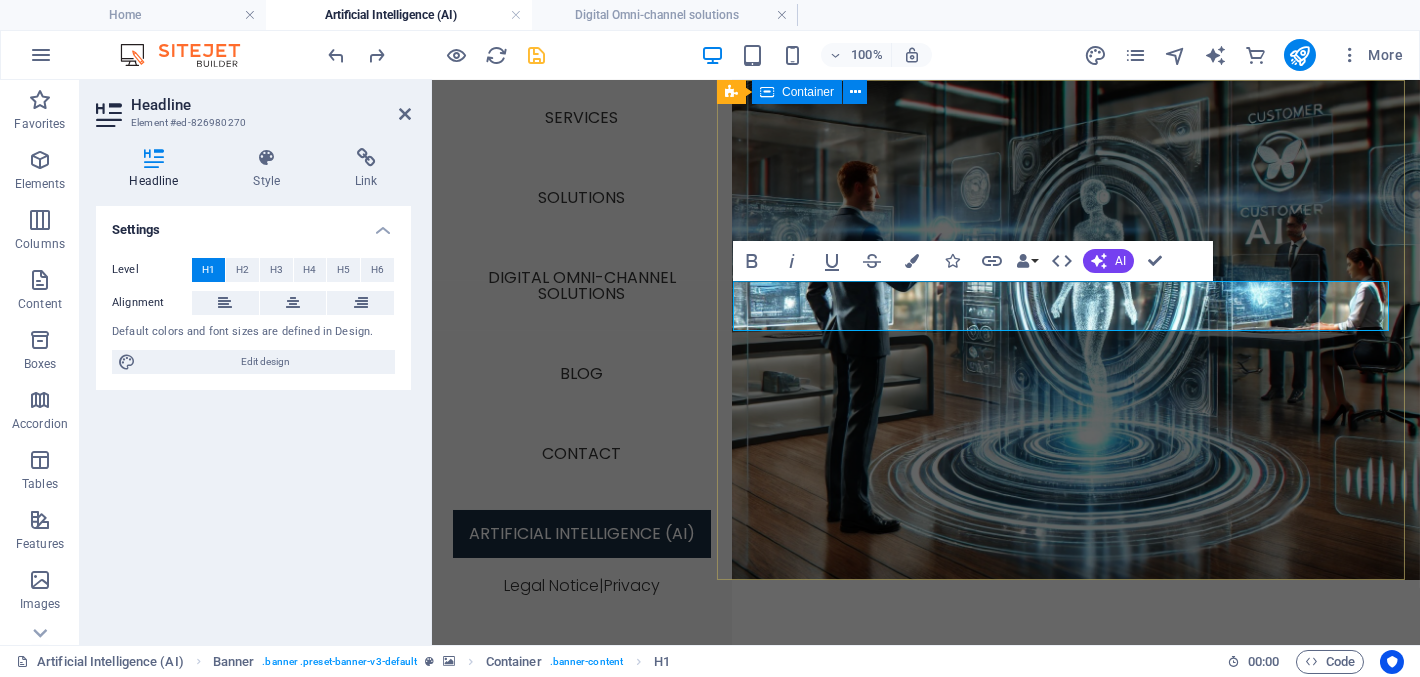 click on "Artificial Intelligence (AI) Unlock the Power of AI for Your Business" at bounding box center (1067, 708) 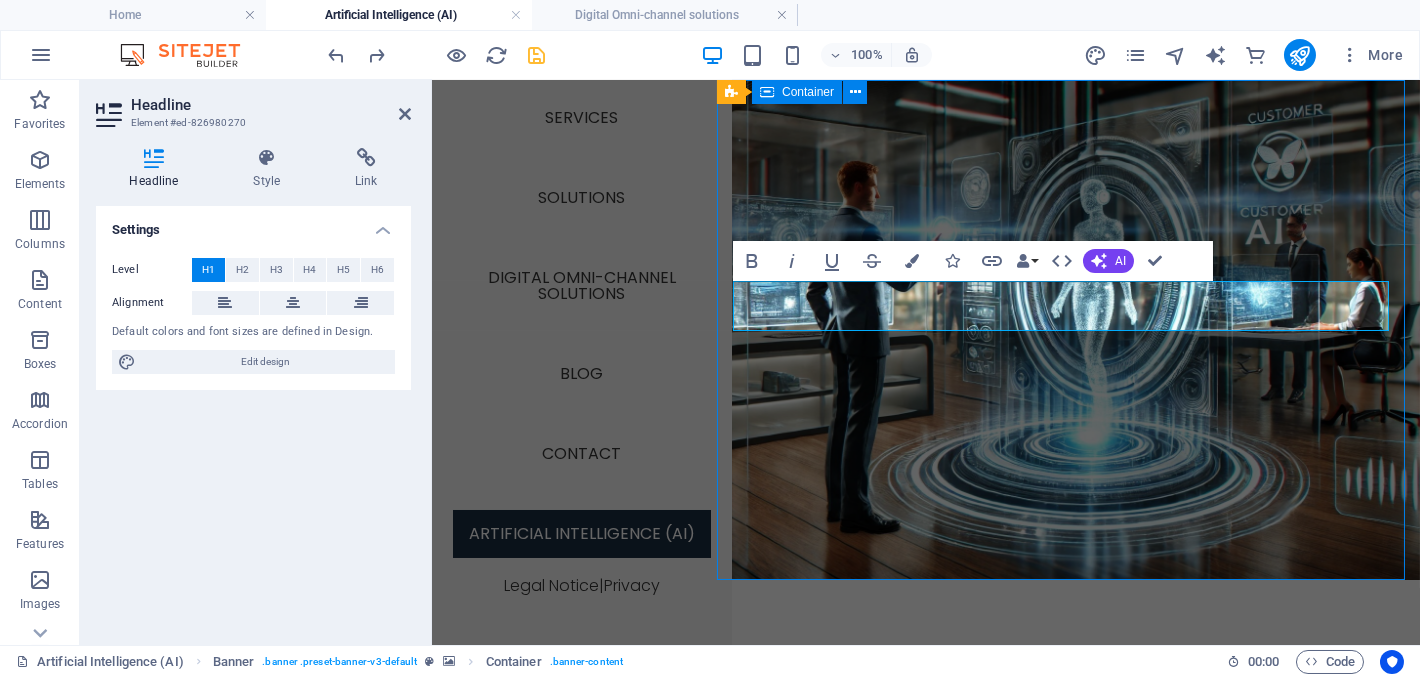 click on "Artificial Intelligence (AI) Unlock the Power of AI for Your Business" at bounding box center (1067, 708) 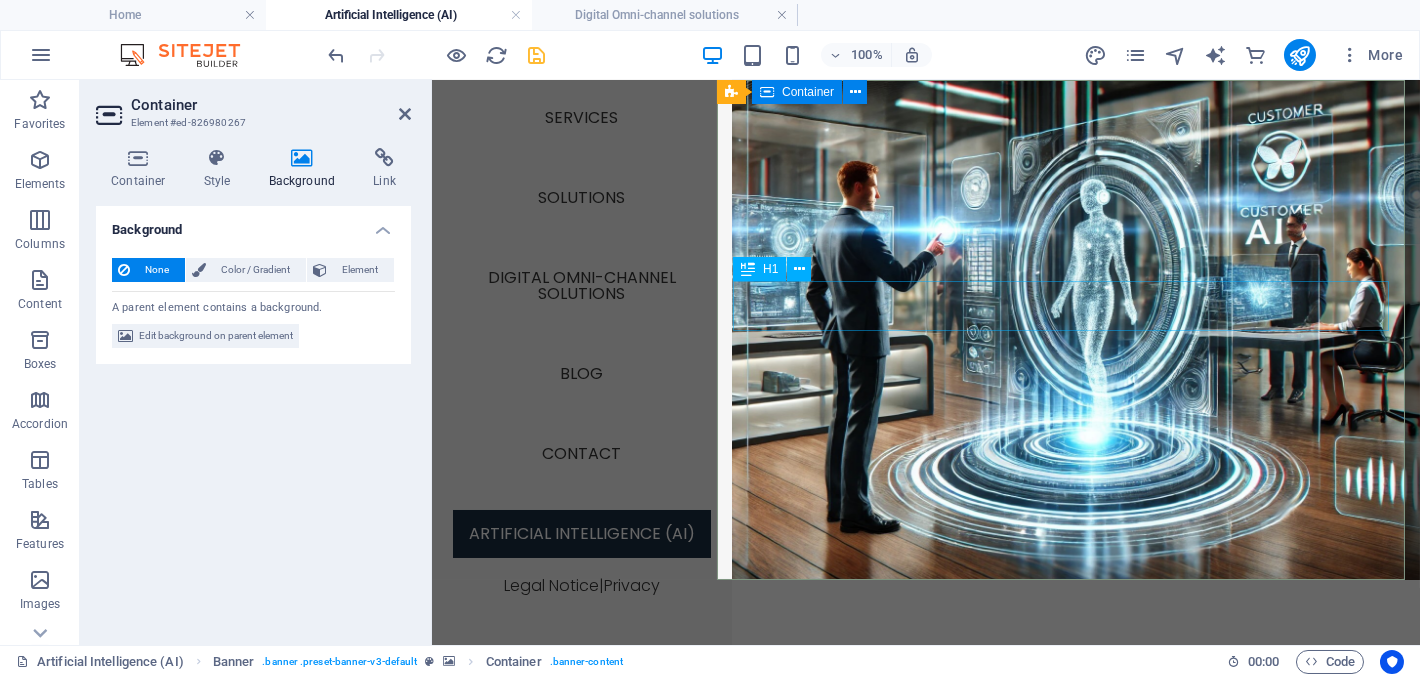 click on "Artificial Intelligence (AI)" at bounding box center (1067, 685) 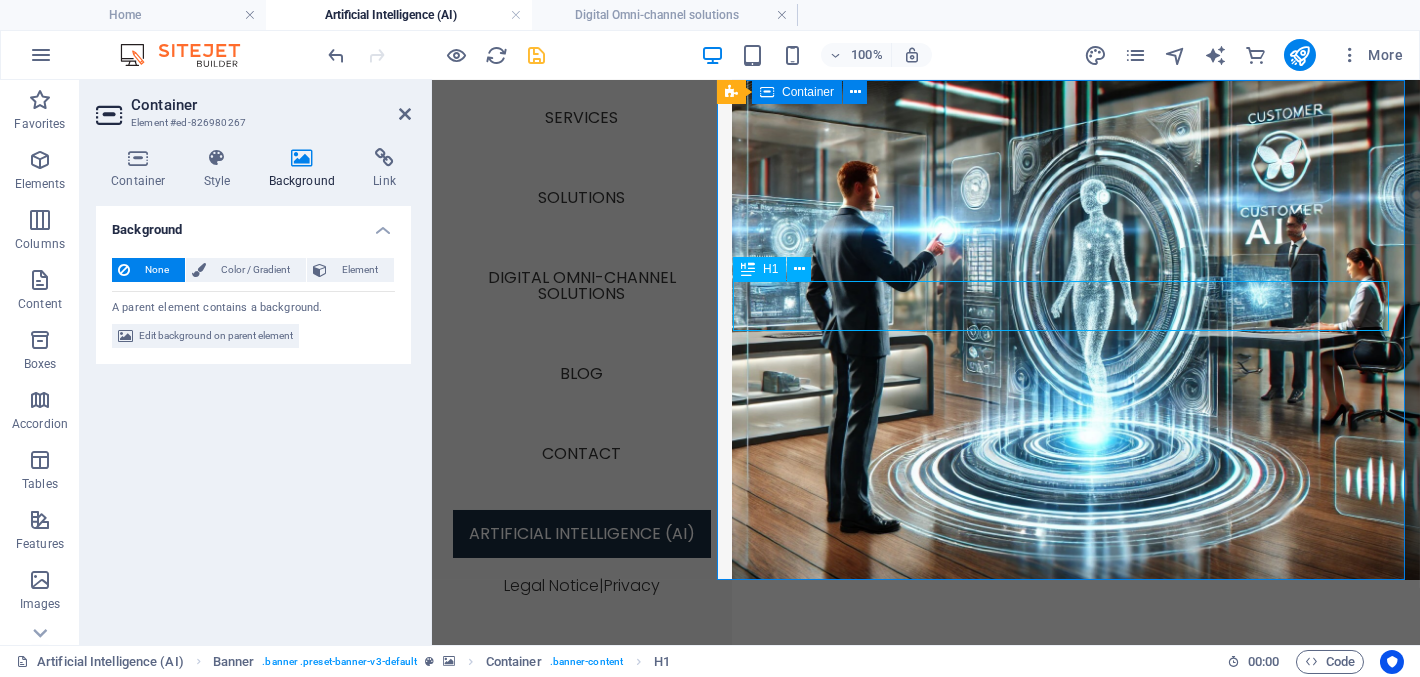 click on "Artificial Intelligence (AI)" at bounding box center [1067, 685] 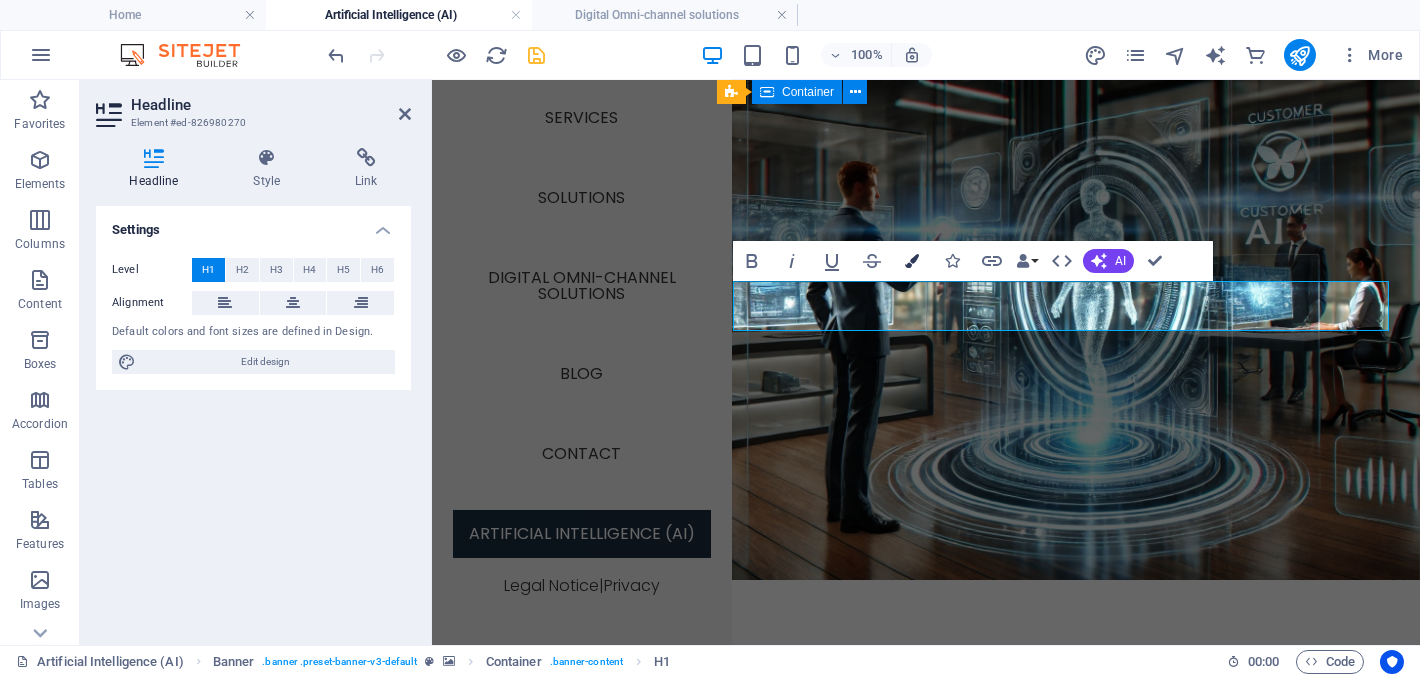 click at bounding box center (912, 261) 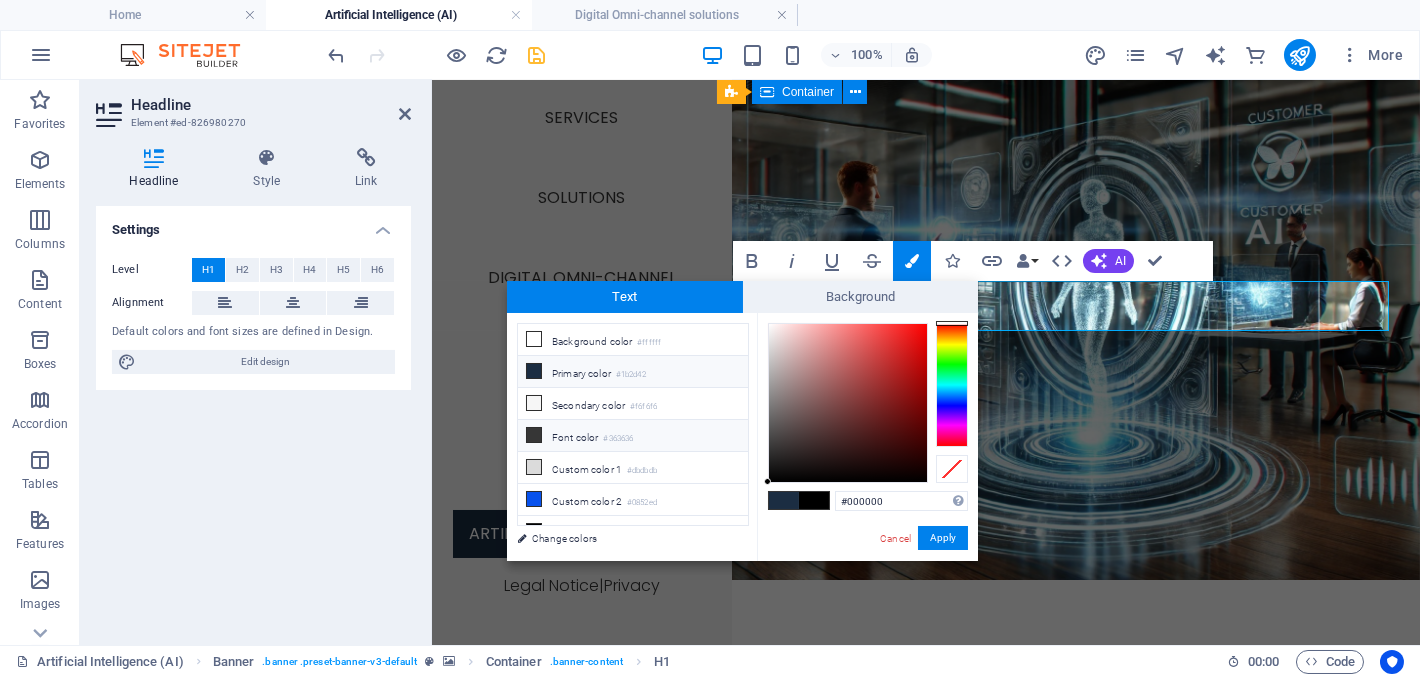 click on "Font color
#363636" at bounding box center (633, 436) 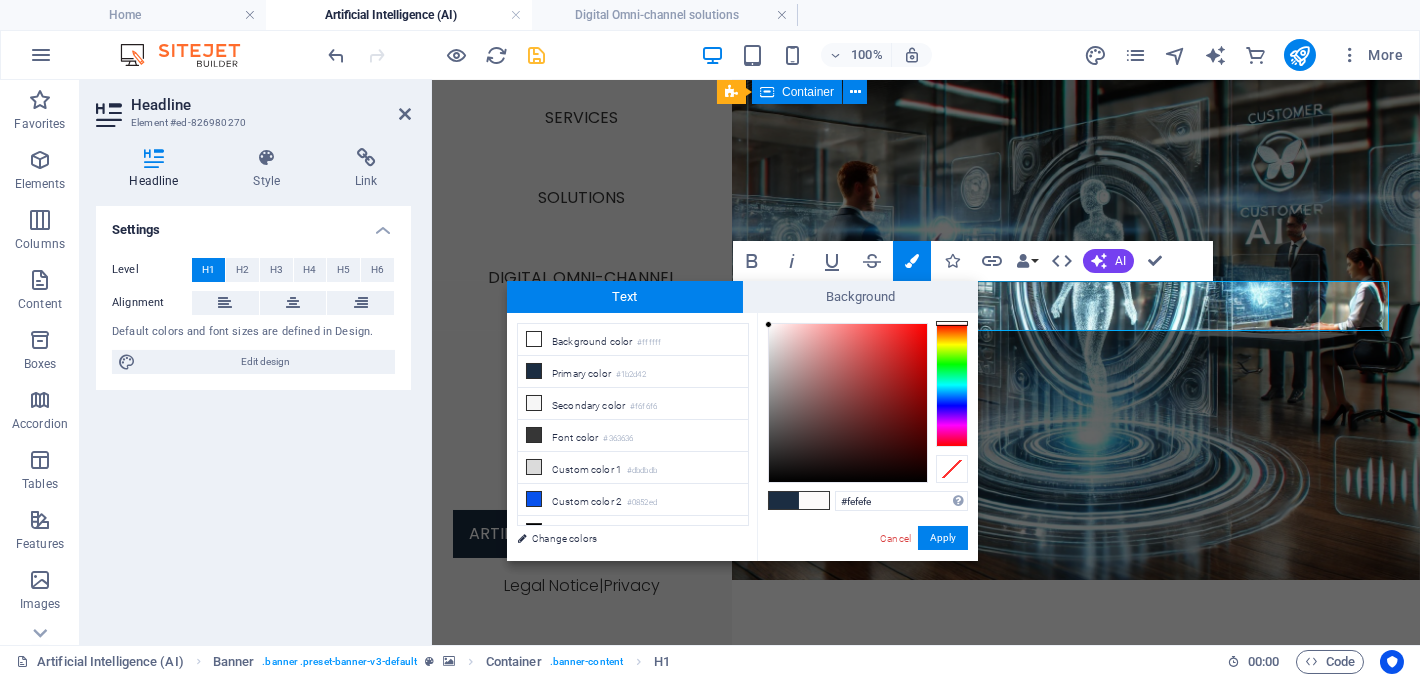 type on "#ffffff" 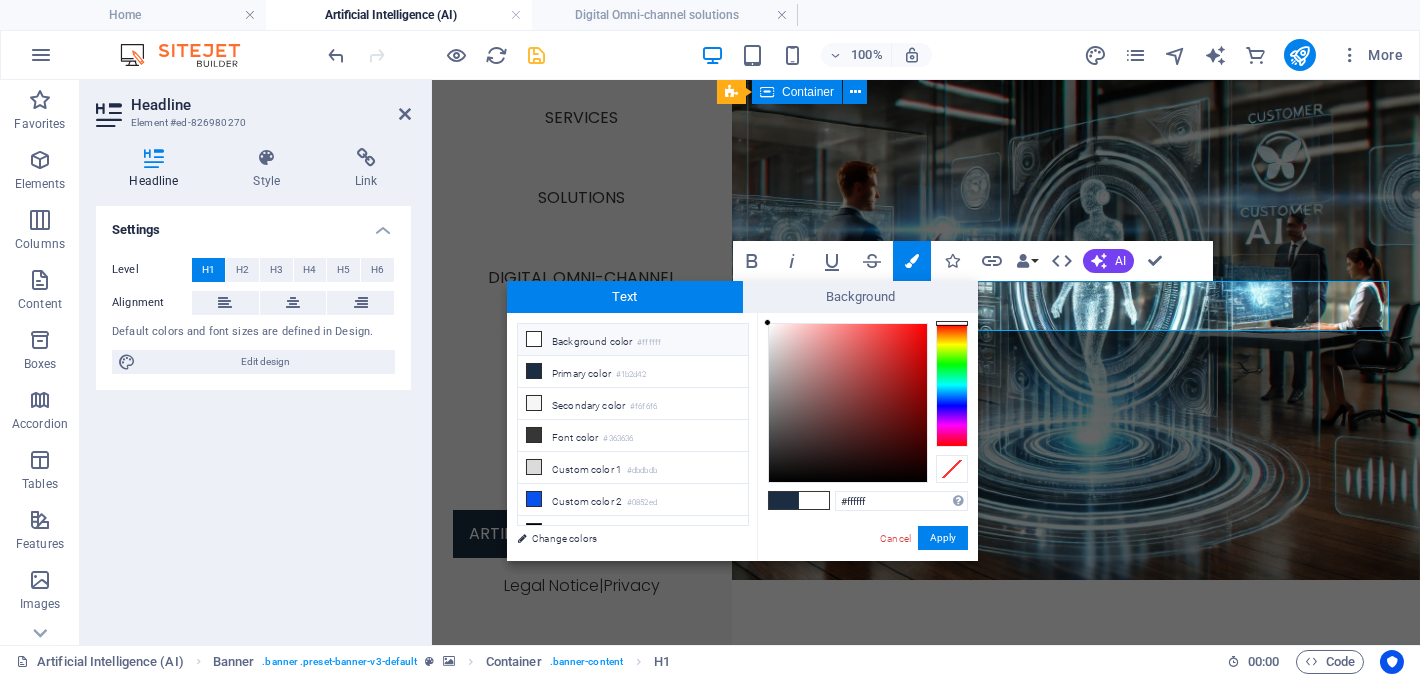 click at bounding box center (848, 403) 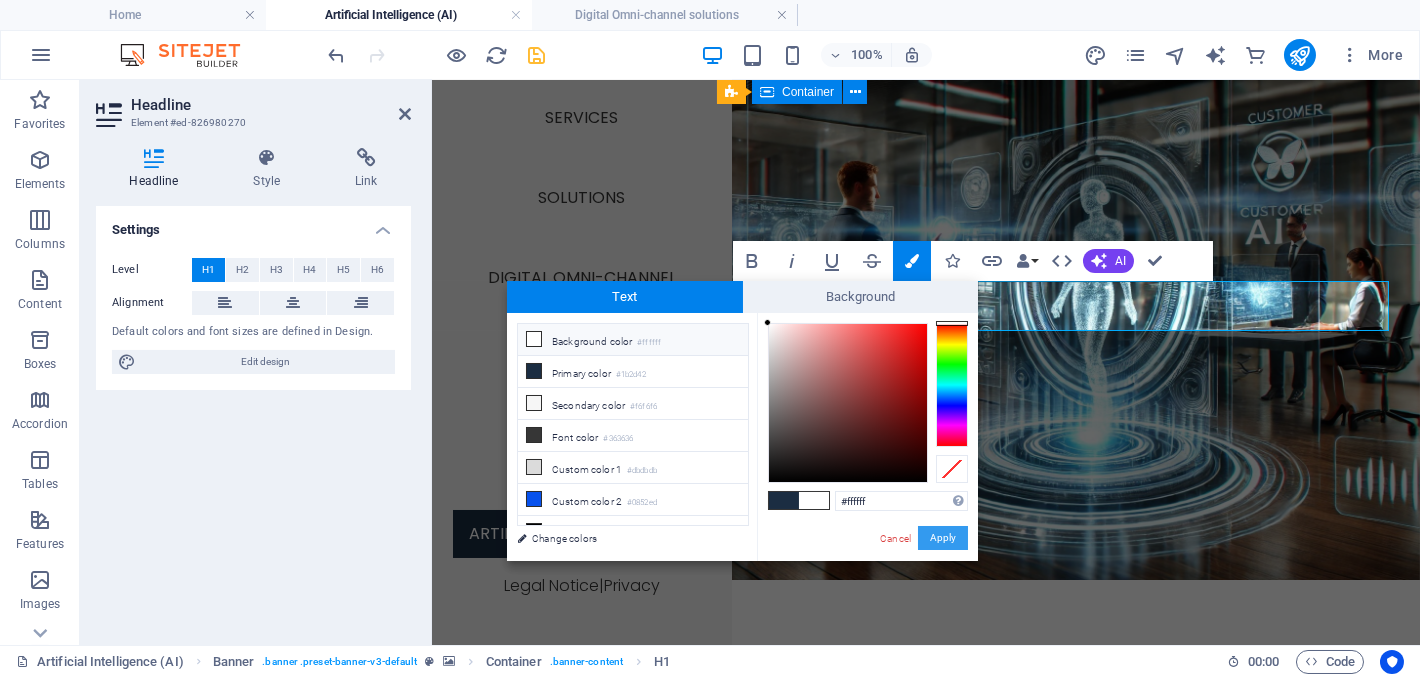 click on "Apply" at bounding box center (943, 538) 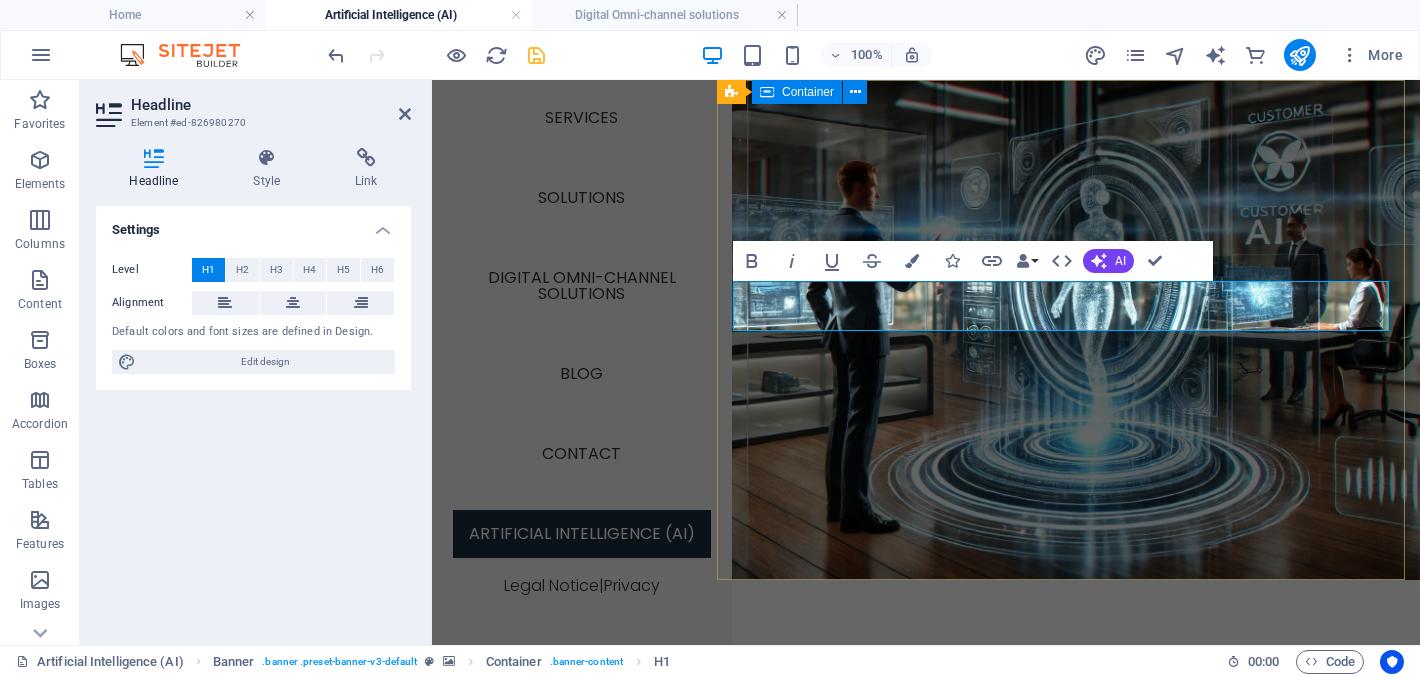 click on "Artificial Intelligence (AI) Unlock the Power of AI for Your Business" at bounding box center [1067, 708] 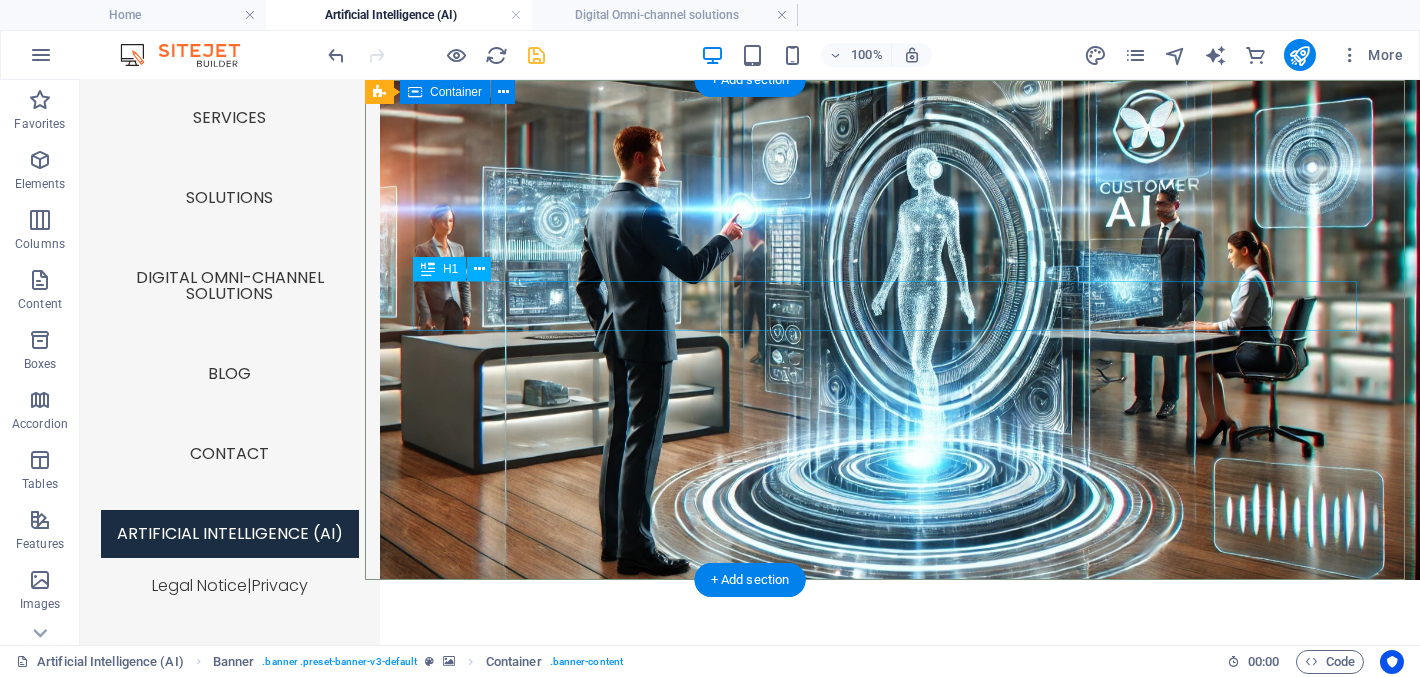 click on "Artificial Intelligence (AI)" at bounding box center (893, 685) 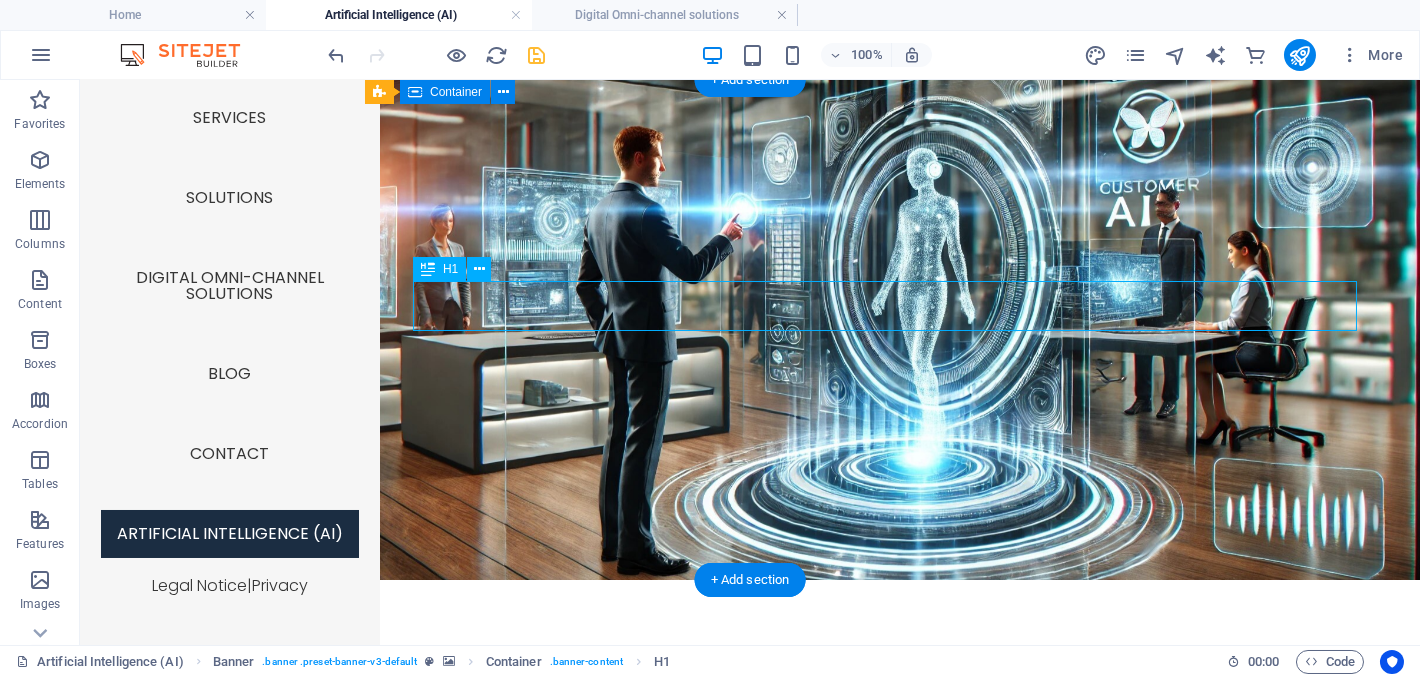 click on "Artificial Intelligence (AI)" at bounding box center (893, 685) 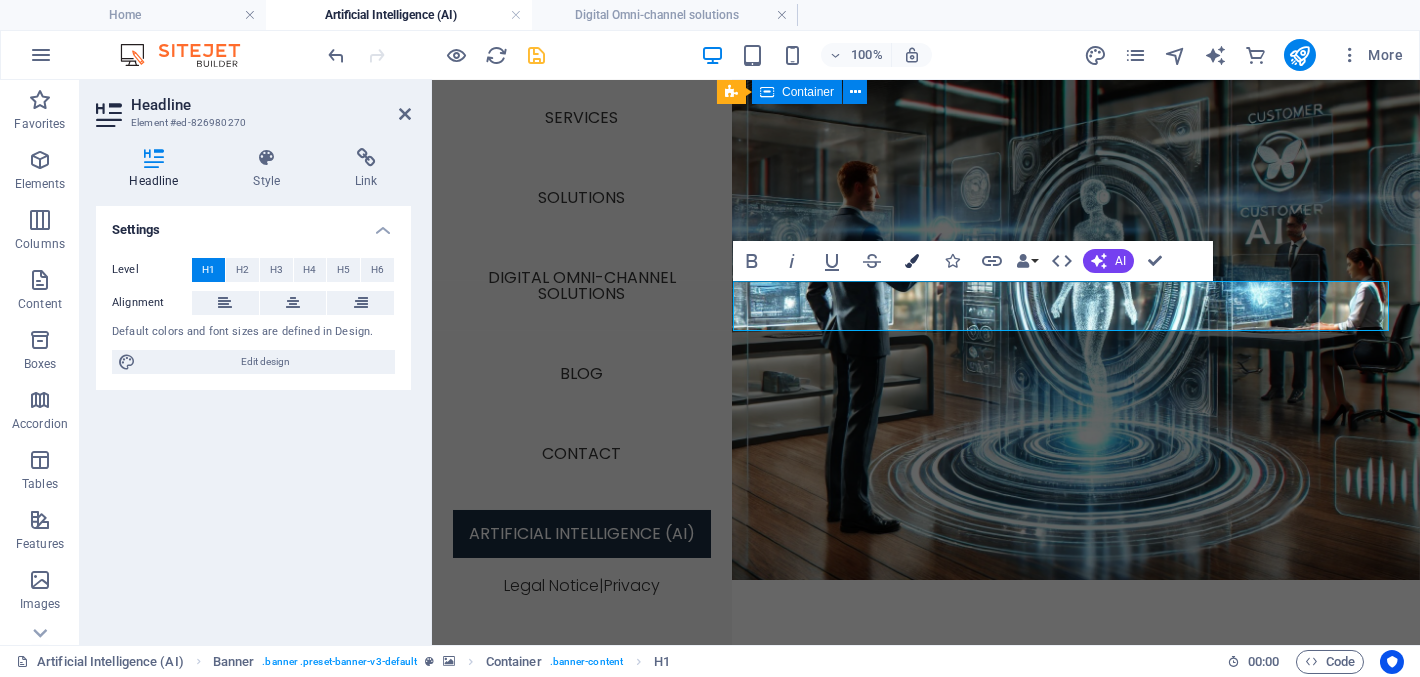 click at bounding box center (912, 261) 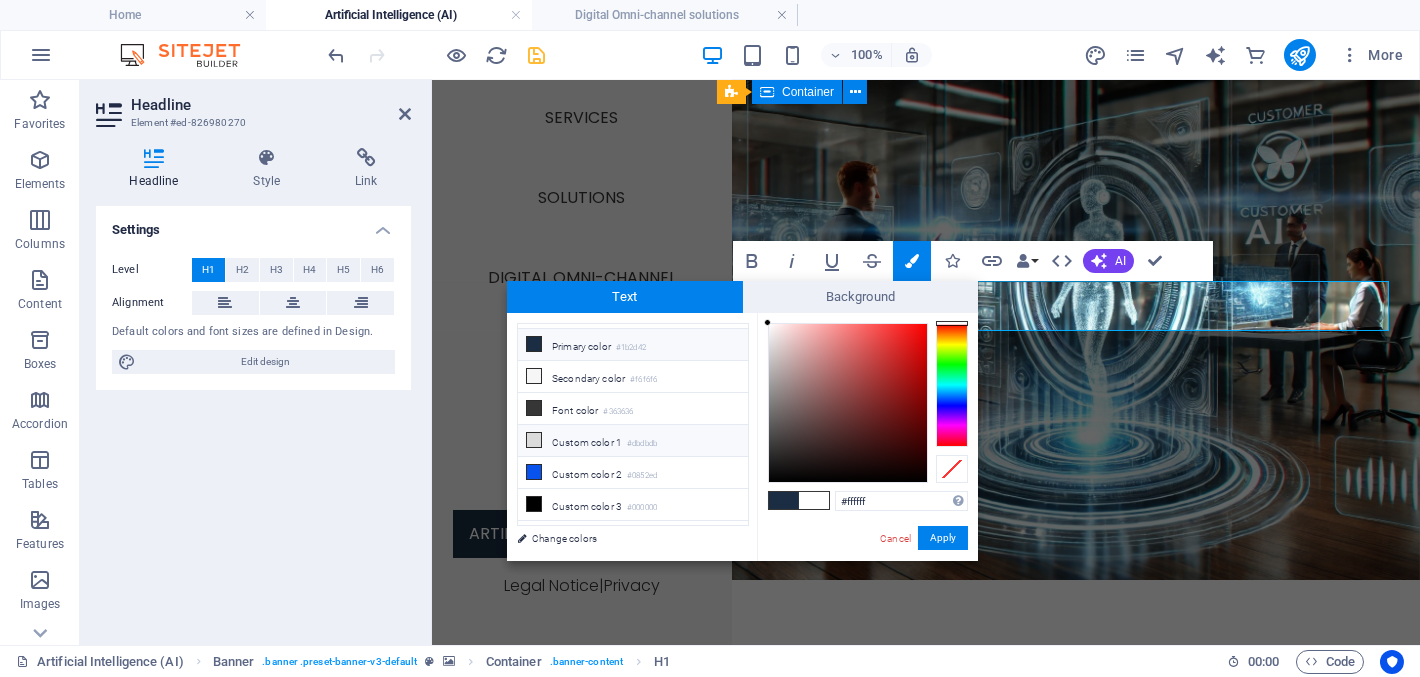 scroll, scrollTop: 47, scrollLeft: 0, axis: vertical 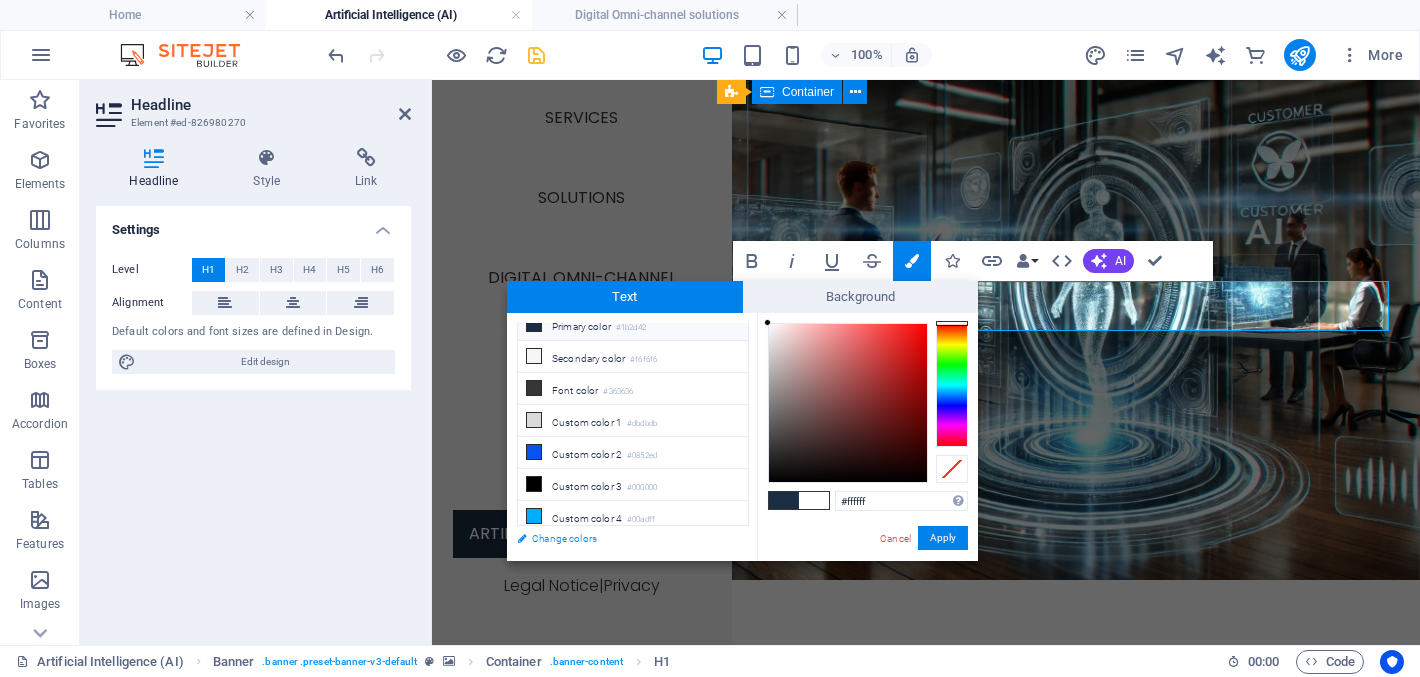 click on "Change colors" at bounding box center (623, 538) 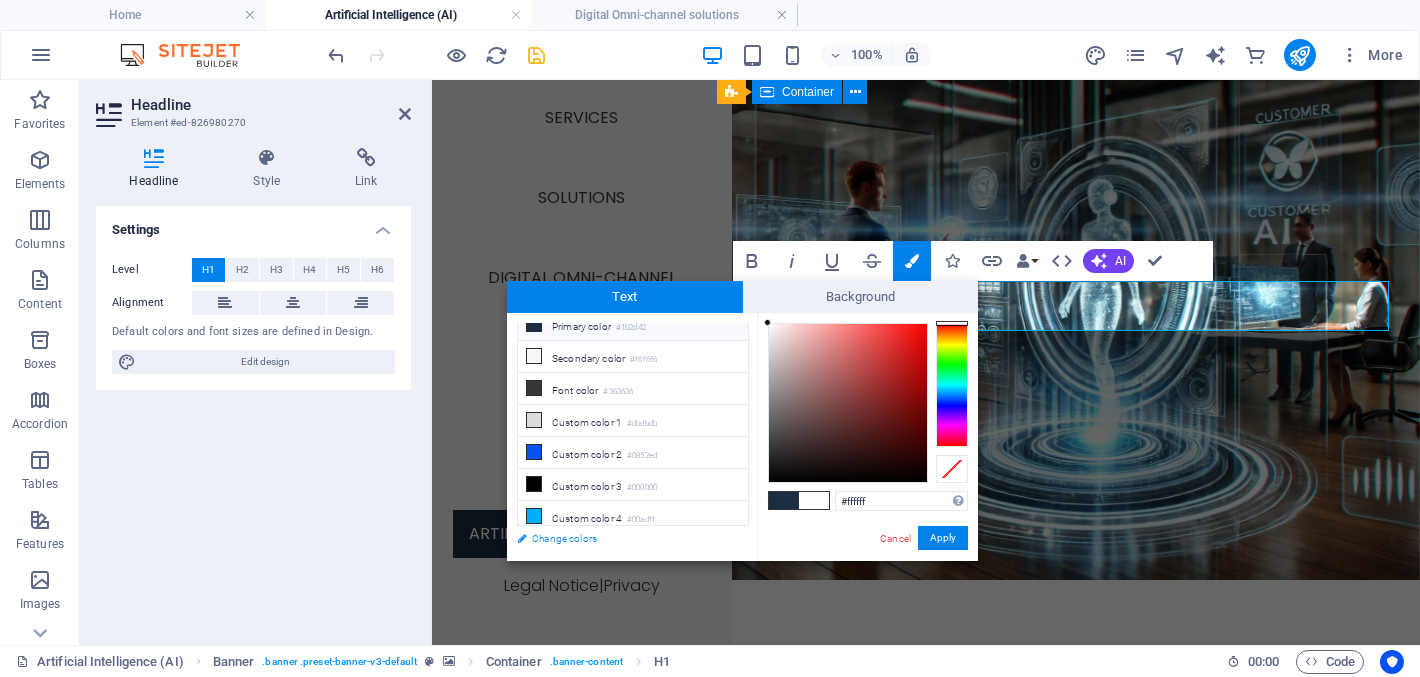 select on "px" 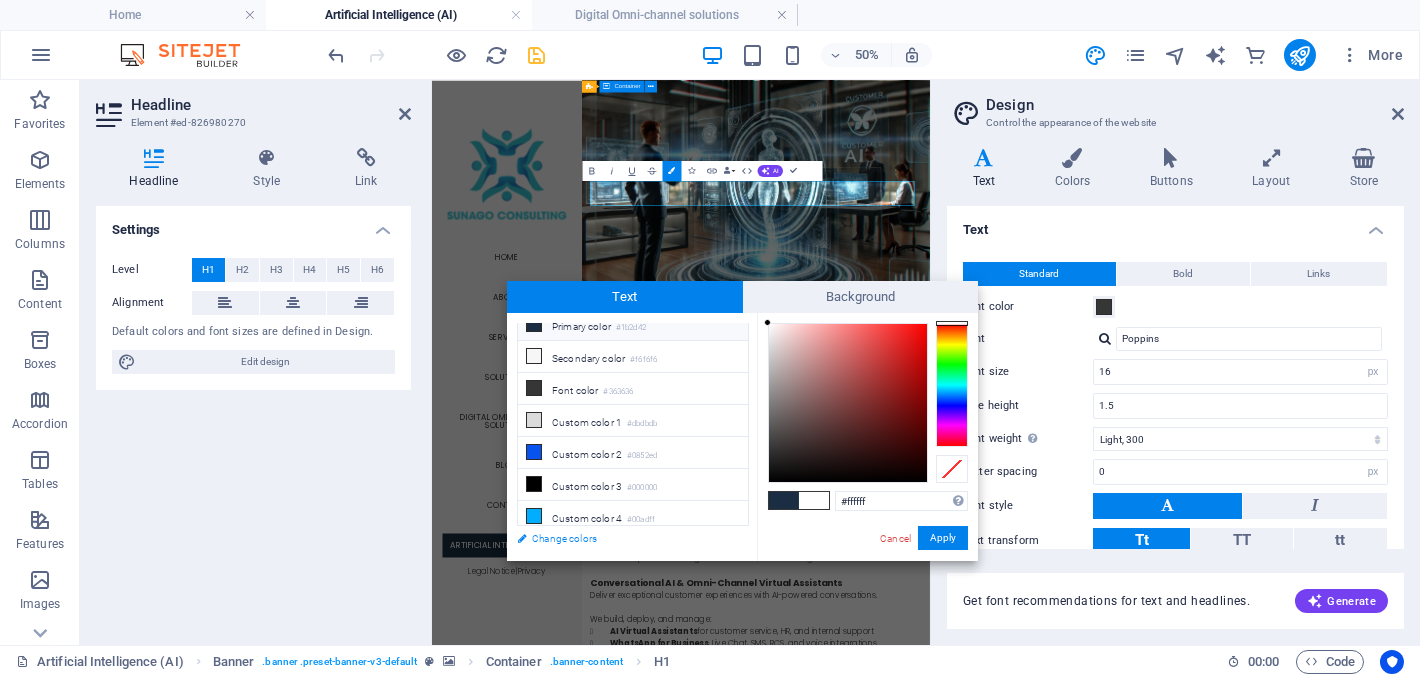 scroll, scrollTop: 0, scrollLeft: 0, axis: both 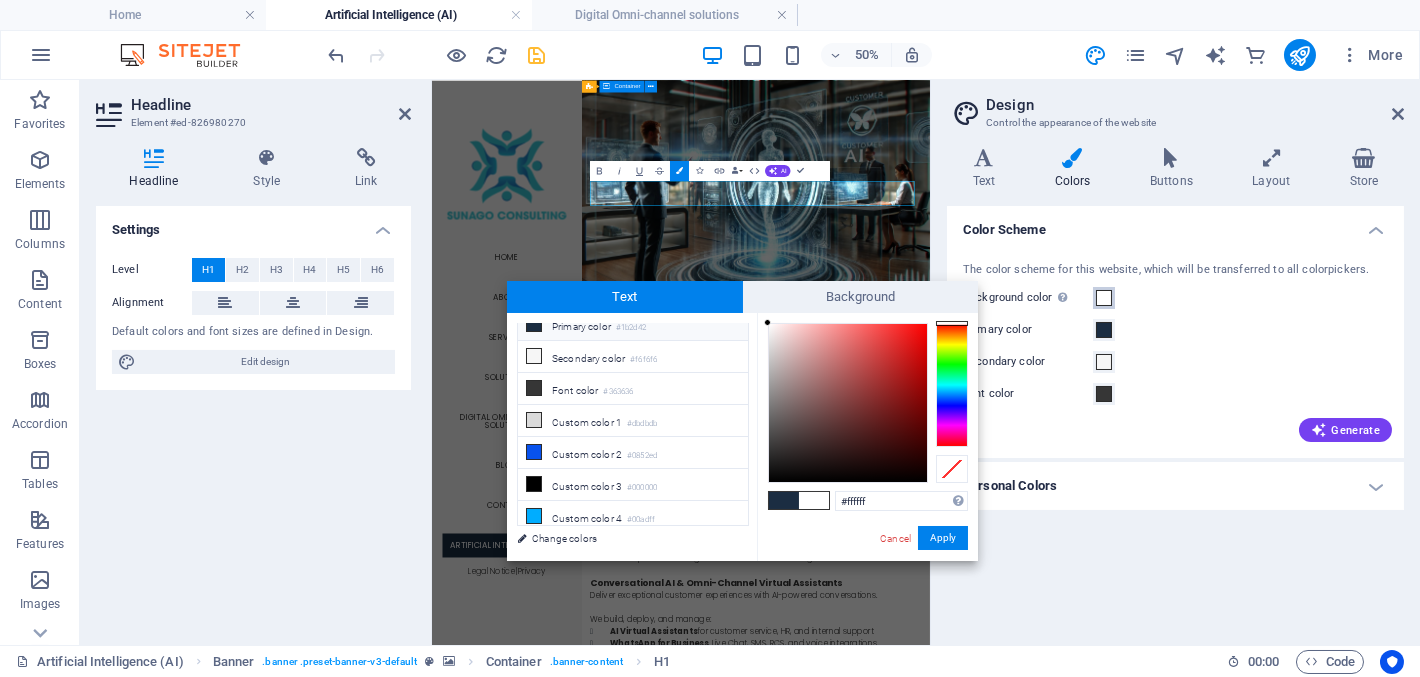 click at bounding box center (1104, 298) 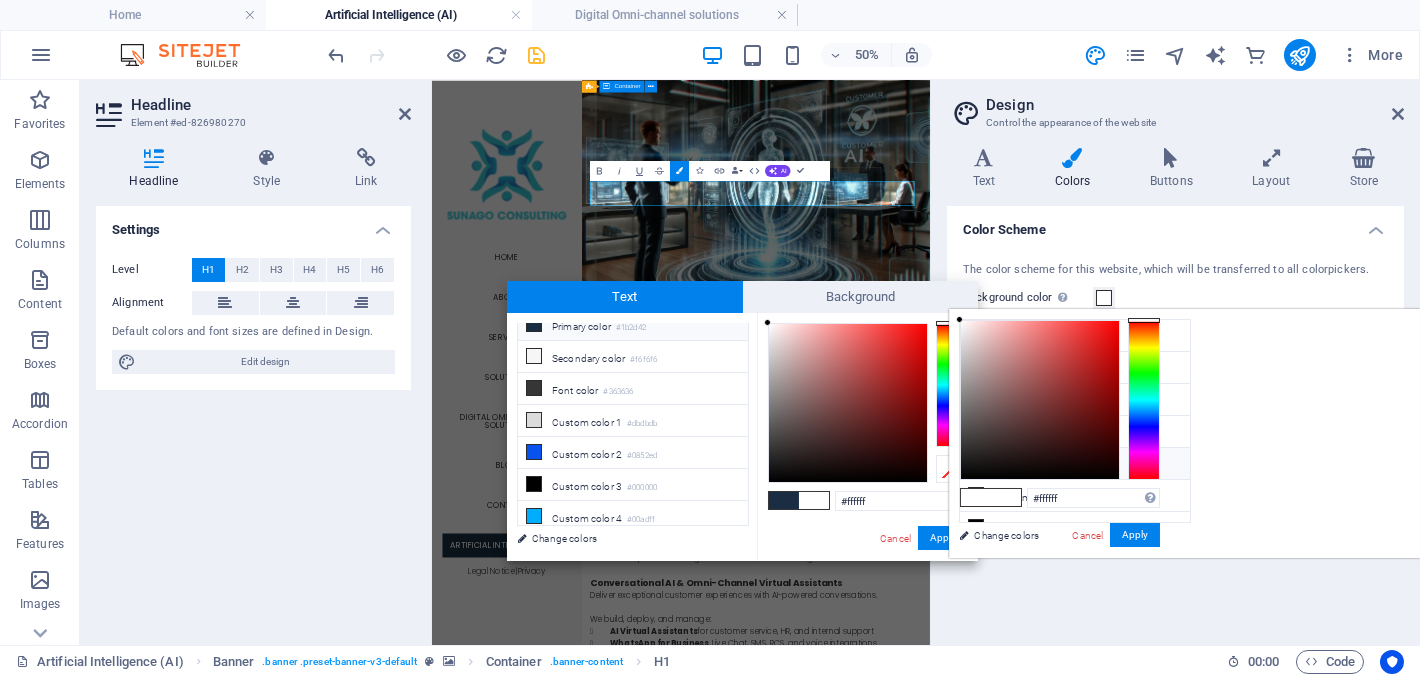 click at bounding box center [976, 463] 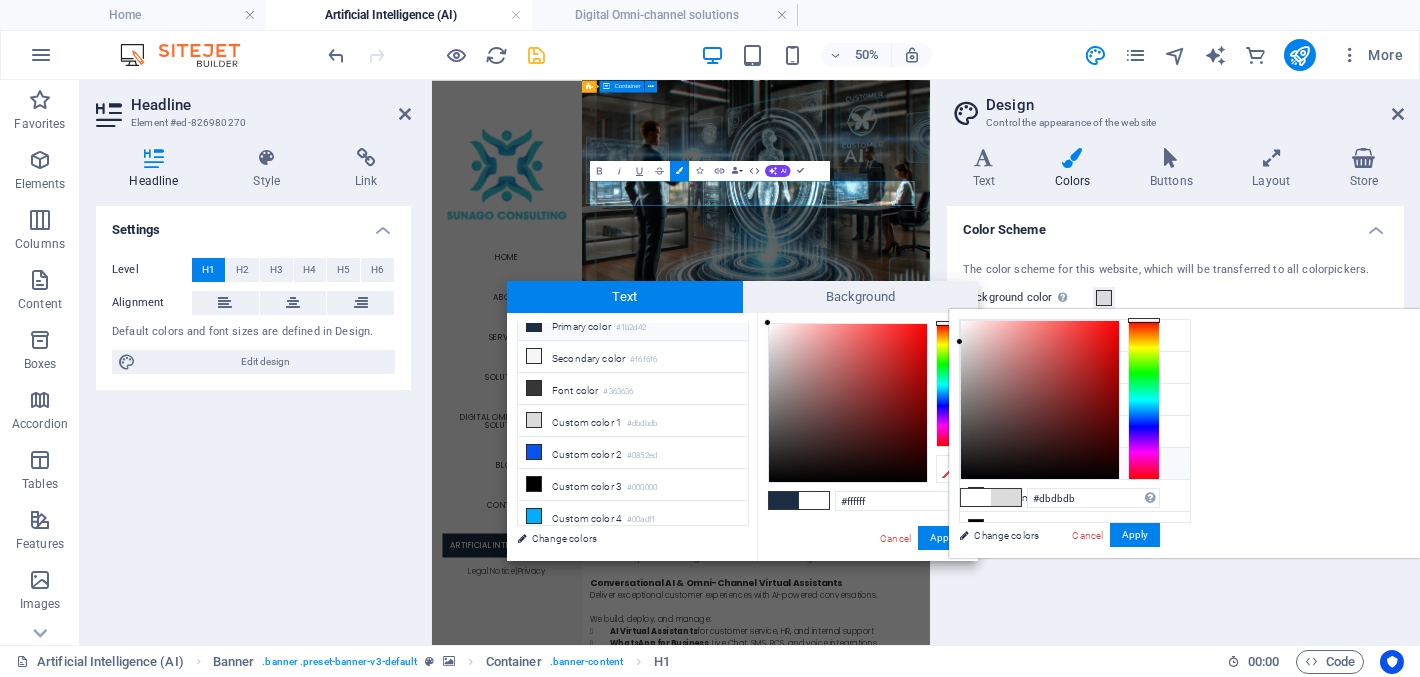 type on "#1b2d42" 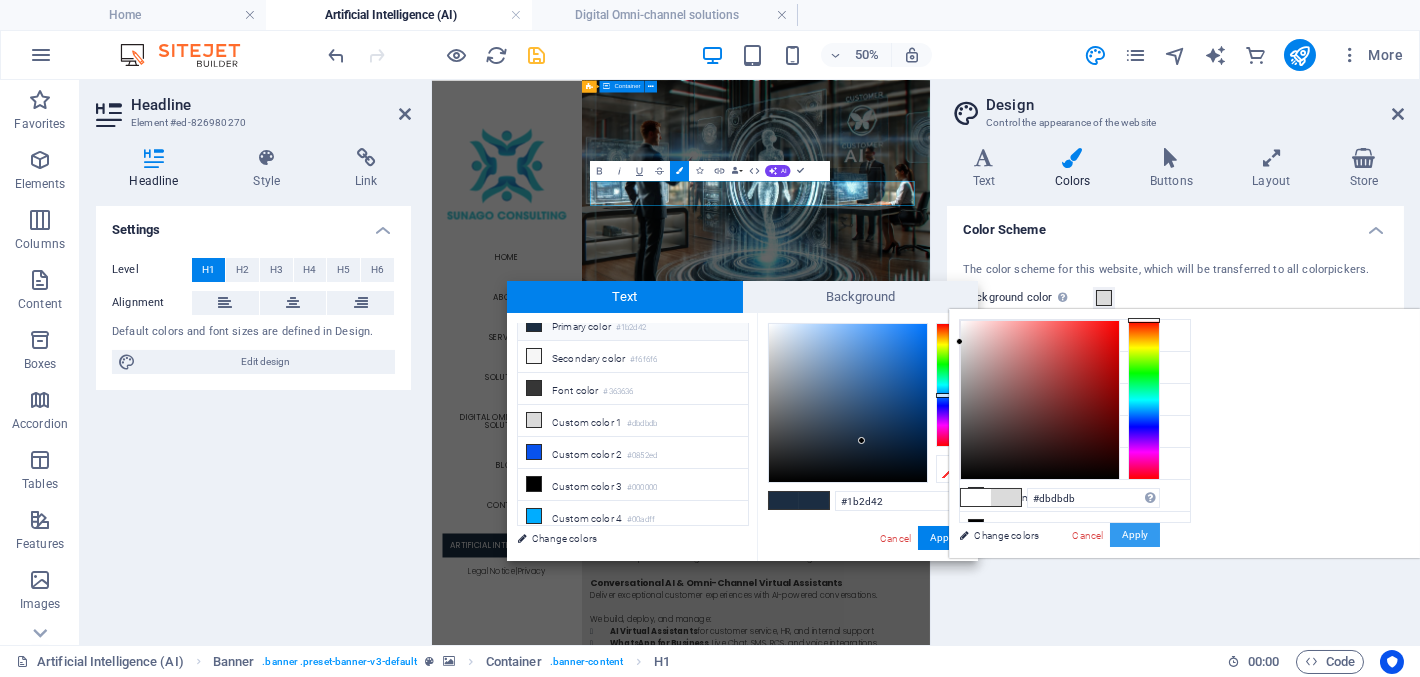 click on "Apply" at bounding box center [1135, 535] 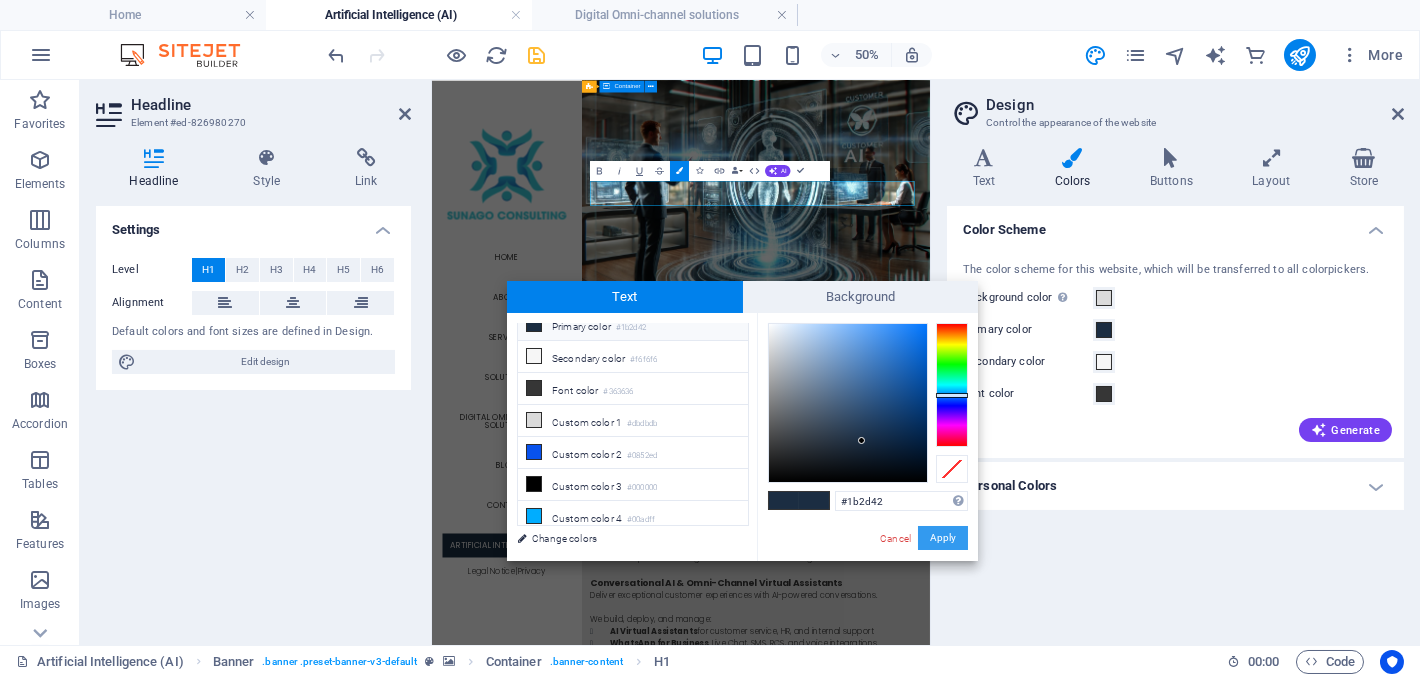 click on "Apply" at bounding box center [943, 538] 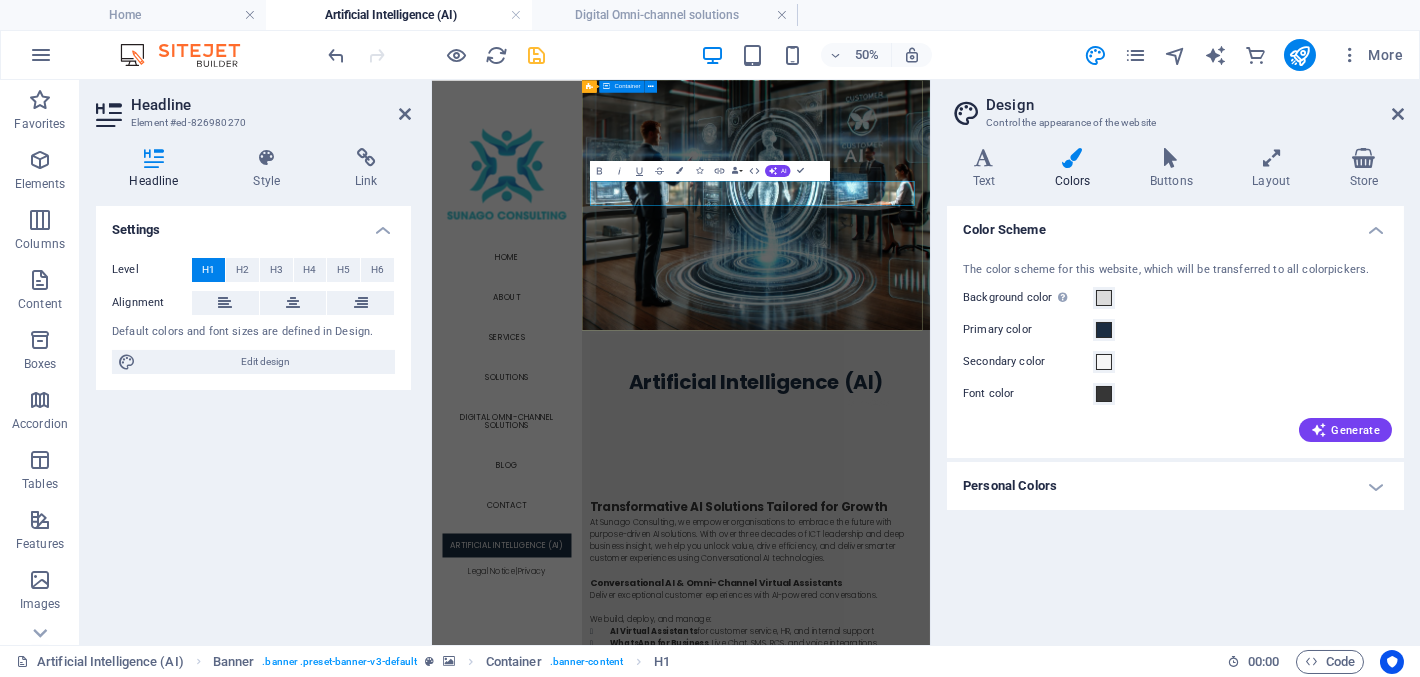 click on "Artificial Intelligence (AI) Unlock the Power of AI for Your Business" at bounding box center [1079, 708] 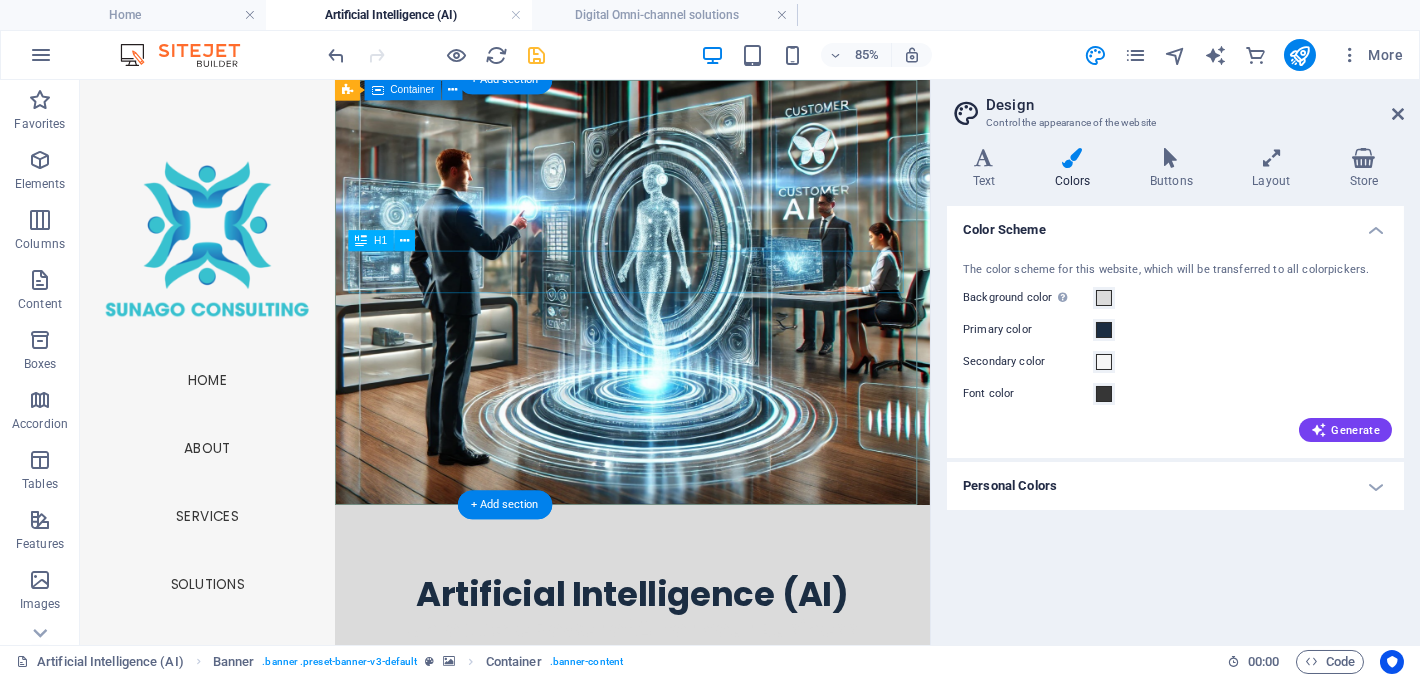 click on "Artificial Intelligence (AI)" at bounding box center [730, 685] 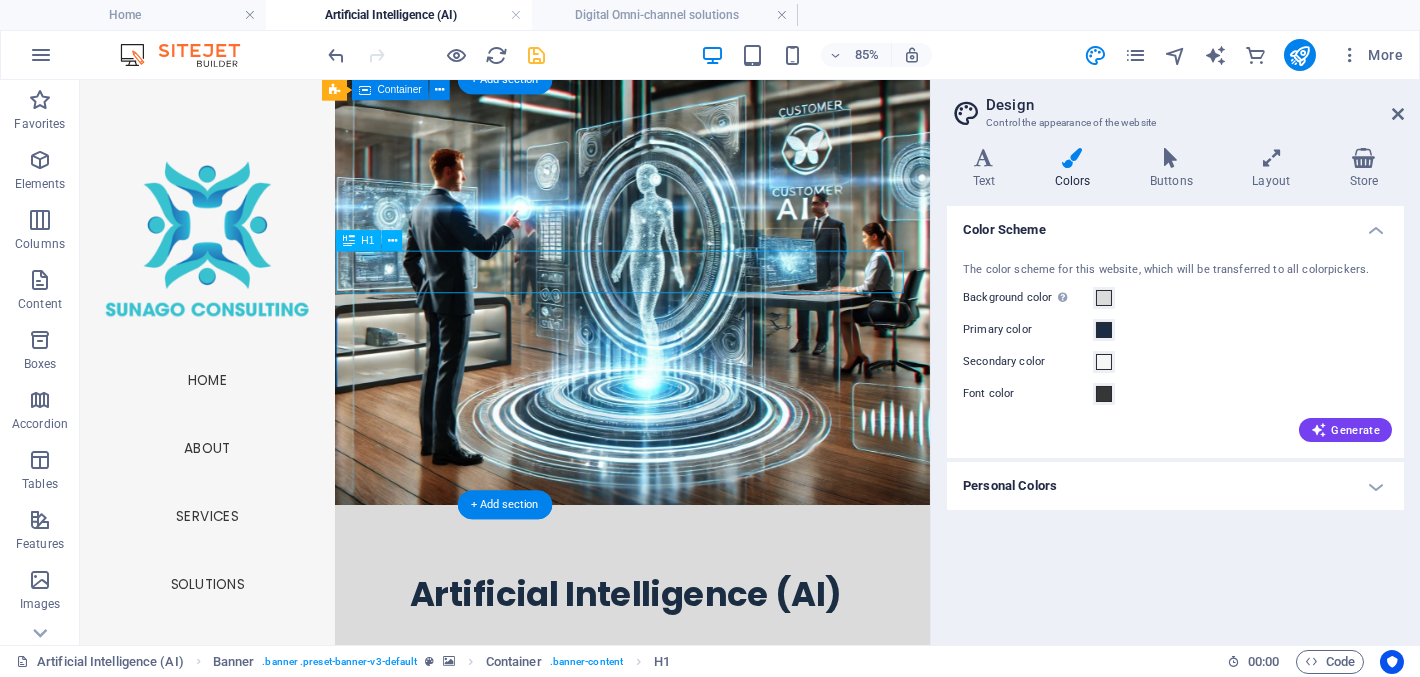 click on "Artificial Intelligence (AI)" at bounding box center [722, 685] 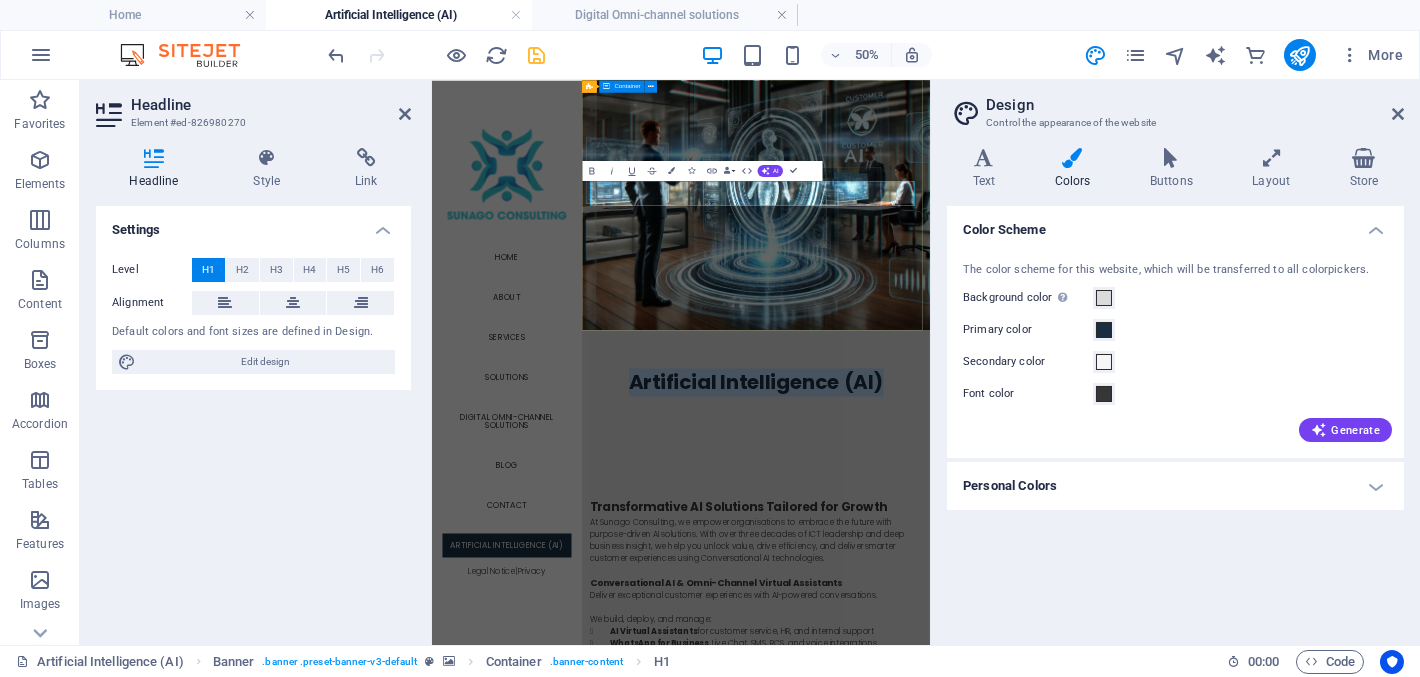 click on "Artificial Intelligence (AI) Unlock the Power of AI for Your Business" at bounding box center (1079, 708) 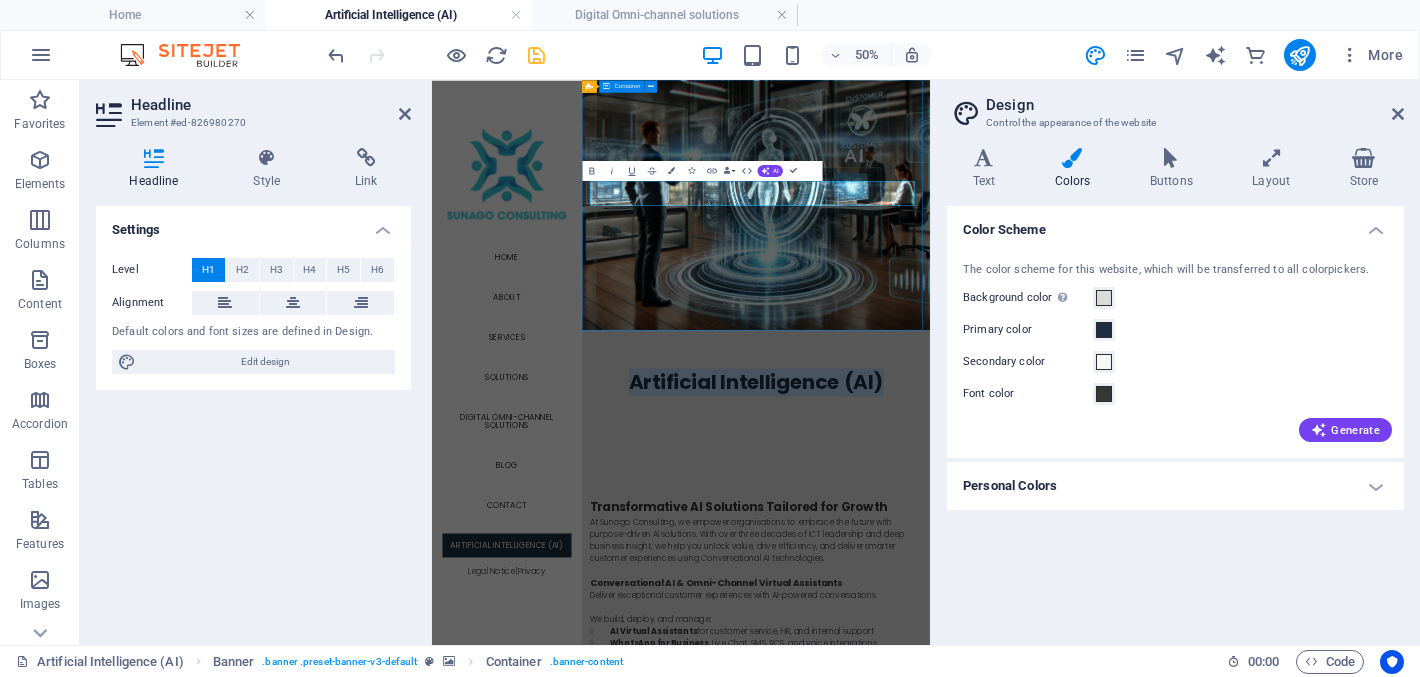 click on "Artificial Intelligence (AI) Unlock the Power of AI for Your Business" at bounding box center [1079, 708] 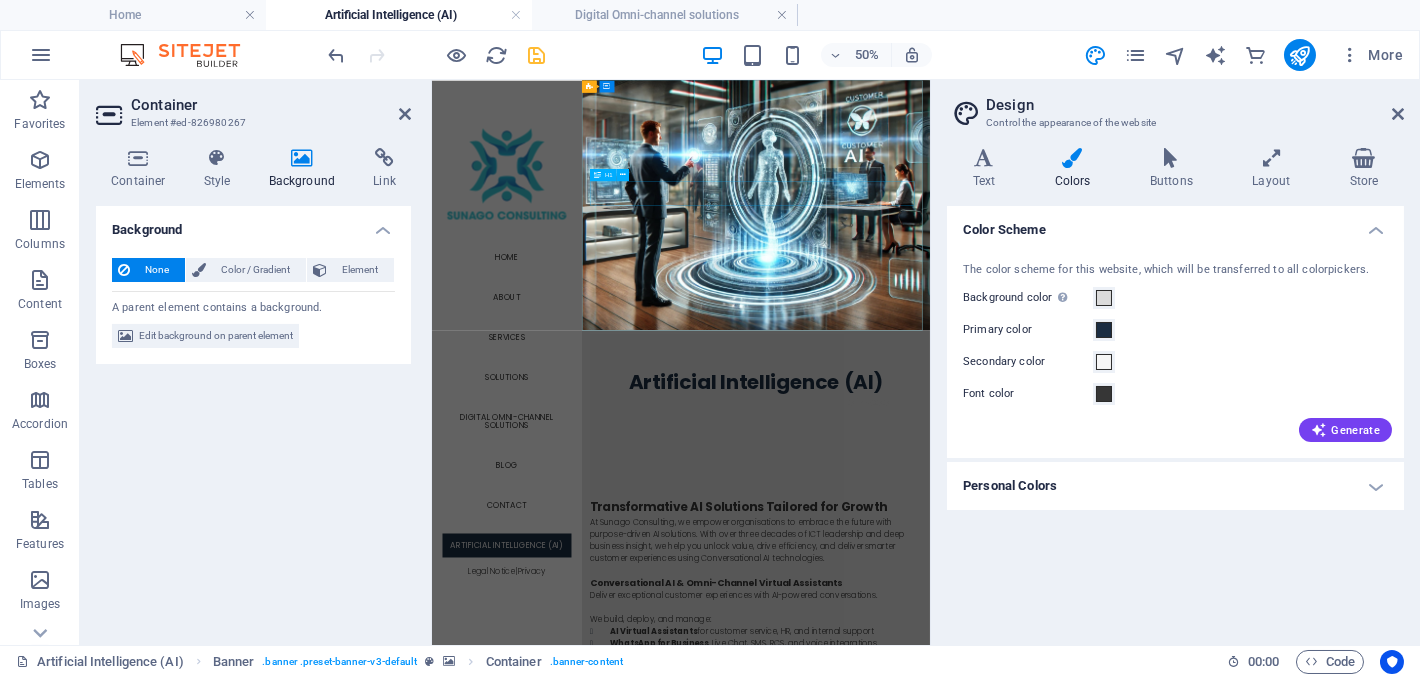 click on "Artificial Intelligence (AI)" at bounding box center (1079, 685) 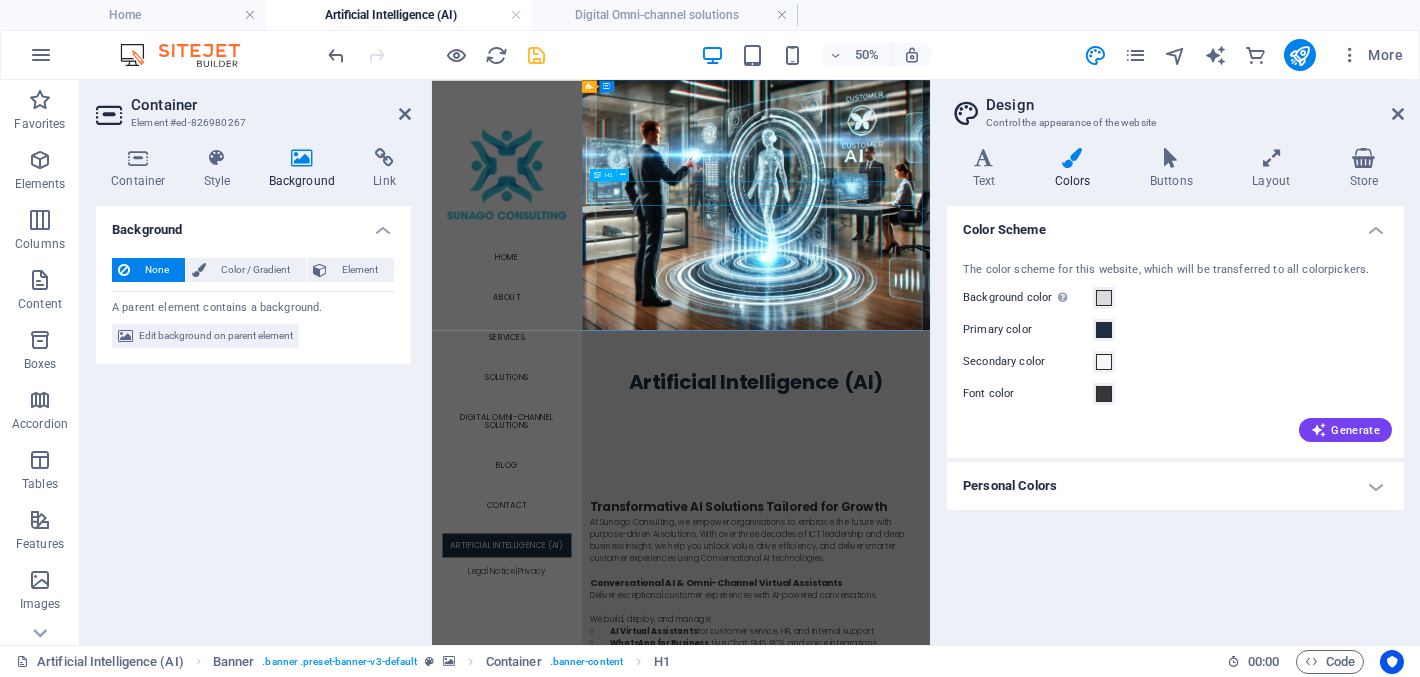 click on "Artificial Intelligence (AI)" at bounding box center [1079, 685] 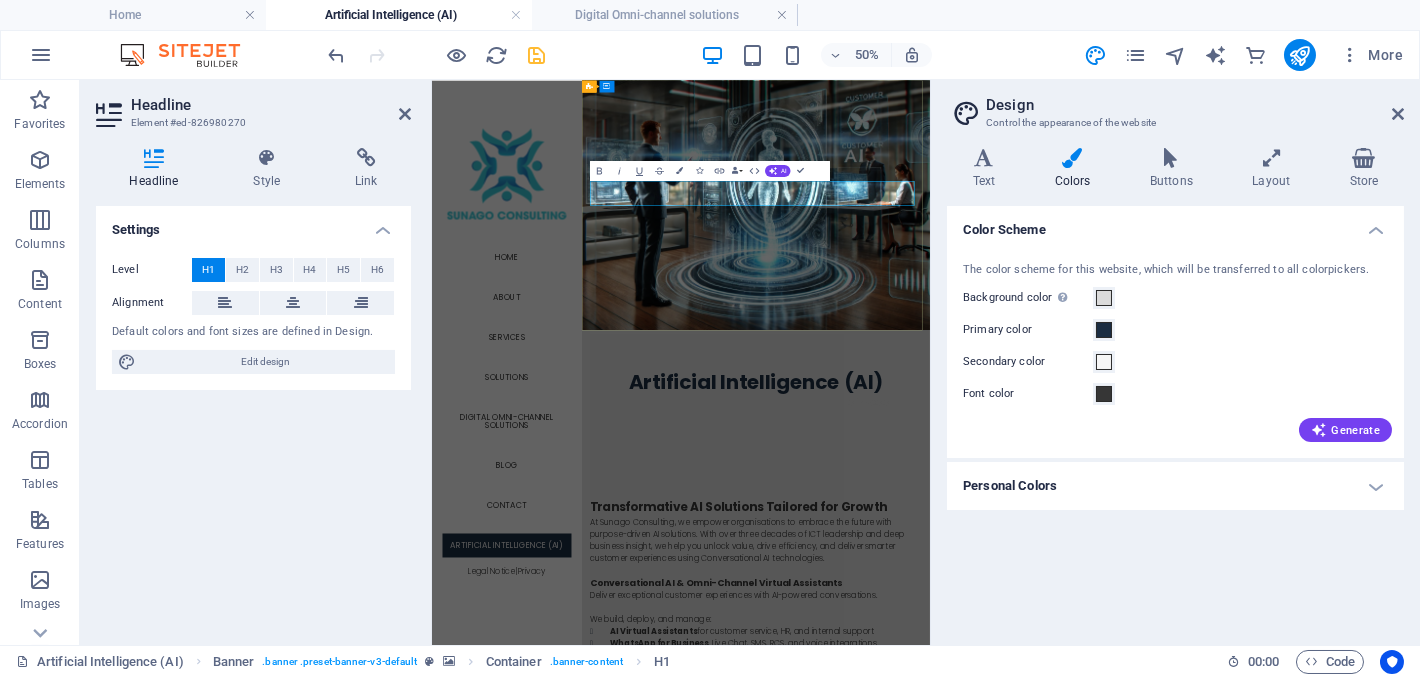 click on "Artificial Intelligence (AI)" at bounding box center [1079, 685] 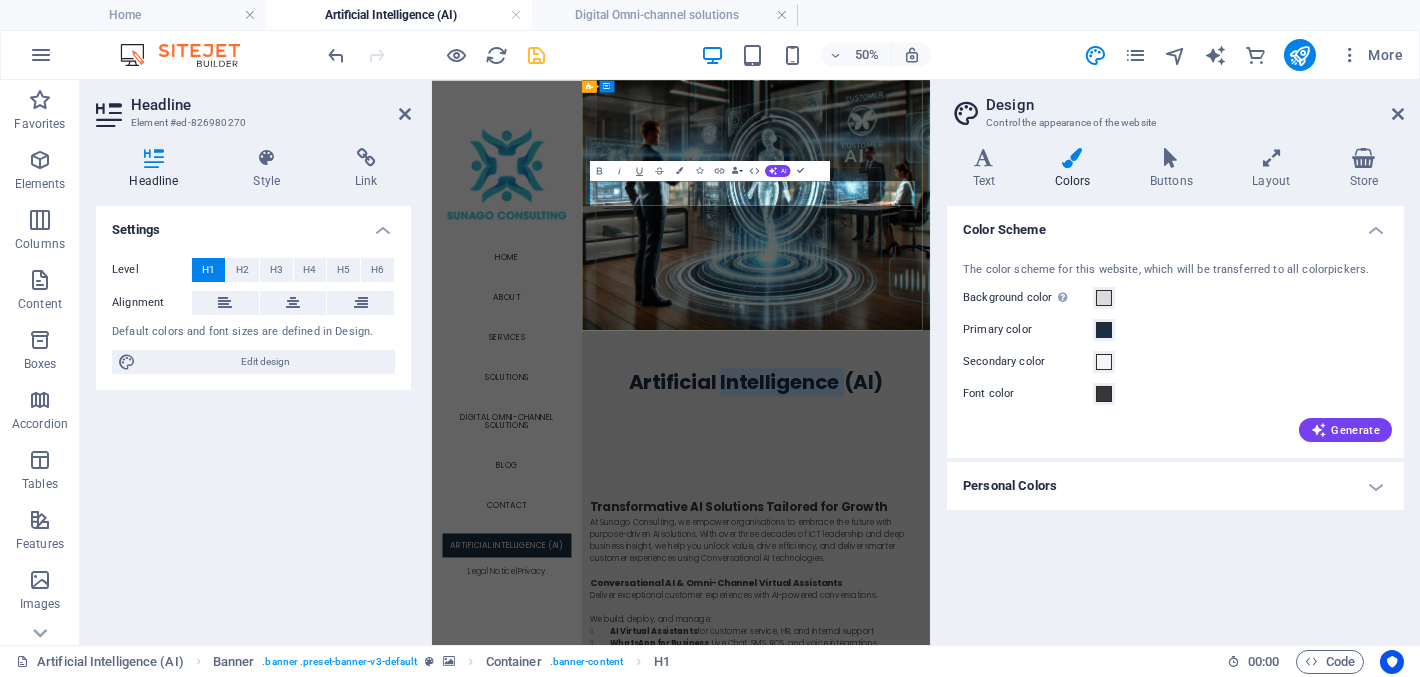 click on "Artificial Intelligence (AI)" at bounding box center [1079, 685] 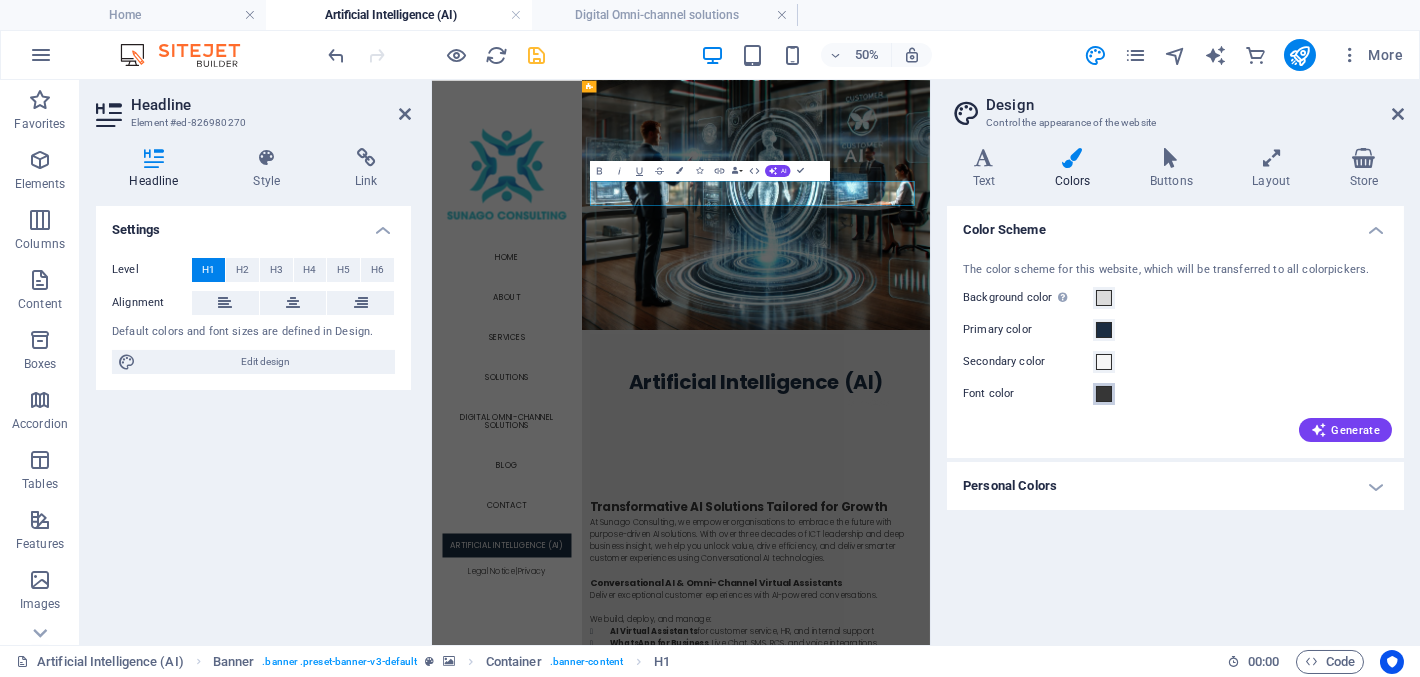 click at bounding box center (1104, 394) 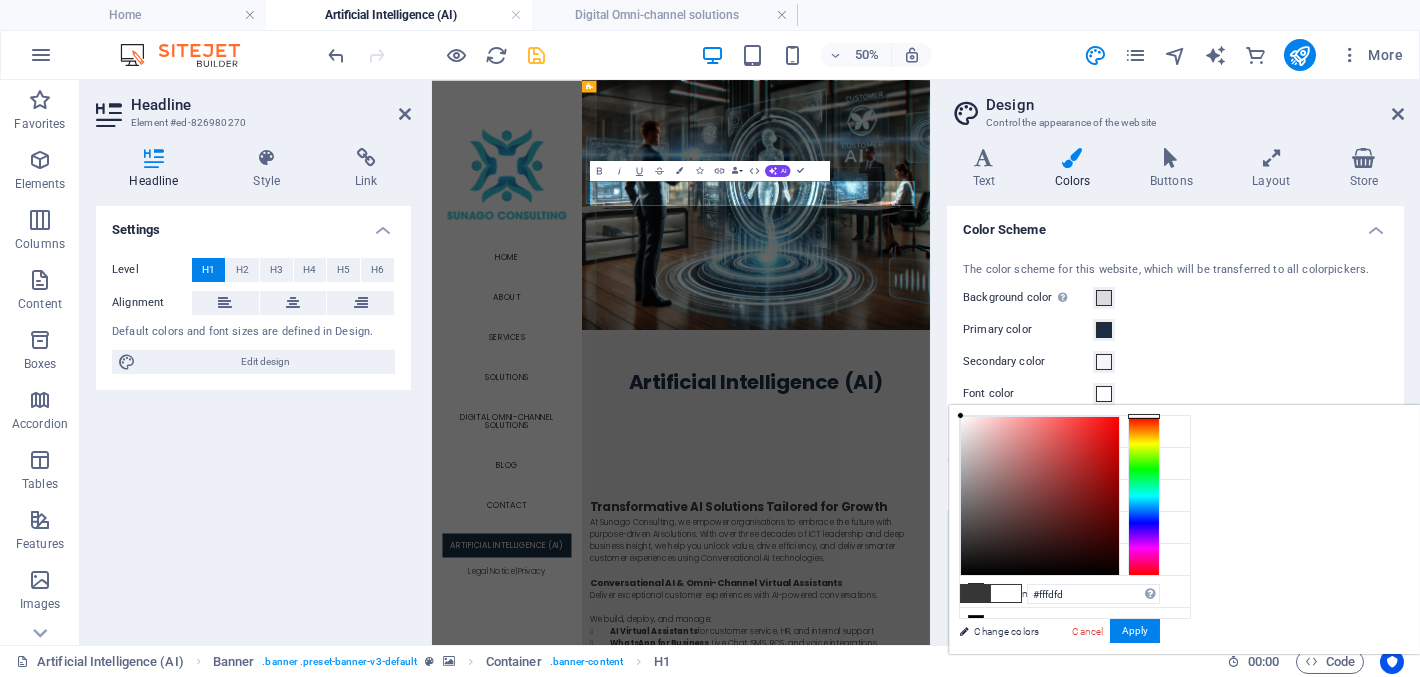 type on "#ffffff" 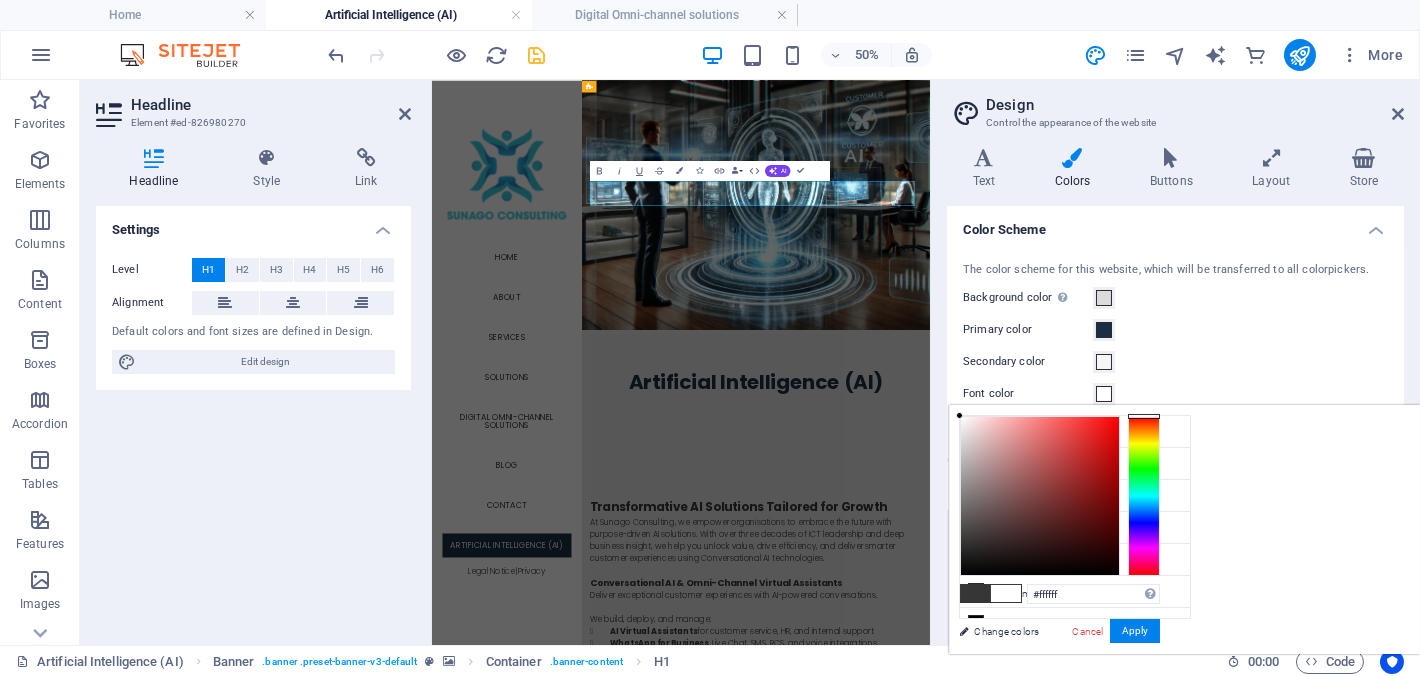 drag, startPoint x: 1206, startPoint y: 540, endPoint x: 1194, endPoint y: 404, distance: 136.52838 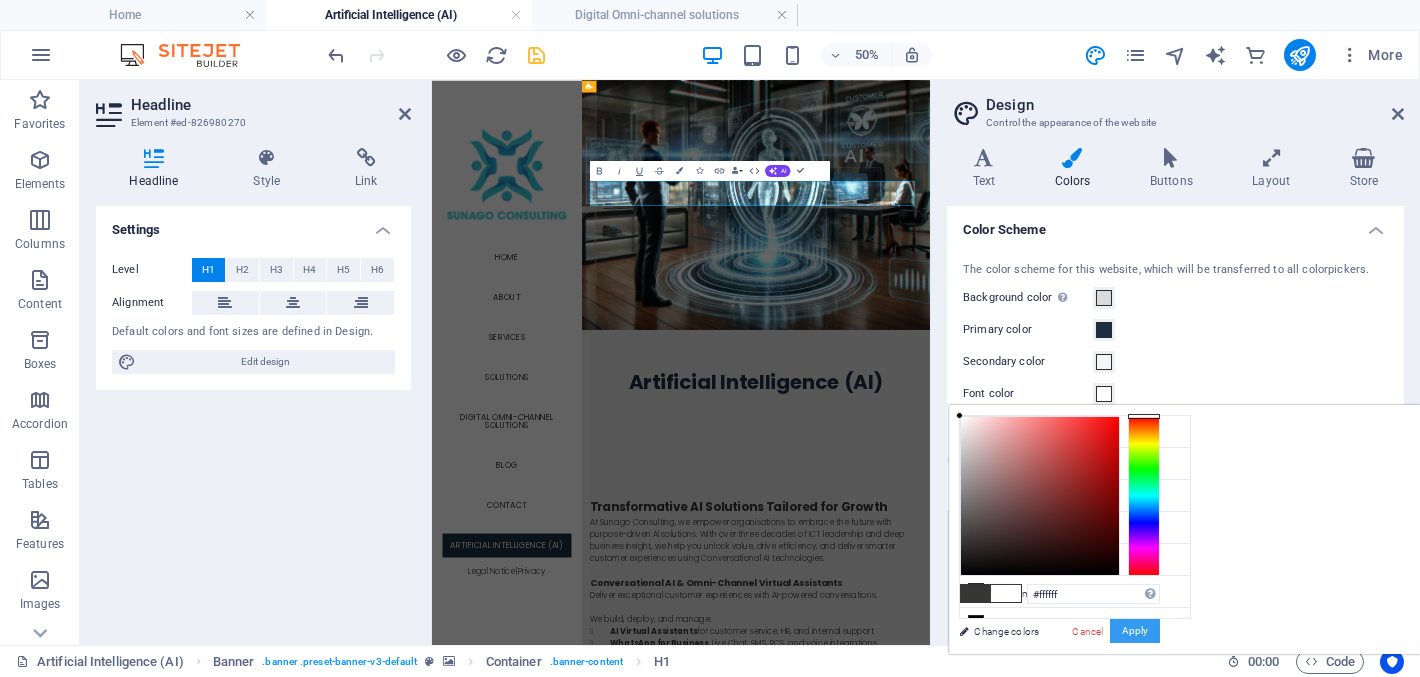 click on "Apply" at bounding box center [1135, 631] 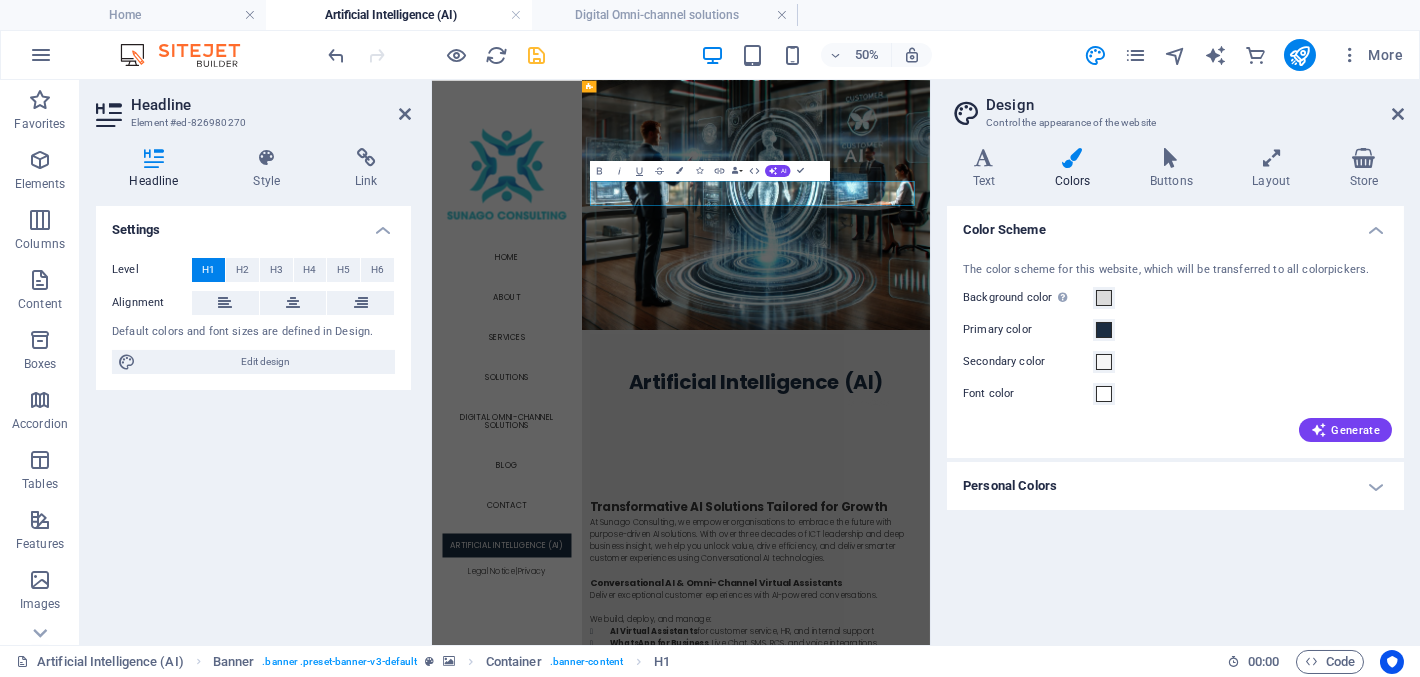 click on "Color Scheme The color scheme for this website, which will be transferred to all colorpickers. Background color Only visible if it is not covered by other backgrounds. Primary color Secondary color Font color Generate Personal Colors Custom color 1 Custom color 2 Custom color 3 Custom color 4 Custom color 5" at bounding box center (1175, 417) 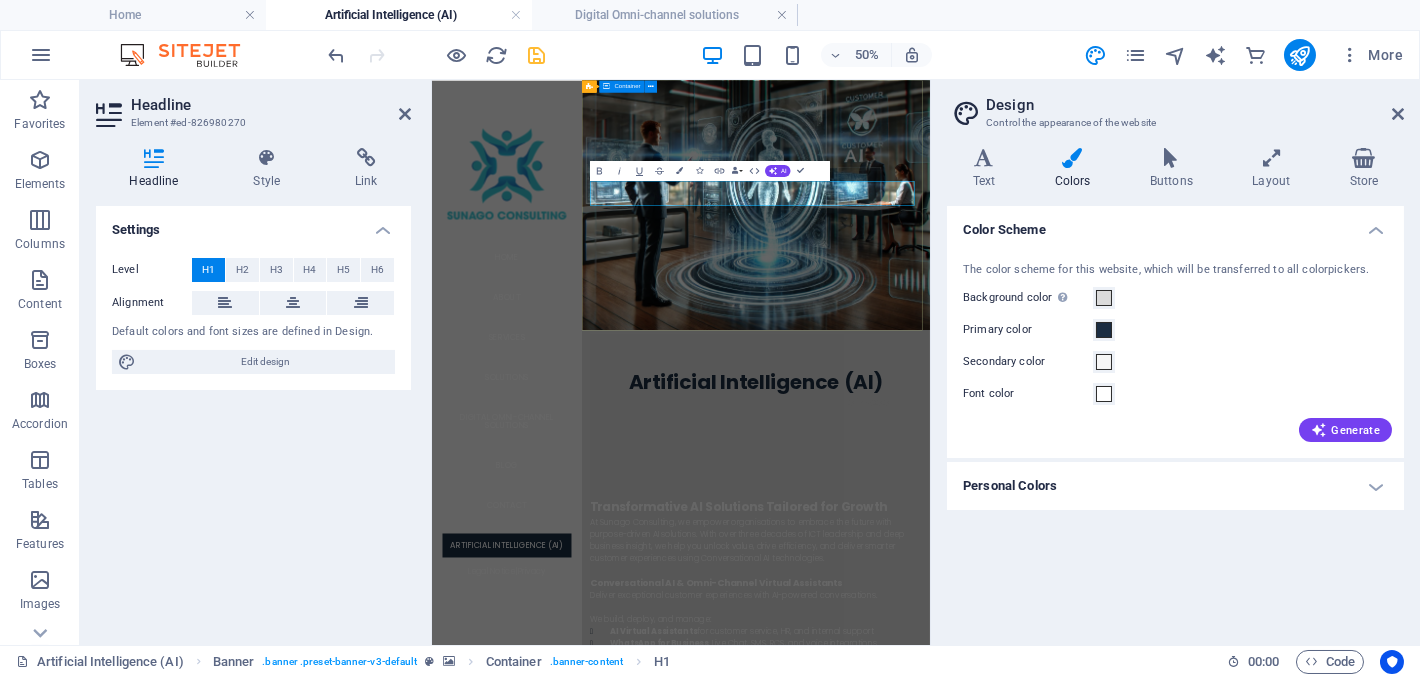 click on "Artificial Intelligence (AI) Unlock the Power of AI for Your Business" at bounding box center (1079, 708) 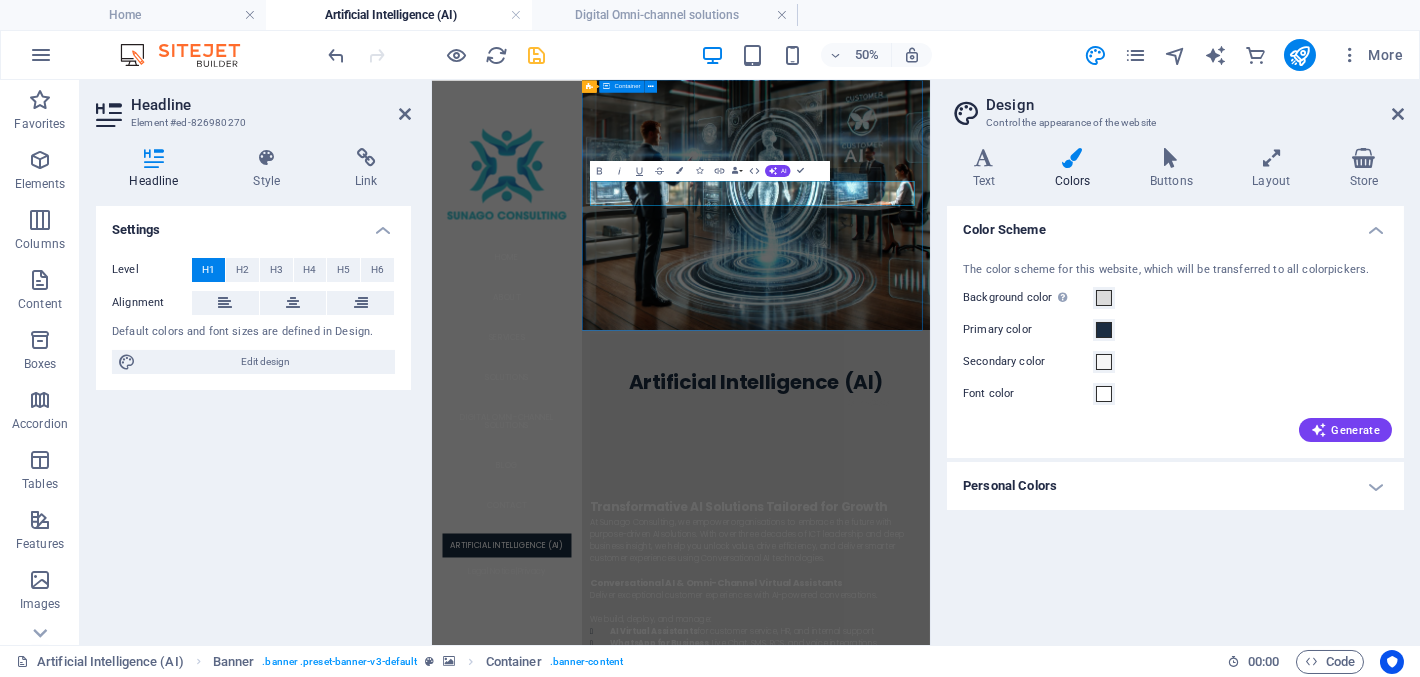 click on "Artificial Intelligence (AI) Unlock the Power of AI for Your Business" at bounding box center (1079, 708) 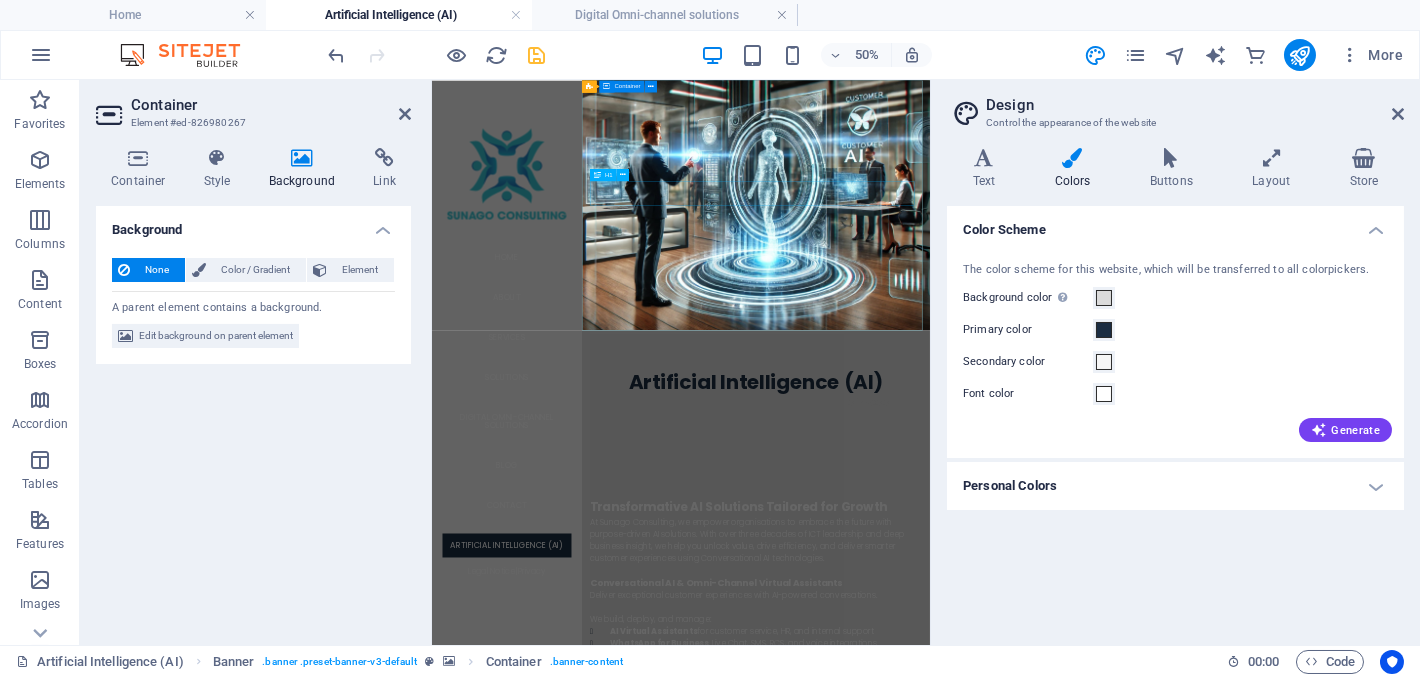 click on "Artificial Intelligence (AI)" at bounding box center [1079, 685] 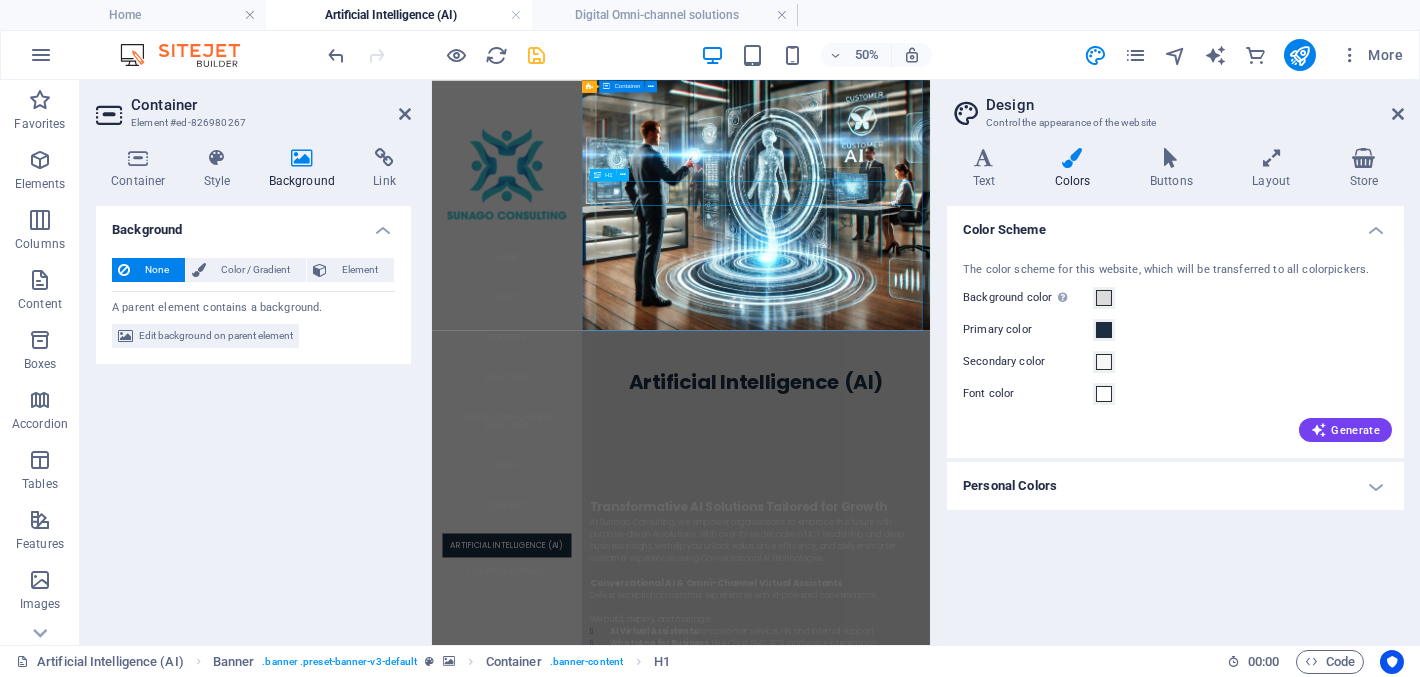 click on "Artificial Intelligence (AI)" at bounding box center [1079, 685] 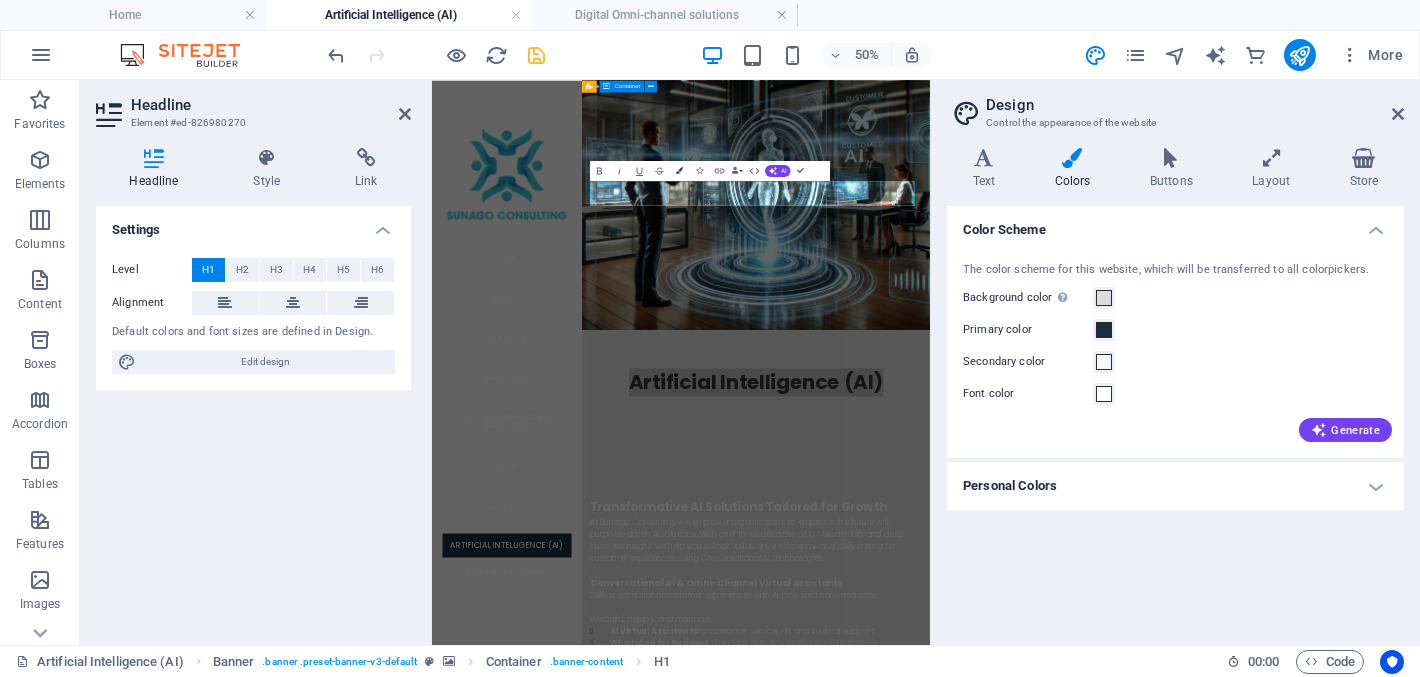 click on "Colors" at bounding box center [679, 171] 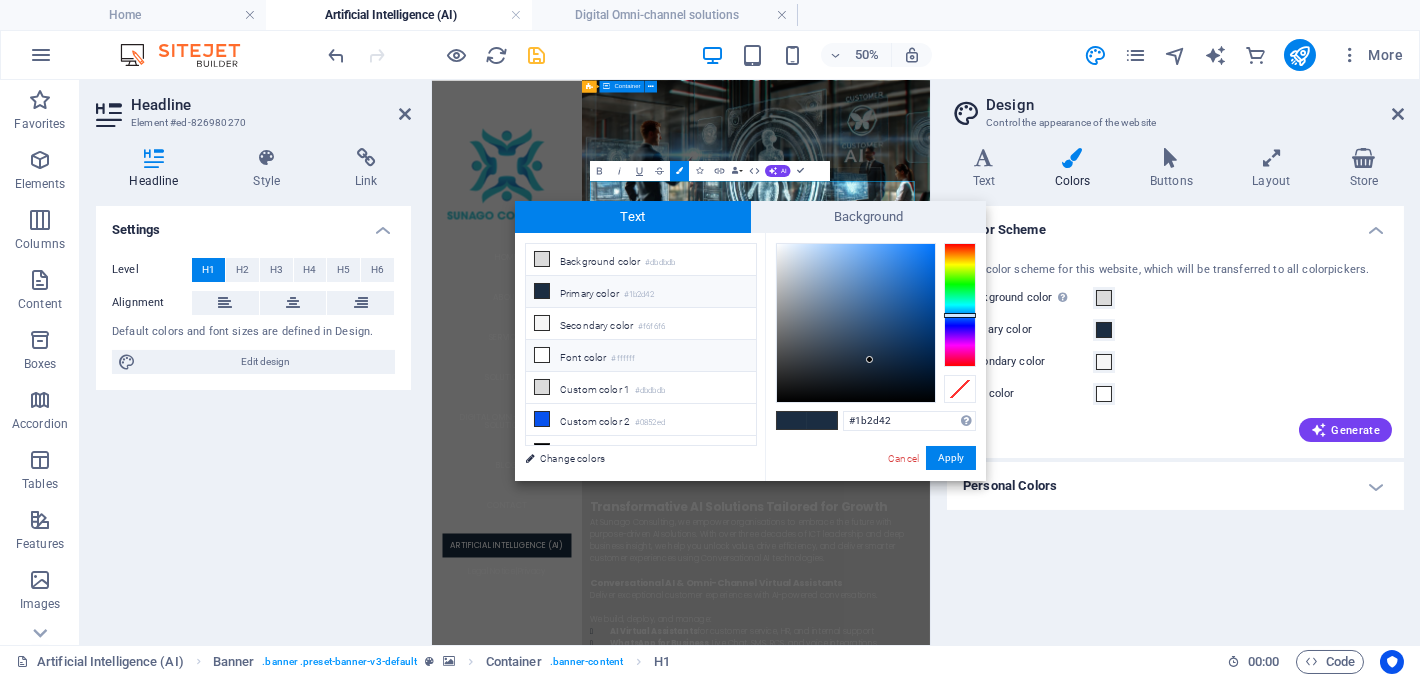 click on "Font color
#ffffff" at bounding box center (641, 356) 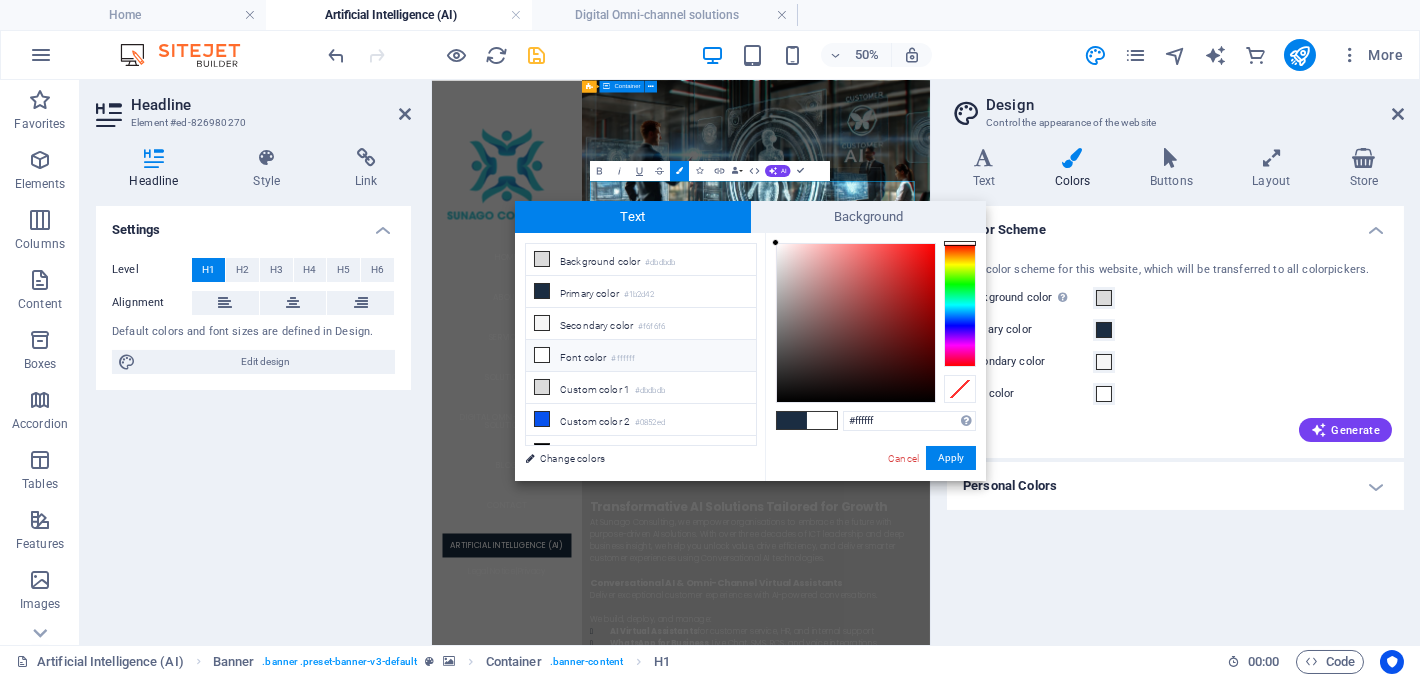 click at bounding box center (775, 242) 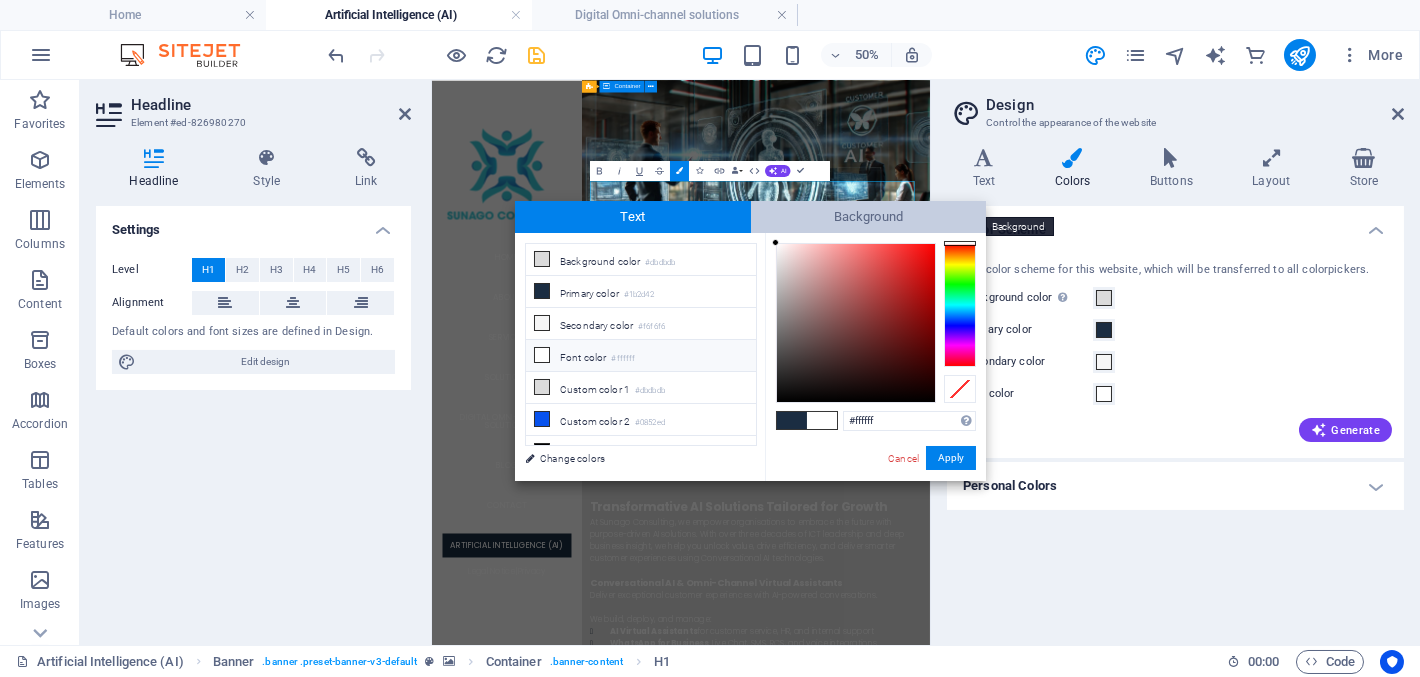 click on "Background" at bounding box center [869, 217] 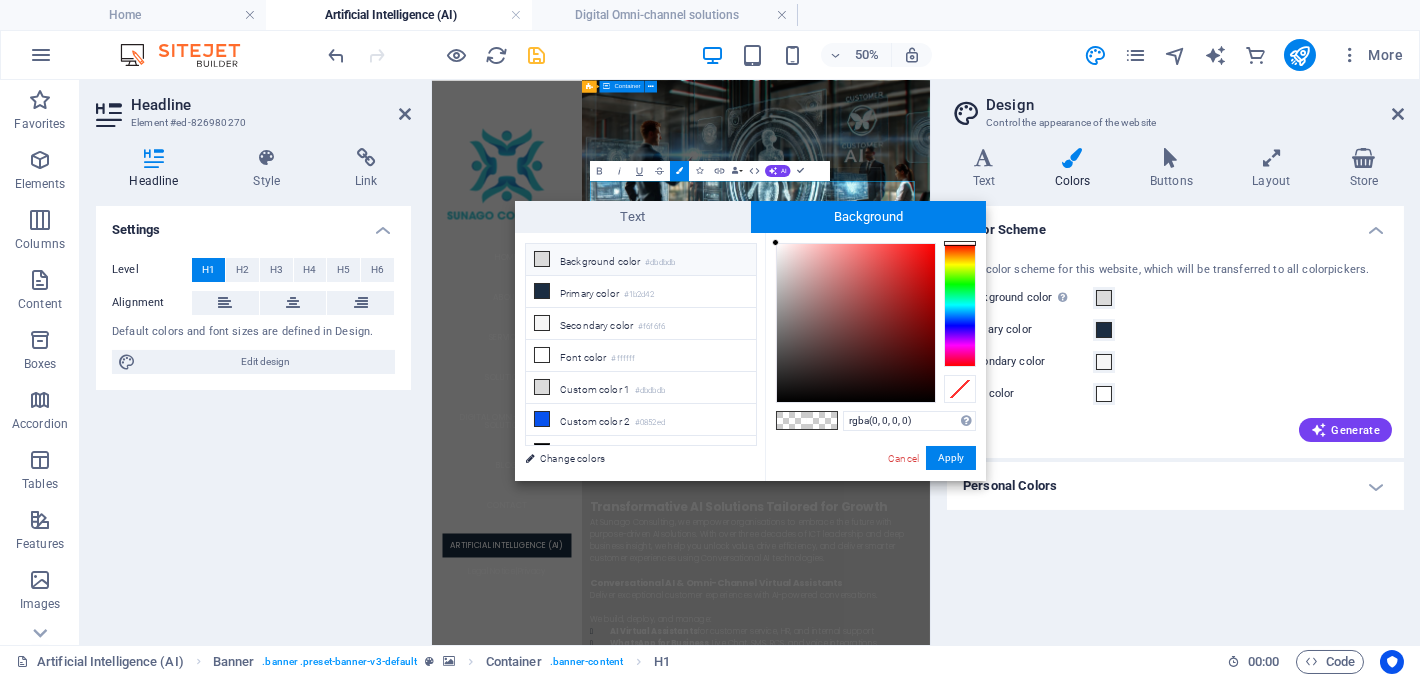 click at bounding box center [542, 259] 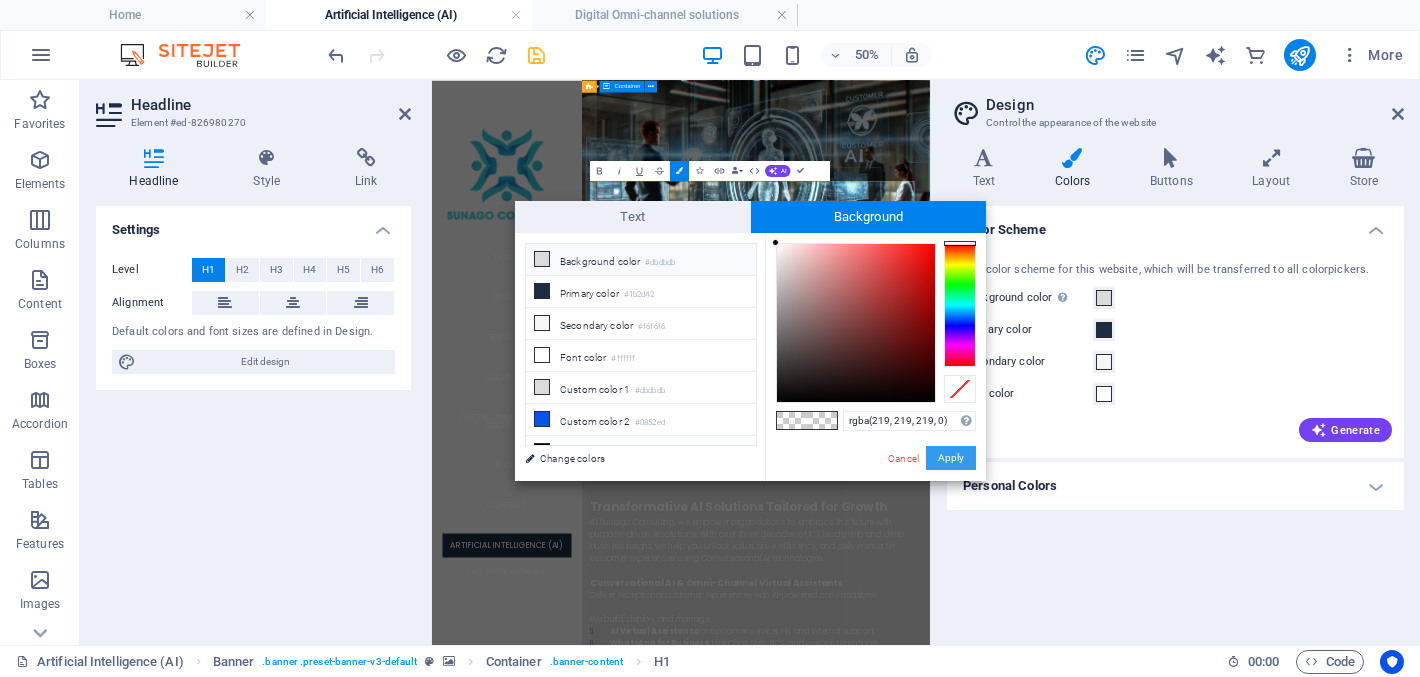 click on "Apply" at bounding box center (951, 458) 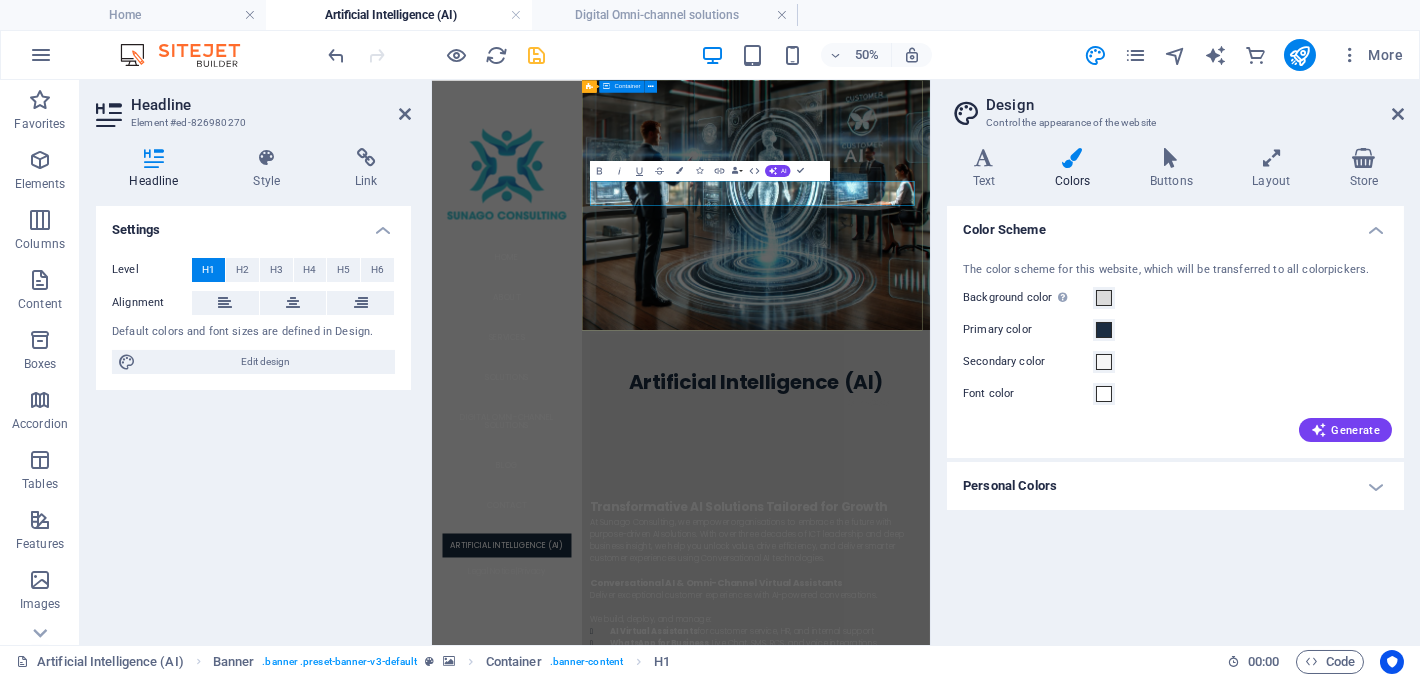 click on "Artificial Intelligence (AI) Unlock the Power of AI for Your Business" at bounding box center (1079, 708) 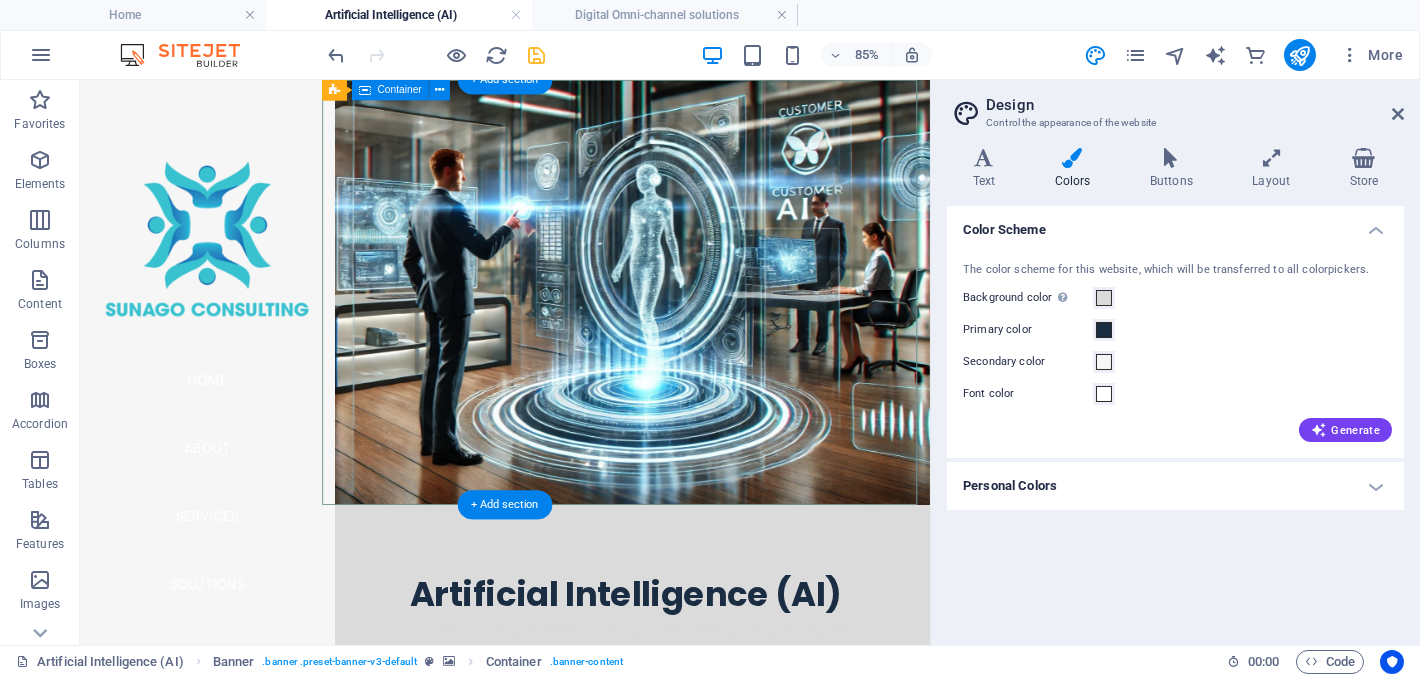 click on "Artificial Intelligence (AI) Unlock the Power of AI for Your Business" at bounding box center [722, 708] 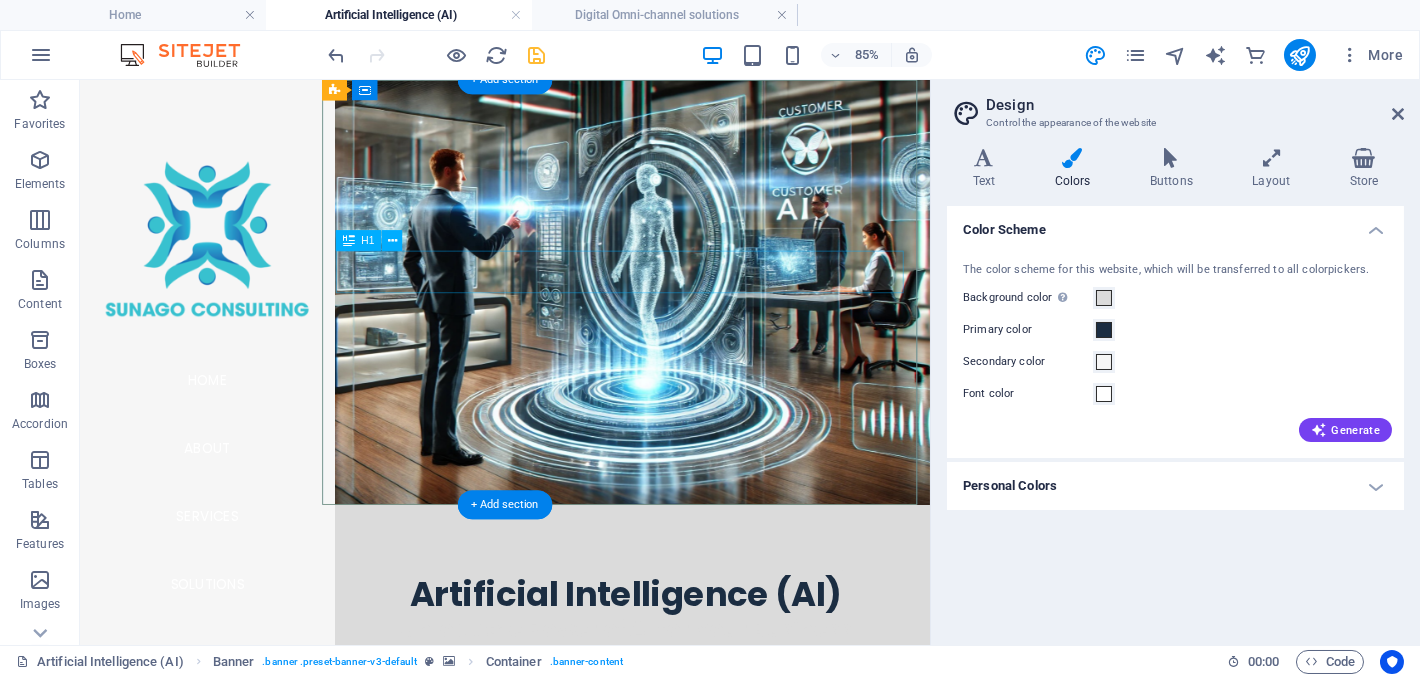 click on "Artificial Intelligence (AI)" at bounding box center (722, 685) 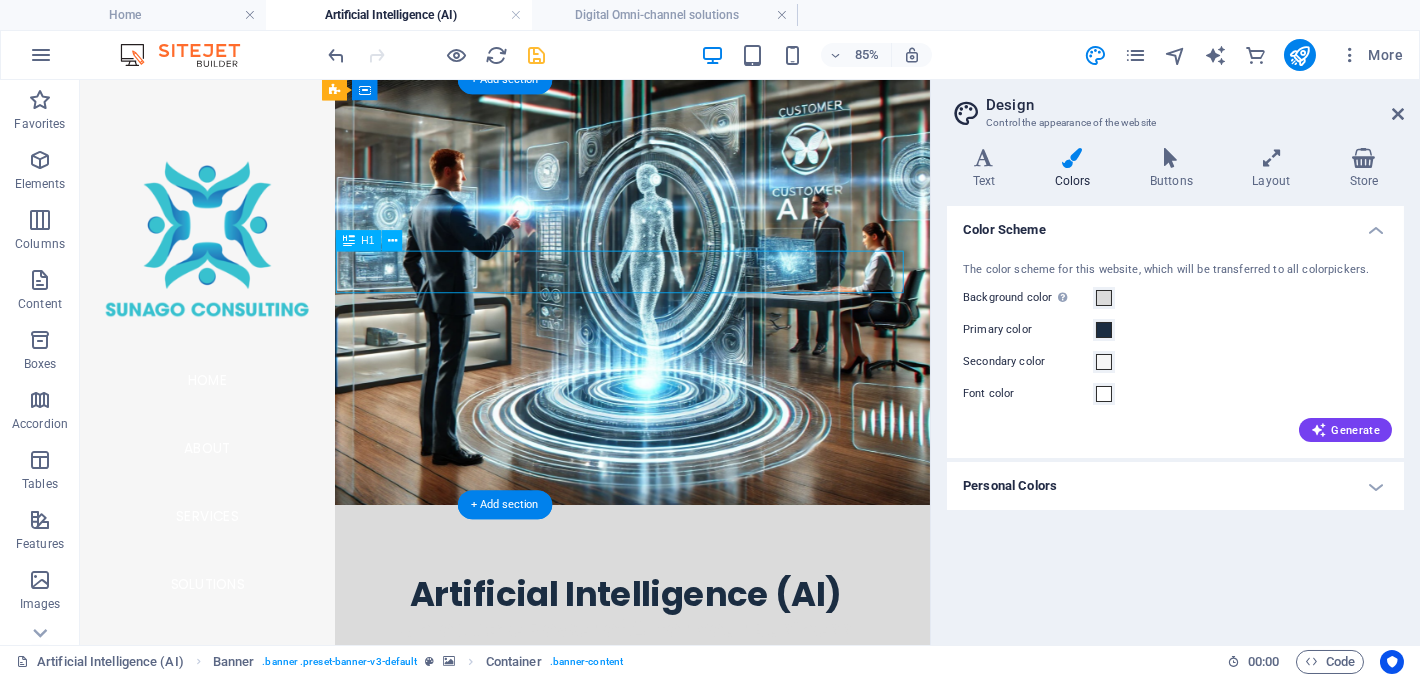 click on "Artificial Intelligence (AI)" at bounding box center (722, 685) 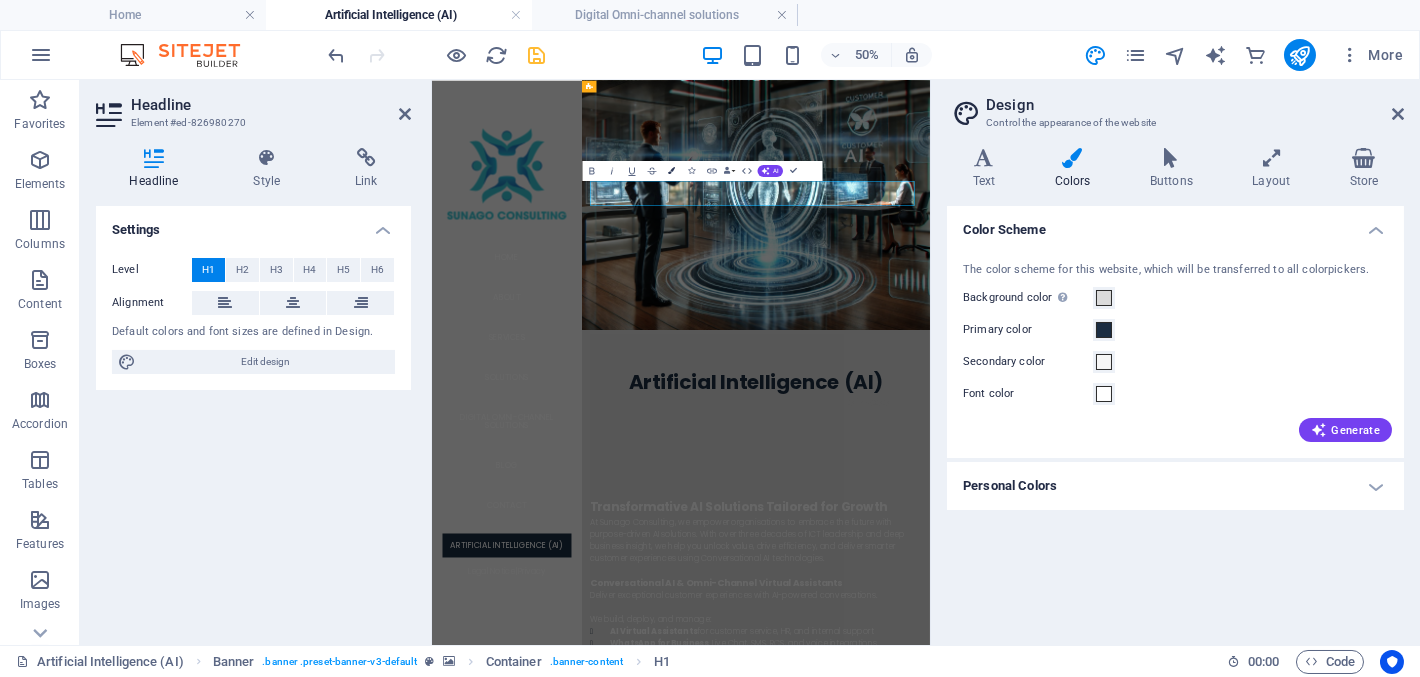 click on "Colors" at bounding box center [671, 171] 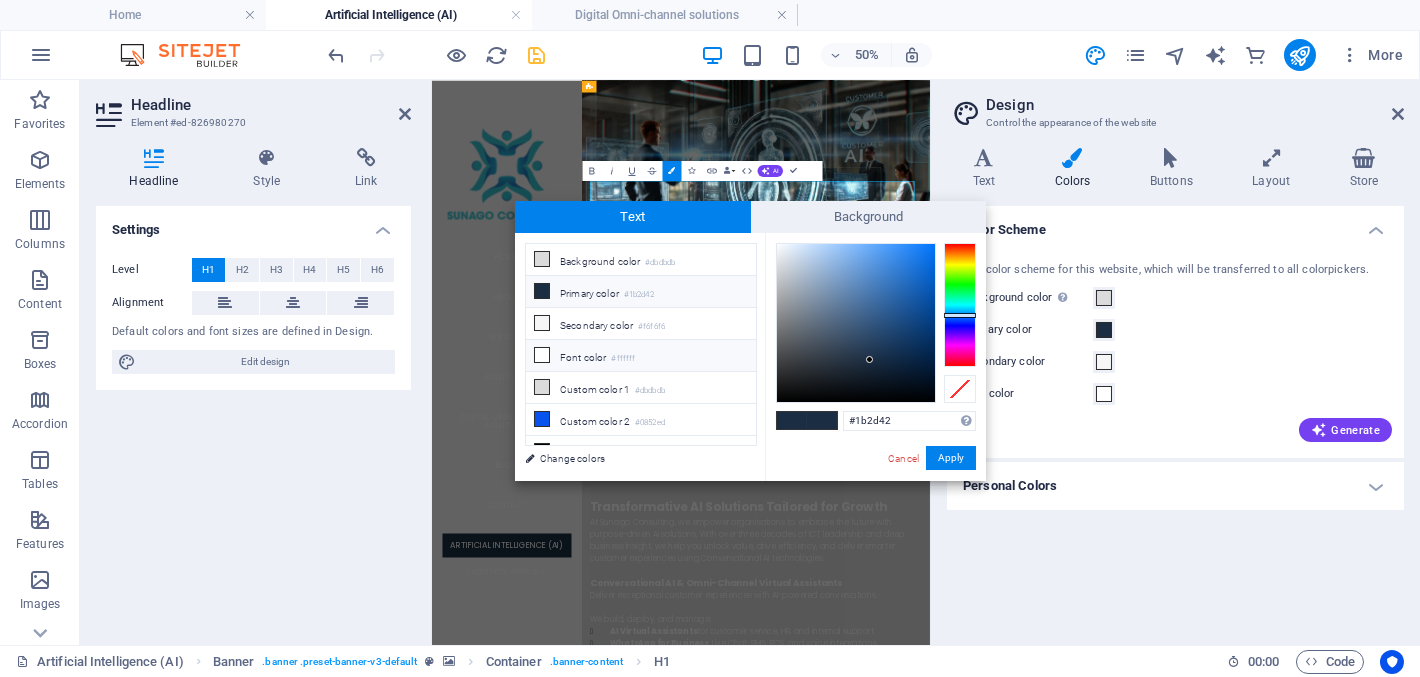 click at bounding box center [542, 355] 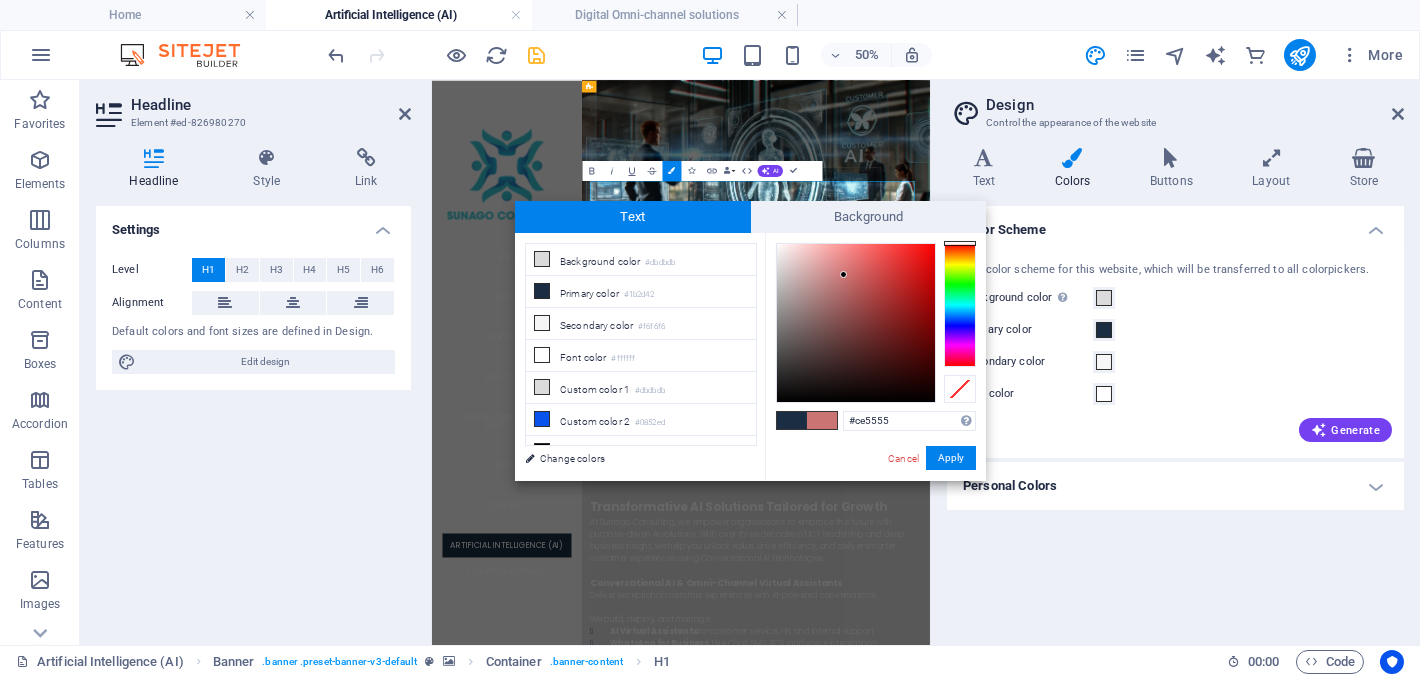 type on "#ce4e4e" 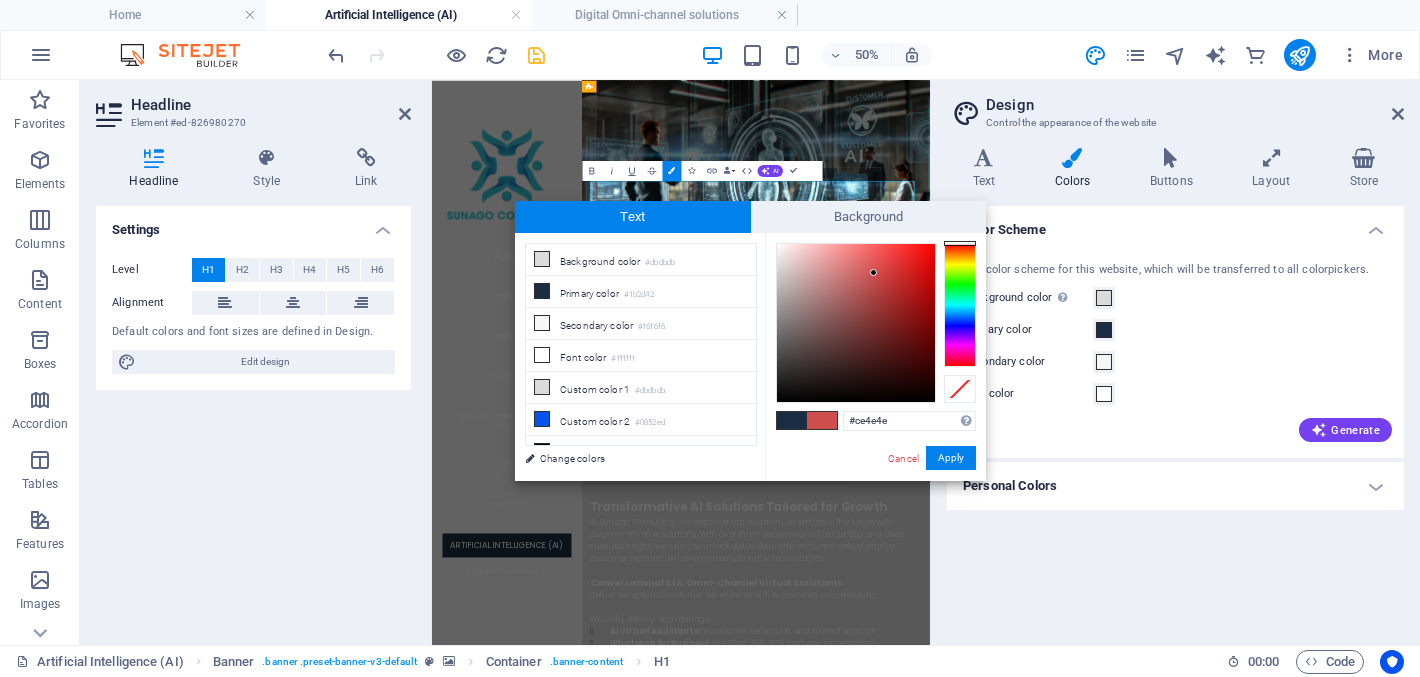 drag, startPoint x: 773, startPoint y: 239, endPoint x: 874, endPoint y: 273, distance: 106.56923 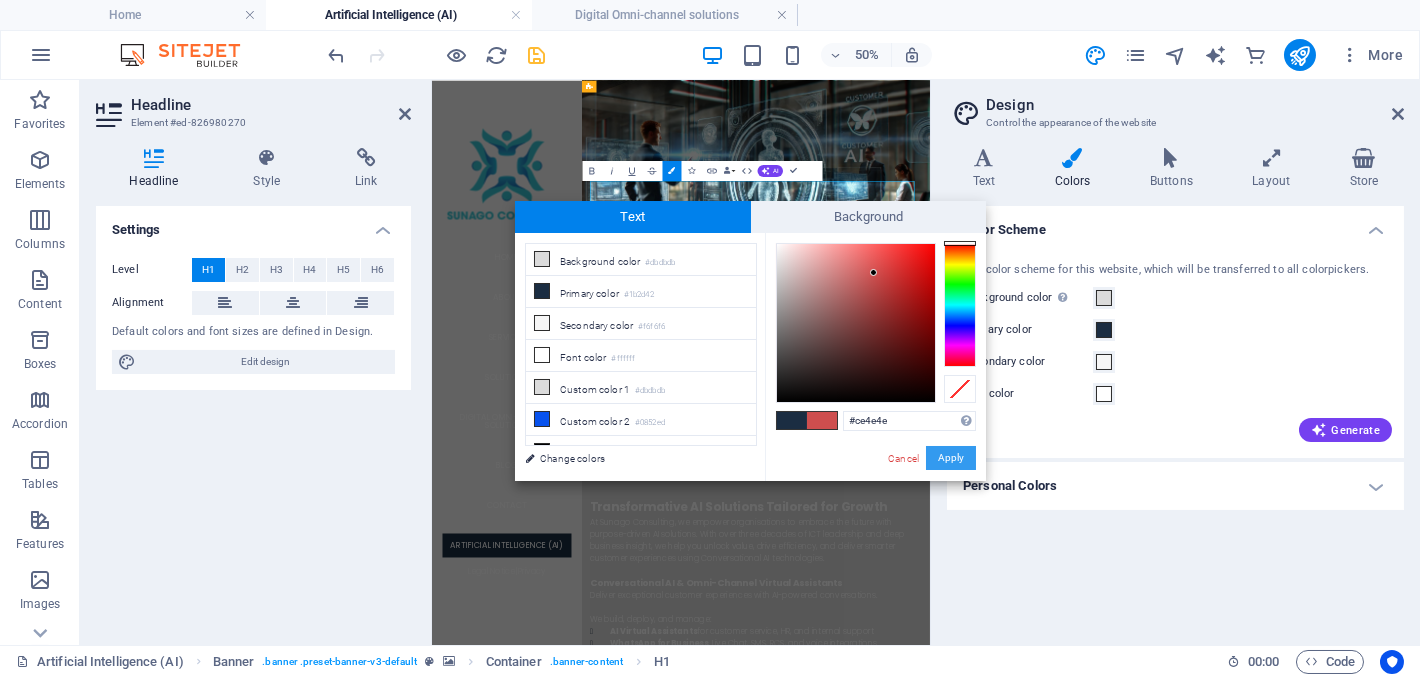 click on "Apply" at bounding box center (951, 458) 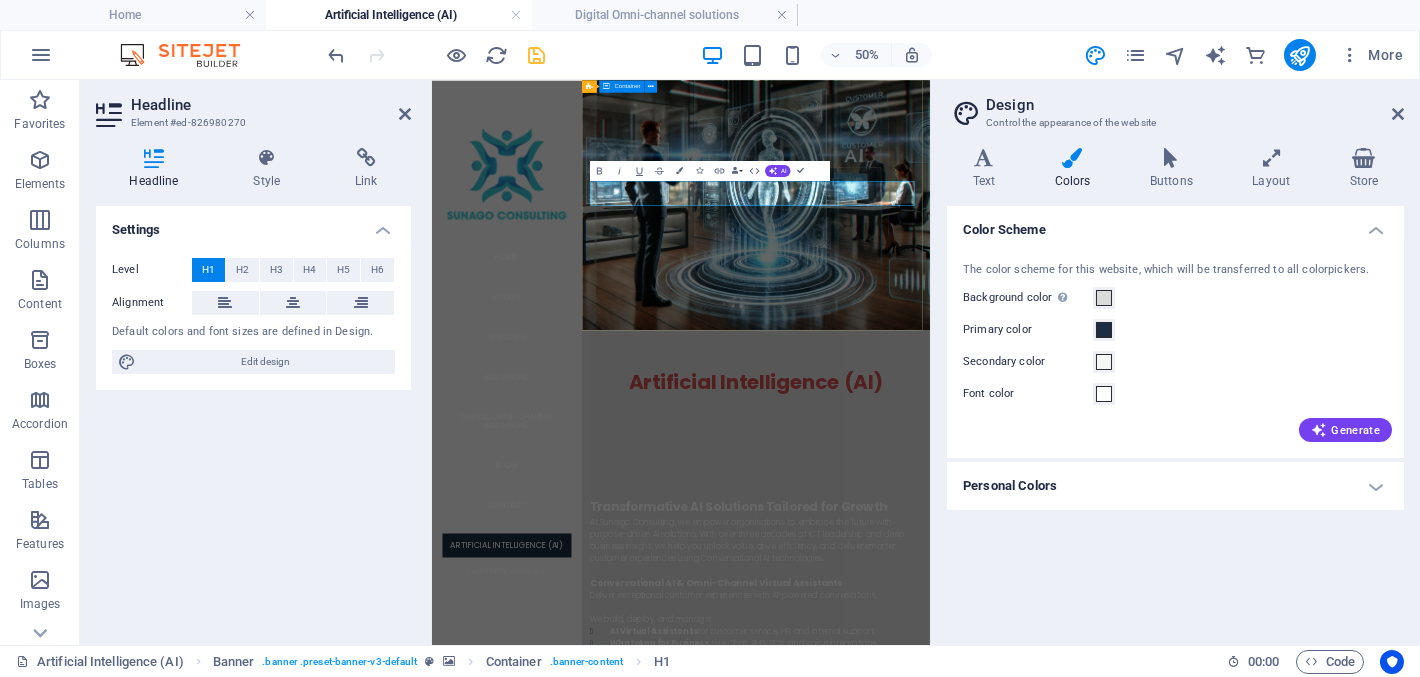 click on "Artificial Intelligence (AI) Unlock the Power of AI for Your Business" at bounding box center [1079, 708] 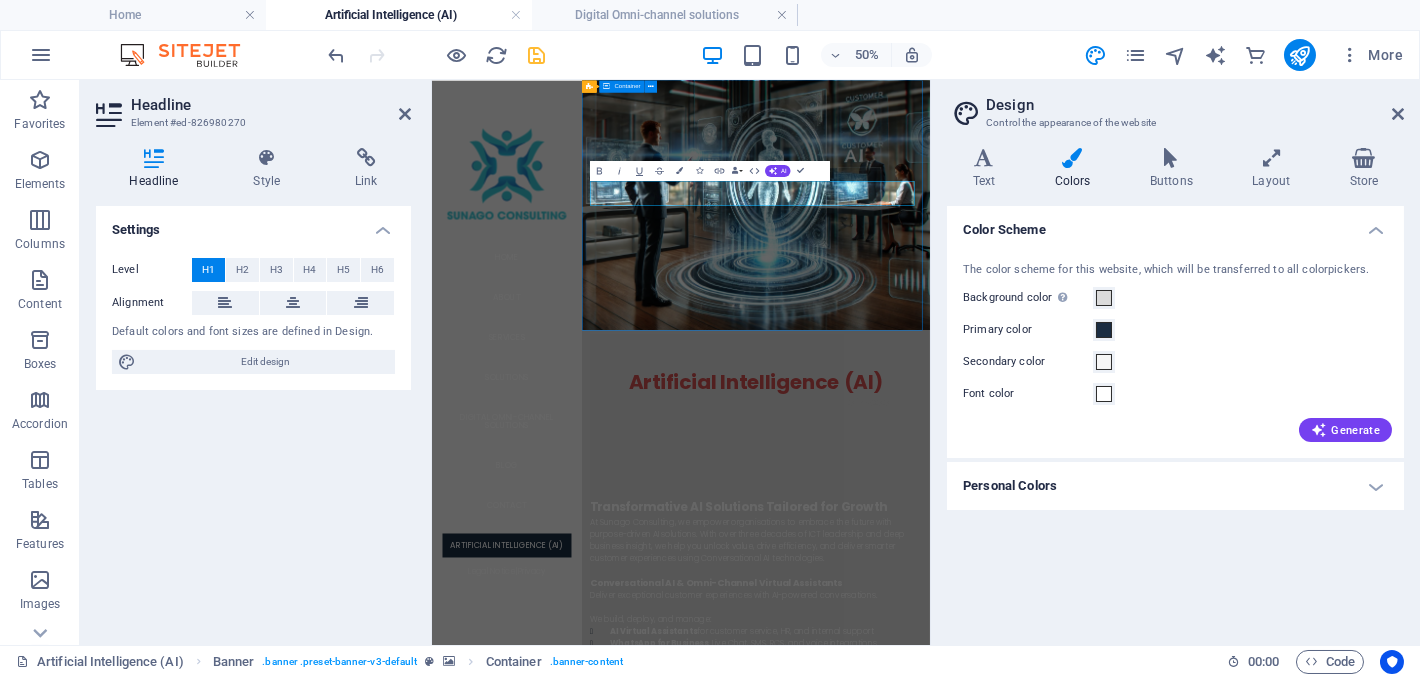 click on "Artificial Intelligence (AI) Unlock the Power of AI for Your Business" at bounding box center [1079, 708] 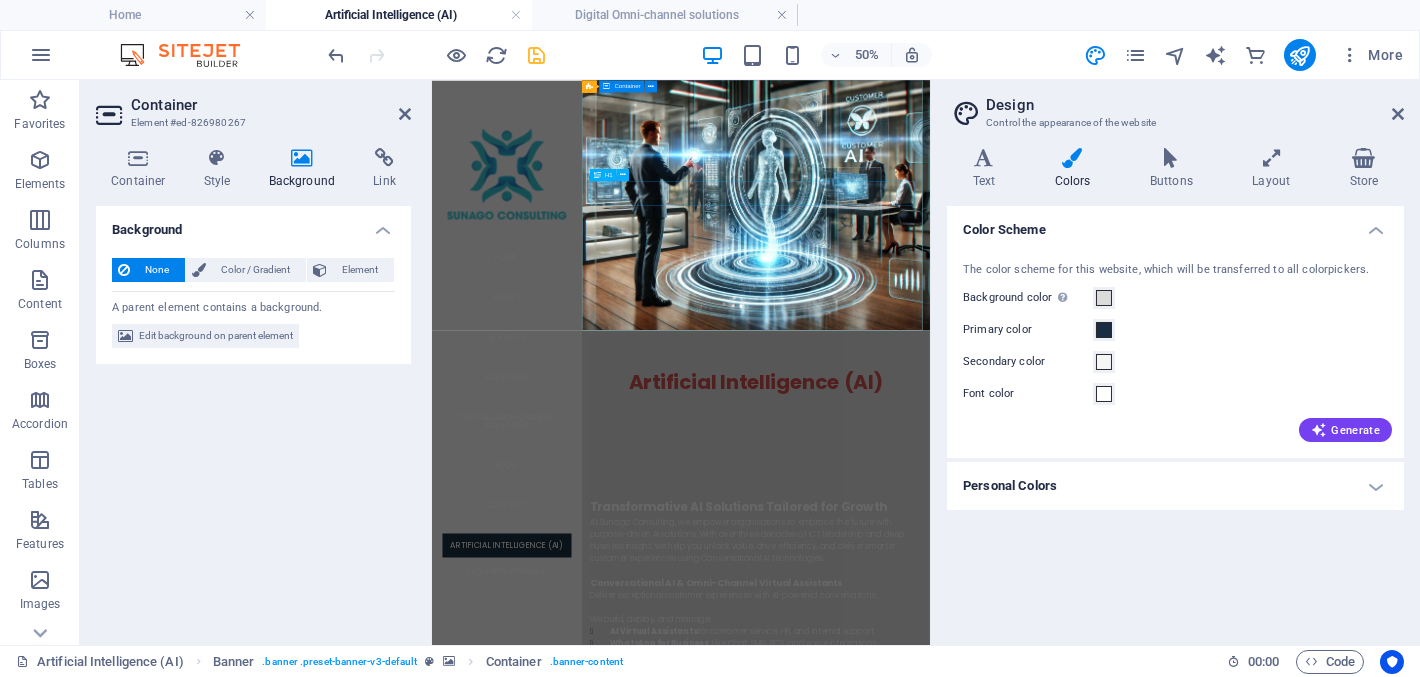 click on "Artificial Intelligence (AI)" at bounding box center [1079, 685] 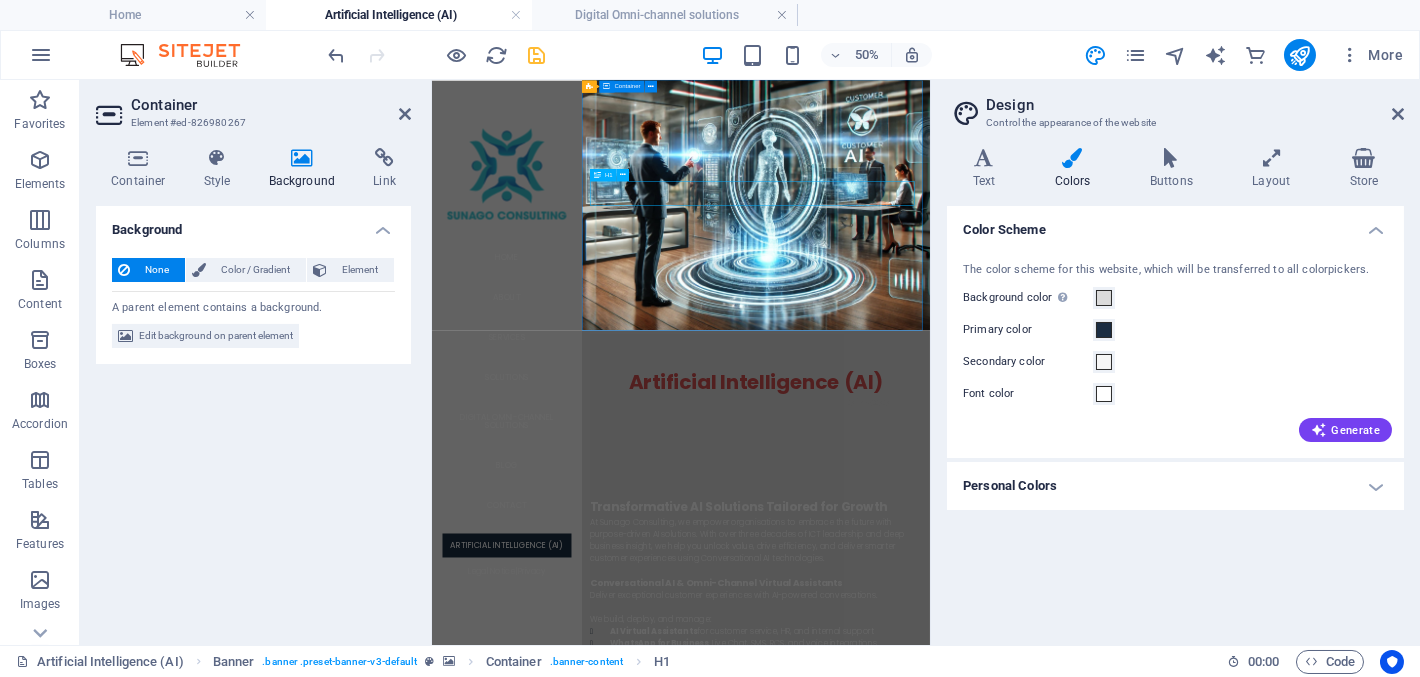 click on "Artificial Intelligence (AI)" at bounding box center [1079, 685] 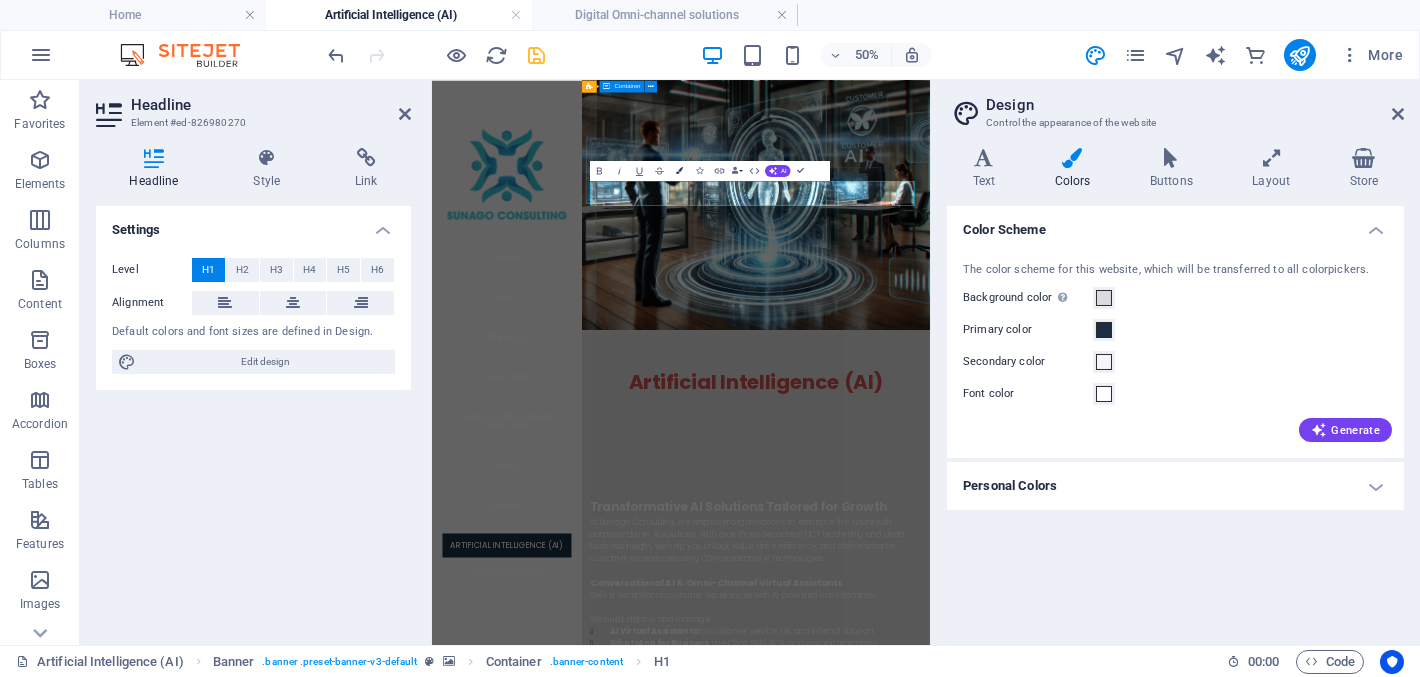 click at bounding box center (679, 170) 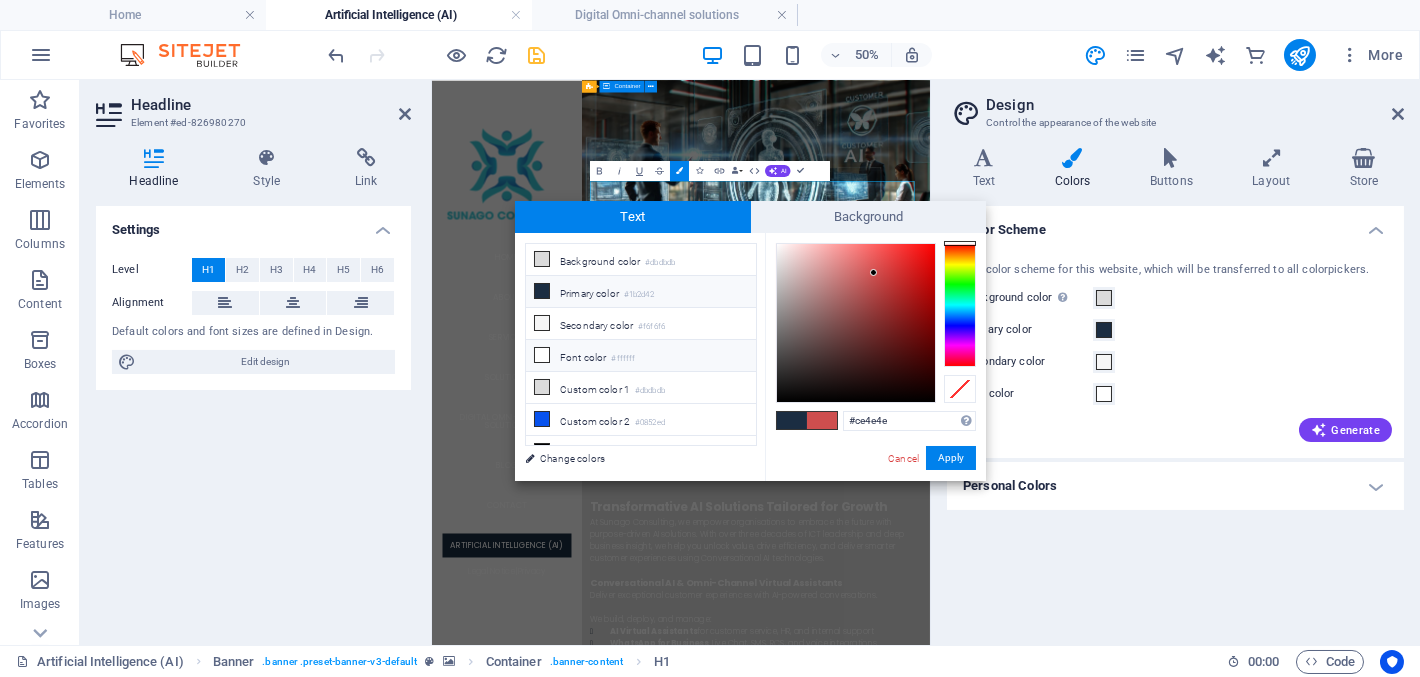 click on "Font color
#ffffff" at bounding box center (641, 356) 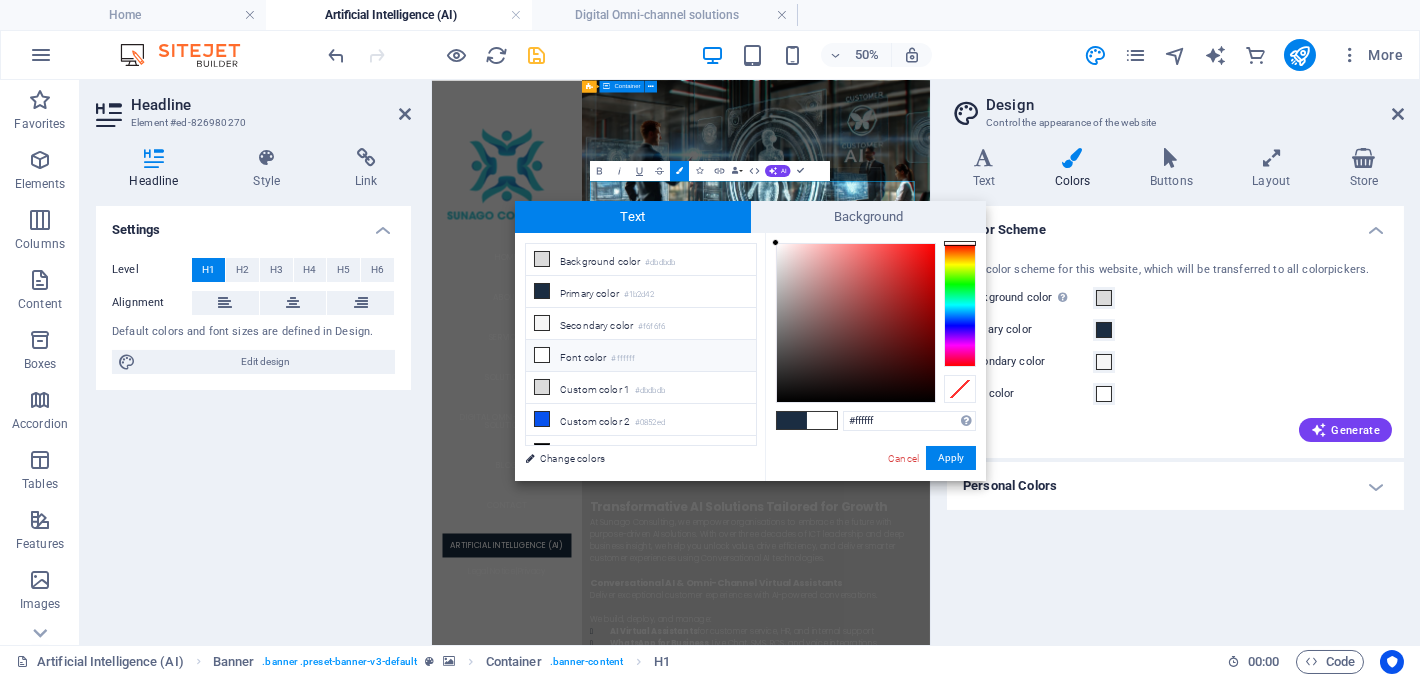 click on "Font color
#ffffff" at bounding box center (641, 356) 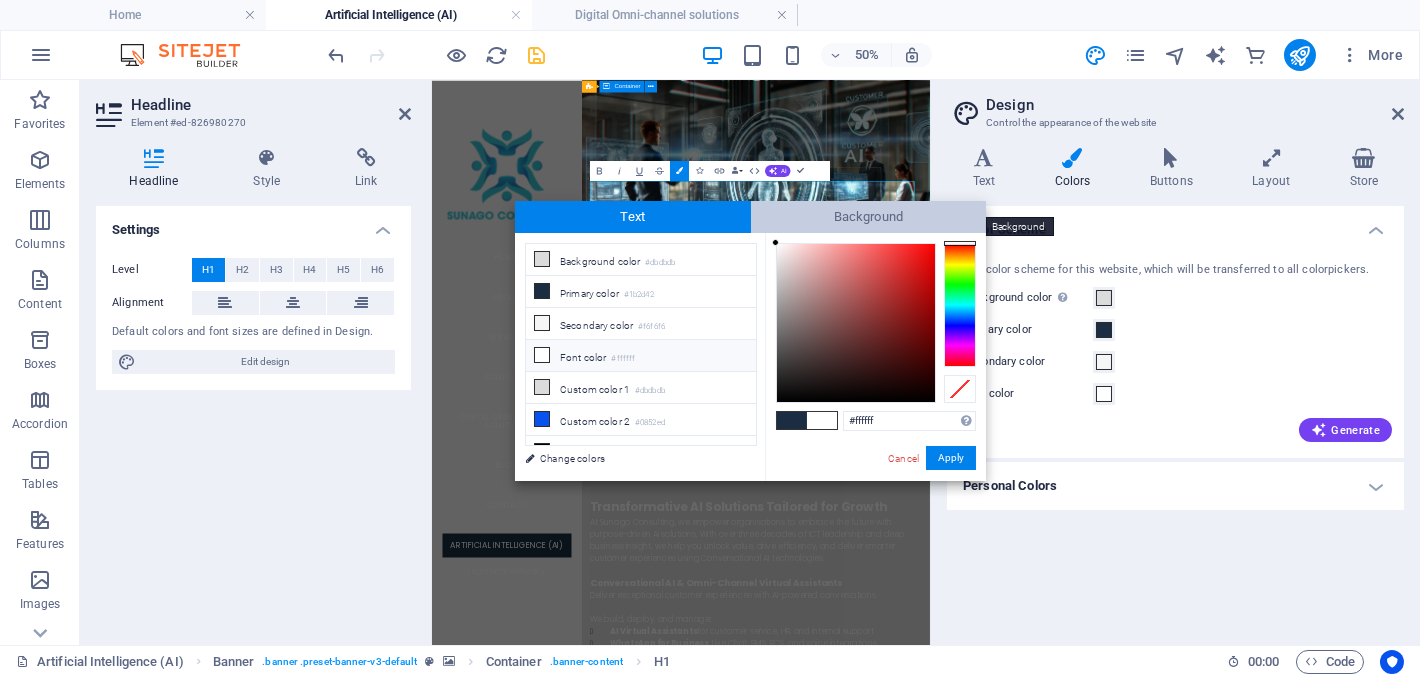 click on "Background" at bounding box center (869, 217) 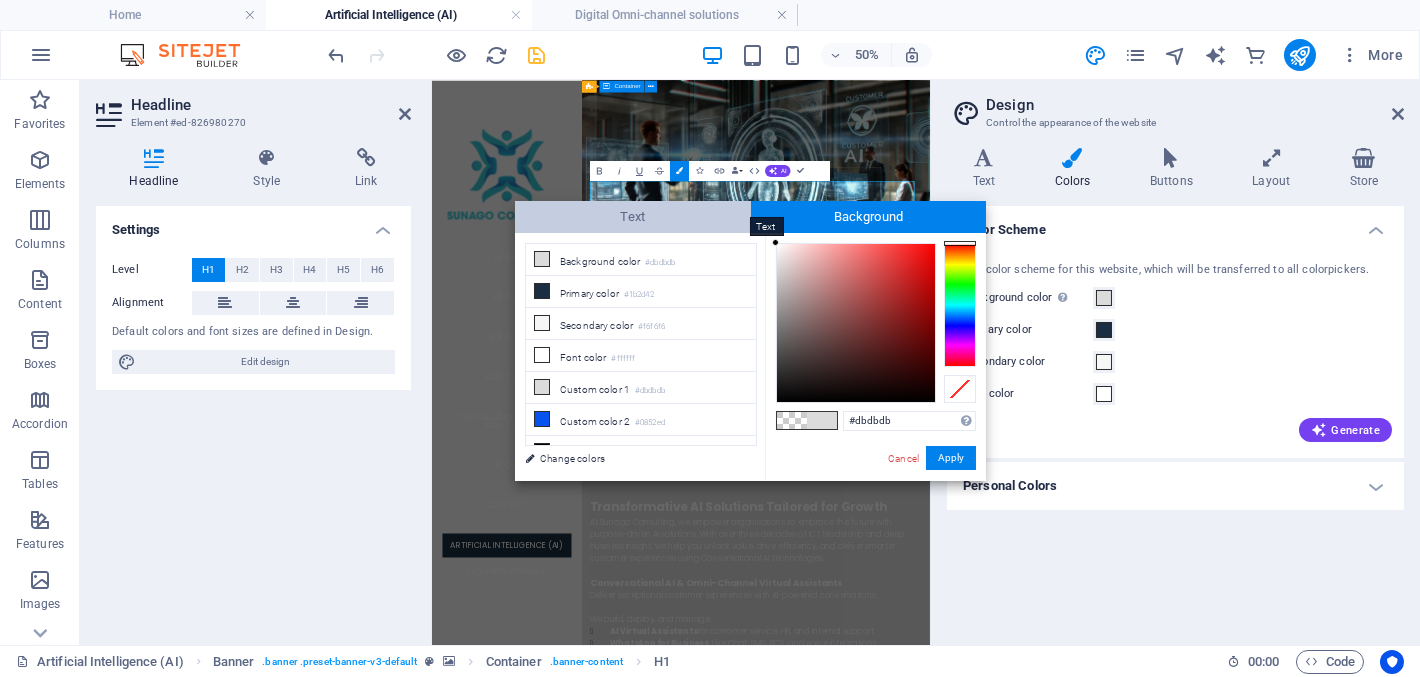 click on "Text" at bounding box center (633, 217) 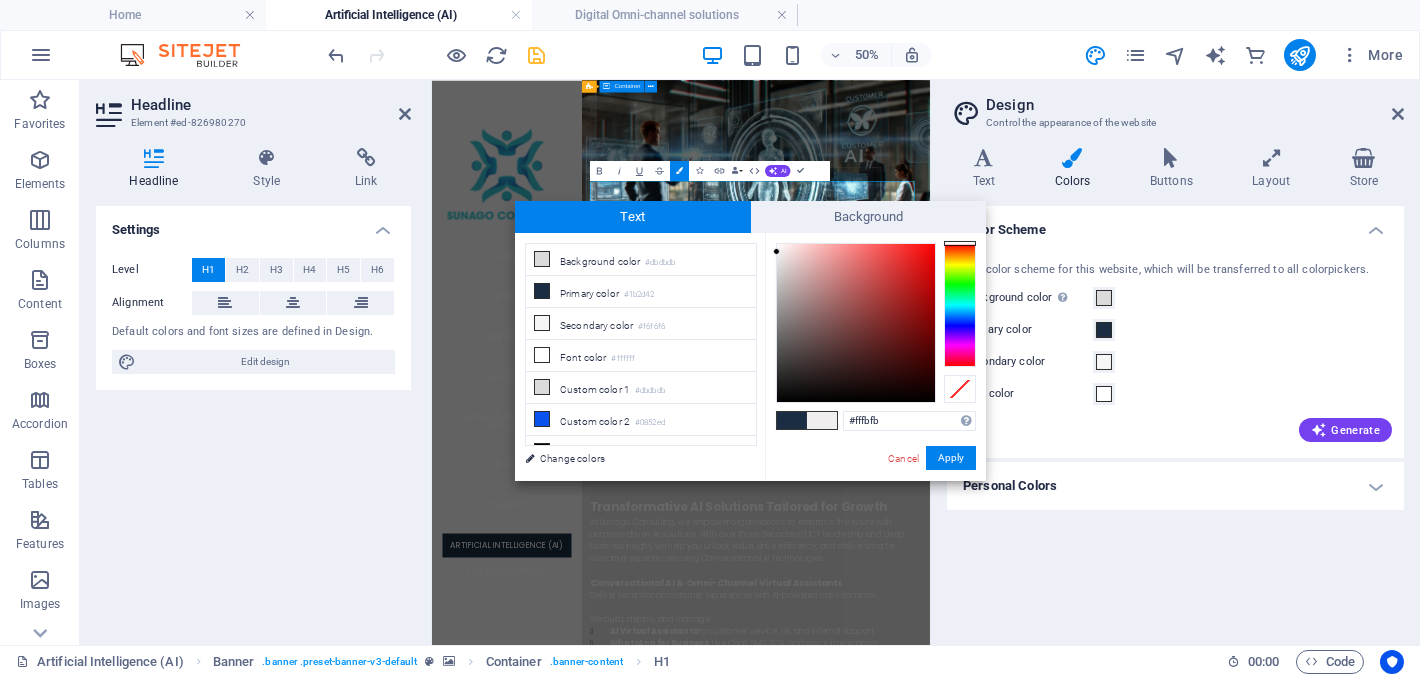 type on "#ffffff" 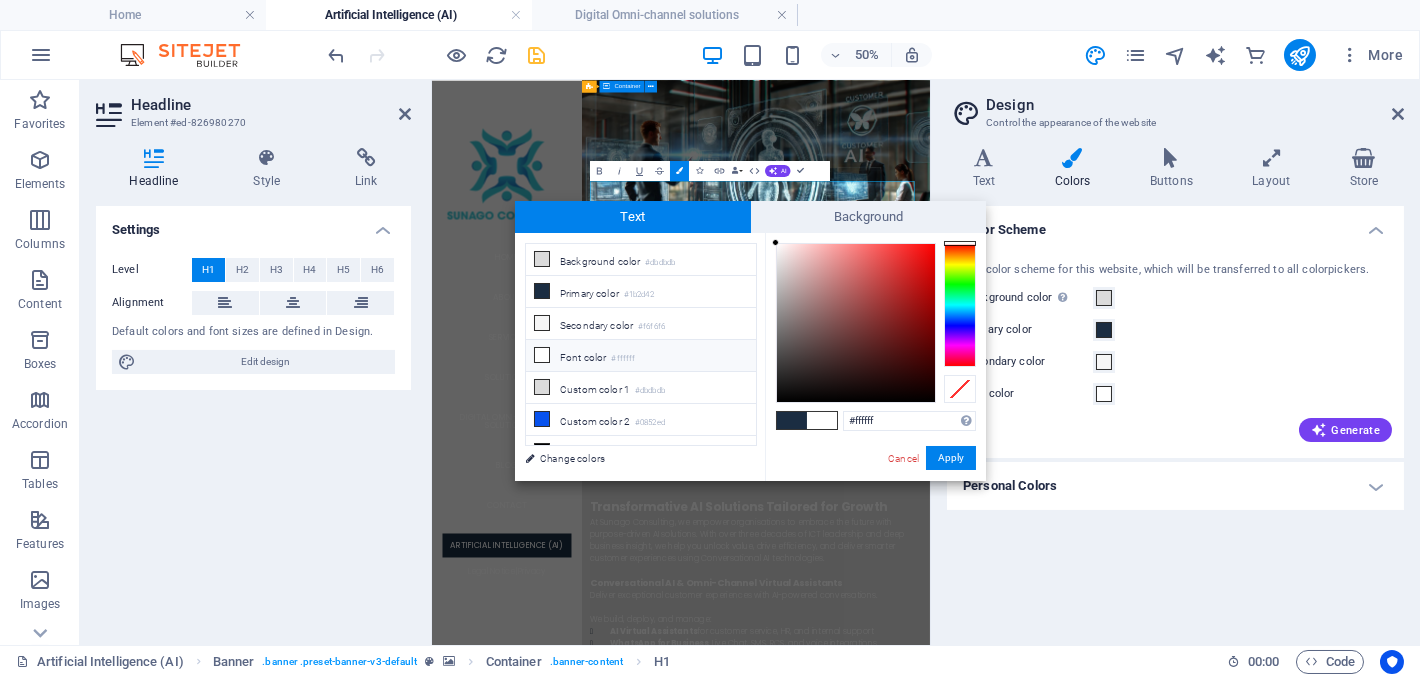 click at bounding box center (775, 242) 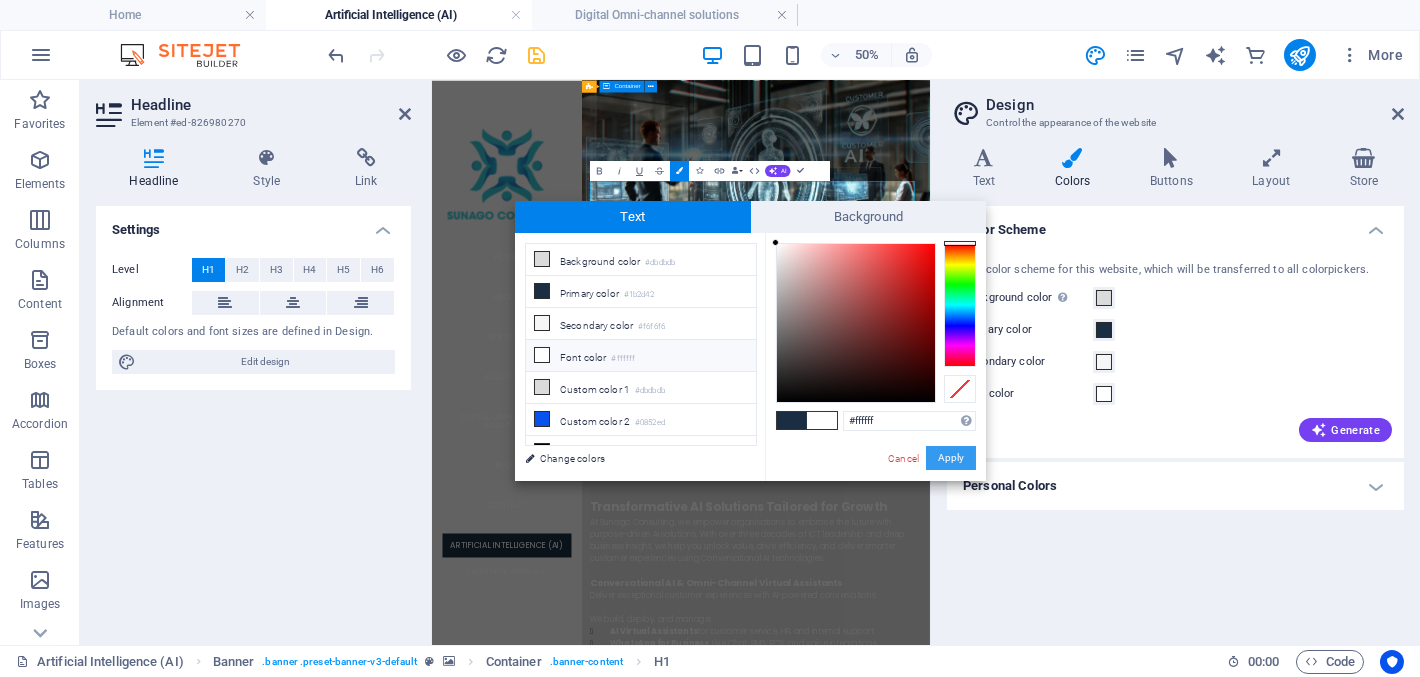 click on "Apply" at bounding box center [951, 458] 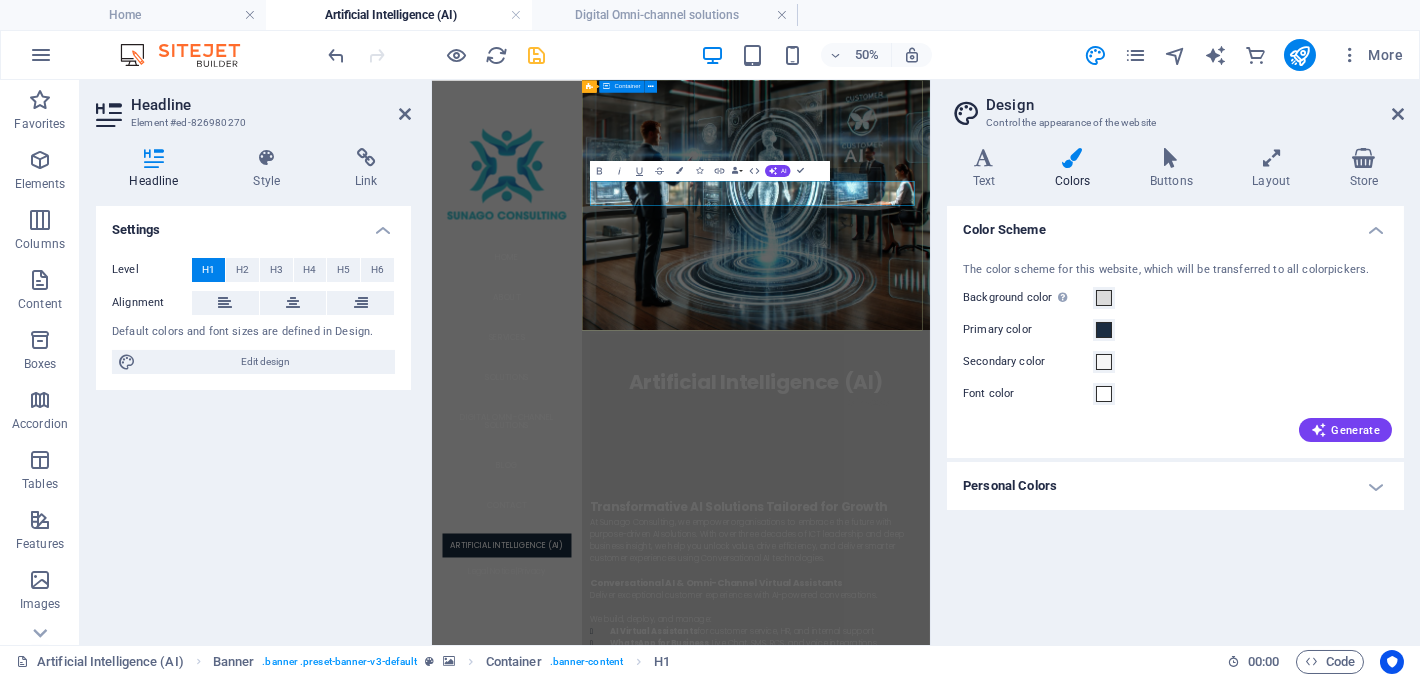 click on "Artificial Intelligence (AI) Unlock the Power of AI for Your Business" at bounding box center [1079, 708] 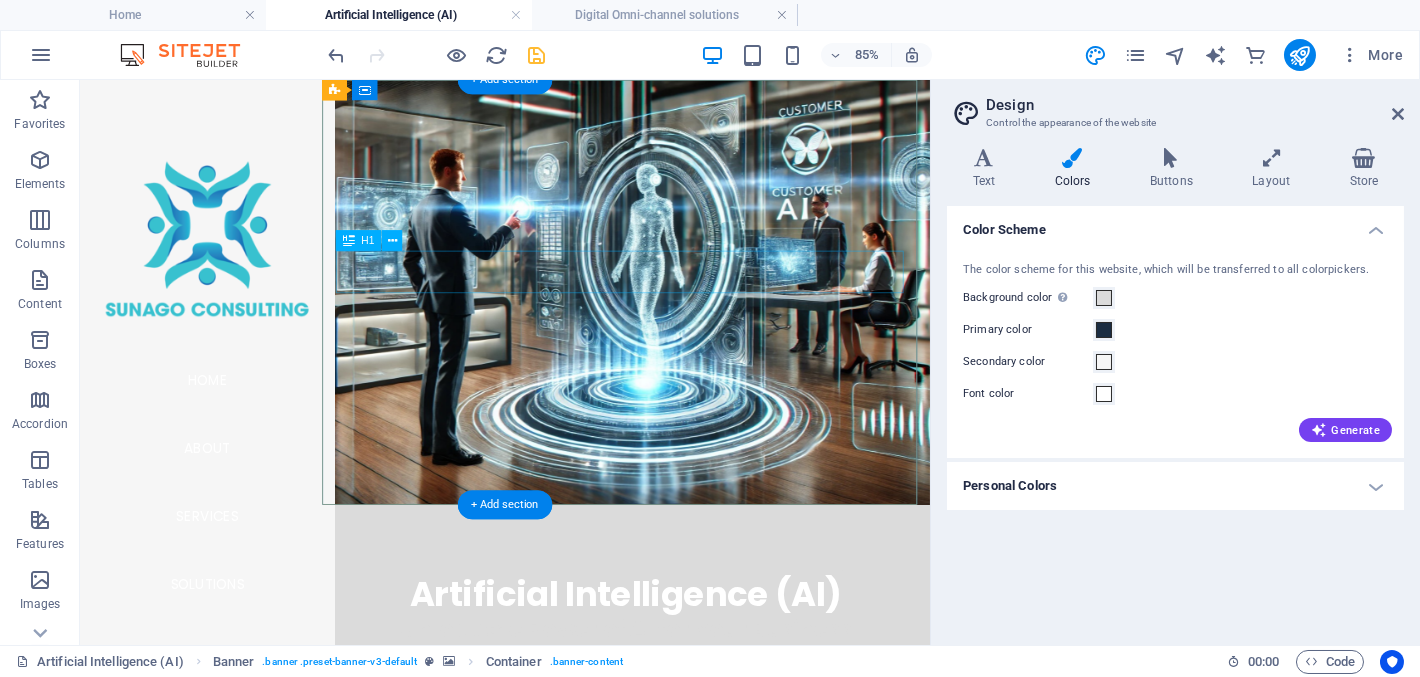 click on "Artificial Intelligence (AI)" at bounding box center (722, 685) 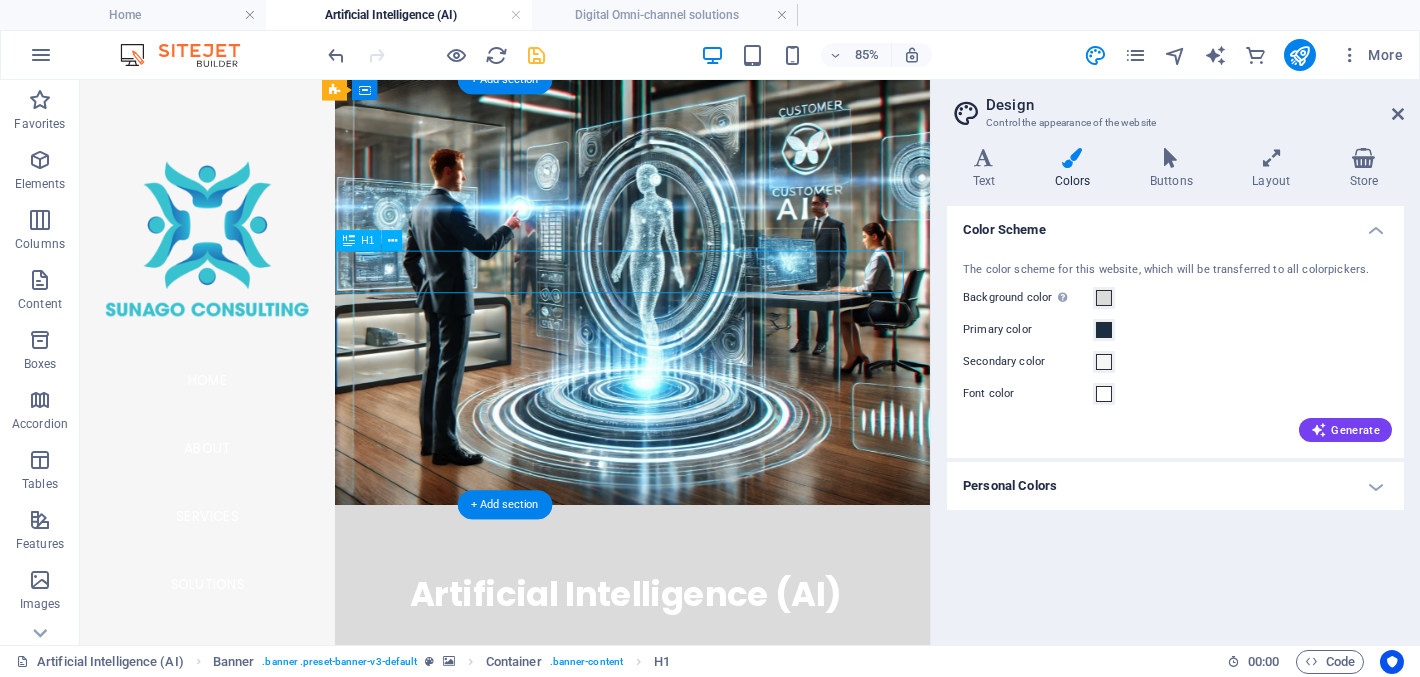 click on "Artificial Intelligence (AI)" at bounding box center (722, 685) 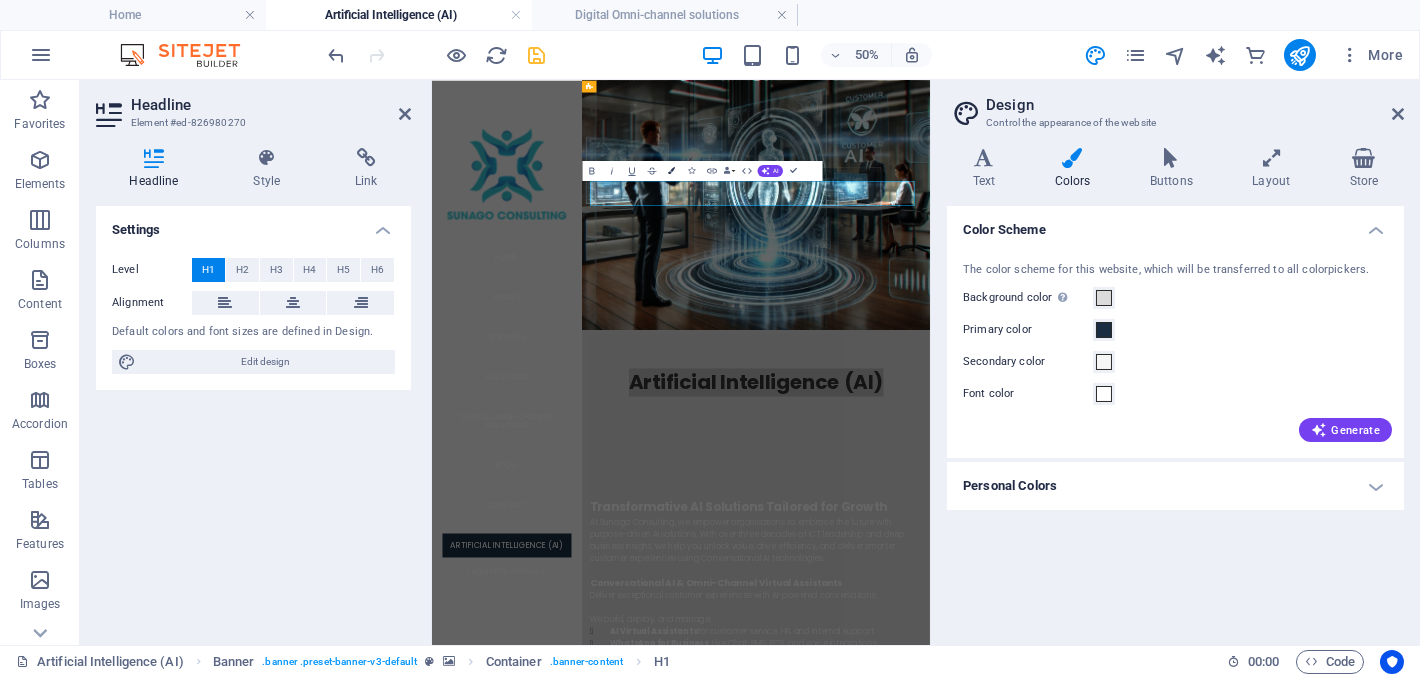 click at bounding box center (671, 170) 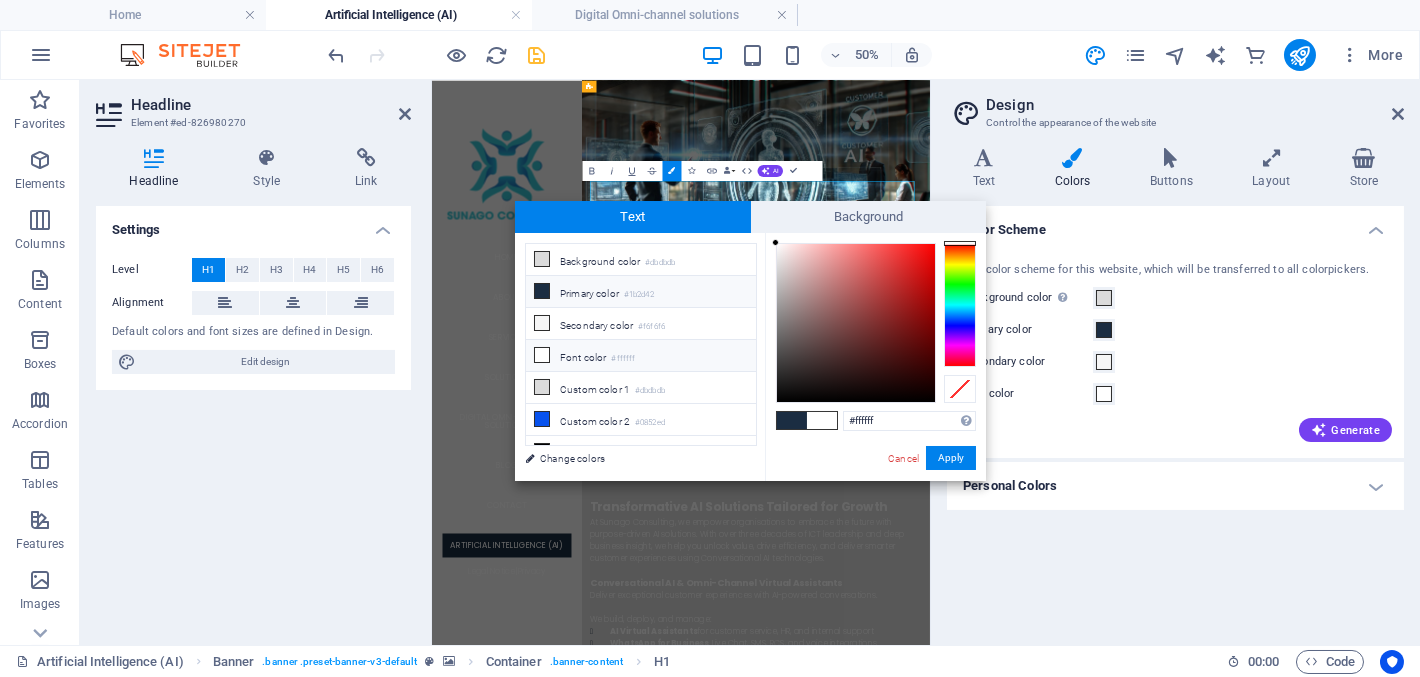 click on "Font color
#ffffff" at bounding box center (641, 356) 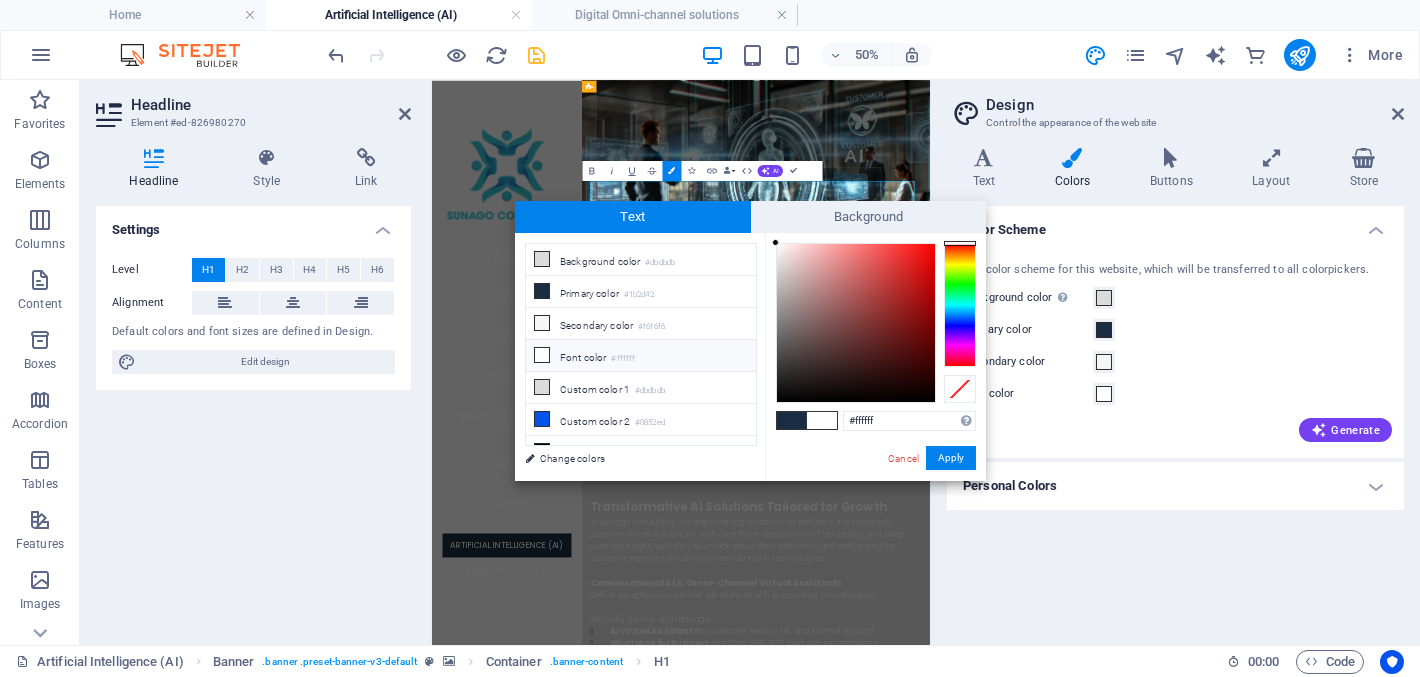 click on "Font color
#ffffff" at bounding box center [641, 356] 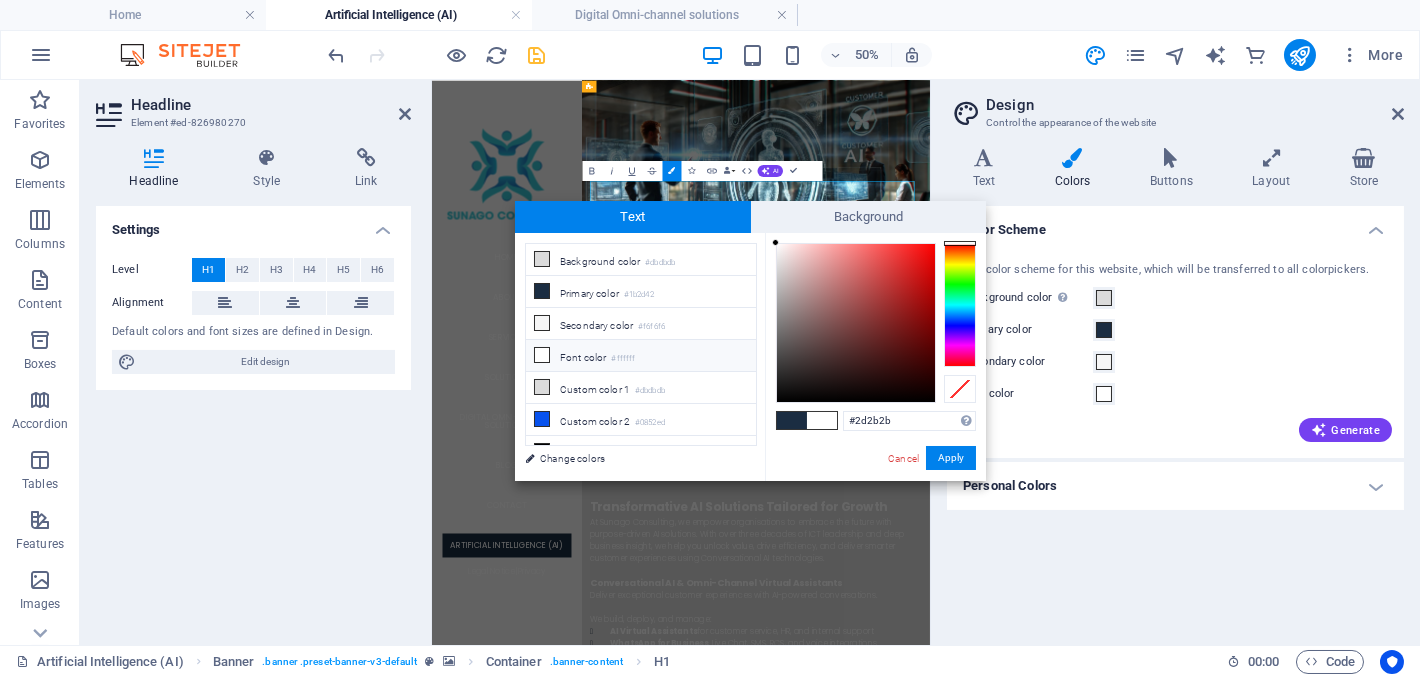 click at bounding box center [856, 323] 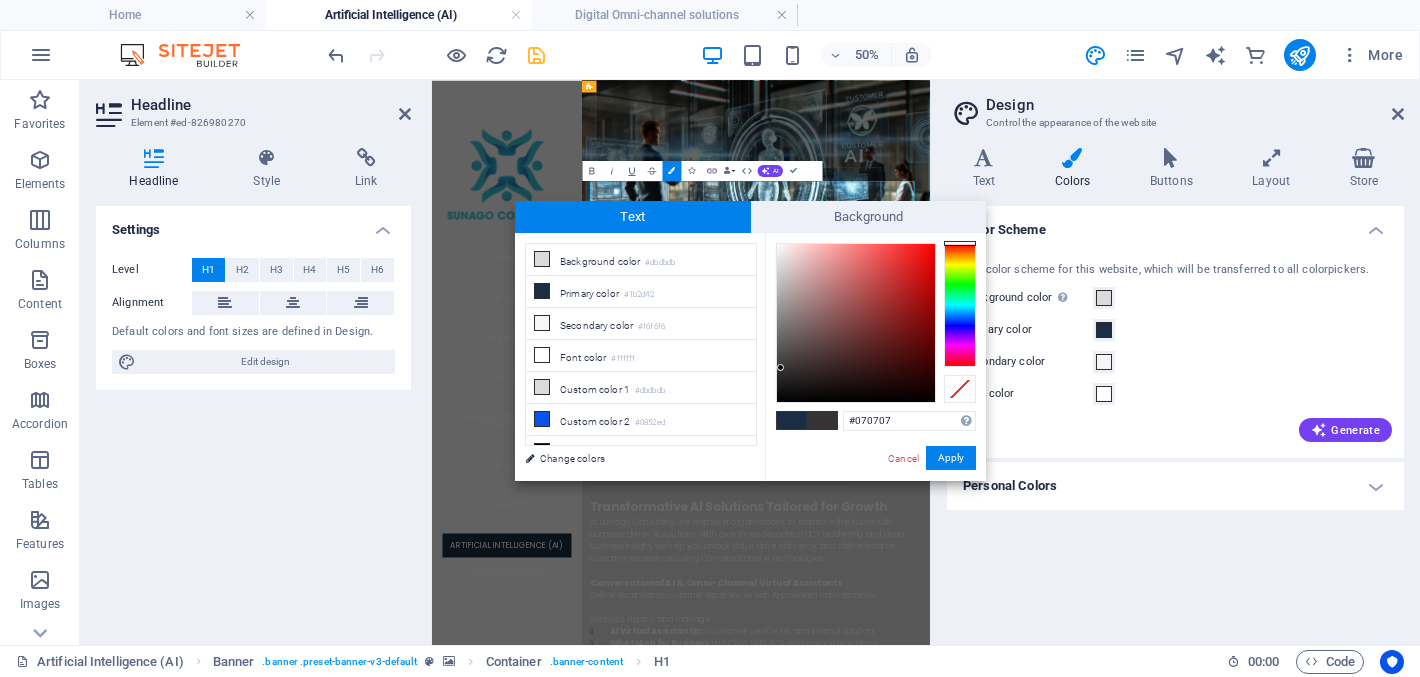 type on "#000000" 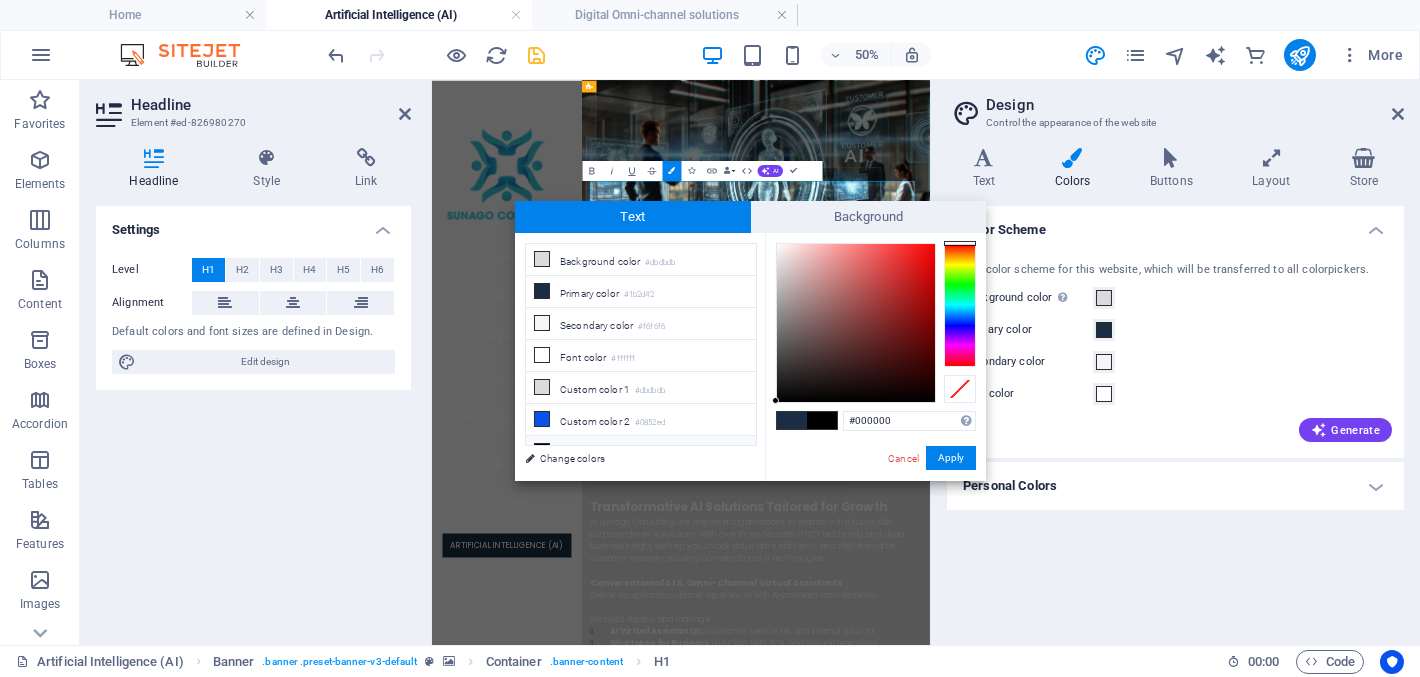 drag, startPoint x: 781, startPoint y: 368, endPoint x: 766, endPoint y: 415, distance: 49.335587 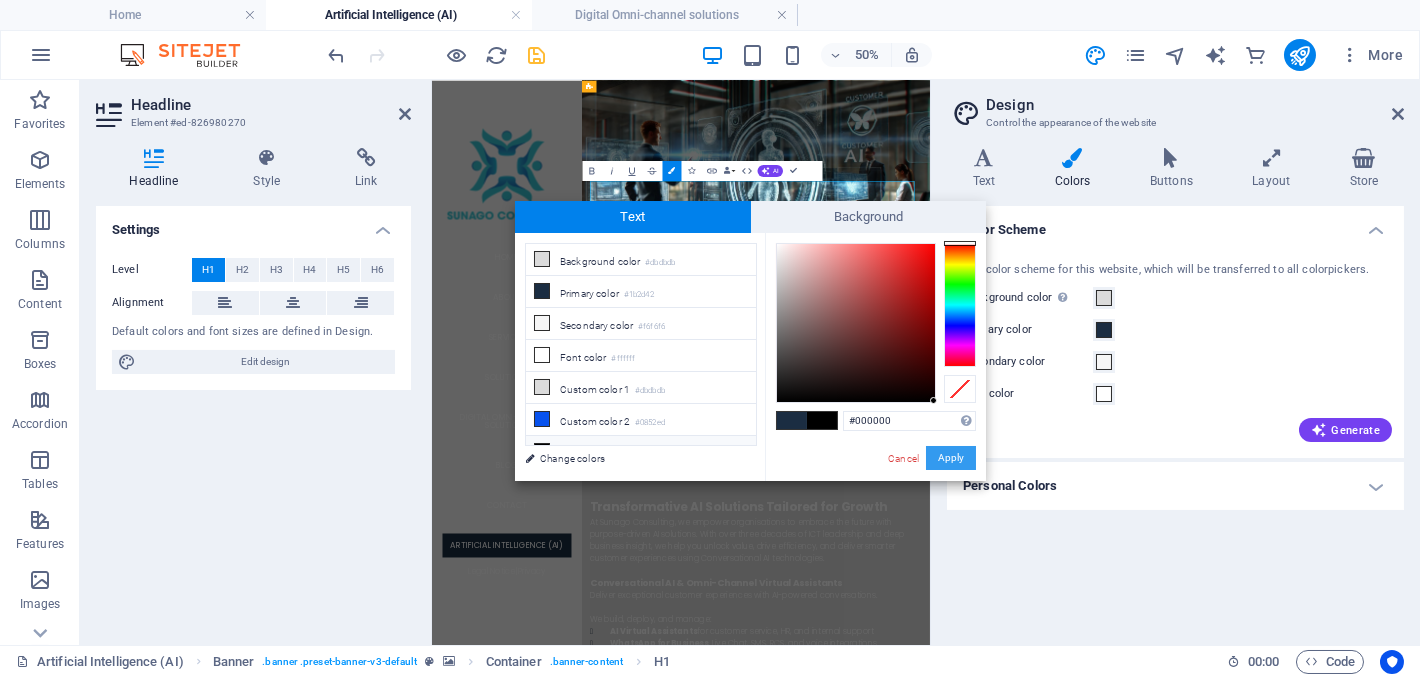 click on "Apply" at bounding box center [951, 458] 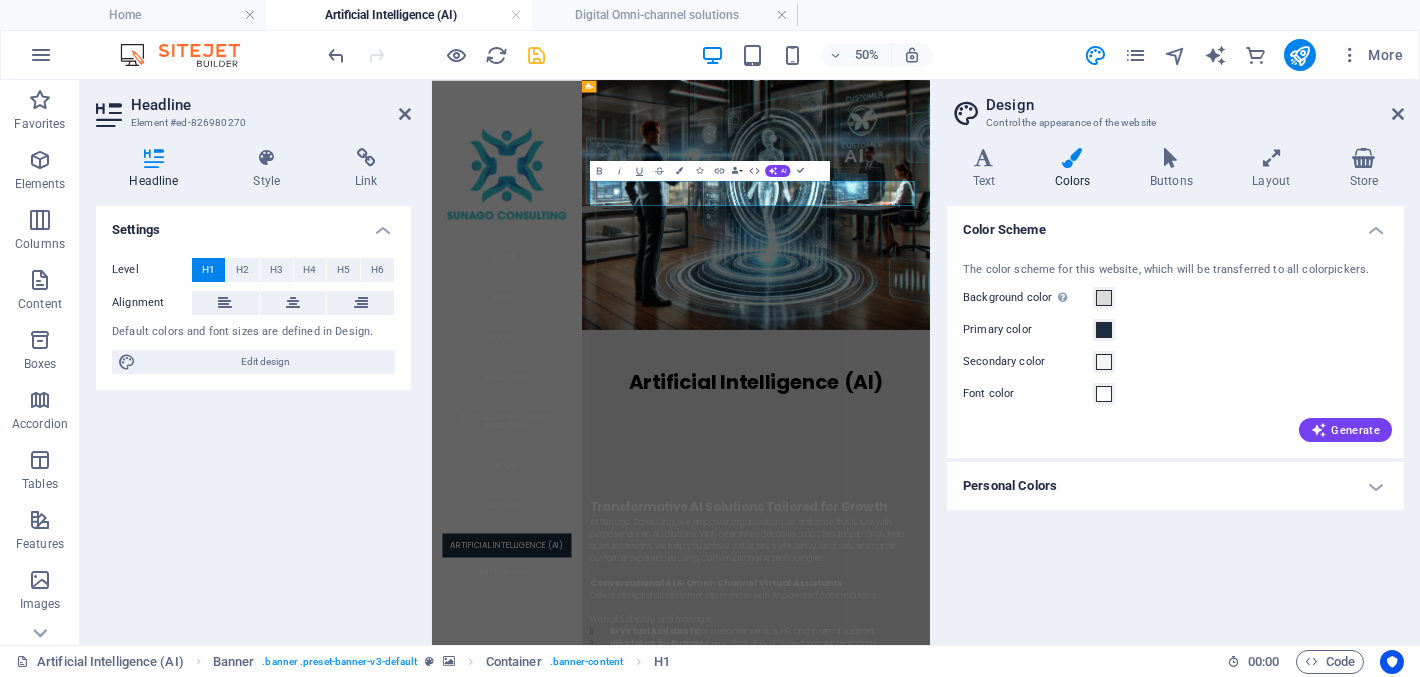 click on "Reference Container Container Placeholder Reference Banner Banner Container Logo H1 H3 Spacer Button Banner Banner Container Button Spacer H3 H1 H2 Text Text Text Text H2 Bold Italic Underline Strikethrough Colors Icons Link Data Bindings Company [FIRST] [LAST] [STREET] [ZIP] [CITY] [EMAIL] [PHONE] [PHONE] [PHONE] Custom field 1 Custom field 2 Custom field 3 Custom field 4 Custom field 5 Custom field 6 HTML AI Improve Make shorter Make longer Fix spelling & grammar Translate to English Generate text Confirm (Ctrl+⏎)" at bounding box center [681, 362] 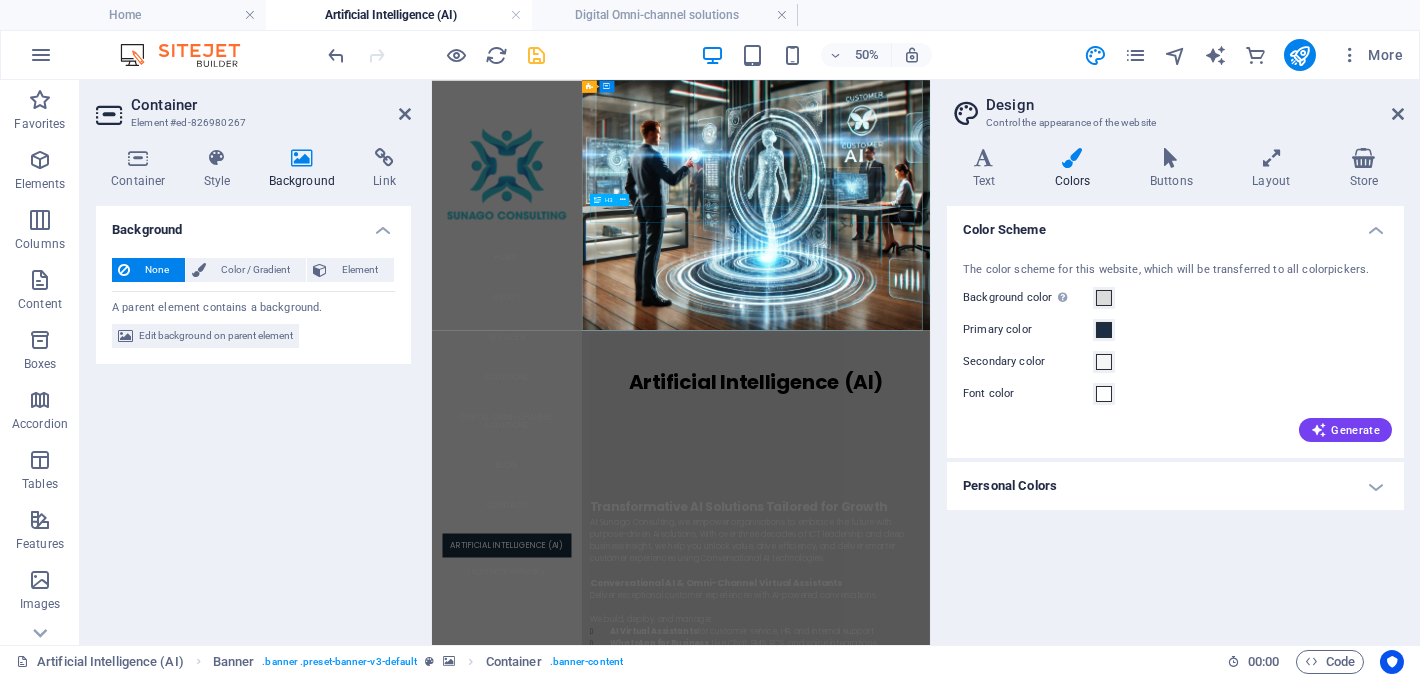 click on "Unlock the Power of AI for Your Business" at bounding box center [1079, 726] 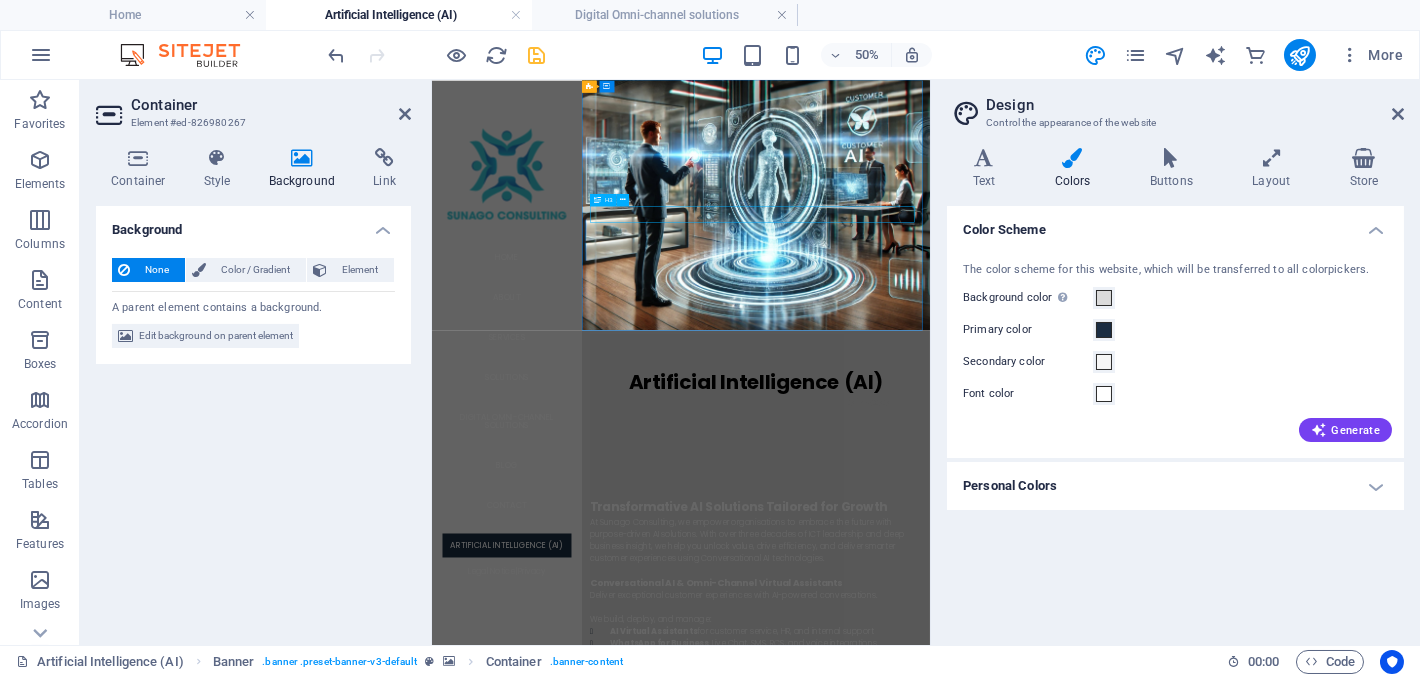 click on "Unlock the Power of AI for Your Business" at bounding box center [1079, 726] 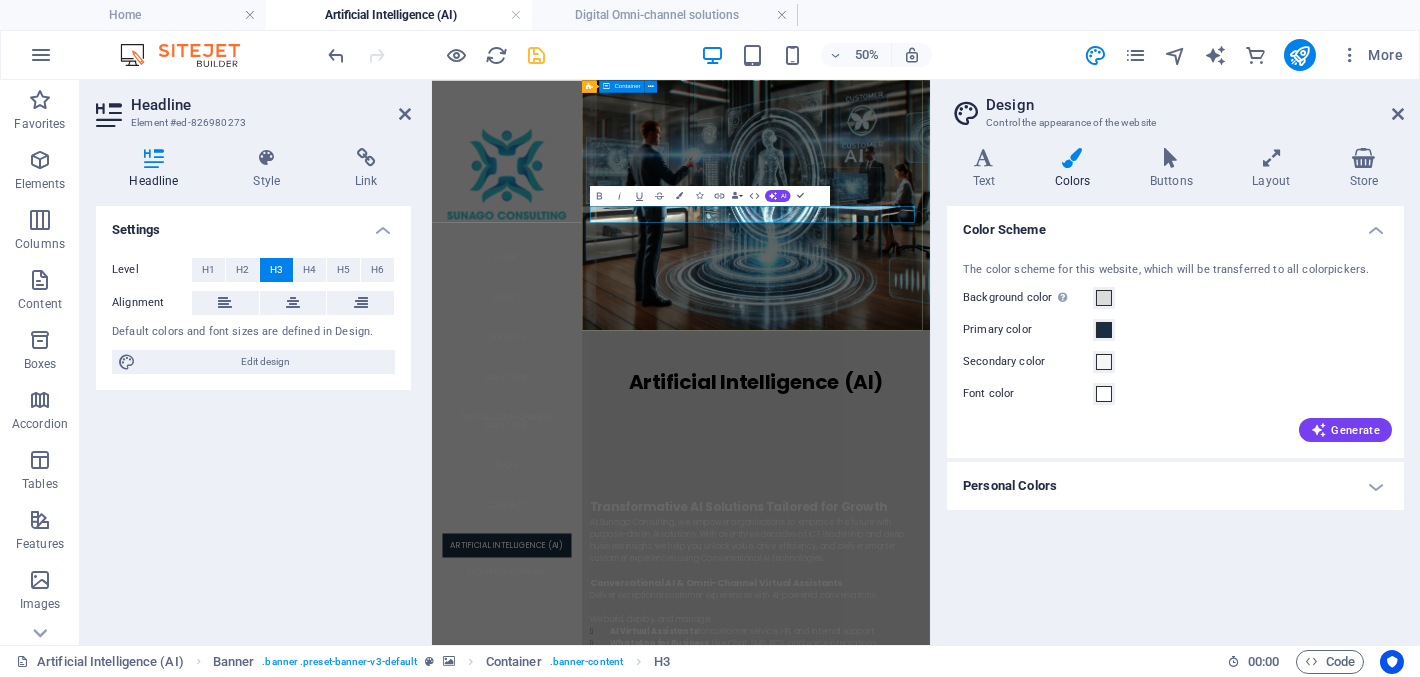 click on "Artificial Intelligence (AI) Unlock the Power of AI for Your Business" at bounding box center (1079, 708) 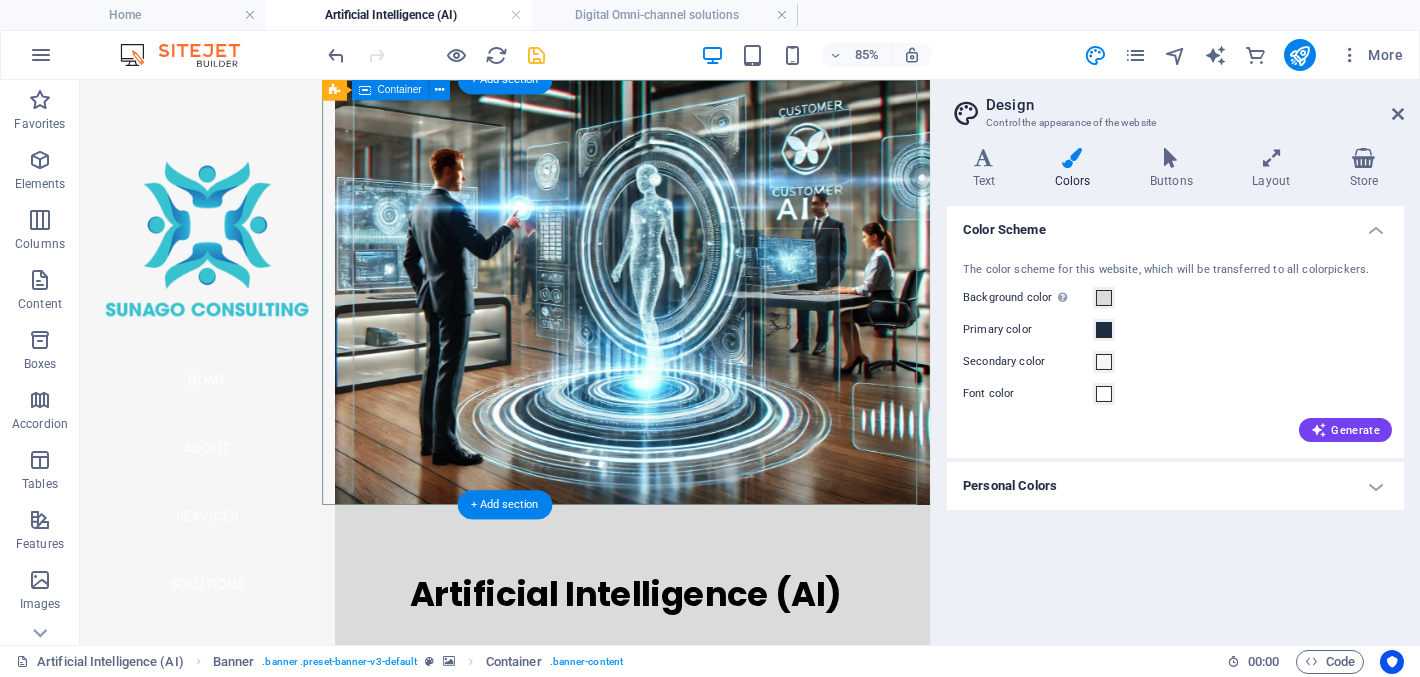 click on "Artificial Intelligence (AI) Unlock the Power of AI for Your Business" at bounding box center [722, 708] 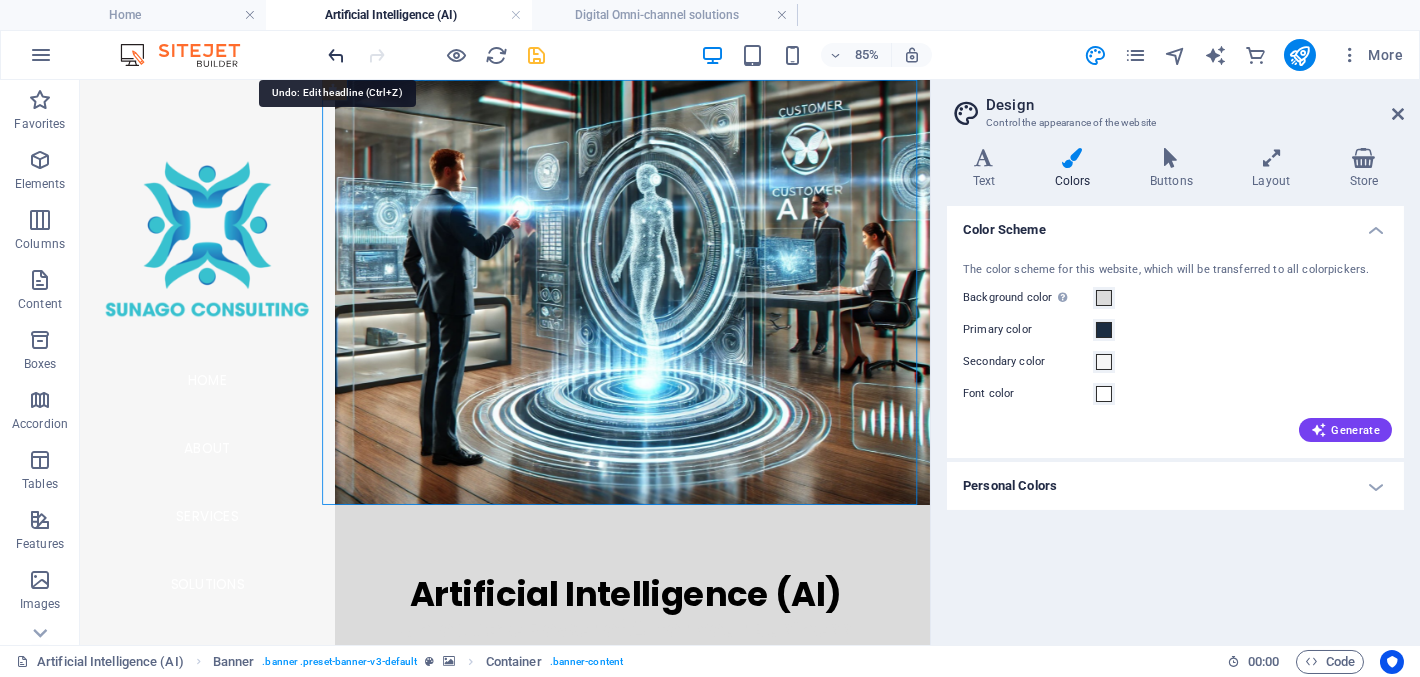 click at bounding box center (337, 55) 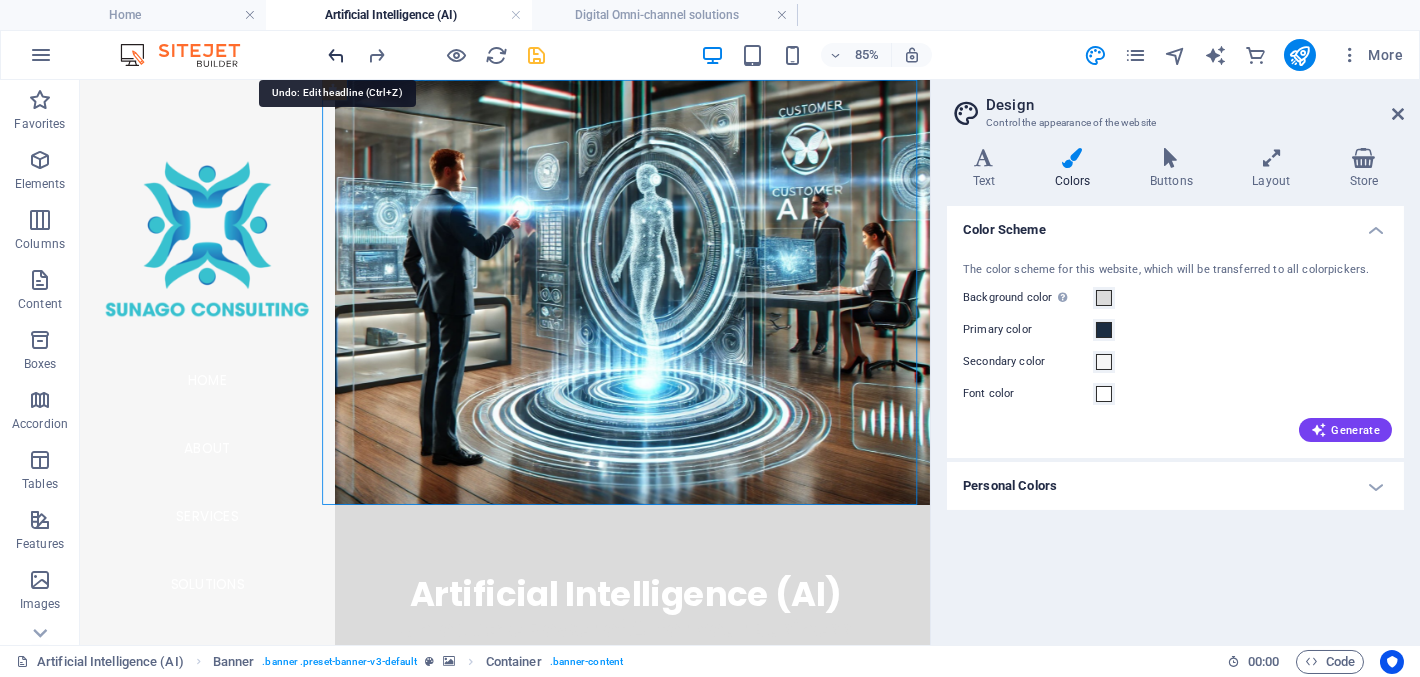 click at bounding box center (337, 55) 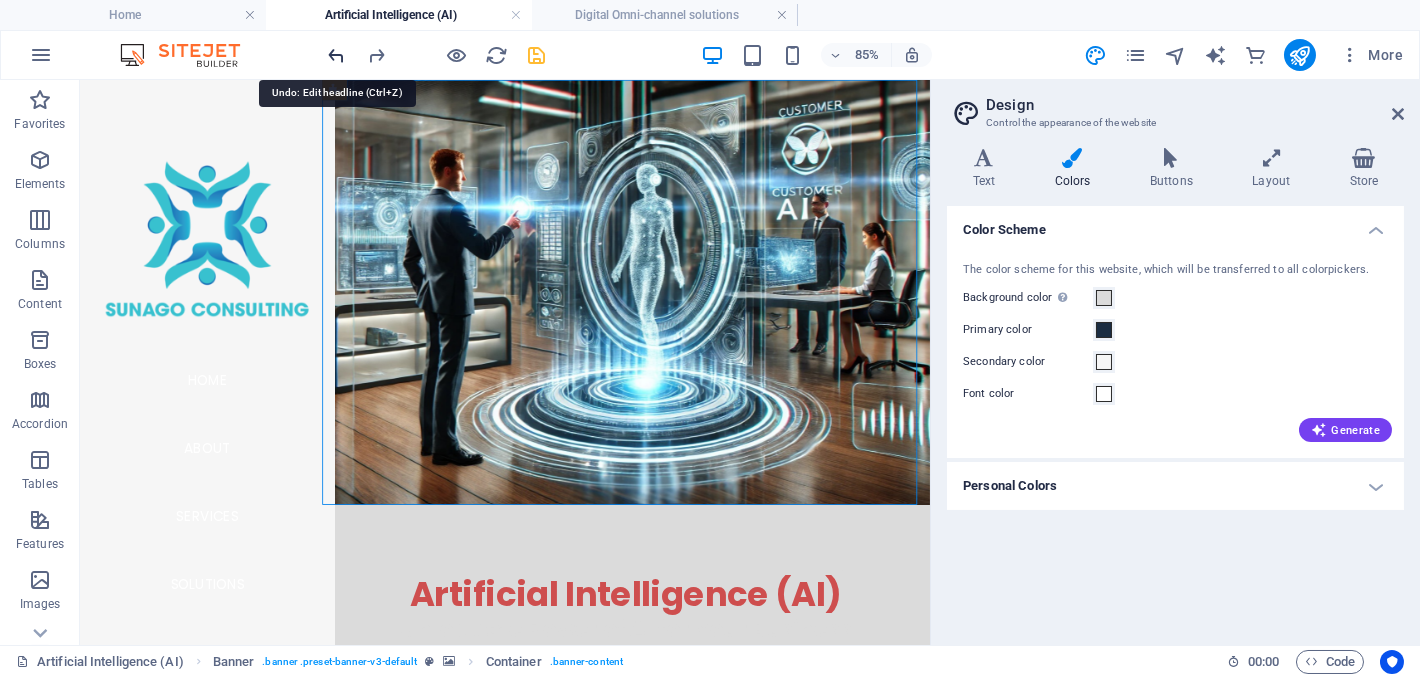 click at bounding box center [337, 55] 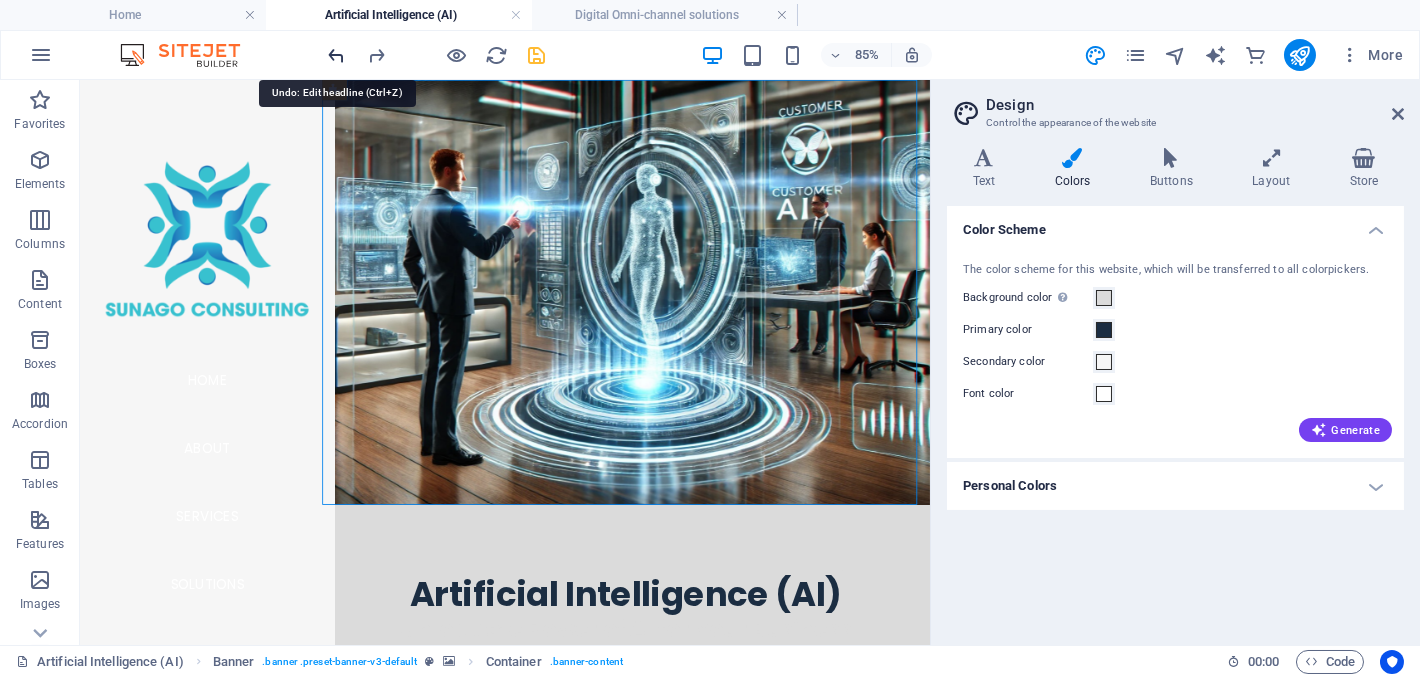 drag, startPoint x: 335, startPoint y: 53, endPoint x: 343, endPoint y: 64, distance: 13.601471 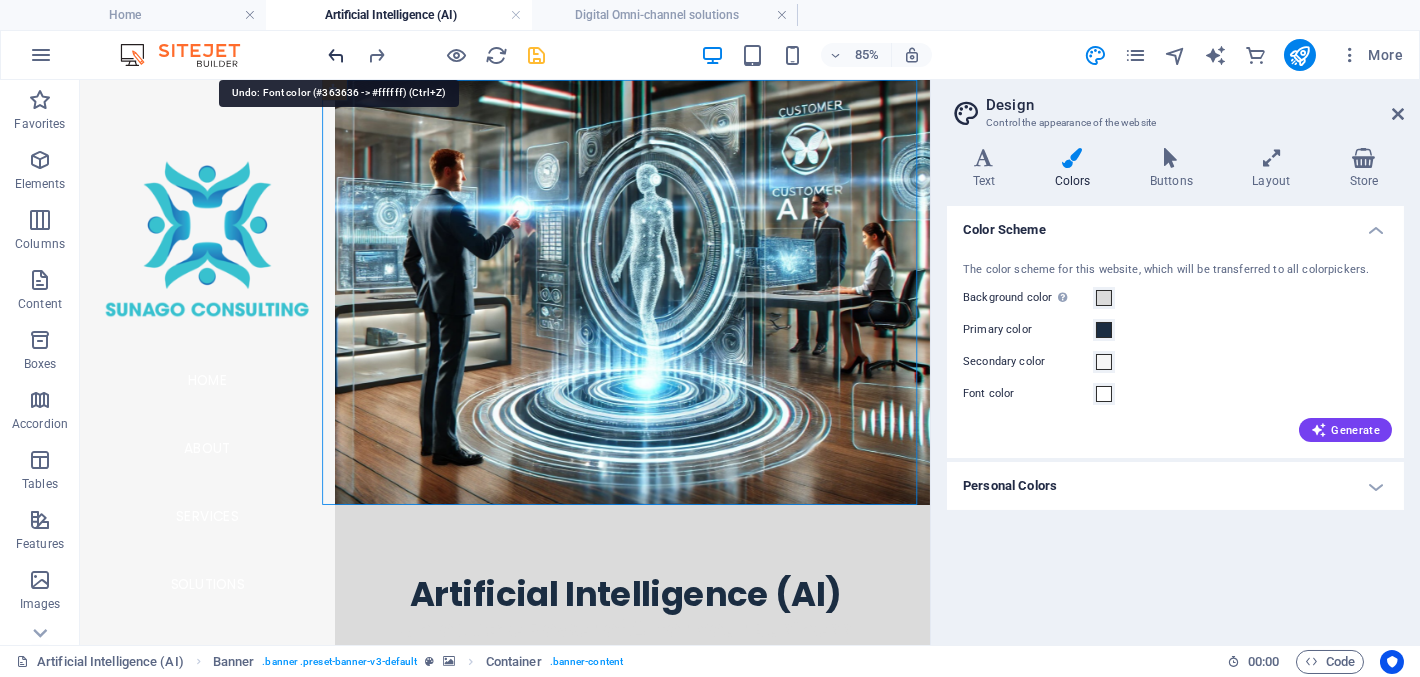 click at bounding box center (337, 55) 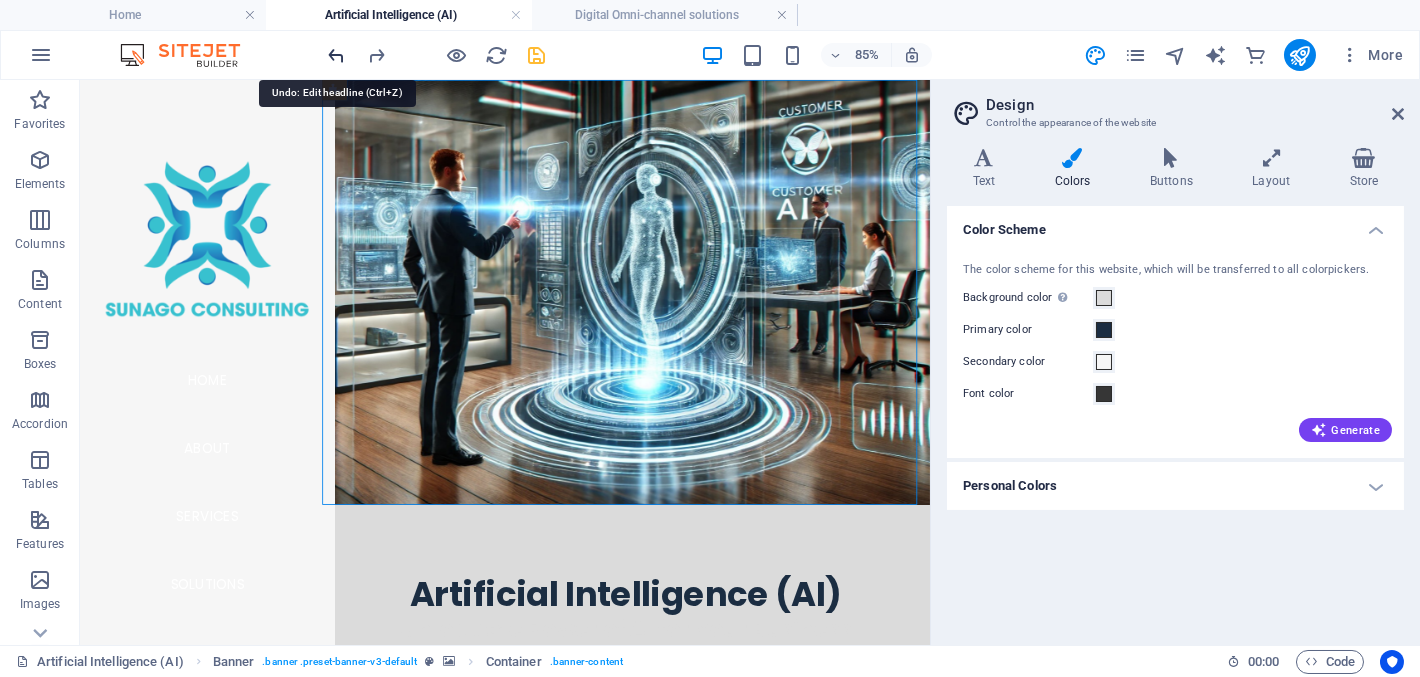 click at bounding box center (337, 55) 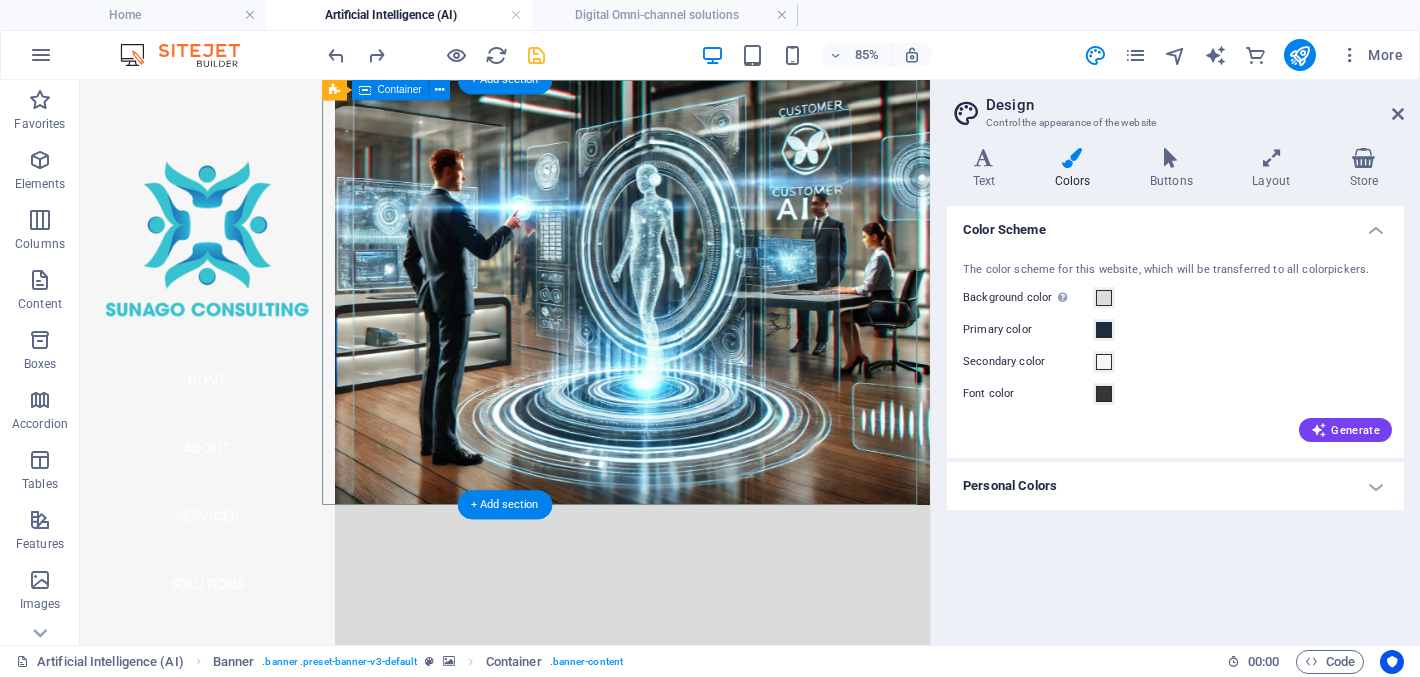 click on "Artificial Intelligence (AI) Unlock the Power of AI for Your Business" at bounding box center [722, 708] 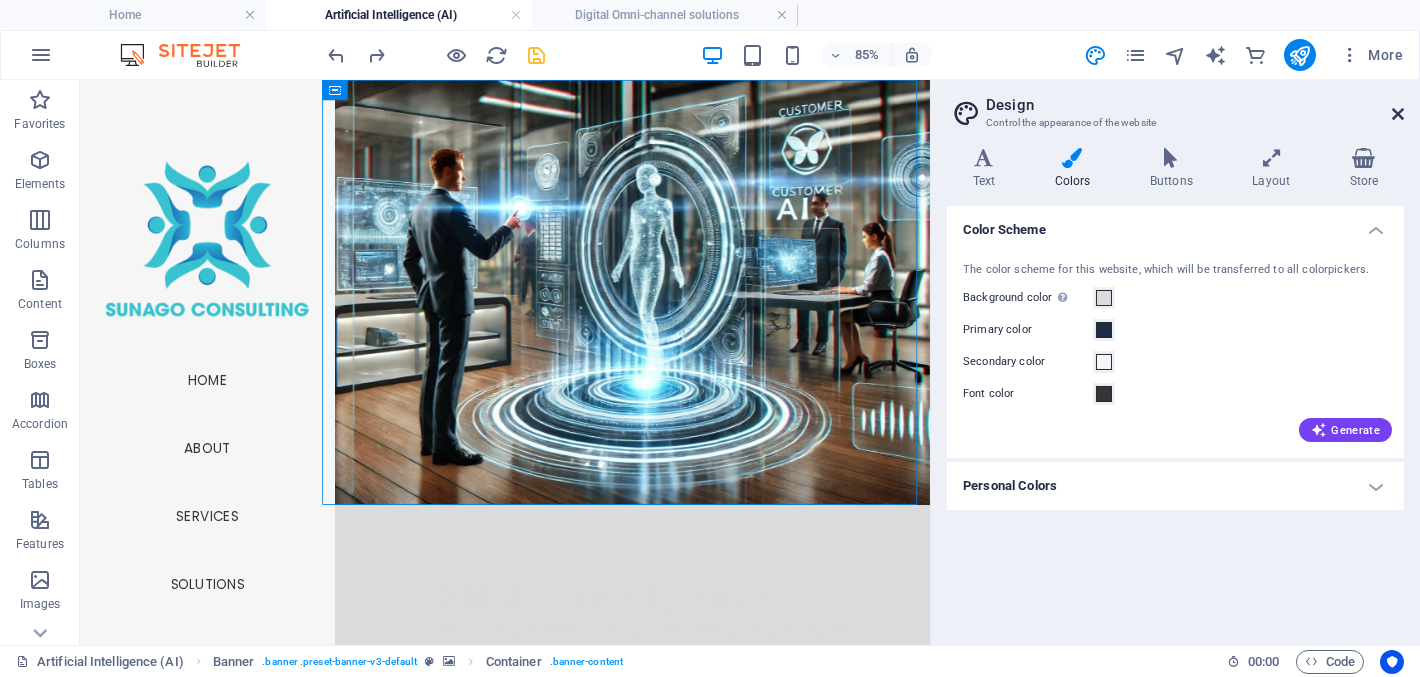 click at bounding box center [1398, 114] 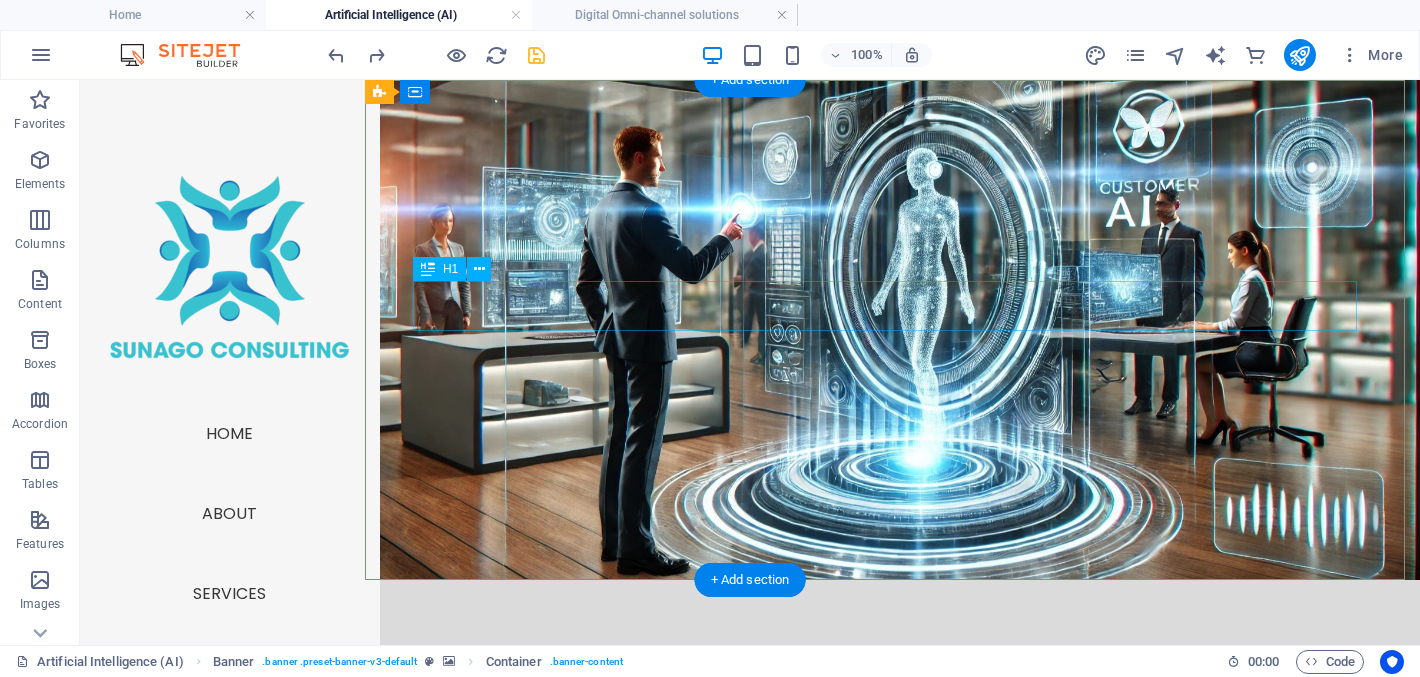 click on "Artificial Intelligence (AI)" at bounding box center (893, 685) 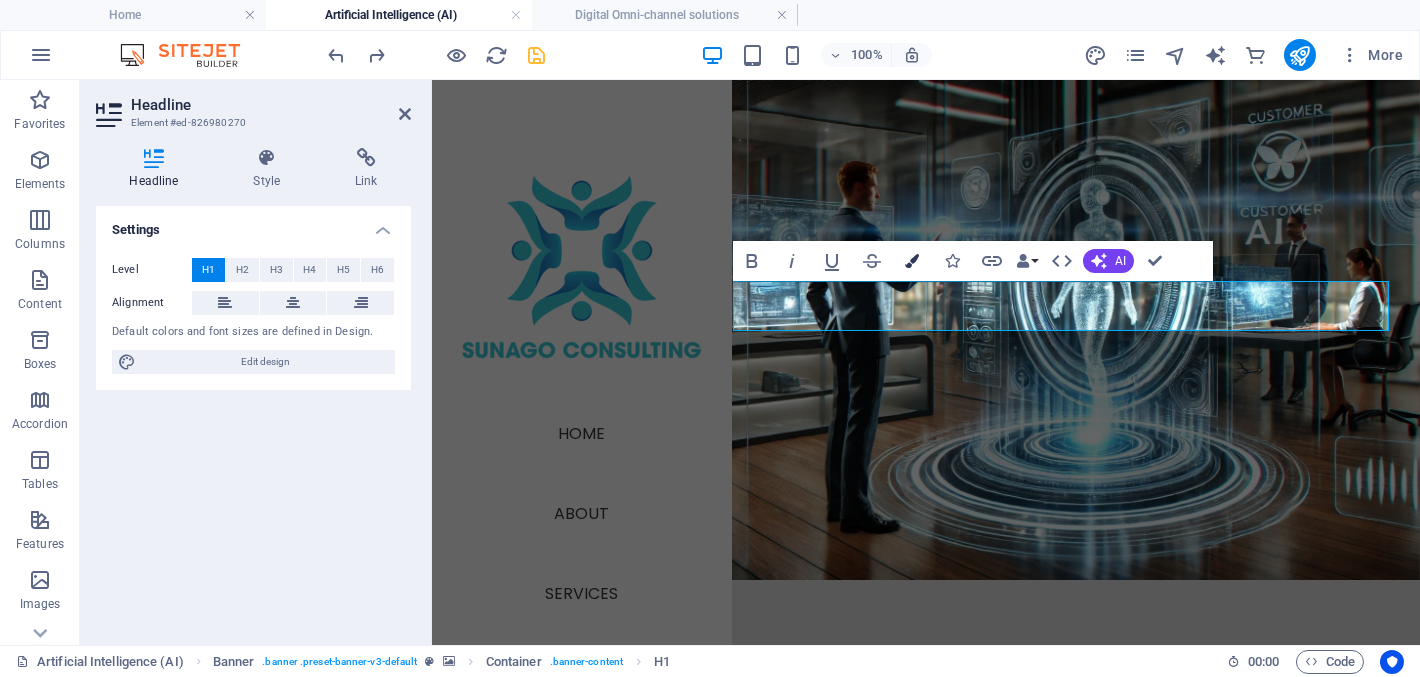 click at bounding box center [912, 261] 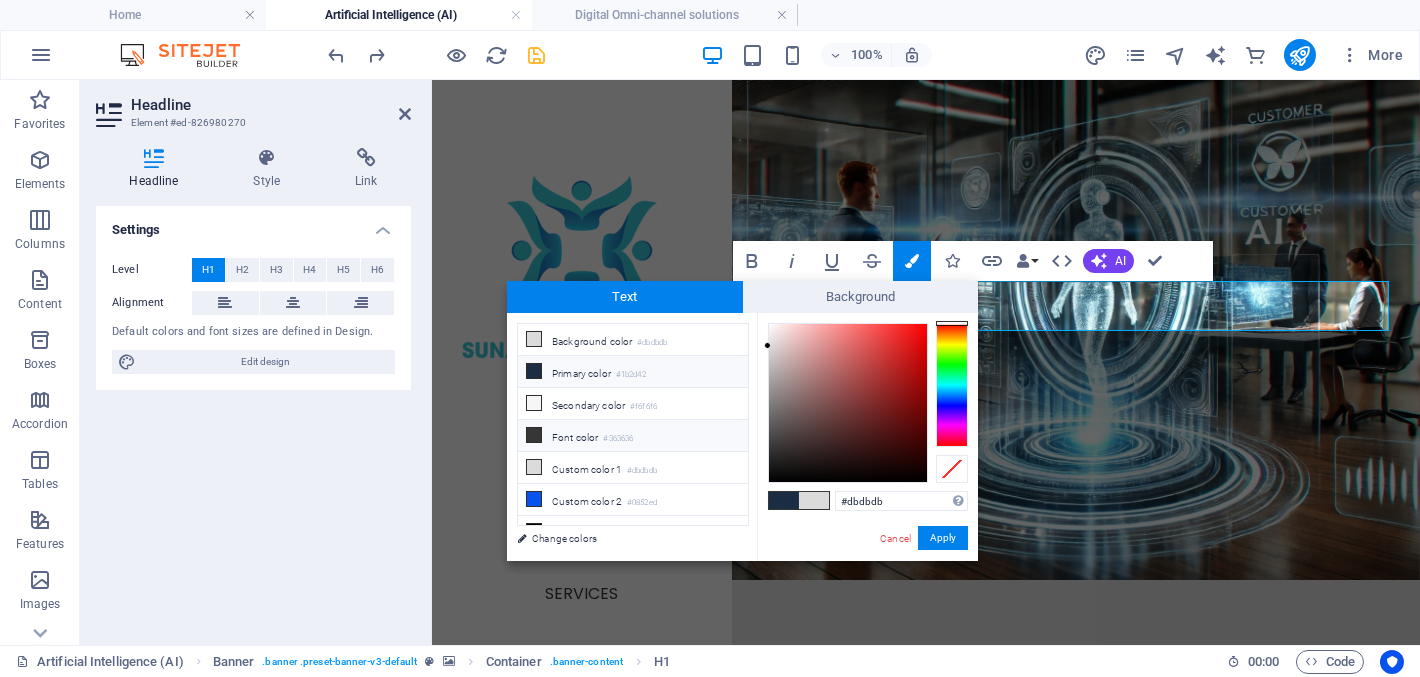 click at bounding box center [534, 435] 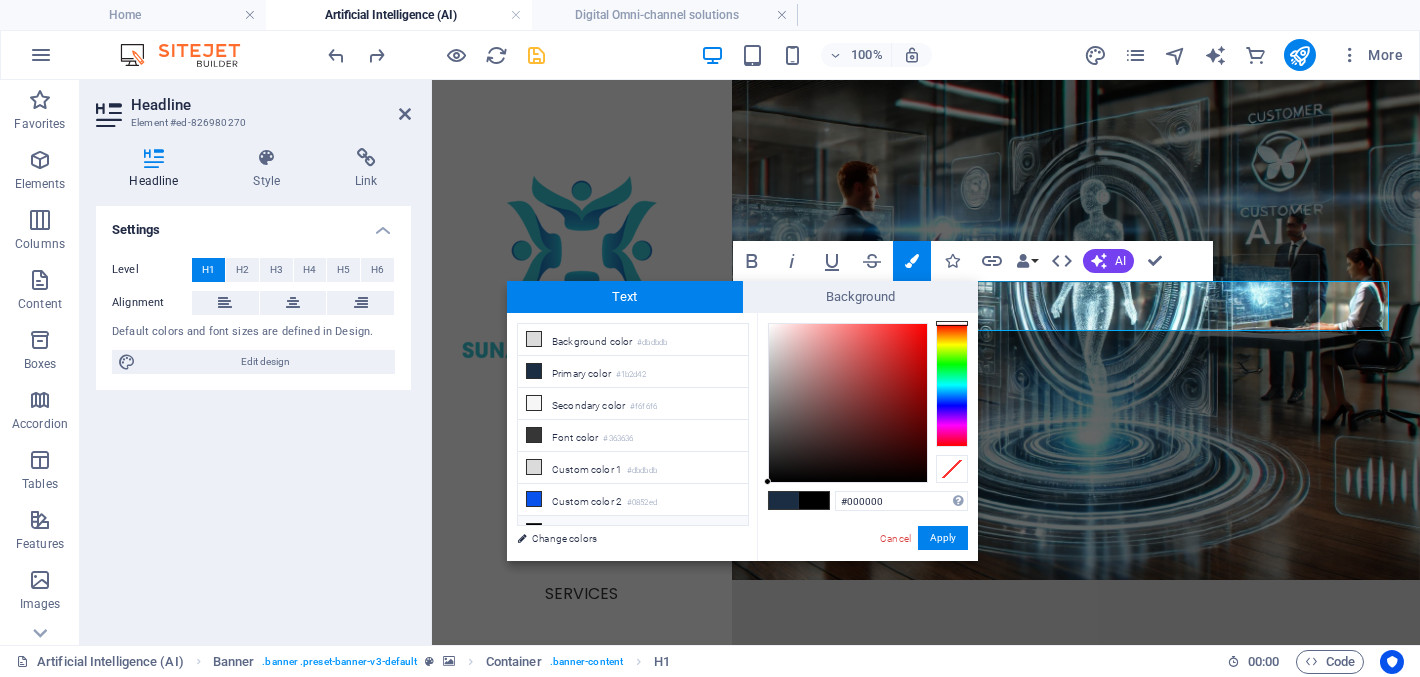 drag, startPoint x: 766, startPoint y: 446, endPoint x: 767, endPoint y: 493, distance: 47.010635 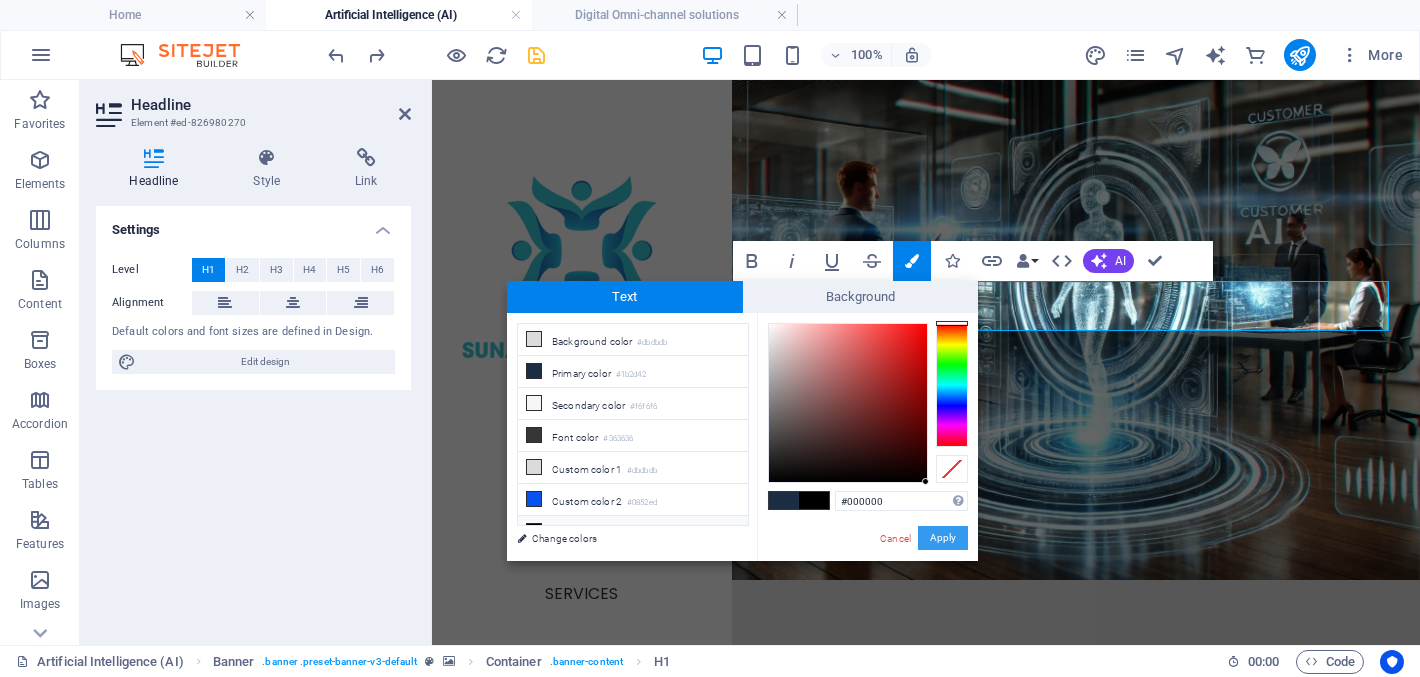 click on "Apply" at bounding box center (943, 538) 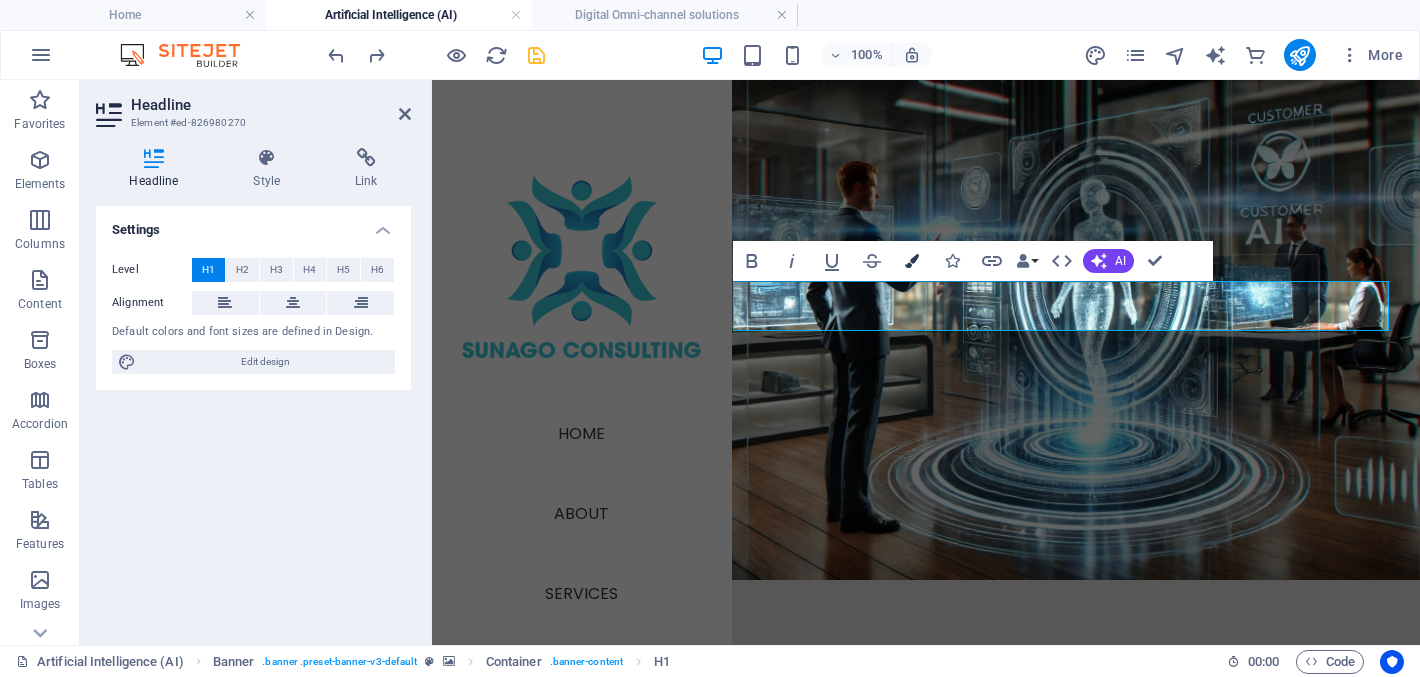 click at bounding box center [912, 261] 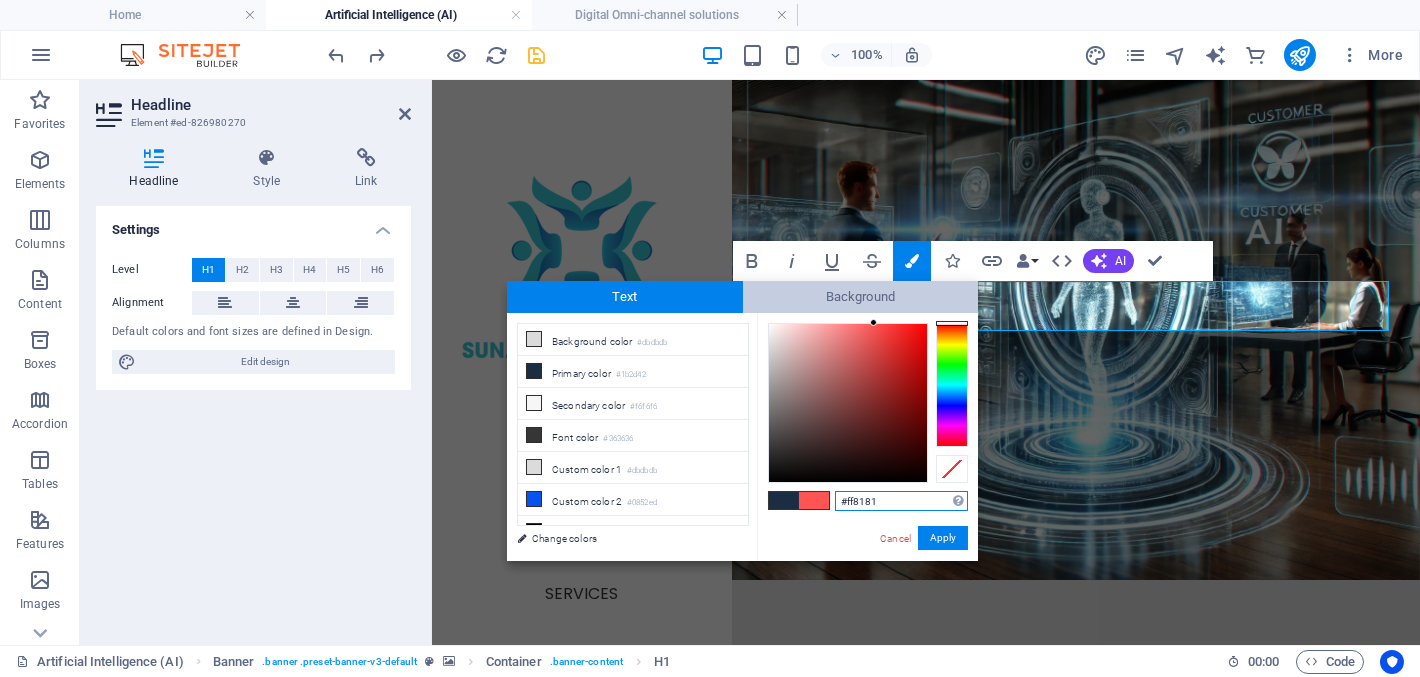 type on "#ff8383" 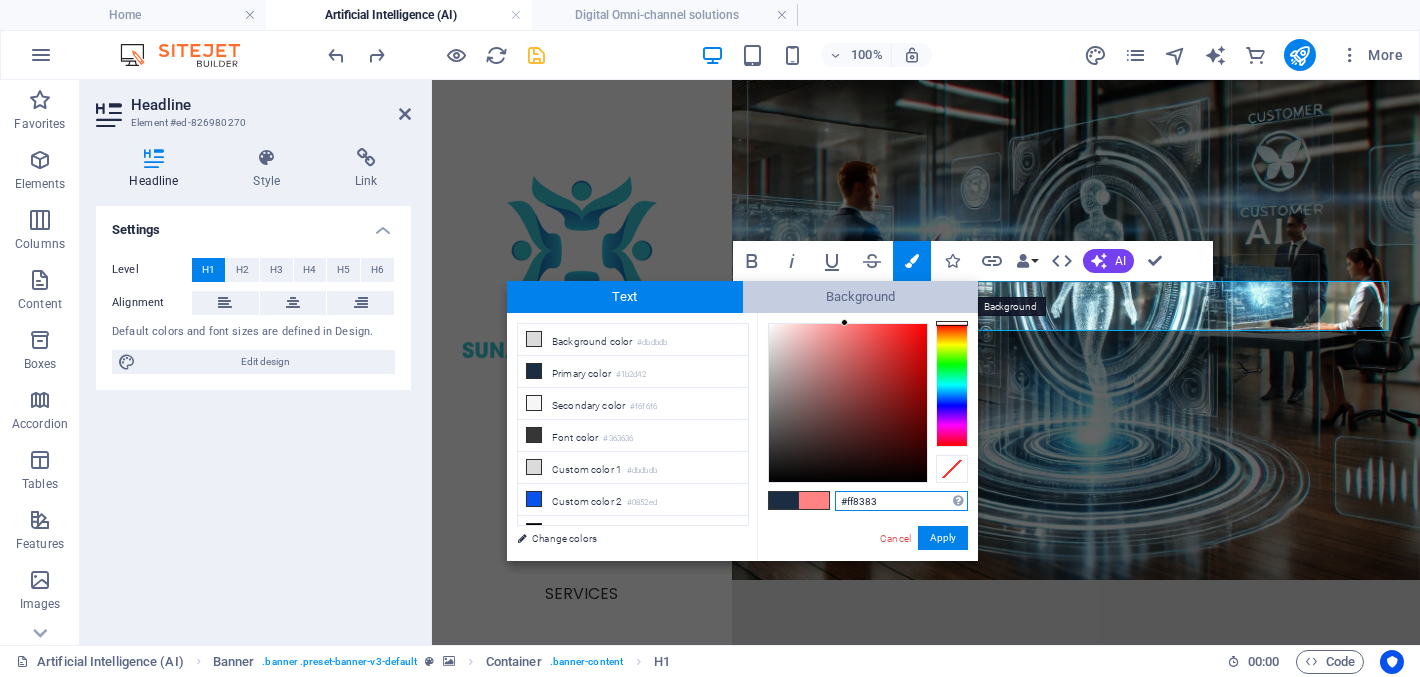click on "Background" at bounding box center [861, 297] 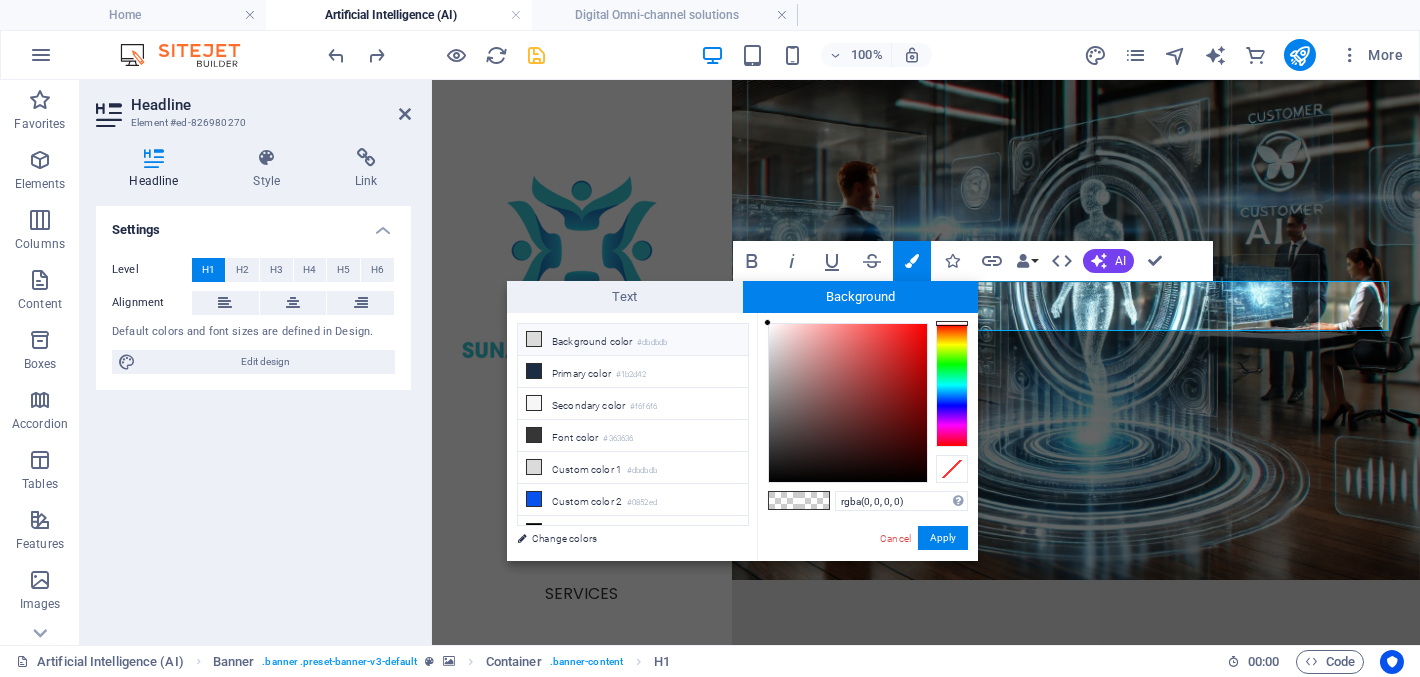 click at bounding box center (534, 339) 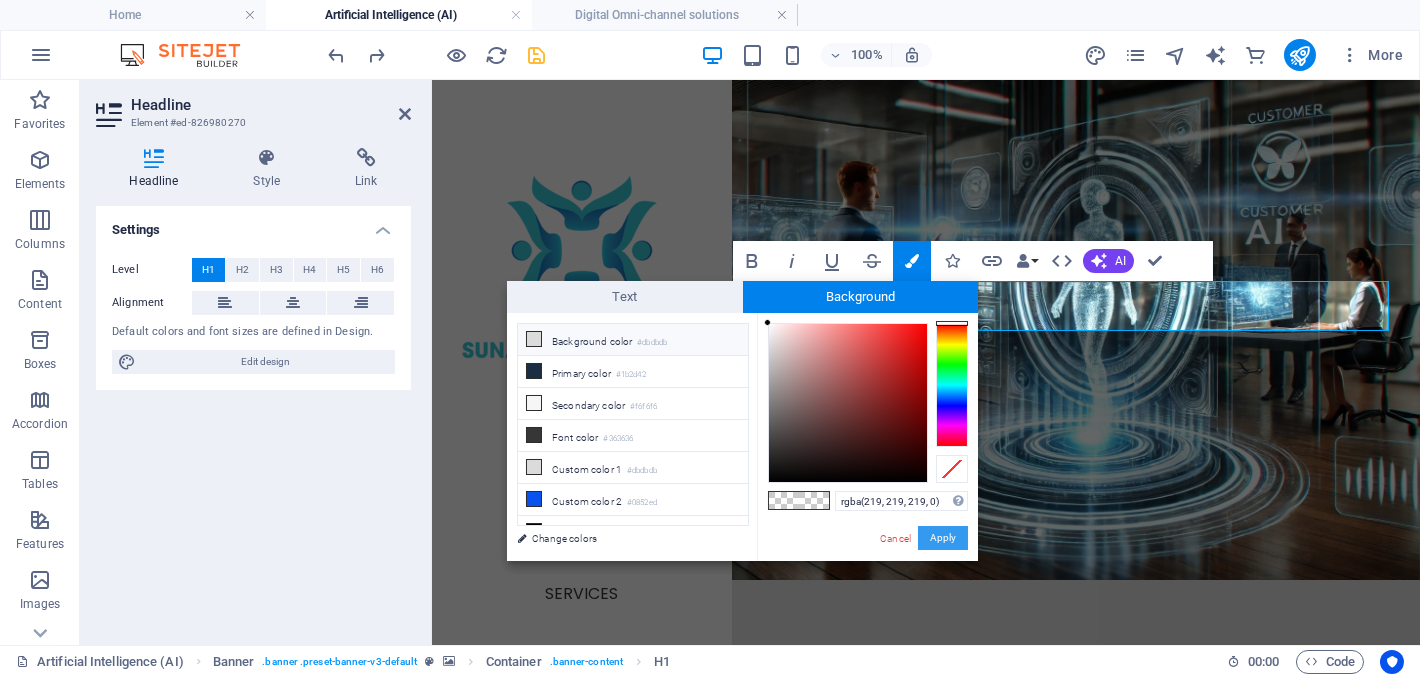 click on "Apply" at bounding box center (943, 538) 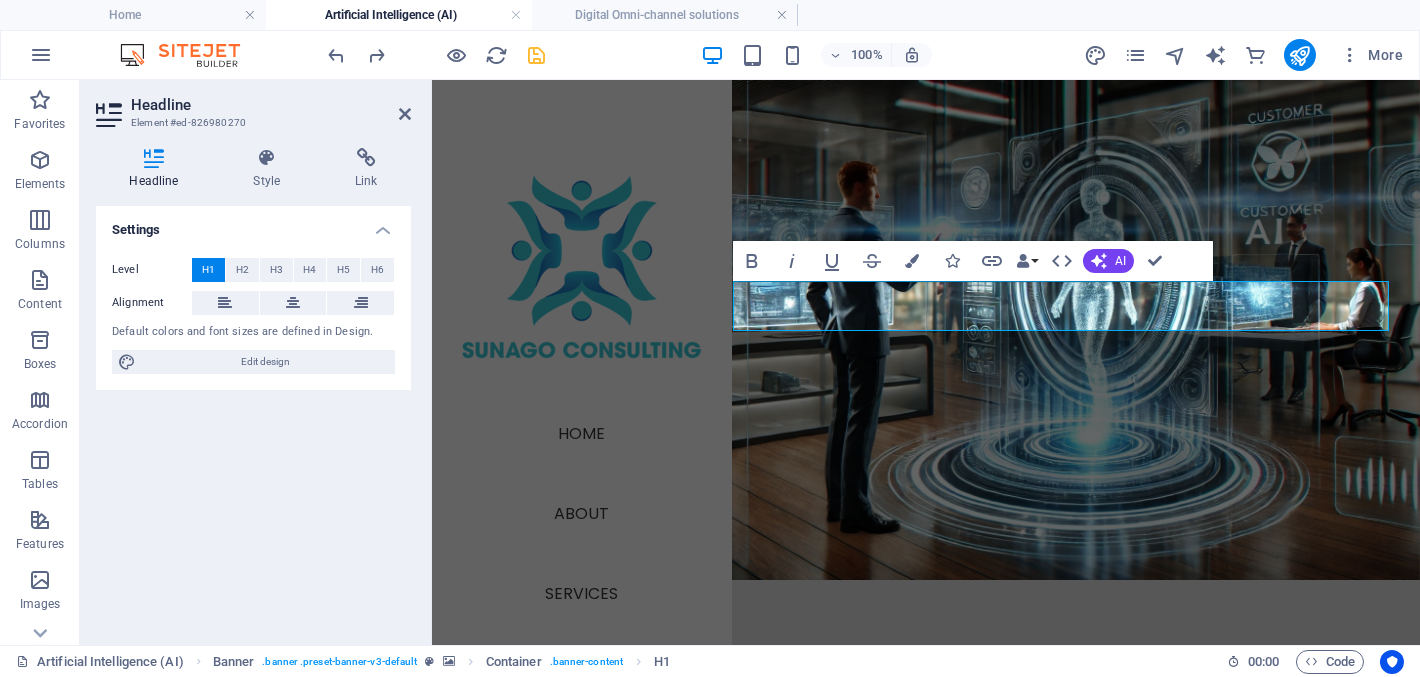 click on "Reference Container Container Placeholder Reference Banner Banner Container Logo H1 H3 Spacer Button Banner Banner Container Button Spacer H3 H1 H2 Text Text Text Text H2 Bold Italic Underline Strikethrough Colors Icons Link Data Bindings Company [FIRST] [LAST] [STREET] [ZIP] [CITY] [EMAIL] [PHONE] [PHONE] [PHONE] Custom field 1 Custom field 2 Custom field 3 Custom field 4 Custom field 5 Custom field 6 HTML AI Improve Make shorter Make longer Fix spelling & grammar Translate to English Generate text Confirm (Ctrl+⏎)" at bounding box center (926, 362) 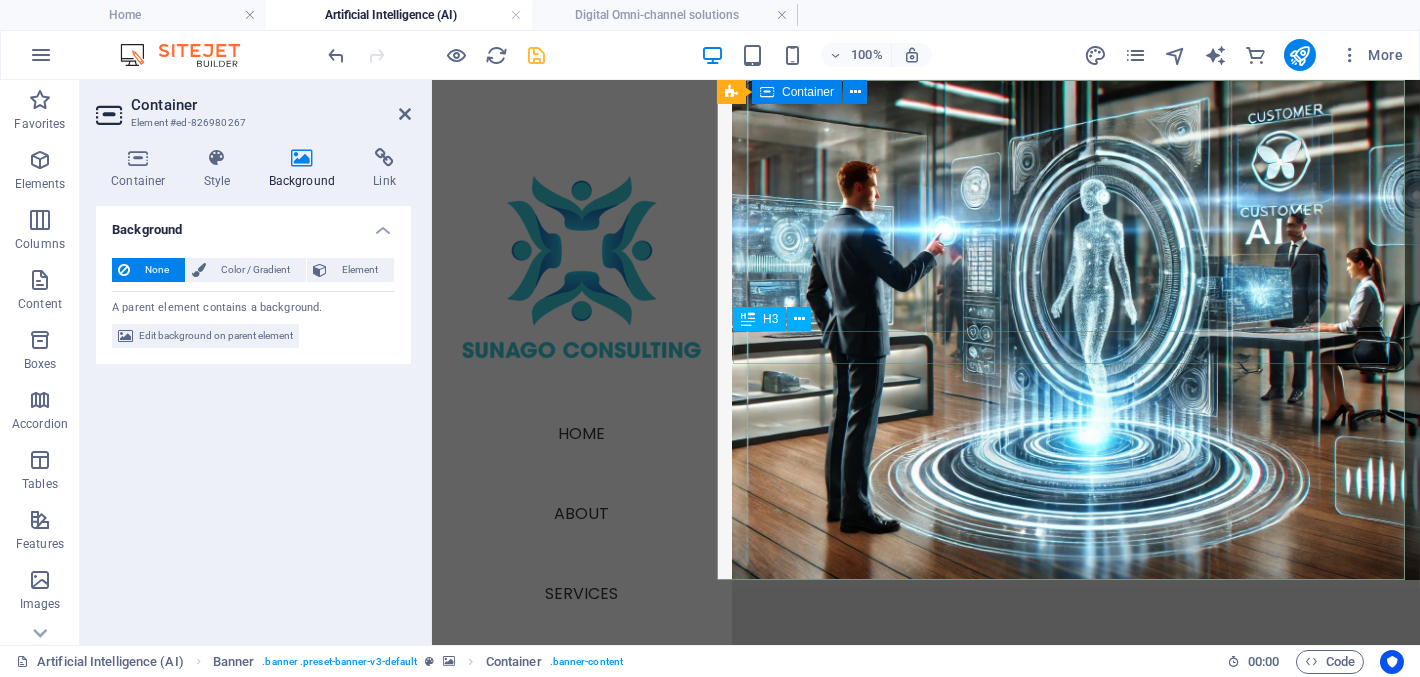 click on "Unlock the Power of AI for Your Business" at bounding box center (1067, 726) 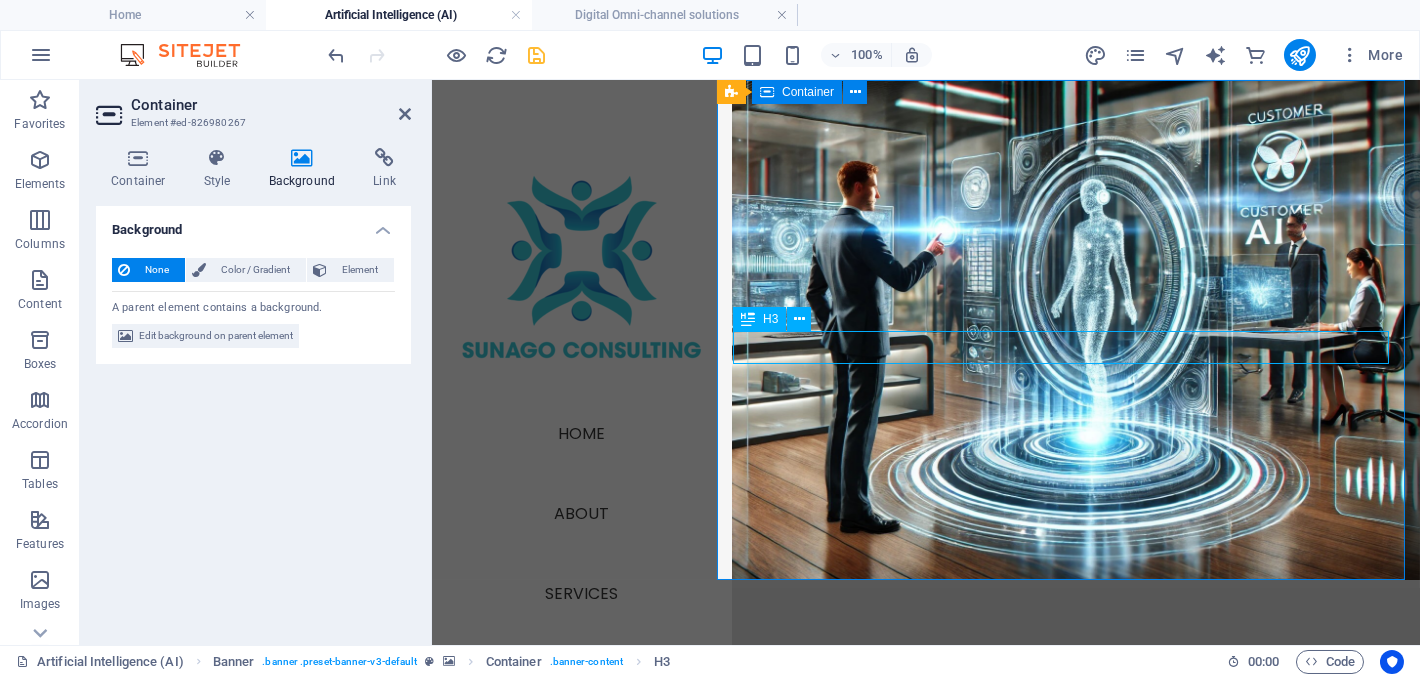 click on "Unlock the Power of AI for Your Business" at bounding box center [1067, 726] 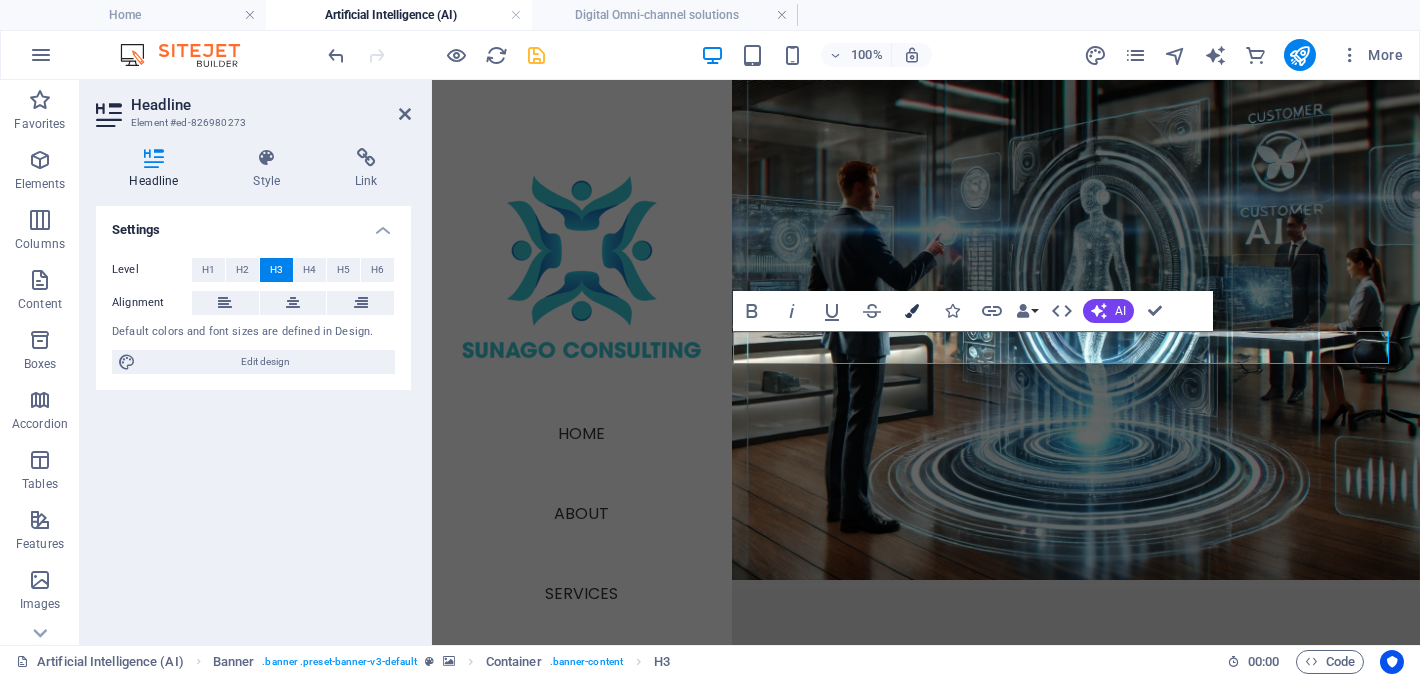 click at bounding box center [912, 311] 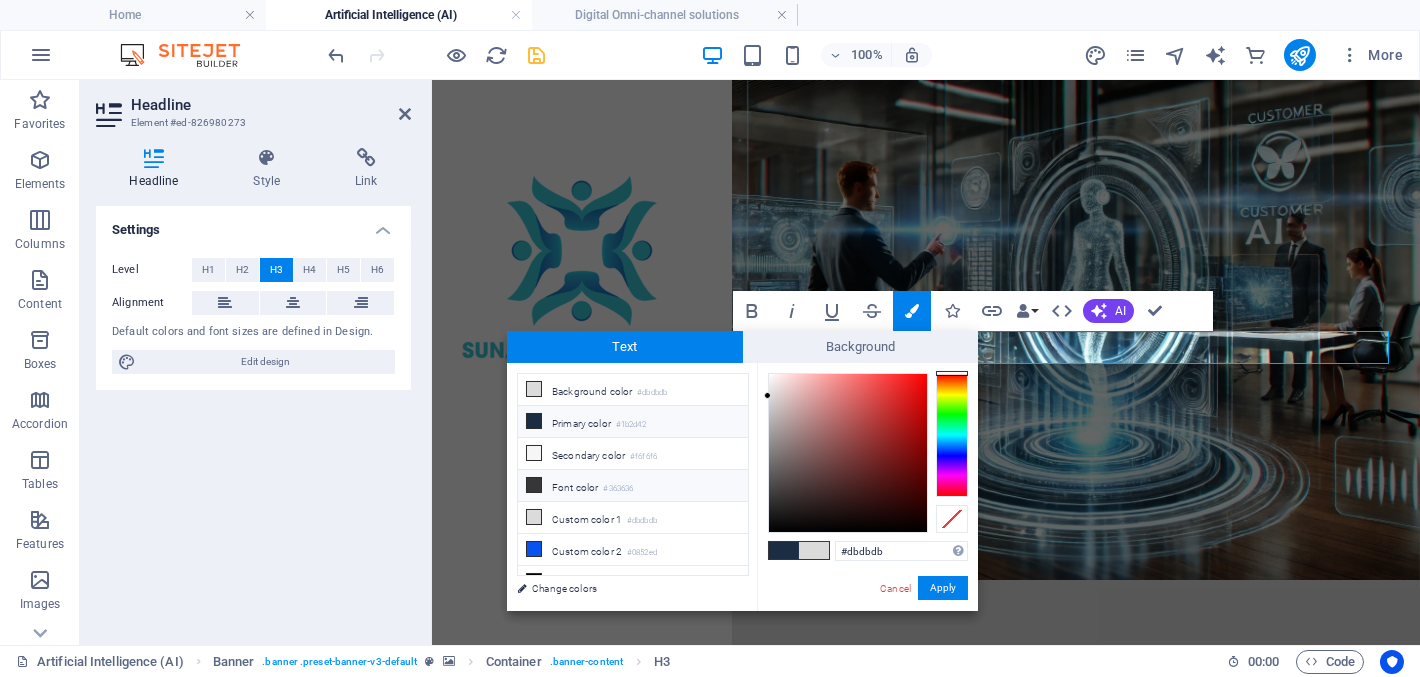 click on "Font color
#363636" at bounding box center (633, 486) 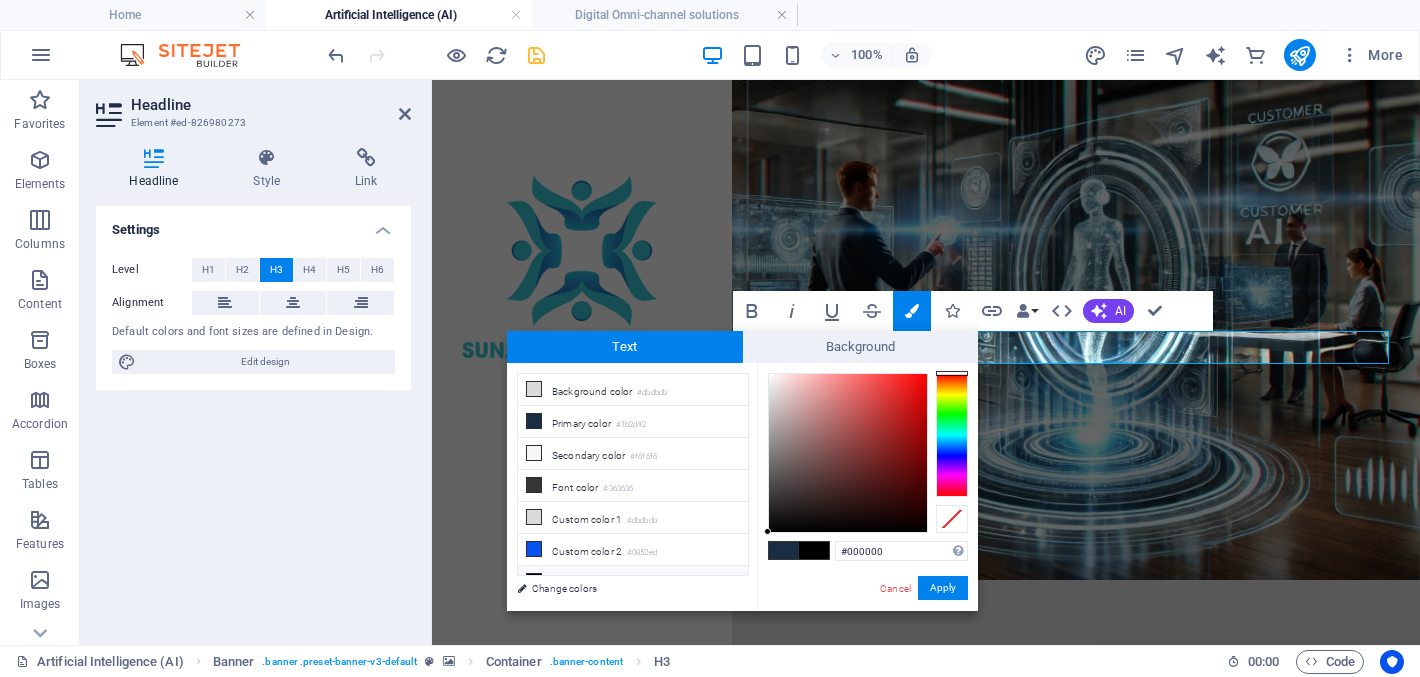 drag, startPoint x: 765, startPoint y: 497, endPoint x: 760, endPoint y: 545, distance: 48.259712 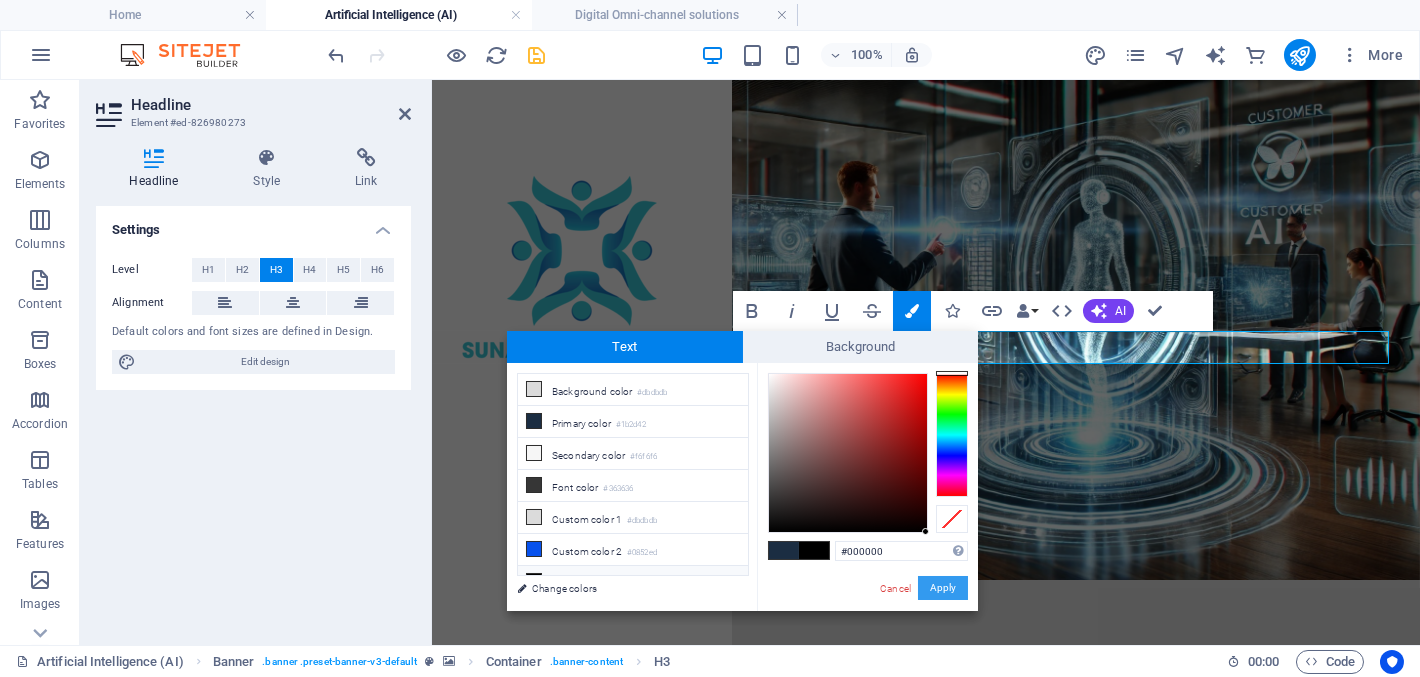 click on "Apply" at bounding box center (943, 588) 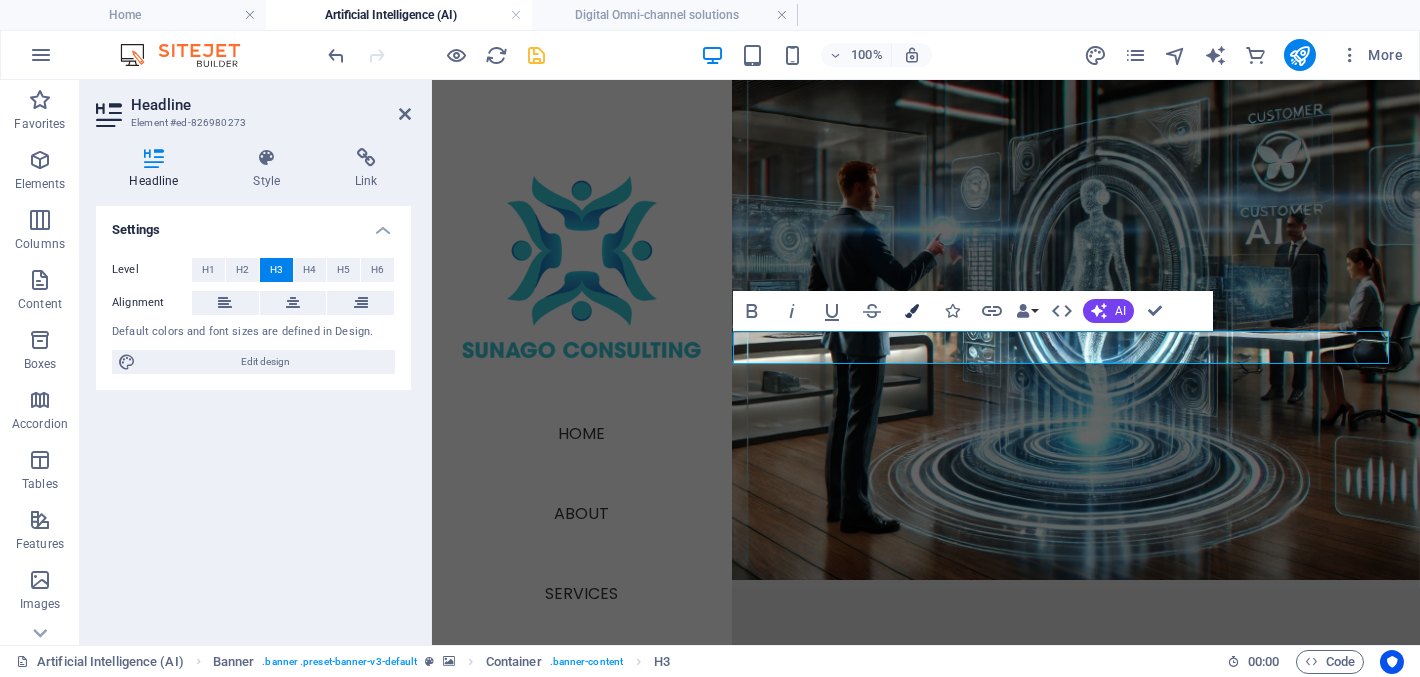 click at bounding box center (912, 311) 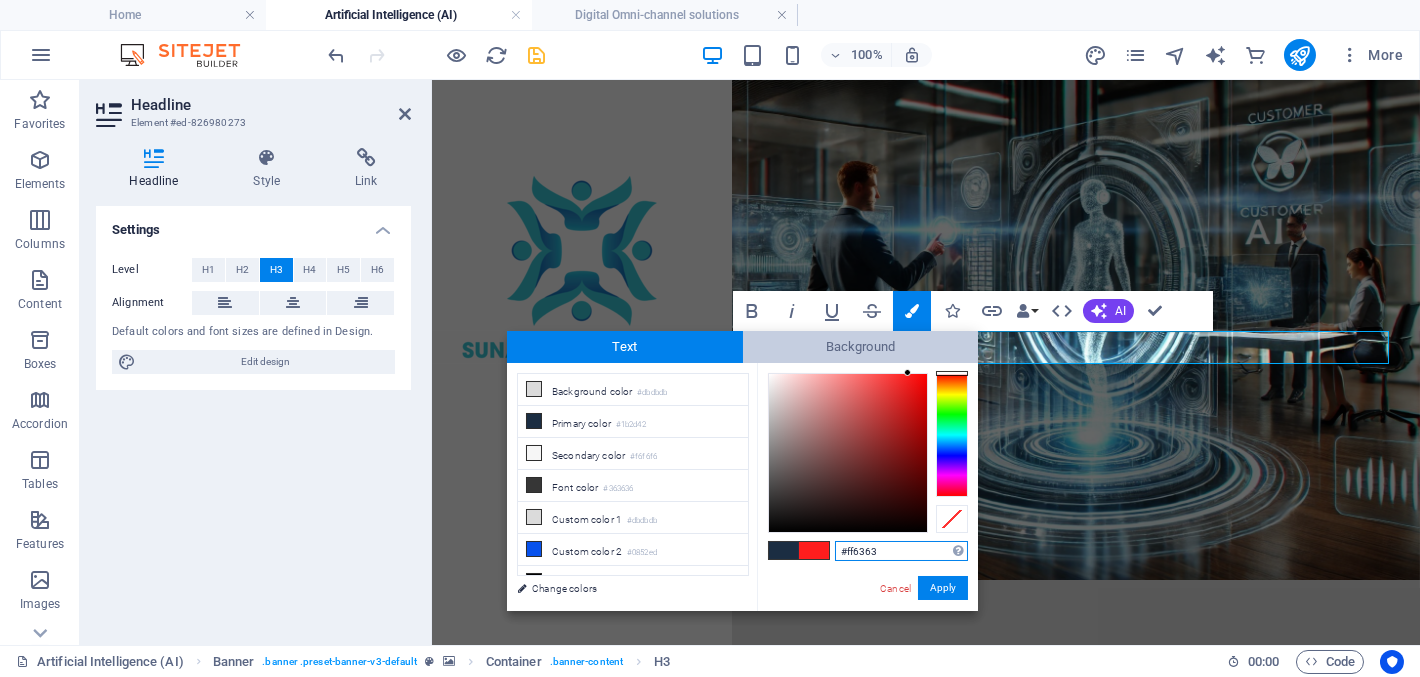 type on "#ff6464" 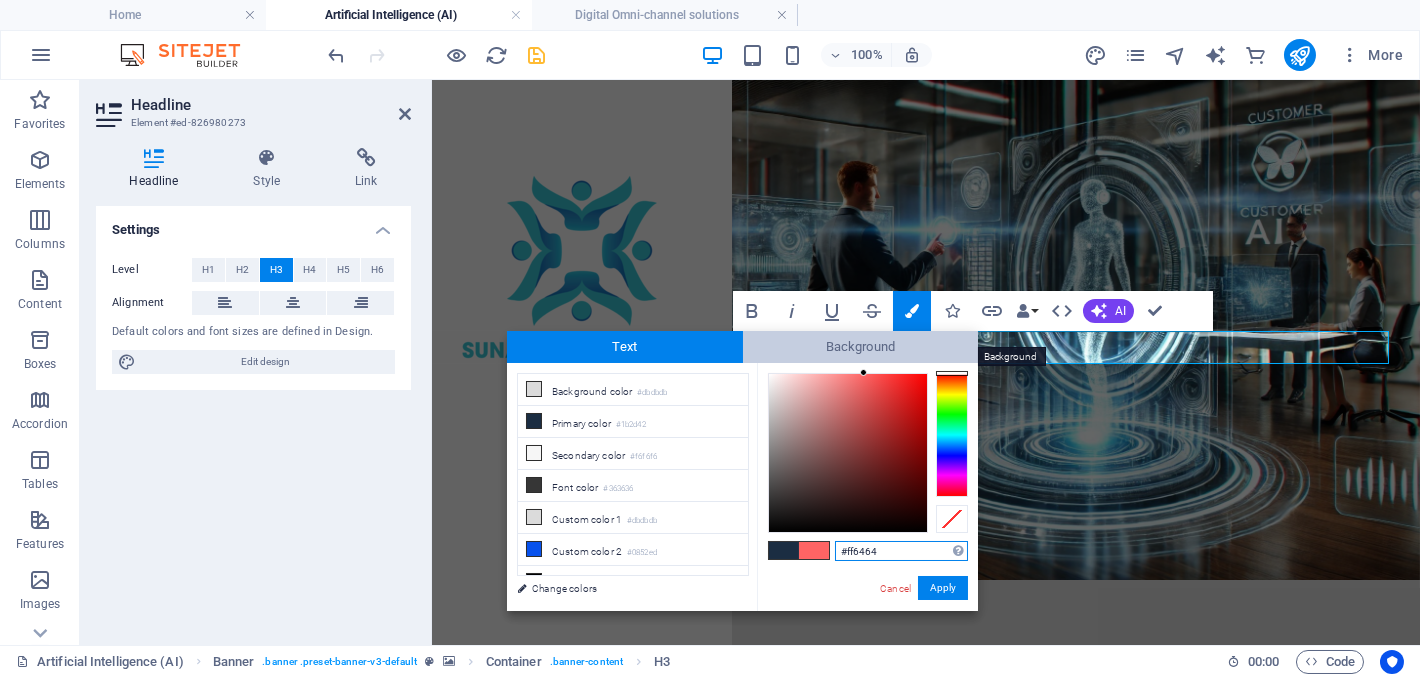click on "Background" at bounding box center (861, 347) 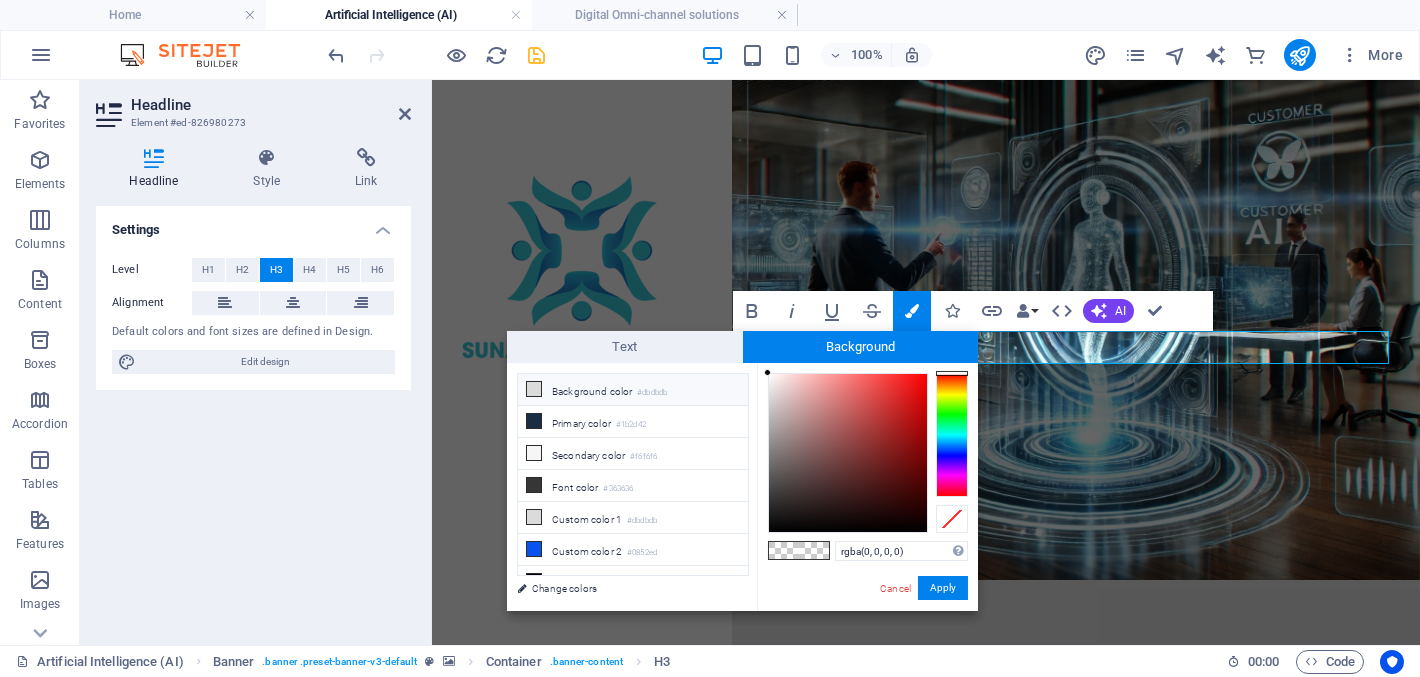 click at bounding box center (534, 389) 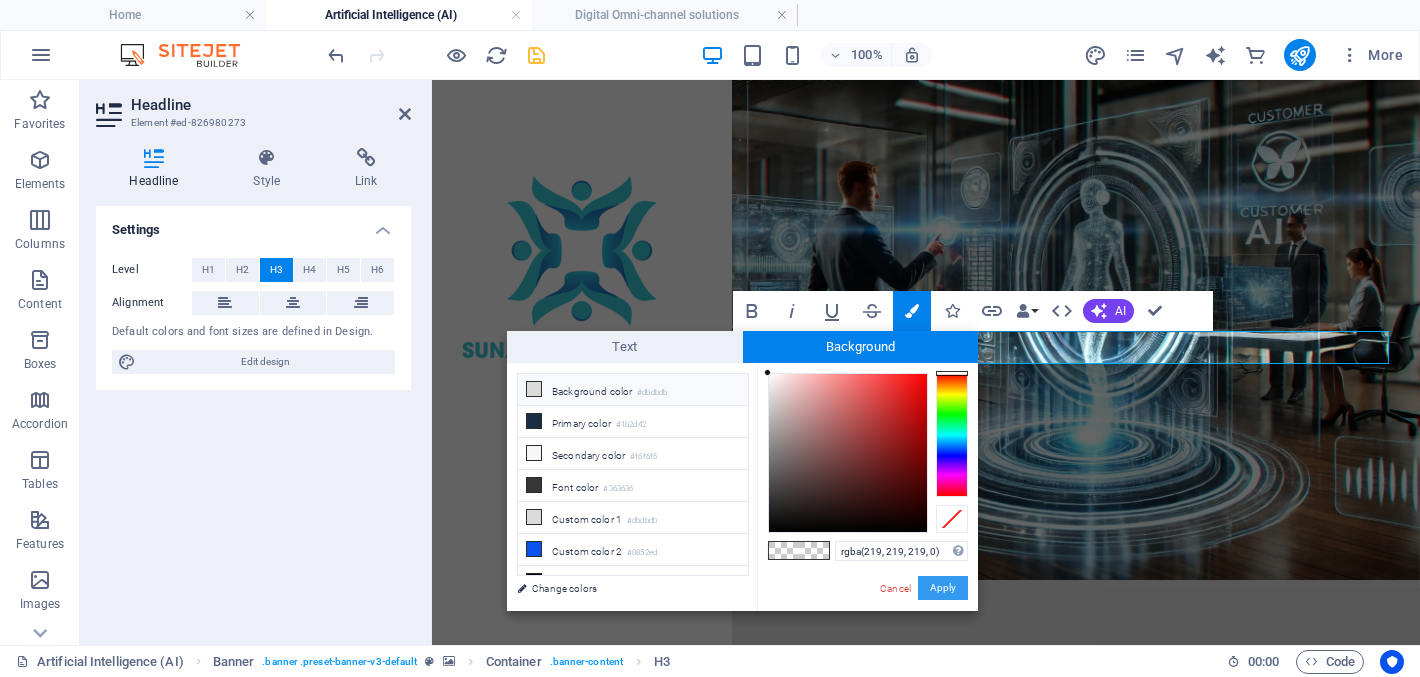 click on "Apply" at bounding box center (943, 588) 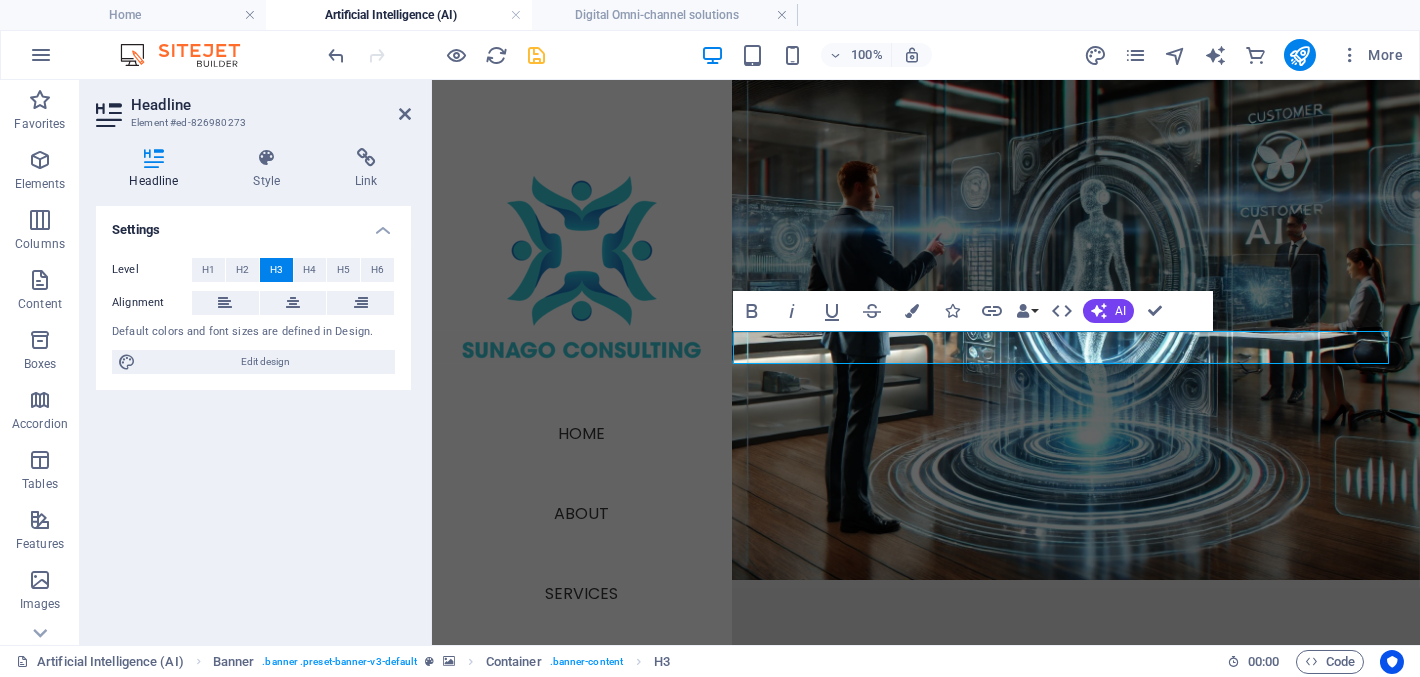 click on "Reference Container Container Placeholder Reference Banner Banner Container Logo H1 H3 Spacer Button Banner Banner Container Button Spacer H3 H1 H2 Text Text Text Text H2 Bold Italic Underline Strikethrough Colors Icons Link Data Bindings Company [FIRST] [LAST] [STREET] [ZIP] [CITY] [EMAIL] [PHONE] [PHONE] [PHONE] Custom field 1 Custom field 2 Custom field 3 Custom field 4 Custom field 5 Custom field 6 HTML AI Improve Make shorter Make longer Fix spelling & grammar Translate to English Generate text Confirm (Ctrl+⏎)" at bounding box center [926, 362] 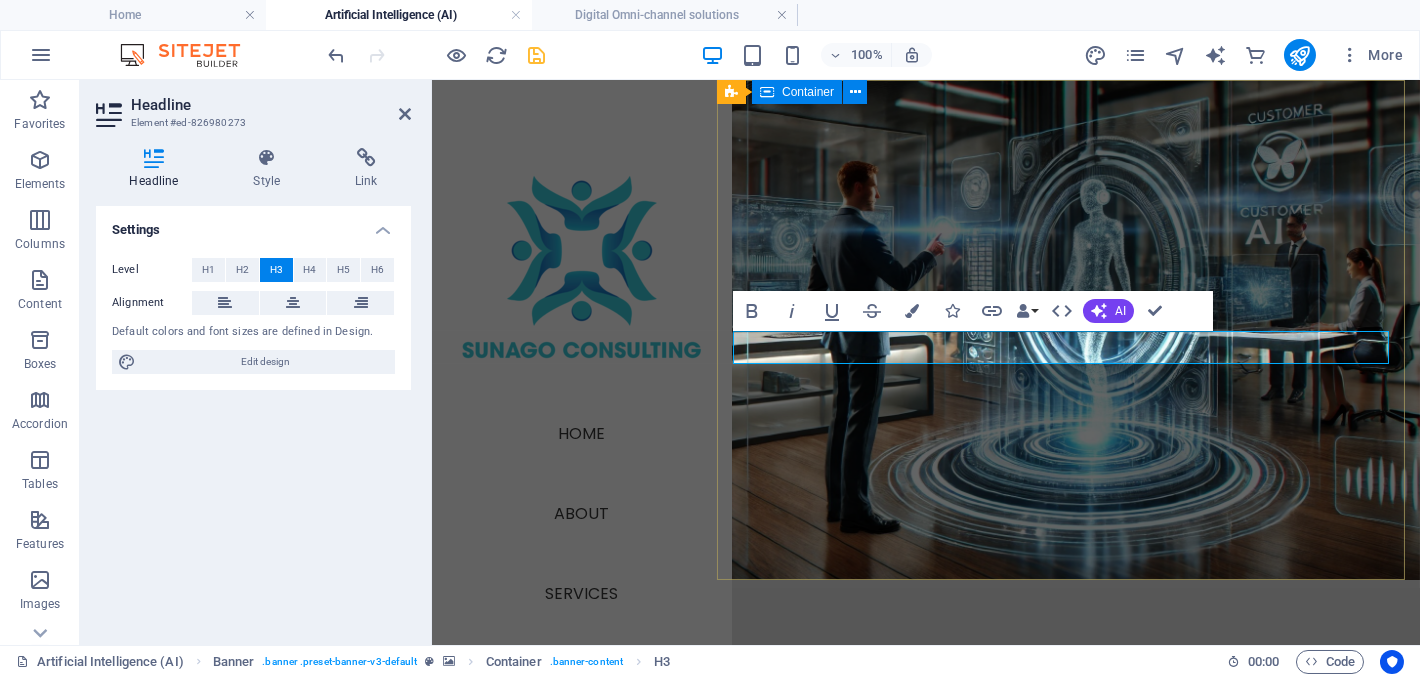 click on "Artificial Intelligence (AI) Unlock the Power of AI for Your Business" at bounding box center (1067, 708) 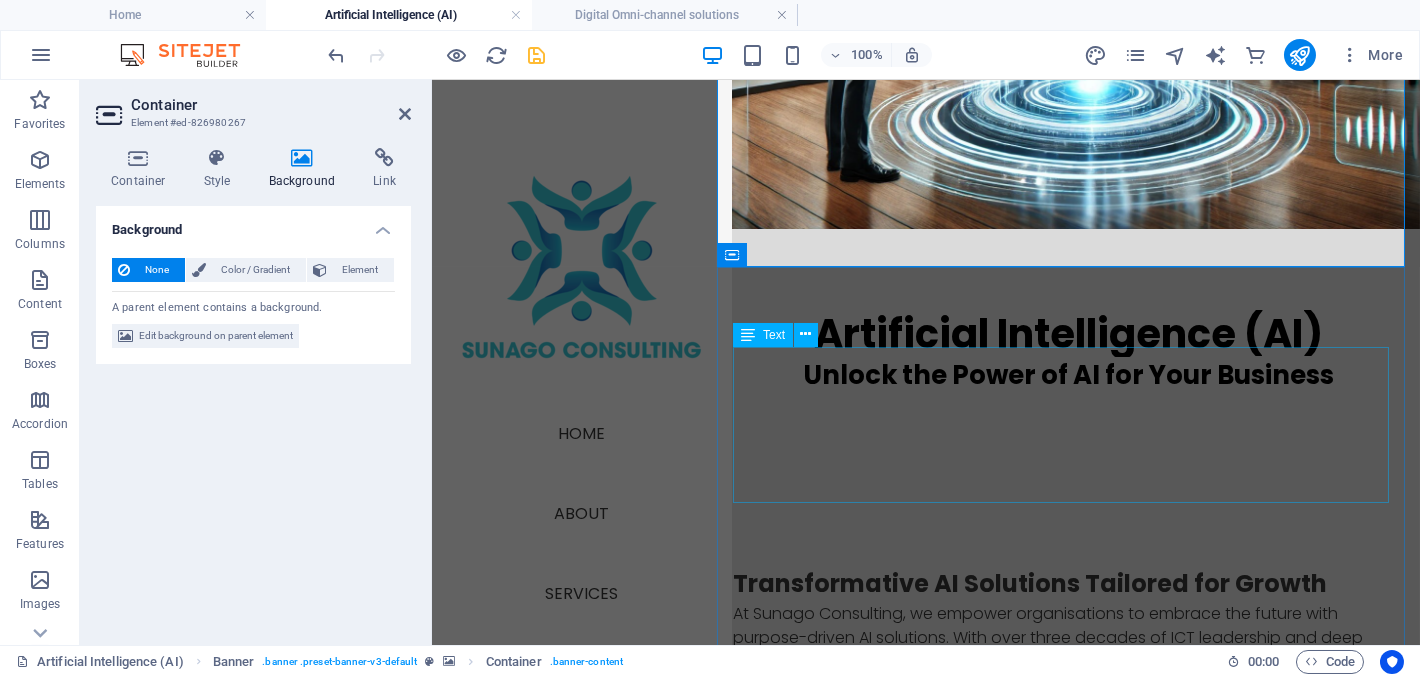 scroll, scrollTop: 400, scrollLeft: 0, axis: vertical 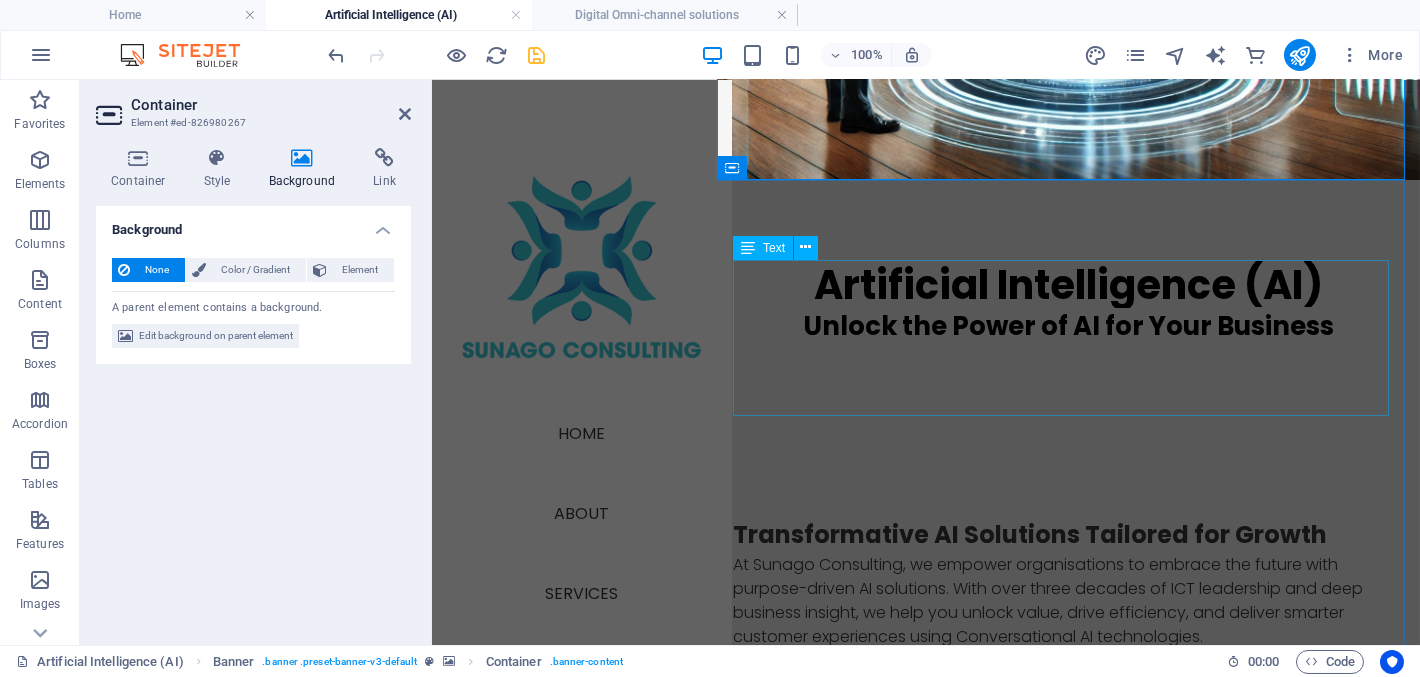 click on "Transformative AI Solutions Tailored for Growth At Sunago Consulting, we empower organisations to embrace the future with purpose-driven AI solutions. With over three decades of ICT leadership and deep business insight, we help you unlock value, drive efficiency, and deliver smarter customer experiences using Conversational AI technologies." at bounding box center (1067, 595) 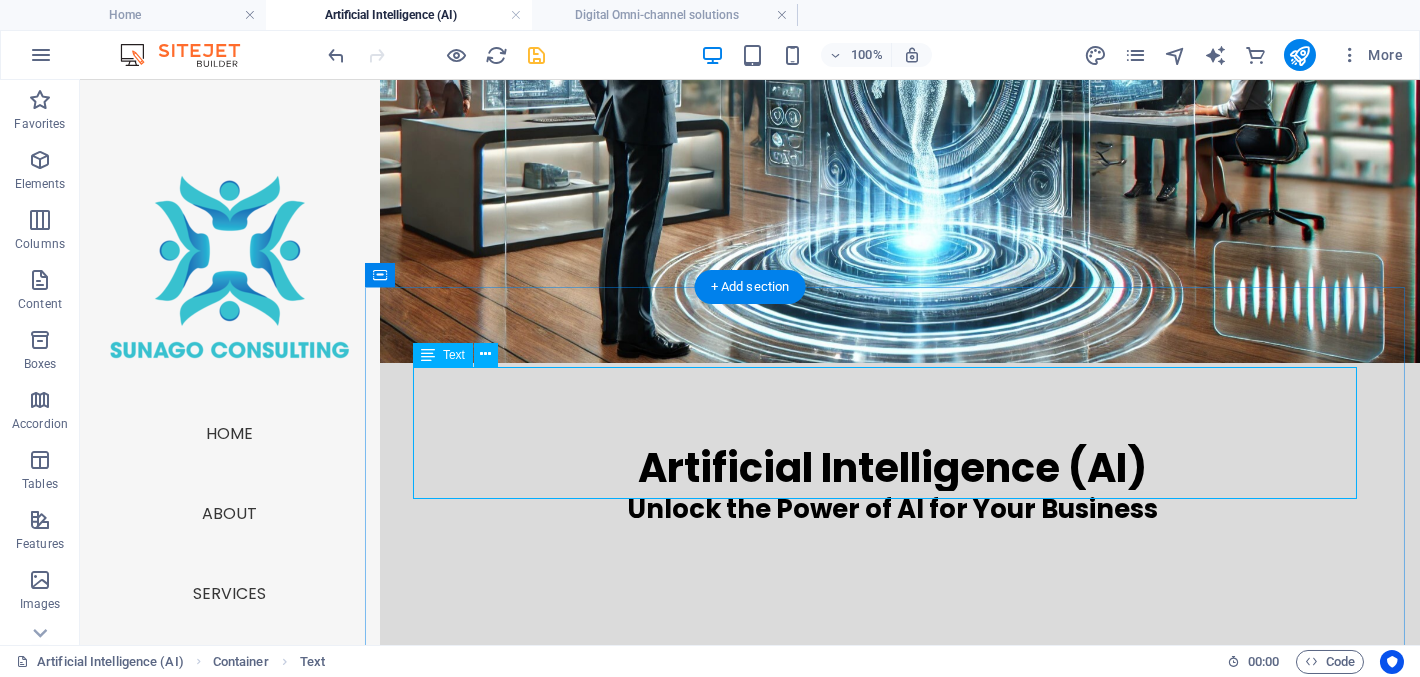 scroll, scrollTop: 99, scrollLeft: 0, axis: vertical 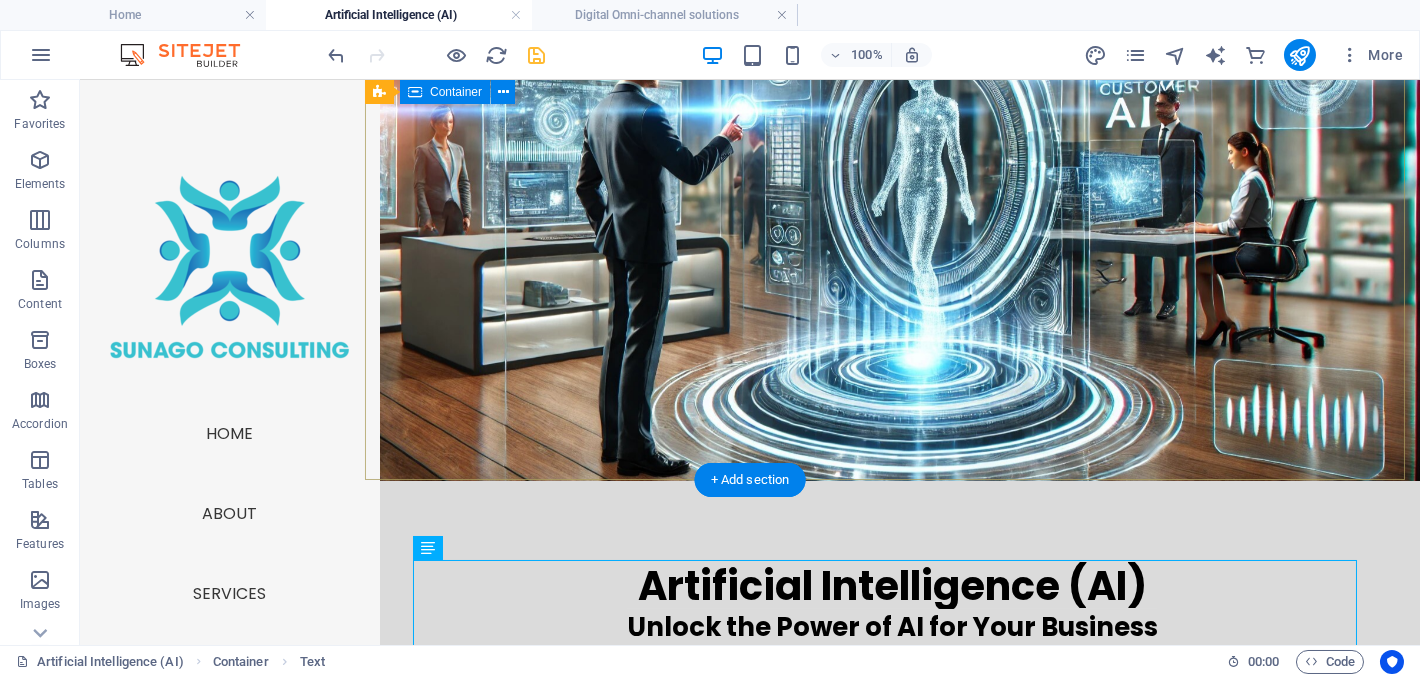 click on "Artificial Intelligence (AI) Unlock the Power of AI for Your Business" at bounding box center (892, 609) 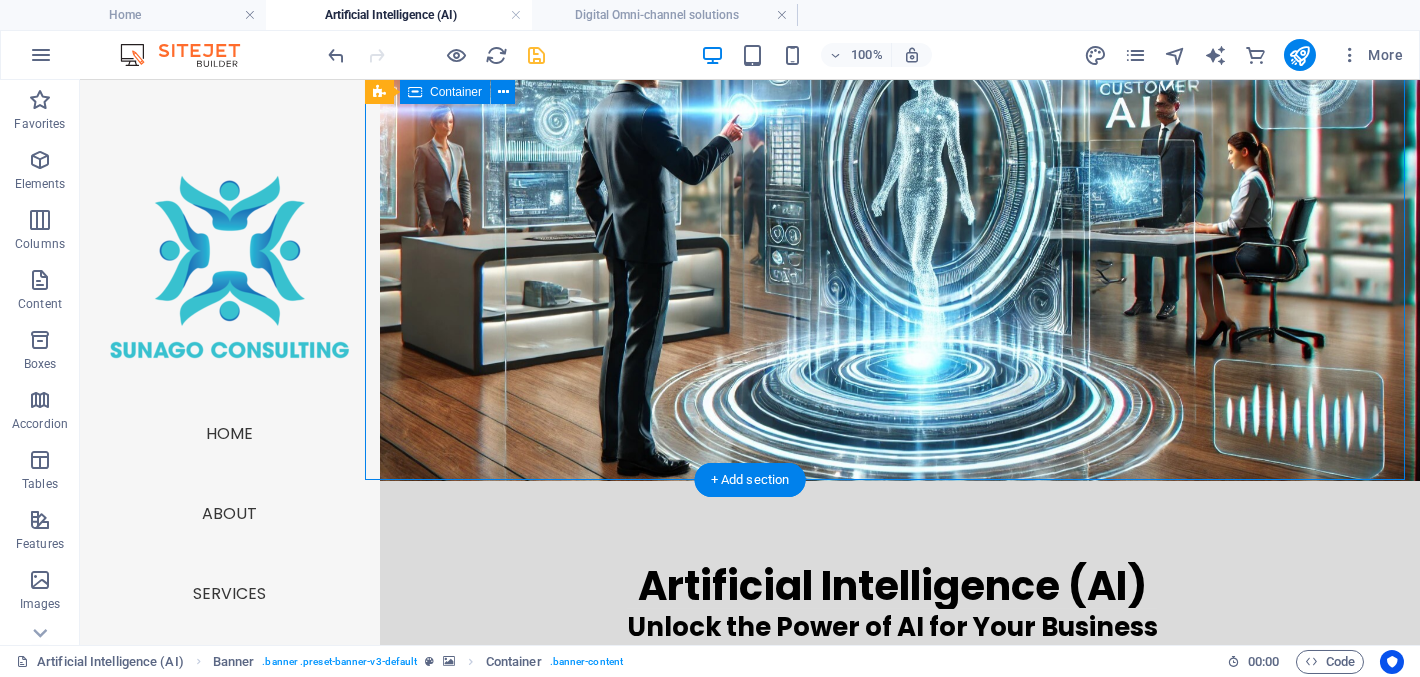 click on "Artificial Intelligence (AI) Unlock the Power of AI for Your Business" at bounding box center [892, 609] 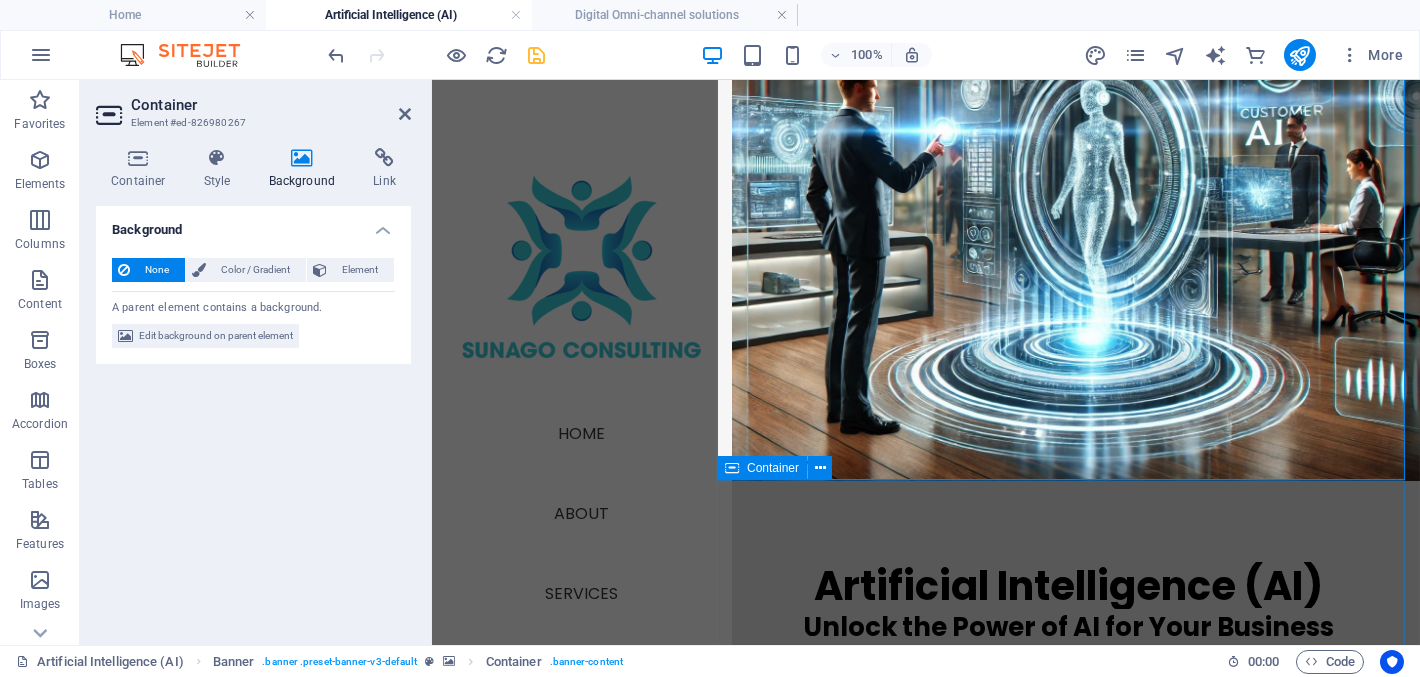 click on "Reach your customers where they are—24/7 and across every channel they prefer. Powerful Chatbot Use Cases 1. Enhancing Customer Experience (CX) Deliver faster, more personalised interactions at scale: Welcome visitors and guide them through your services 🏗" at bounding box center (1067, 1562) 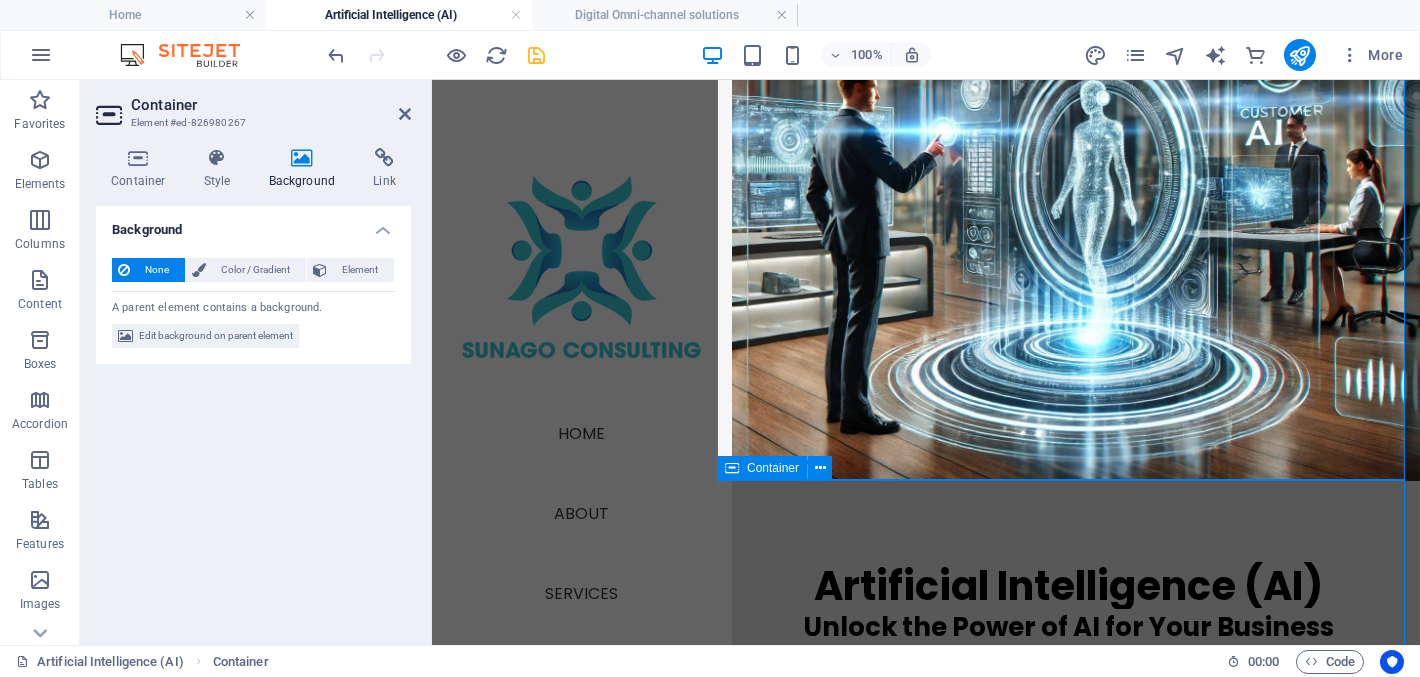 click on "Reach your customers where they are—24/7 and across every channel they prefer. Powerful Chatbot Use Cases 1. Enhancing Customer Experience (CX) Deliver faster, more personalised interactions at scale: Welcome visitors and guide them through your services 🏗" at bounding box center [1067, 1562] 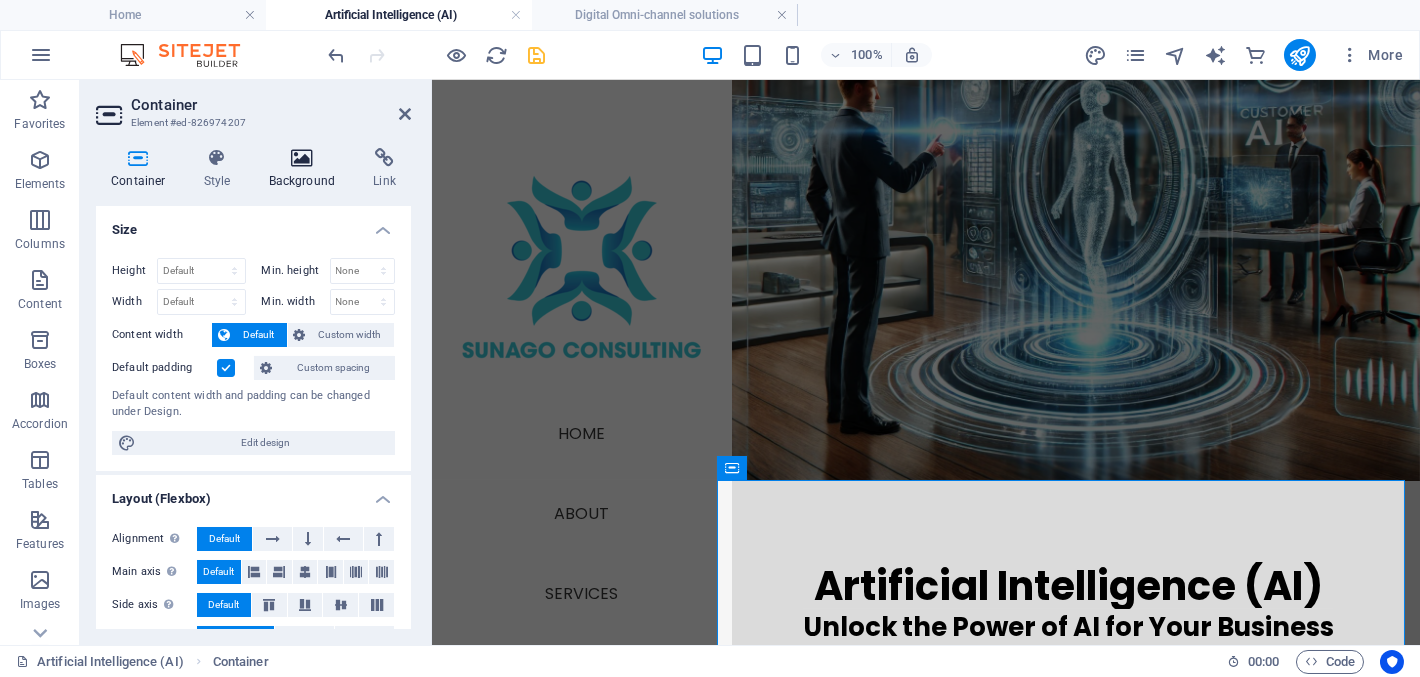 click at bounding box center (302, 158) 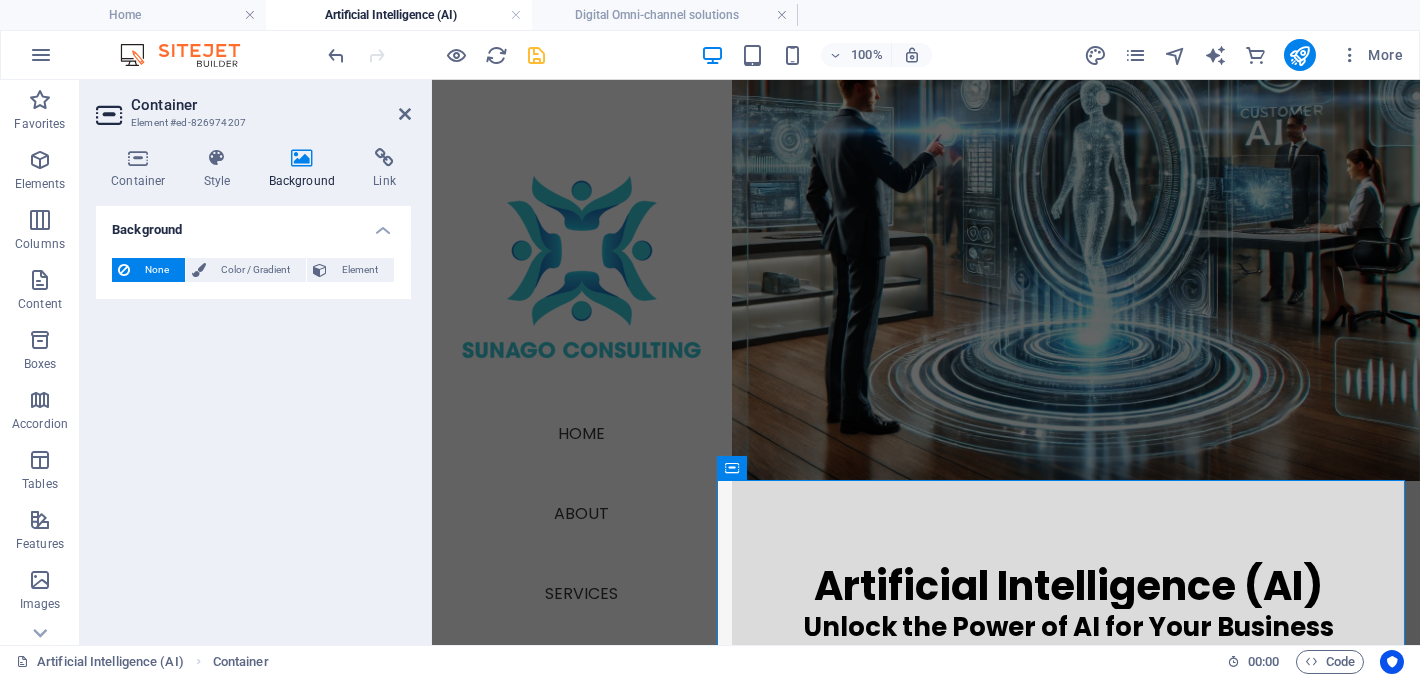 click on "None" at bounding box center [157, 270] 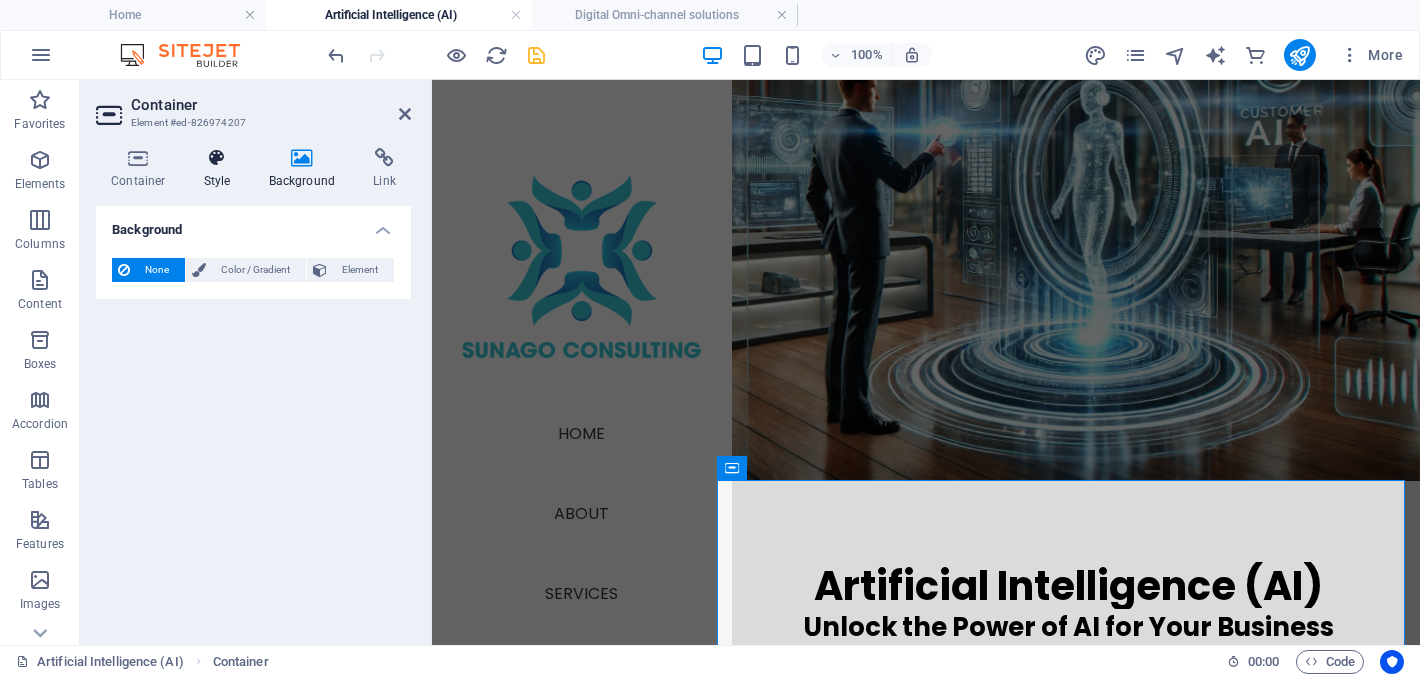 click at bounding box center [217, 158] 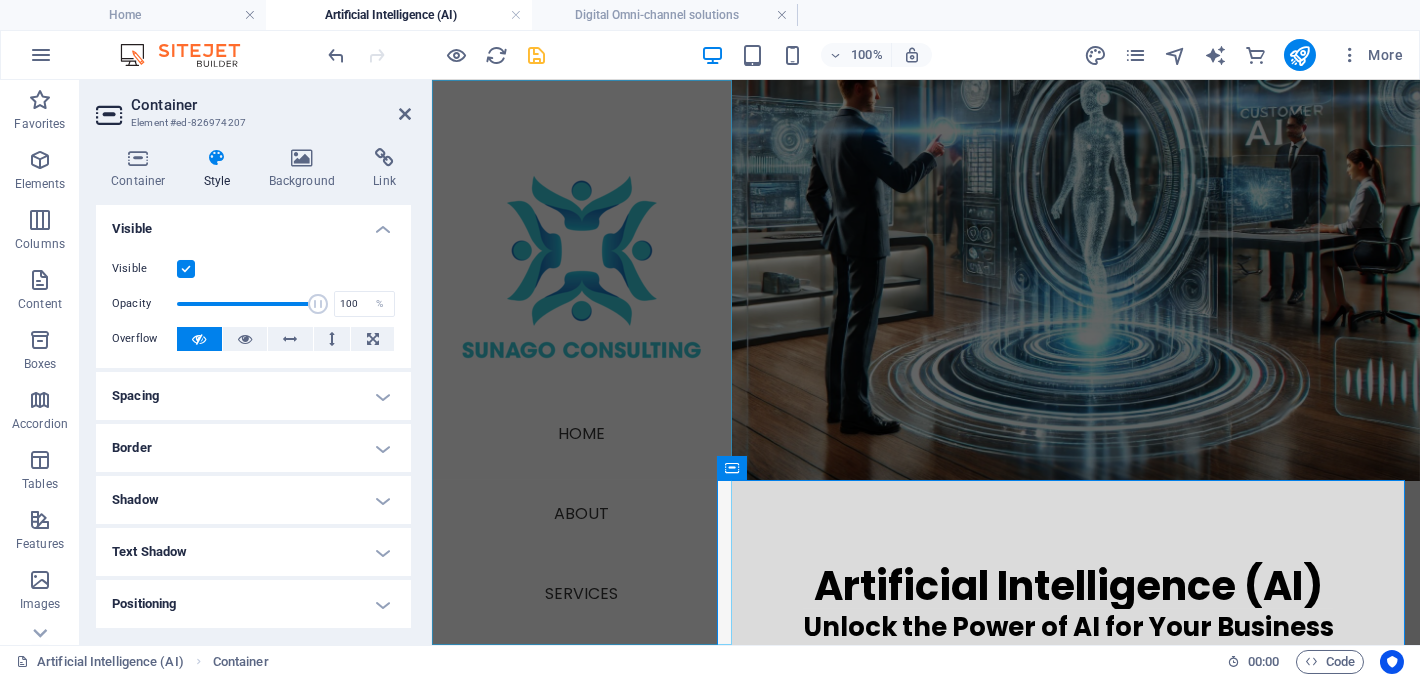 scroll, scrollTop: 0, scrollLeft: 0, axis: both 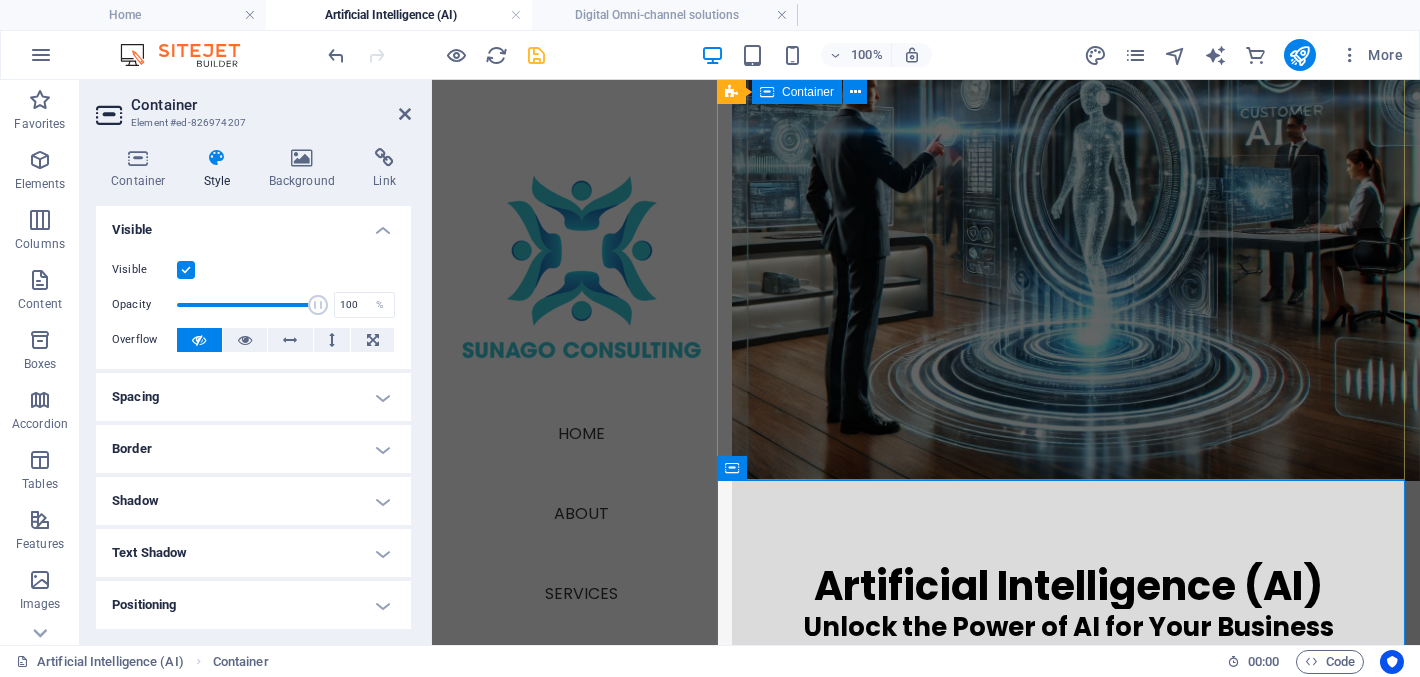 click on "Artificial Intelligence (AI) Unlock the Power of AI for Your Business" at bounding box center (1067, 609) 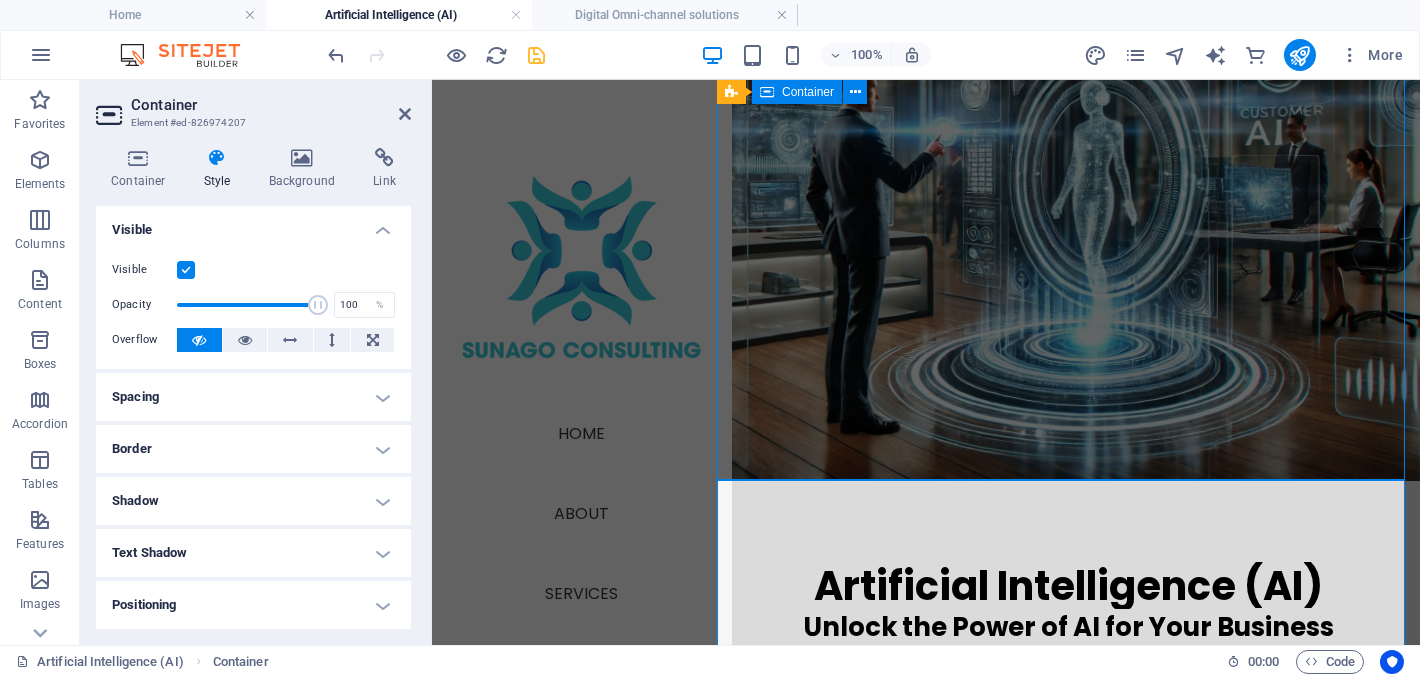 click on "Artificial Intelligence (AI) Unlock the Power of AI for Your Business" at bounding box center [1067, 609] 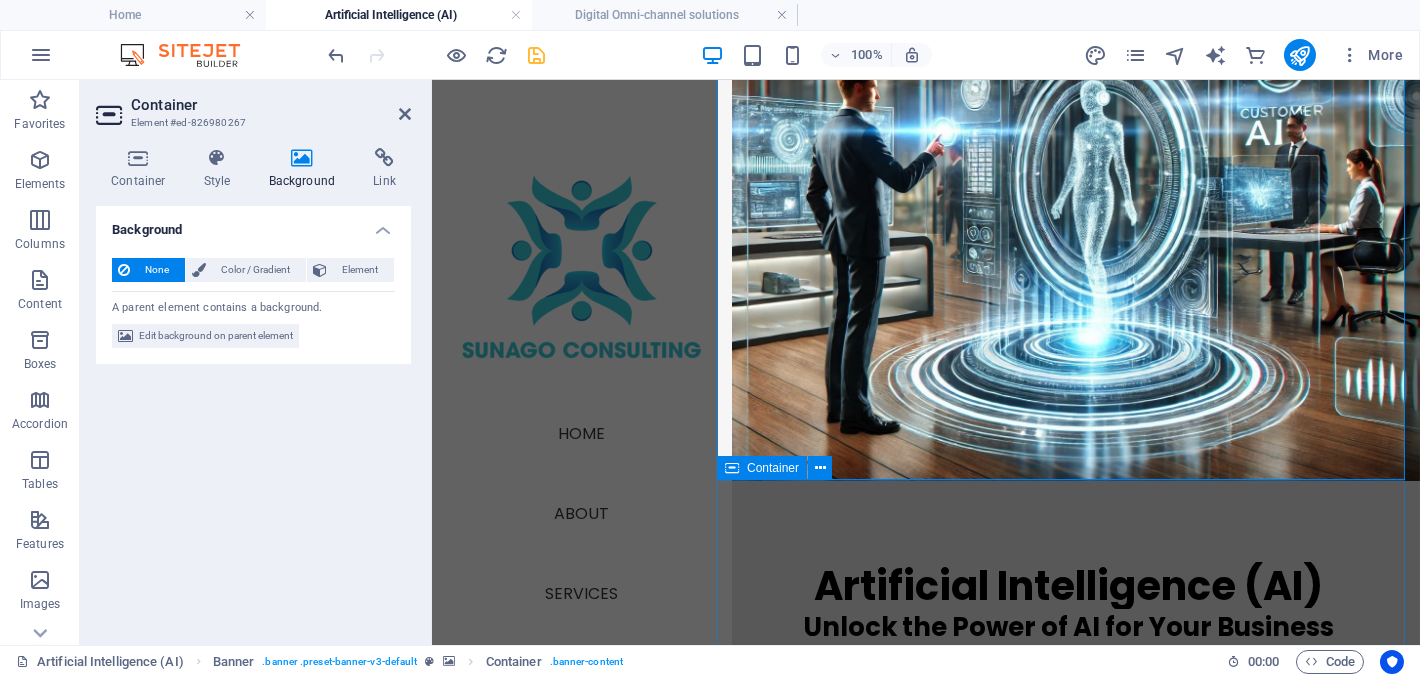 click on "Reach your customers where they are—24/7 and across every channel they prefer. Powerful Chatbot Use Cases 1. Enhancing Customer Experience (CX) Deliver faster, more personalised interactions at scale: Welcome visitors and guide them through your services 🏗" at bounding box center [1067, 1562] 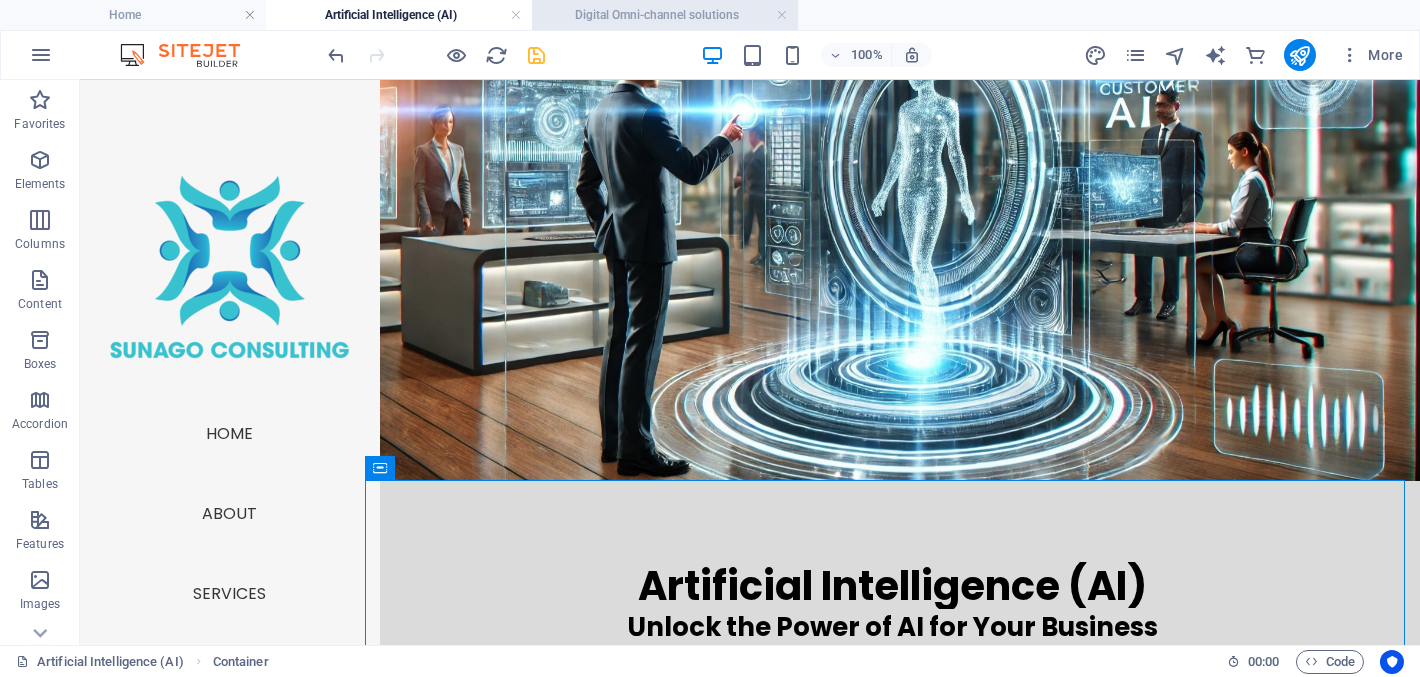 click on "Digital Omni-channel solutions" at bounding box center (665, 15) 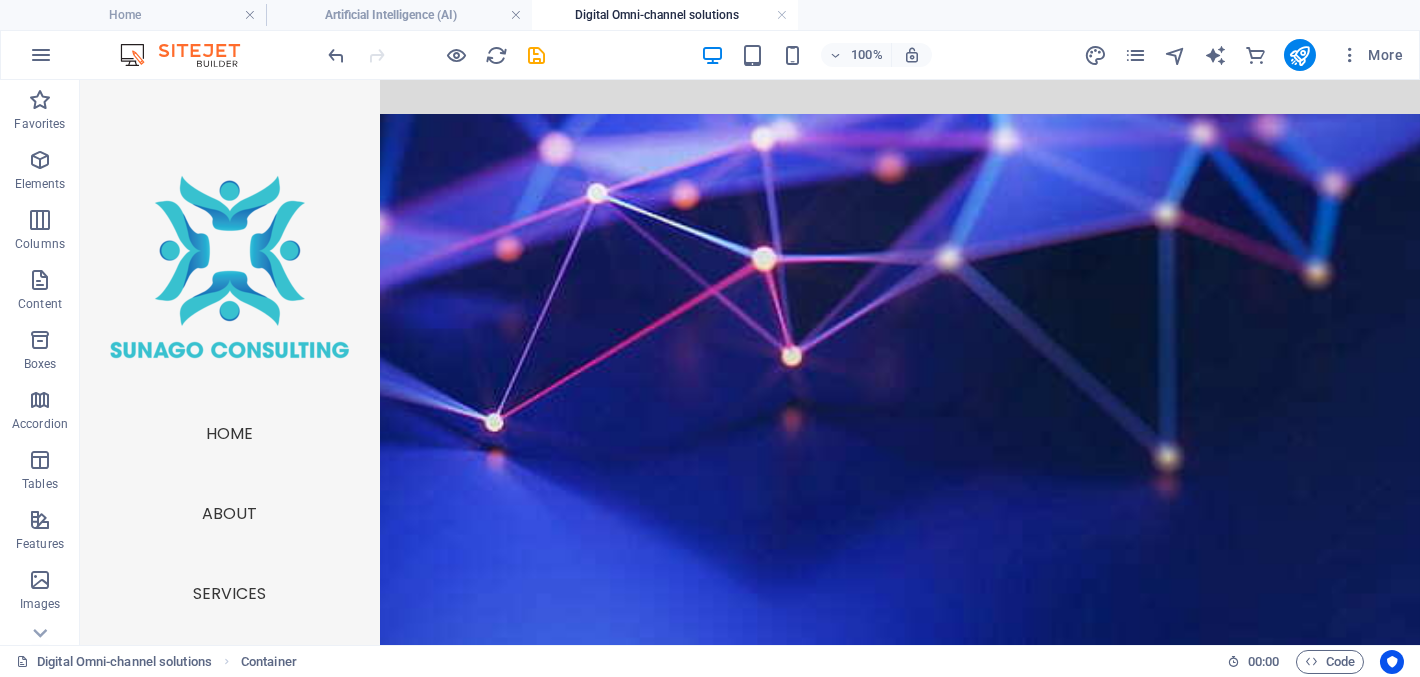 scroll, scrollTop: 99, scrollLeft: 0, axis: vertical 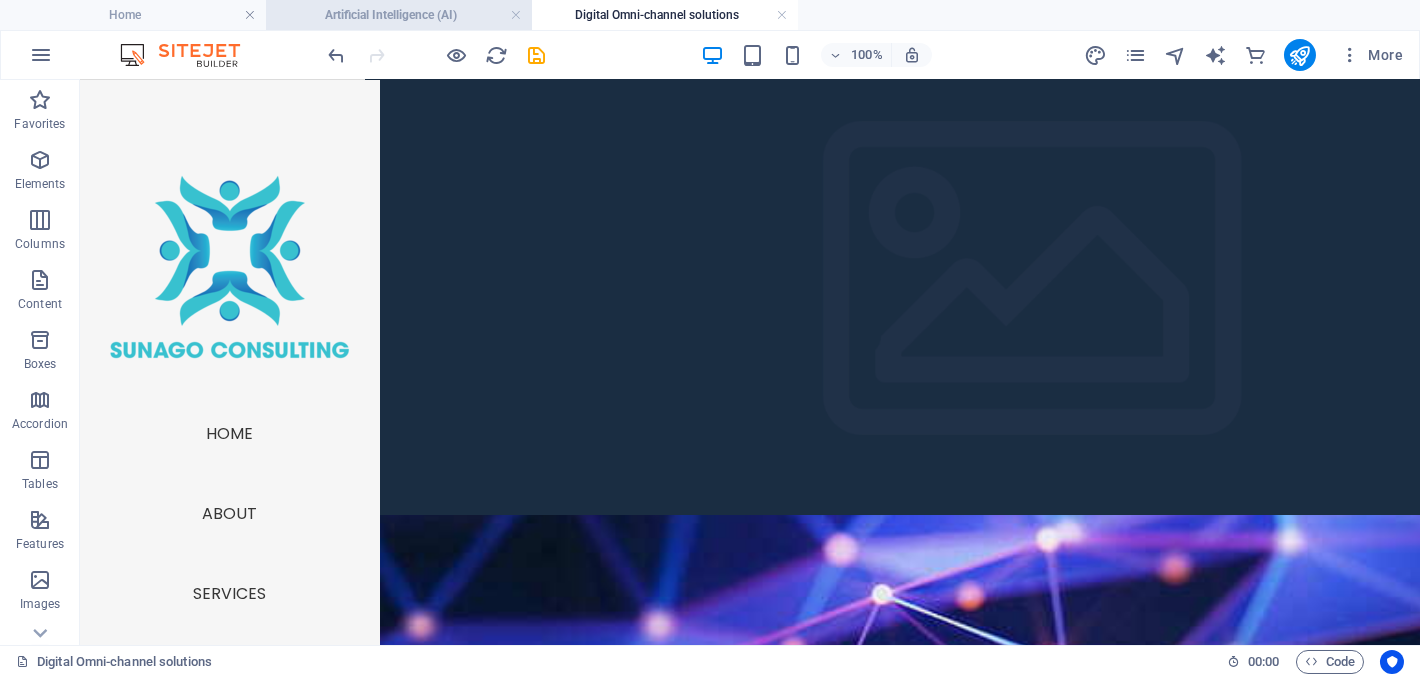 click on "Artificial Intelligence (AI)" at bounding box center [399, 15] 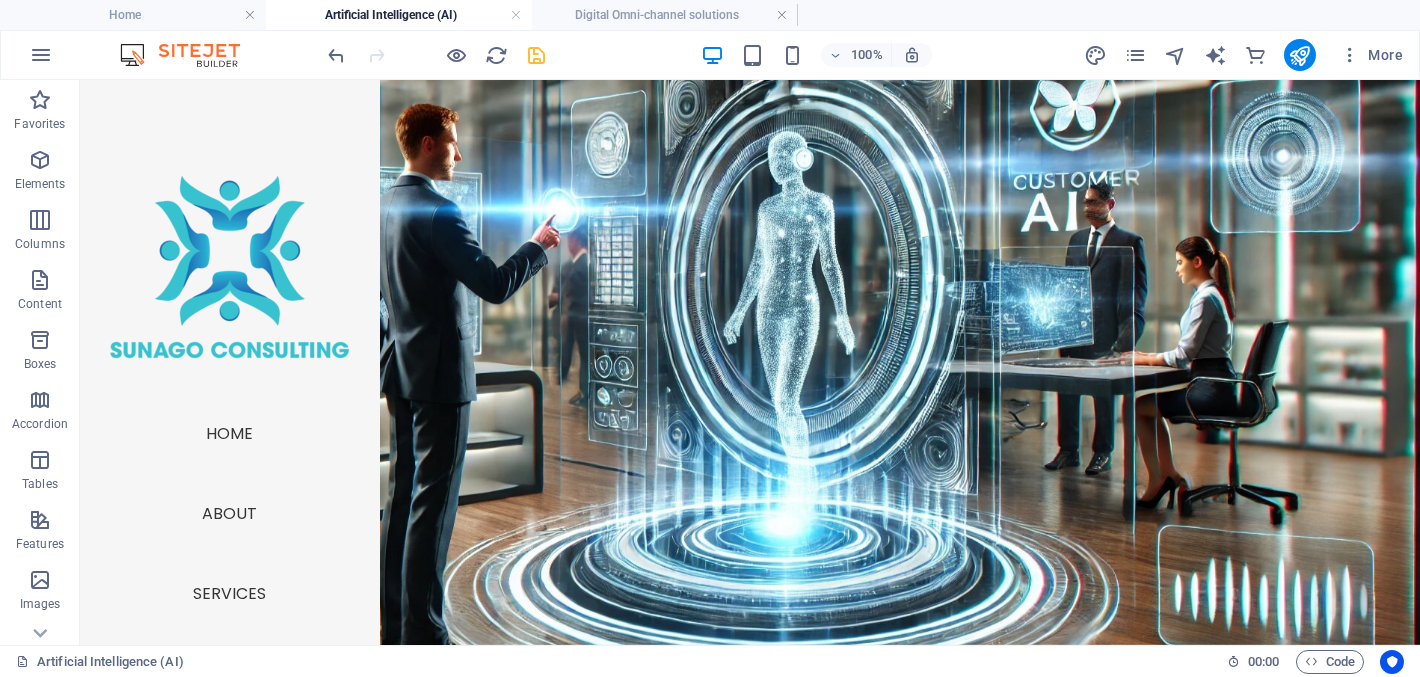 scroll, scrollTop: 0, scrollLeft: 0, axis: both 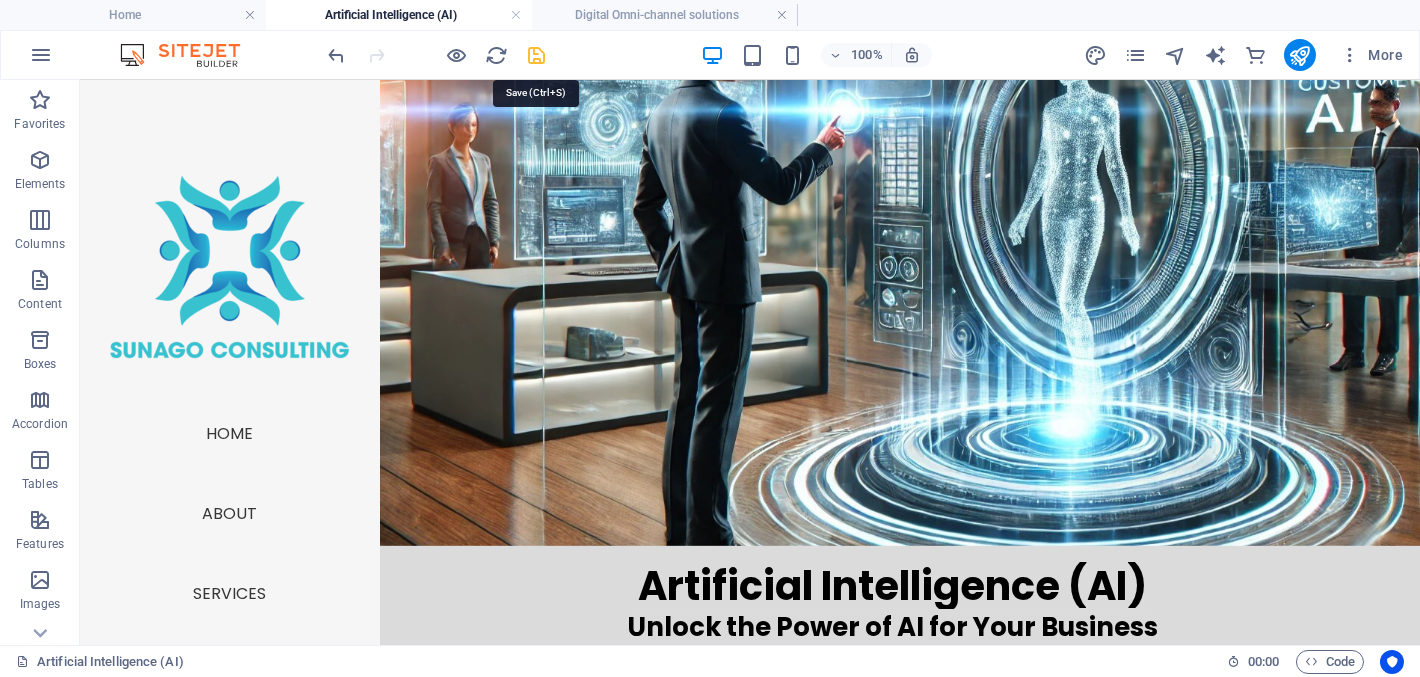 click at bounding box center (537, 55) 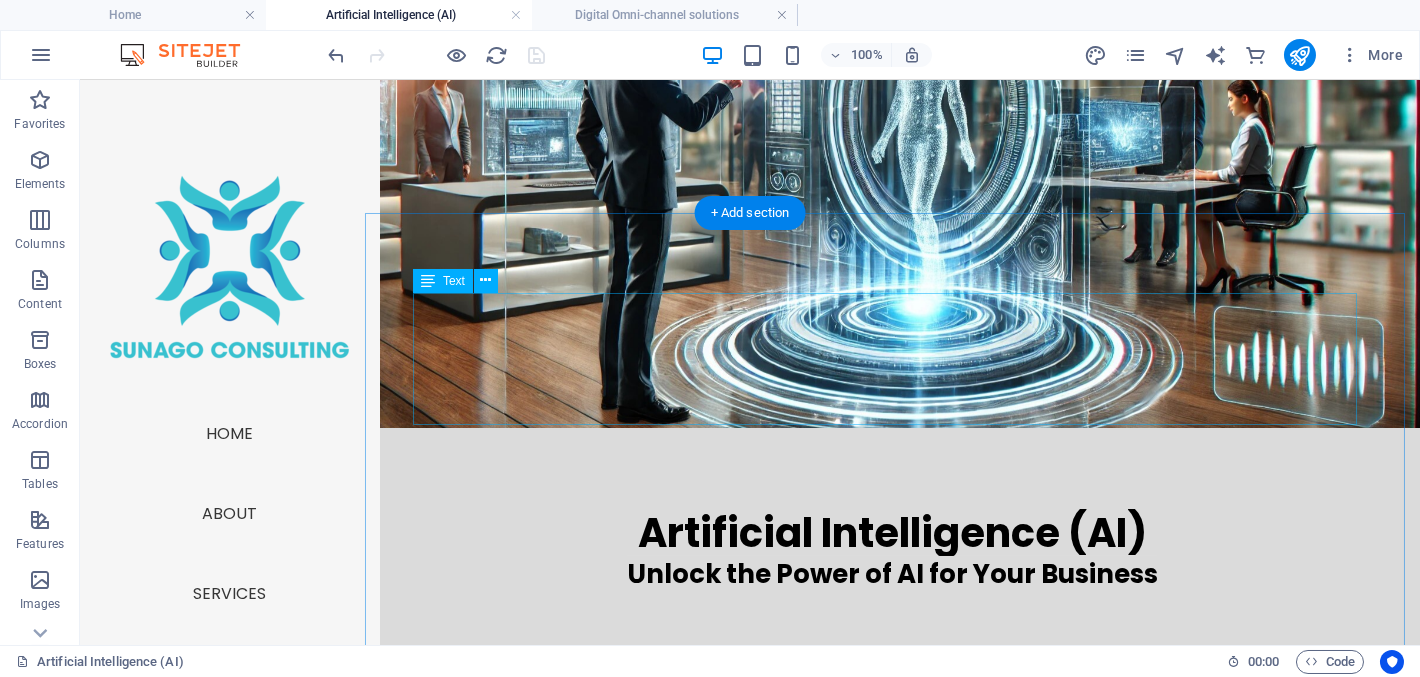 scroll, scrollTop: 0, scrollLeft: 0, axis: both 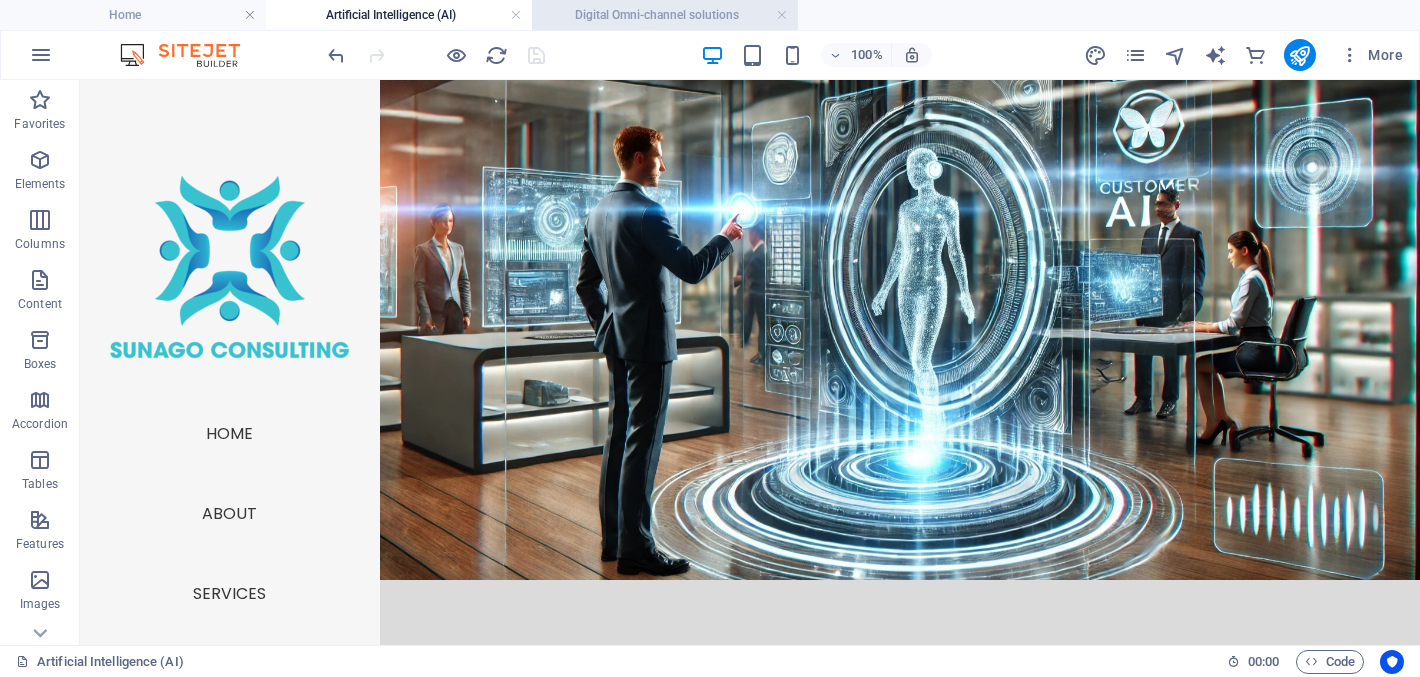 click on "Digital Omni-channel solutions" at bounding box center [665, 15] 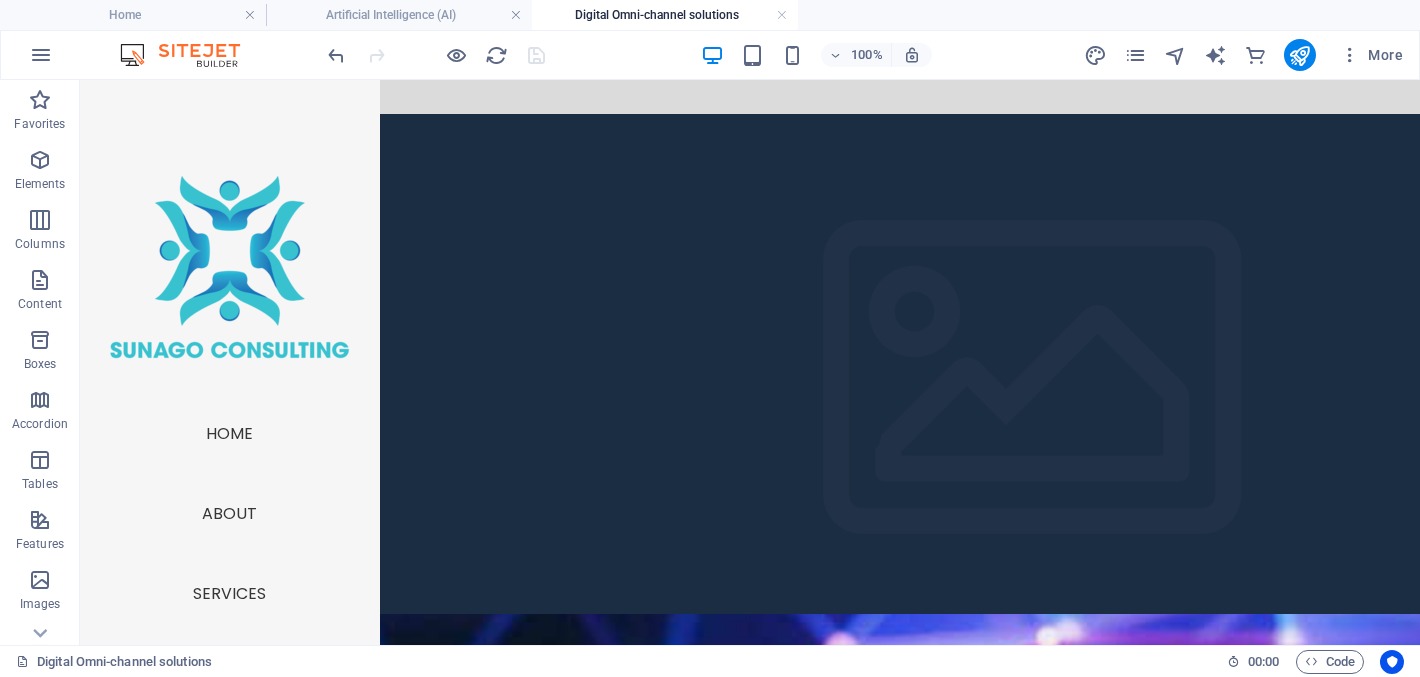 scroll, scrollTop: 99, scrollLeft: 0, axis: vertical 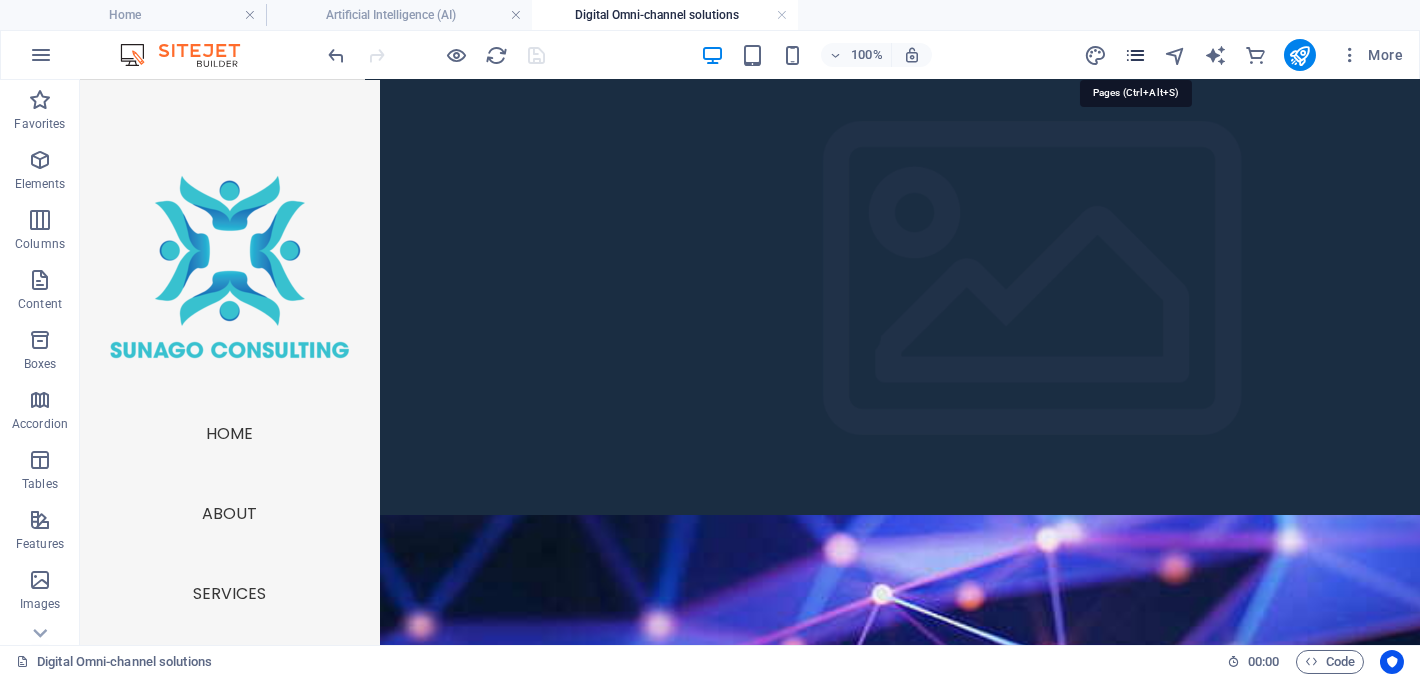 click at bounding box center (1135, 55) 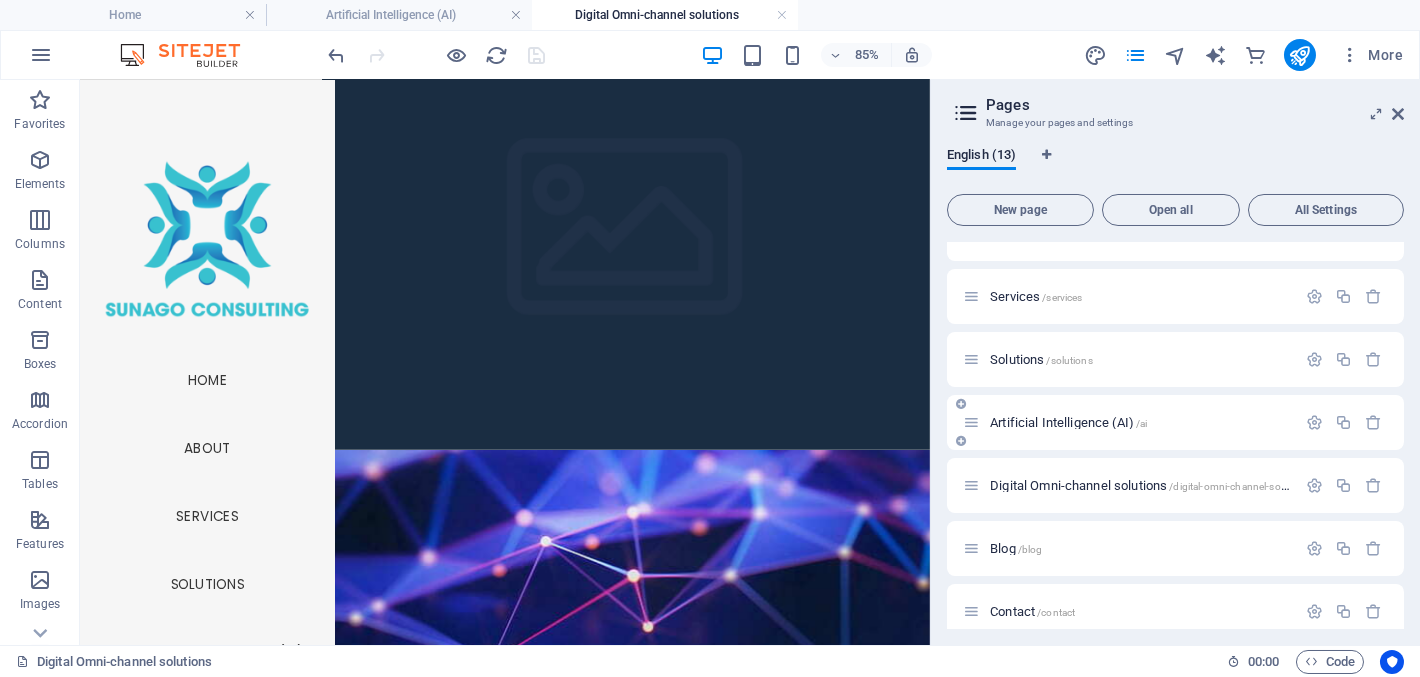 scroll, scrollTop: 0, scrollLeft: 0, axis: both 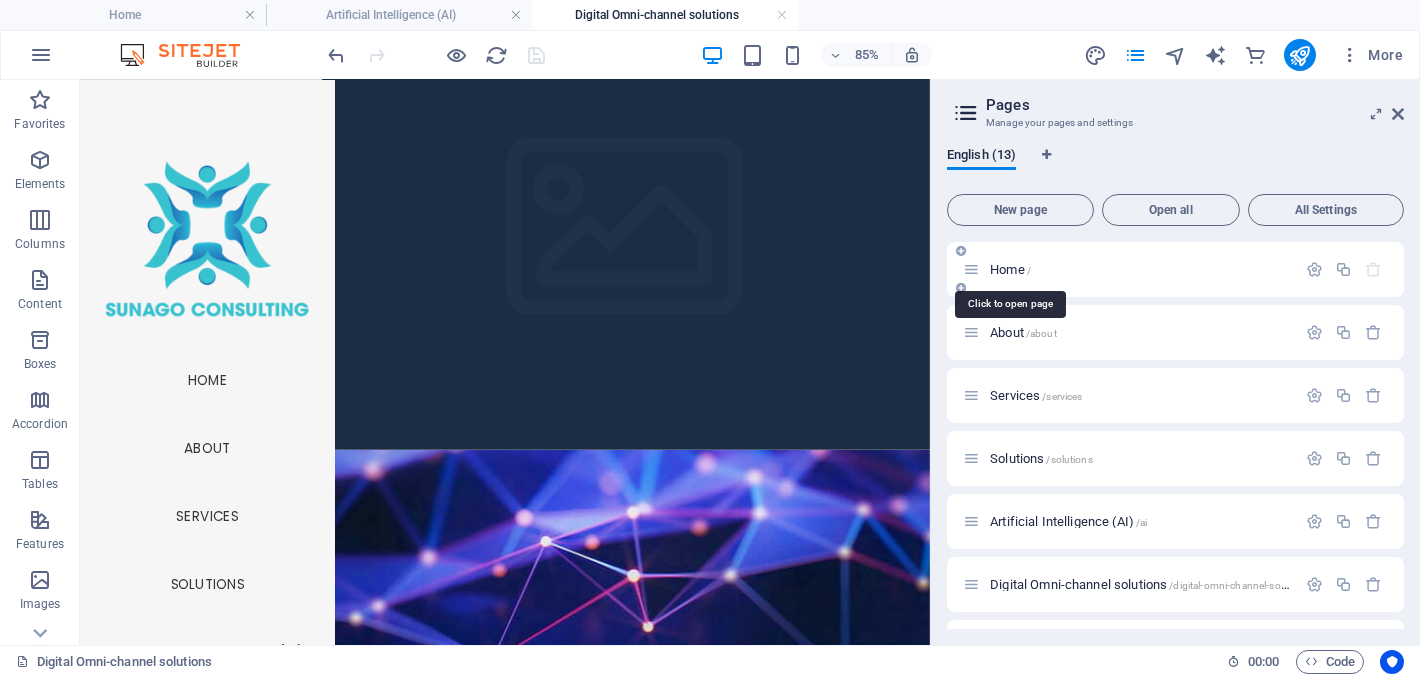 click on "Home /" at bounding box center [1010, 269] 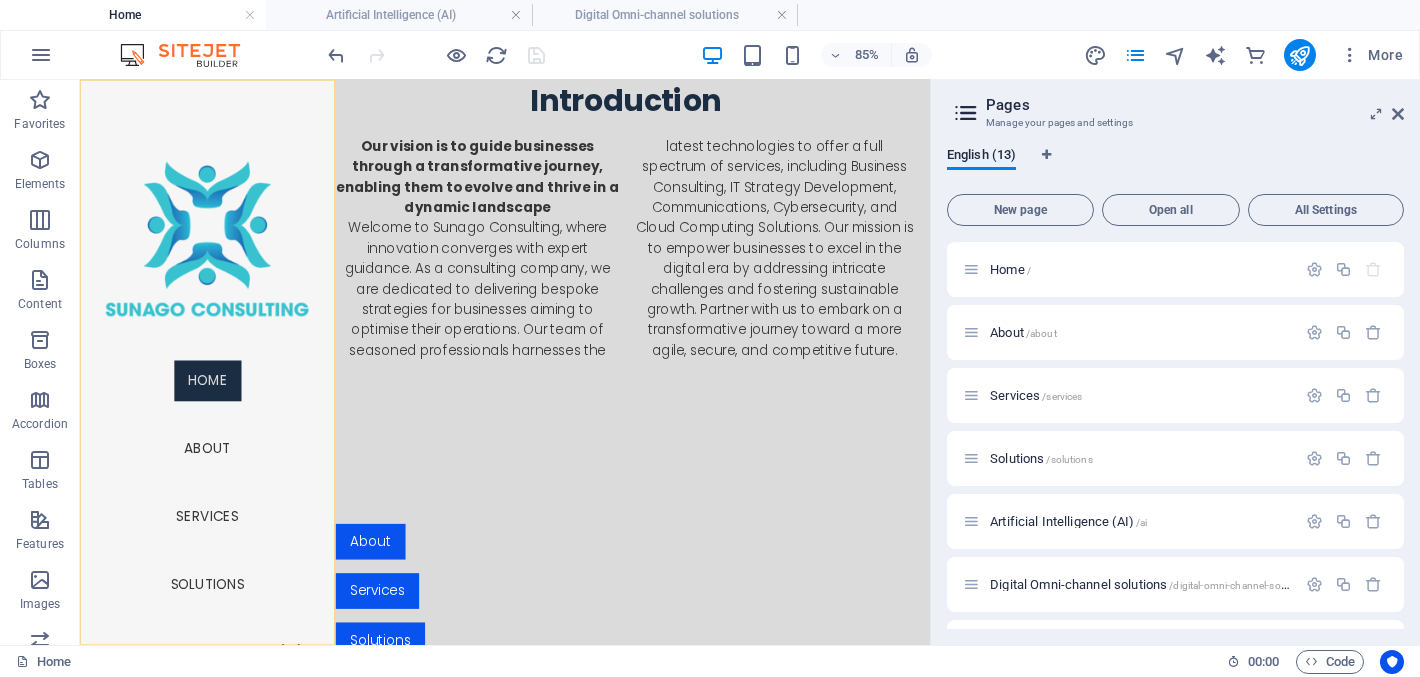 scroll, scrollTop: 999, scrollLeft: 0, axis: vertical 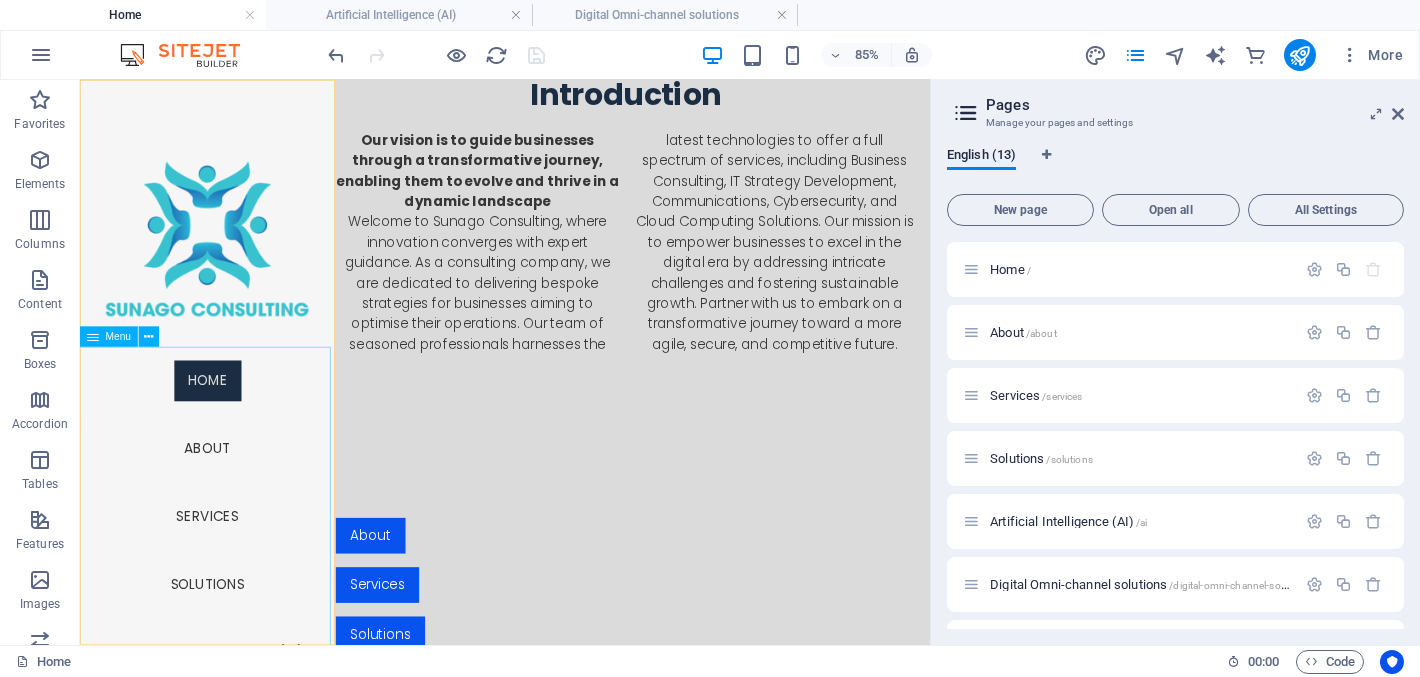 click on "Home About Services Solutions Artificial Intelligence (AI)  Digital Omni-channel solutions  Blog Contact" at bounding box center (230, 722) 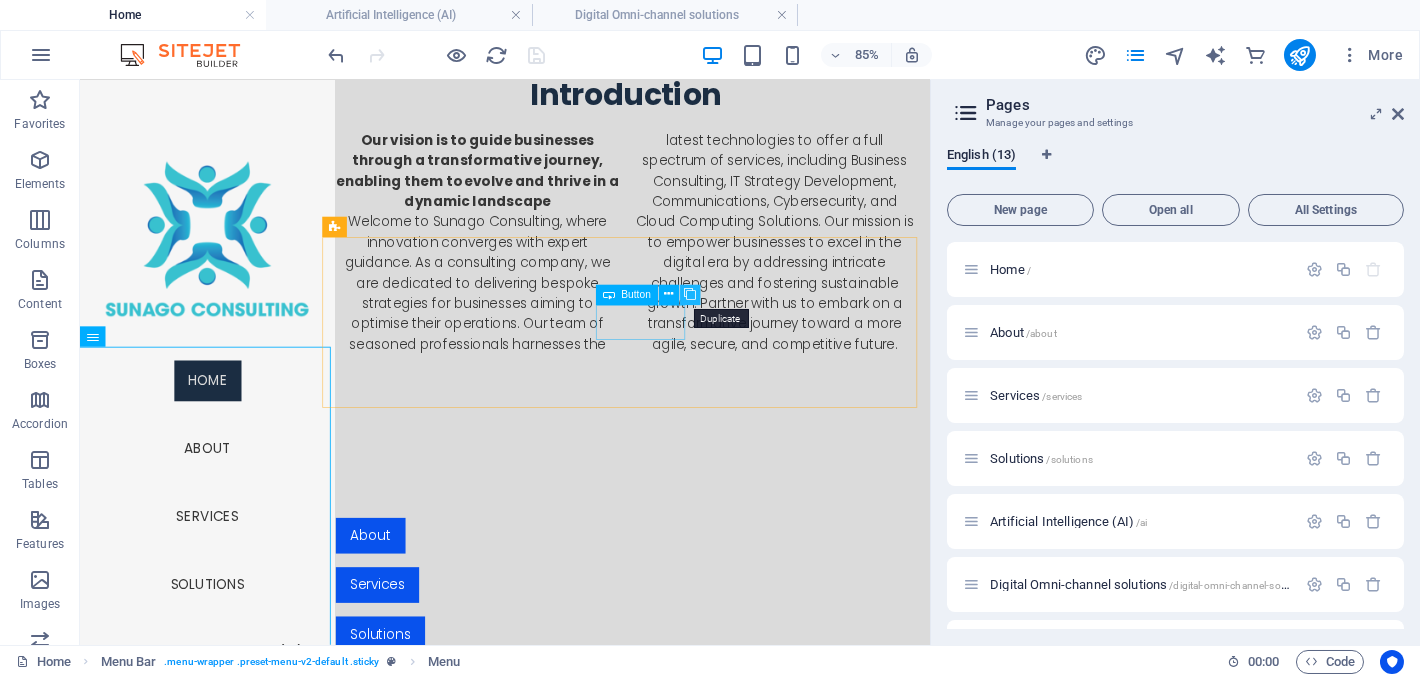 click at bounding box center [690, 295] 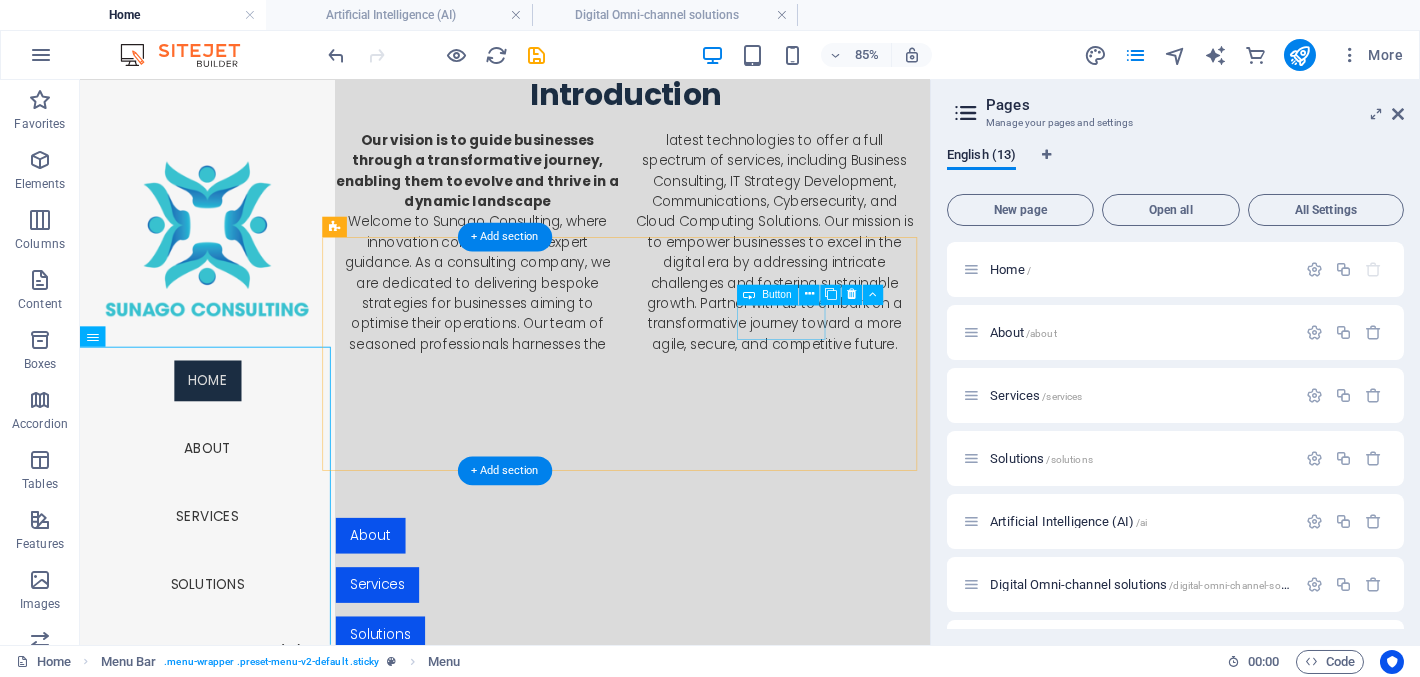 click on "Solutions" at bounding box center (722, 790) 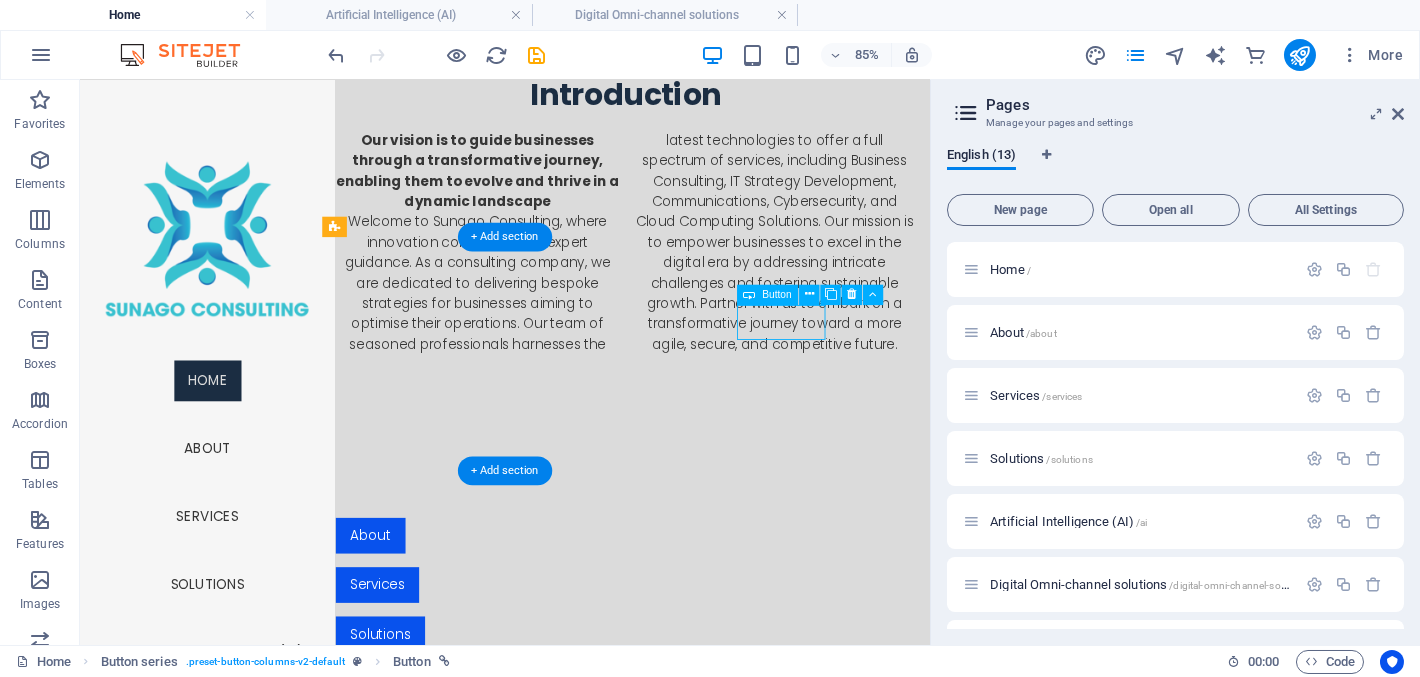 click on "Solutions" at bounding box center [722, 790] 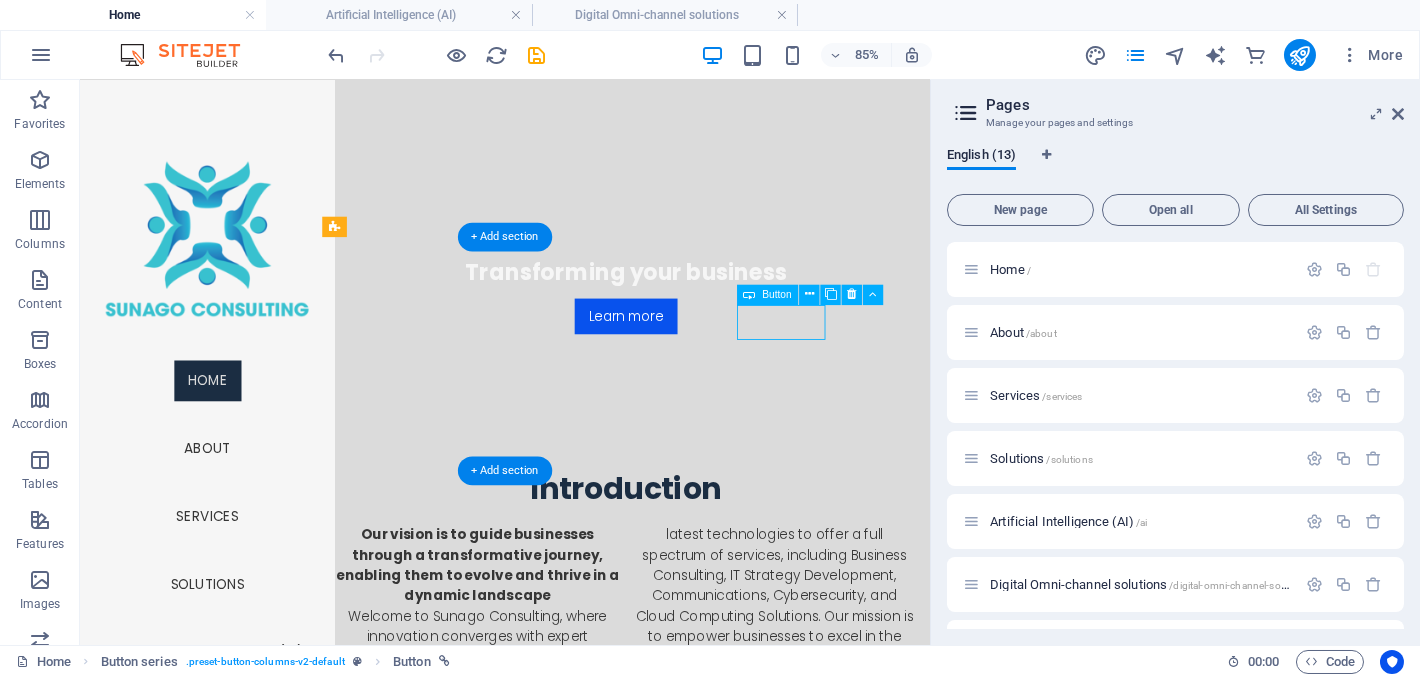 scroll, scrollTop: 1465, scrollLeft: 0, axis: vertical 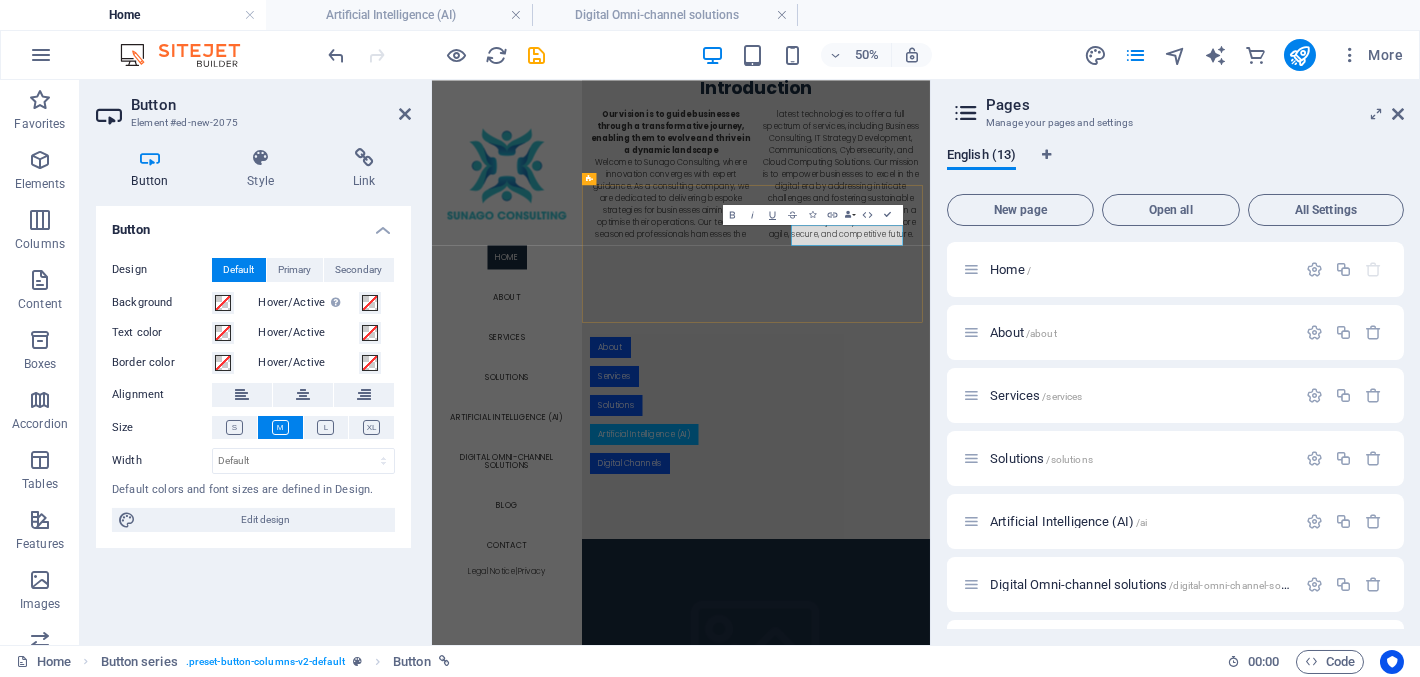 click on "Artificial Intelligence (AI)" at bounding box center (855, 788) 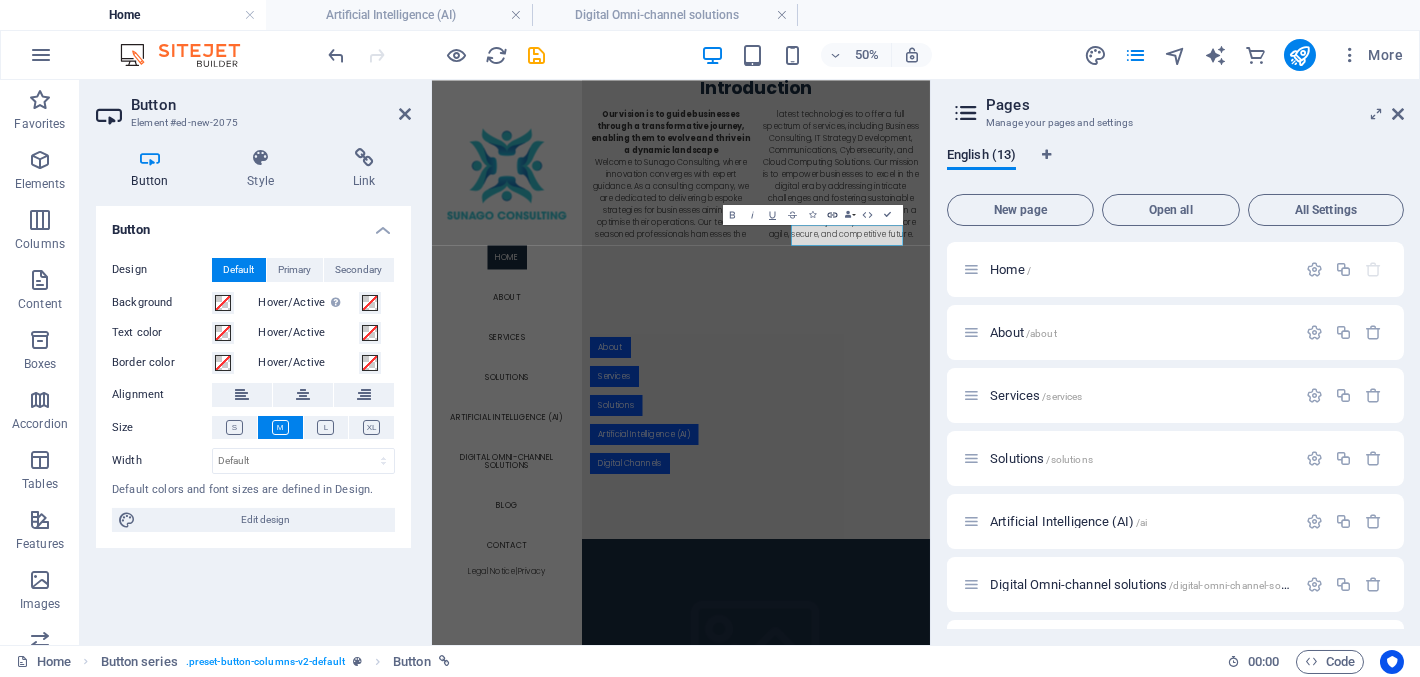 click 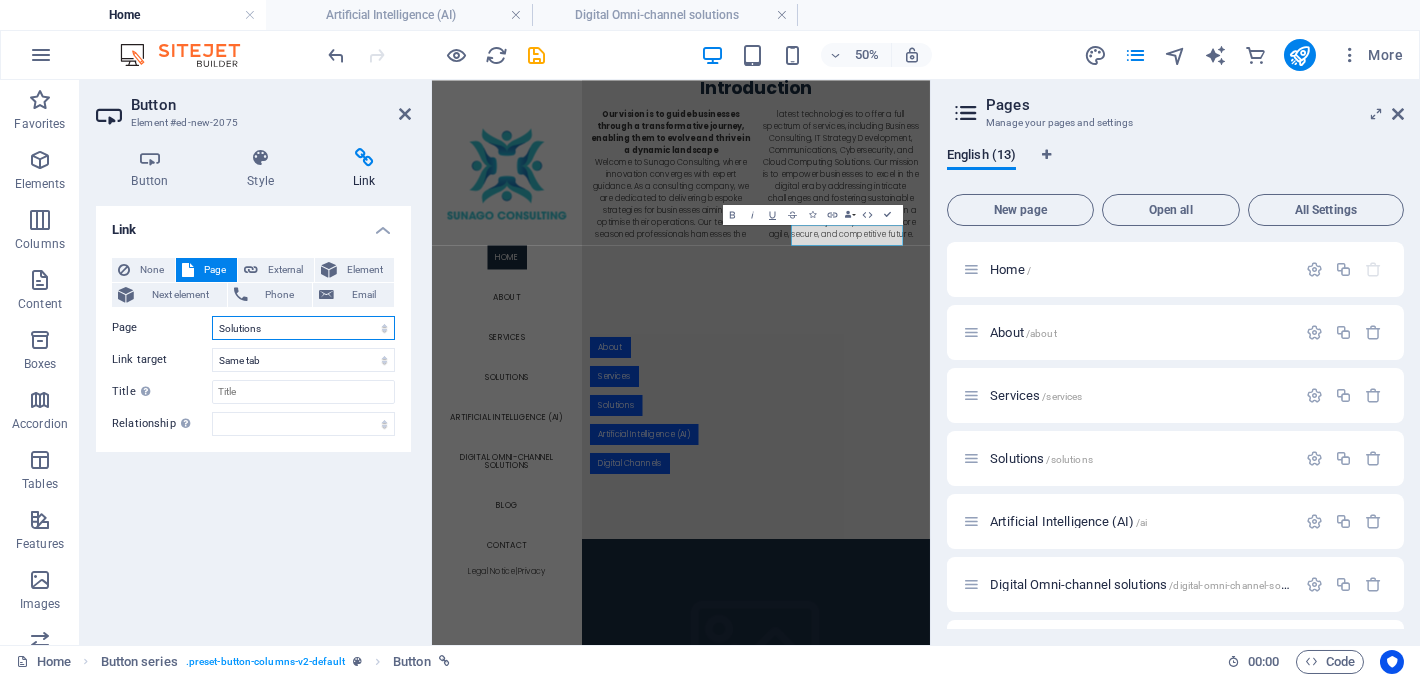 click on "Home About Services Solutions Artificial Intelligence (AI) Digital Omni-channel solutions Blog Contact Legal Notice Privacy Events Test" at bounding box center [303, 328] 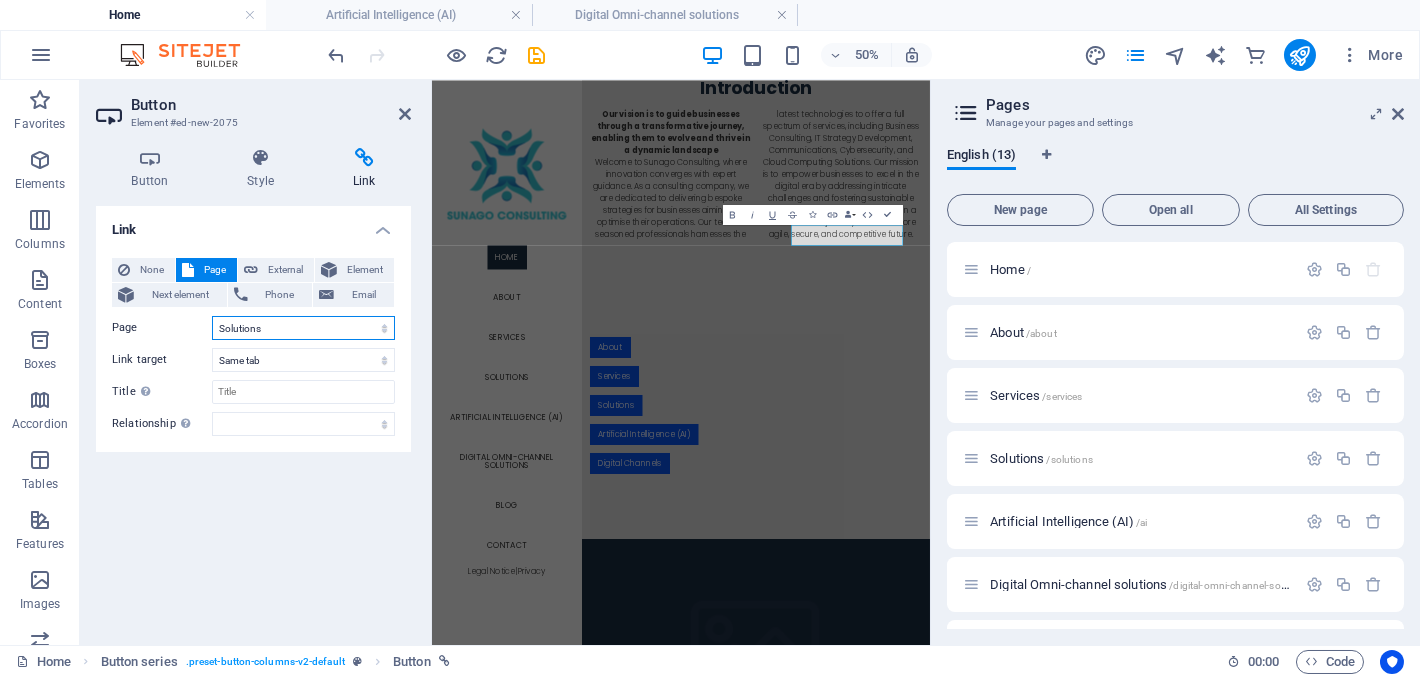 select on "4" 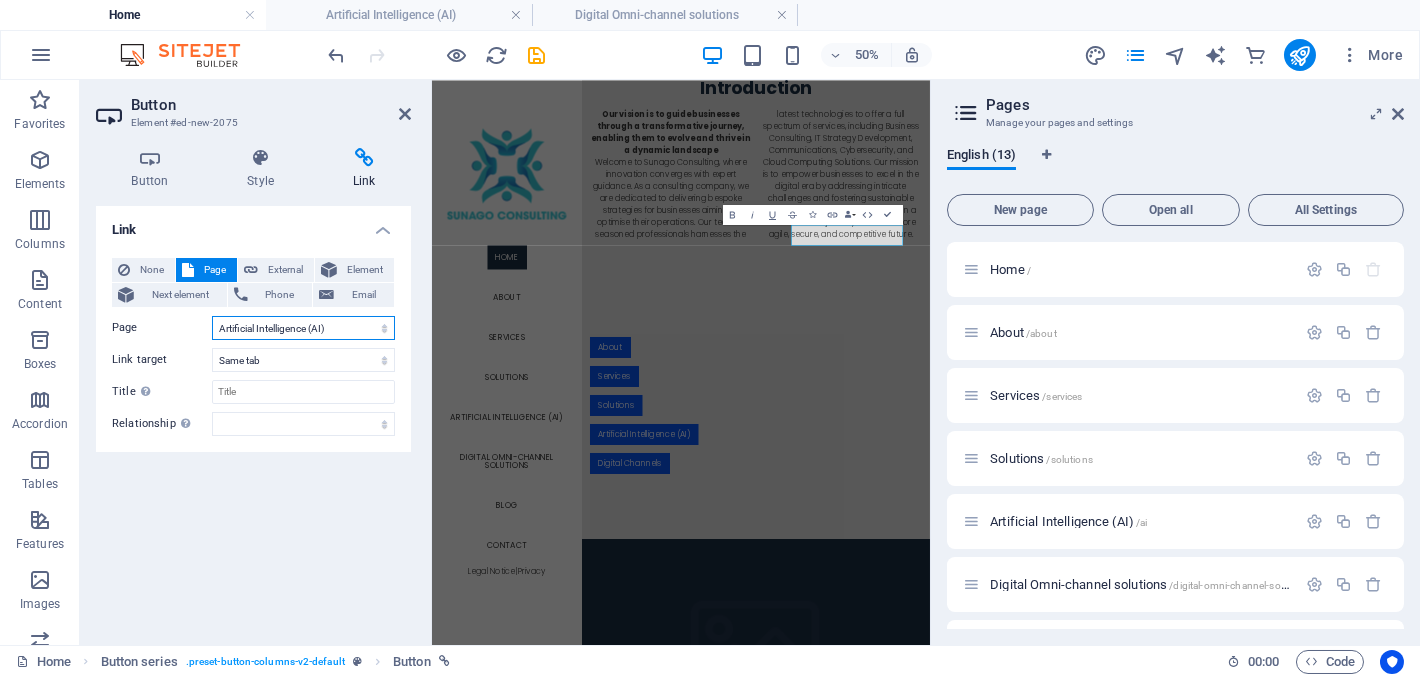 click on "Home About Services Solutions Artificial Intelligence (AI) Digital Omni-channel solutions Blog Contact Legal Notice Privacy Events Test" at bounding box center (303, 328) 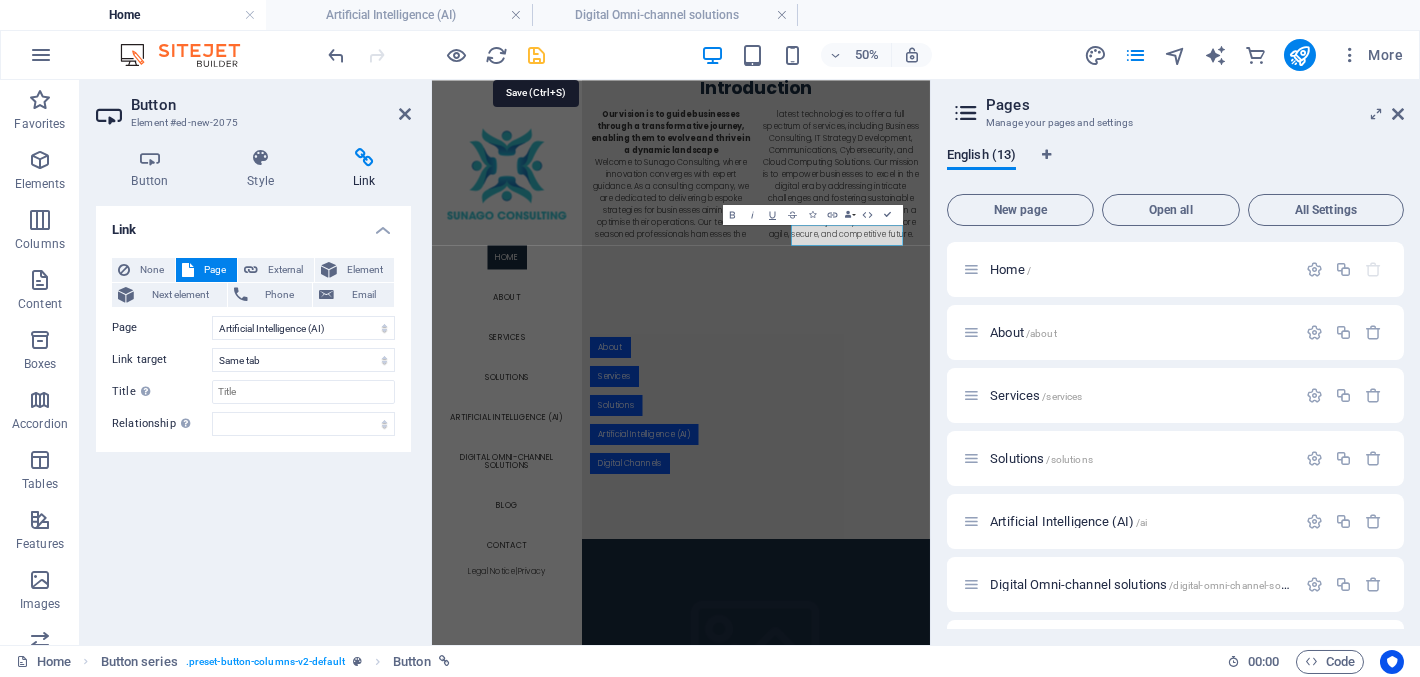 click at bounding box center (537, 55) 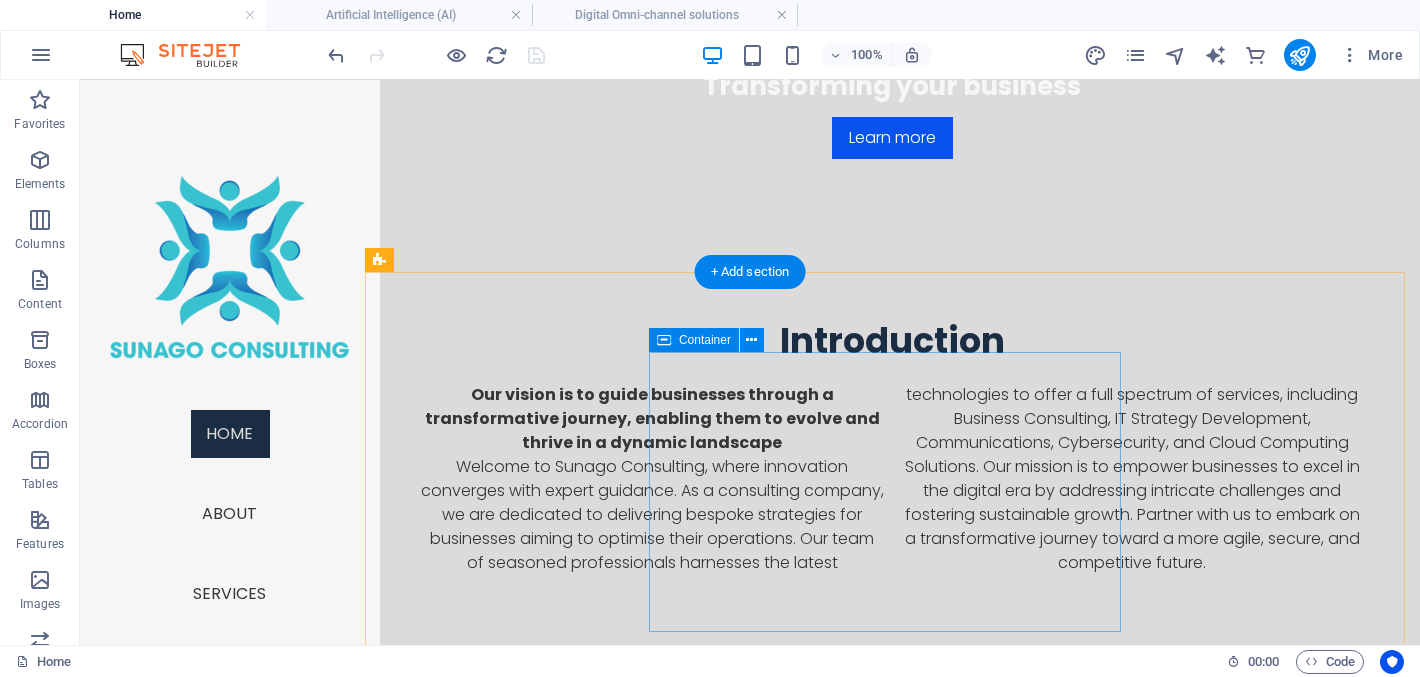 scroll, scrollTop: 476, scrollLeft: 0, axis: vertical 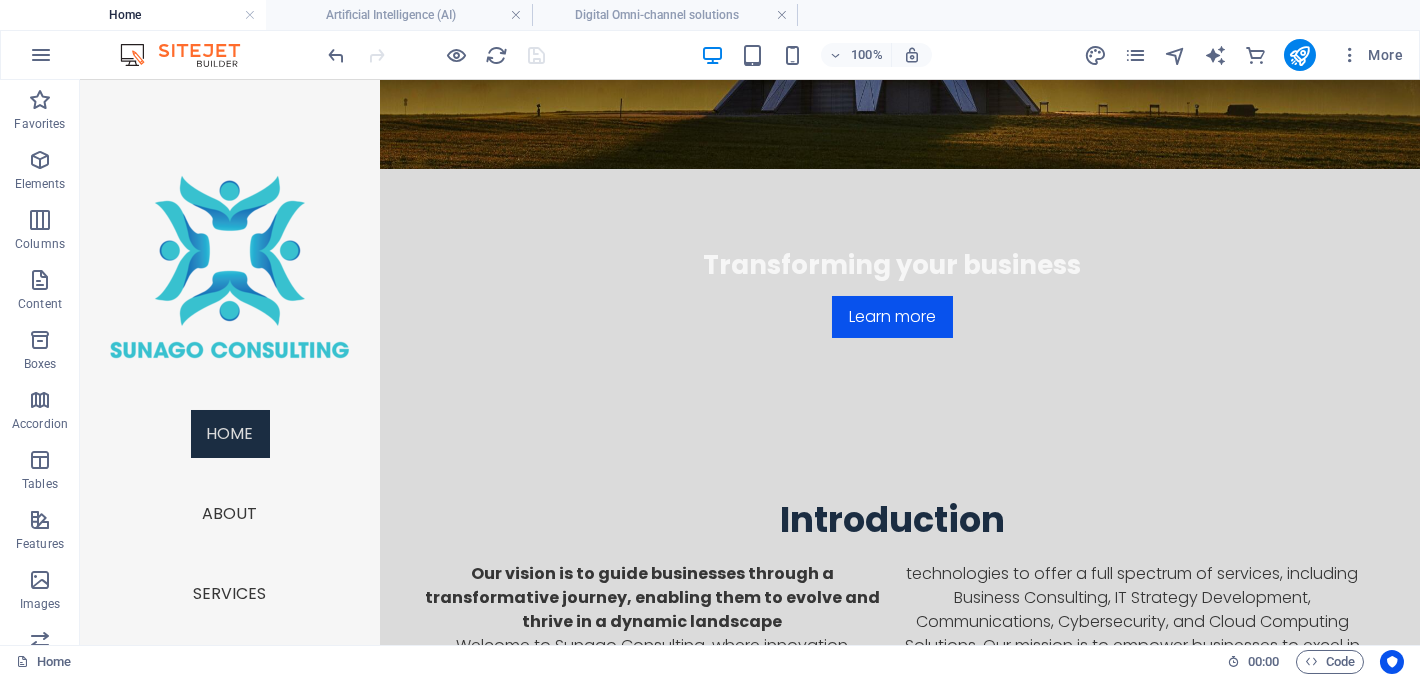 click on "Home" at bounding box center [133, 15] 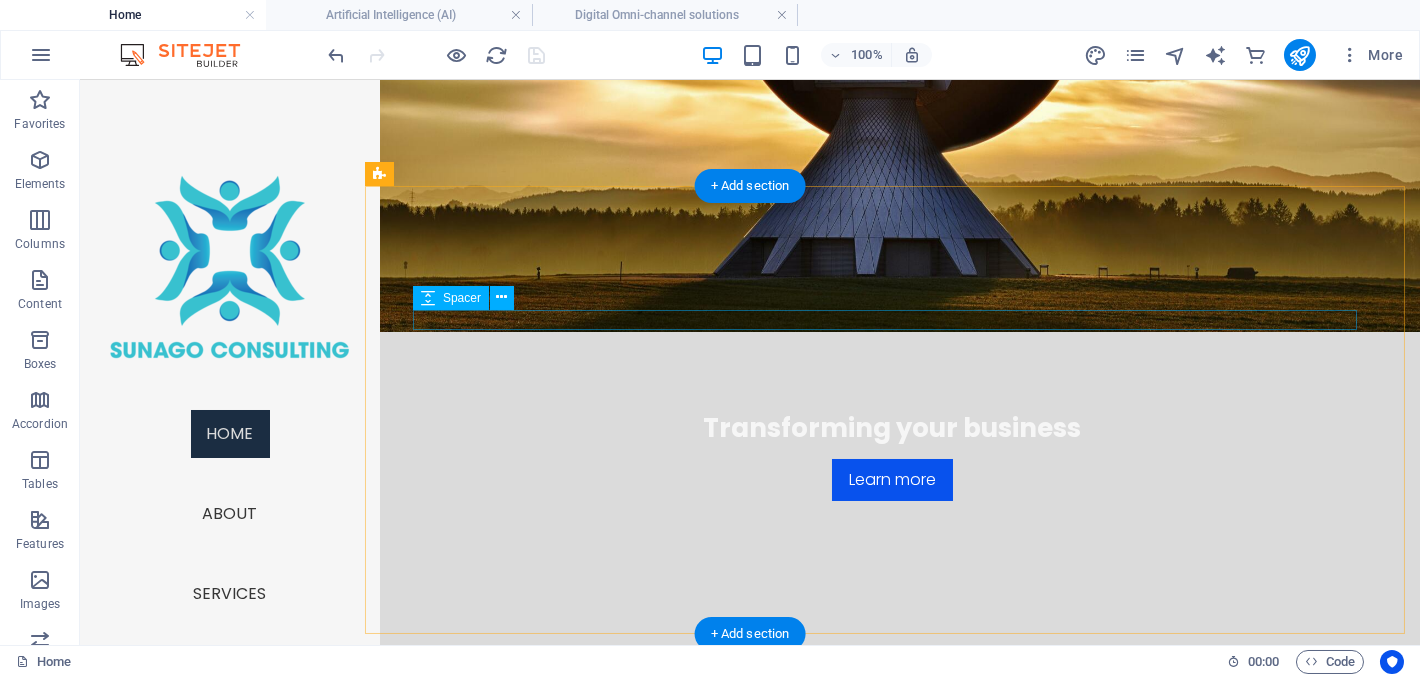 scroll, scrollTop: 176, scrollLeft: 0, axis: vertical 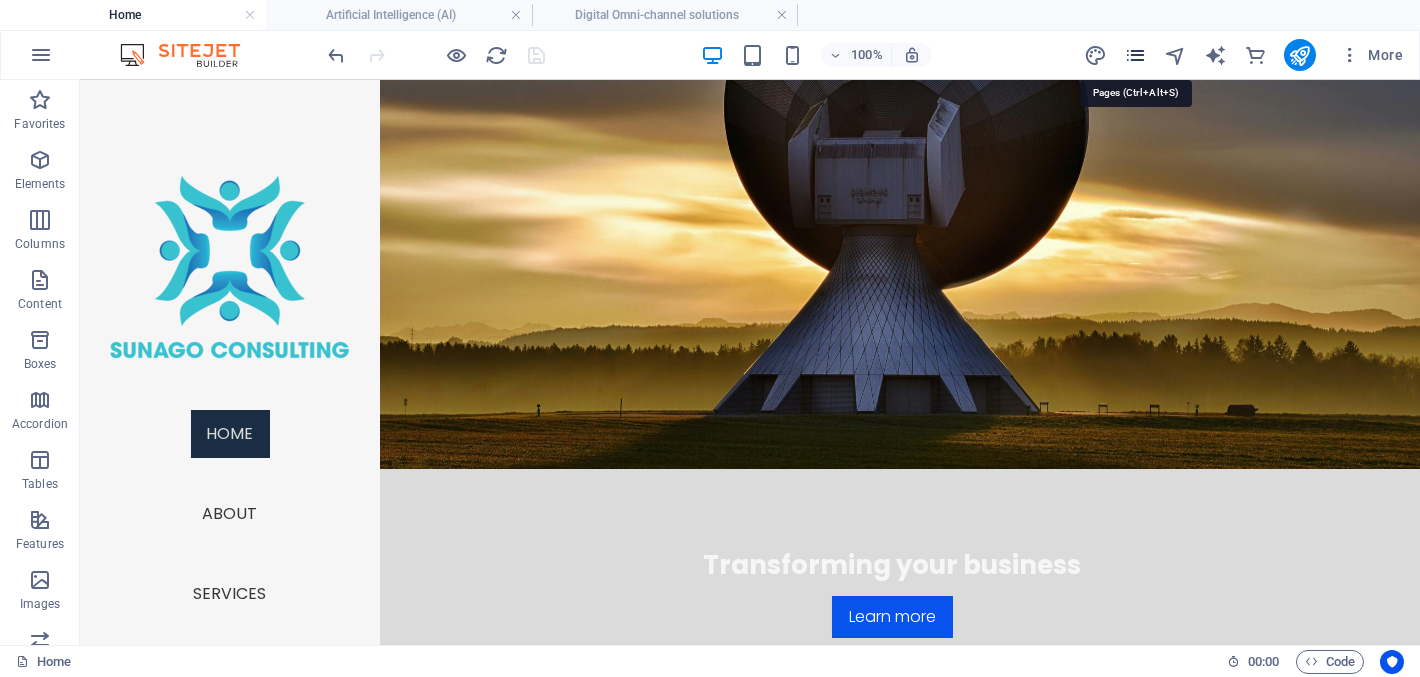 click at bounding box center (1135, 55) 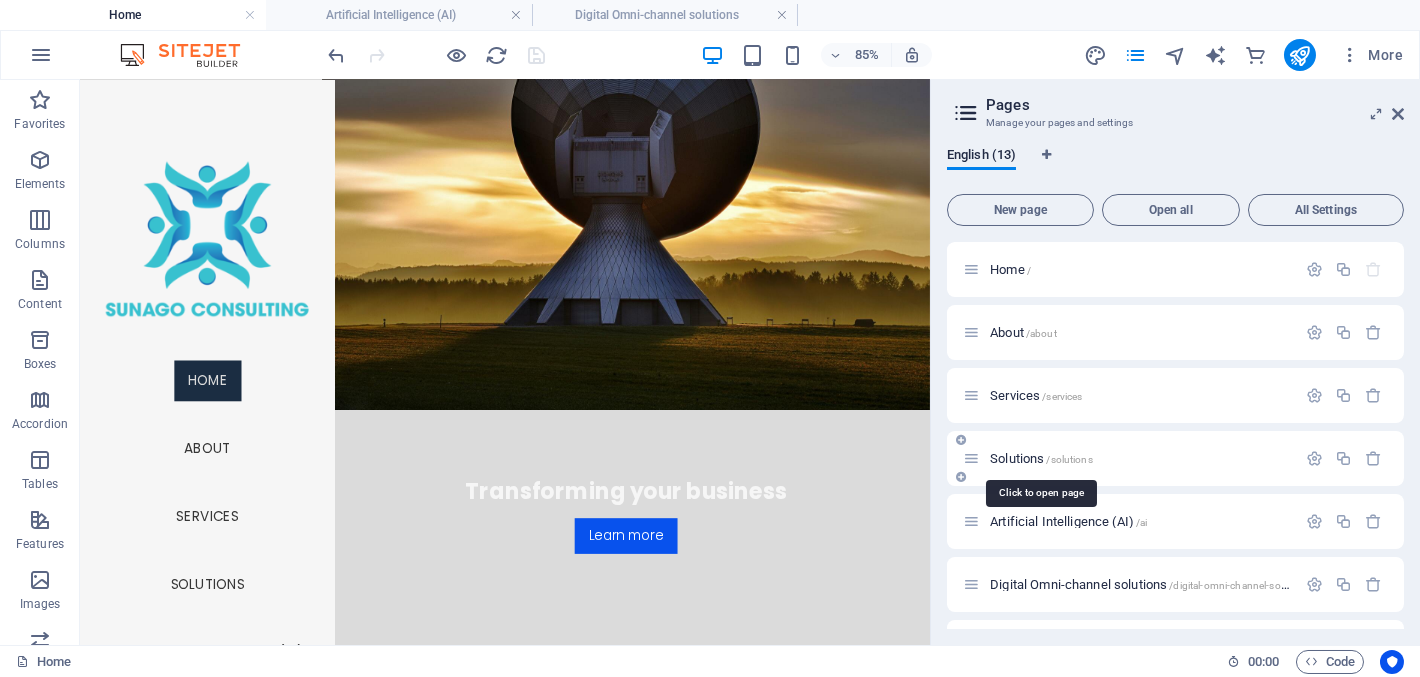 click on "Solutions /solutions" at bounding box center (1041, 458) 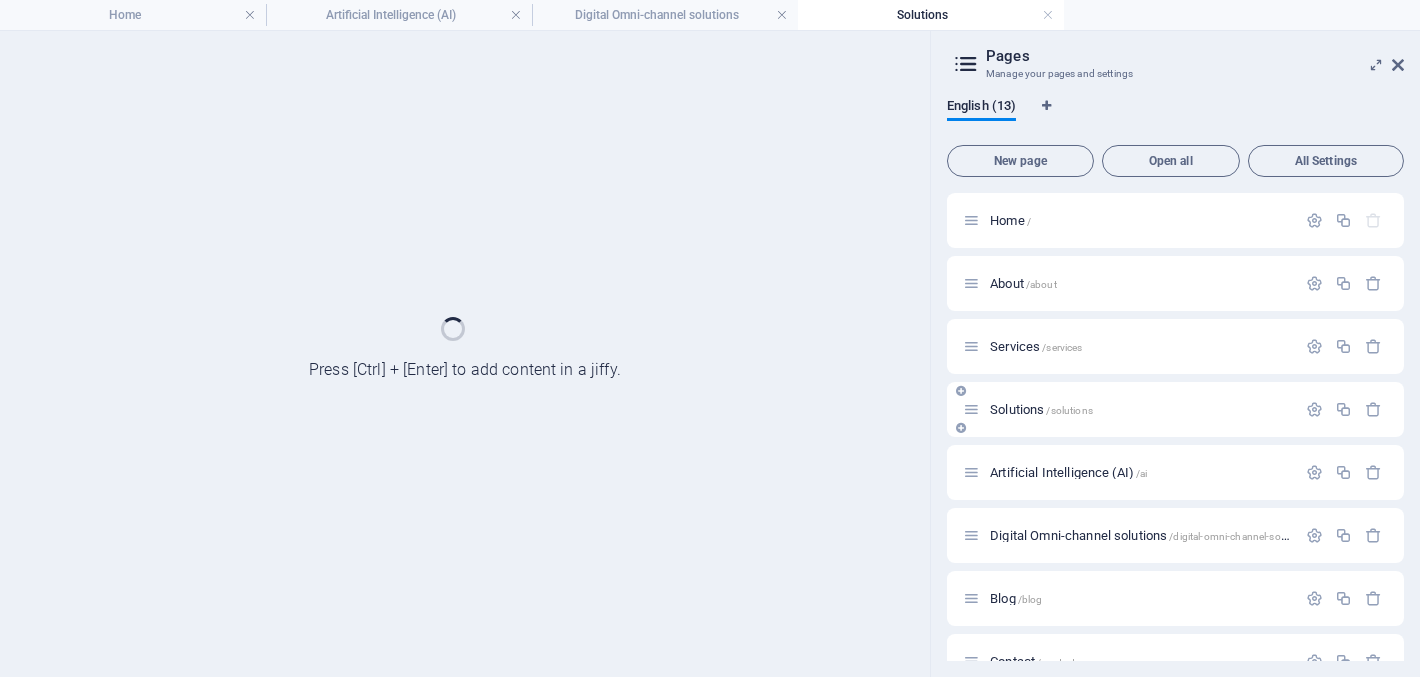 scroll, scrollTop: 0, scrollLeft: 0, axis: both 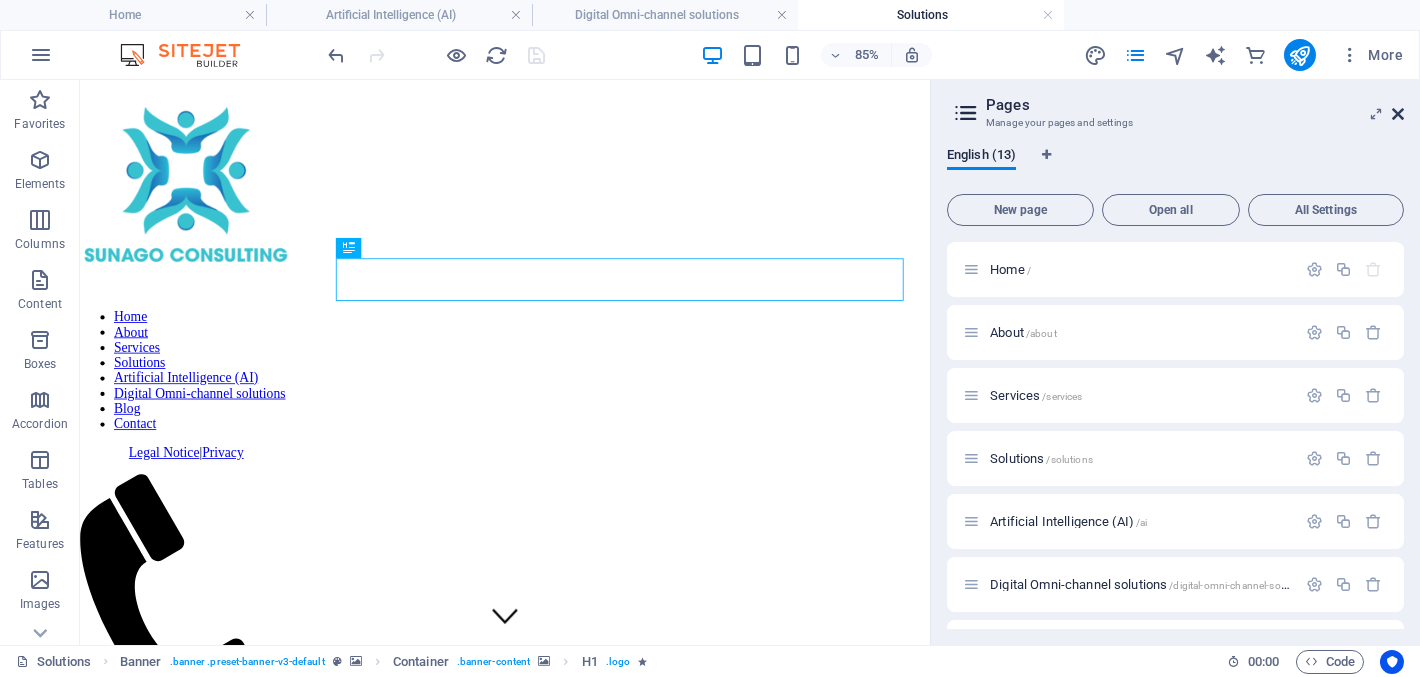 click at bounding box center [1398, 114] 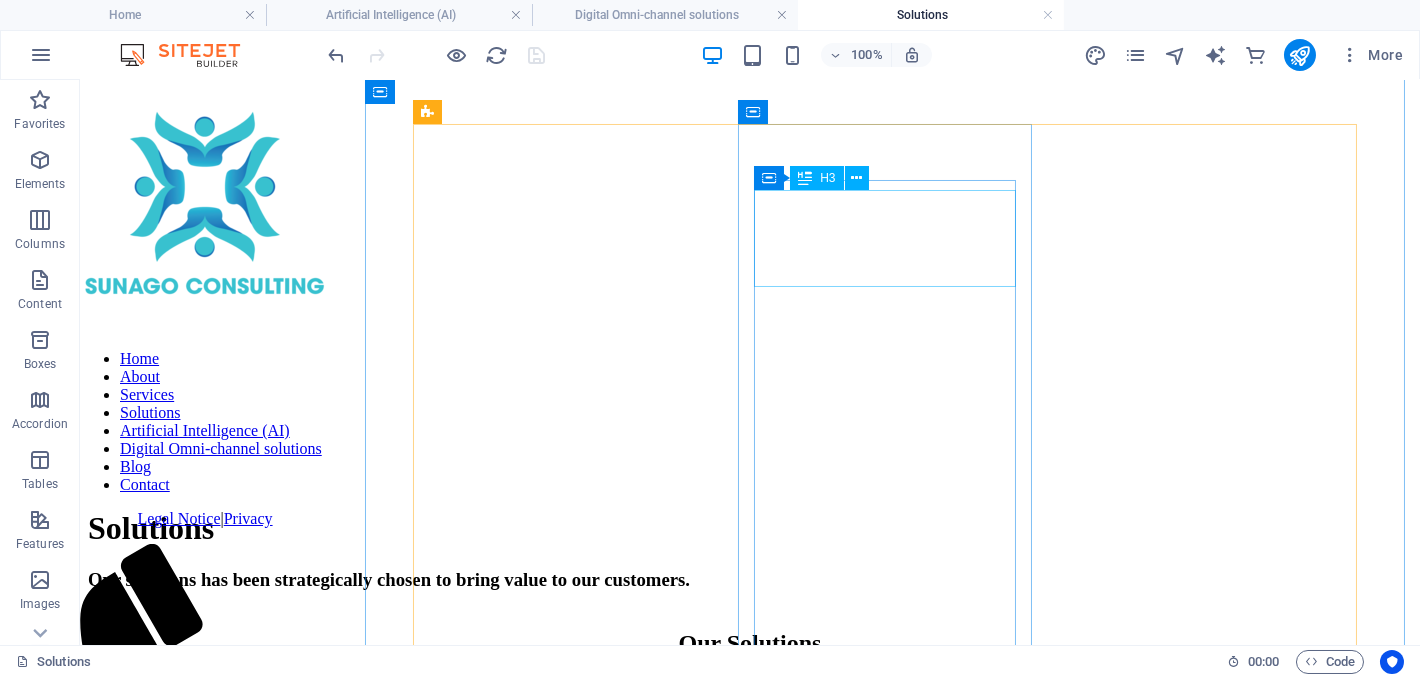 scroll, scrollTop: 499, scrollLeft: 0, axis: vertical 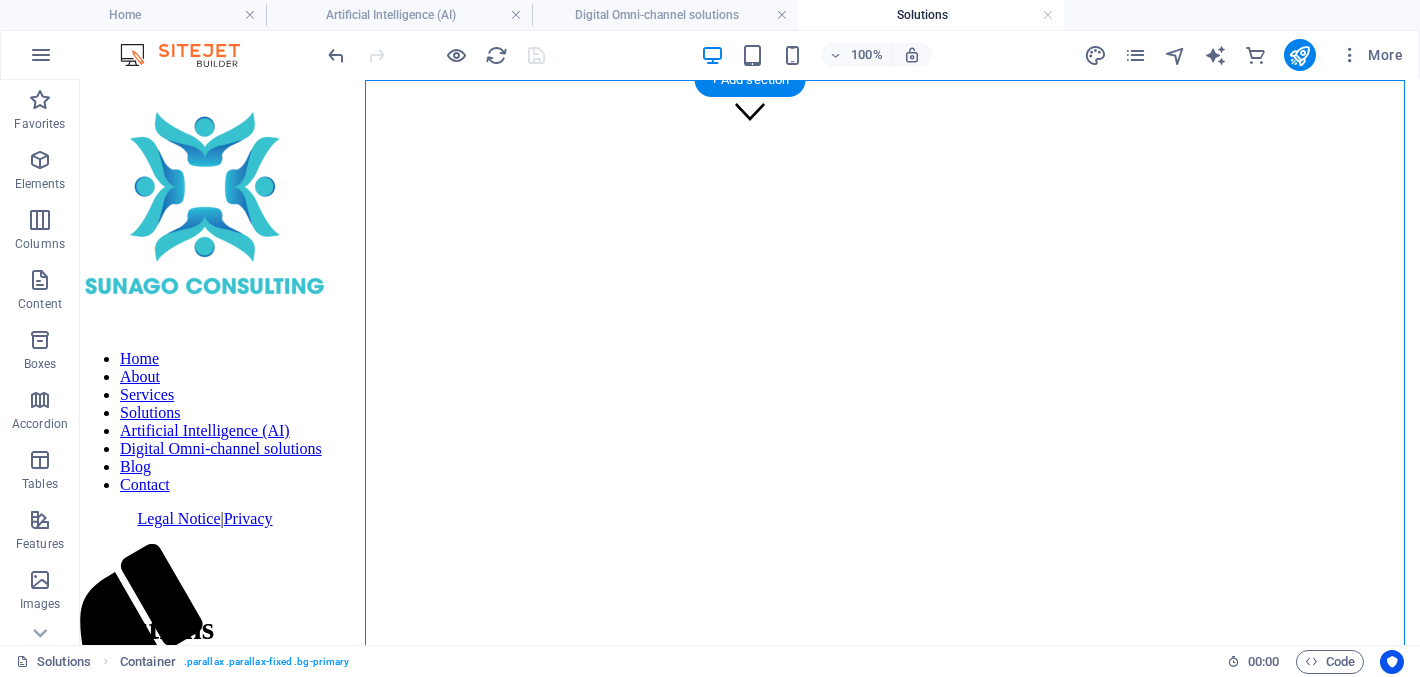 drag, startPoint x: 852, startPoint y: 295, endPoint x: 812, endPoint y: 210, distance: 93.941475 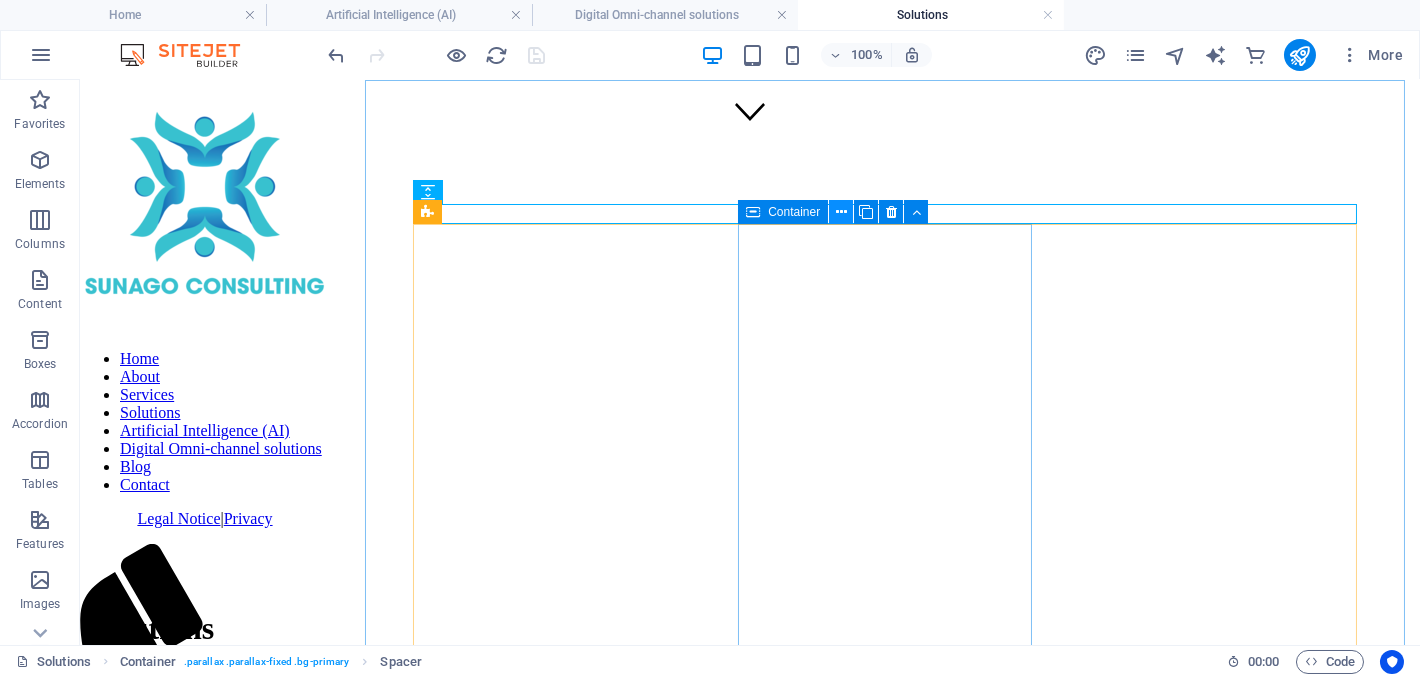 click at bounding box center [841, 212] 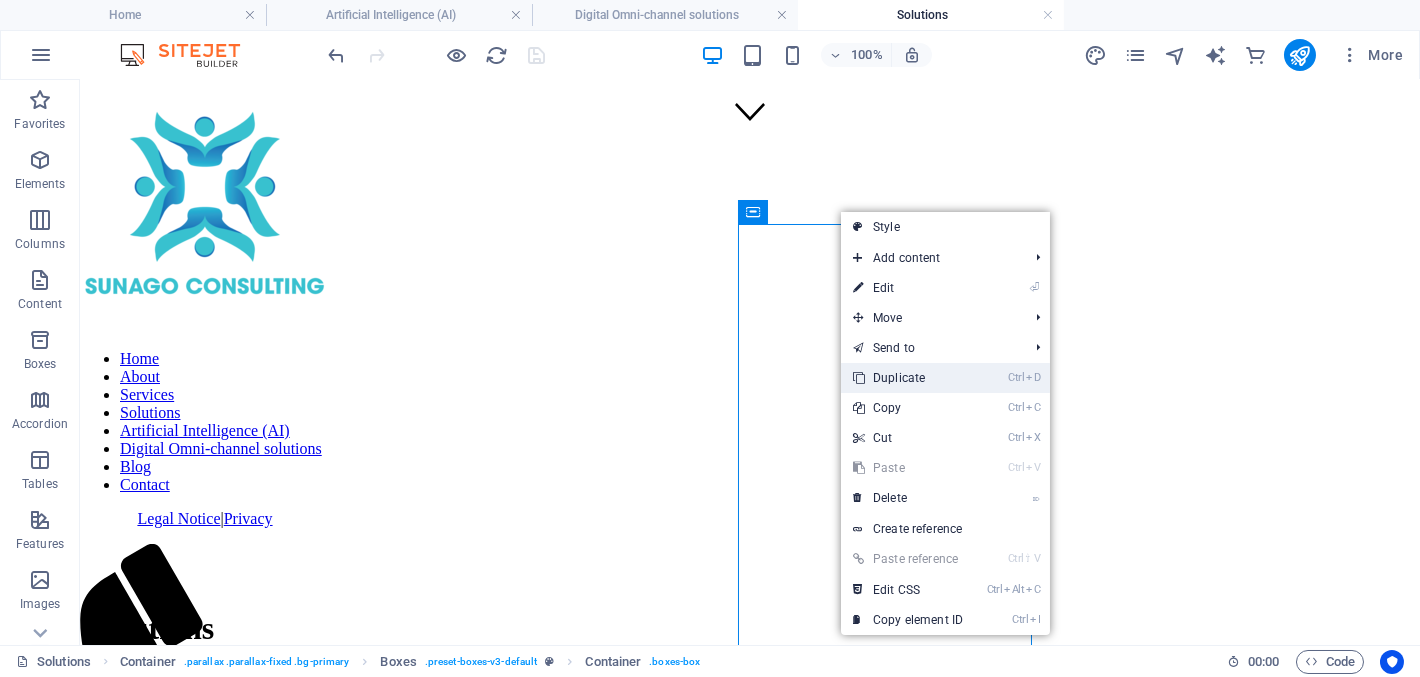 click on "Ctrl D  Duplicate" at bounding box center [908, 378] 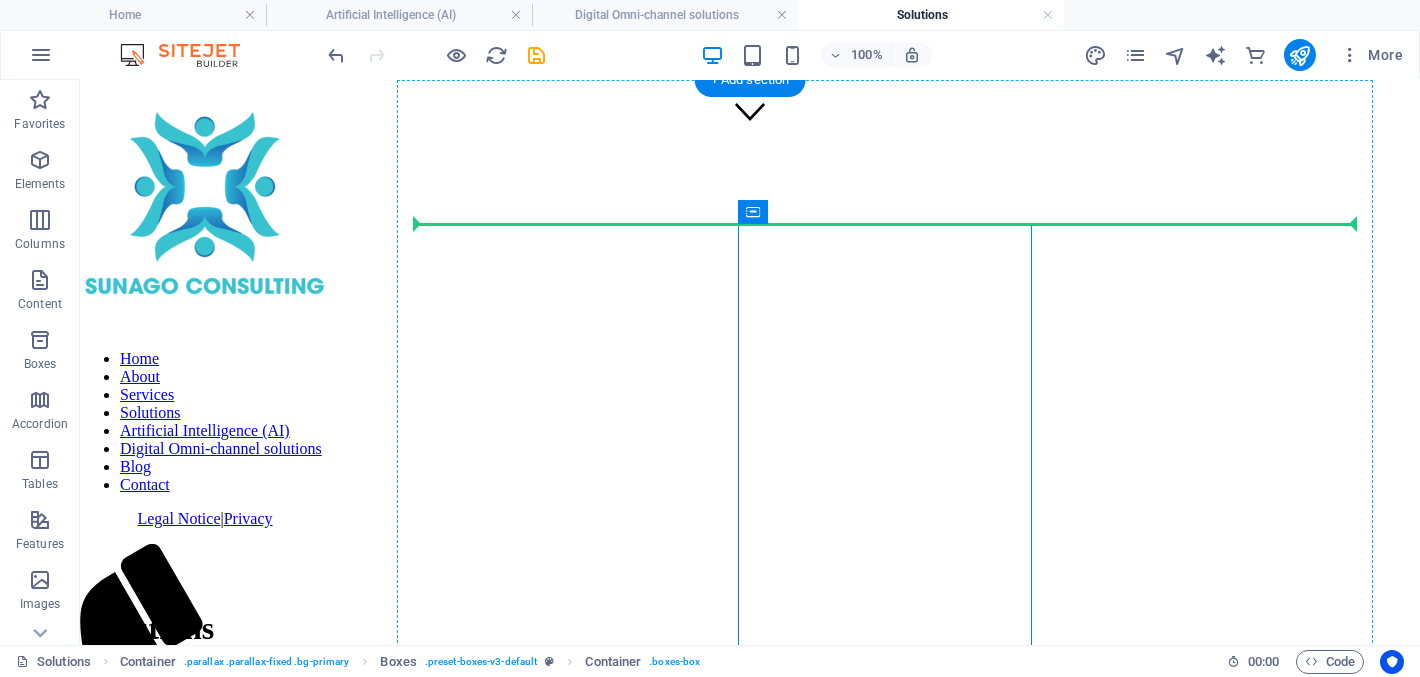 drag, startPoint x: 863, startPoint y: 292, endPoint x: 431, endPoint y: 218, distance: 438.29214 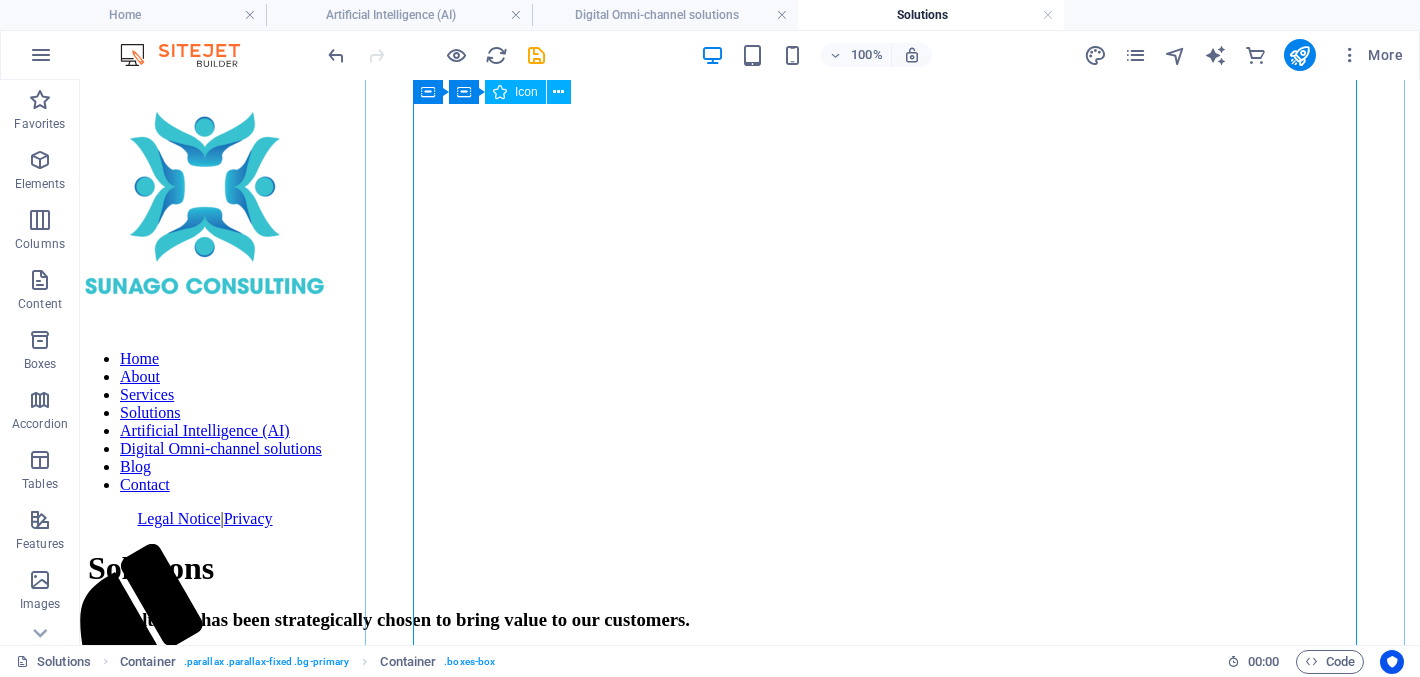 scroll, scrollTop: 300, scrollLeft: 0, axis: vertical 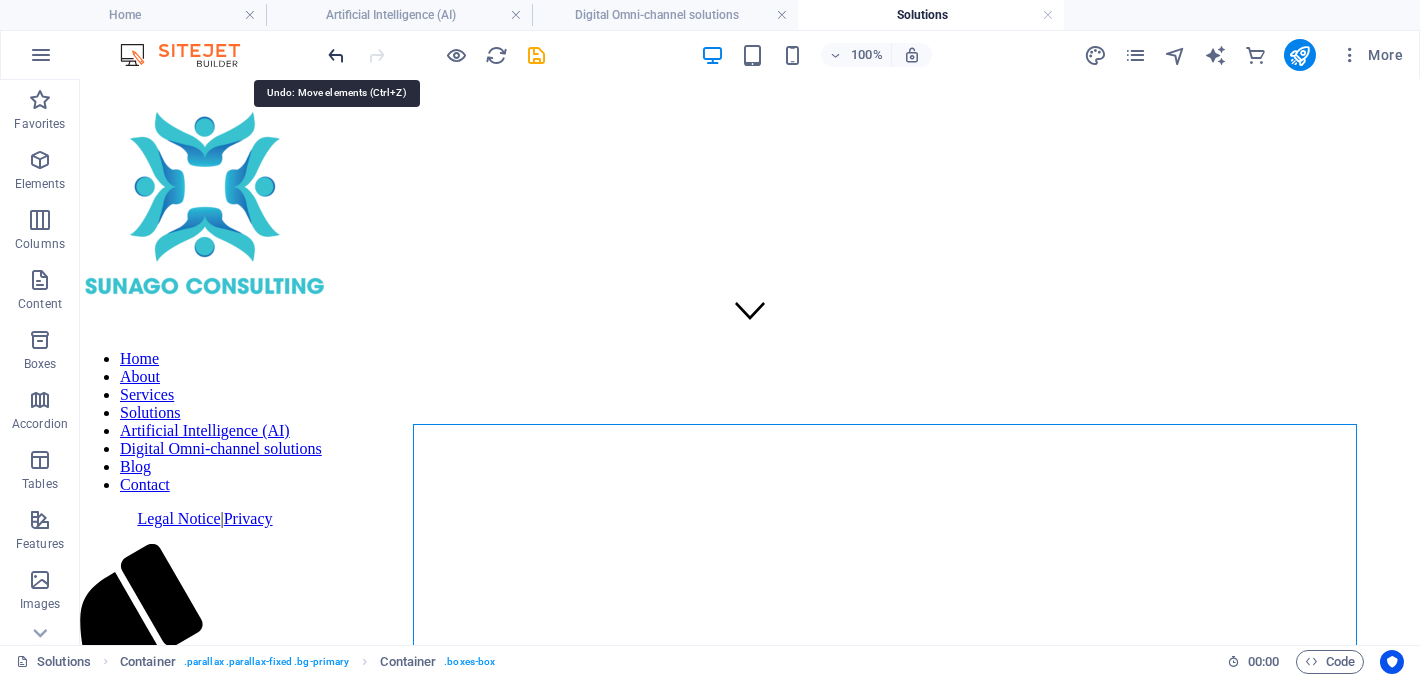 click at bounding box center [337, 55] 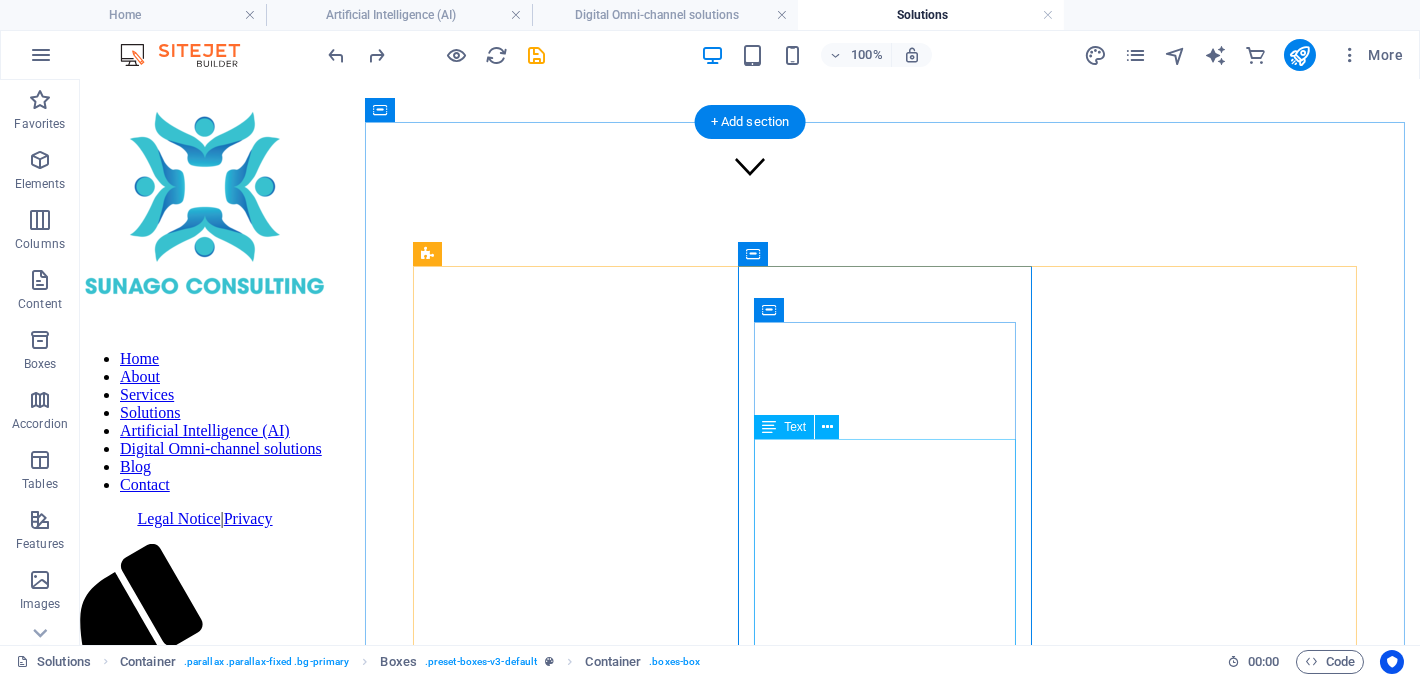 scroll, scrollTop: 499, scrollLeft: 0, axis: vertical 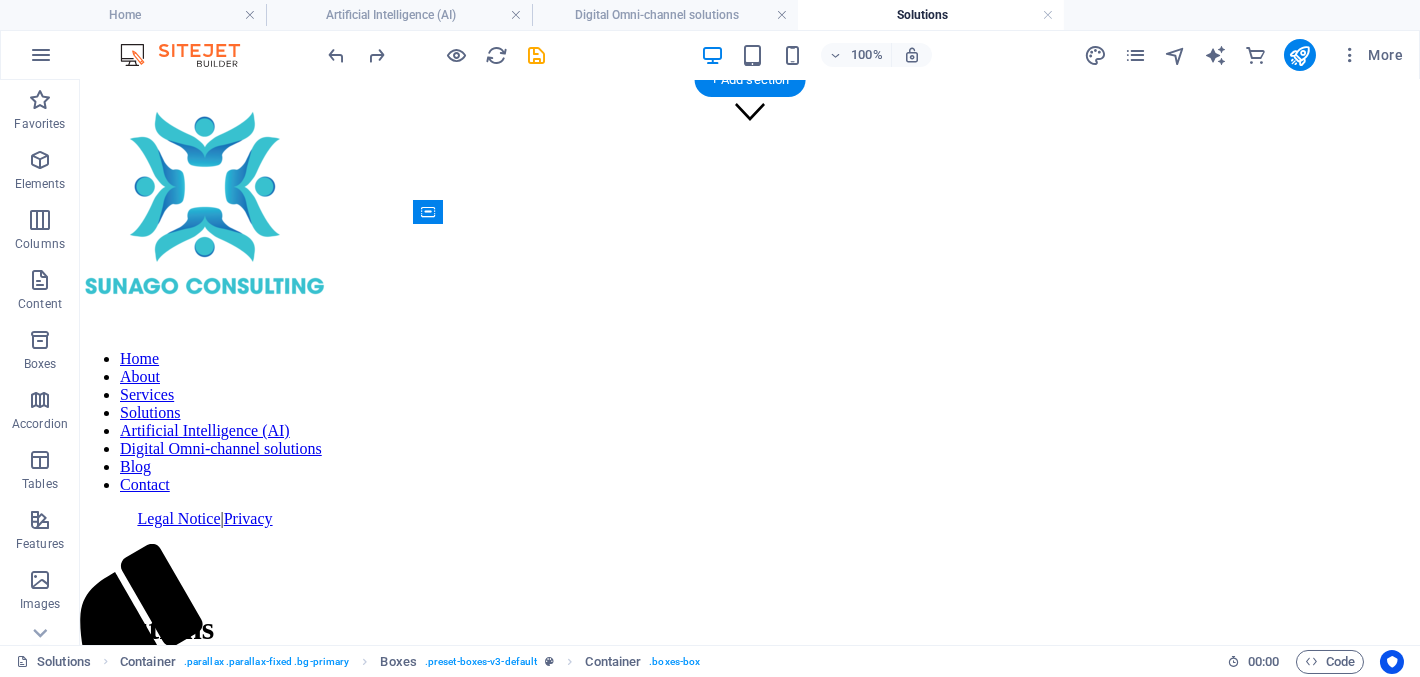 drag, startPoint x: 542, startPoint y: 290, endPoint x: 1031, endPoint y: 252, distance: 490.47427 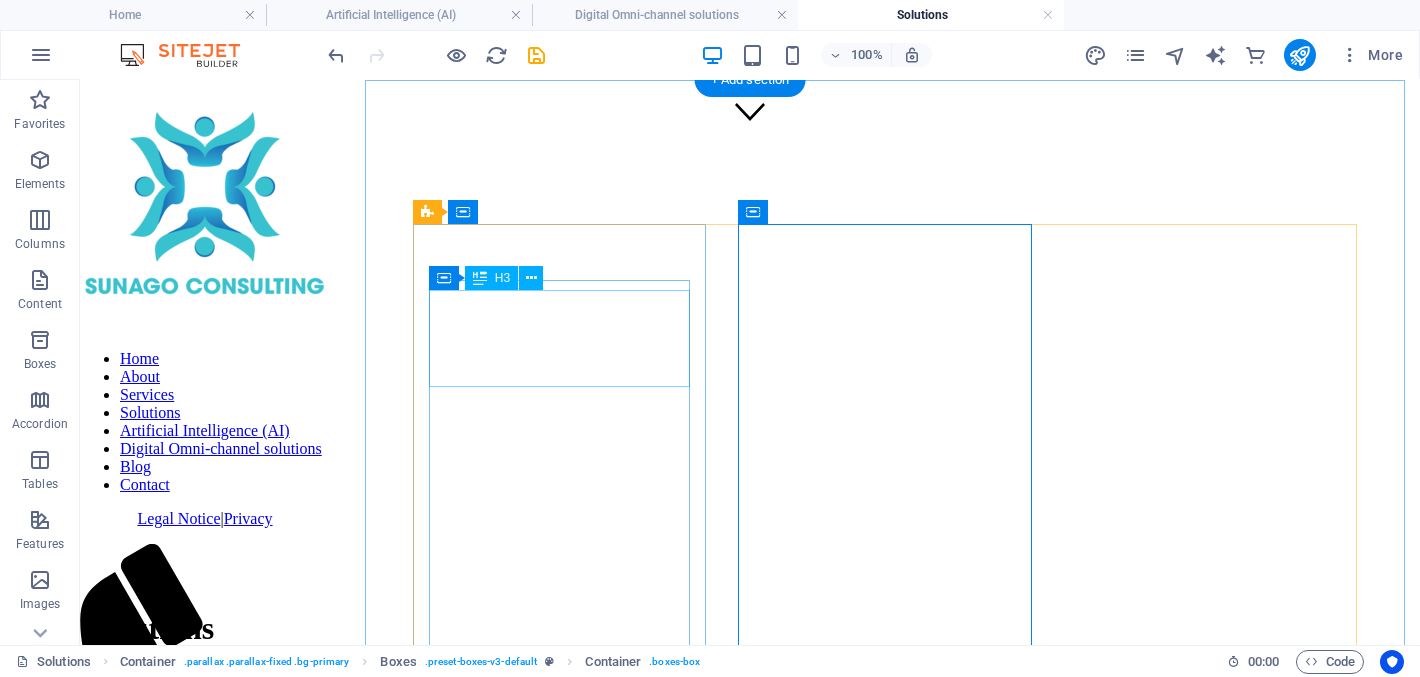 click on "Digital Omni-Channel Communication" at bounding box center (750, 2154) 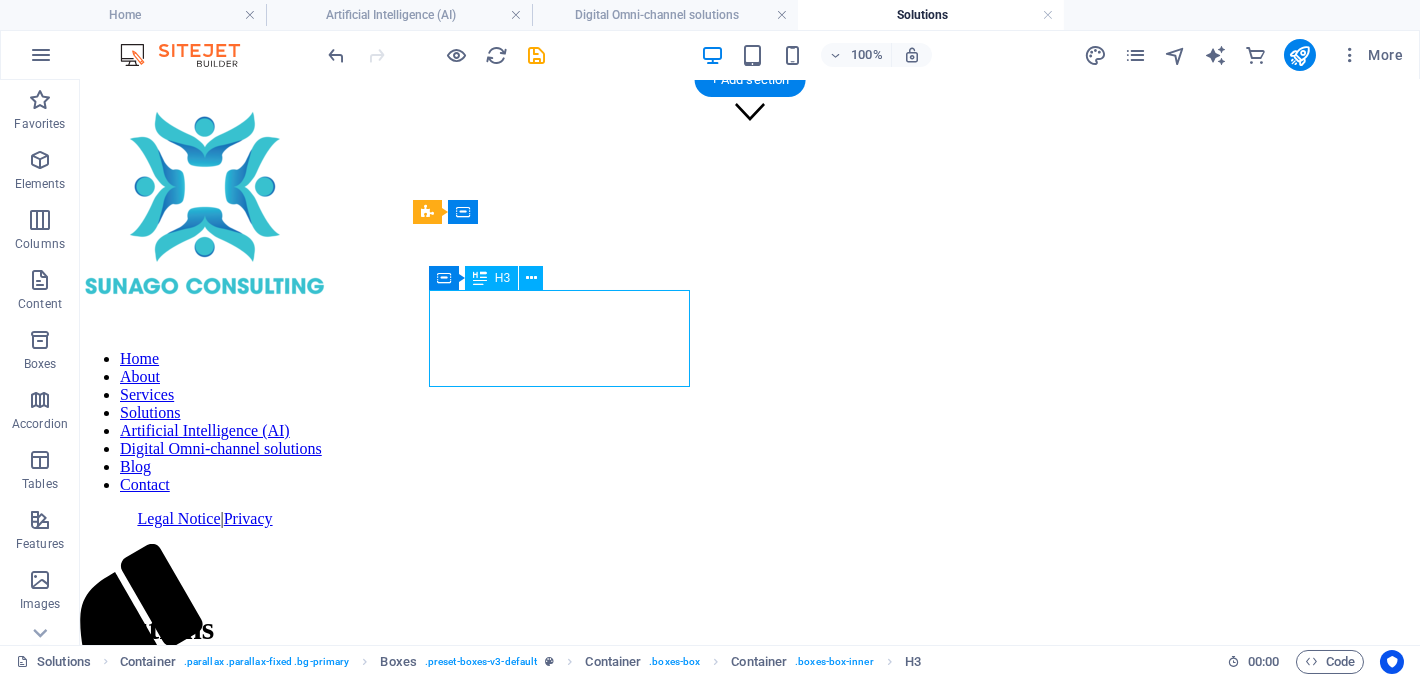 click on "Digital Omni-Channel Communication" at bounding box center [750, 2154] 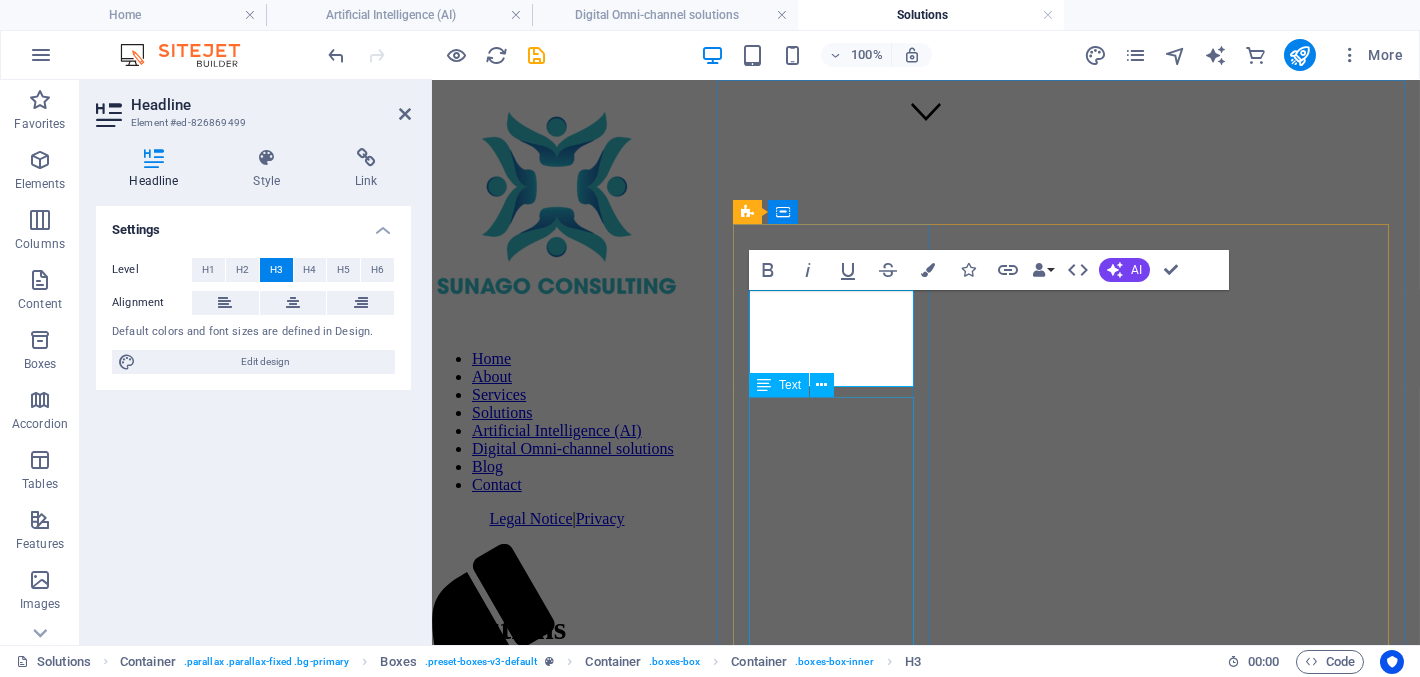 click on ""Digital Omni-Channel communication" refers to the seamless integration of various digital communication channels to provide customers with a unified and consistent experience across all touchpoints. This approach allows businesses to interact with their customers across multiple platforms, such as websites, mobile apps, social media, WhatsApp, email, SMS, AI chatbots and live chat, among others." at bounding box center [925, 1859] 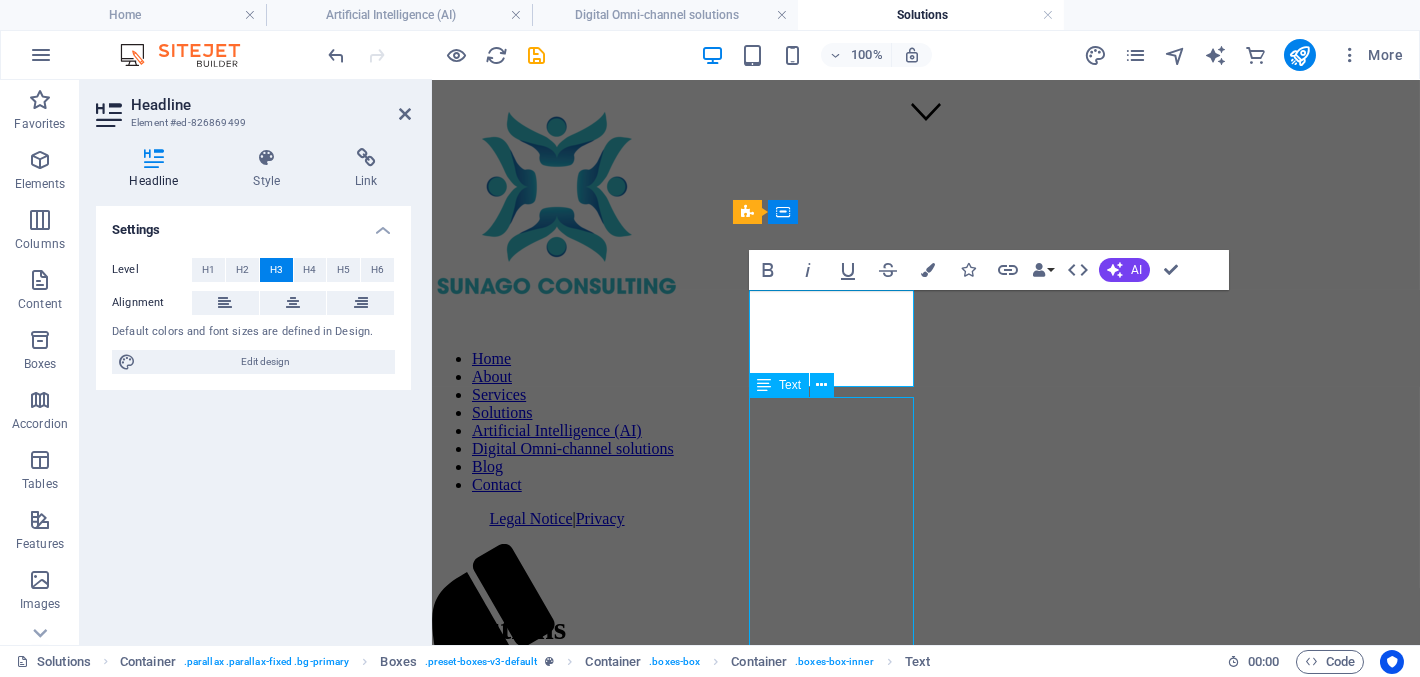 click on "Empowering leaders to achieve sustainable growth, my business coaching services focus on market expansion, strategic partnerships, and revenue optimisation. I work closely with executives to craft effective sales strategies, build high-performing teams, and foster leadership excellence. Through targeted coaching in leadership development, business strategy, and change management, I support organisations in navigating transformation, scaling operations, and securing a competitive edge." at bounding box center (925, 2991) 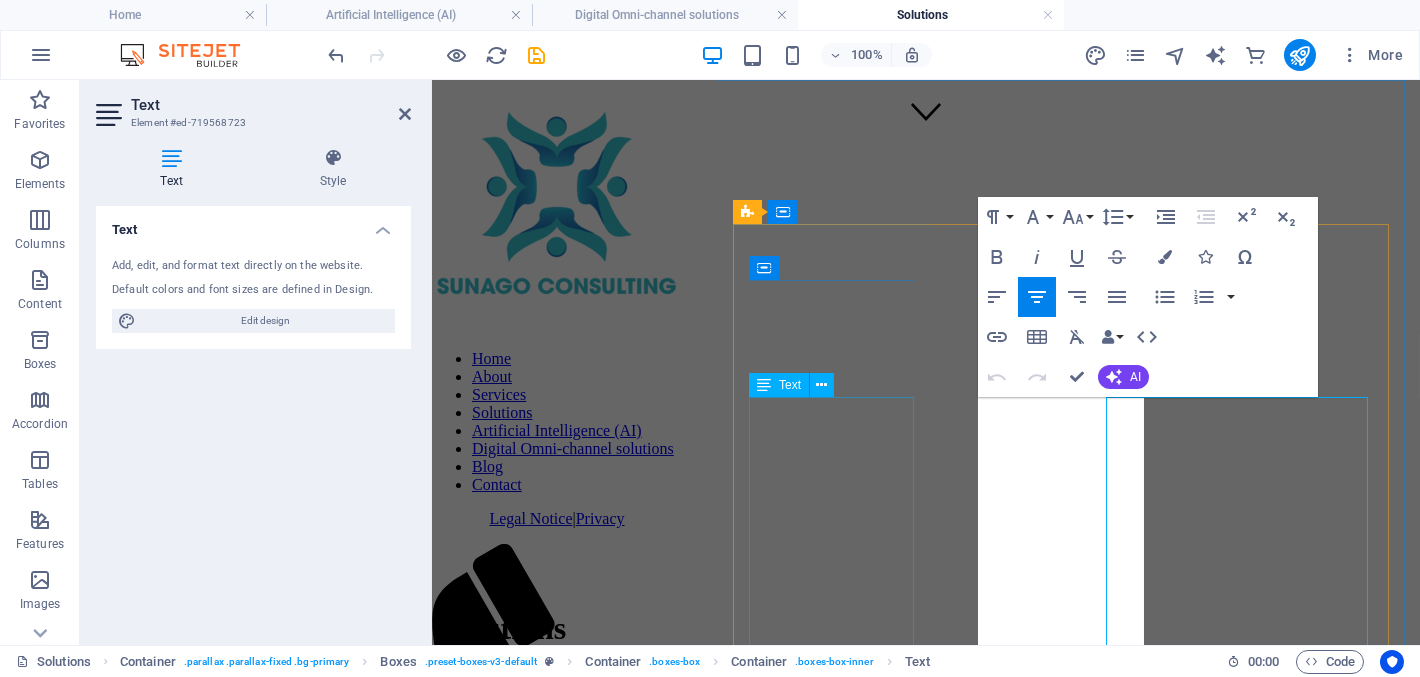 click on ""Digital Omni-Channel communication" refers to the seamless integration of various digital communication channels to provide customers with a unified and consistent experience across all touchpoints. This approach allows businesses to interact with their customers across multiple platforms, such as websites, mobile apps, social media, WhatsApp, email, SMS, AI chatbots and live chat, among others." at bounding box center (925, 1859) 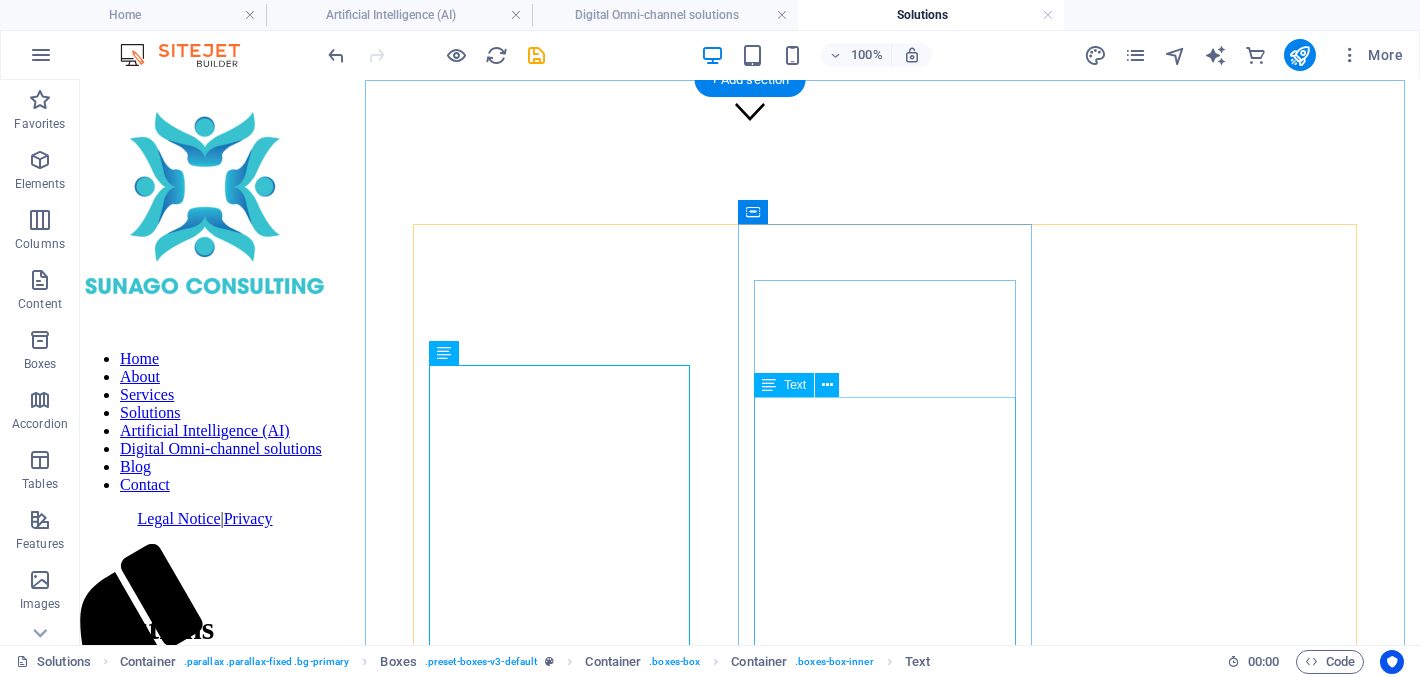 click on "Empowering leaders to achieve sustainable growth, my business coaching services focus on market expansion, strategic partnerships, and revenue optimisation. I work closely with executives to craft effective sales strategies, build high-performing teams, and foster leadership excellence. Through targeted coaching in leadership development, business strategy, and change management, I support organisations in navigating transformation, scaling operations, and securing a competitive edge." at bounding box center (750, 3668) 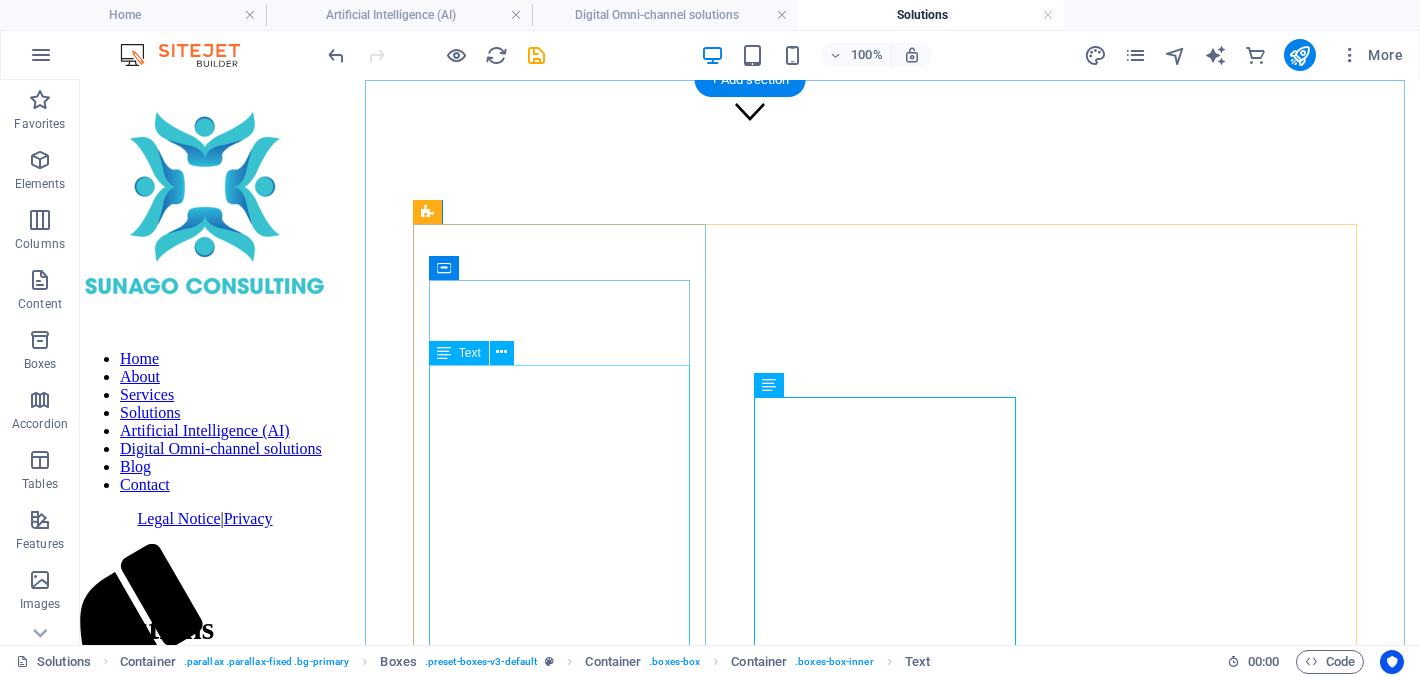 click on ""Digital Omni-Channel communication" refers to the seamless integration of various digital communication channels to provide customers with a unified and consistent experience across all touchpoints. This approach allows businesses to interact with their customers across multiple platforms, such as websites, mobile apps, social media, WhatsApp, email, SMS, AI chatbots and live chat, among others." at bounding box center (750, 2202) 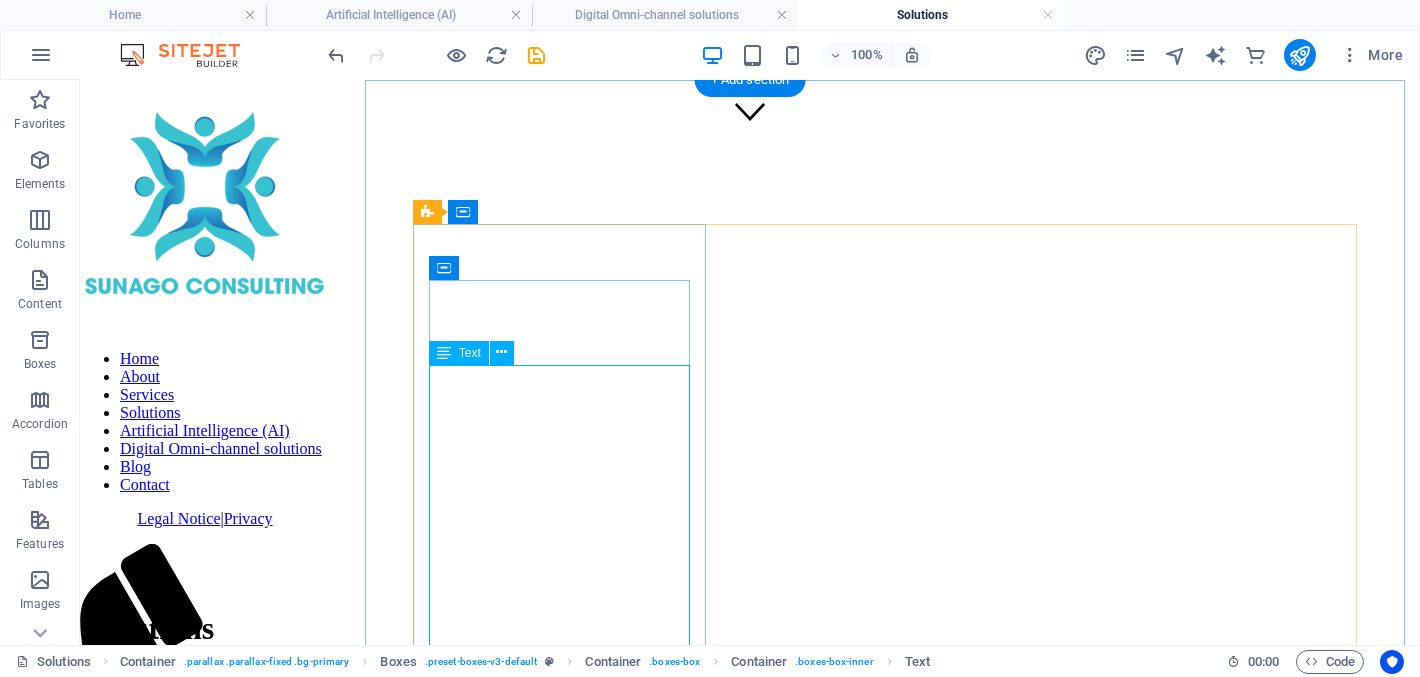 click on ""Digital Omni-Channel communication" refers to the seamless integration of various digital communication channels to provide customers with a unified and consistent experience across all touchpoints. This approach allows businesses to interact with their customers across multiple platforms, such as websites, mobile apps, social media, WhatsApp, email, SMS, AI chatbots and live chat, among others." at bounding box center (750, 2202) 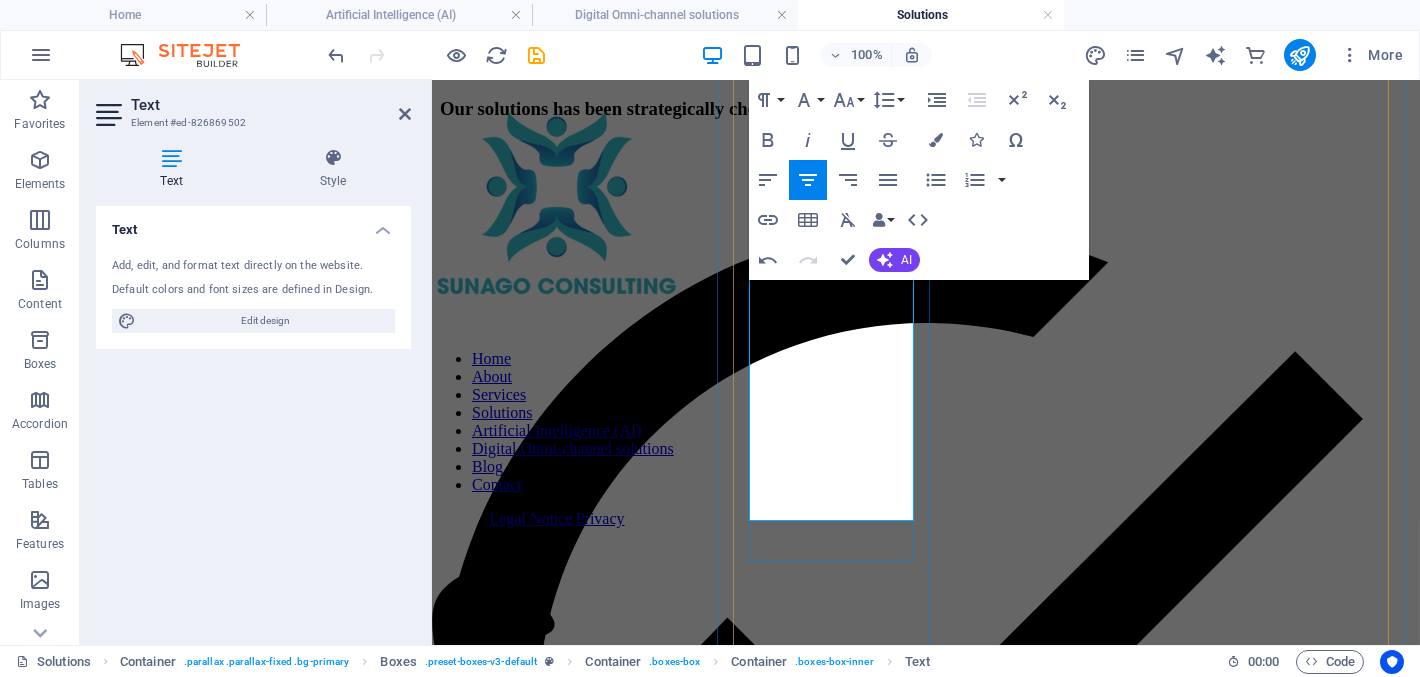 scroll, scrollTop: 1099, scrollLeft: 0, axis: vertical 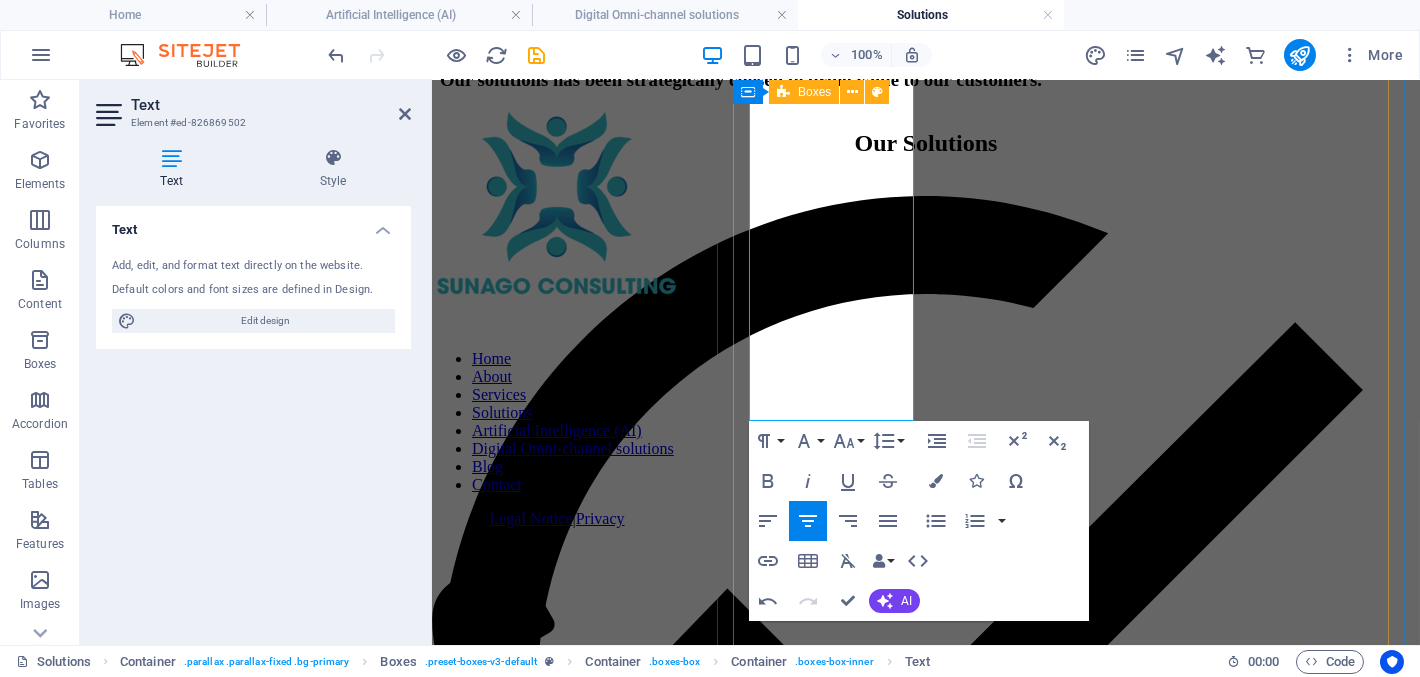 click on "Artificial Intelligence (AI) At Sunago Consulting, we empower organisations to embrace the future with purpose-driven AI solutions. With over three decades of ICT leadership and deep business insight, we help you unlock value, drive efficiency, and deliver smarter customer experiences using Conversational AI technologies. Conversational AI & Omni-Channel Virtual Assistants Deliver exceptional customer experiences with AI-powered conversations. More Business & Executive Coaching Empowering leaders to achieve sustainable growth, my business coaching services focus on market expansion, strategic partnerships, and revenue optimisation. I work closely with executives to craft effective sales strategies, build high-performing teams, and foster leadership excellence. Through targeted coaching in leadership development, business strategy, and change management, I support organisations in navigating transformation, scaling operations, and securing a competitive edge. Digital Omni-Channel Communication More Cloud PBX" at bounding box center (925, 4739) 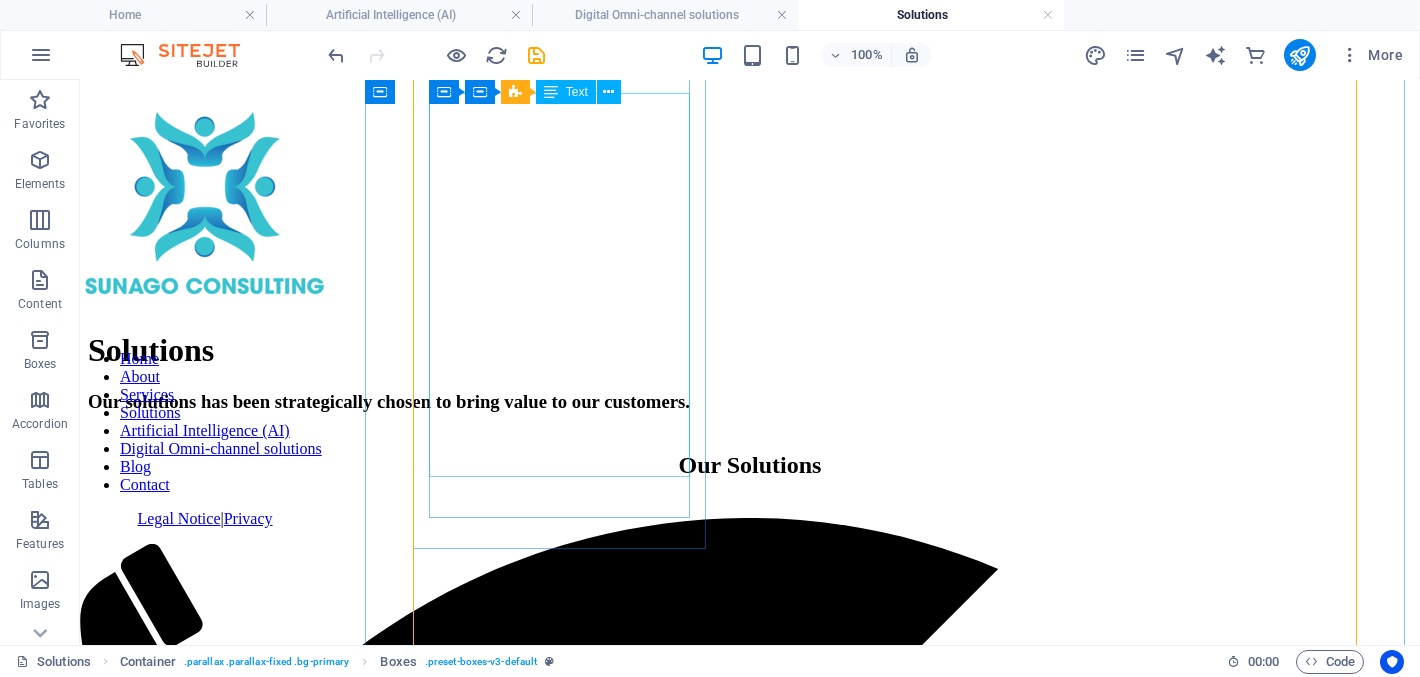 scroll, scrollTop: 768, scrollLeft: 0, axis: vertical 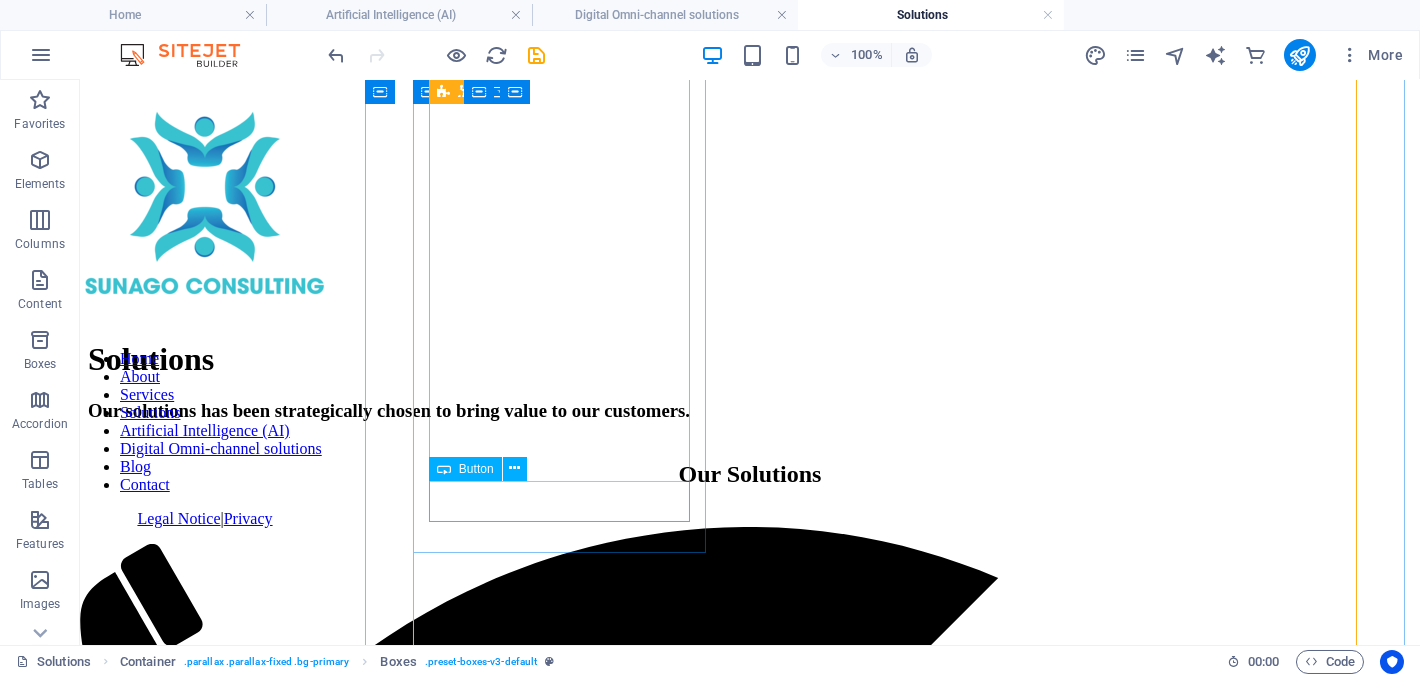 click on "More" at bounding box center (750, 2044) 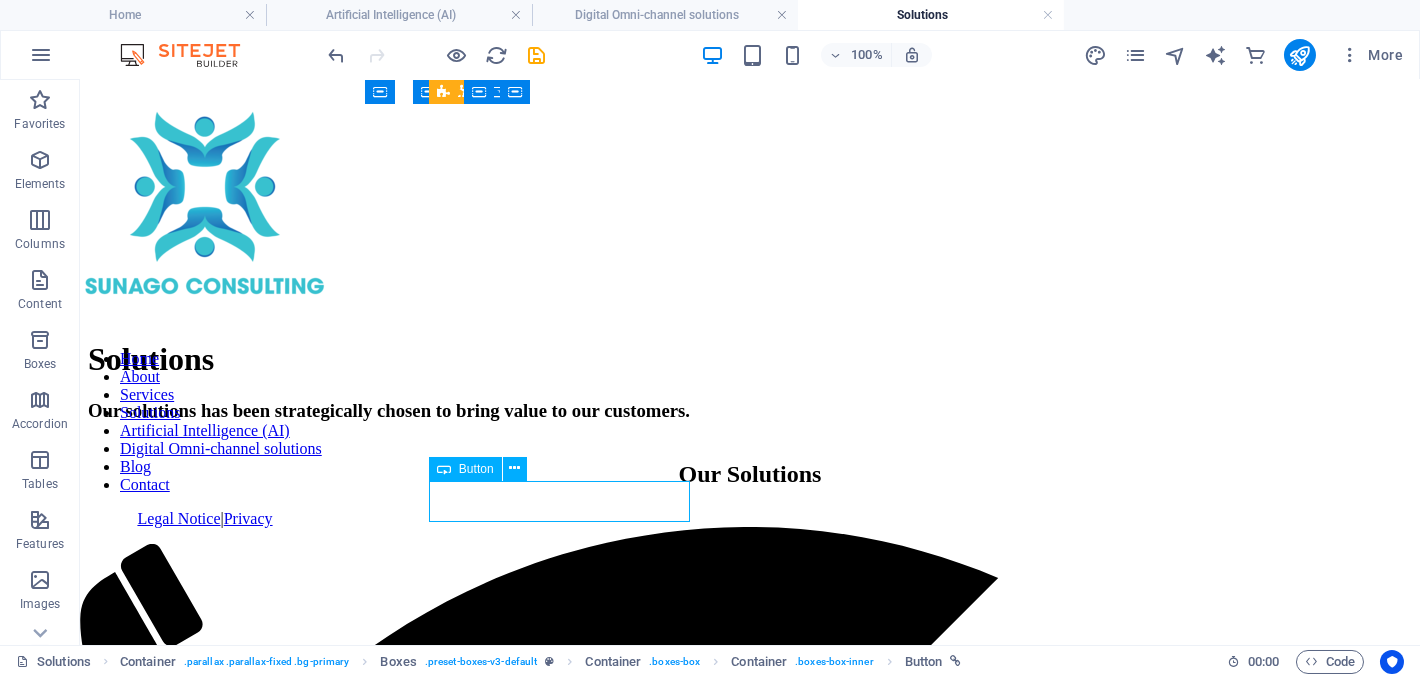 click on "More" at bounding box center [750, 2044] 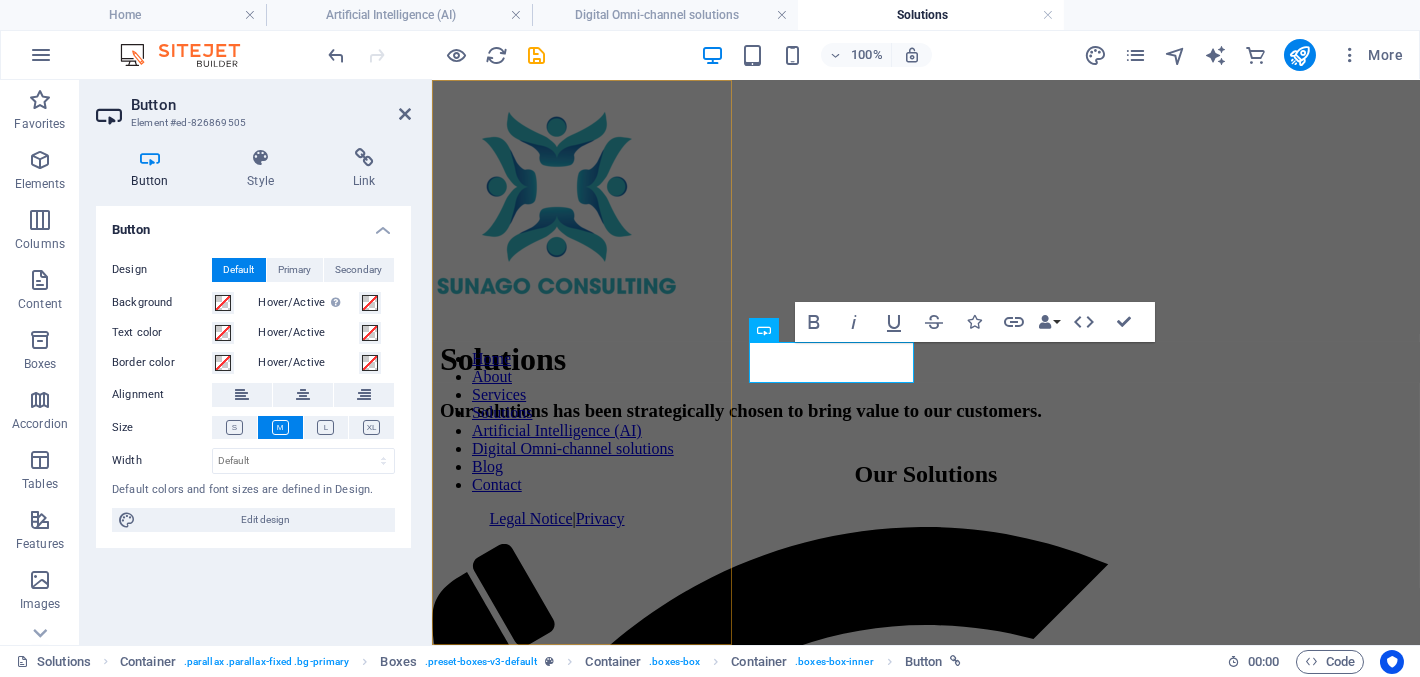 scroll, scrollTop: 1178, scrollLeft: 0, axis: vertical 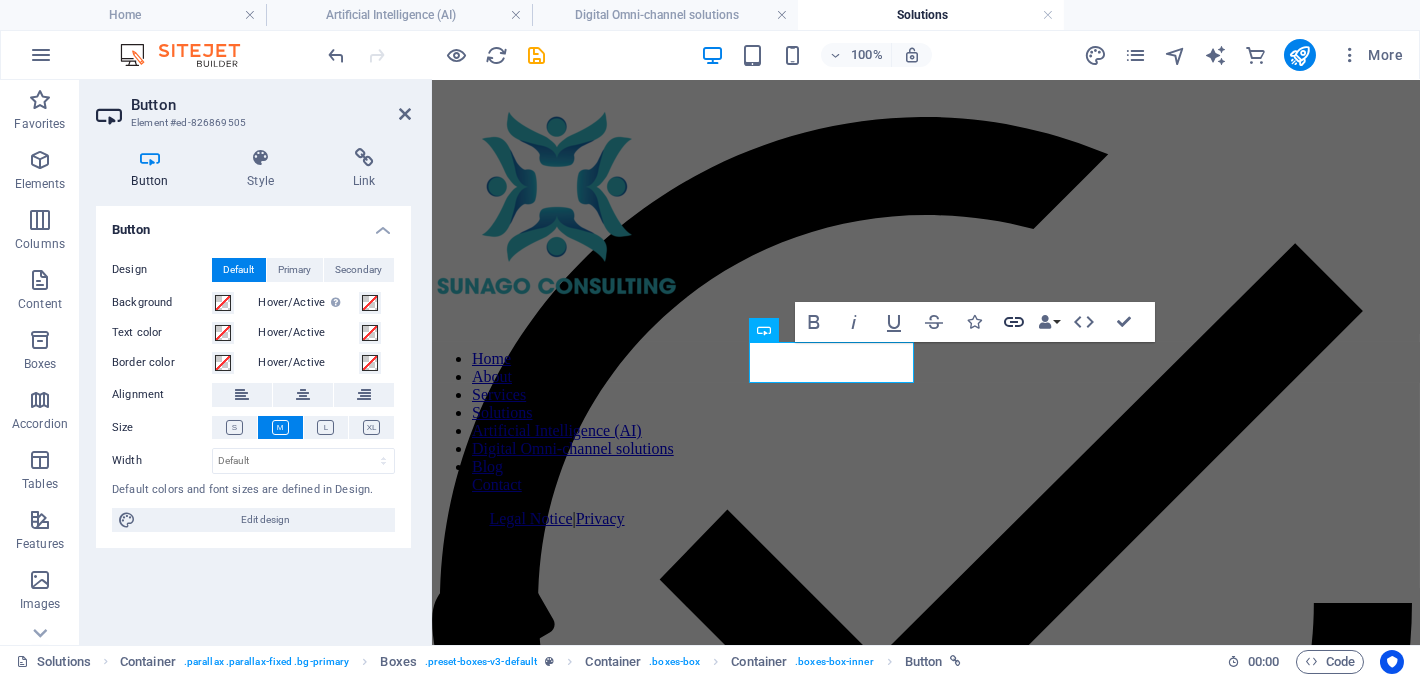 click 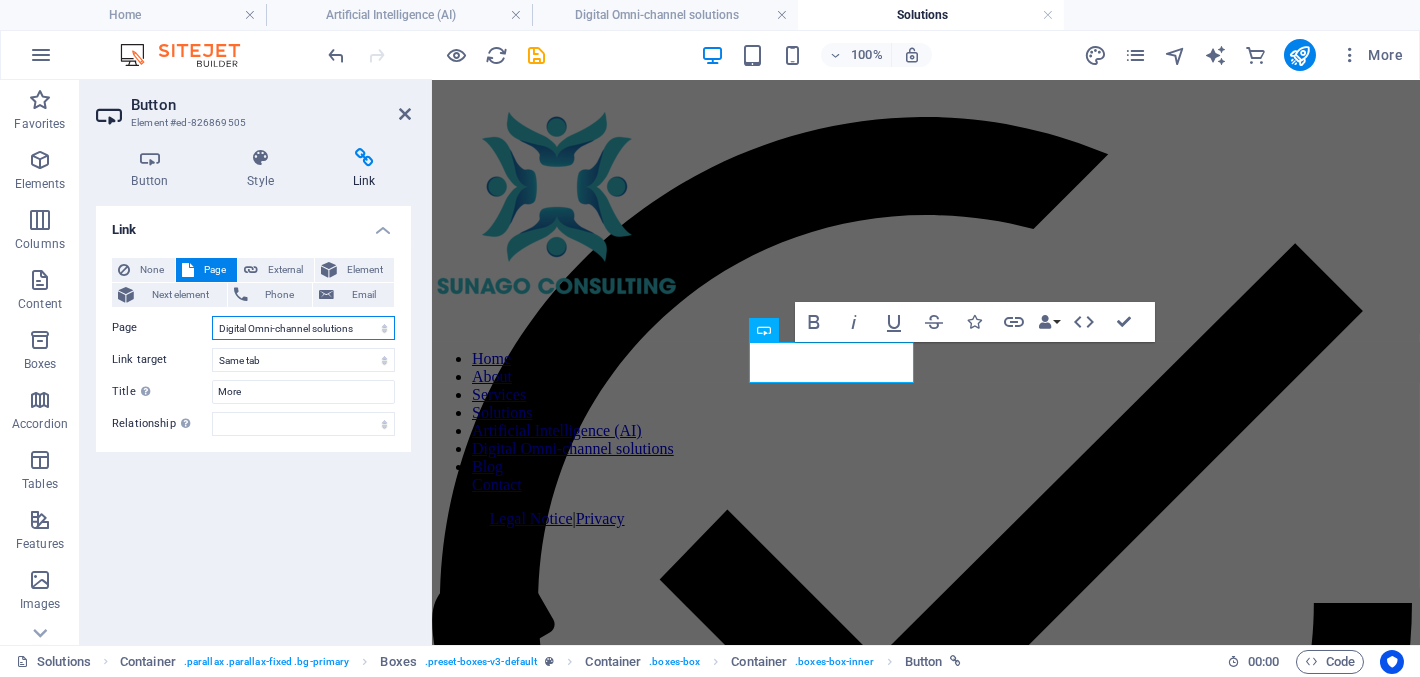 click on "Home About Services Solutions Artificial Intelligence (AI) Digital Omni-channel solutions Blog Contact Legal Notice Privacy Events Test" at bounding box center (303, 328) 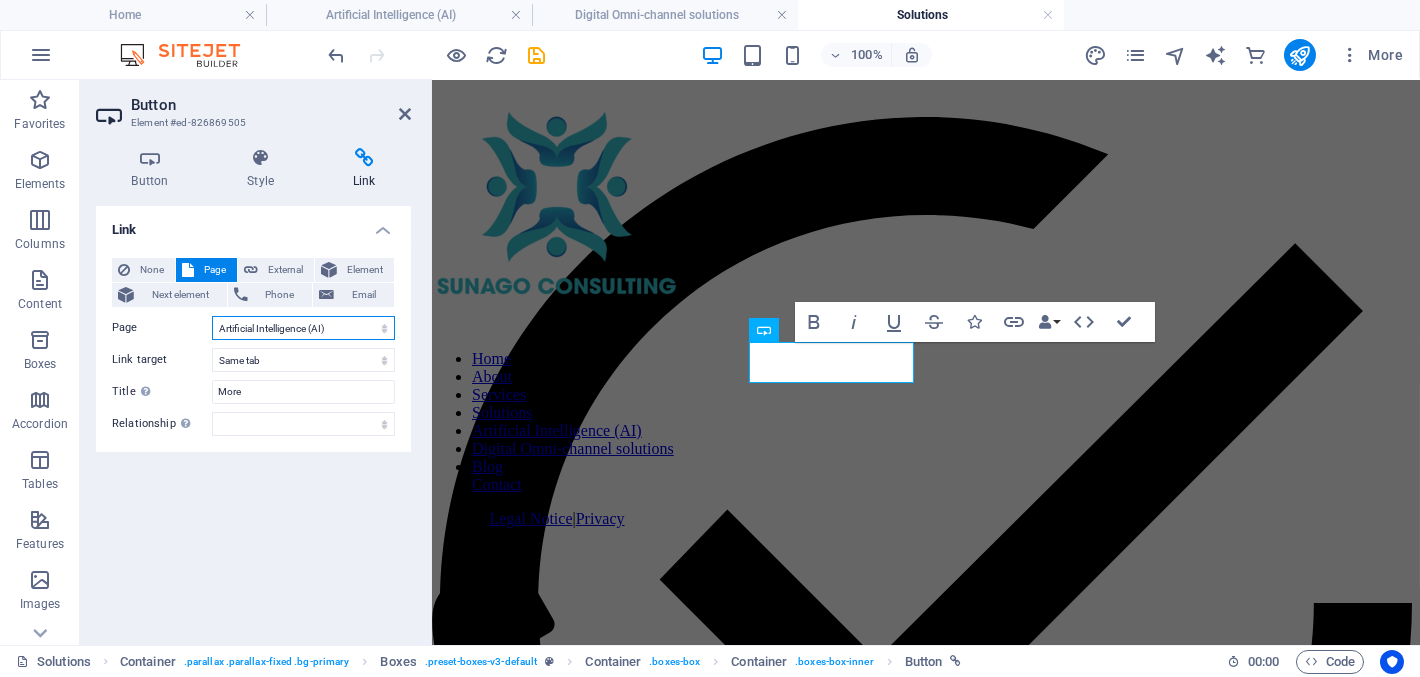 click on "Home About Services Solutions Artificial Intelligence (AI) Digital Omni-channel solutions Blog Contact Legal Notice Privacy Events Test" at bounding box center (303, 328) 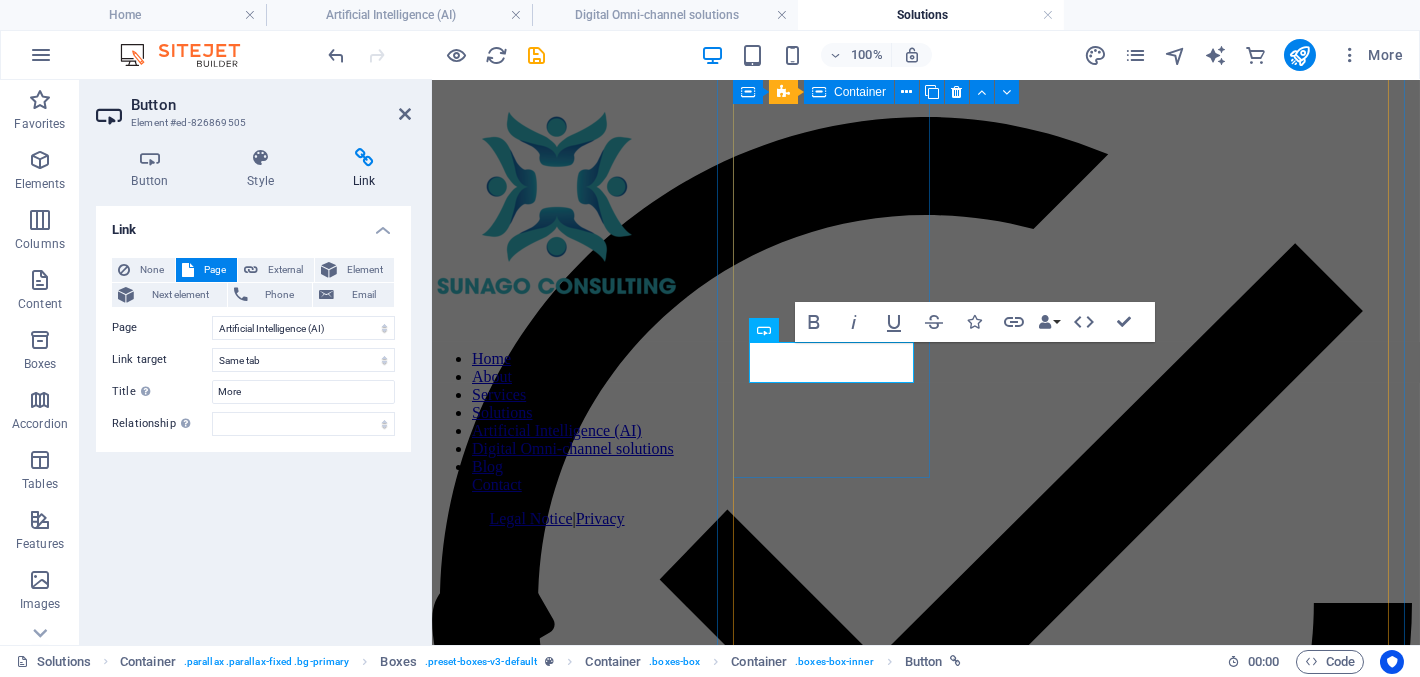 click on "Artificial Intelligence (AI) At Sunago Consulting, we empower organisations to embrace the future with purpose-driven AI solutions. With over three decades of ICT leadership and deep business insight, we help you unlock value, drive efficiency, and deliver smarter customer experiences using Conversational AI technologies. Conversational AI & Omni-Channel Virtual Assistants Deliver exceptional customer experiences with AI-powered conversations. More" at bounding box center (925, 703) 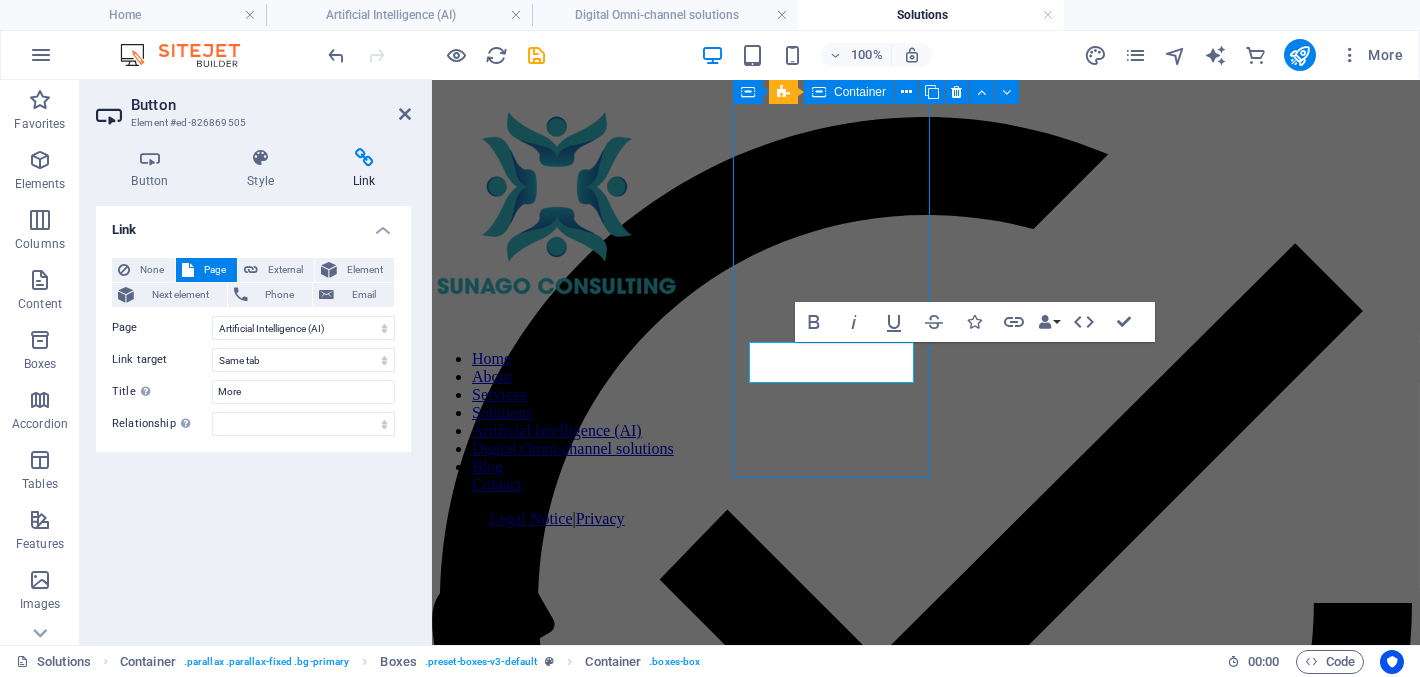 scroll, scrollTop: 1146, scrollLeft: 0, axis: vertical 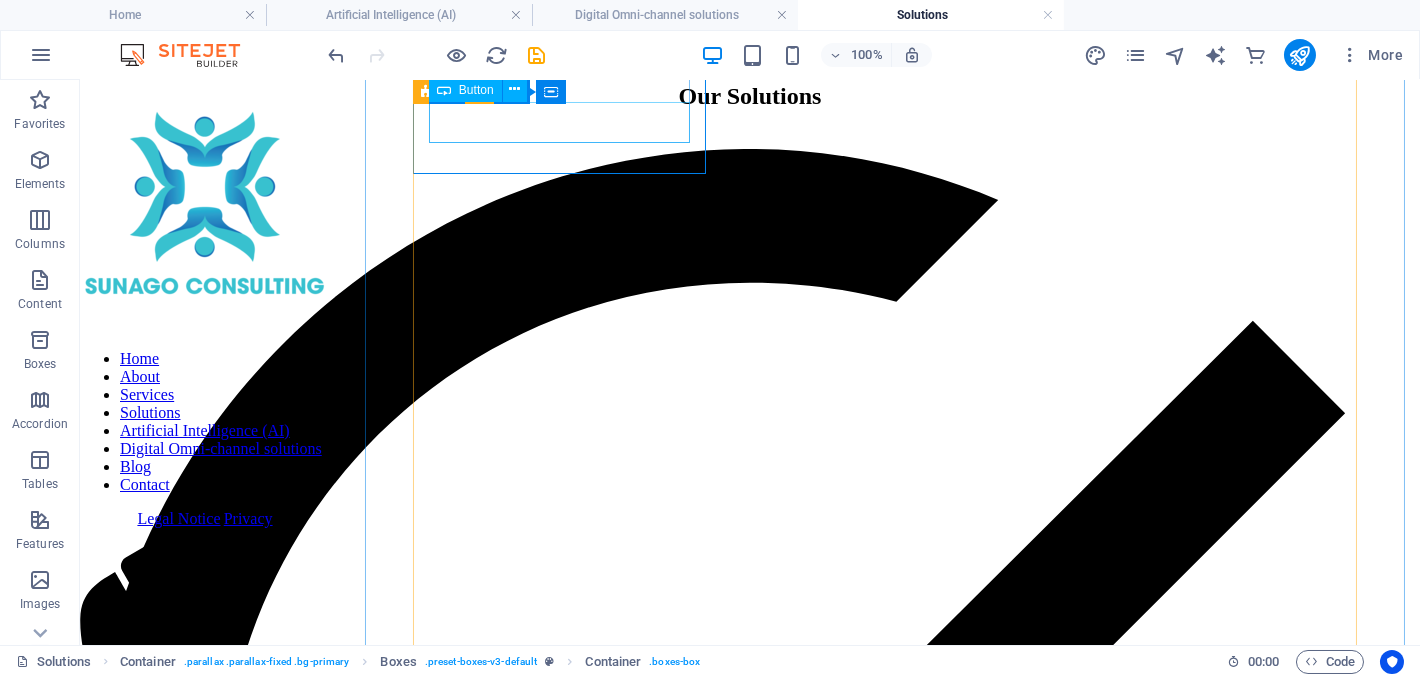 click on "More" at bounding box center (750, 1666) 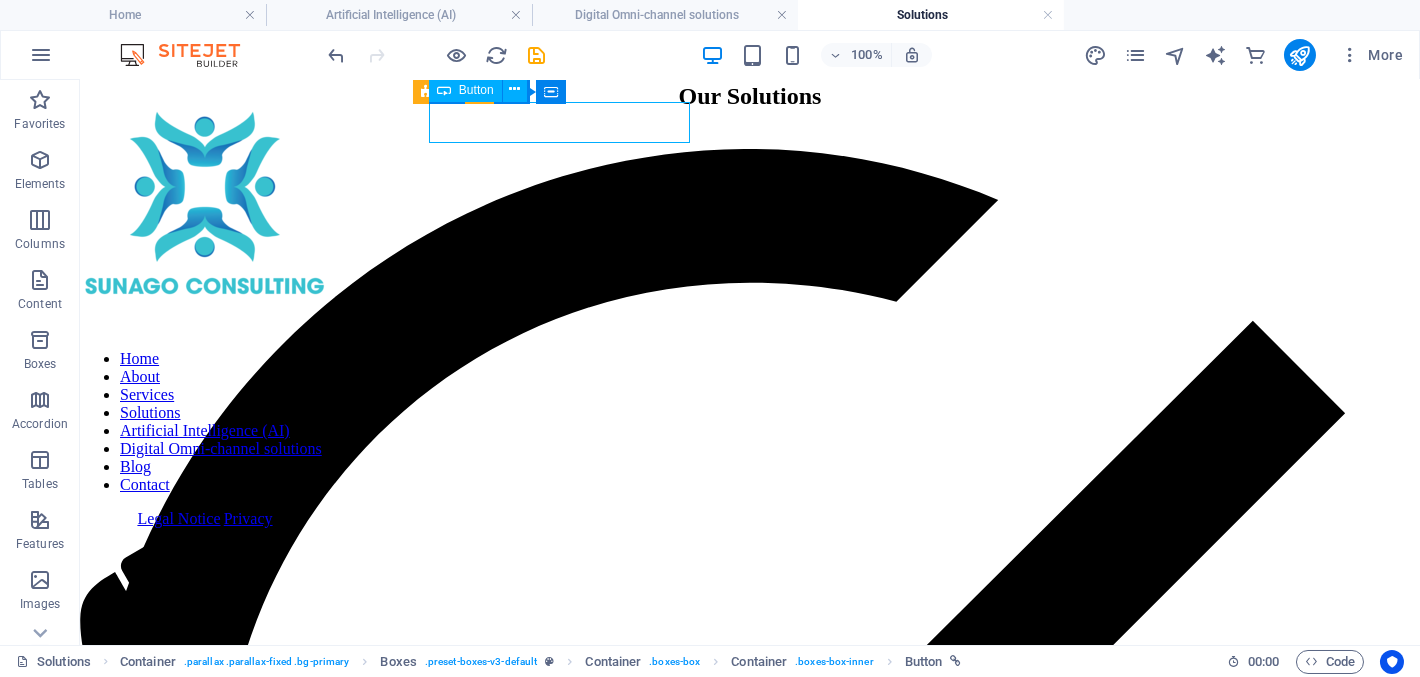 click on "More" at bounding box center [750, 1666] 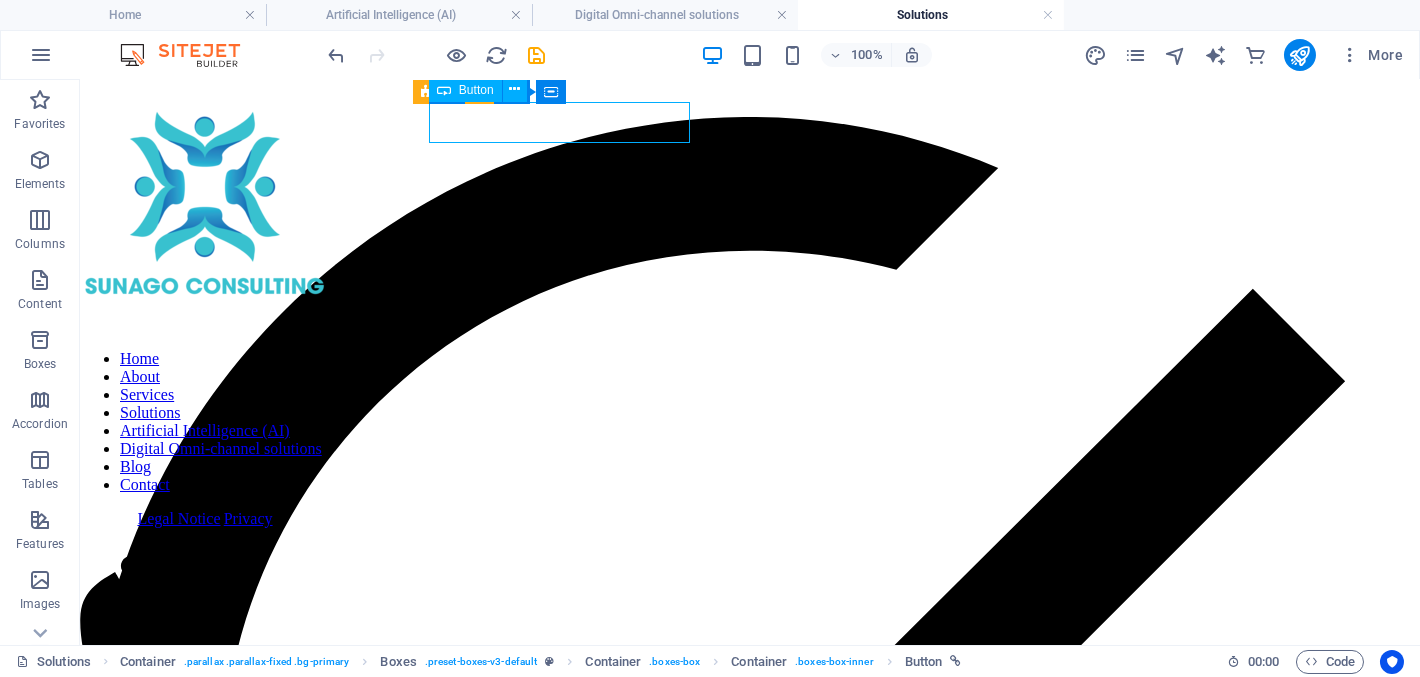 select on "4" 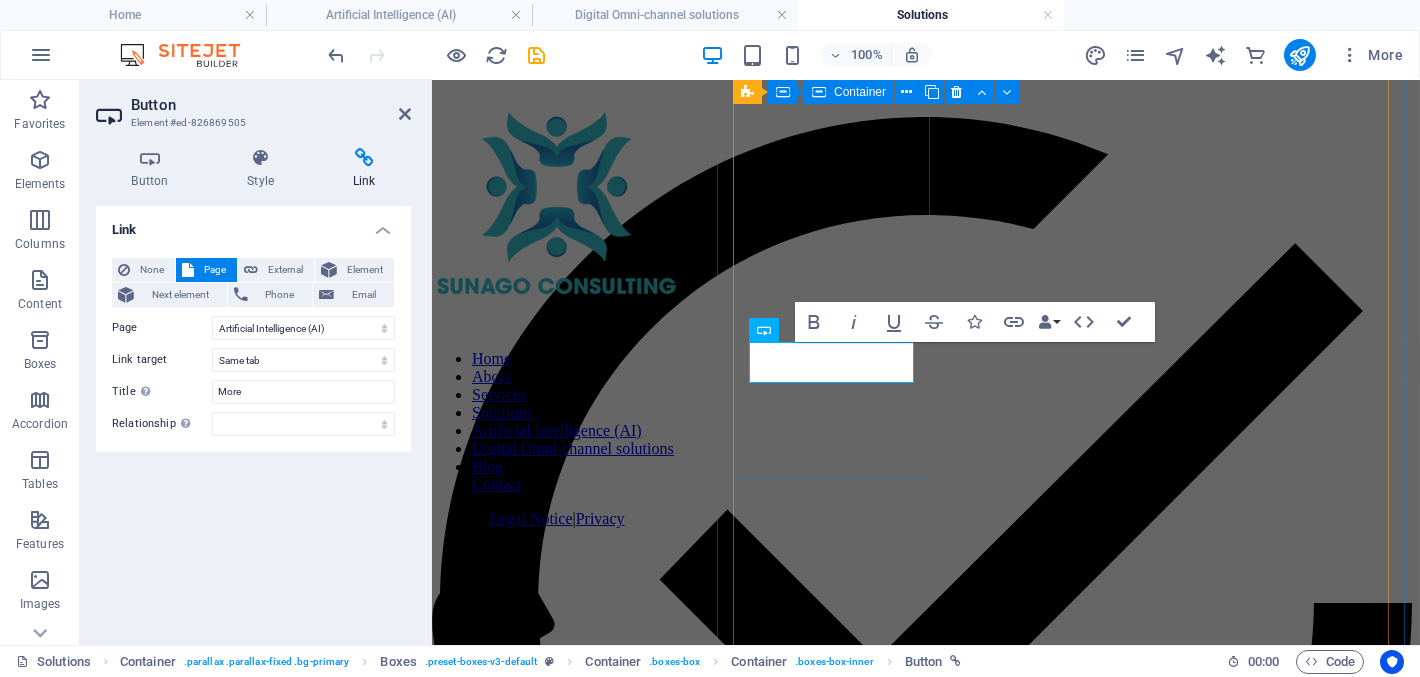 click on "Artificial Intelligence (AI) At Sunago Consulting, we empower organisations to embrace the future with purpose-driven AI solutions. With over three decades of ICT leadership and deep business insight, we help you unlock value, drive efficiency, and deliver smarter customer experiences using Conversational AI technologies. Conversational AI & Omni-Channel Virtual Assistants Deliver exceptional customer experiences with AI-powered conversations. More" at bounding box center [925, 703] 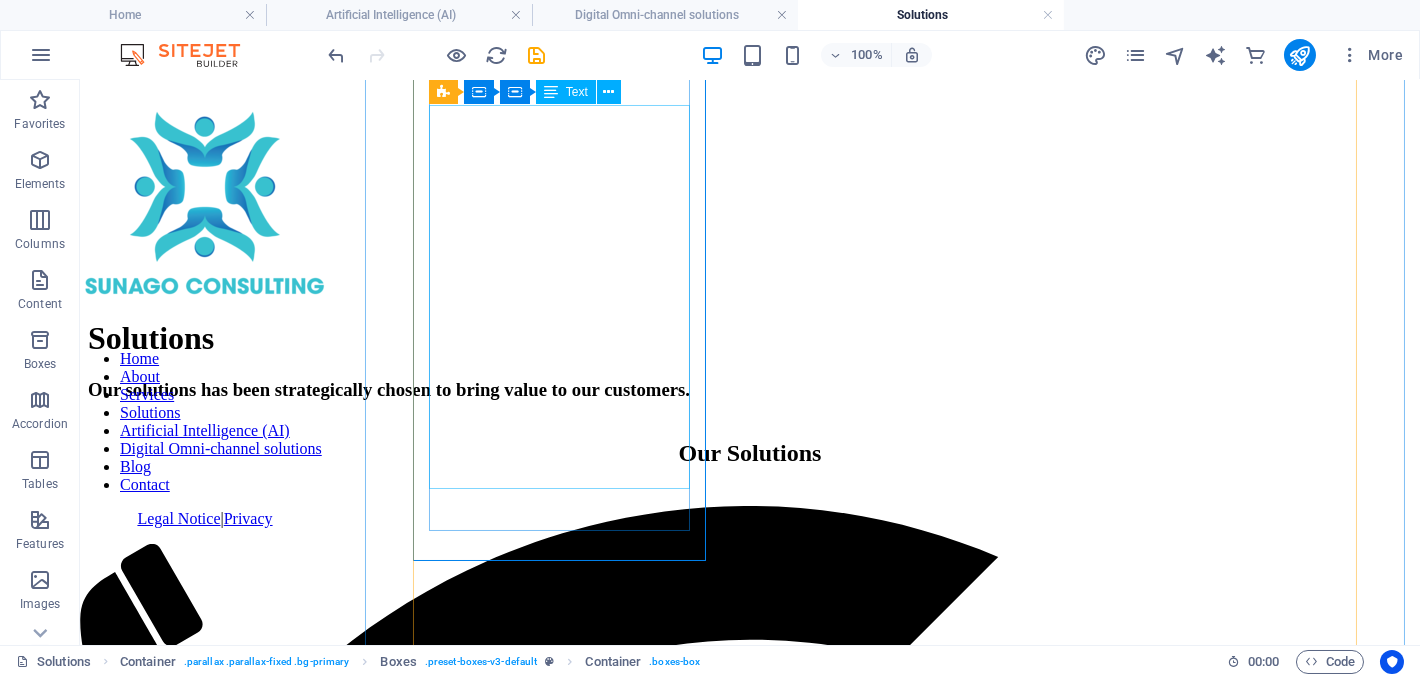 scroll, scrollTop: 706, scrollLeft: 0, axis: vertical 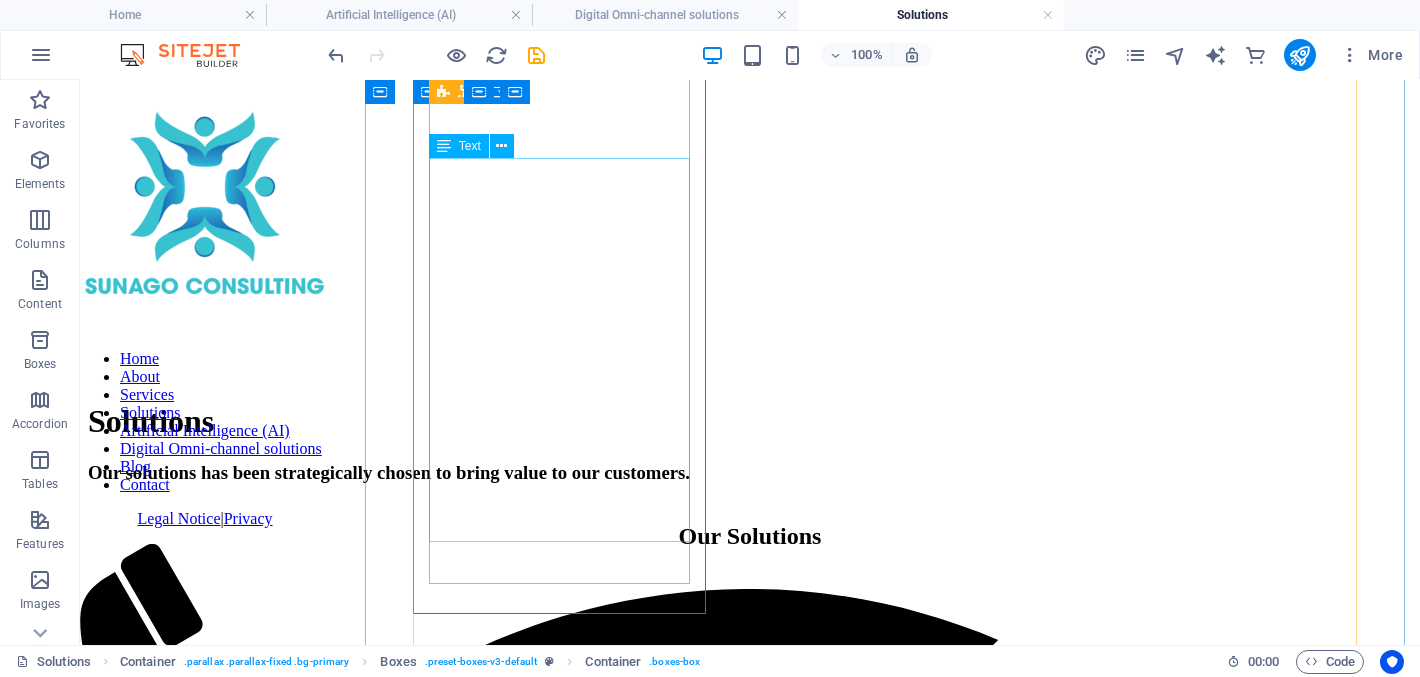 click on "At Sunago Consulting, we empower organisations to embrace the future with purpose-driven AI solutions. With over three decades of ICT leadership and deep business insight, we help you unlock value, drive efficiency, and deliver smarter customer experiences using Conversational AI technologies. Conversational AI & Omni-Channel Virtual Assistants Deliver exceptional customer experiences with AI-powered conversations." at bounding box center (750, 2029) 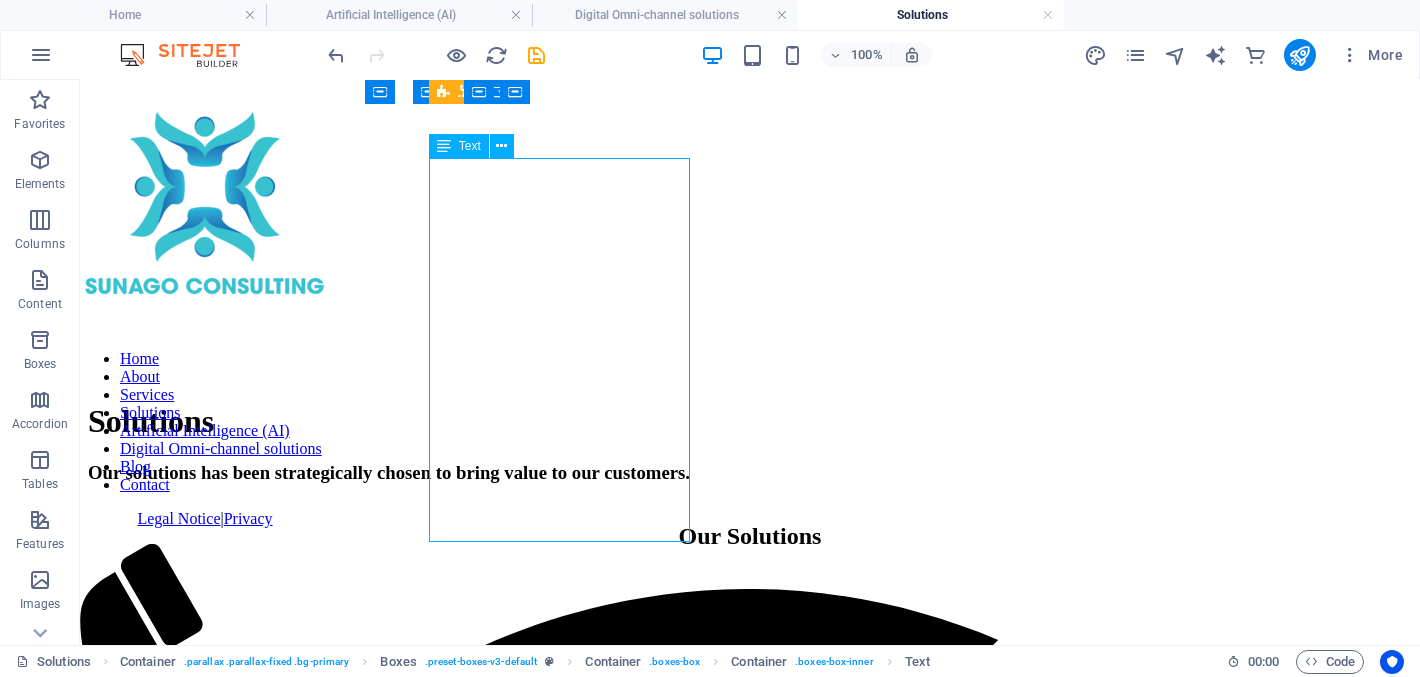 click on "At Sunago Consulting, we empower organisations to embrace the future with purpose-driven AI solutions. With over three decades of ICT leadership and deep business insight, we help you unlock value, drive efficiency, and deliver smarter customer experiences using Conversational AI technologies. Conversational AI & Omni-Channel Virtual Assistants Deliver exceptional customer experiences with AI-powered conversations." at bounding box center (750, 2029) 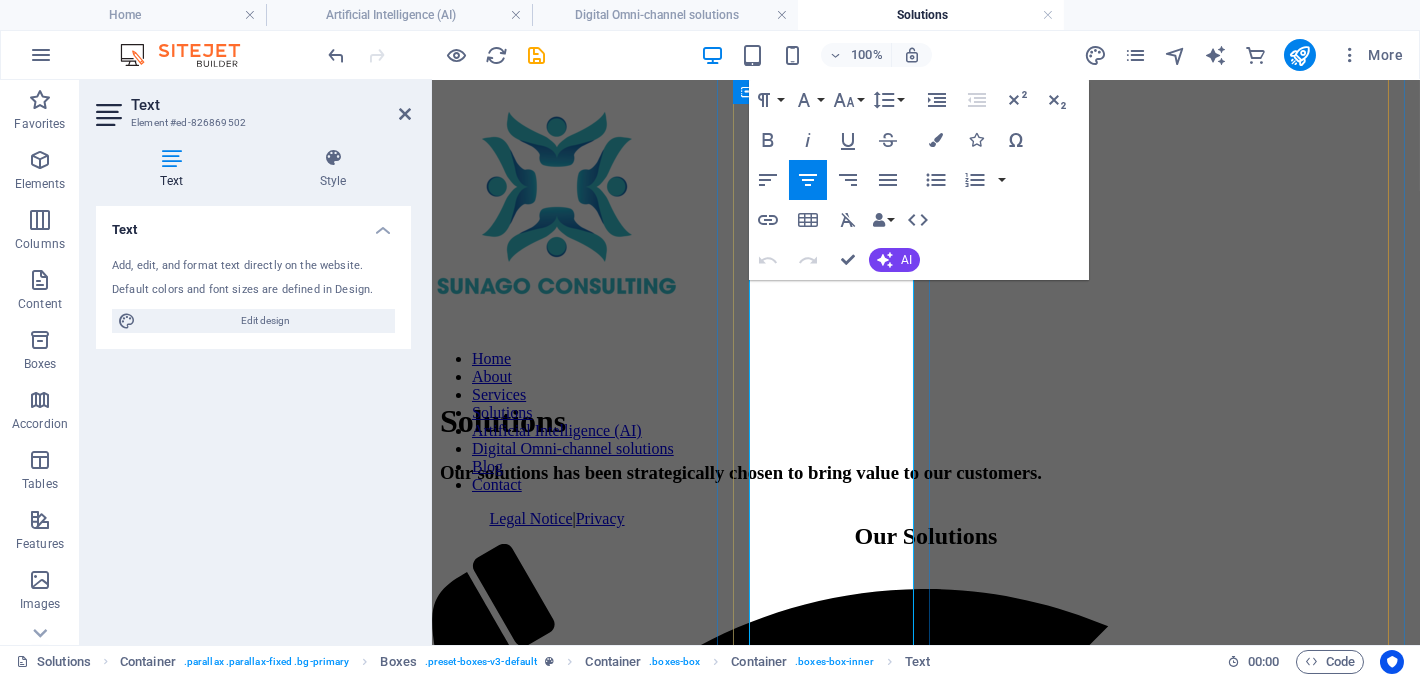 click on "At Sunago Consulting, we empower organisations to embrace the future with purpose-driven AI solutions. With over three decades of ICT leadership and deep business insight, we help you unlock value, drive efficiency, and deliver smarter customer experiences using Conversational AI technologies." at bounding box center [925, 1643] 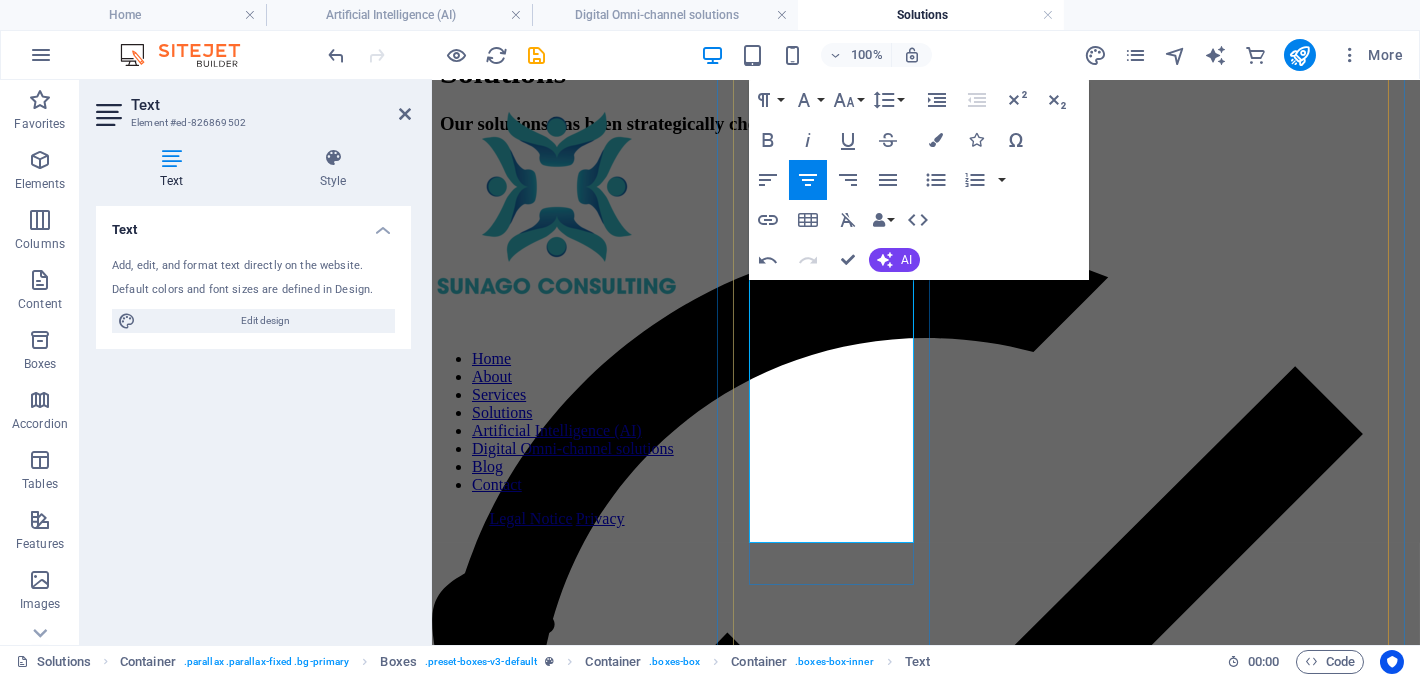 scroll, scrollTop: 1155, scrollLeft: 0, axis: vertical 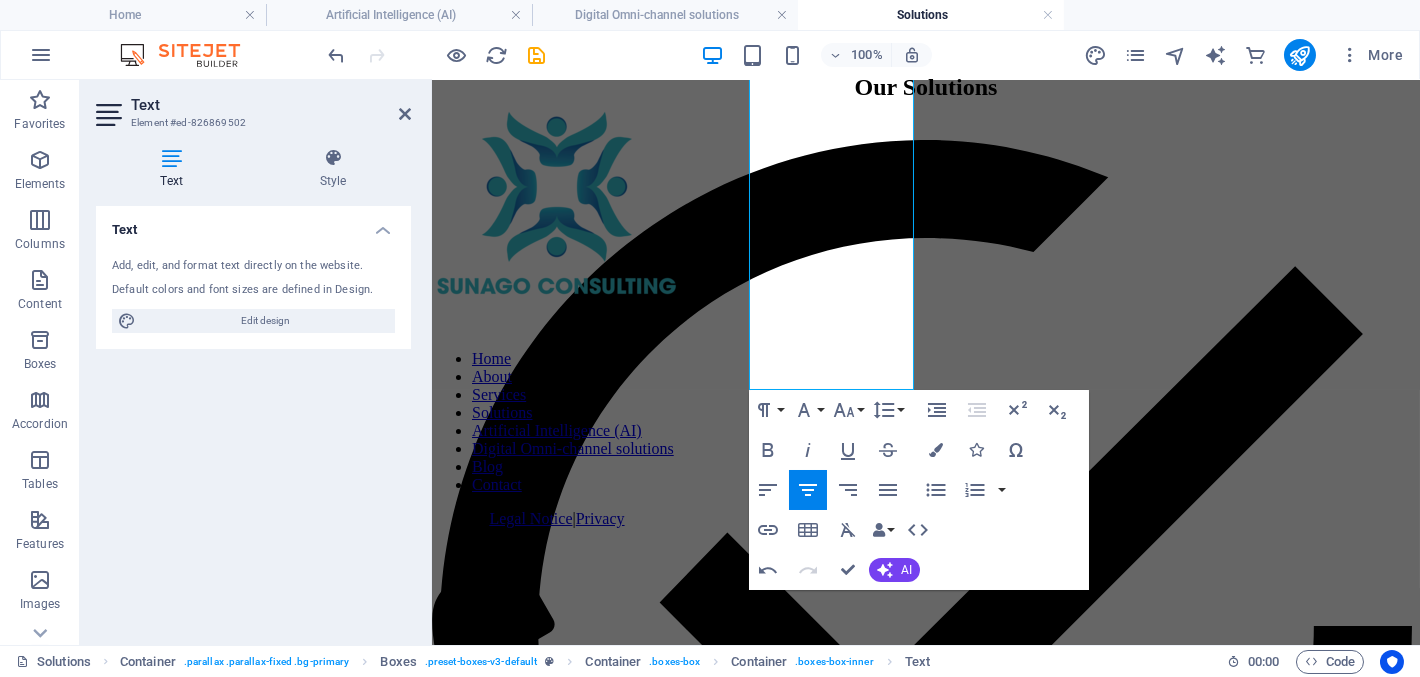 click on "100% More" at bounding box center (868, 55) 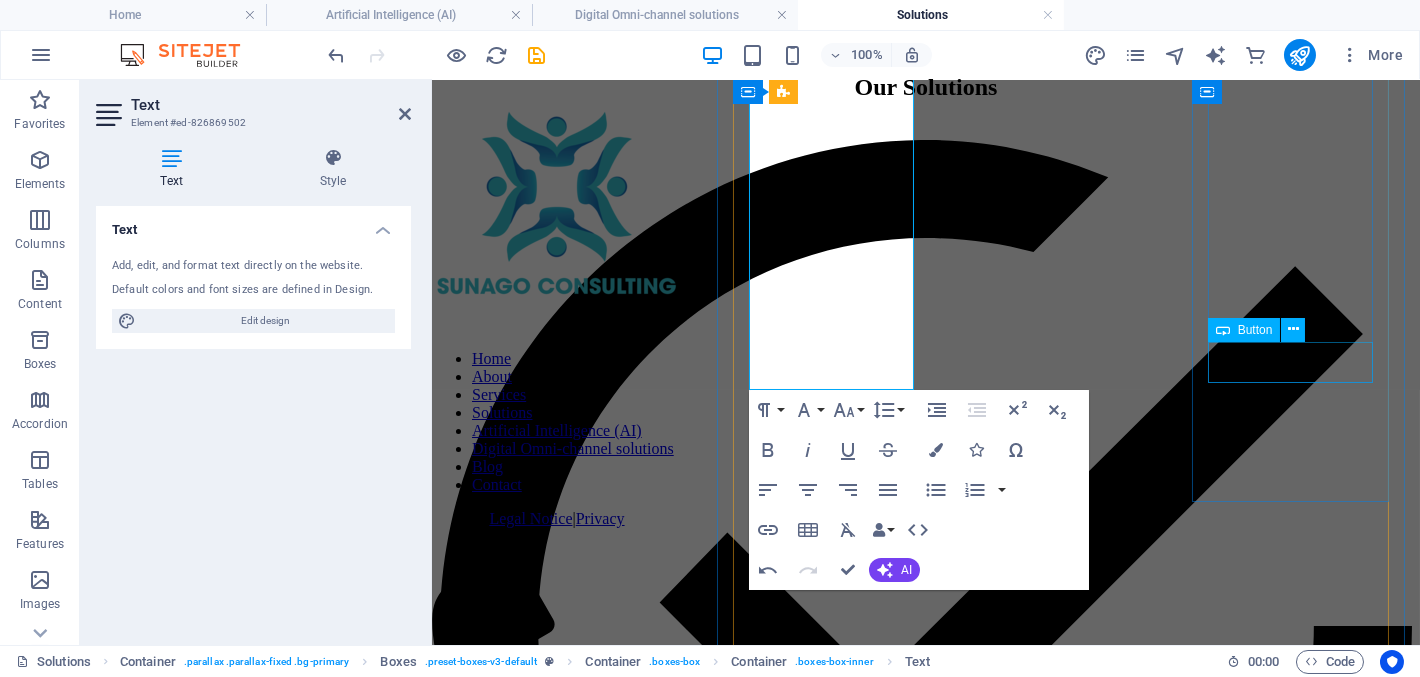 click on "More" at bounding box center [925, 3586] 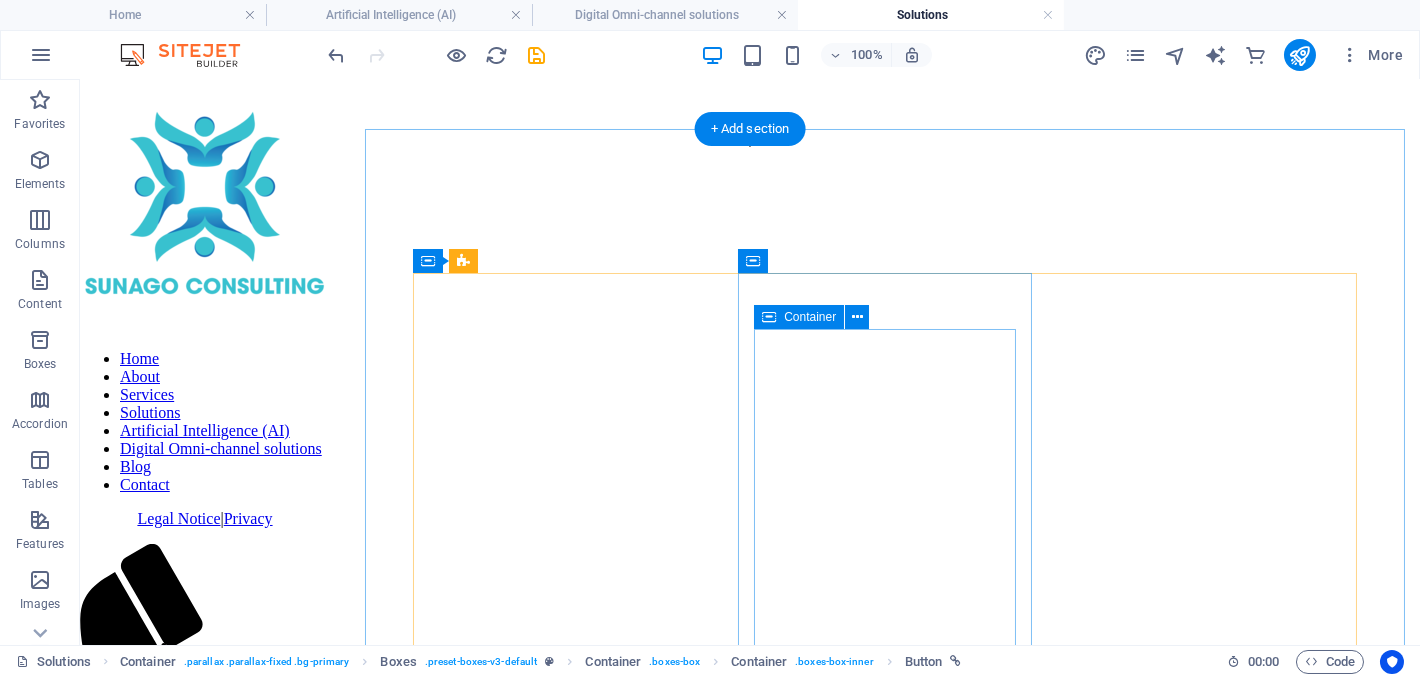 scroll, scrollTop: 423, scrollLeft: 0, axis: vertical 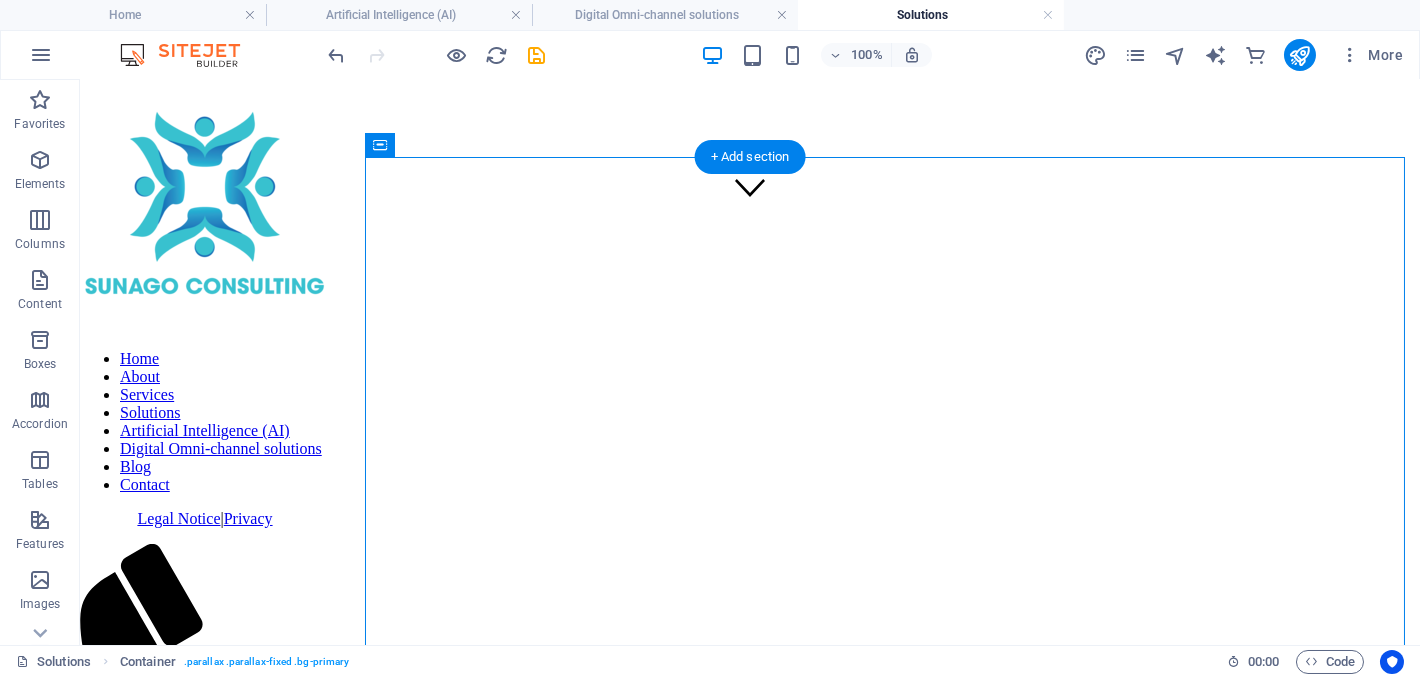 drag, startPoint x: 863, startPoint y: 371, endPoint x: 905, endPoint y: 386, distance: 44.598206 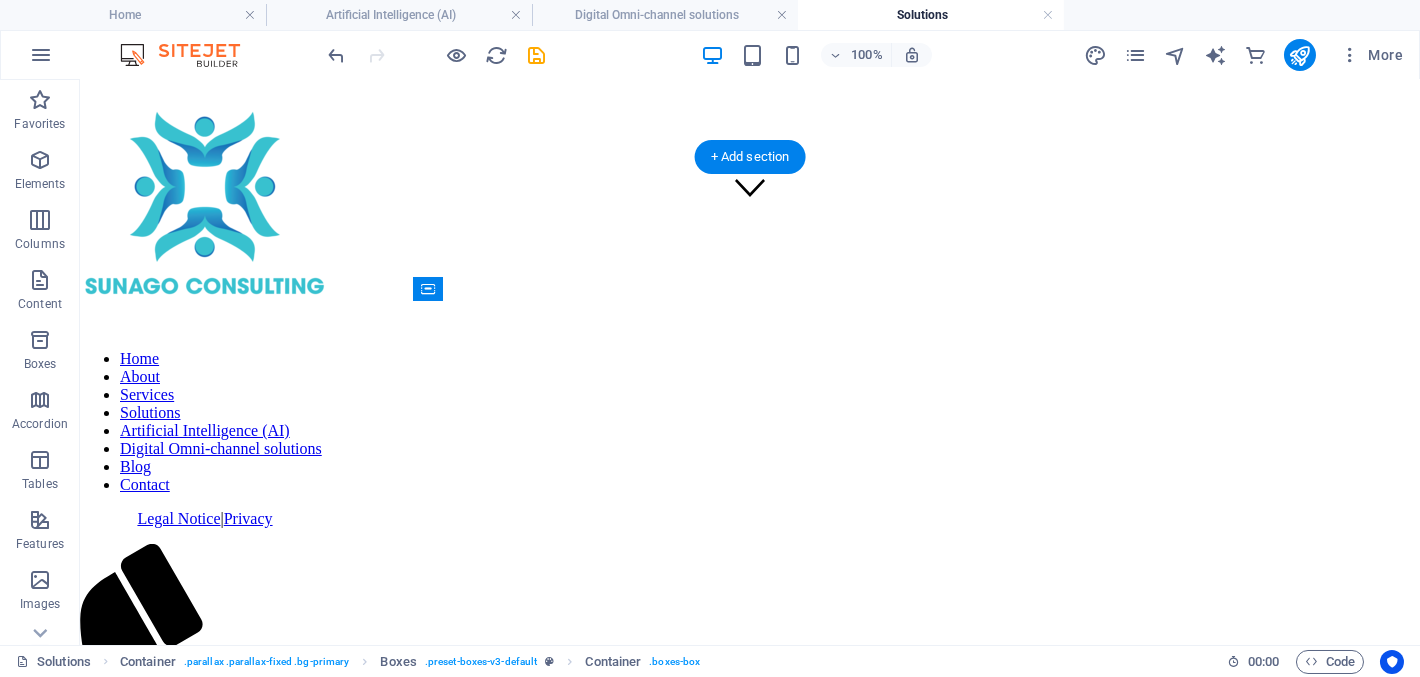 drag, startPoint x: 865, startPoint y: 371, endPoint x: 1108, endPoint y: 331, distance: 246.27017 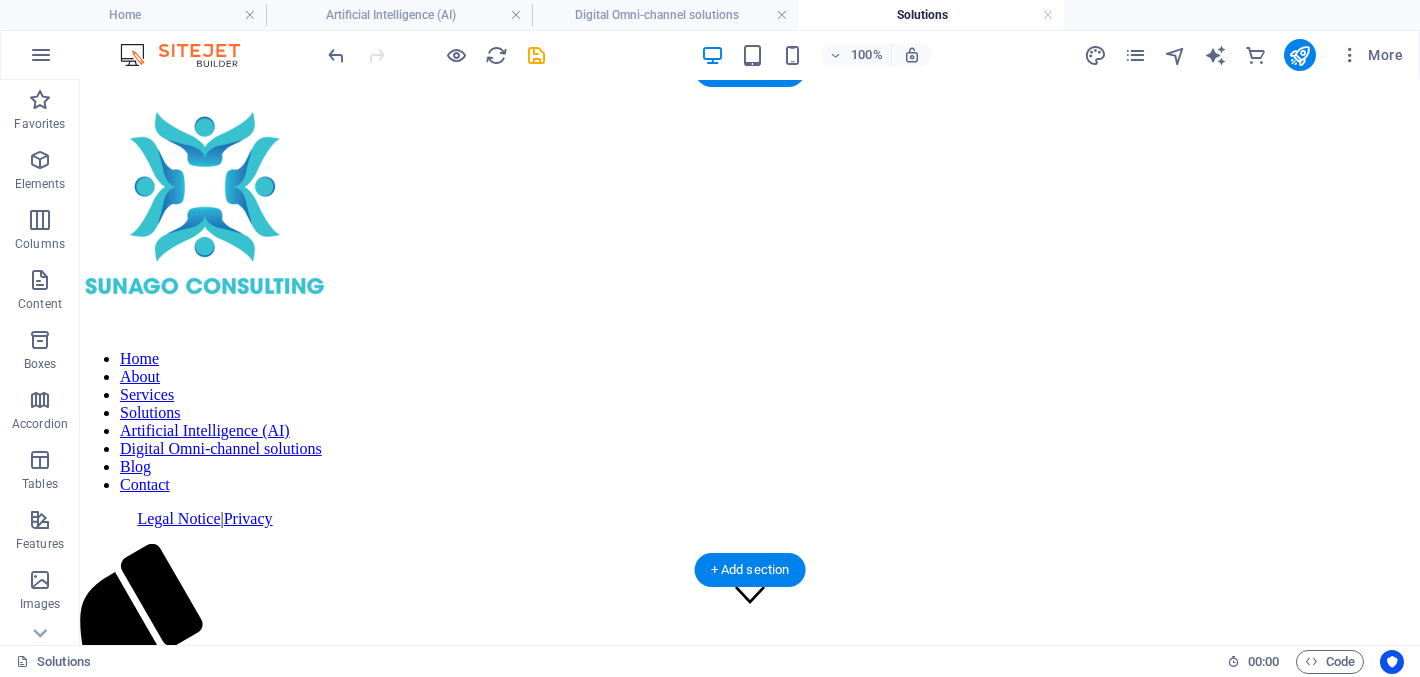 scroll, scrollTop: 0, scrollLeft: 0, axis: both 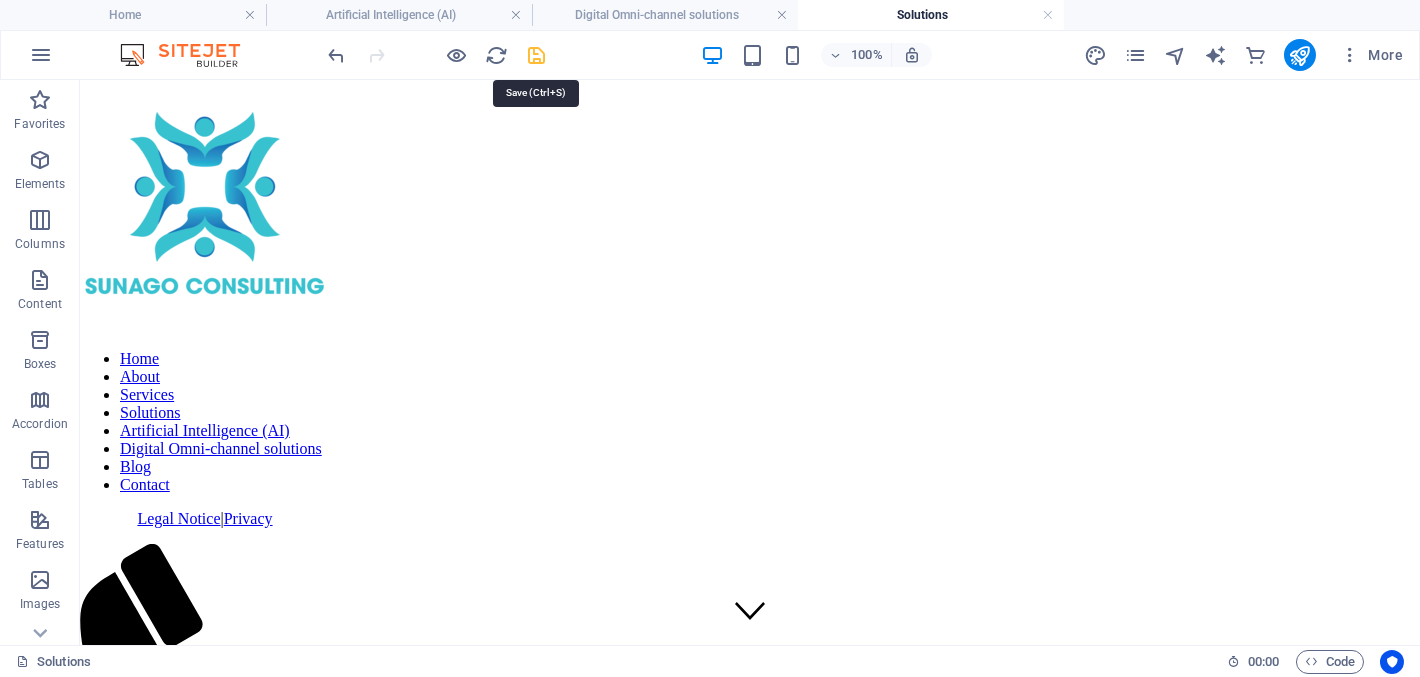 click at bounding box center (537, 55) 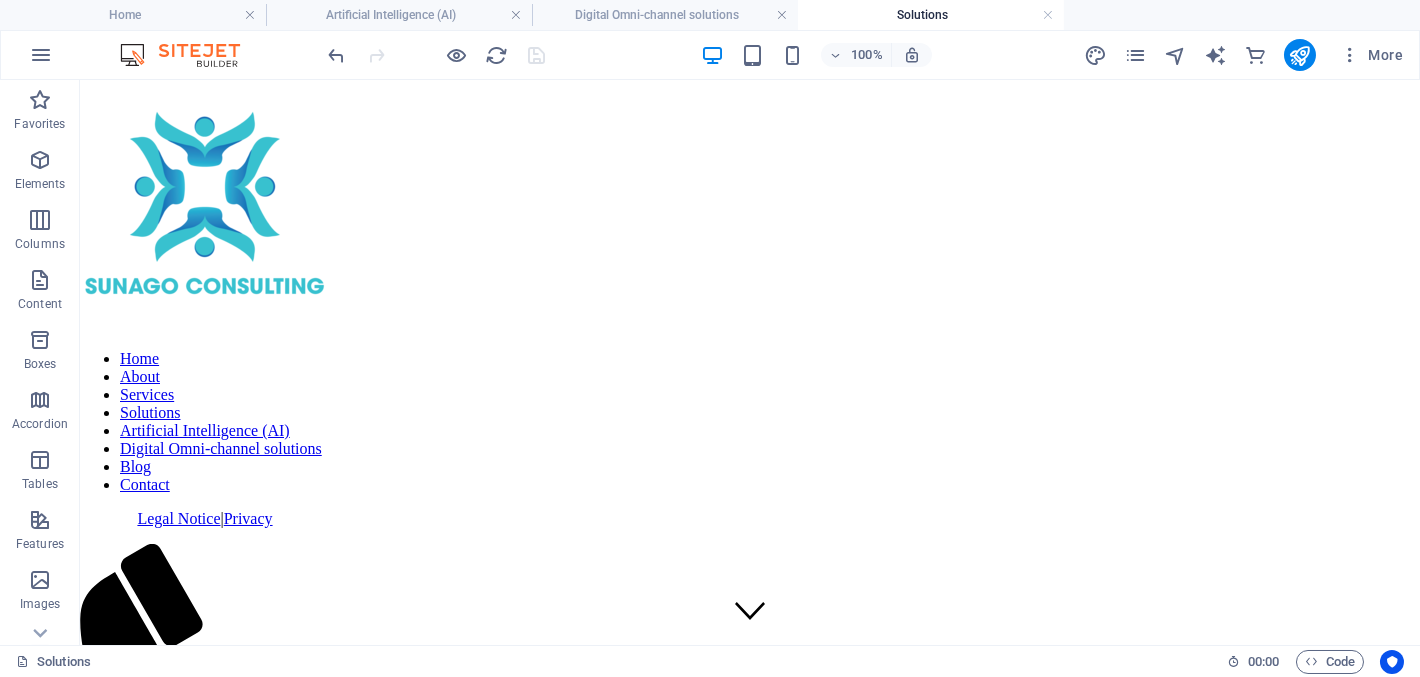 click on "Solutions" at bounding box center (931, 15) 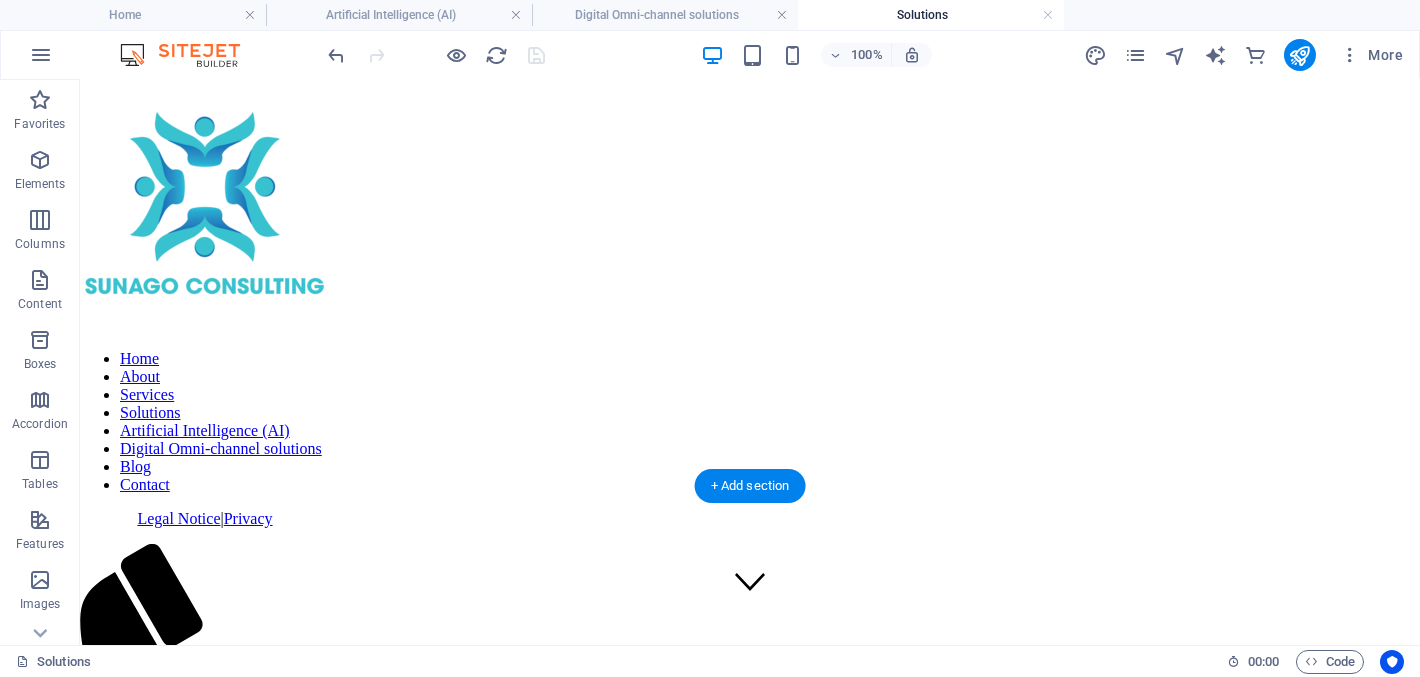 scroll, scrollTop: 0, scrollLeft: 0, axis: both 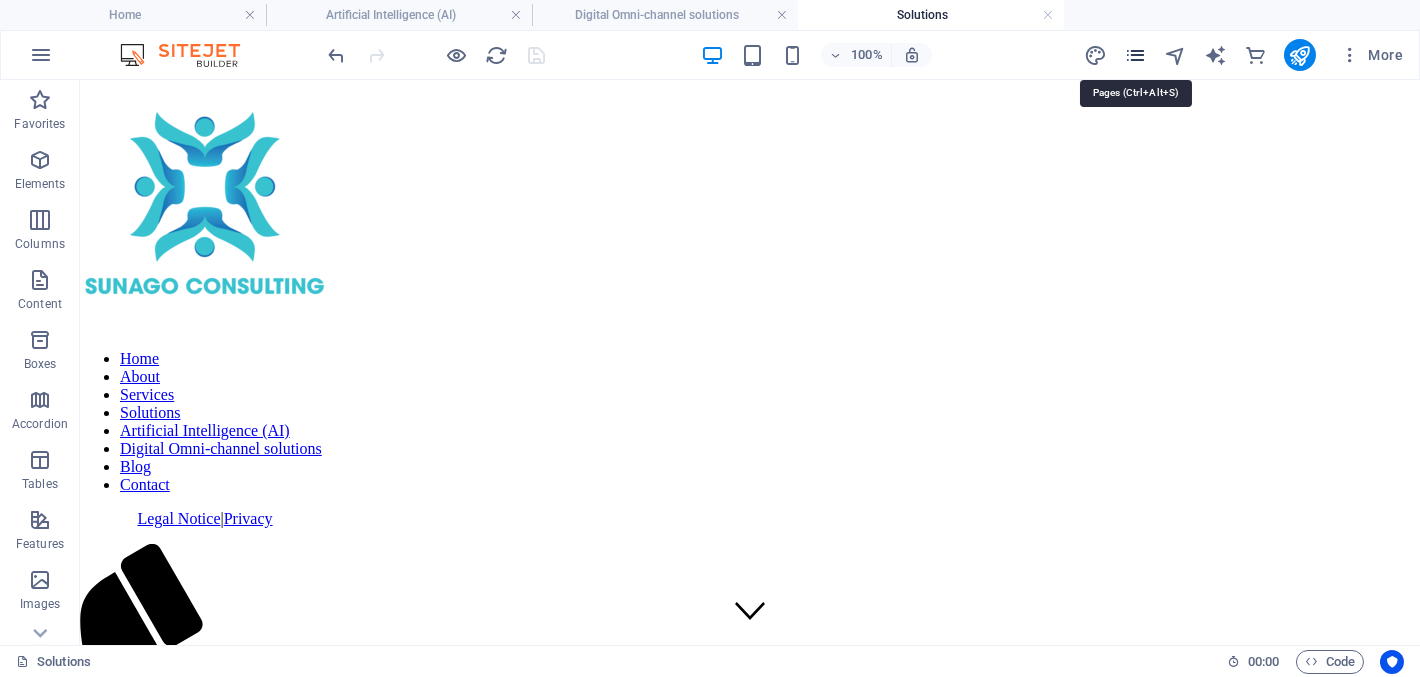 click at bounding box center (1135, 55) 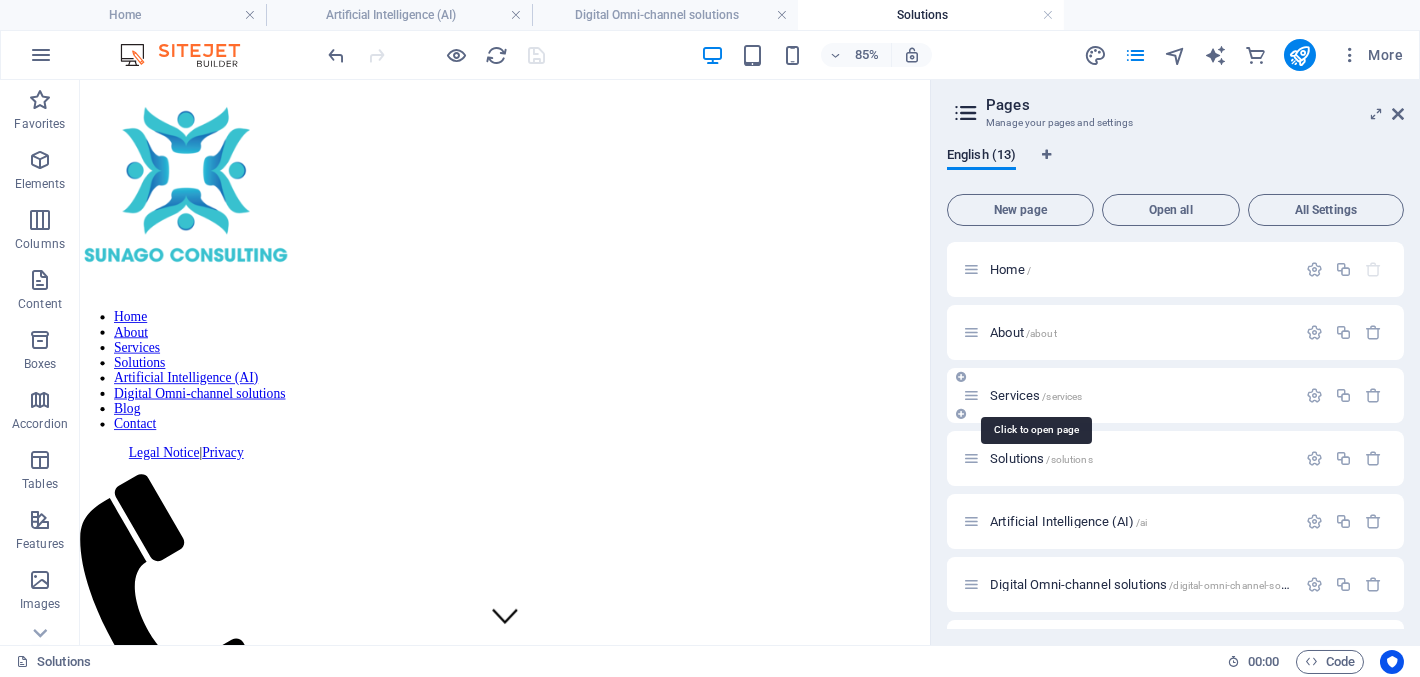 click on "Services /services" at bounding box center (1036, 395) 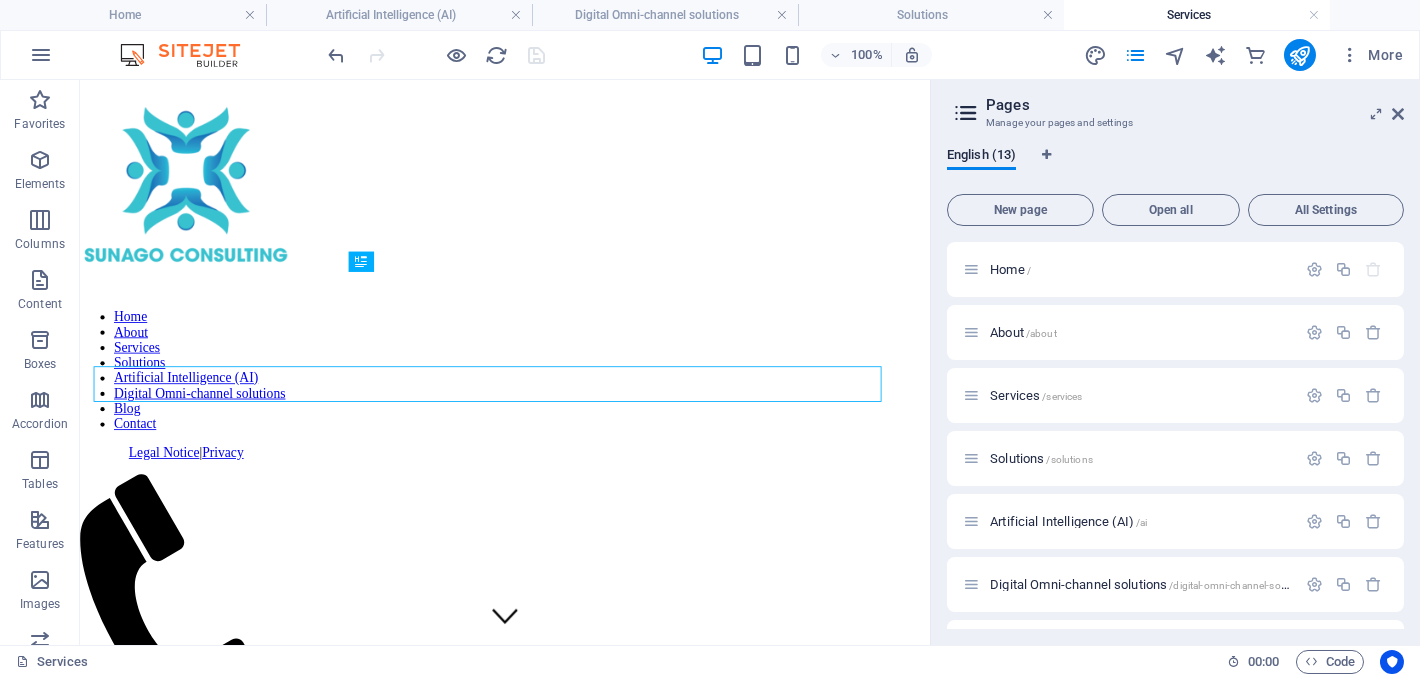 scroll, scrollTop: 0, scrollLeft: 0, axis: both 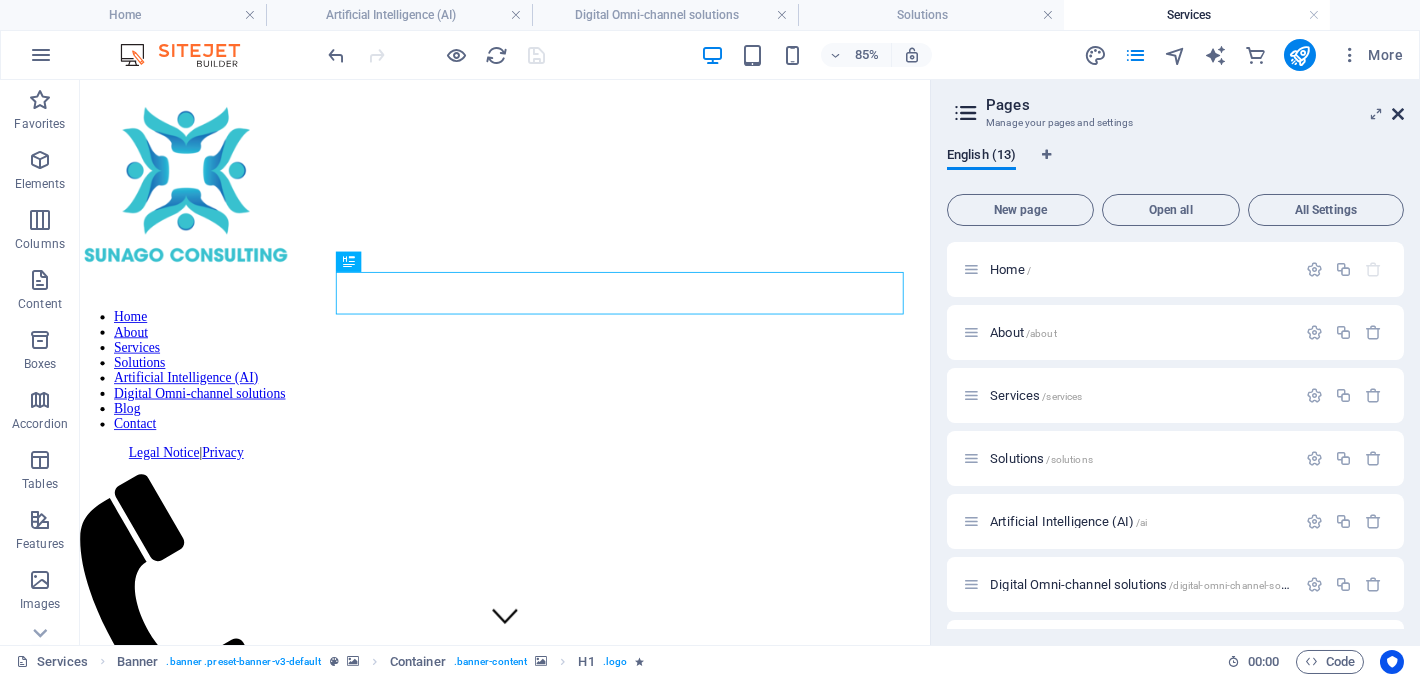 click at bounding box center (1398, 114) 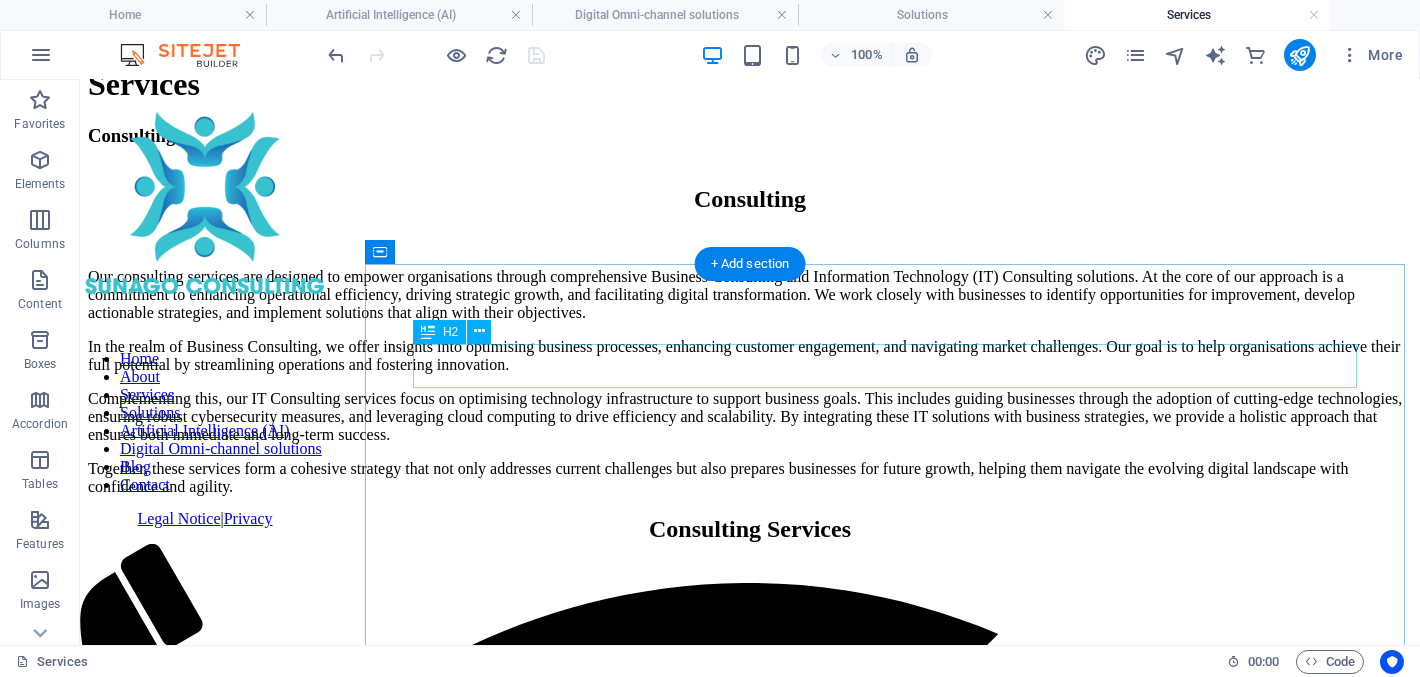 scroll, scrollTop: 1099, scrollLeft: 0, axis: vertical 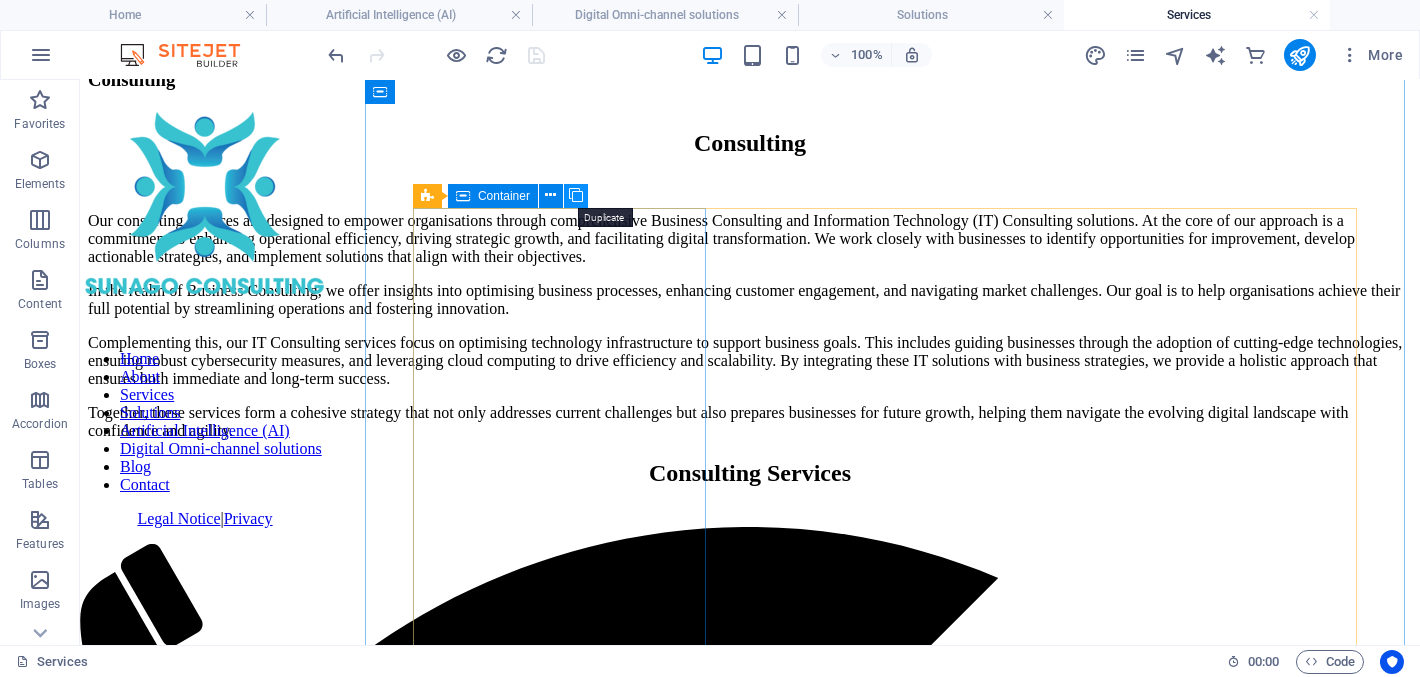 click at bounding box center [576, 195] 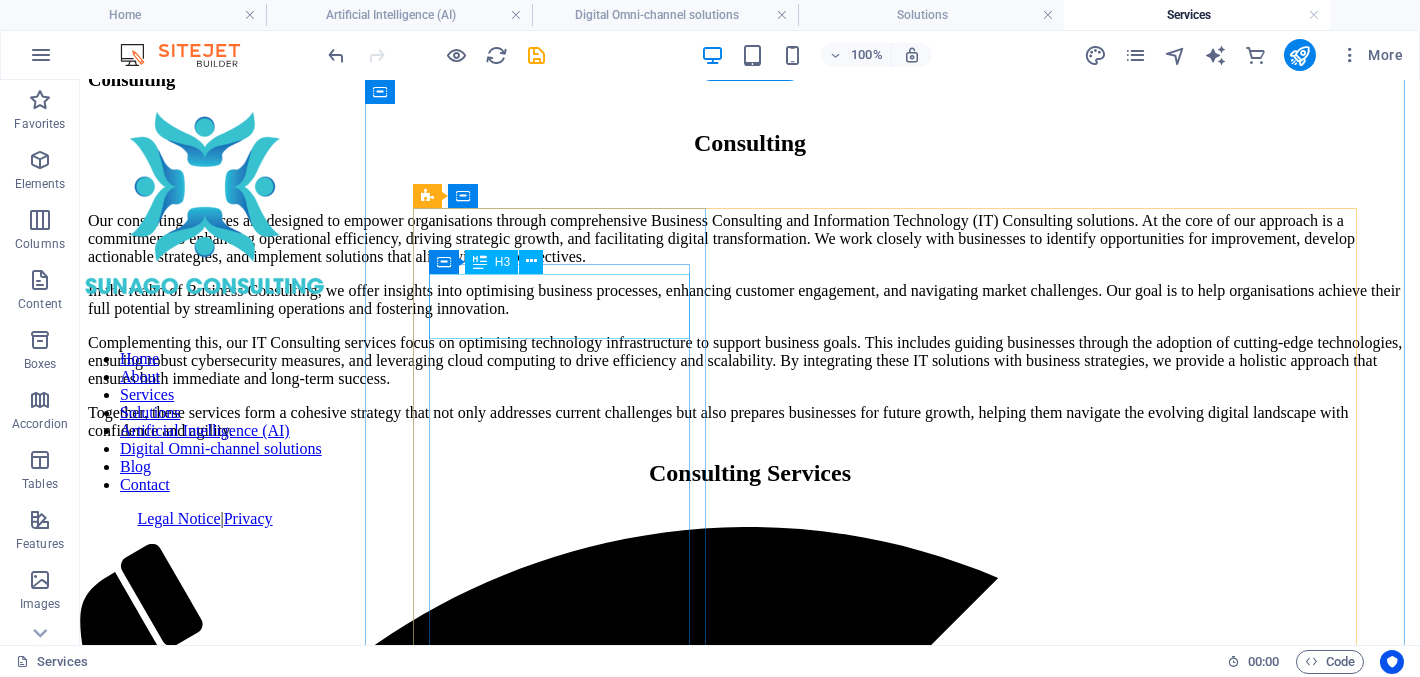 click on "Business Optimisation" at bounding box center [750, 1885] 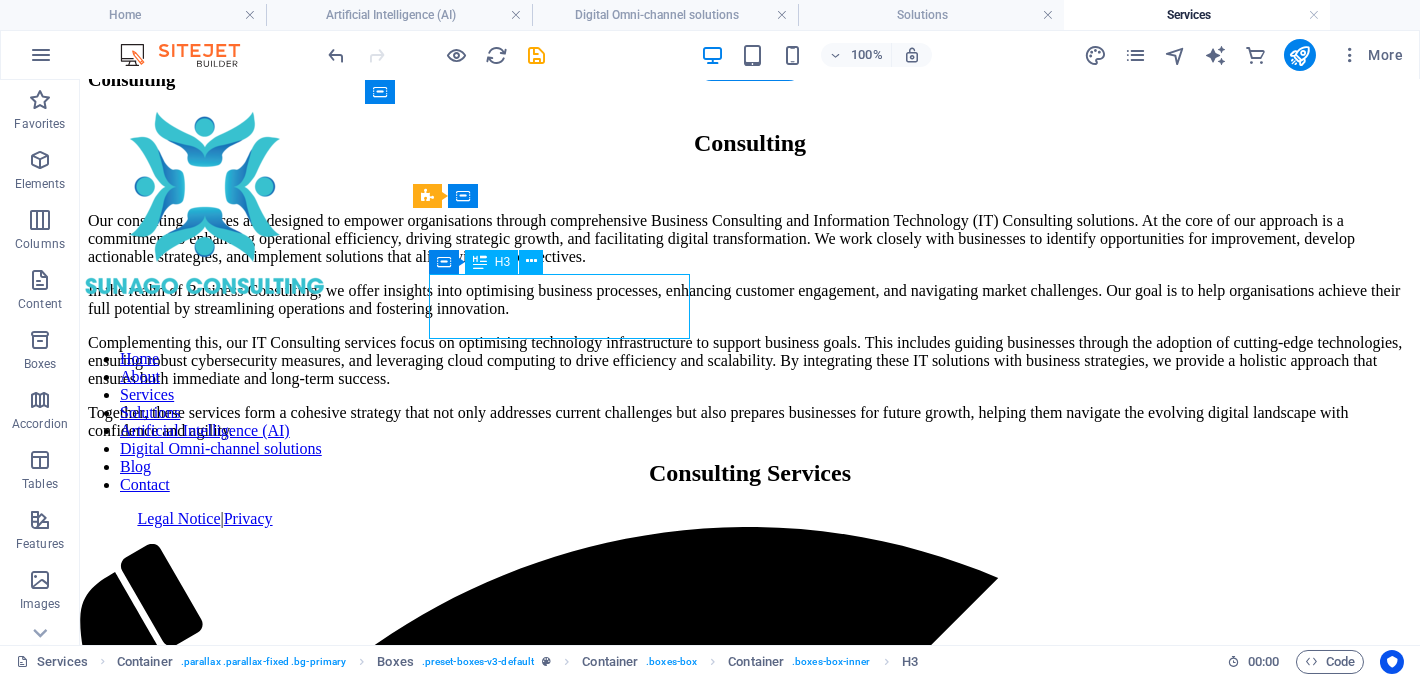 click on "Business Optimisation" at bounding box center (750, 1885) 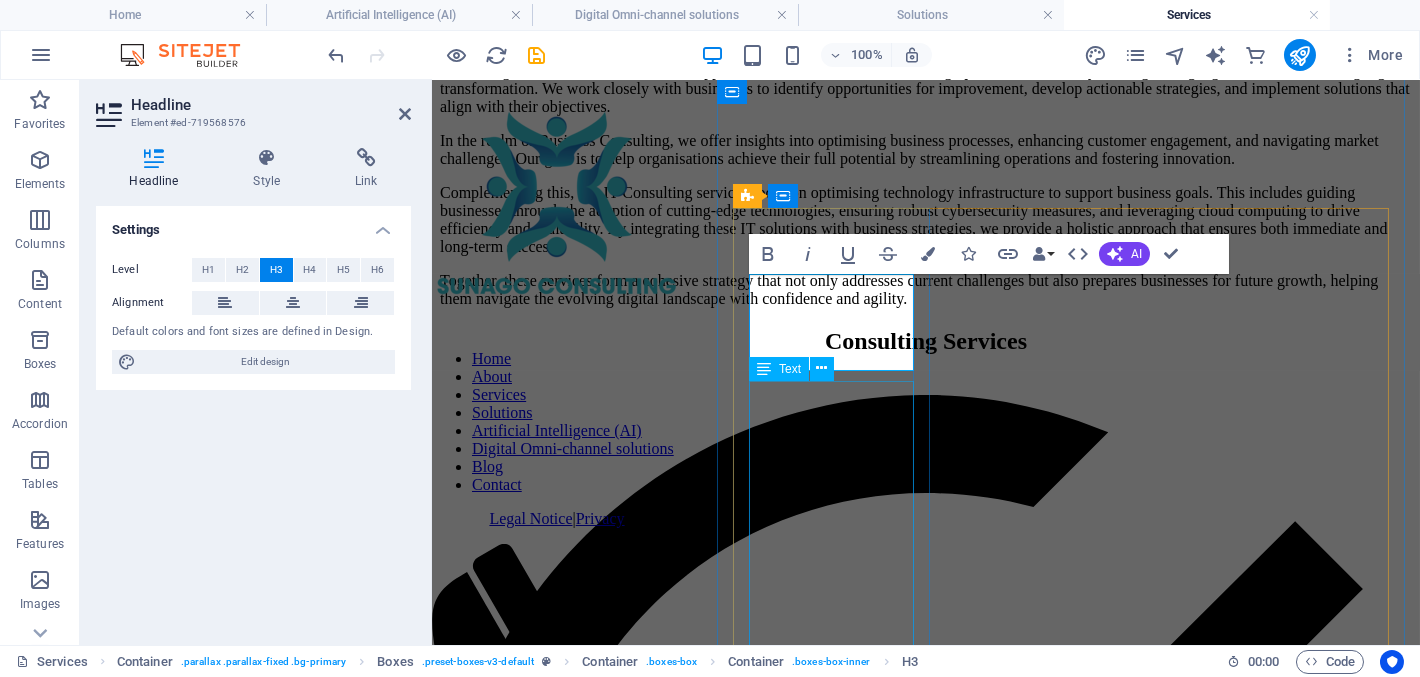 click on "In today’s fast-paced and competitive business environment, efficiency and adaptability are key to success. Business Optimisation is the process of analysing, refining, and improving your business operations to achieve peak performance. Whether you’re looking to cut costs, enhance customer satisfaction, or streamline processes, we can help you unlock your business’s full potential." at bounding box center [925, 1458] 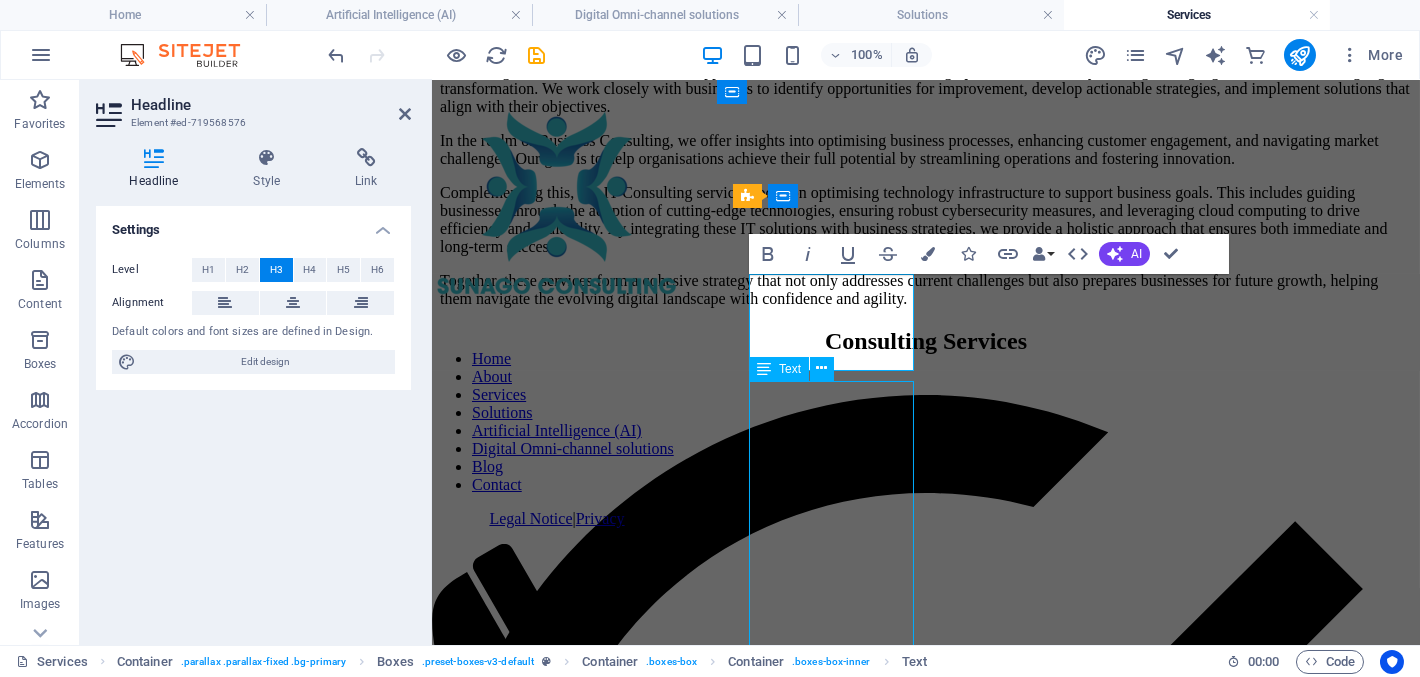 scroll, scrollTop: 1099, scrollLeft: 0, axis: vertical 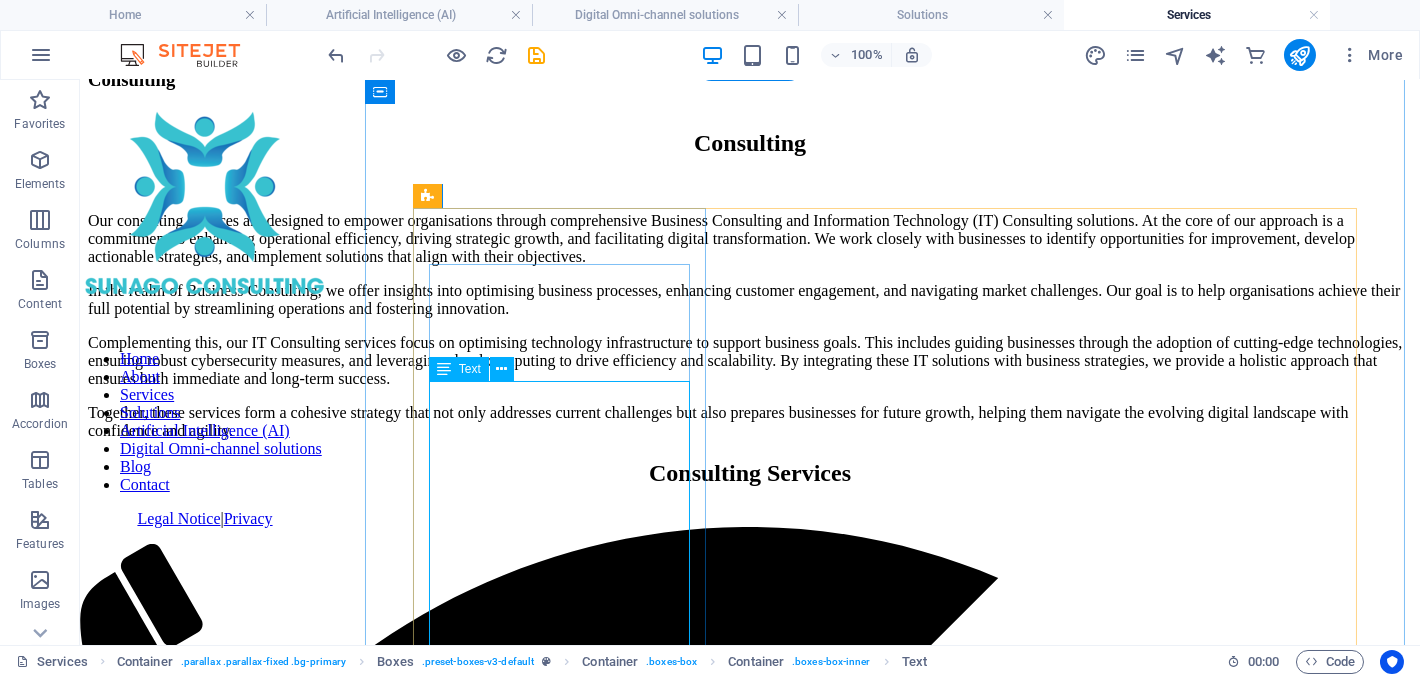 click on "In today’s fast-paced and competitive business environment, efficiency and adaptability are key to success. Business Optimisation is the process of analysing, refining, and improving your business operations to achieve peak performance. Whether you’re looking to cut costs, enhance customer satisfaction, or streamline processes, we can help you unlock your business’s full potential." at bounding box center (750, 1933) 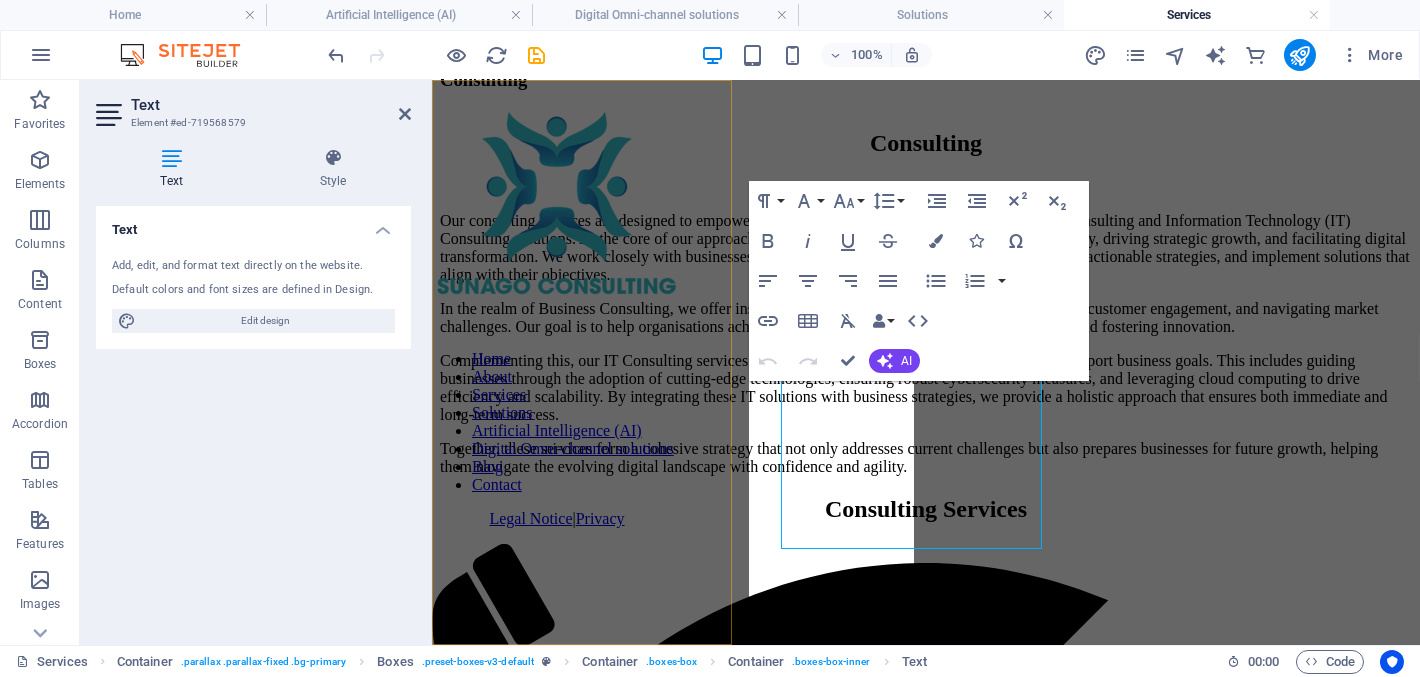 scroll, scrollTop: 1267, scrollLeft: 0, axis: vertical 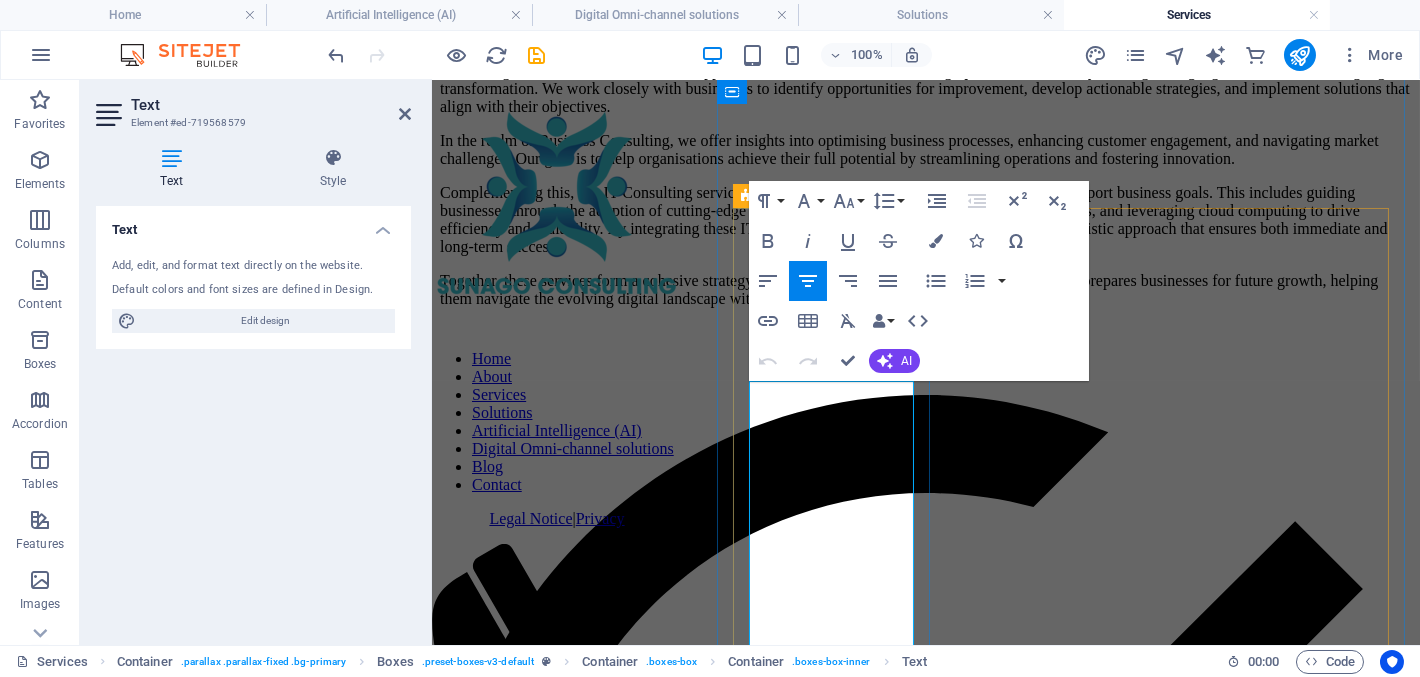 click on "In today’s fast-paced and competitive business environment, efficiency and adaptability are key to success. Business Optimisation is the process of analysing, refining, and improving your business operations to achieve peak performance. Whether you’re looking to cut costs, enhance customer satisfaction, or streamline processes, we can help you unlock your business’s full potential." at bounding box center (925, 1458) 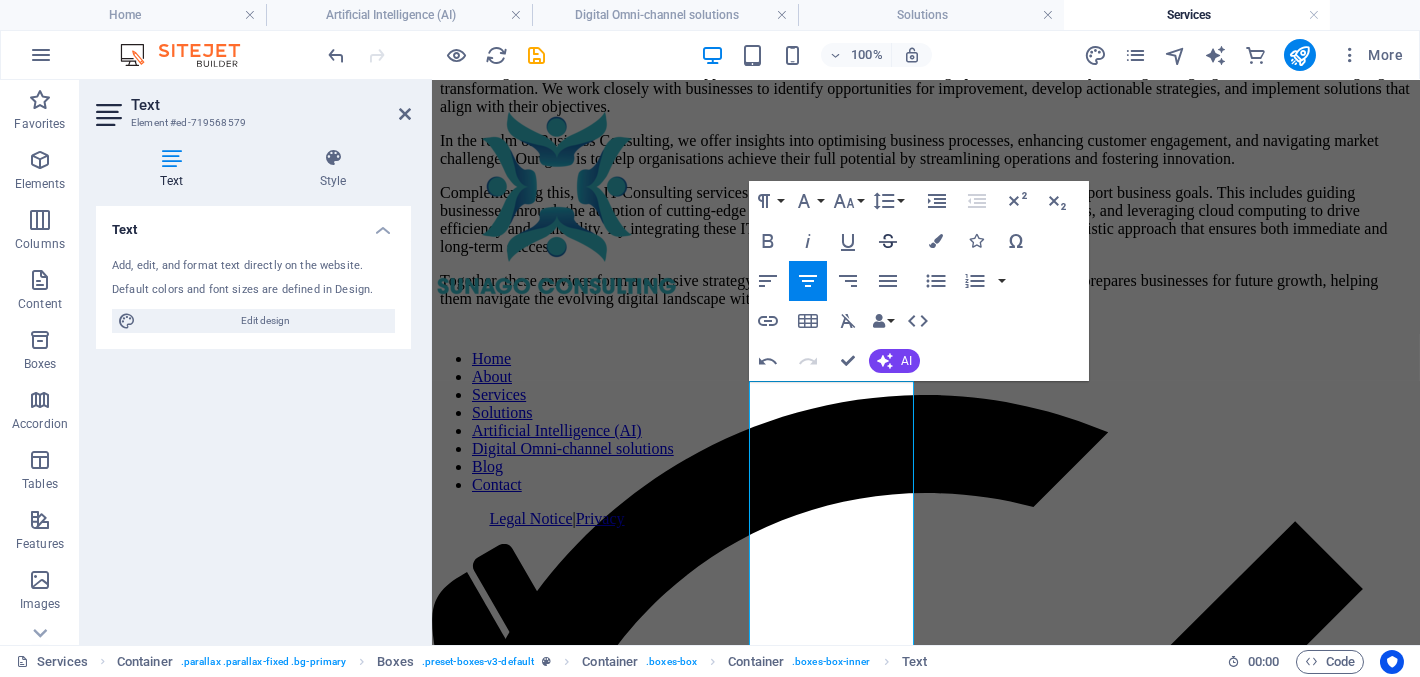 scroll, scrollTop: 9068, scrollLeft: 1, axis: both 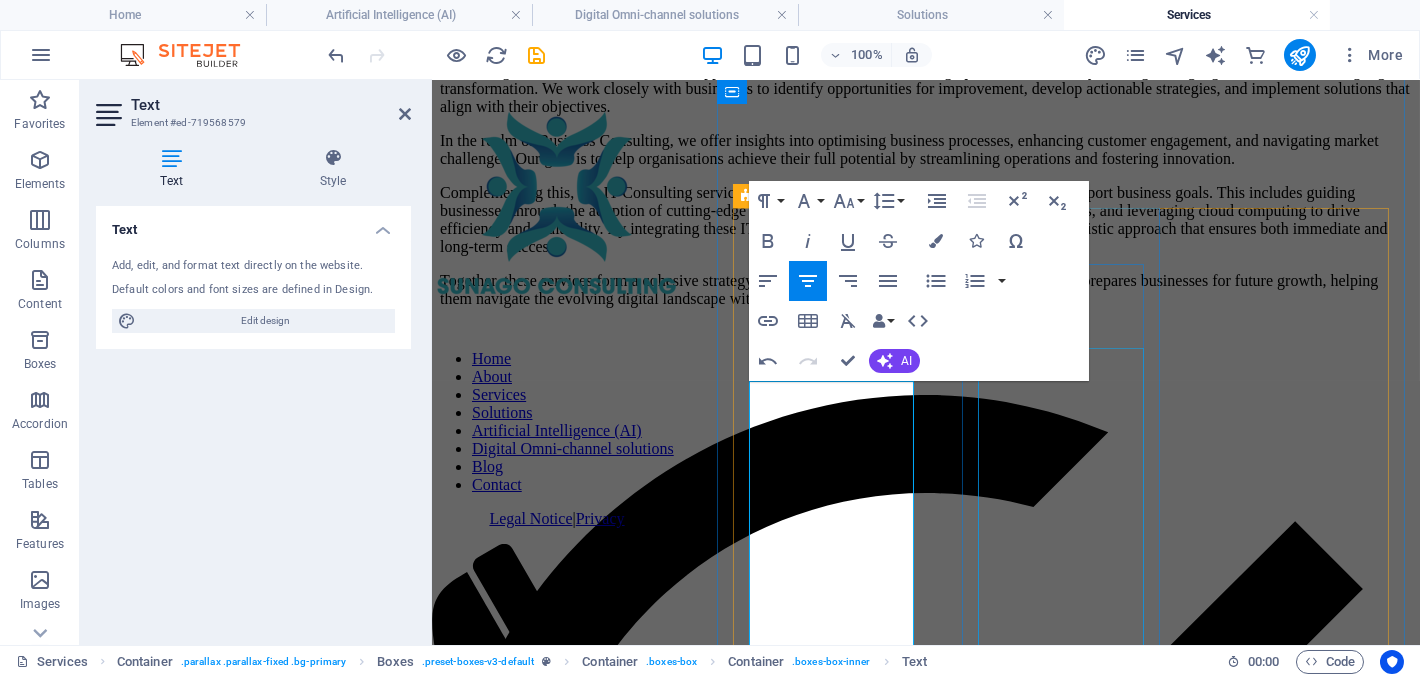 click on "In today’s fast-paced and competitive business environment, efficiency and adaptability are key to success. Business Optimisation is the process of analysing, refining, and improving your business operations to achieve peak performance. Whether you’re looking to cut costs, enhance customer satisfaction, or streamline processes, we can help you unlock your business’s full potential." at bounding box center [925, 2581] 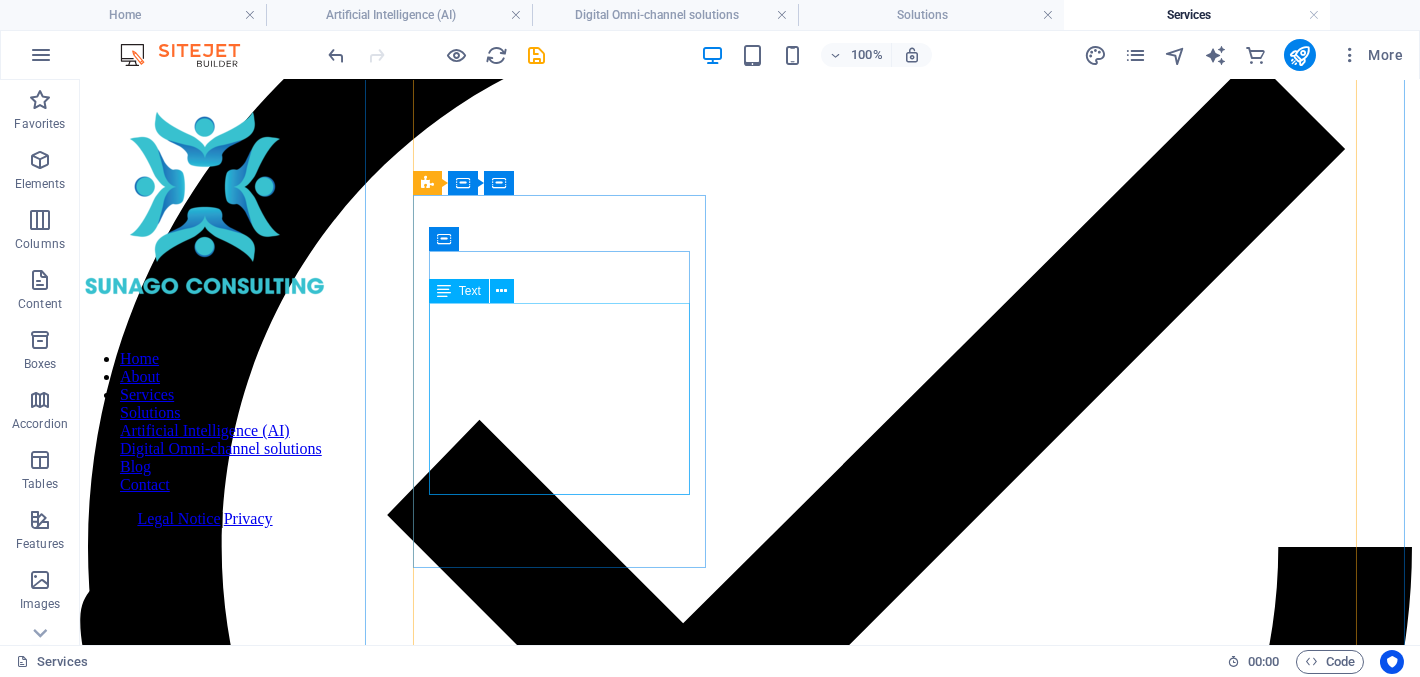 scroll, scrollTop: 1700, scrollLeft: 0, axis: vertical 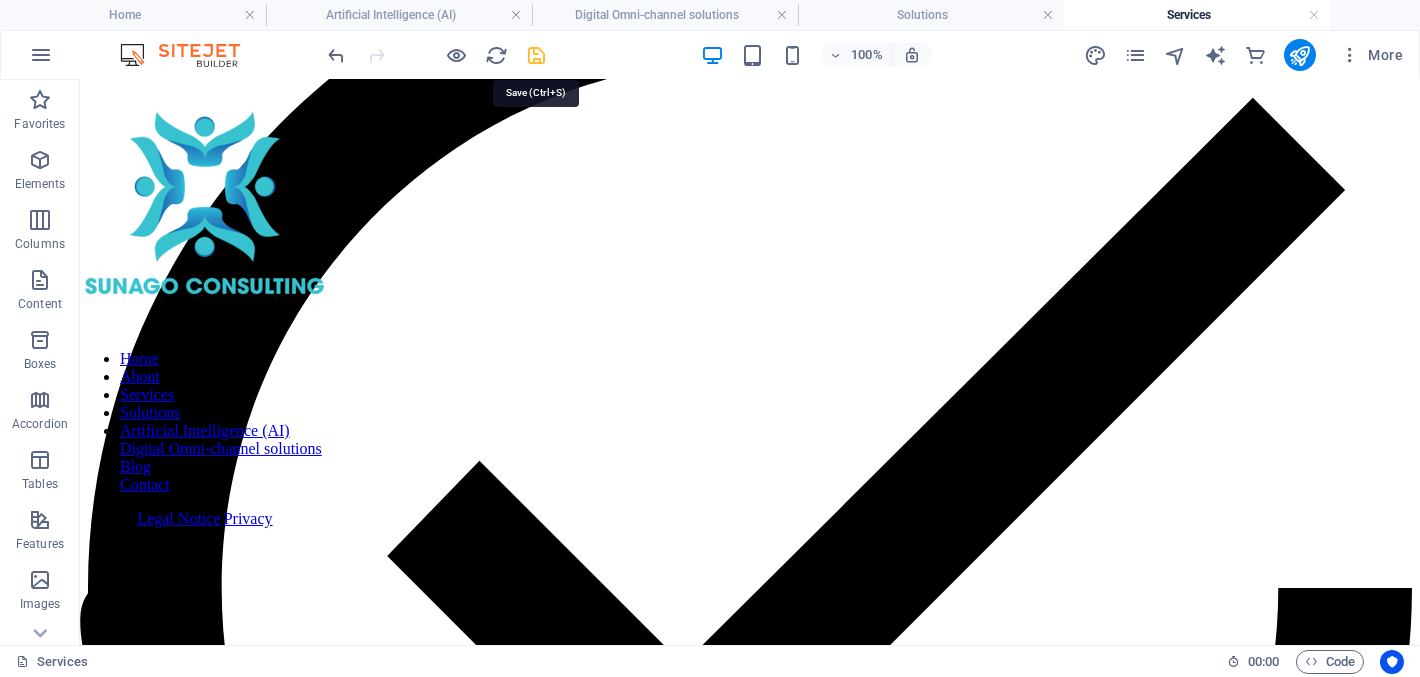 click at bounding box center (537, 55) 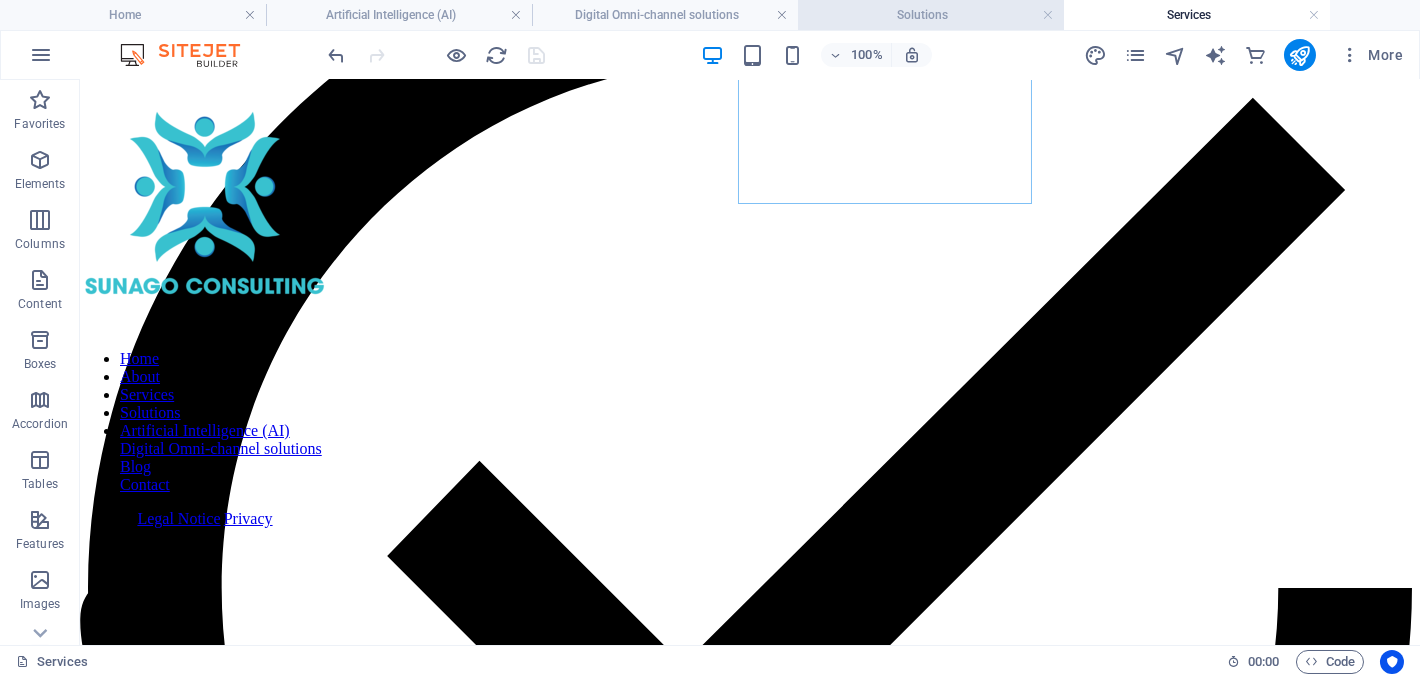 click on "Solutions" at bounding box center (931, 15) 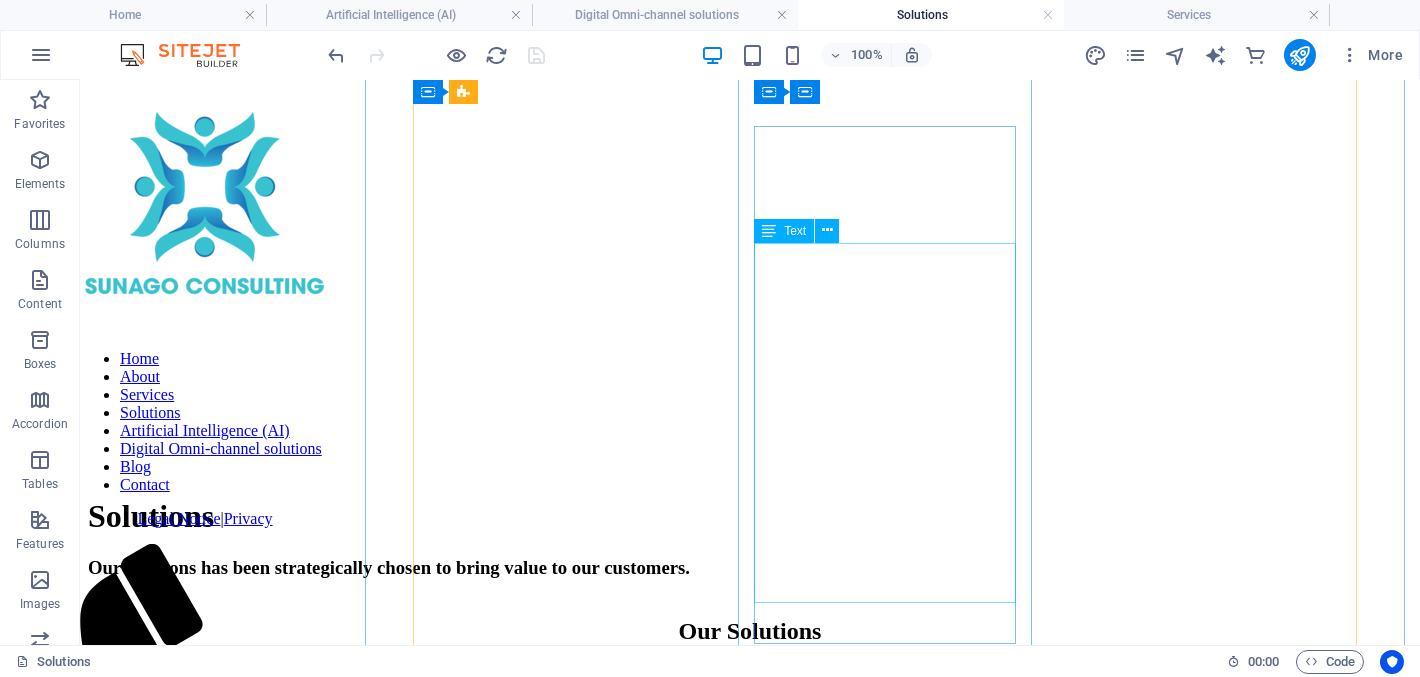 scroll, scrollTop: 599, scrollLeft: 0, axis: vertical 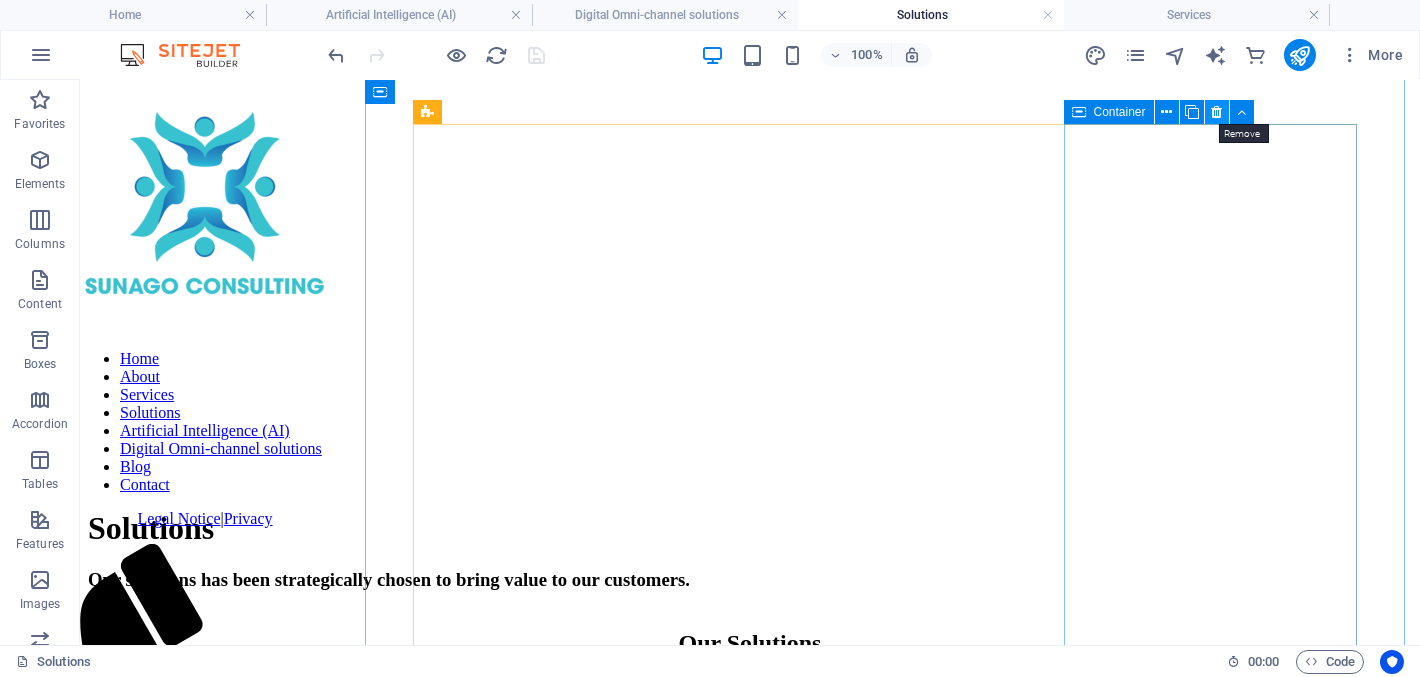 click at bounding box center (1216, 112) 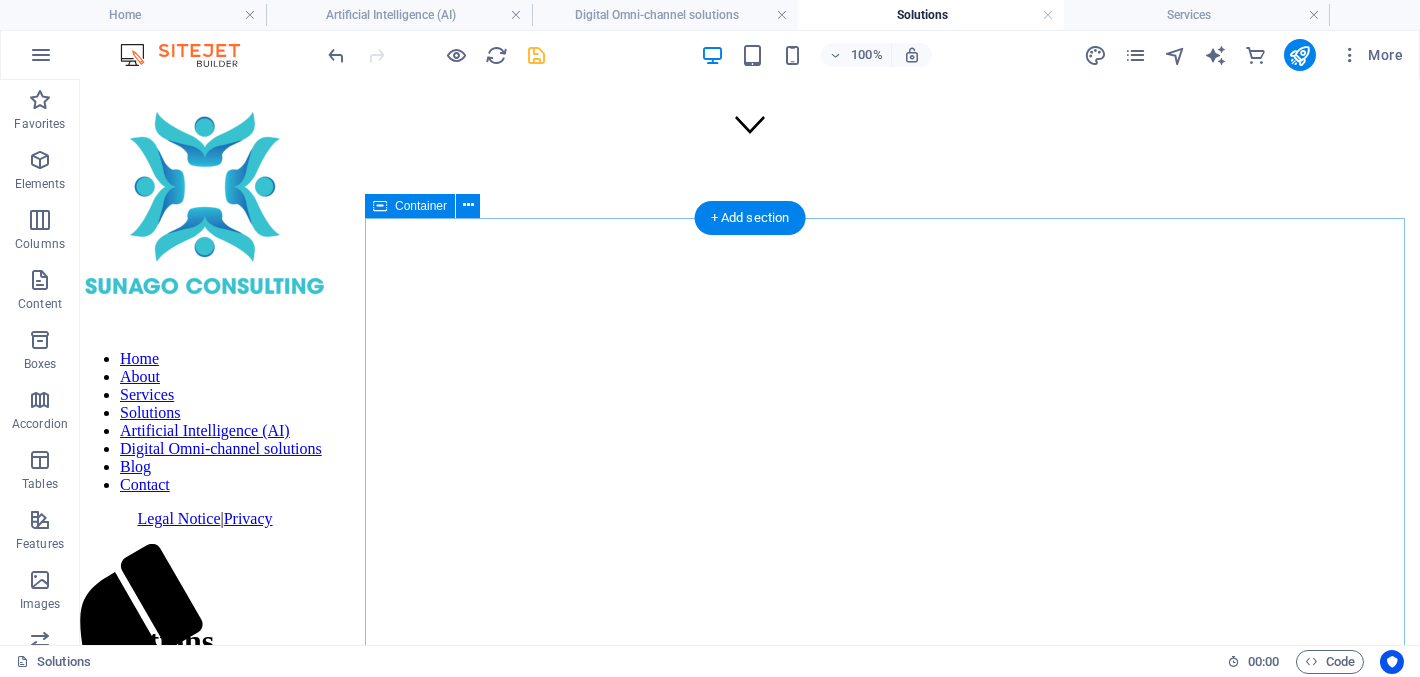 scroll, scrollTop: 0, scrollLeft: 0, axis: both 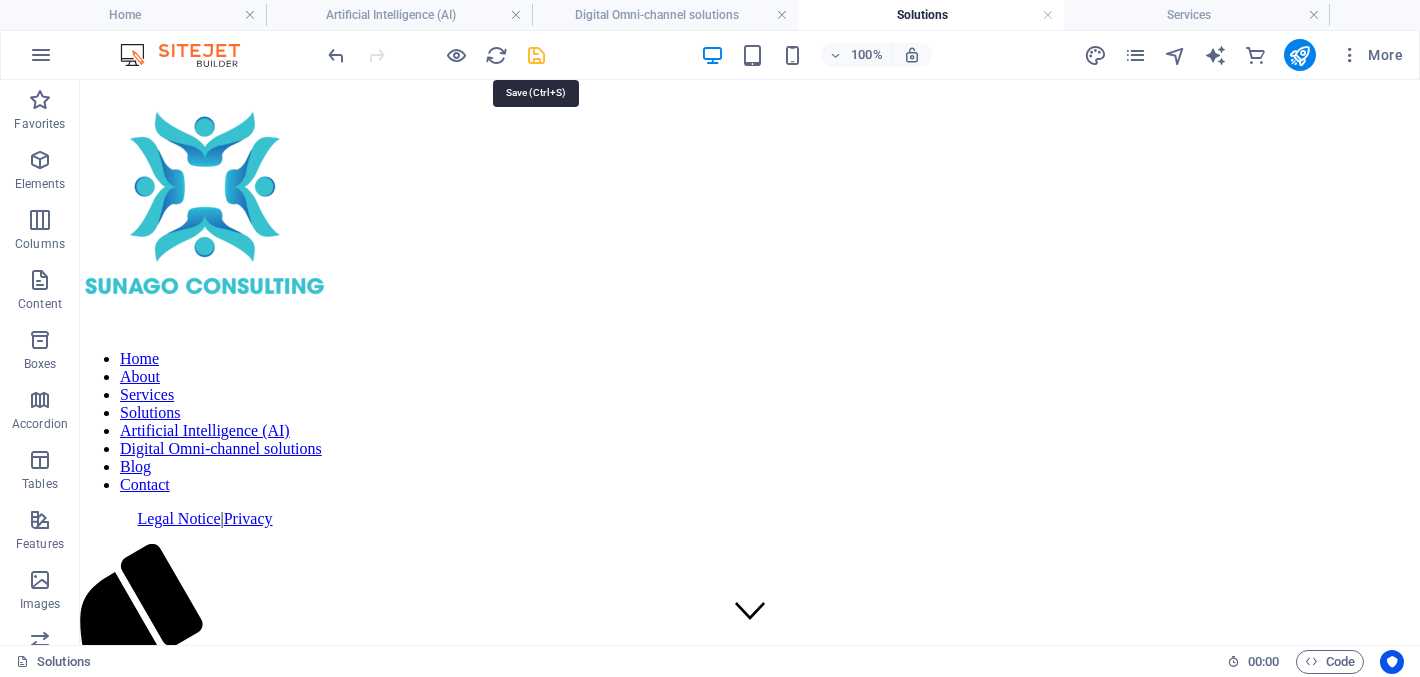 click at bounding box center [537, 55] 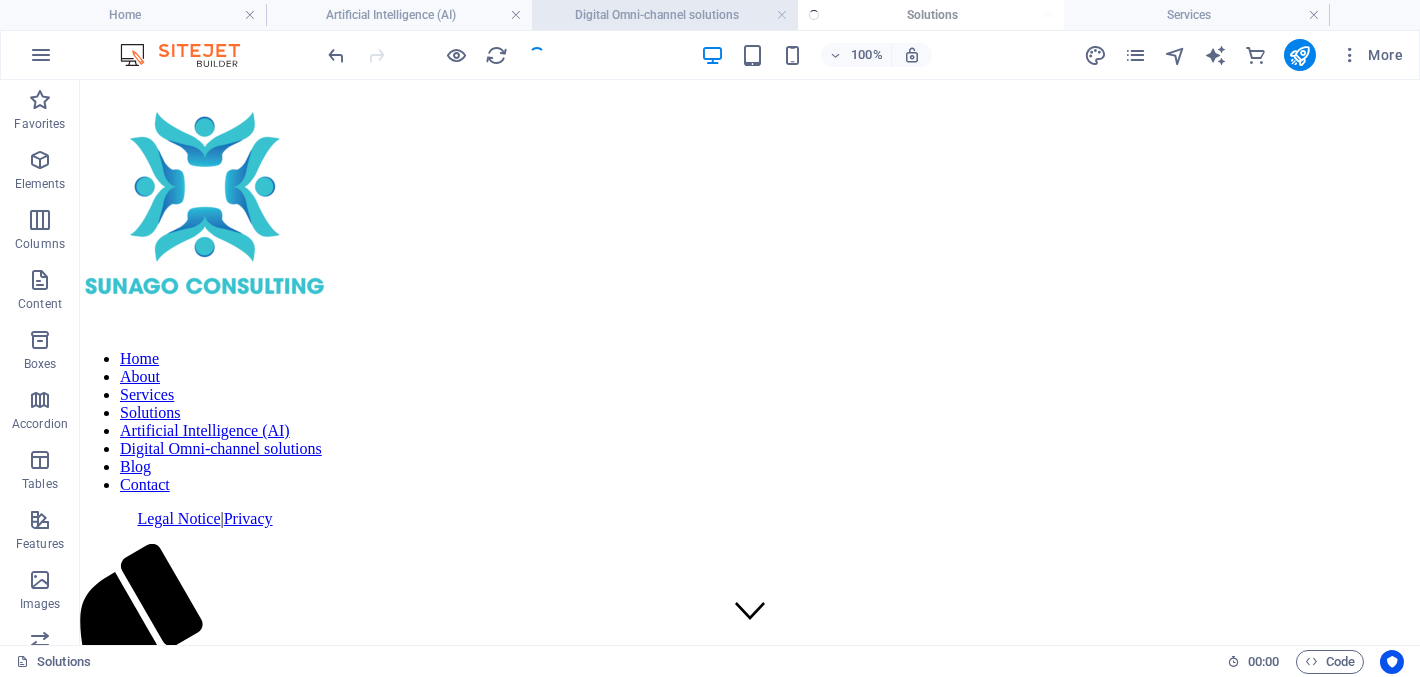 click on "Digital Omni-channel solutions" at bounding box center (665, 15) 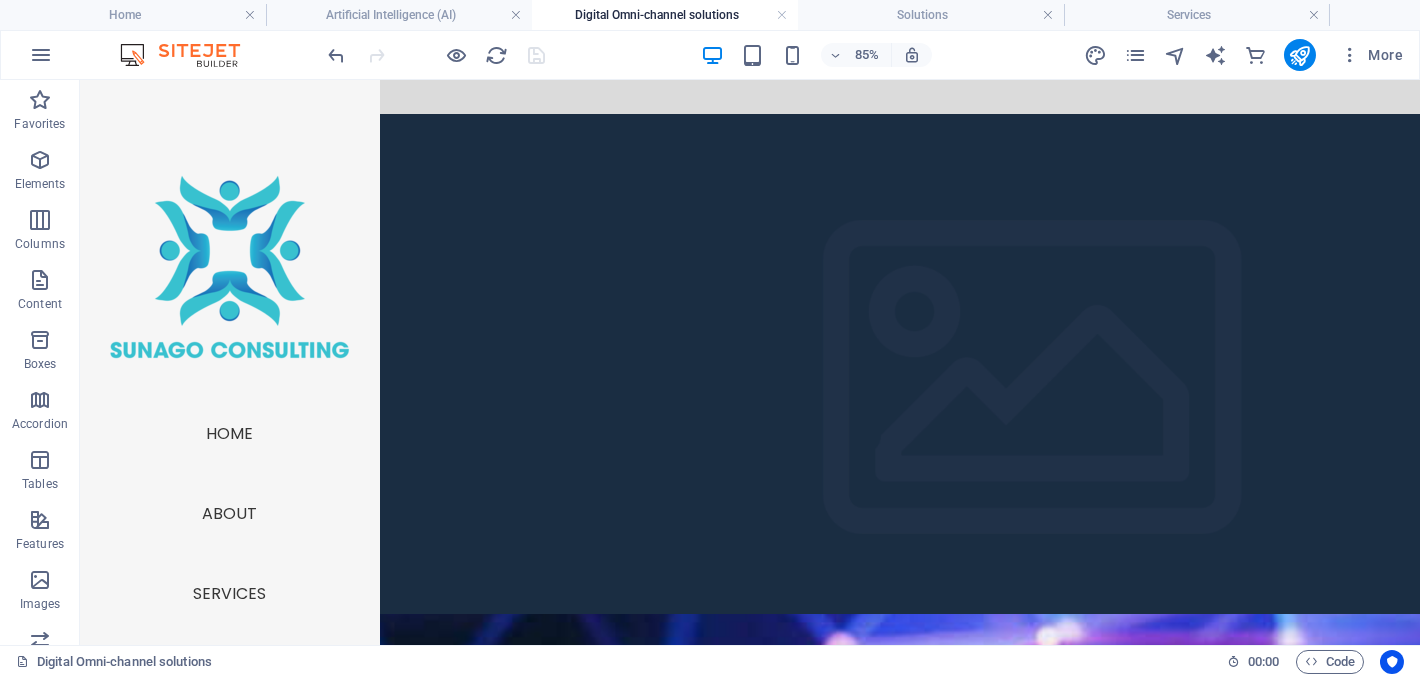 scroll, scrollTop: 99, scrollLeft: 0, axis: vertical 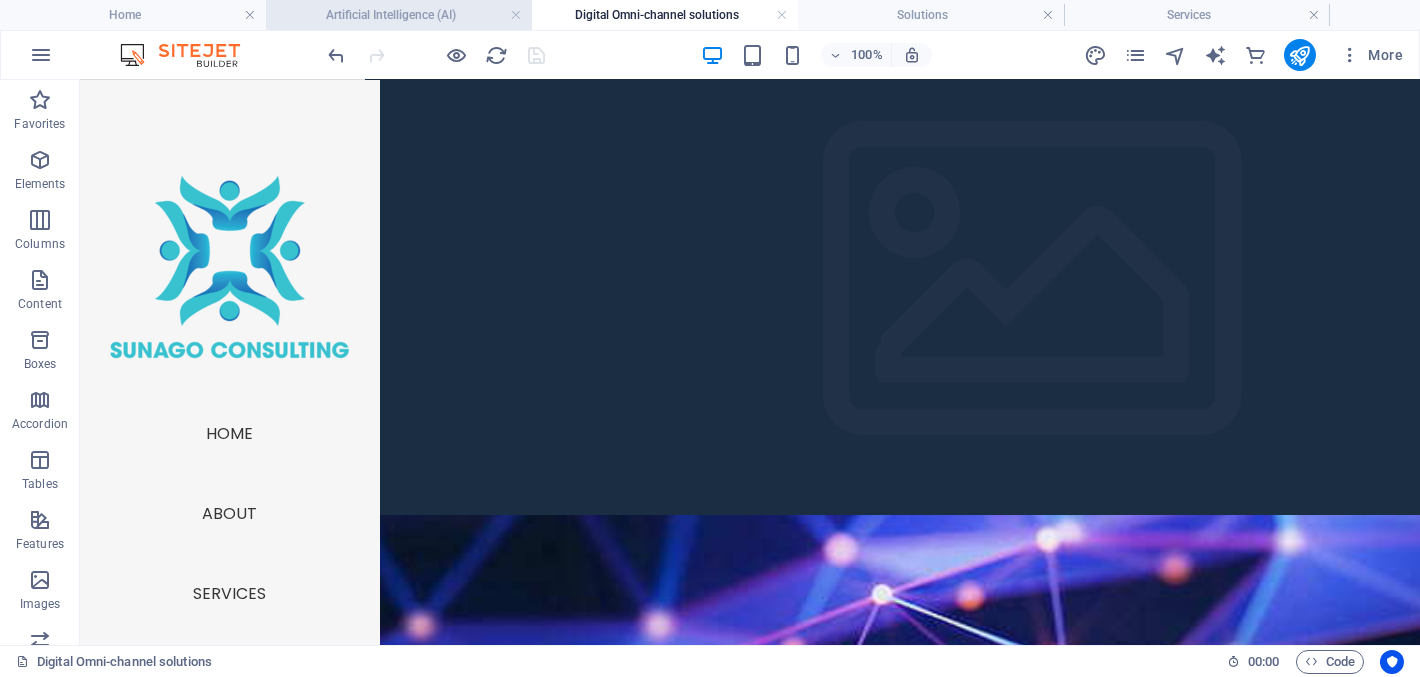 click on "Artificial Intelligence (AI)" at bounding box center (399, 15) 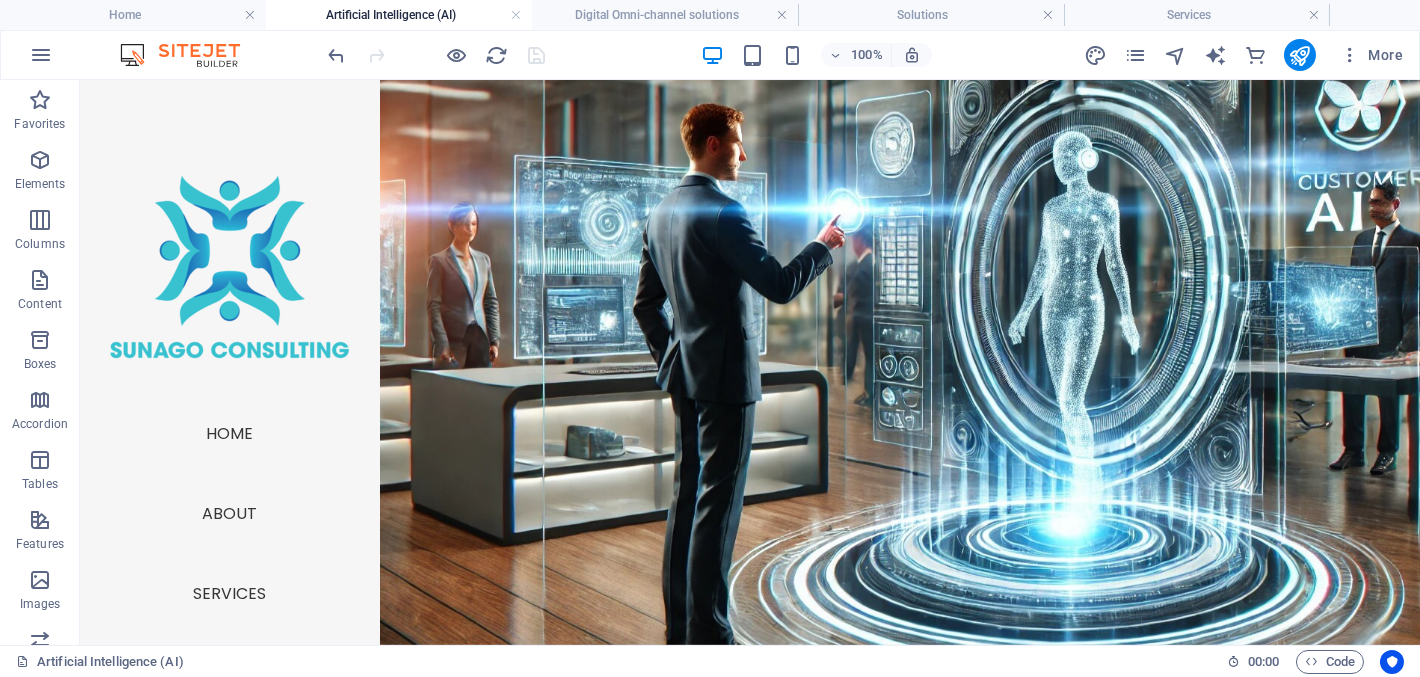 click on "Artificial Intelligence (AI)" at bounding box center (399, 15) 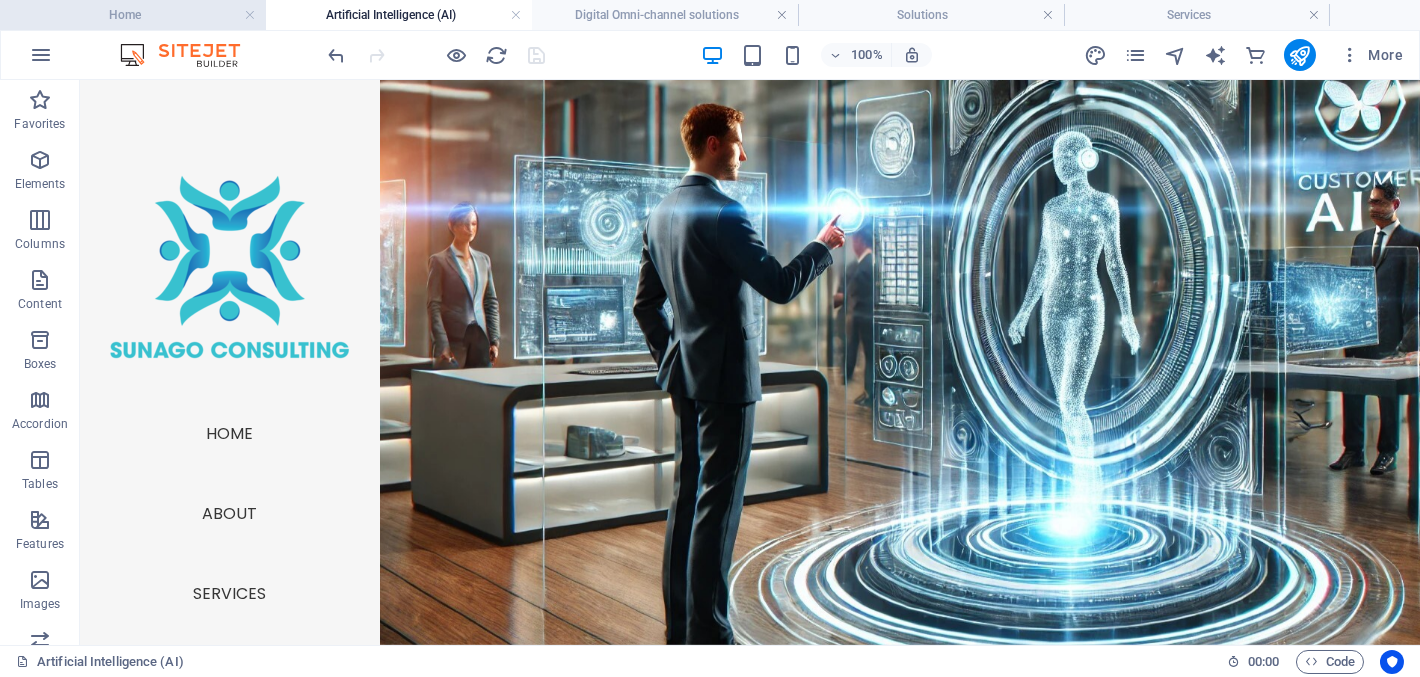 click on "Home" at bounding box center (133, 15) 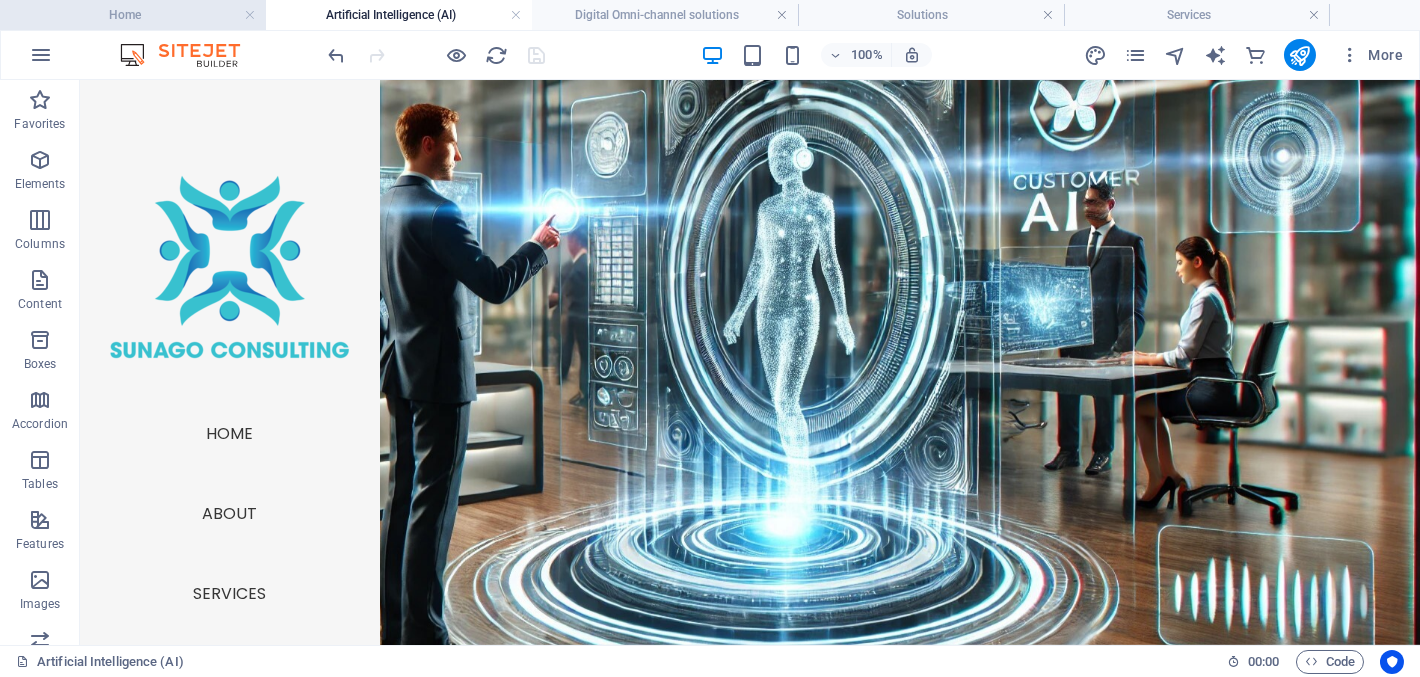 scroll, scrollTop: 176, scrollLeft: 0, axis: vertical 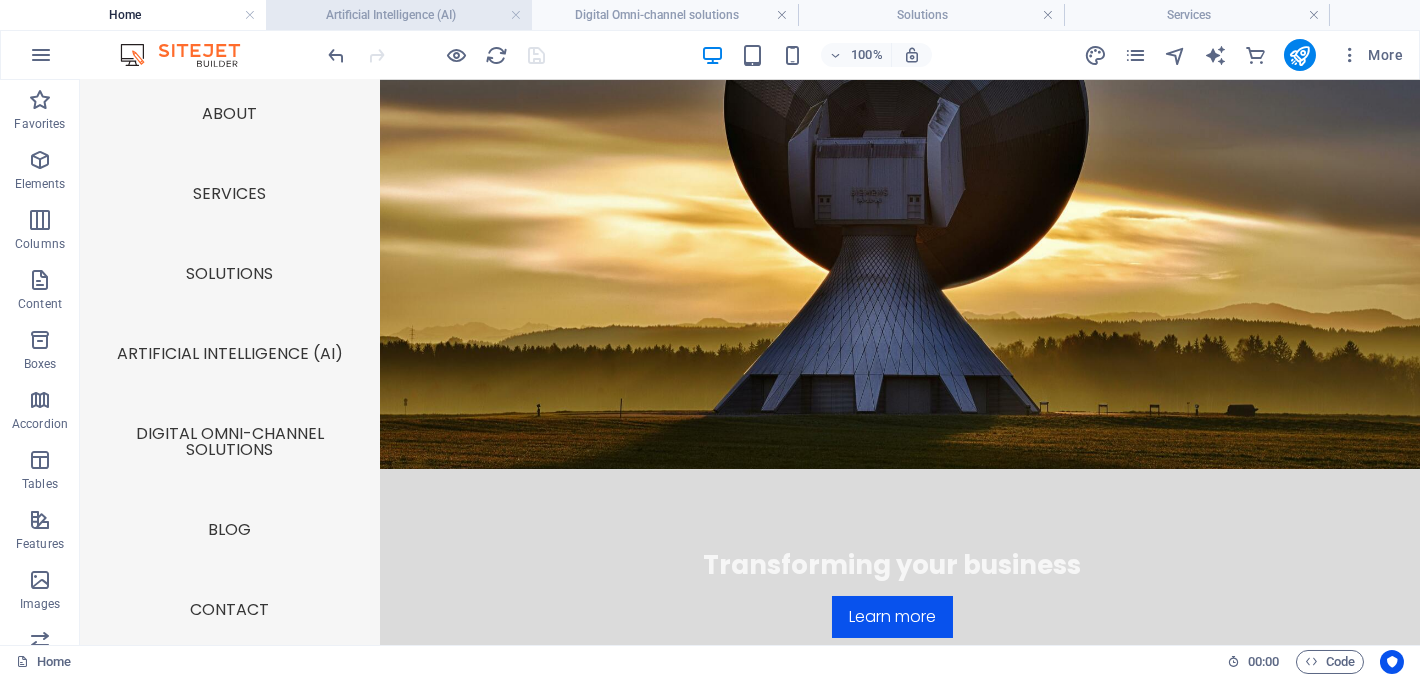 click on "Artificial Intelligence (AI)" at bounding box center (399, 15) 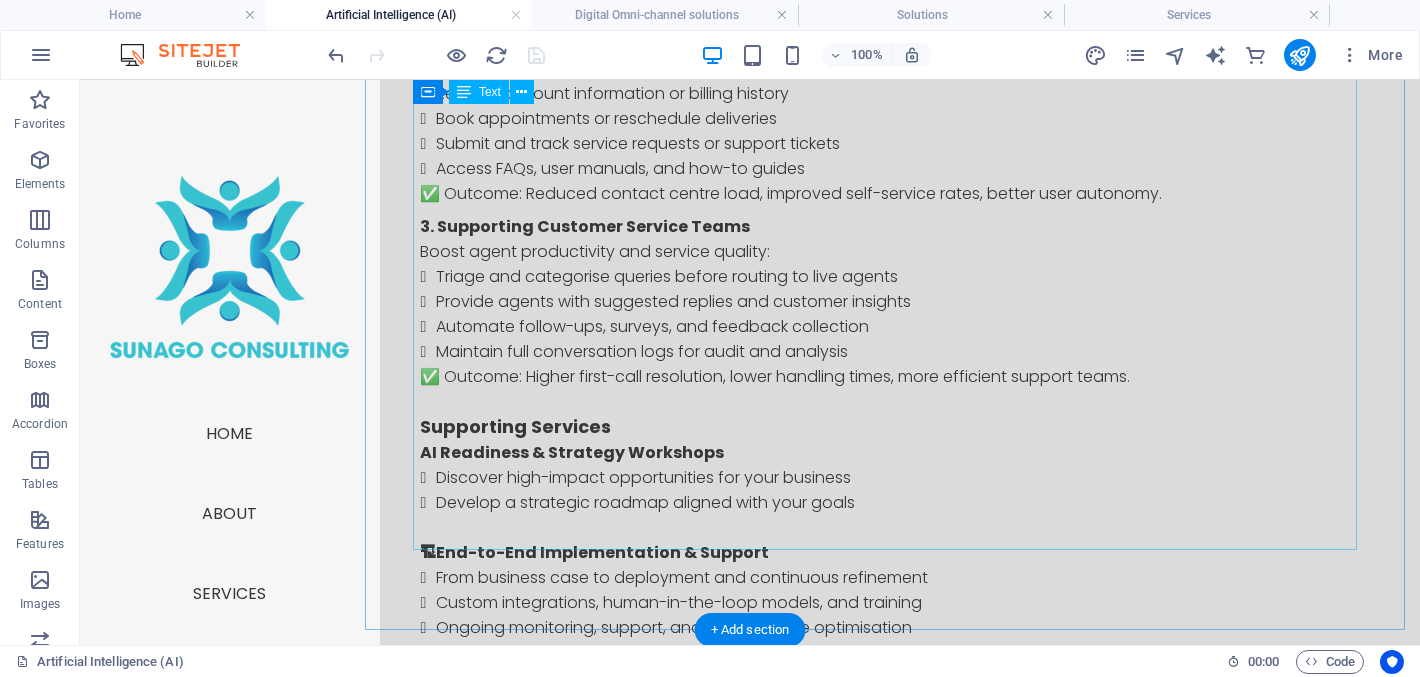 scroll, scrollTop: 1499, scrollLeft: 0, axis: vertical 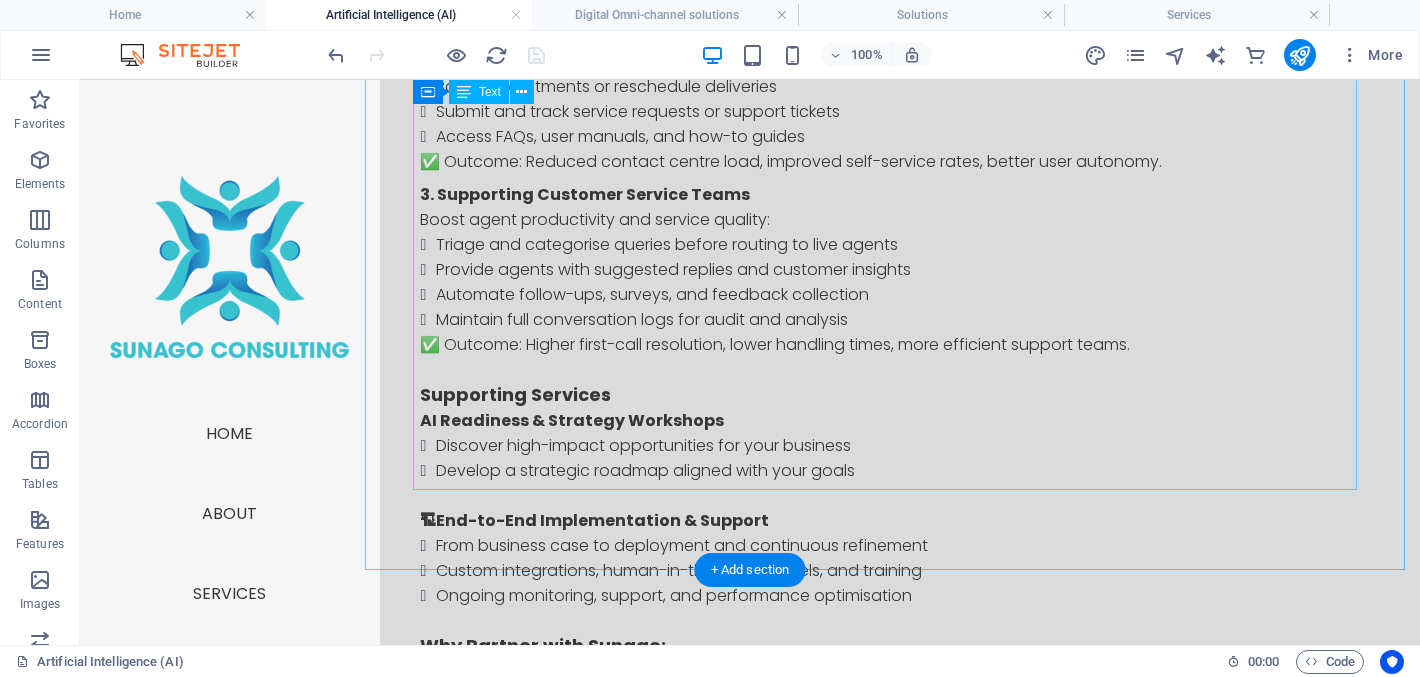 click on "Conversational AI & Omni-Channel Virtual Assistants Deliver exceptional customer experiences with AI-powered conversations. We build, deploy, and manage: AI Virtual Assistants for customer service, HR, and internal support WhatsApp for Business , Live Chat, SMS, RCS, and voice integrations Smart chatbots for sales, support, and service desks Seamless integration into your CRM, website, or contact centre Reach your customers where they are—24/7 and across every channel they prefer. Powerful Chatbot Use Cases 1. Enhancing Customer Experience (CX) Deliver faster, more personalised interactions at scale: Welcome visitors and guide them through your services Provide instant answers to product or service queries Offer context-aware responses Integrate with loyalty programmes or CRM for tailored engagements ✅ Outcome: Shorter wait times, higher satisfaction scores, consistent service across all touchpoints. 2. Enabling Customer Self-Service Empower customers to help themselves anytime, anywhere: 🏗" at bounding box center [893, 166] 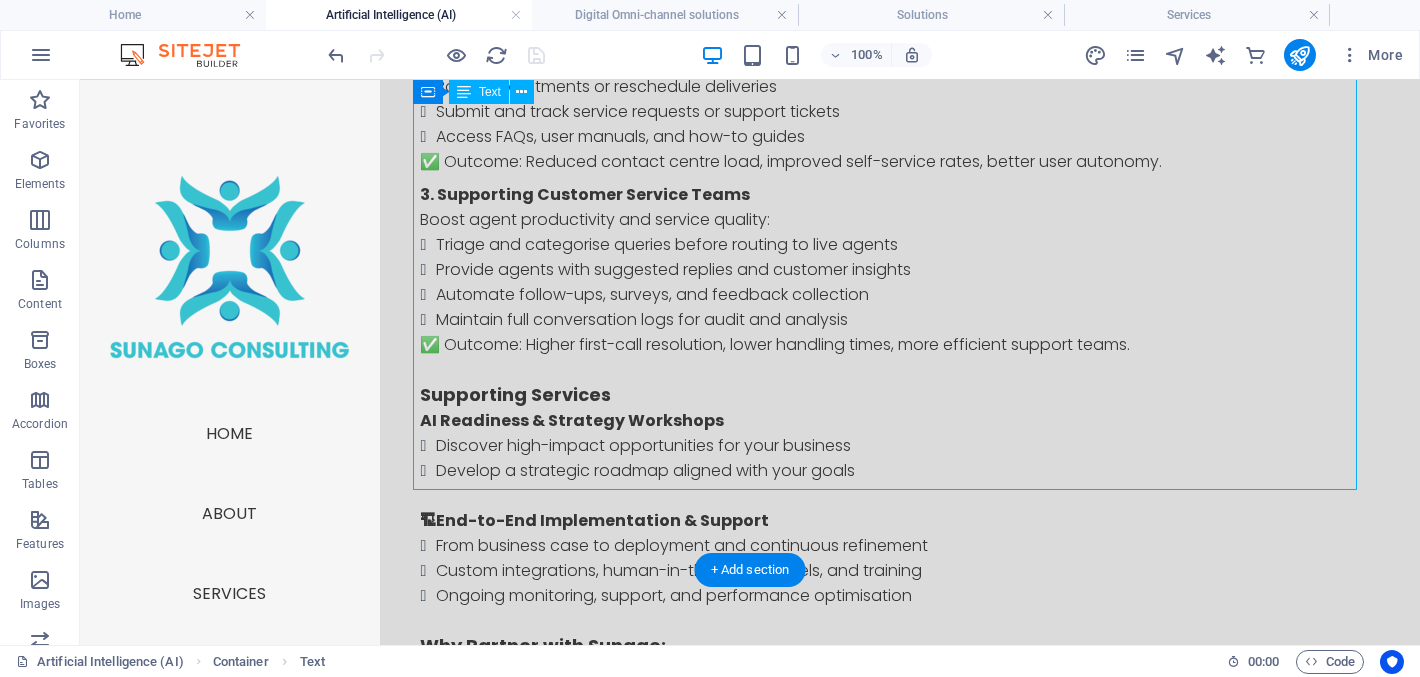 click on "Conversational AI & Omni-Channel Virtual Assistants Deliver exceptional customer experiences with AI-powered conversations. We build, deploy, and manage: AI Virtual Assistants for customer service, HR, and internal support WhatsApp for Business , Live Chat, SMS, RCS, and voice integrations Smart chatbots for sales, support, and service desks Seamless integration into your CRM, website, or contact centre Reach your customers where they are—24/7 and across every channel they prefer. Powerful Chatbot Use Cases 1. Enhancing Customer Experience (CX) Deliver faster, more personalised interactions at scale: Welcome visitors and guide them through your services Provide instant answers to product or service queries Offer context-aware responses Integrate with loyalty programmes or CRM for tailored engagements ✅ Outcome: Shorter wait times, higher satisfaction scores, consistent service across all touchpoints. 2. Enabling Customer Self-Service Empower customers to help themselves anytime, anywhere: 🏗" at bounding box center [893, 166] 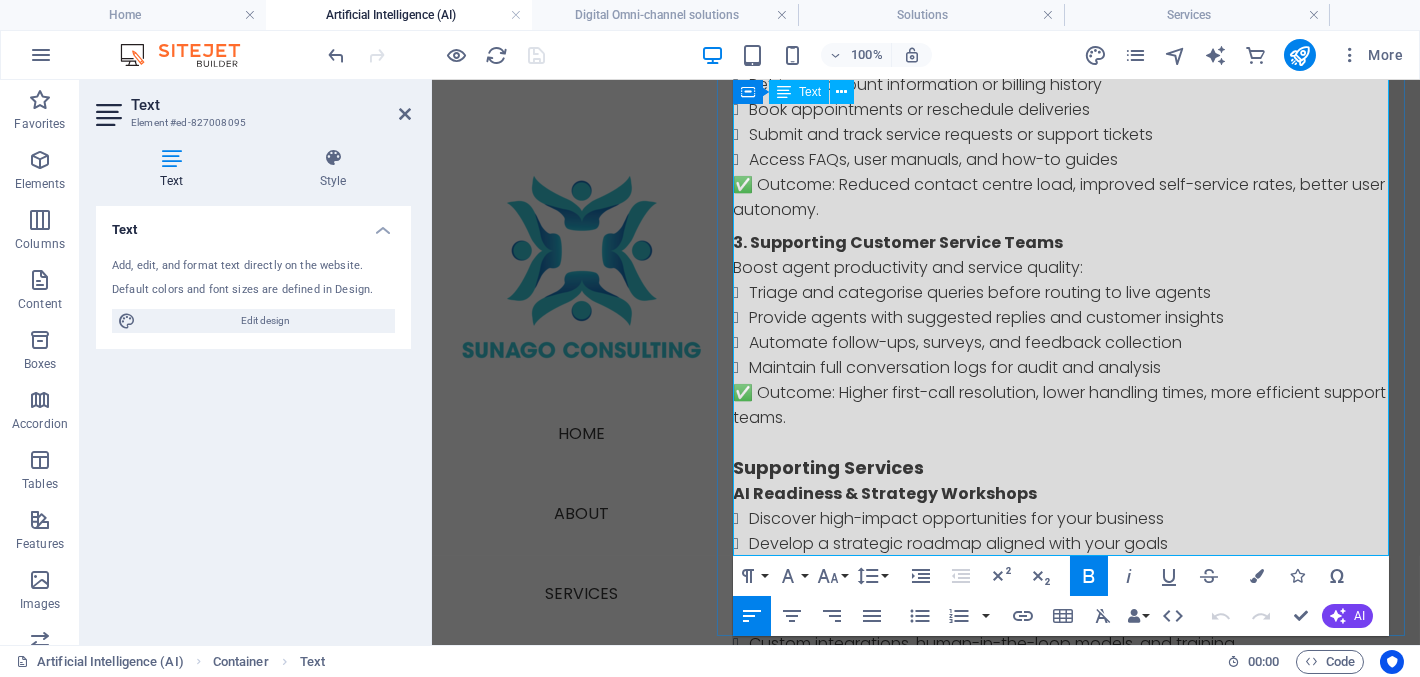 scroll, scrollTop: 1552, scrollLeft: 0, axis: vertical 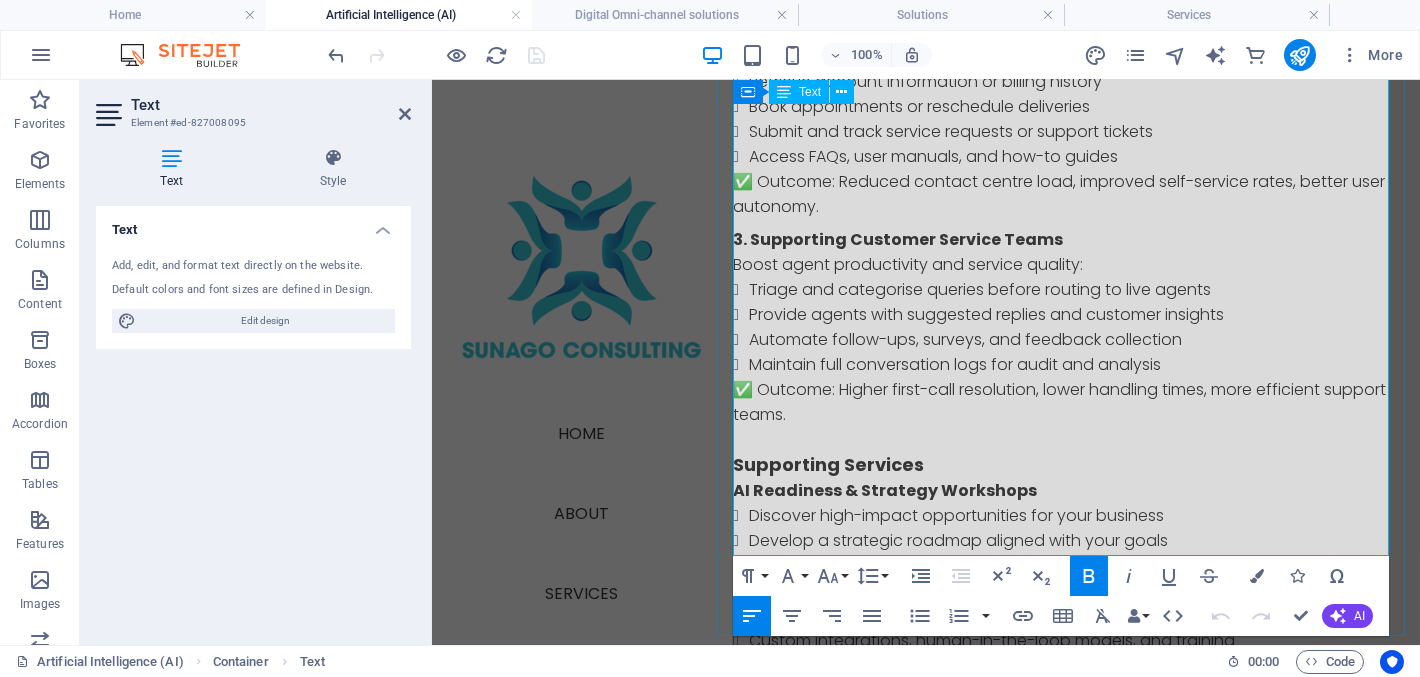 click on "End-to-End Implementation & Support" at bounding box center [914, 590] 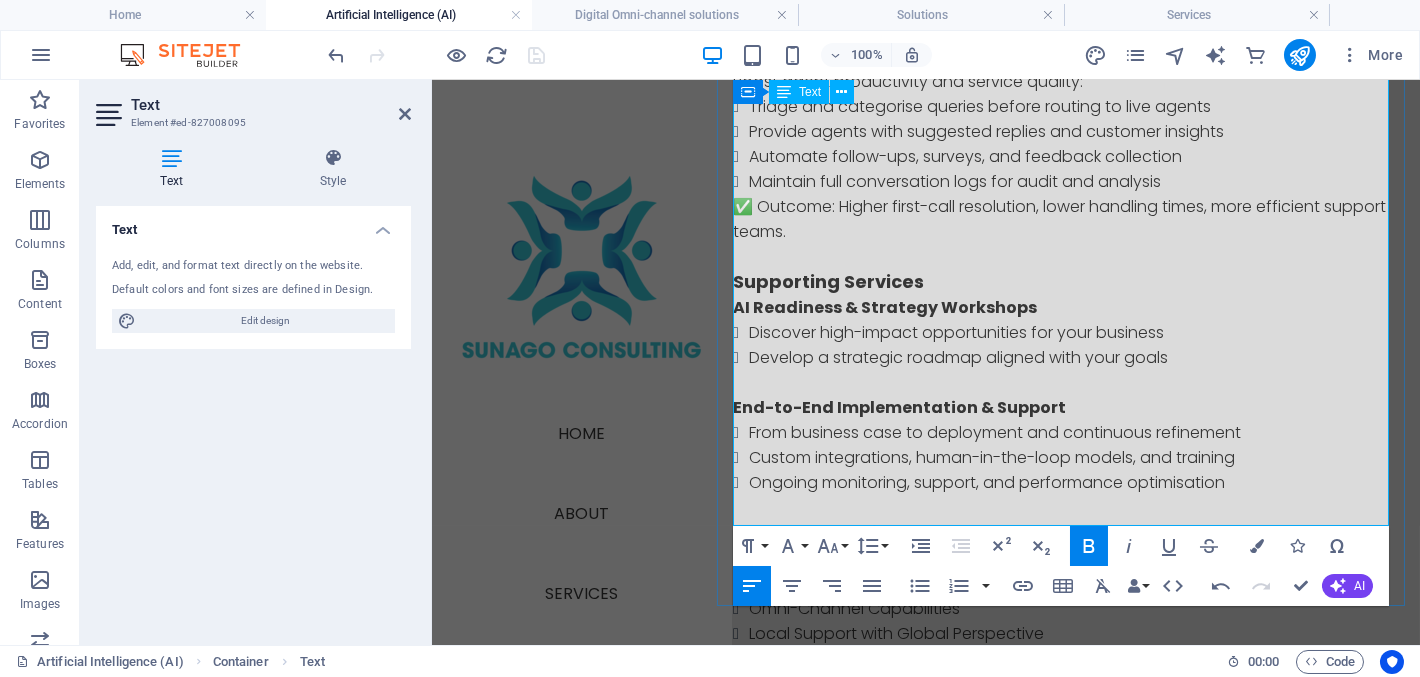 scroll, scrollTop: 1753, scrollLeft: 0, axis: vertical 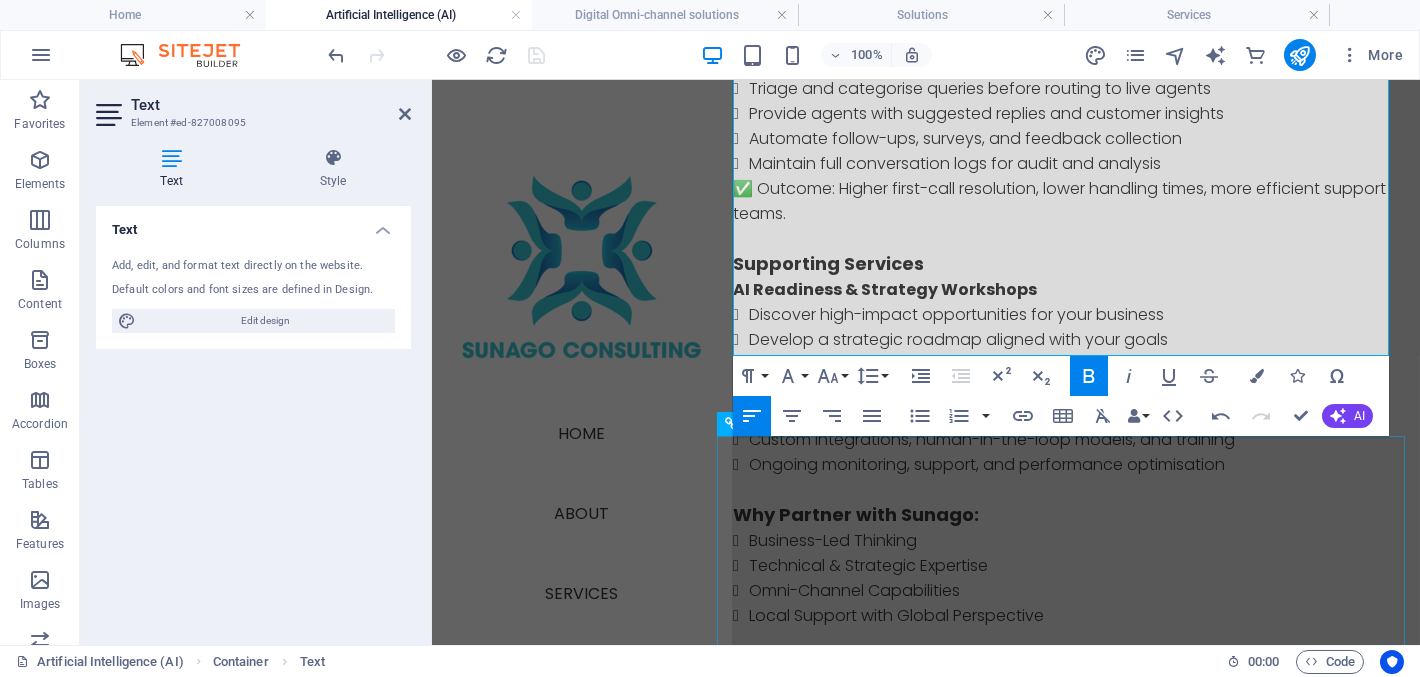 click on "Contact Us Address Cape Town, [STATE]" at bounding box center (1067, 1422) 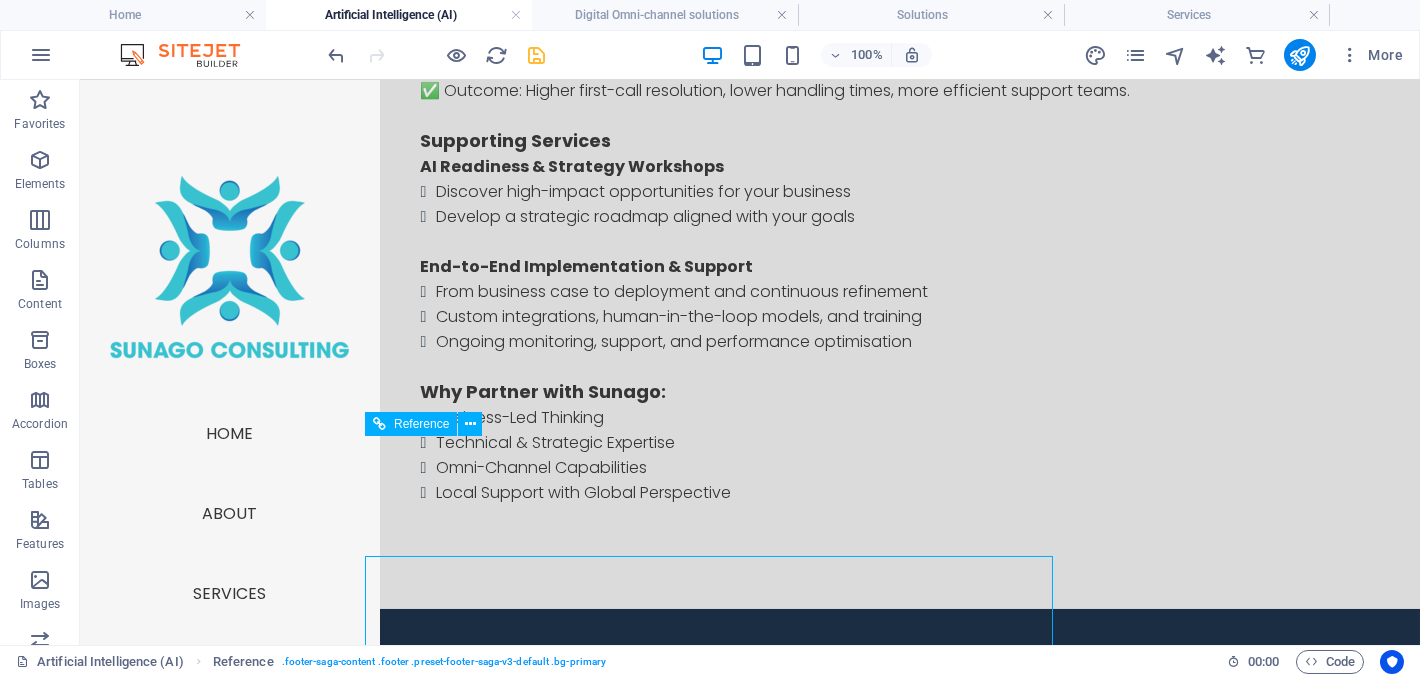 scroll, scrollTop: 1633, scrollLeft: 0, axis: vertical 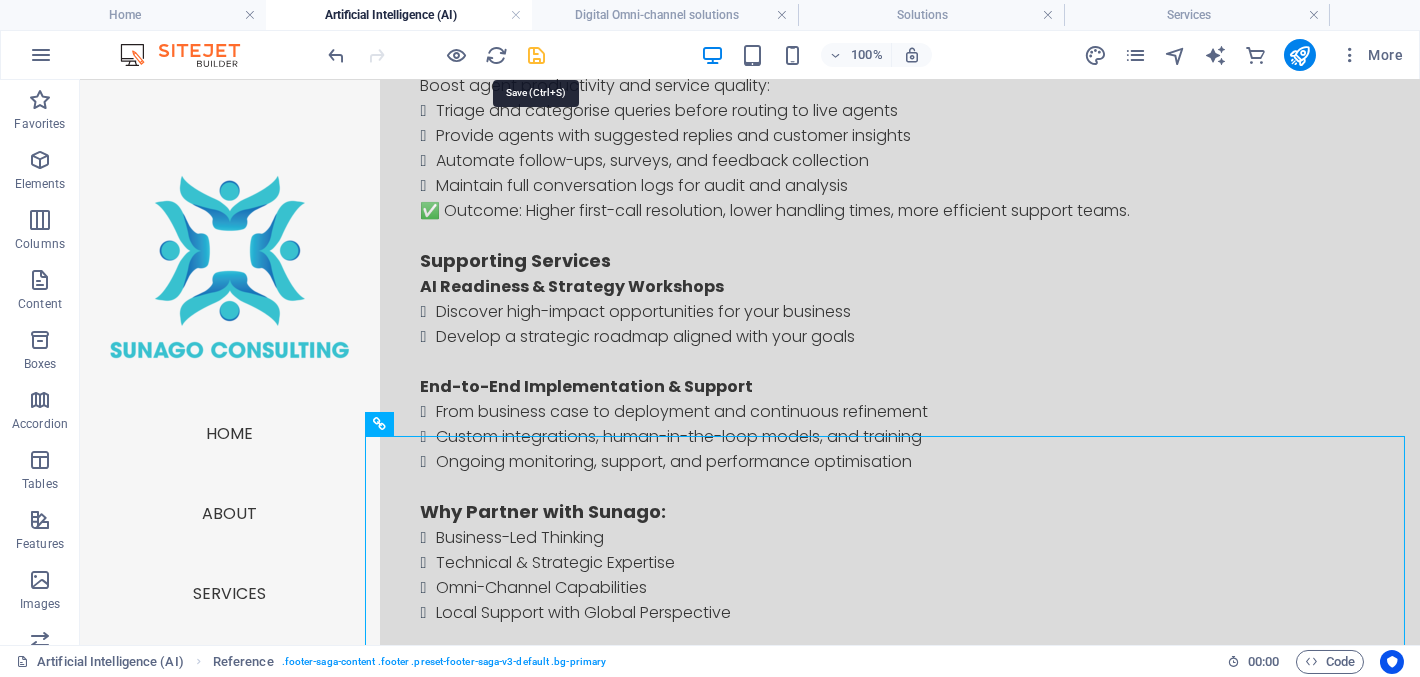 click at bounding box center [537, 55] 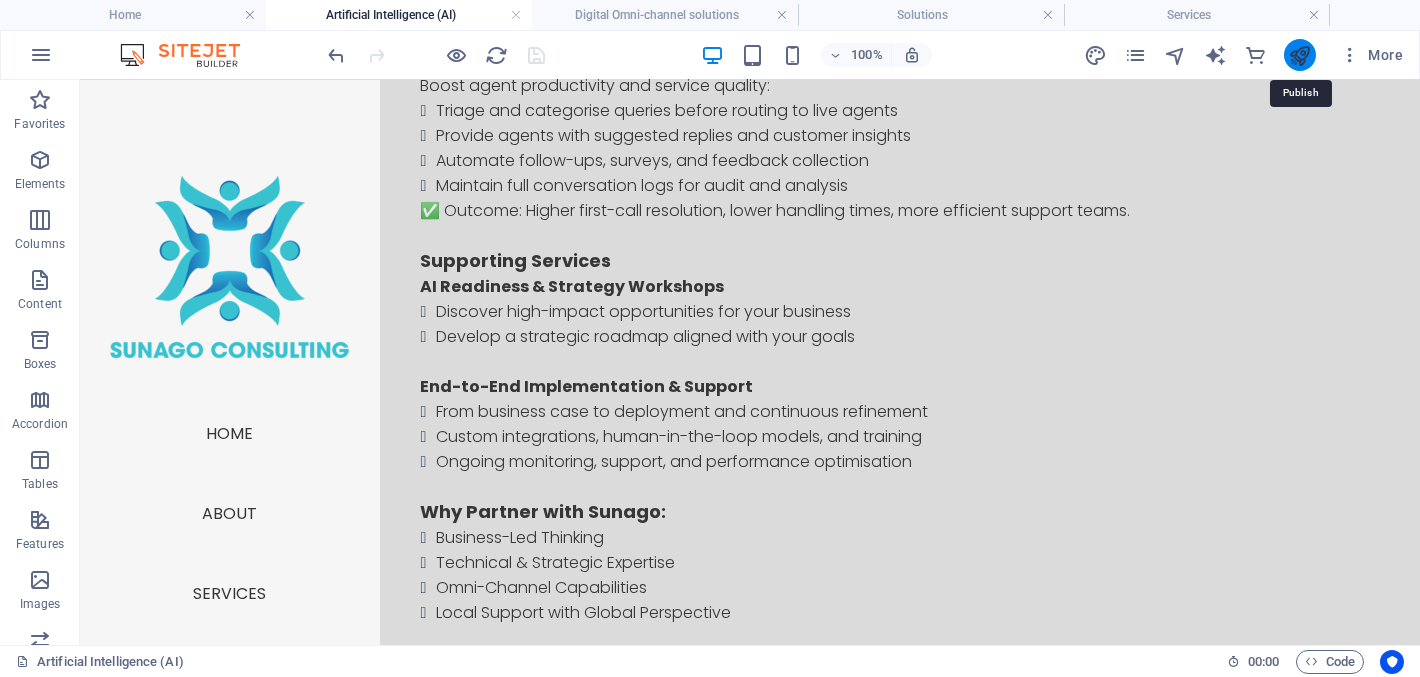 click at bounding box center [1299, 55] 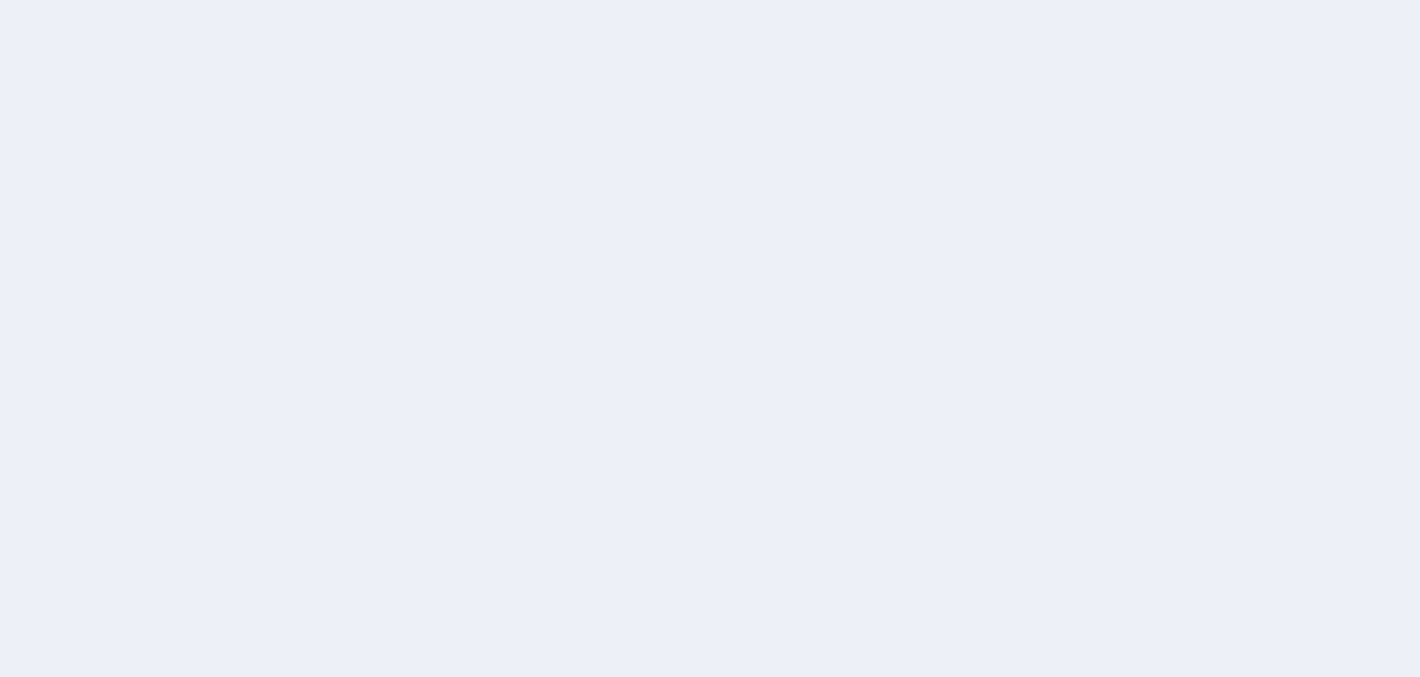 scroll, scrollTop: 0, scrollLeft: 0, axis: both 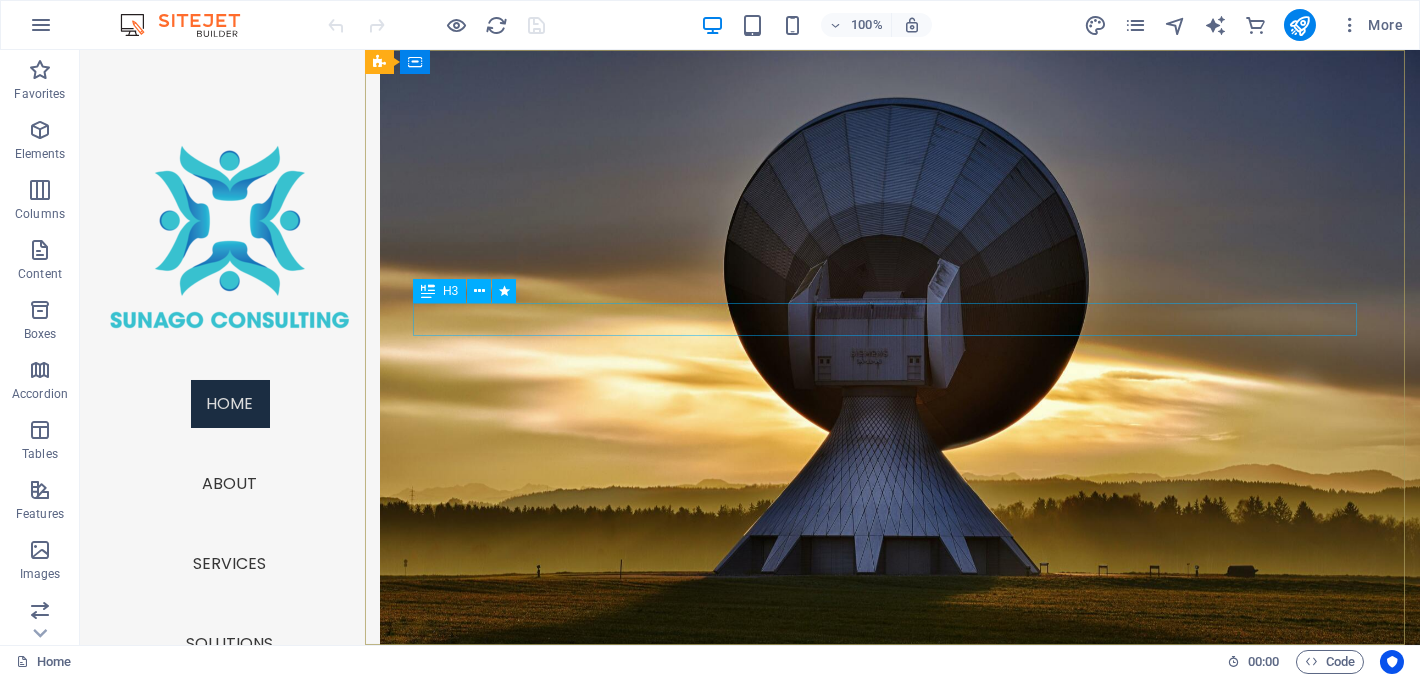 click on "H3" at bounding box center (450, 291) 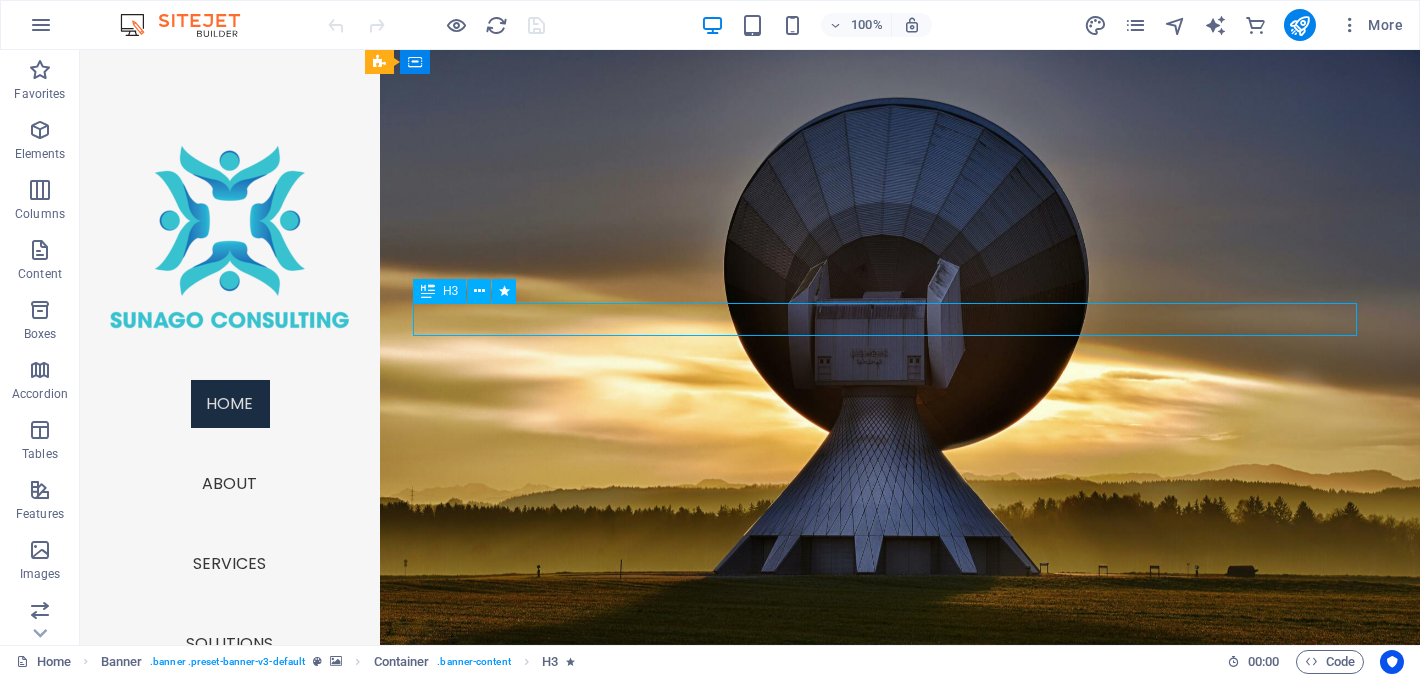 click on "H3" at bounding box center [450, 291] 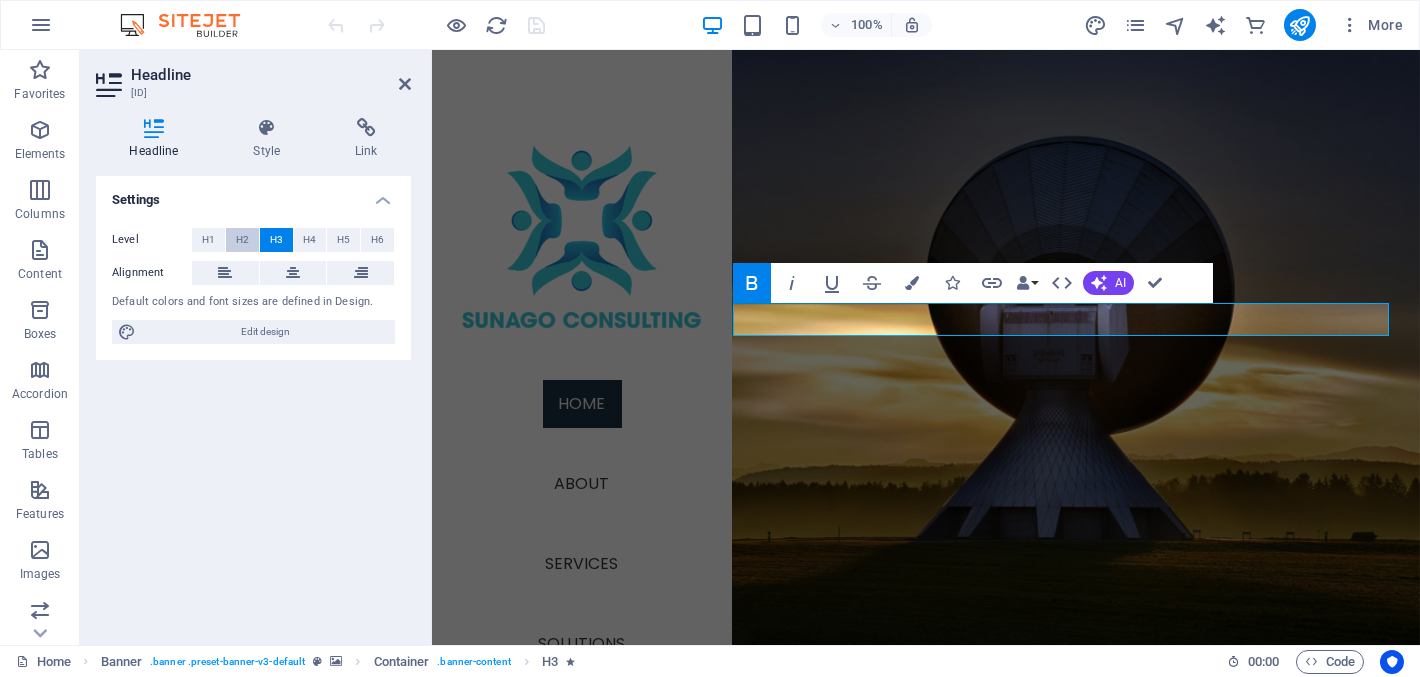 click on "H2" at bounding box center (242, 240) 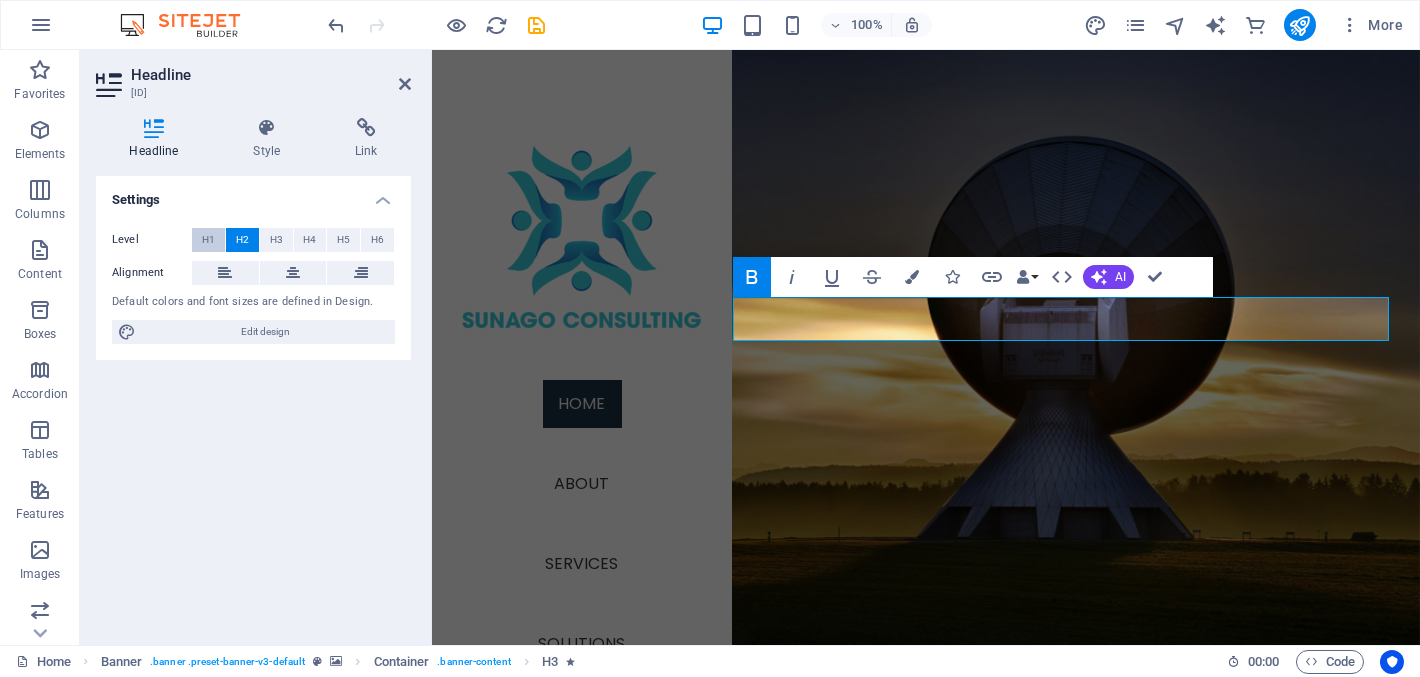click on "H1" at bounding box center [208, 240] 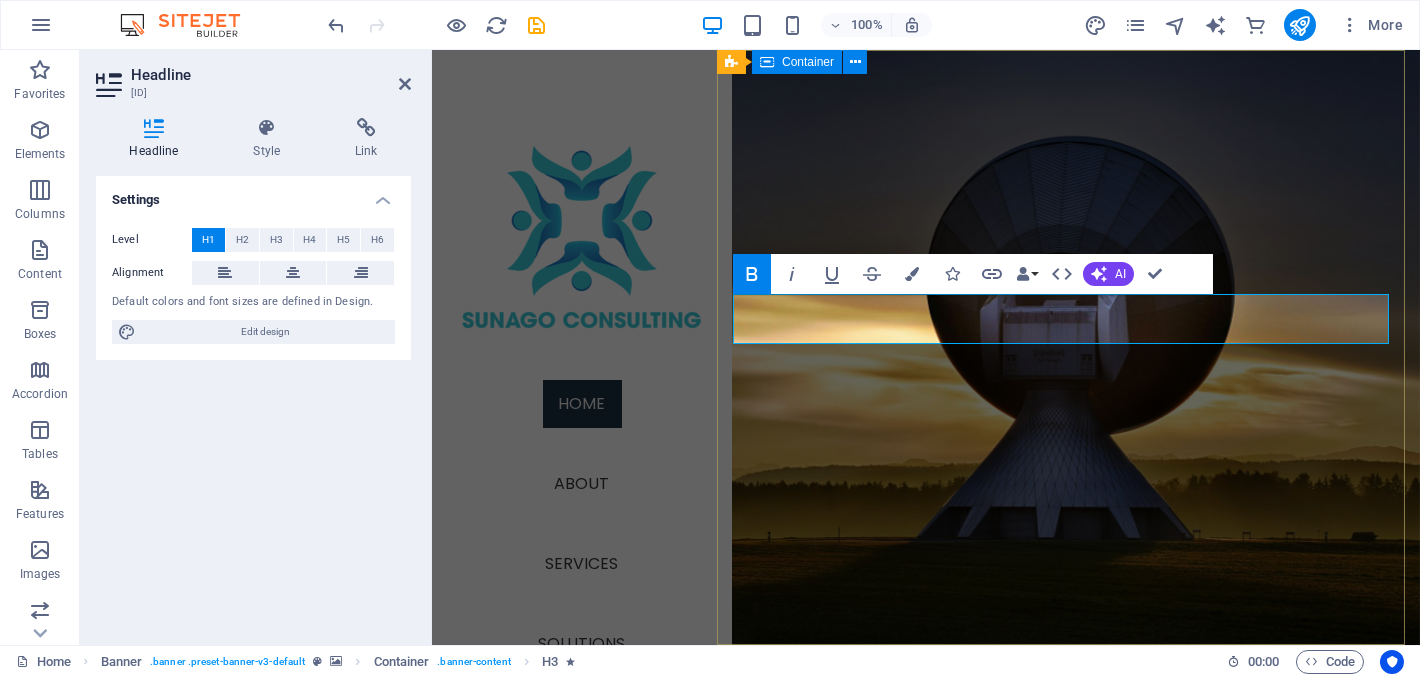 click on "Transforming your business Learn more" at bounding box center (1067, 778) 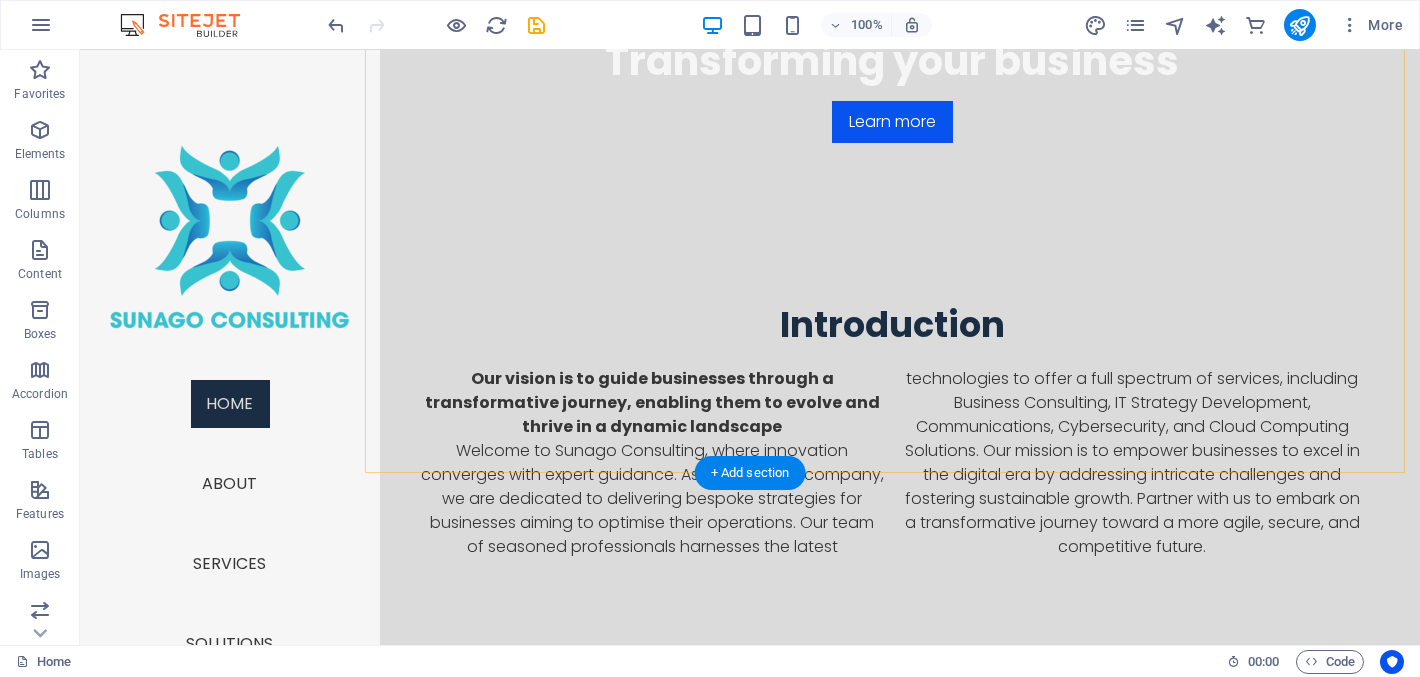 scroll, scrollTop: 699, scrollLeft: 0, axis: vertical 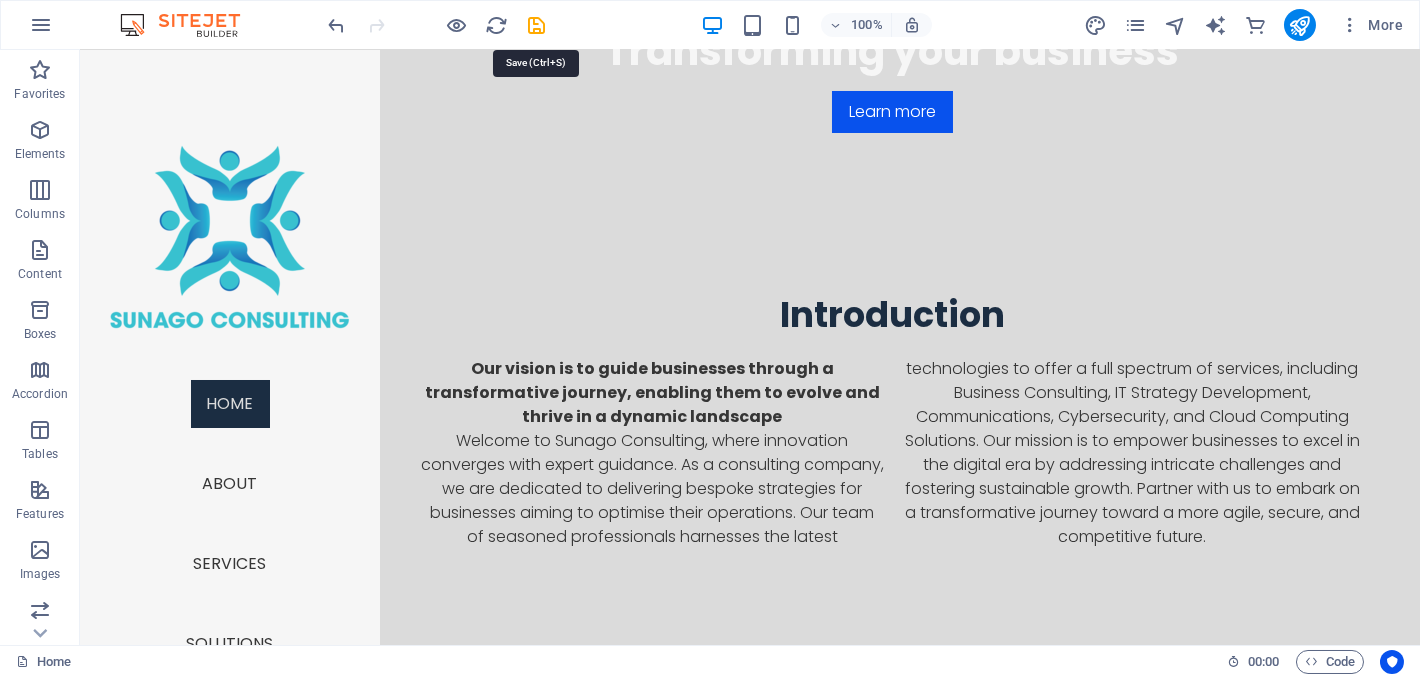 click at bounding box center (537, 25) 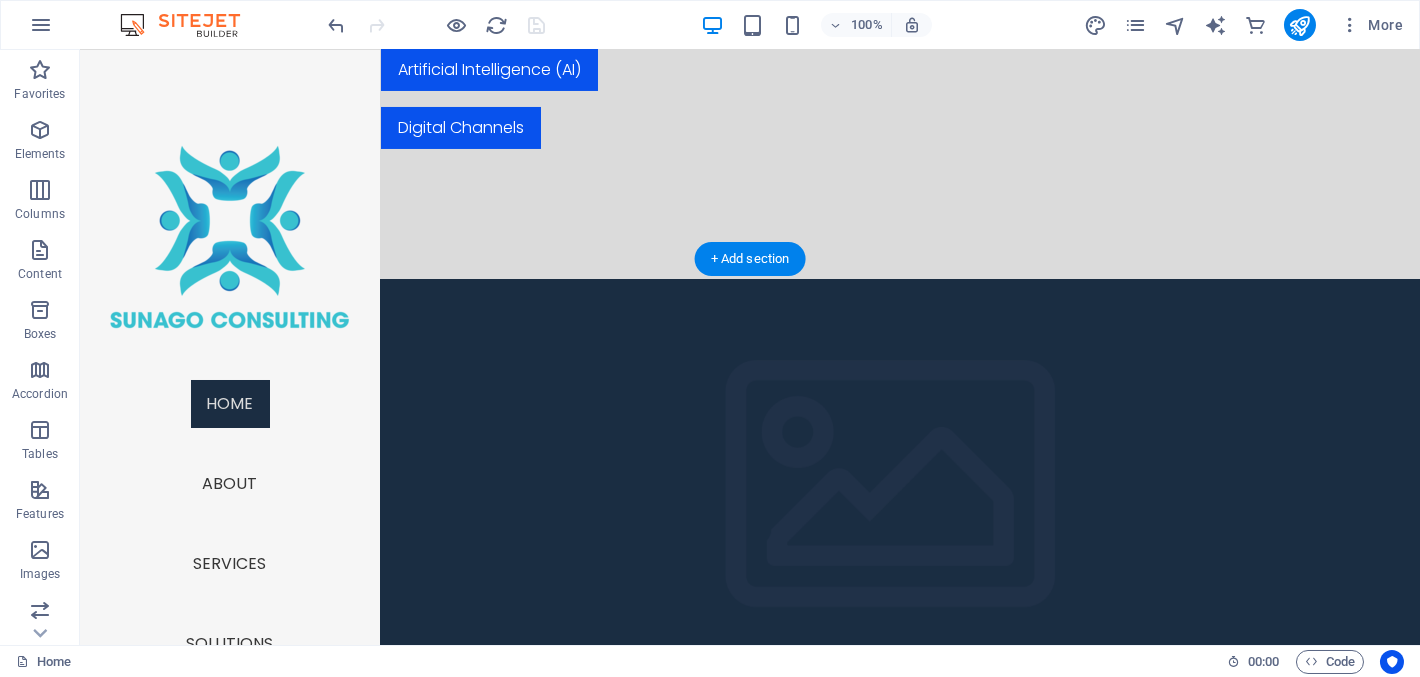 scroll, scrollTop: 1581, scrollLeft: 0, axis: vertical 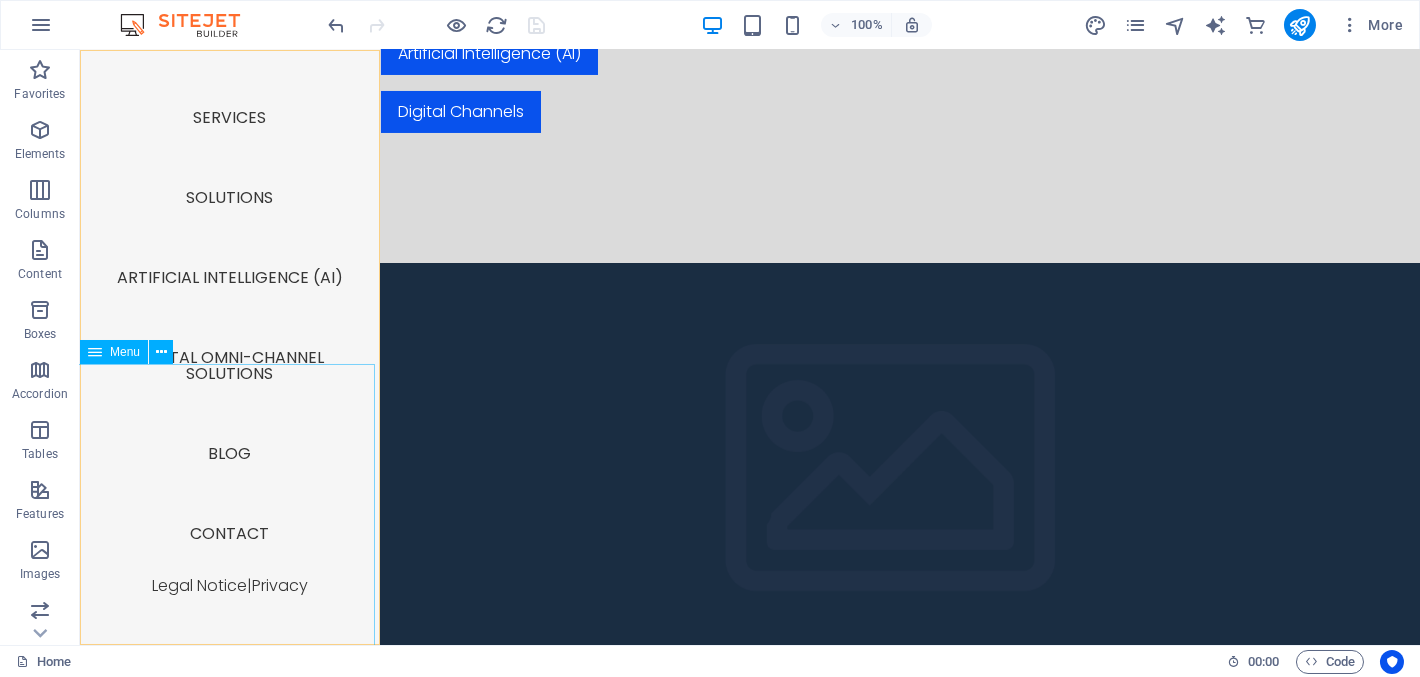 click on "Home About Services Solutions Artificial Intelligence (AI)  Digital Omni-channel solutions  Blog Contact" at bounding box center (230, 246) 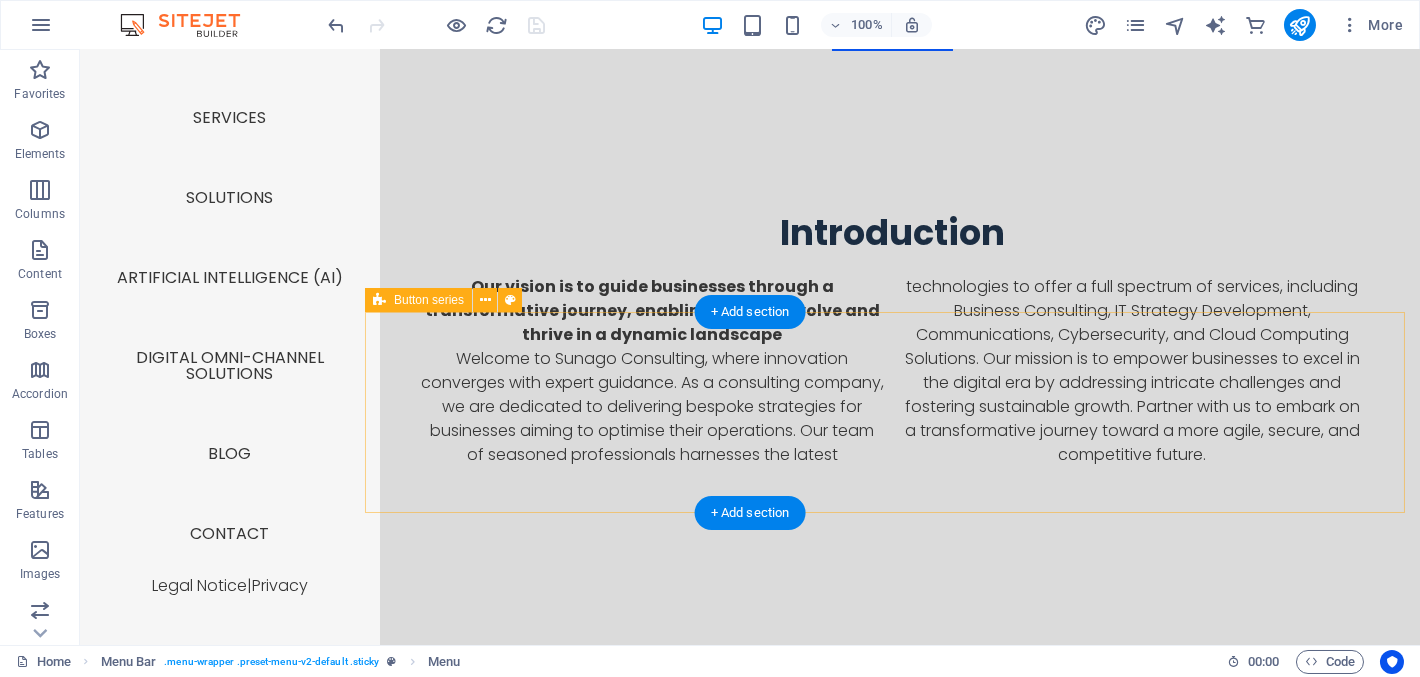 scroll, scrollTop: 0, scrollLeft: 0, axis: both 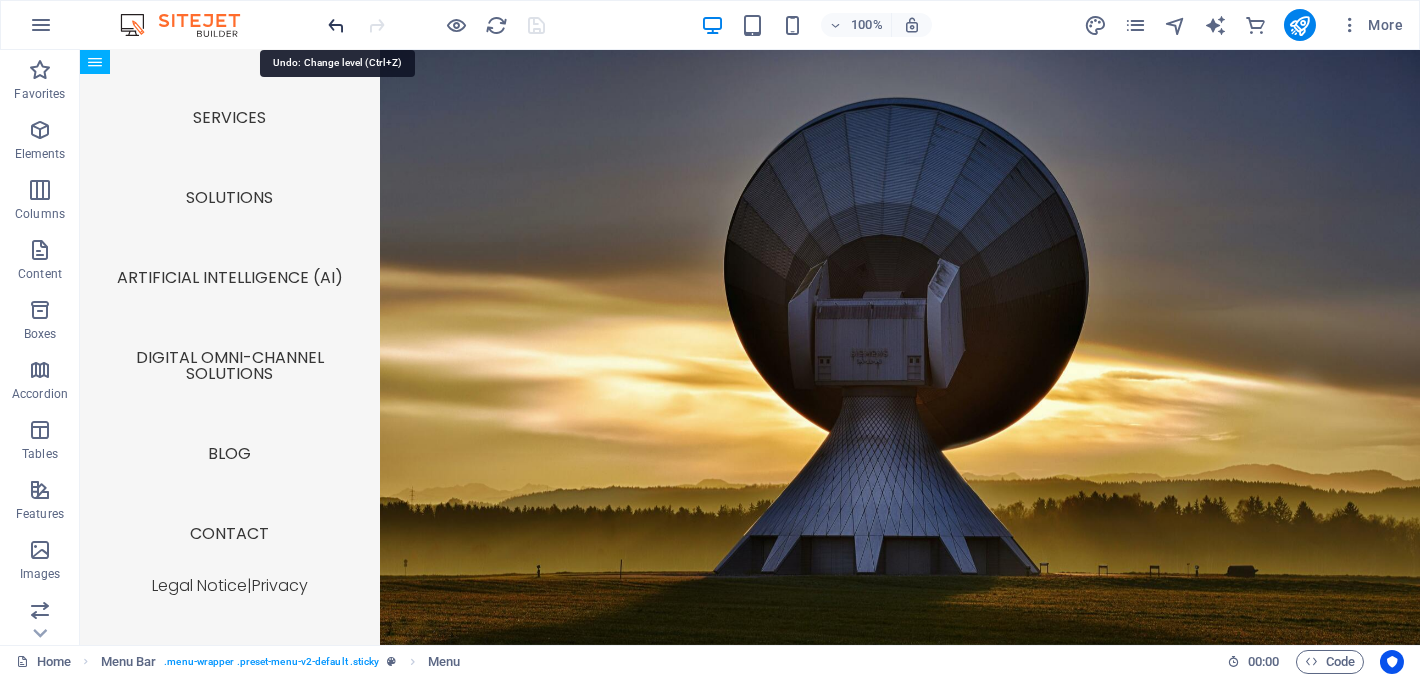 click at bounding box center (337, 25) 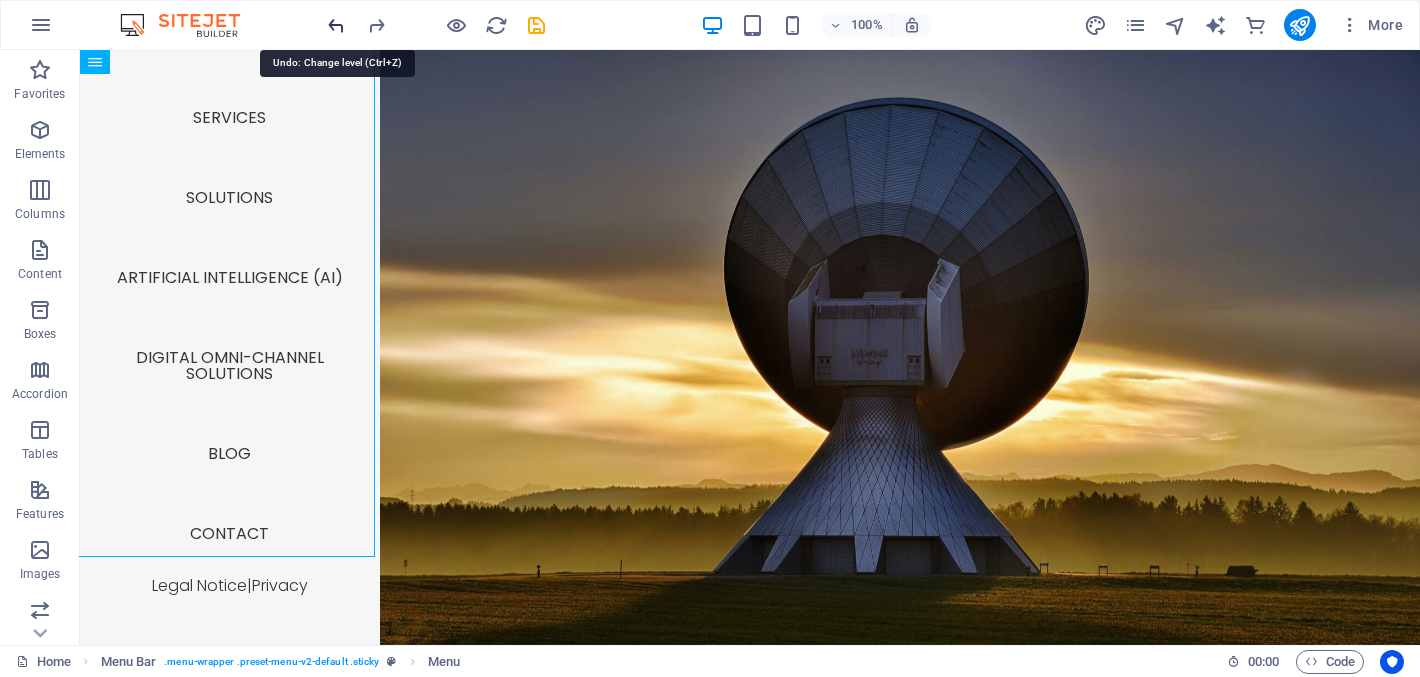 click at bounding box center [337, 25] 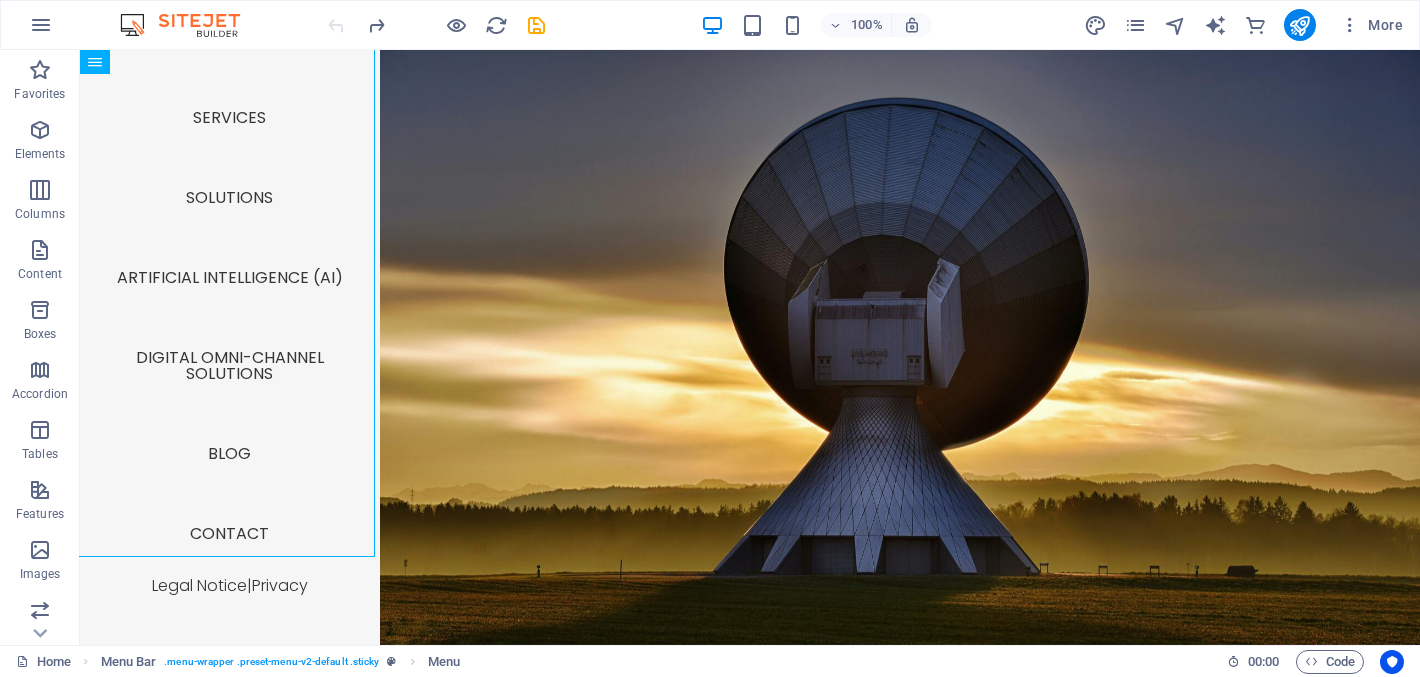 click at bounding box center [437, 25] 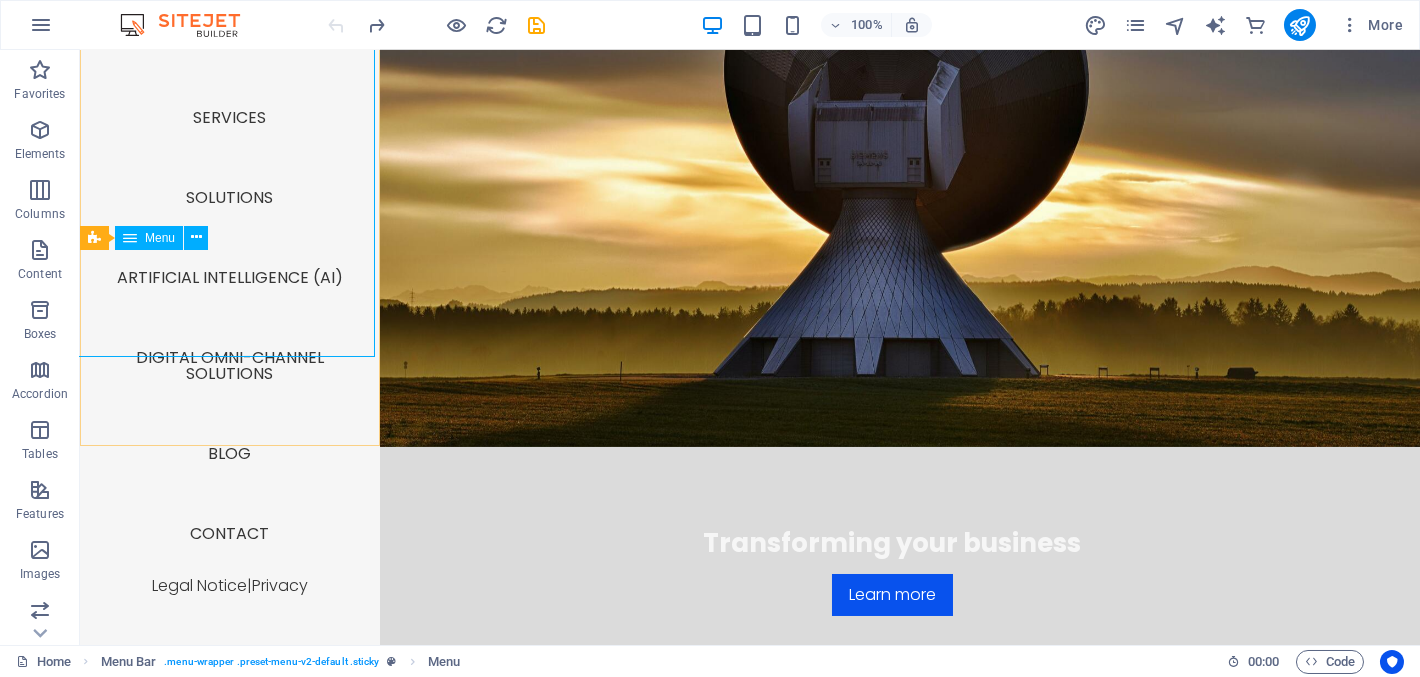 scroll, scrollTop: 199, scrollLeft: 0, axis: vertical 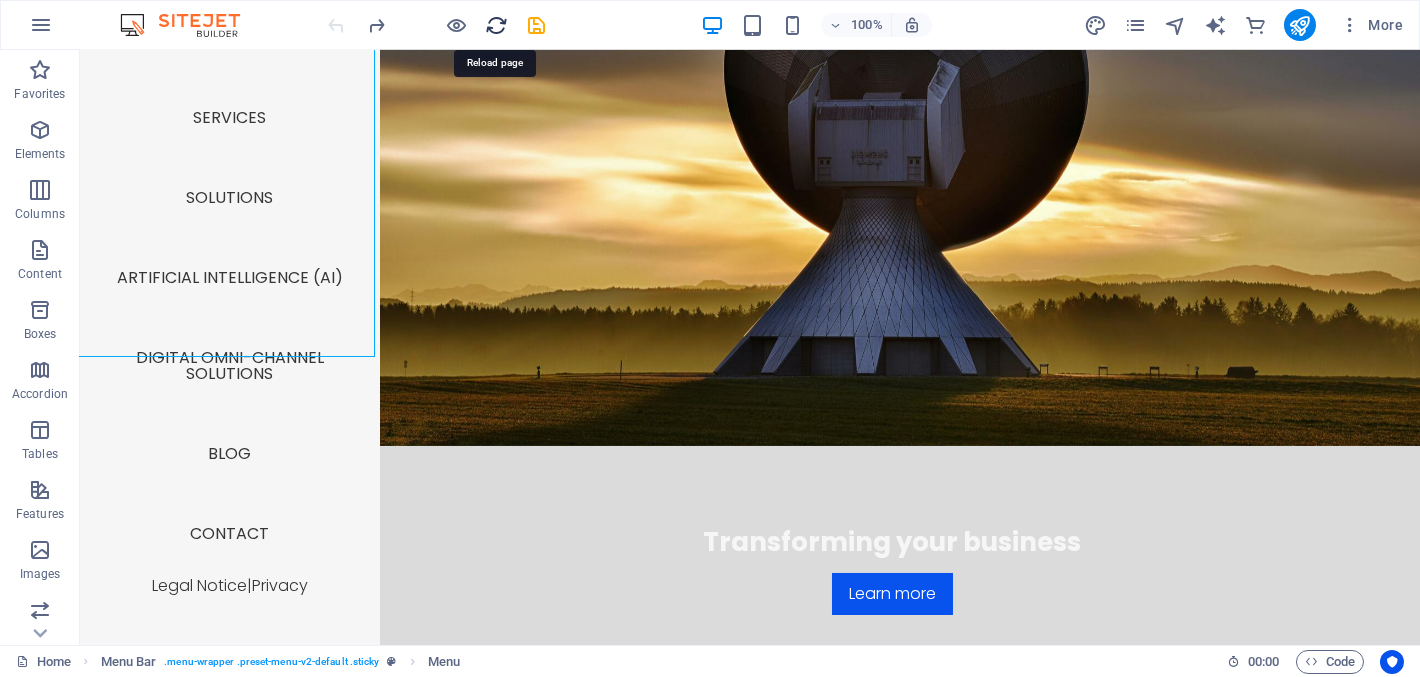 click at bounding box center [497, 25] 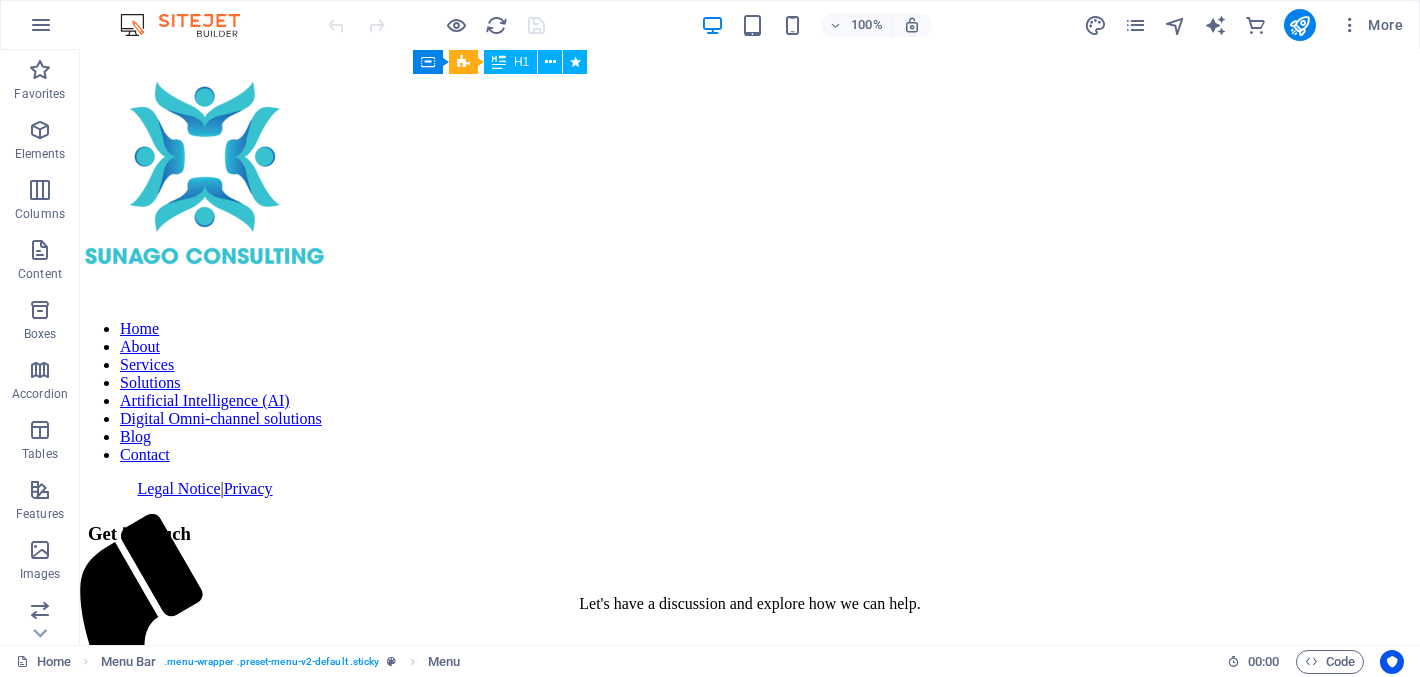 scroll, scrollTop: 1581, scrollLeft: 0, axis: vertical 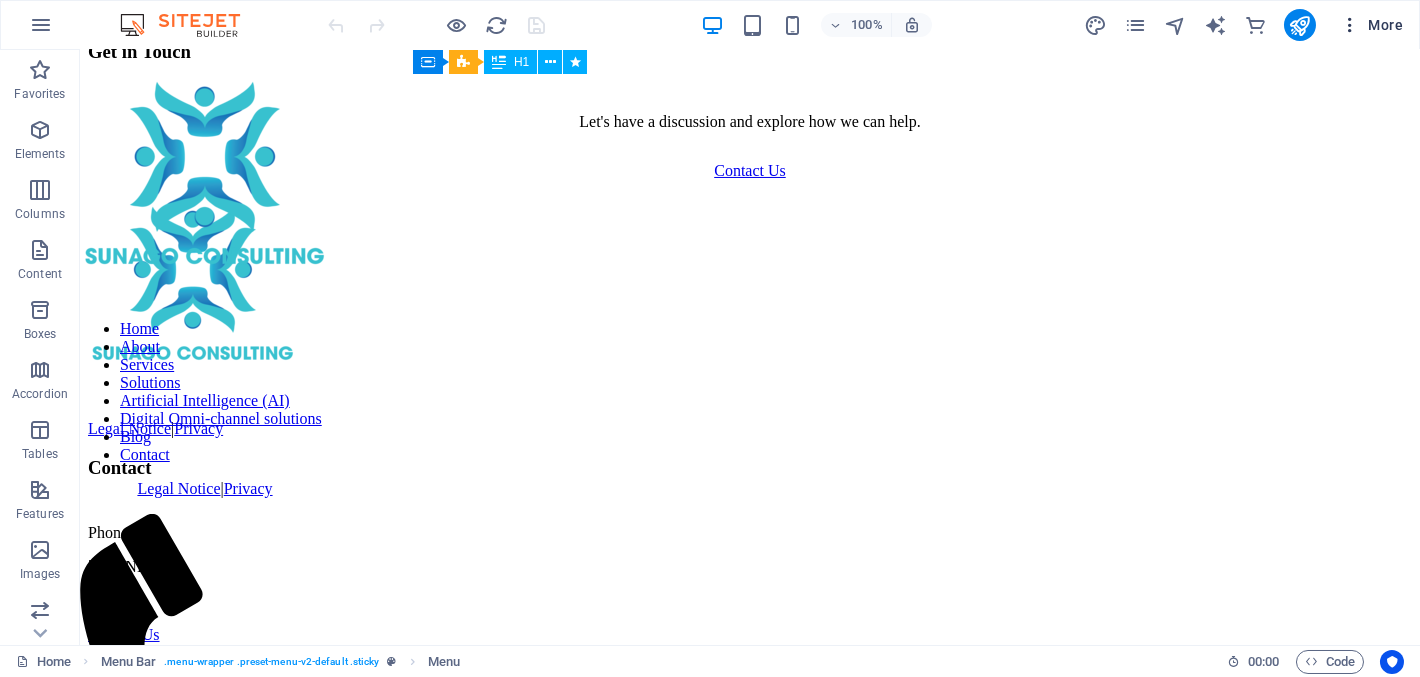 click on "More" at bounding box center (1371, 25) 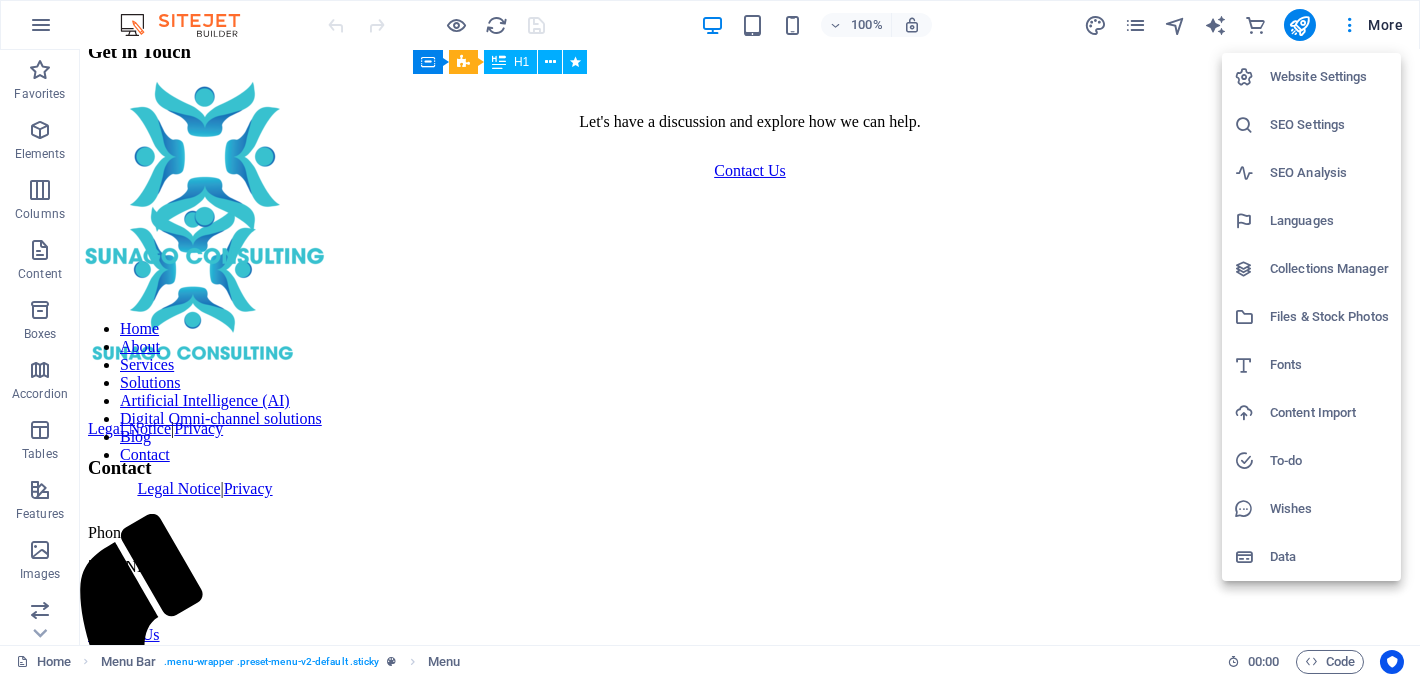 click on "Website Settings" at bounding box center [1329, 77] 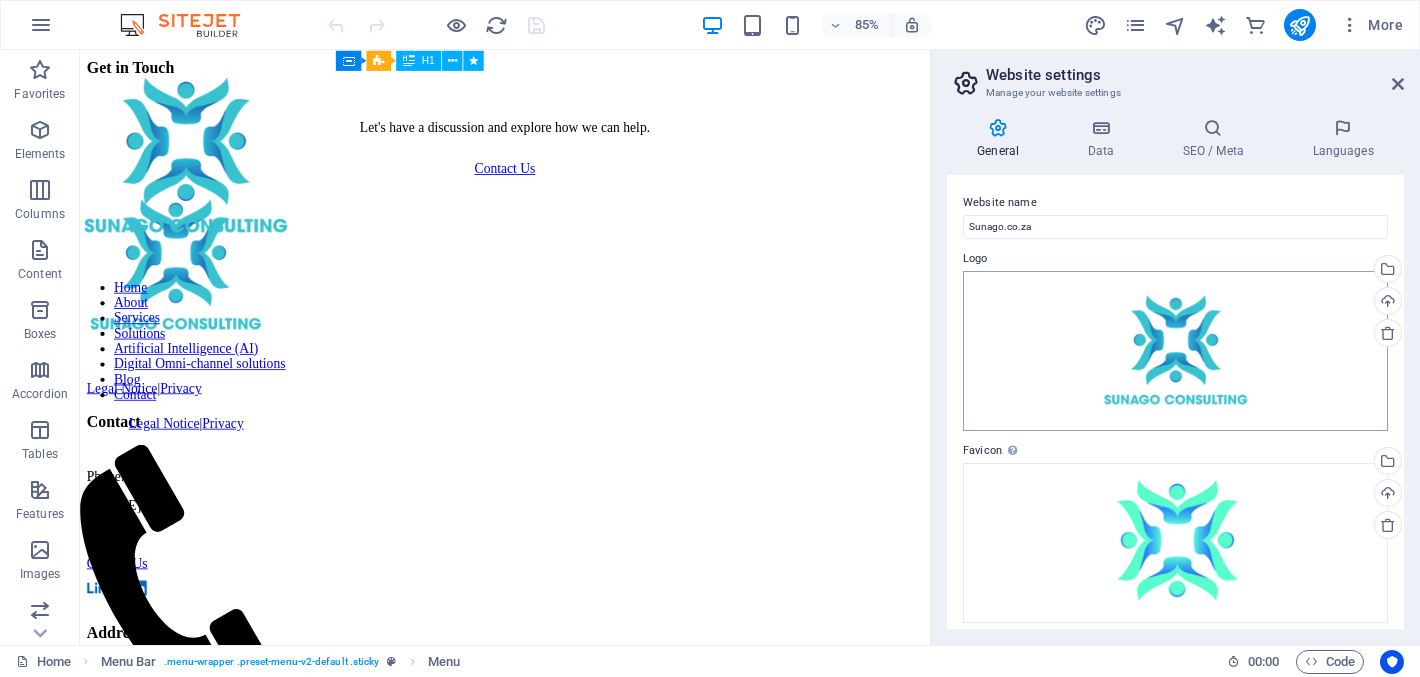 scroll, scrollTop: 0, scrollLeft: 0, axis: both 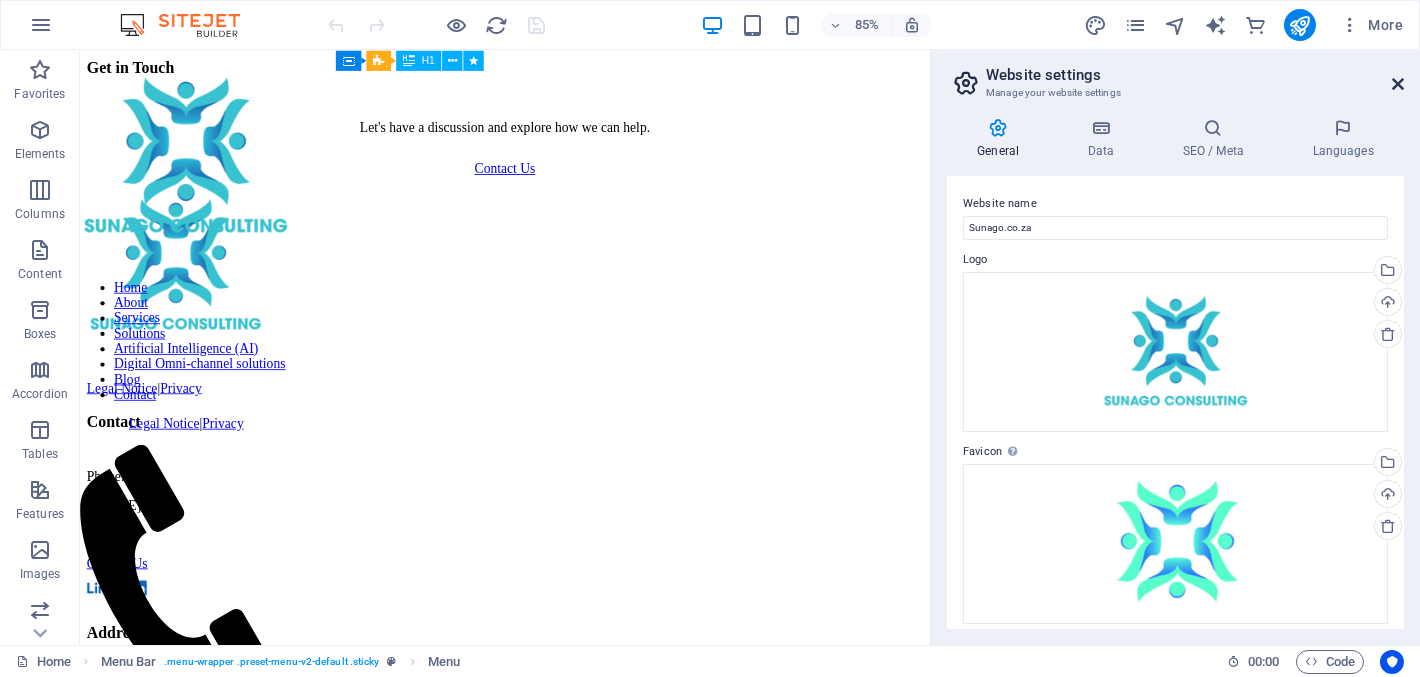 click at bounding box center [1398, 84] 